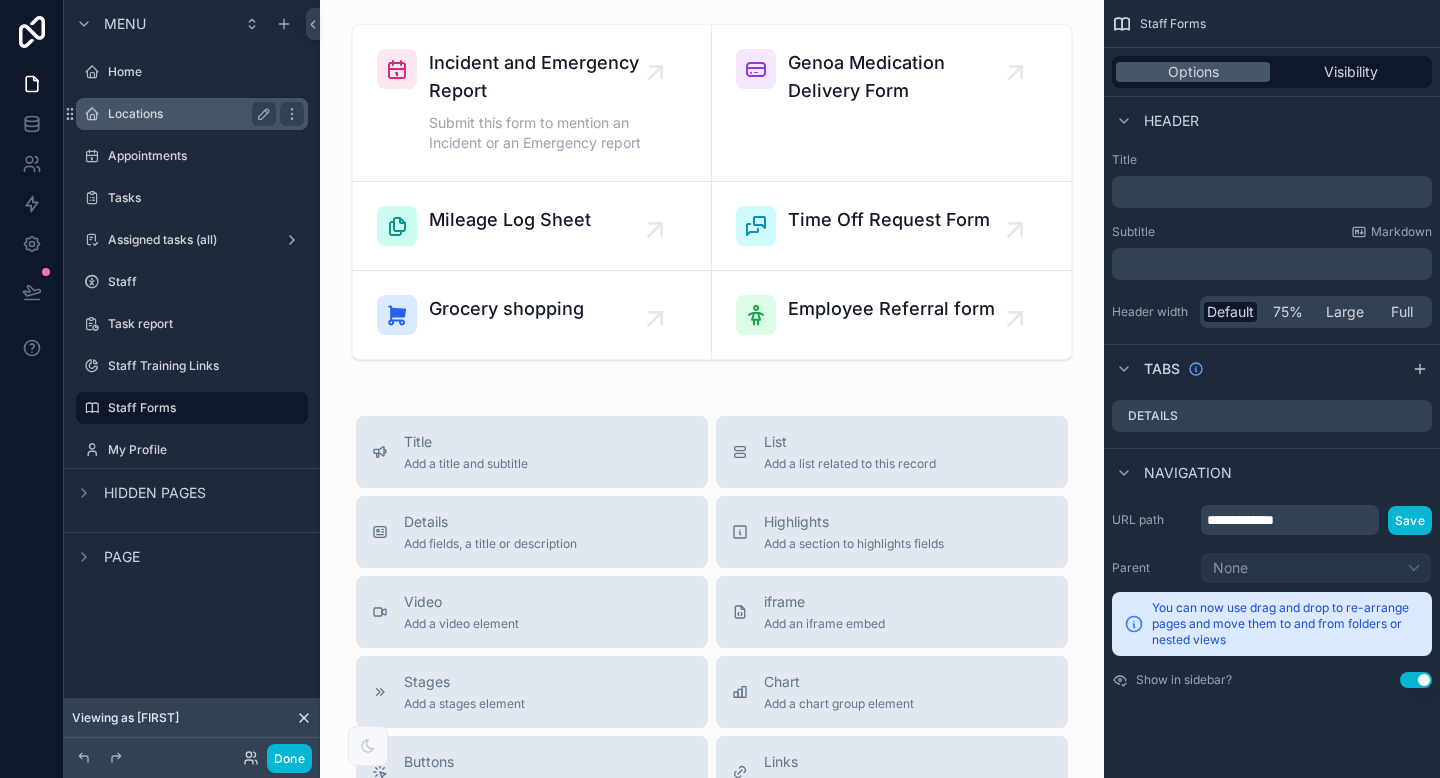 scroll, scrollTop: 0, scrollLeft: 0, axis: both 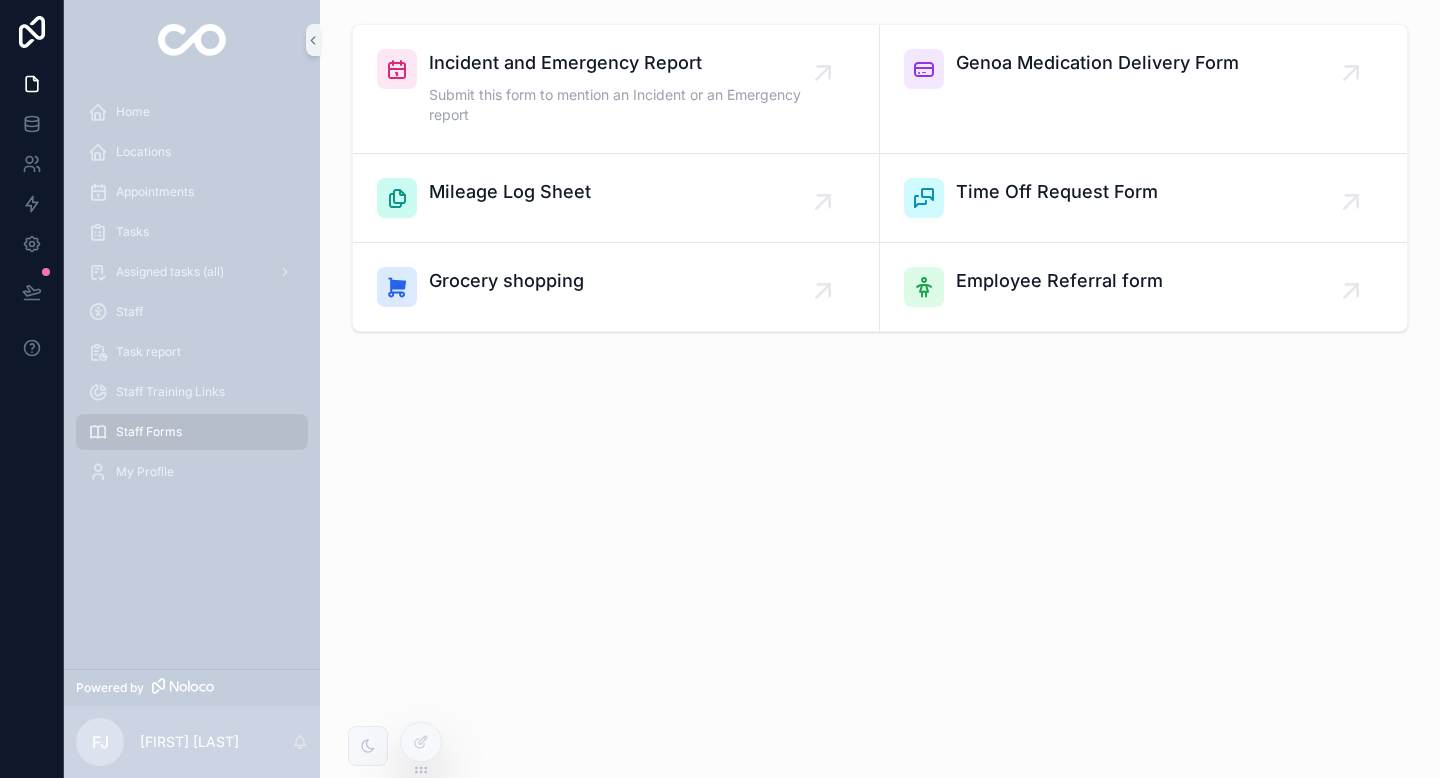click on "Incident and Emergency Report Submit this form to mention an Incident or an Emergency report Genoa Medication Delivery Form Mileage Log Sheet Time Off Request Form Grocery shopping Employee Referral form" at bounding box center [880, 250] 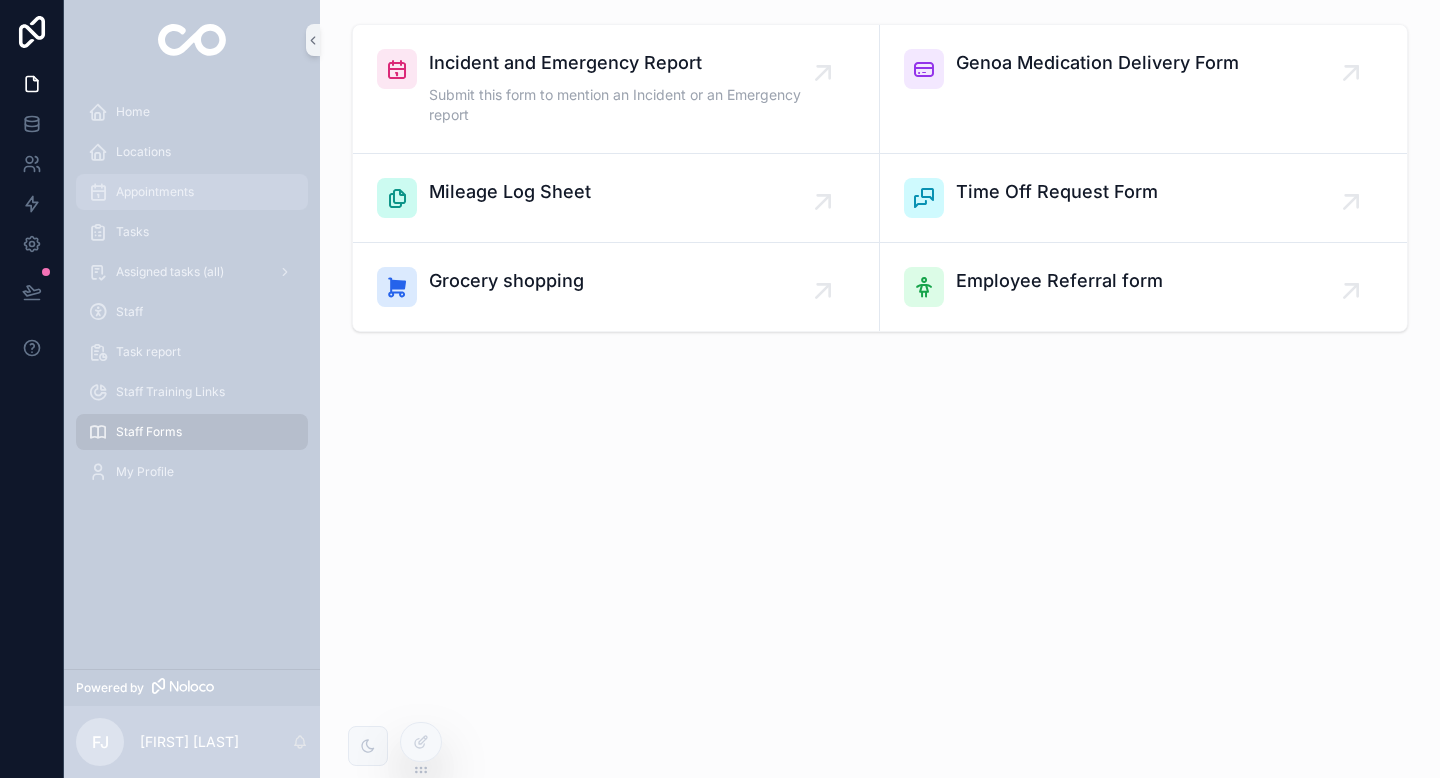 click on "Appointments" at bounding box center (192, 192) 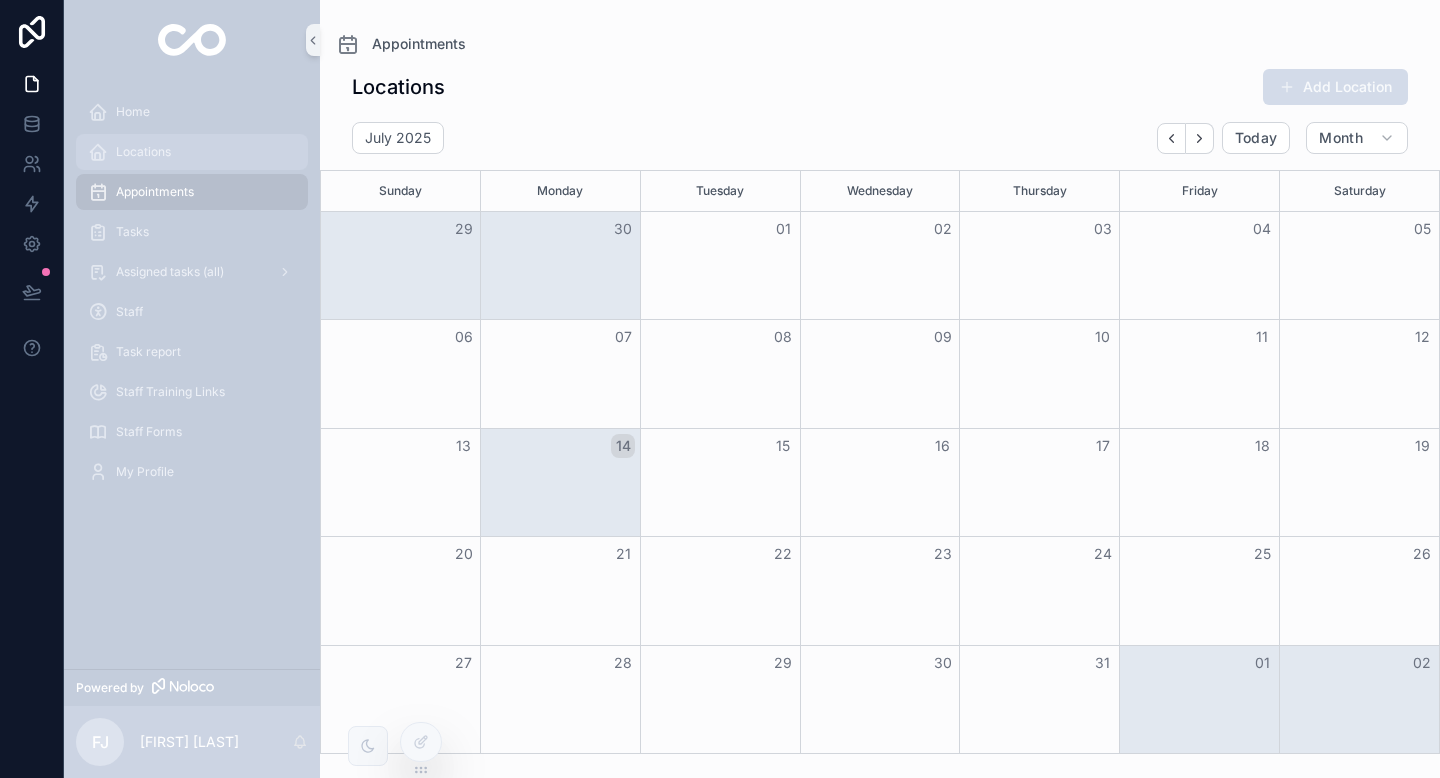 click on "Locations" at bounding box center [143, 152] 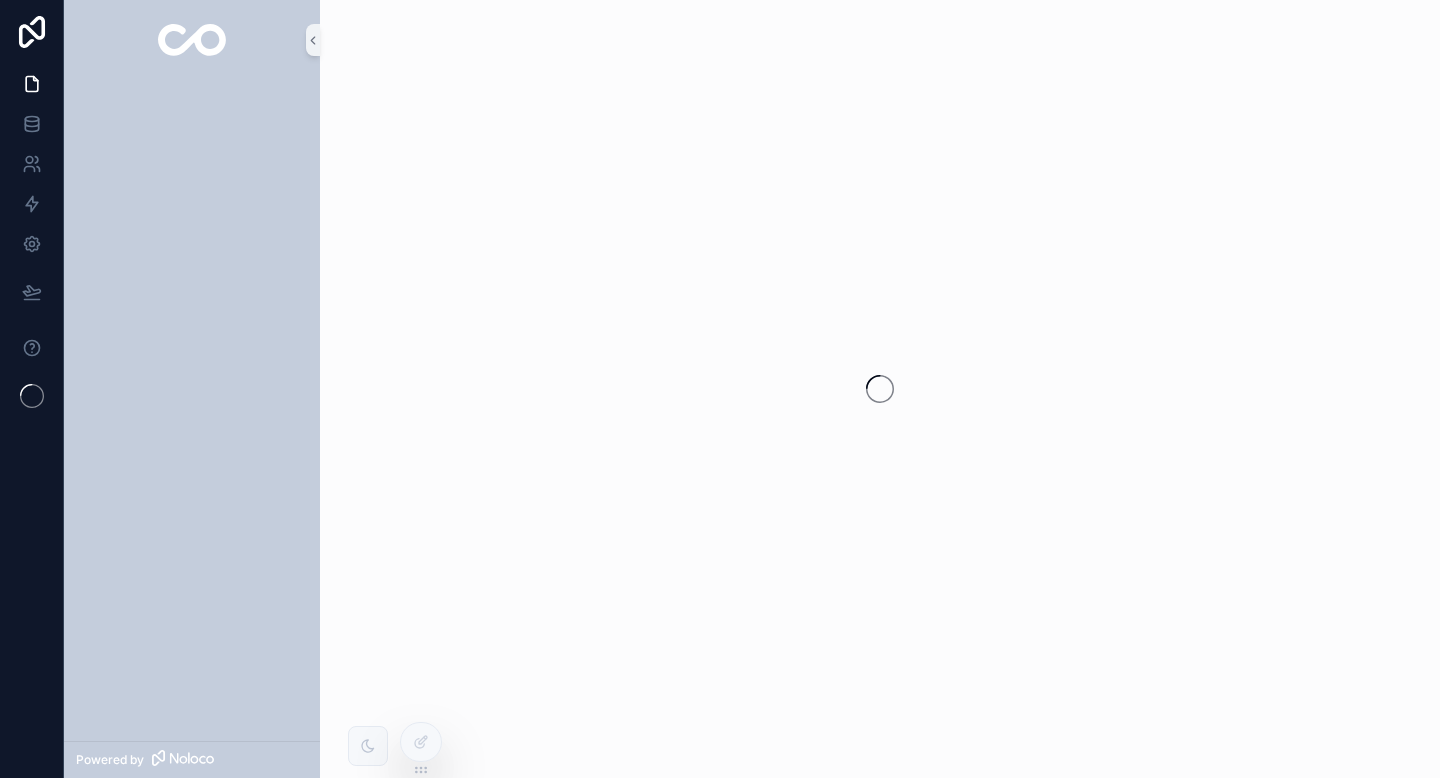 scroll, scrollTop: 0, scrollLeft: 0, axis: both 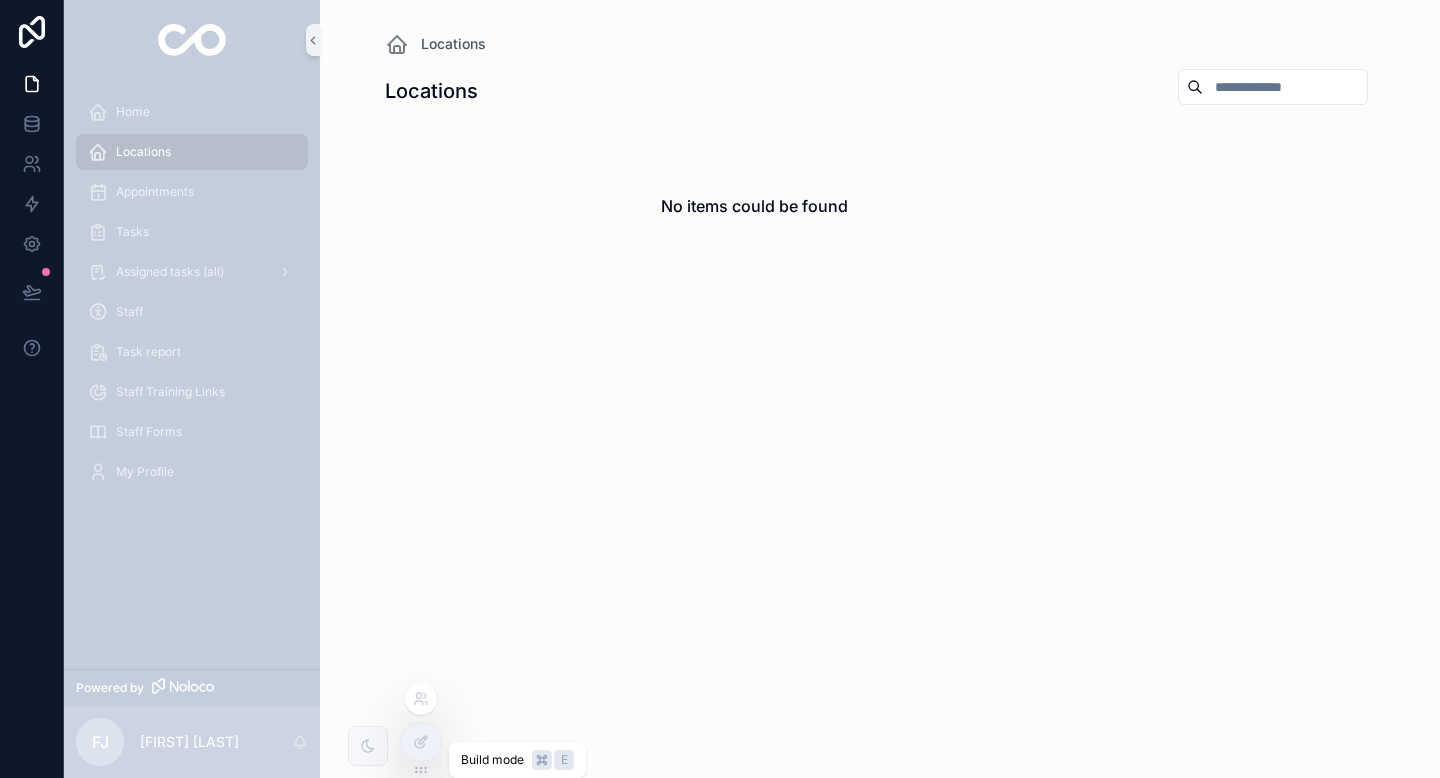 click at bounding box center (421, 742) 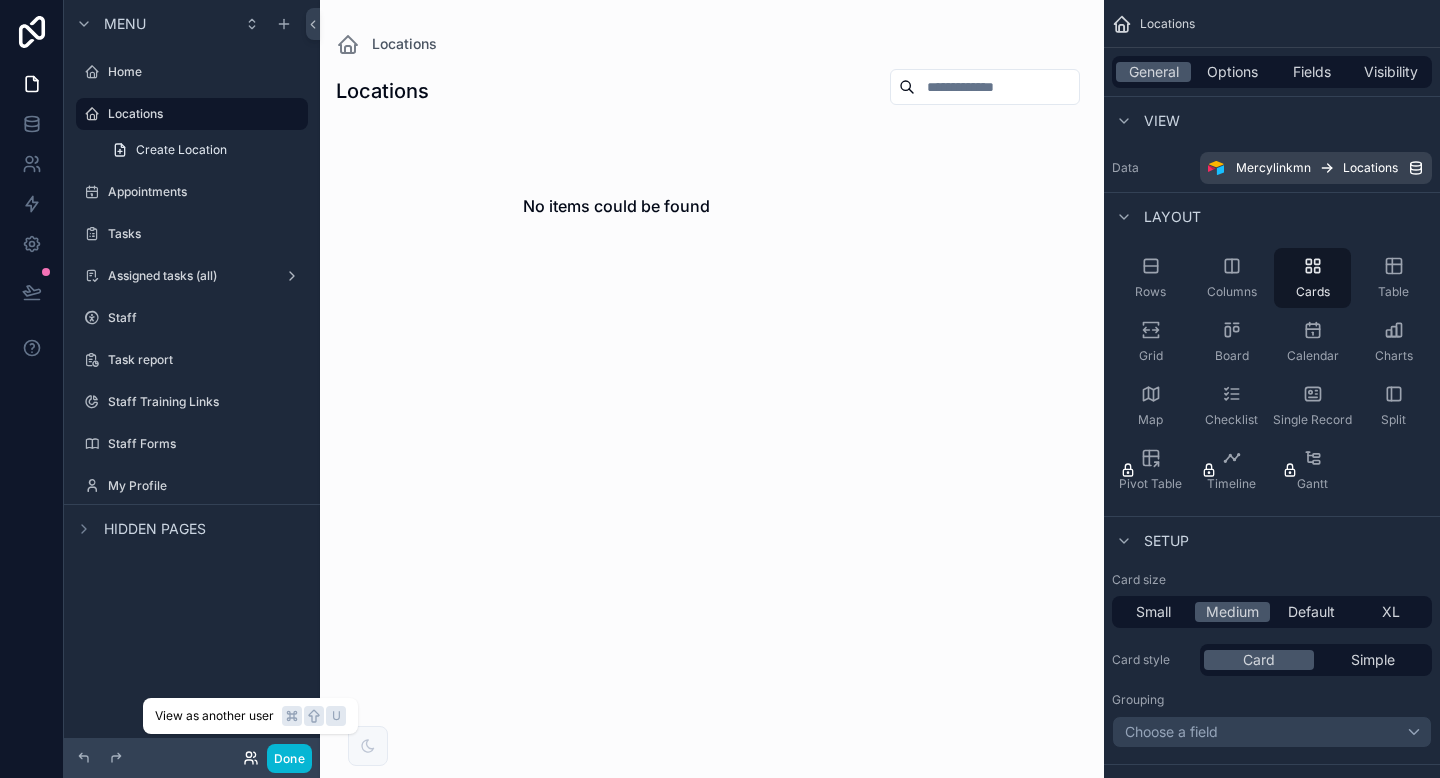 click 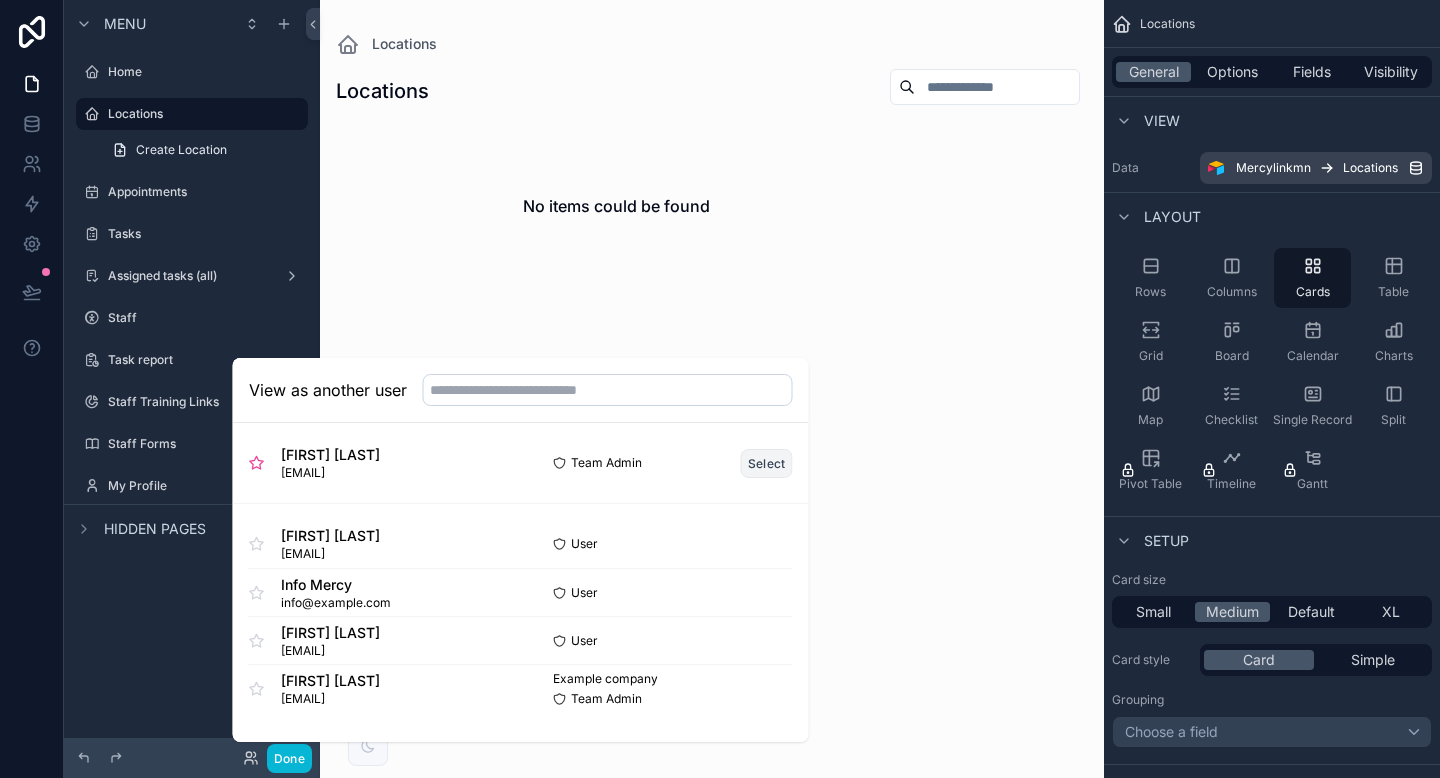 click on "Select" at bounding box center (767, 463) 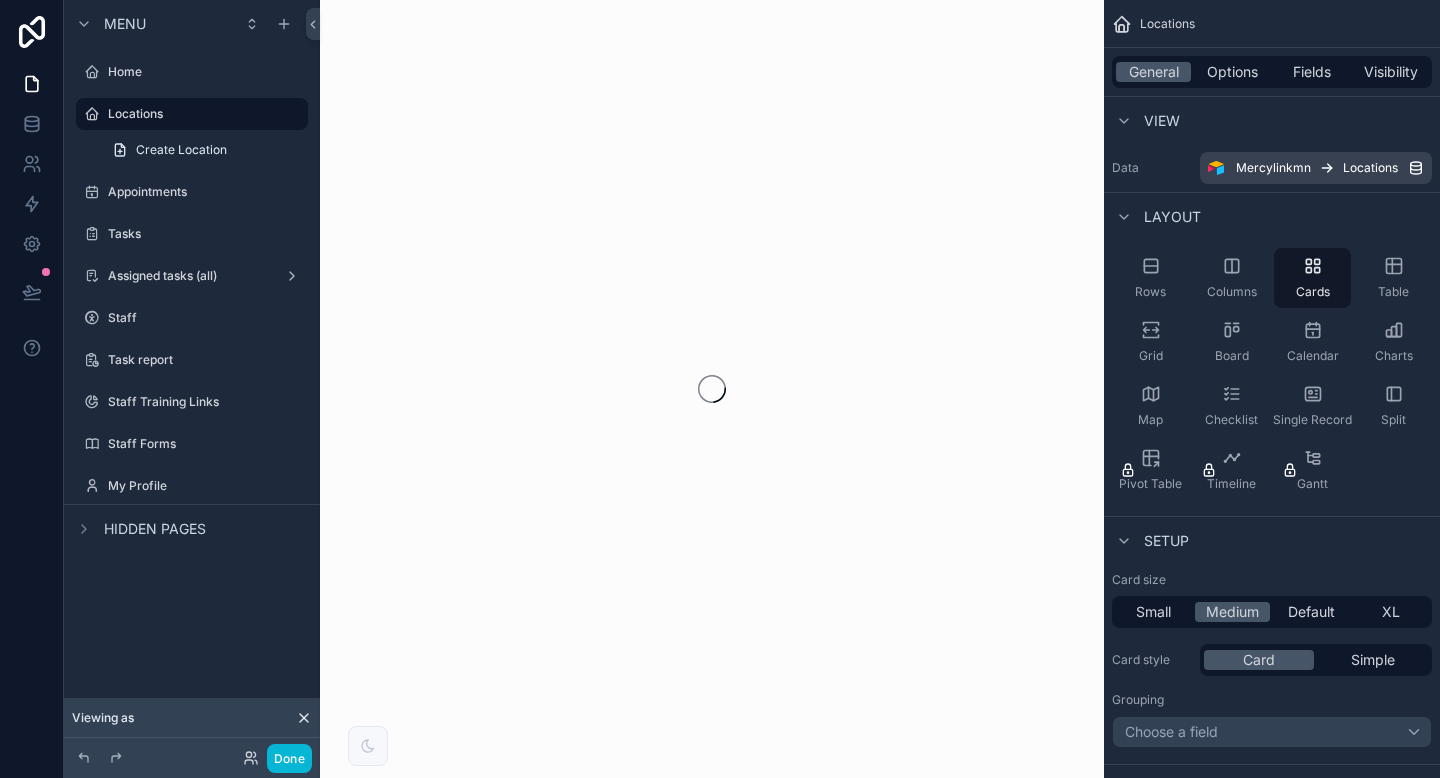 scroll, scrollTop: 0, scrollLeft: 0, axis: both 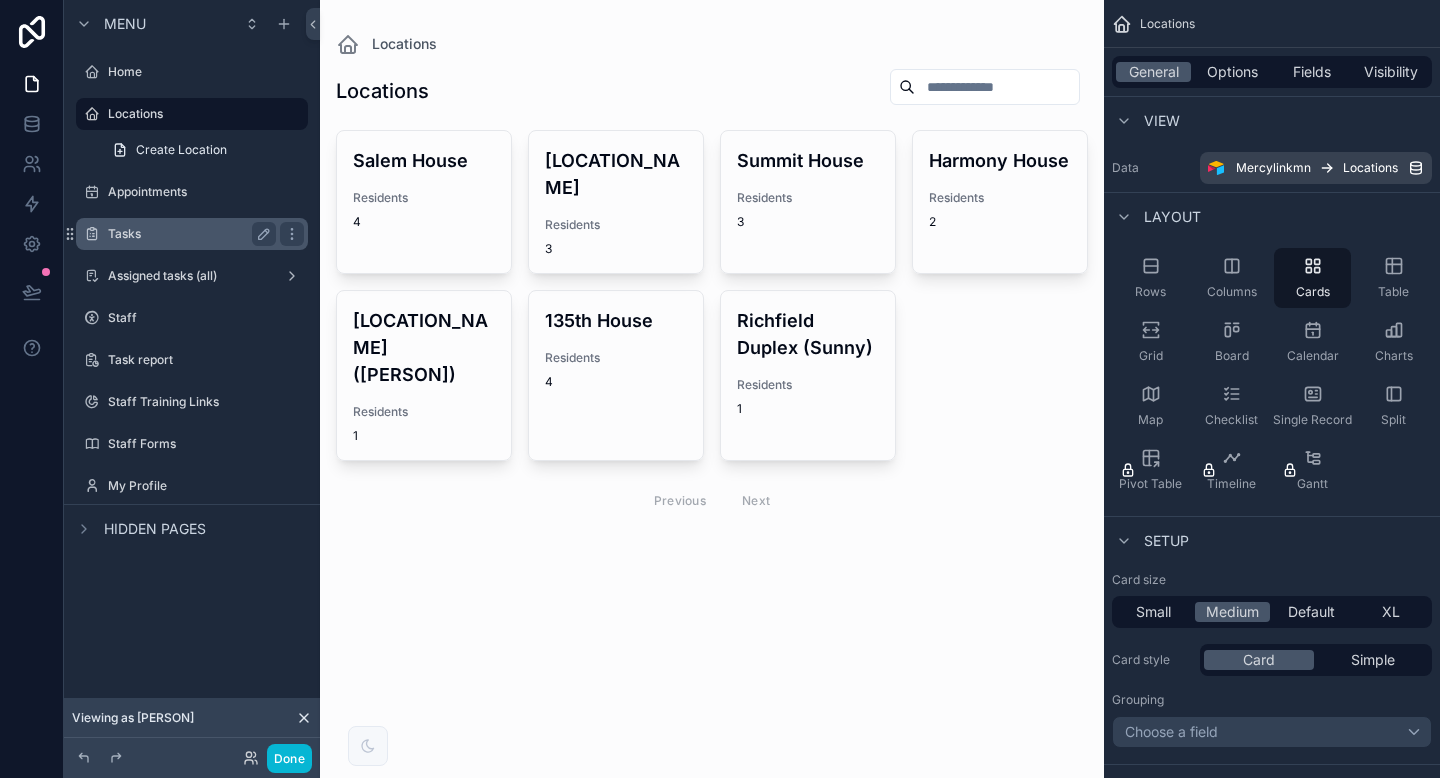 click on "Tasks" at bounding box center (188, 234) 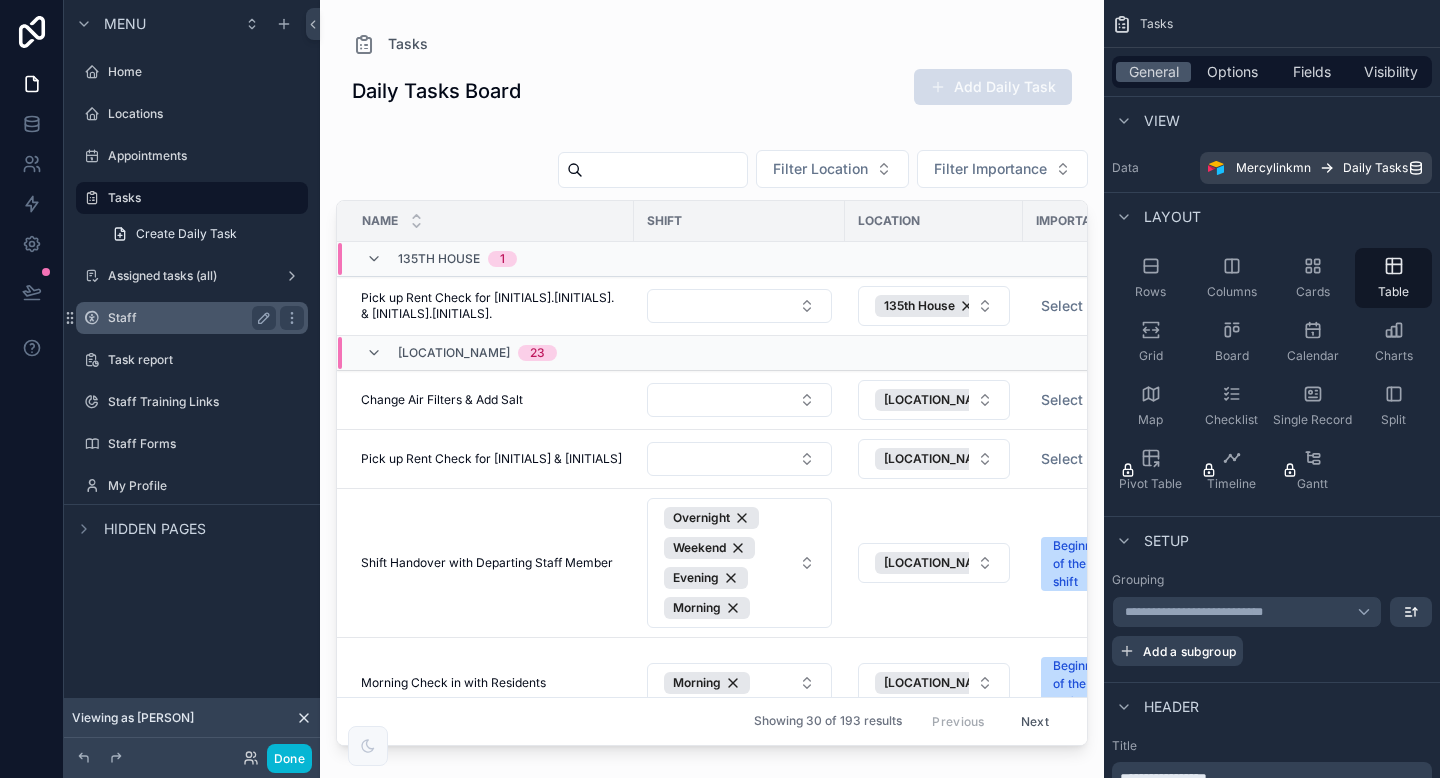 click on "Staff" at bounding box center (188, 318) 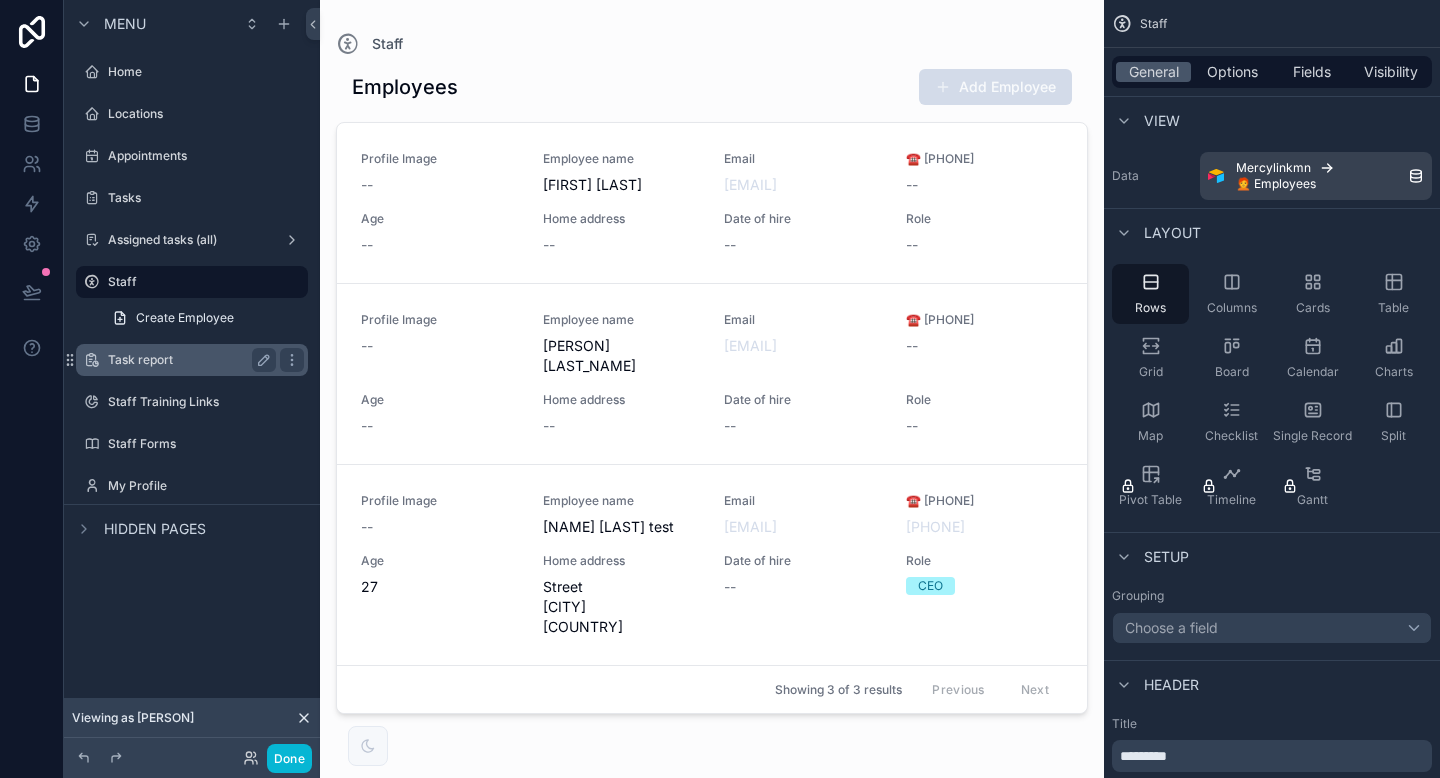 click on "Task report" at bounding box center (188, 360) 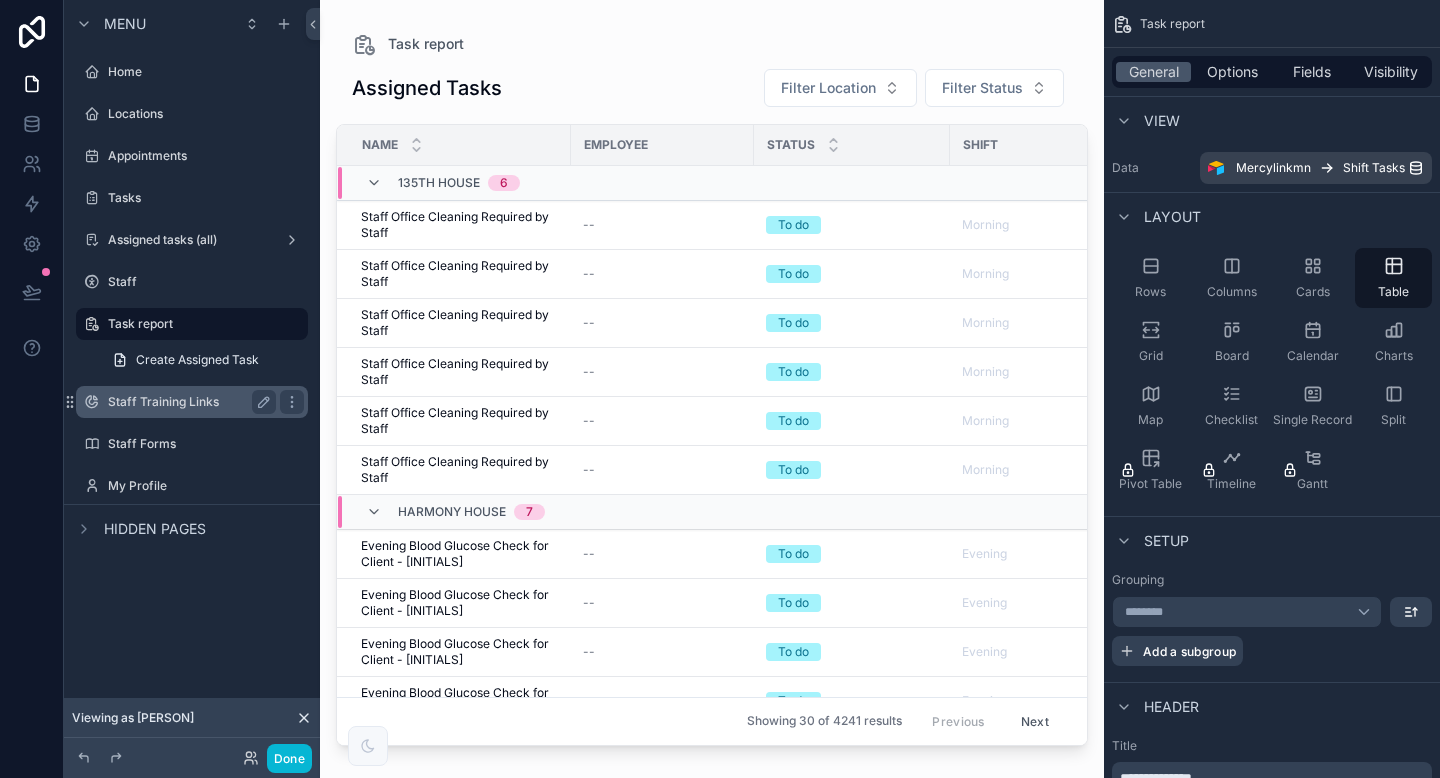 click on "Staff Training Links" at bounding box center [188, 402] 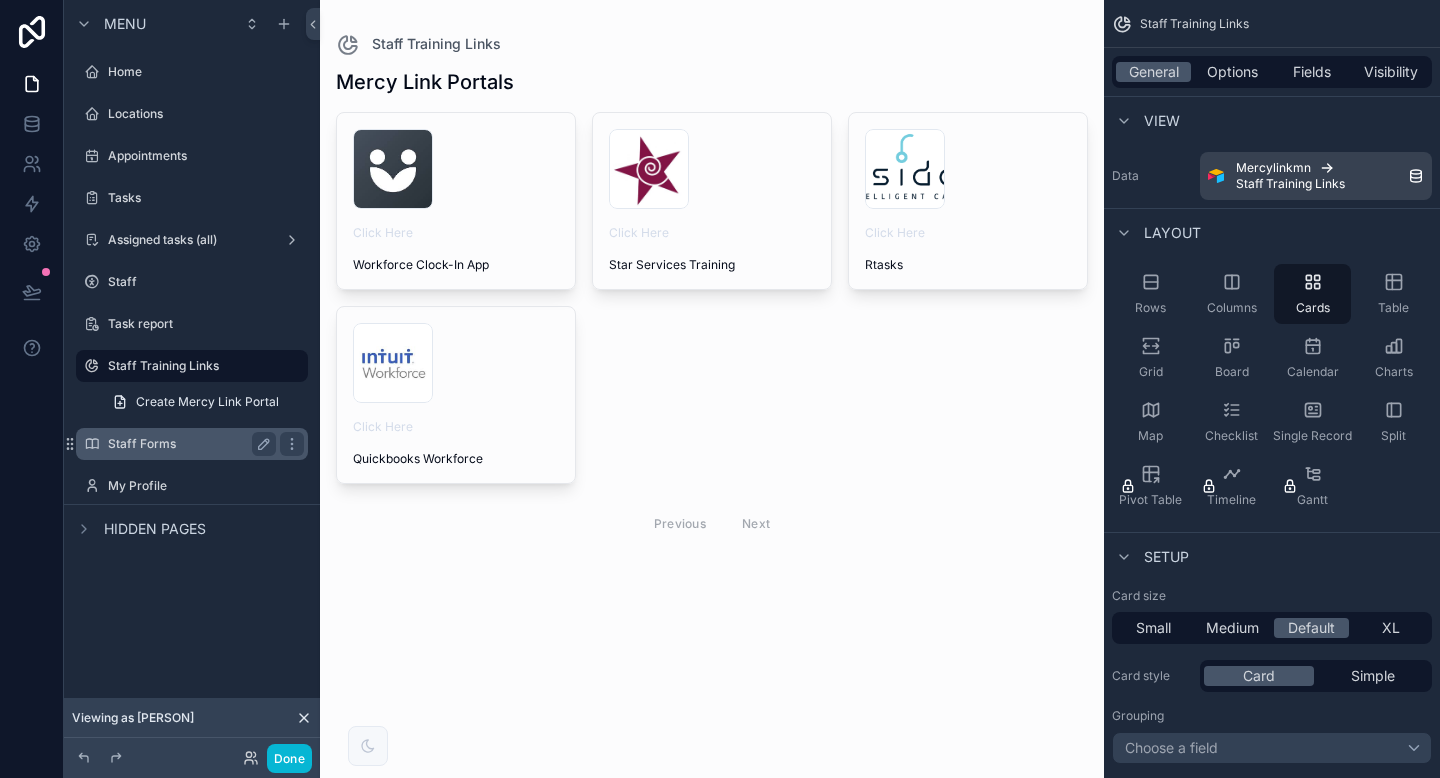 click on "Staff Forms" at bounding box center (188, 444) 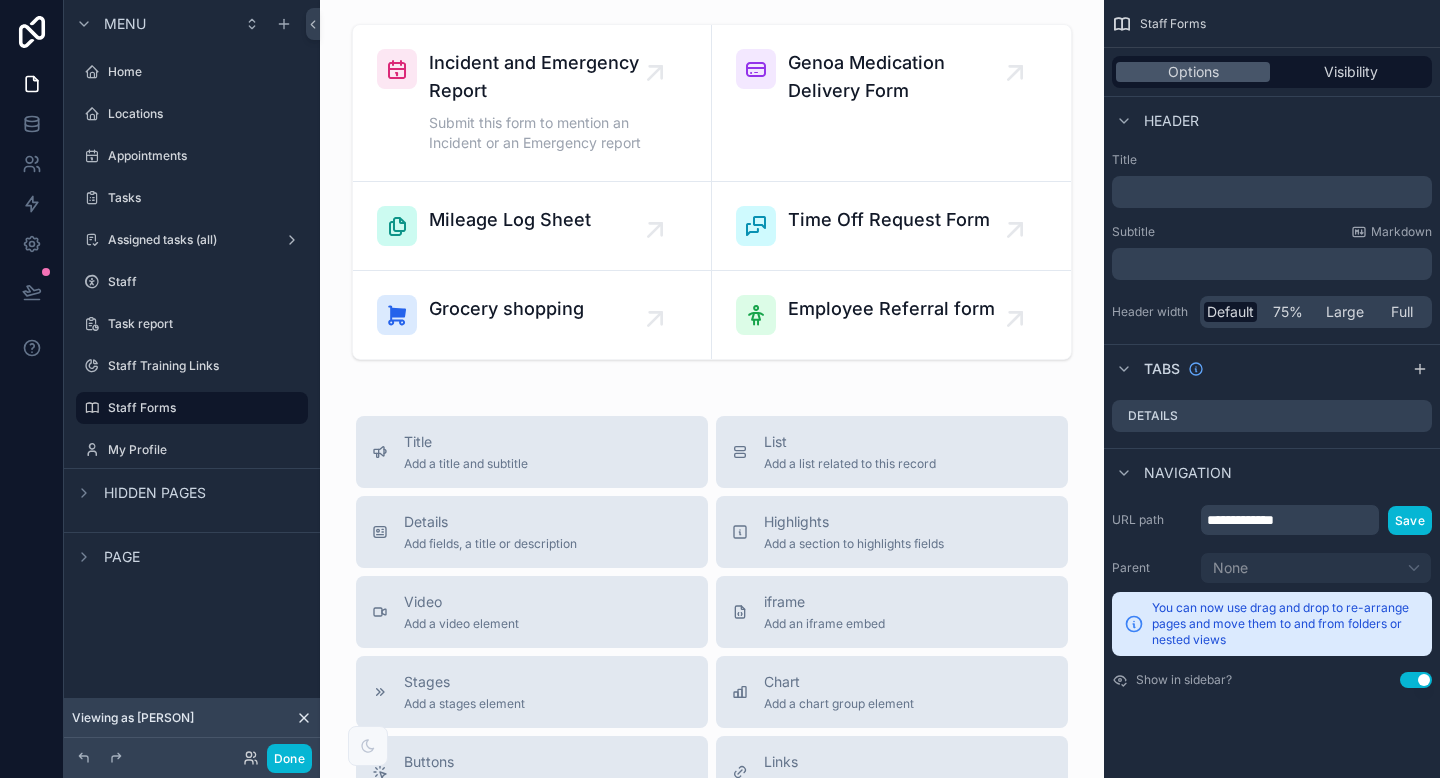 click on "Header" at bounding box center [1171, 121] 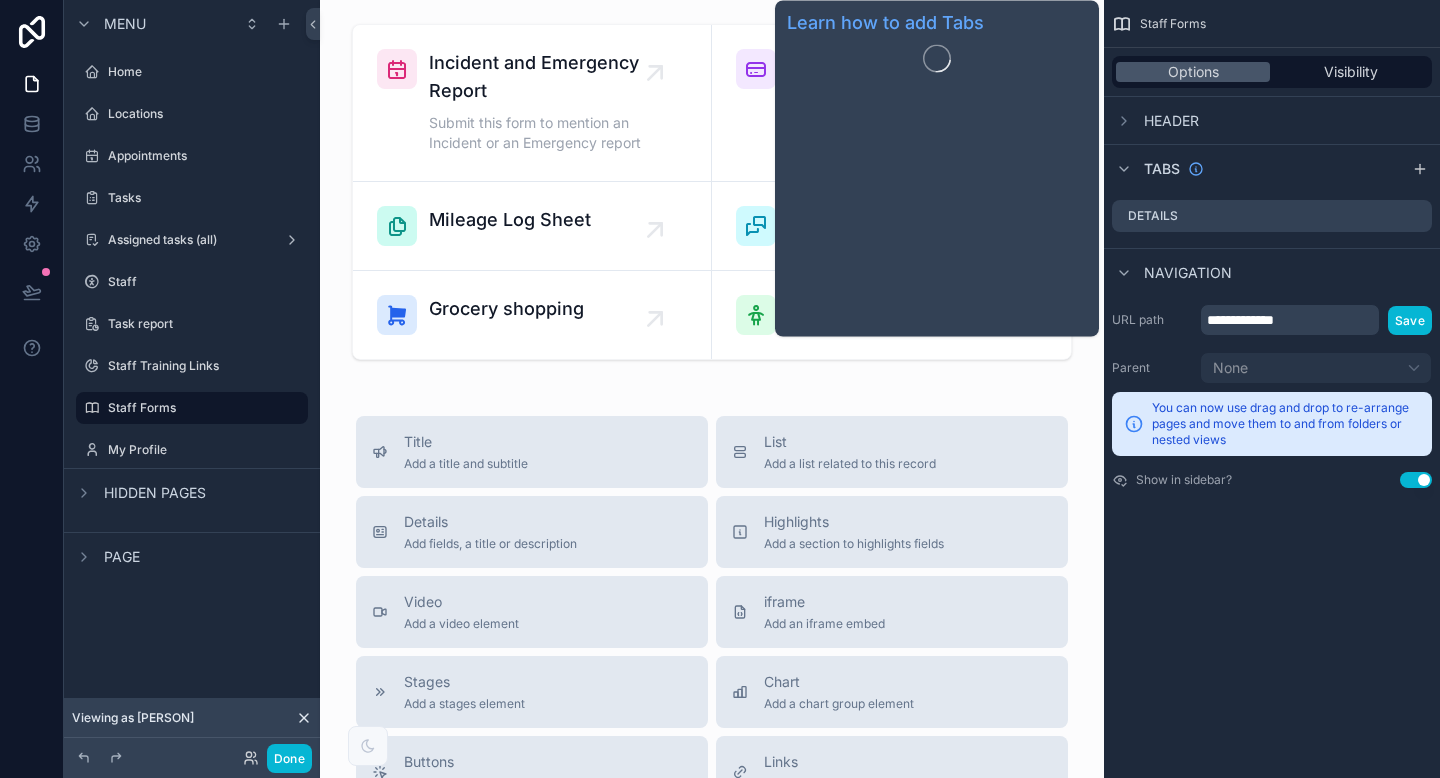 click on "Tabs" at bounding box center (1162, 169) 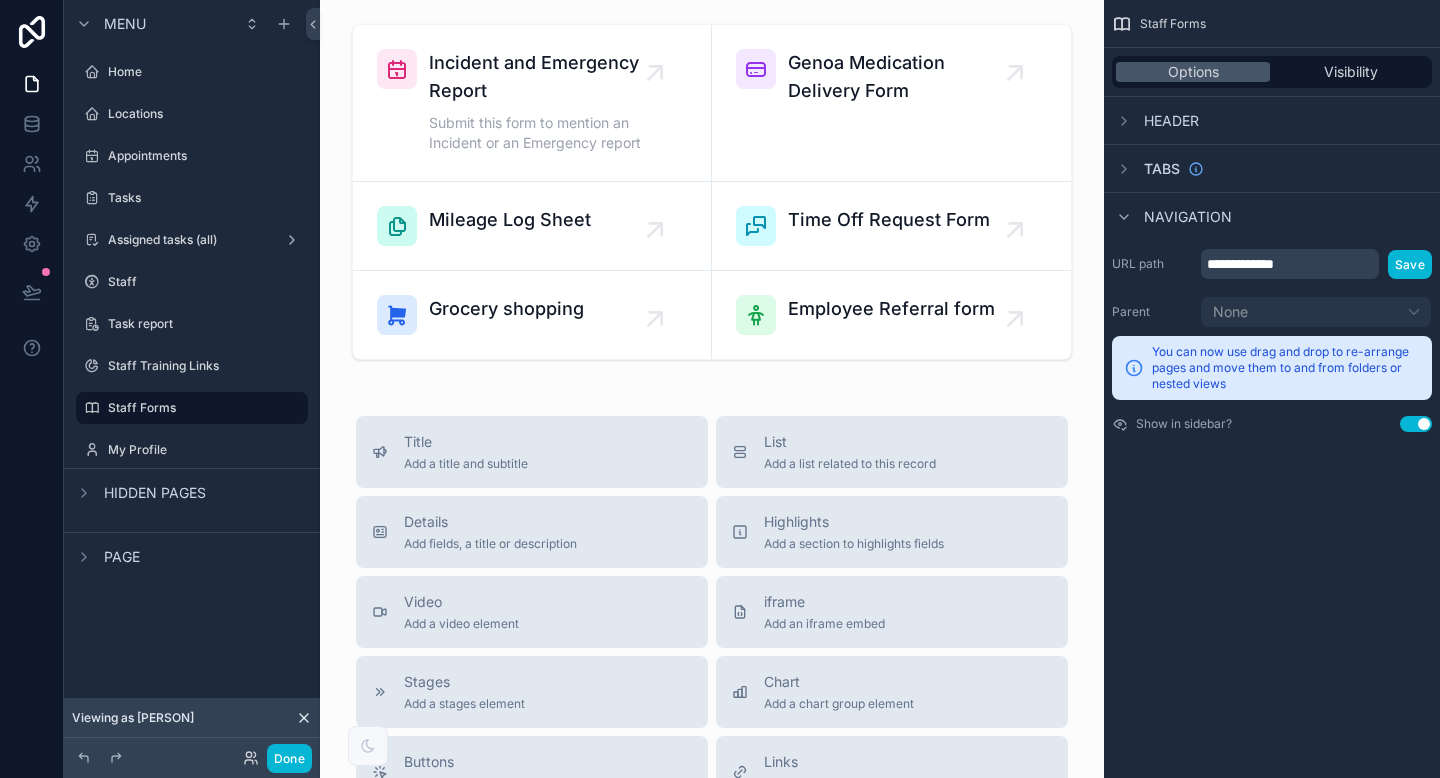 click on "Tabs" at bounding box center (1272, 168) 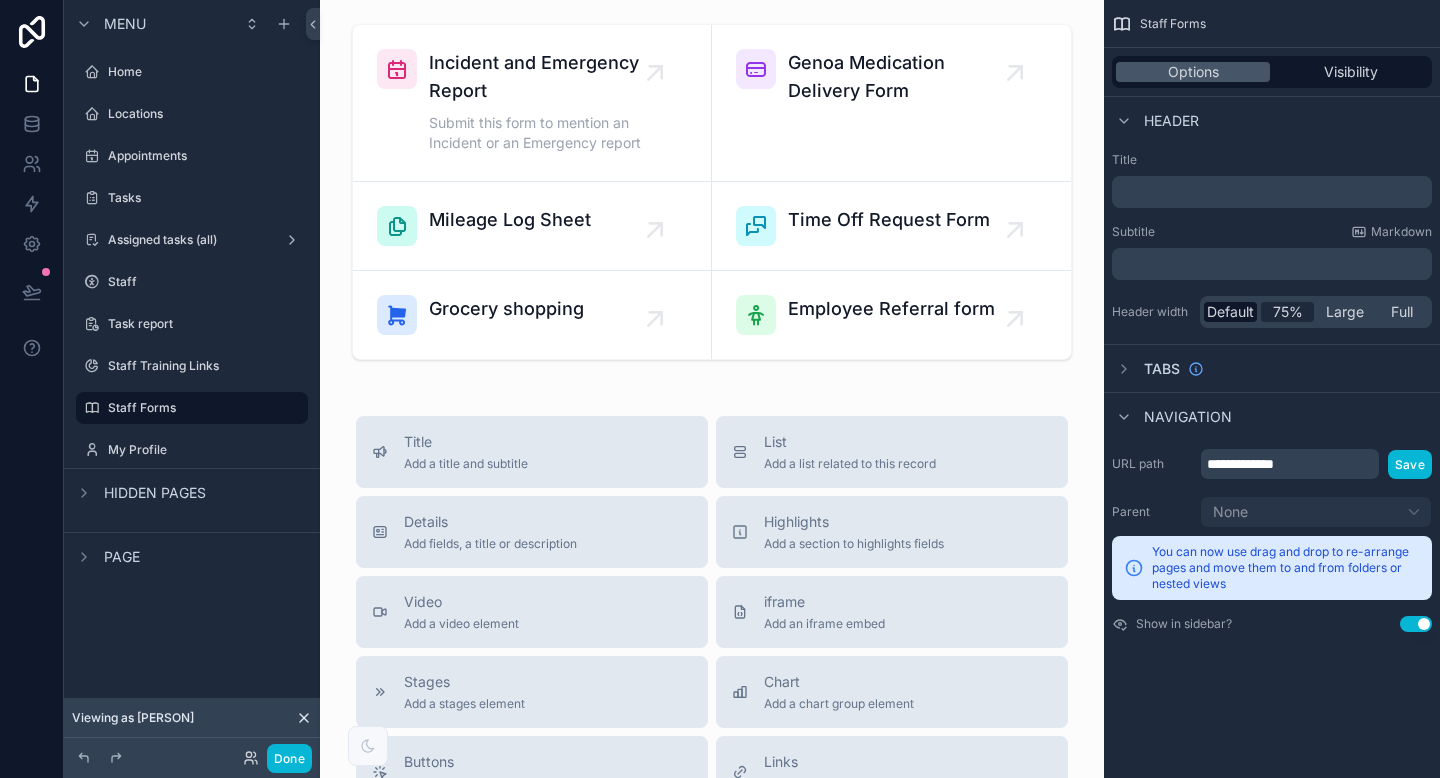 click on "75%" at bounding box center (1288, 312) 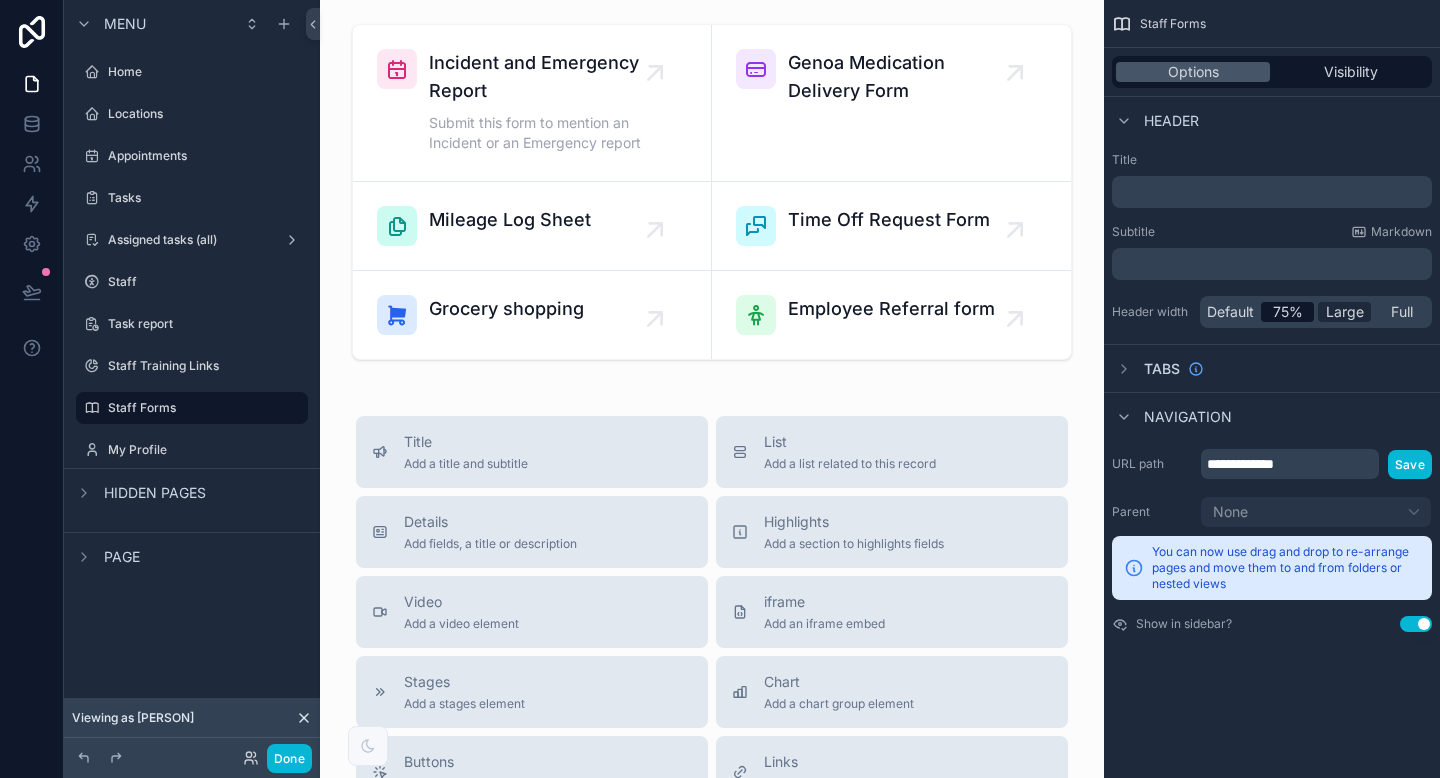 click on "Large" at bounding box center (1345, 312) 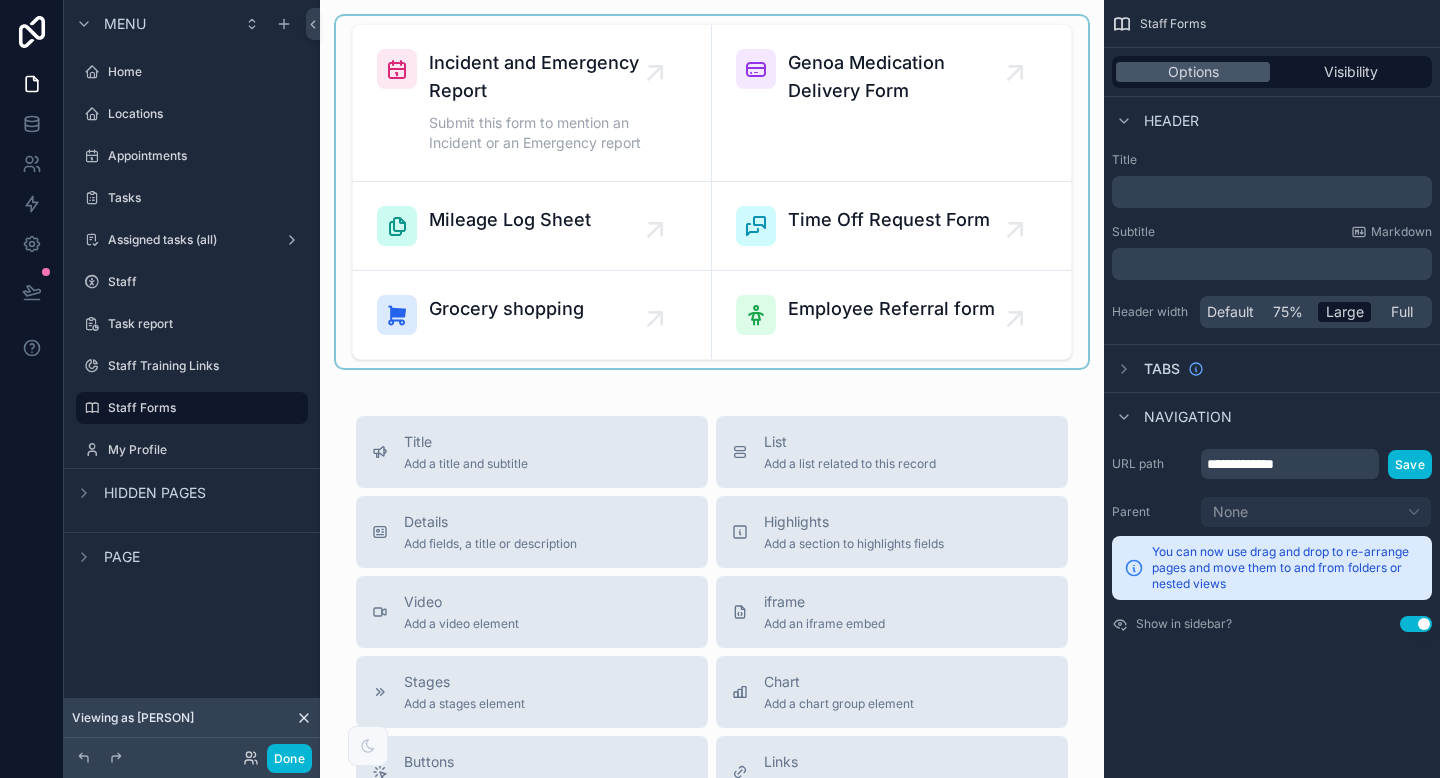 click at bounding box center [712, 192] 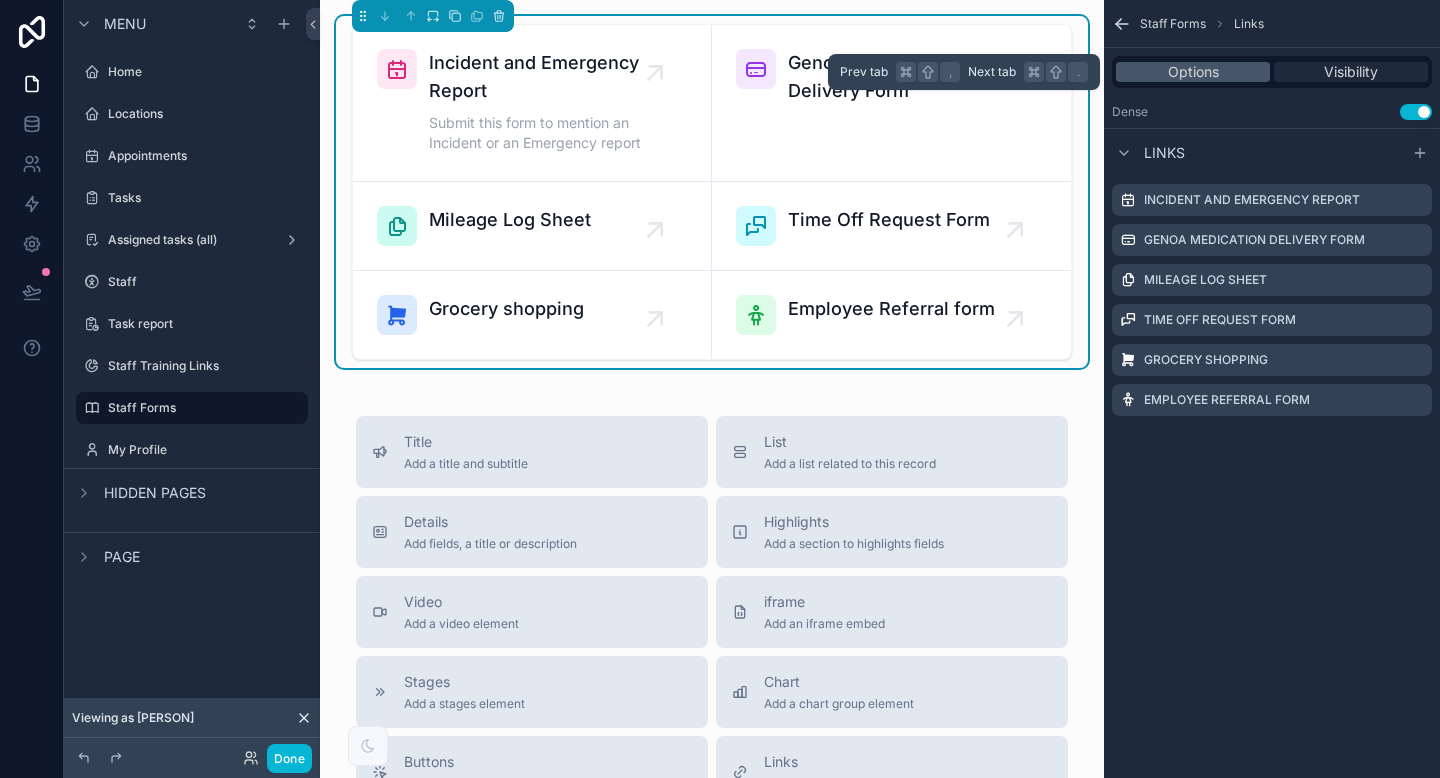 click on "Visibility" at bounding box center (1351, 72) 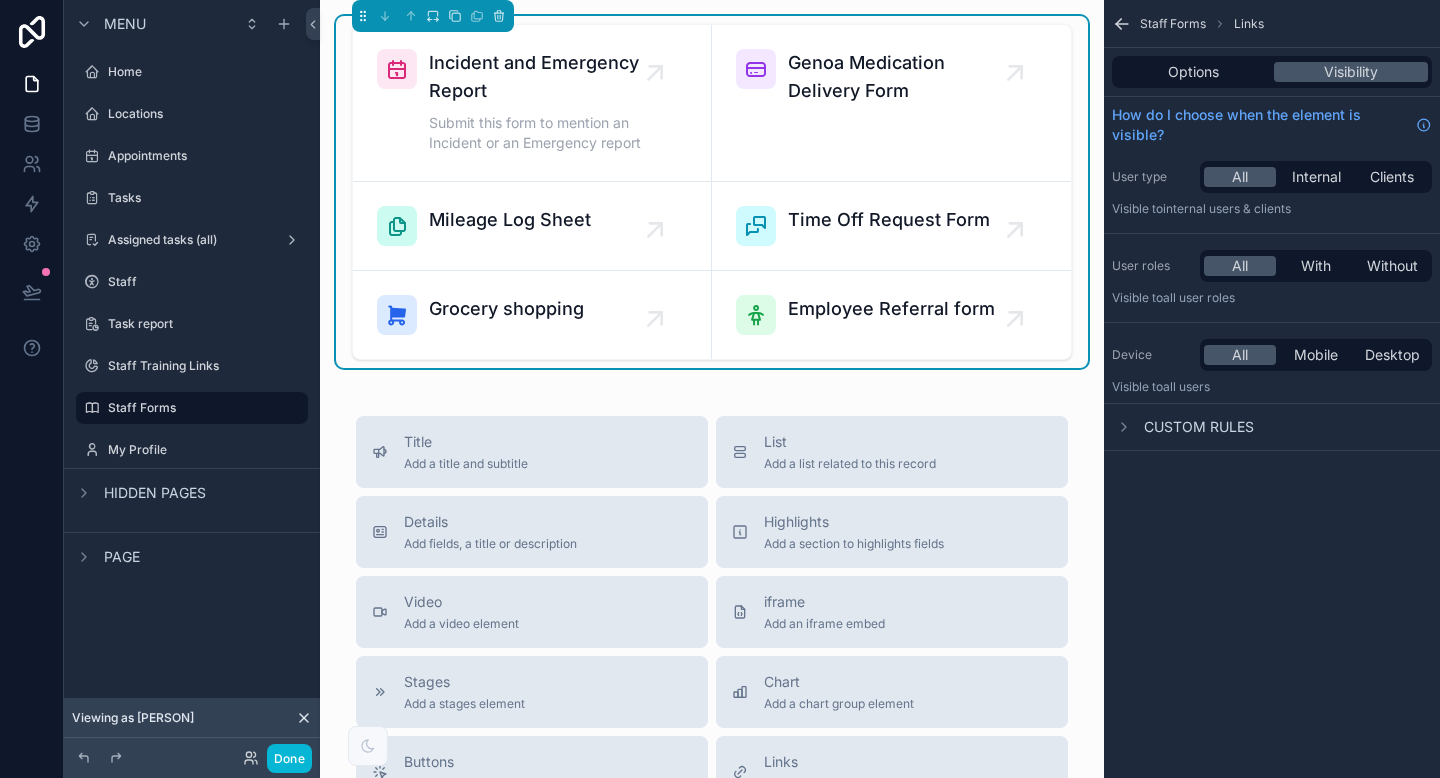 click on "Custom rules" at bounding box center (1199, 427) 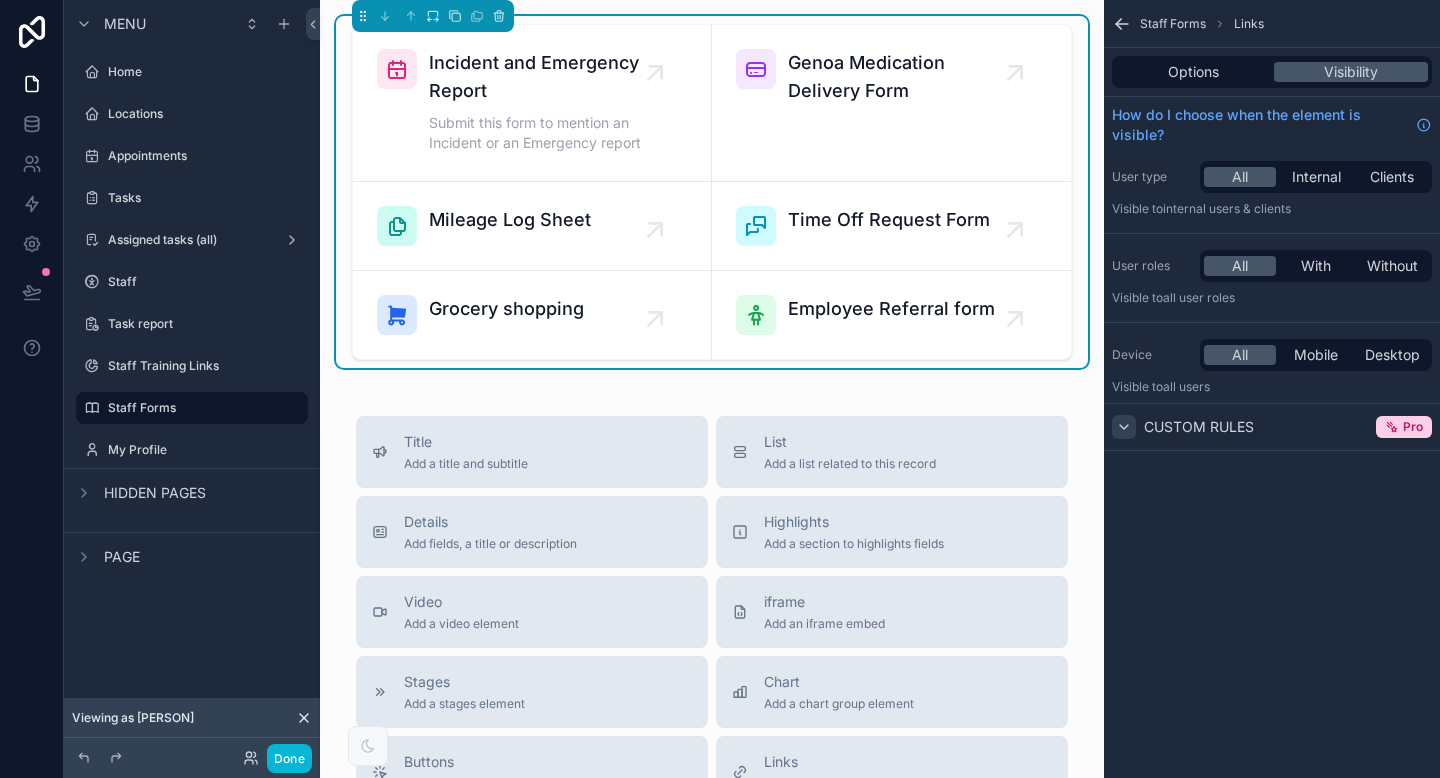 click 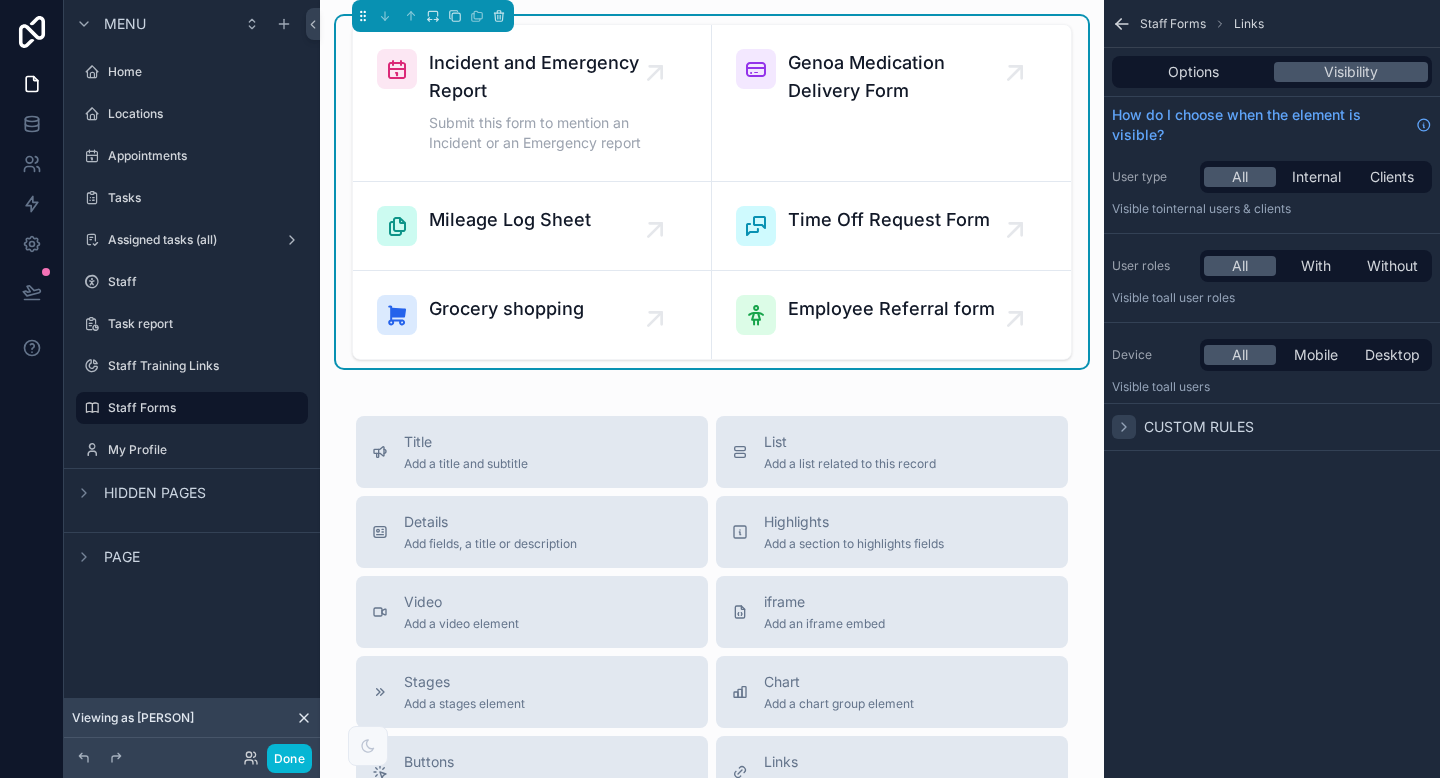 click on "Options Visibility" at bounding box center [1272, 72] 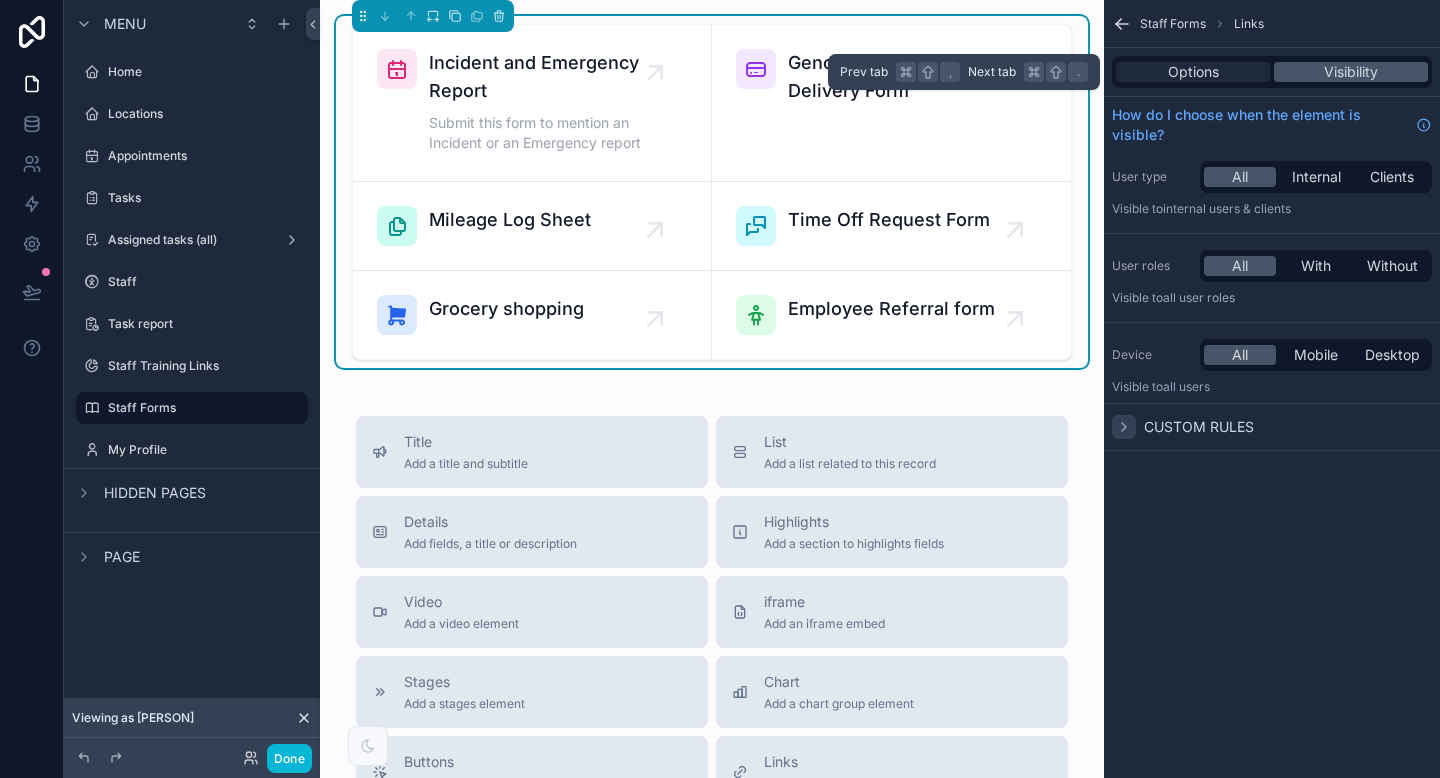 click on "Options" at bounding box center (1193, 72) 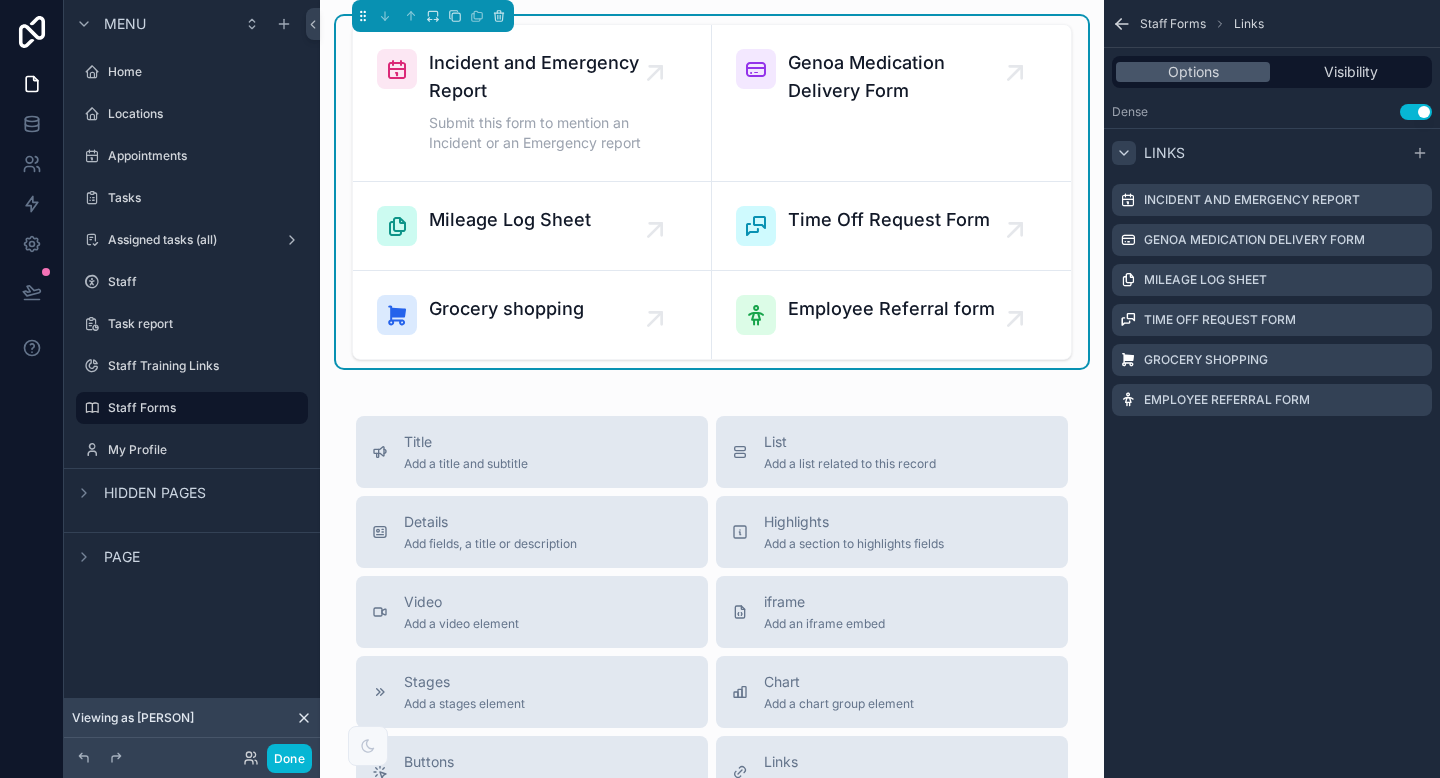 click 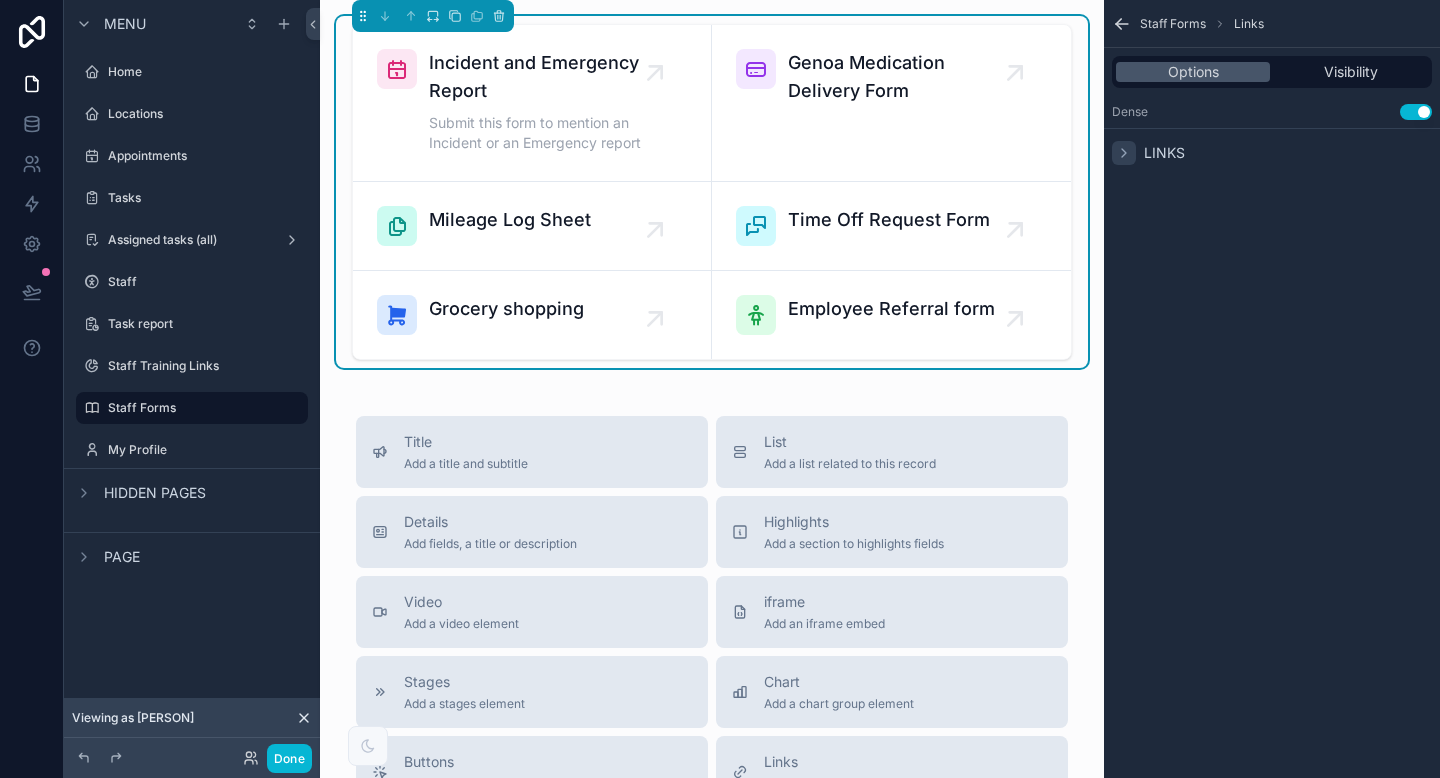 click on "Use setting" at bounding box center (1416, 112) 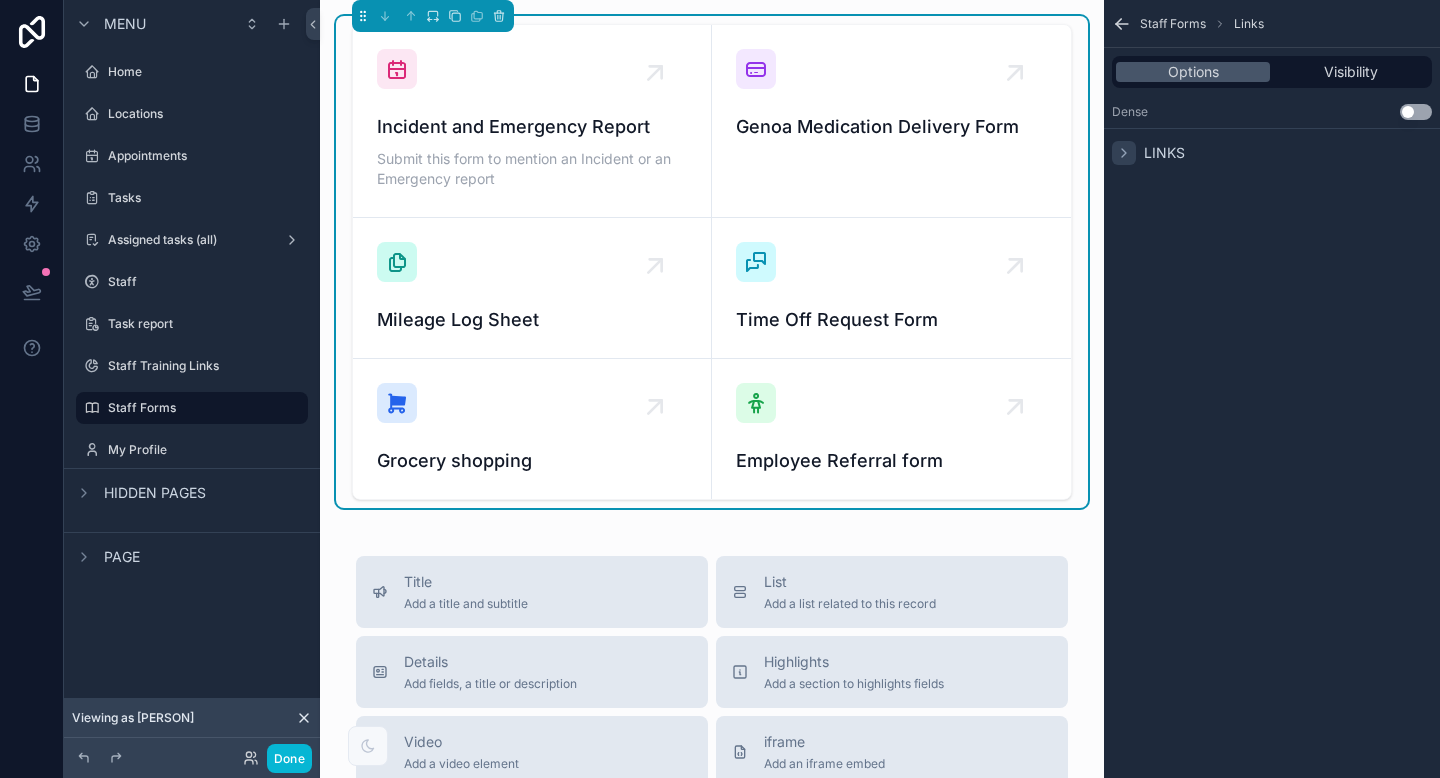 click on "Use setting" at bounding box center (1416, 112) 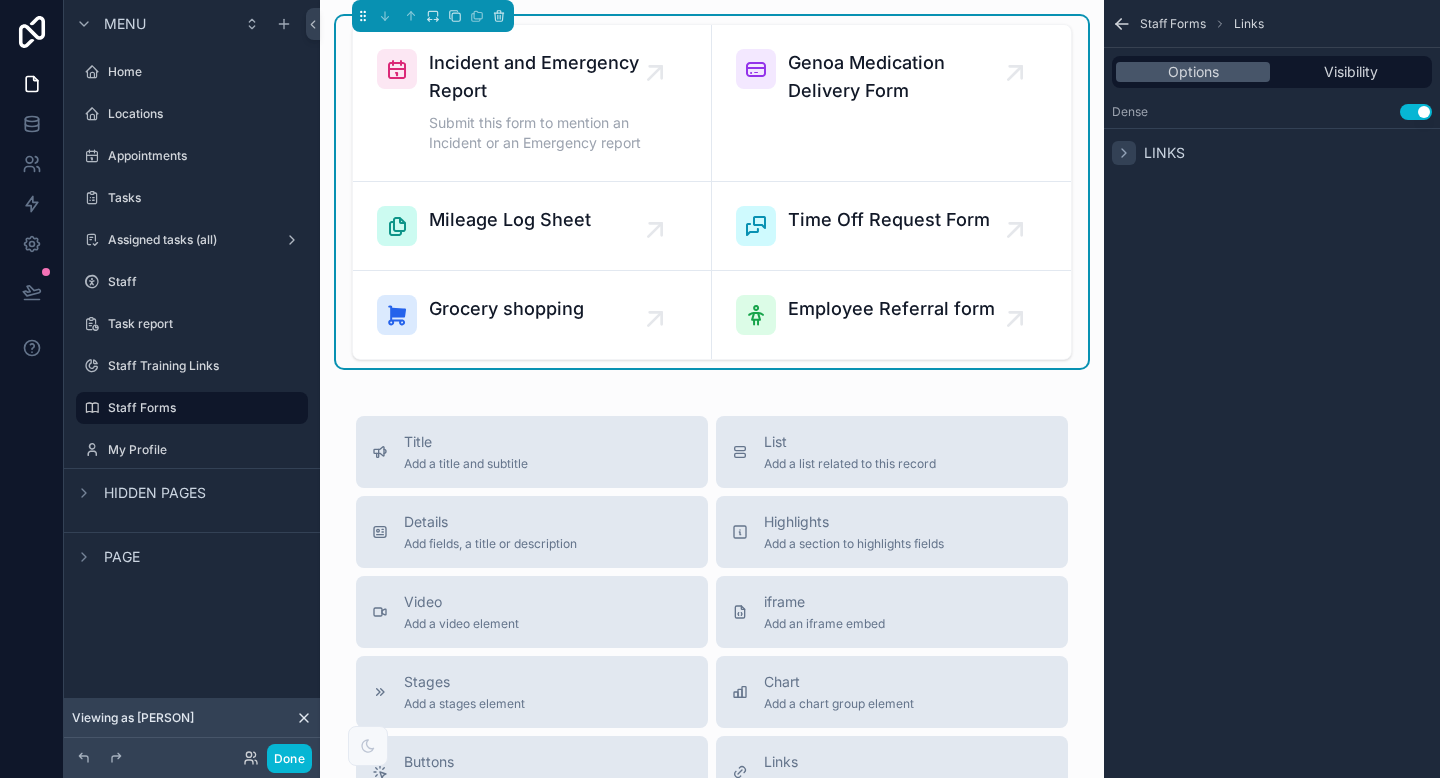 click on "Use setting" at bounding box center [1416, 112] 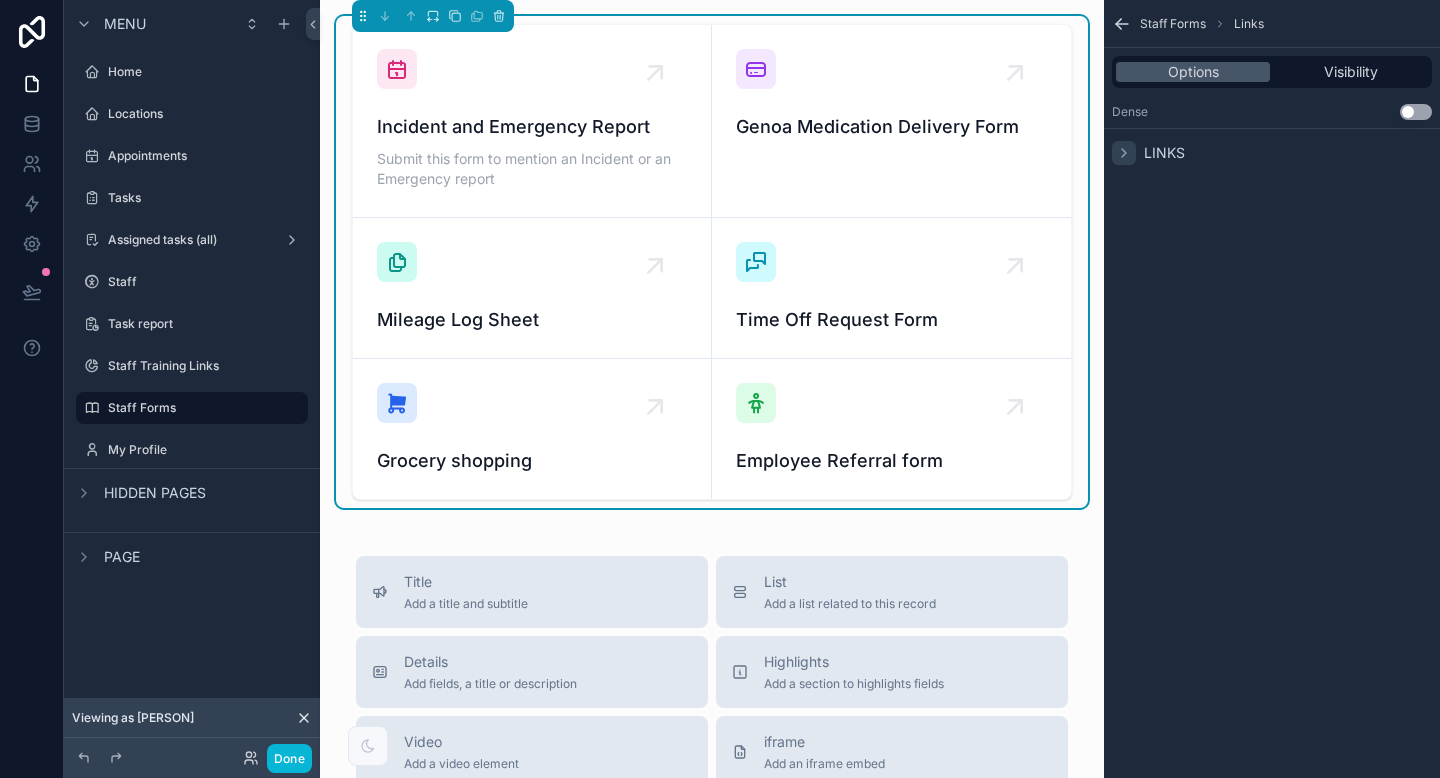 click on "Use setting" at bounding box center [1416, 112] 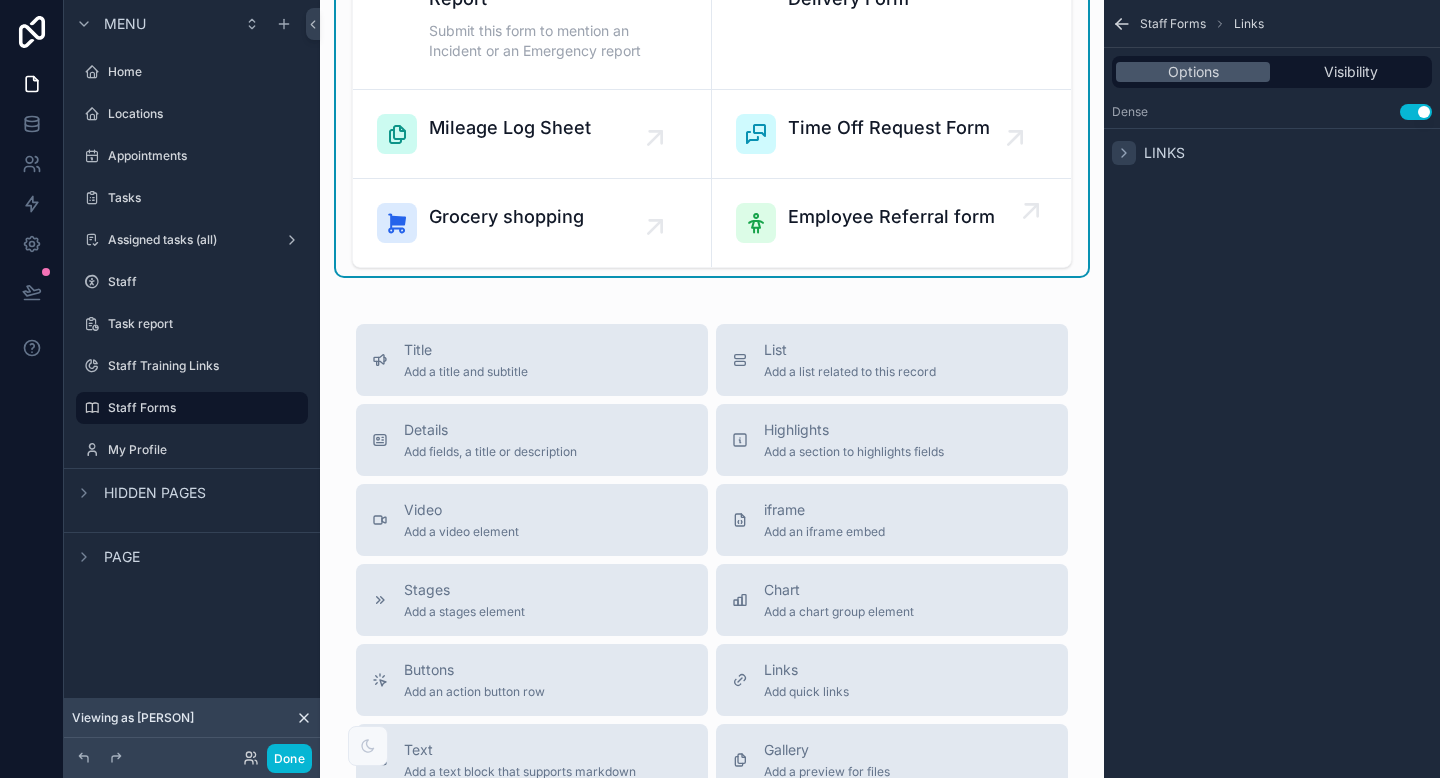 scroll, scrollTop: 0, scrollLeft: 0, axis: both 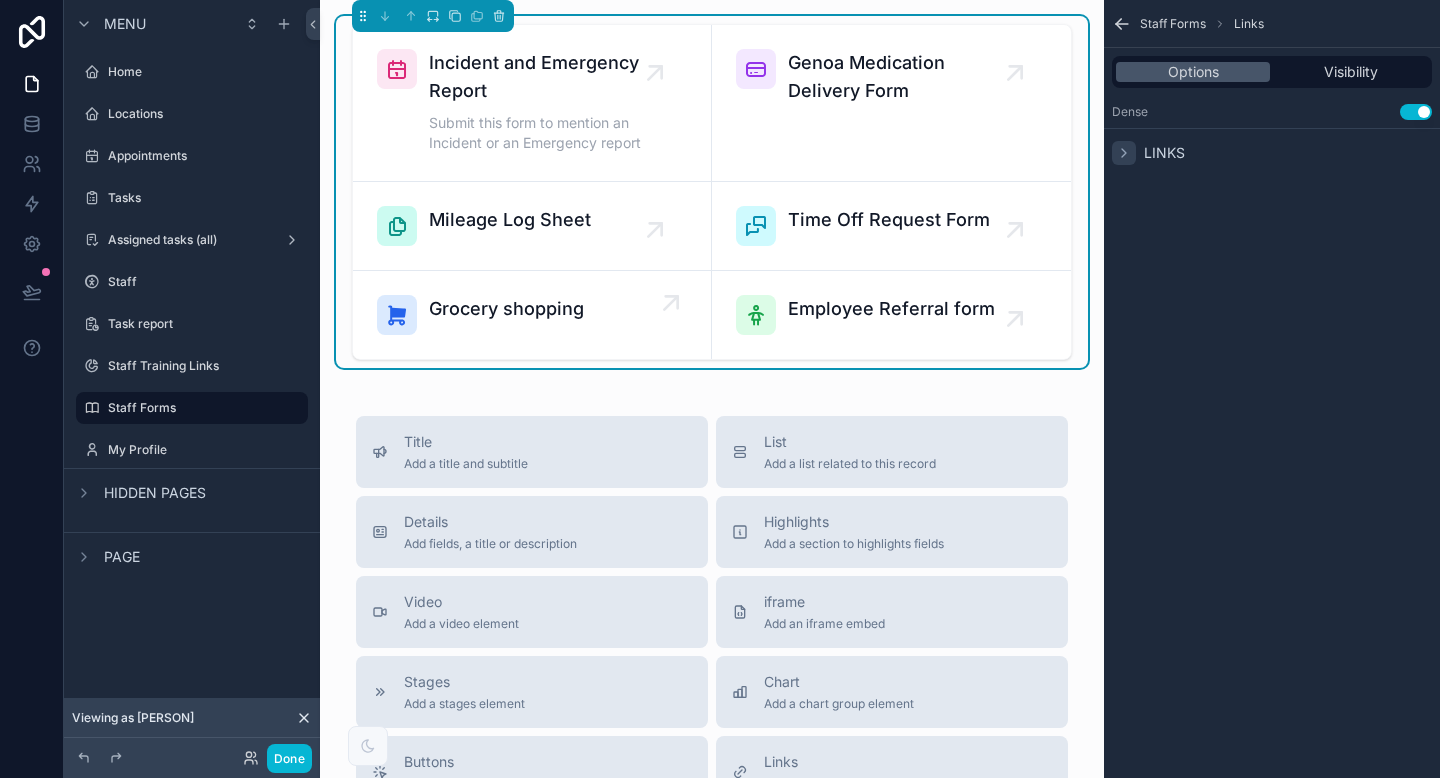click on "Grocery shopping" at bounding box center (532, 315) 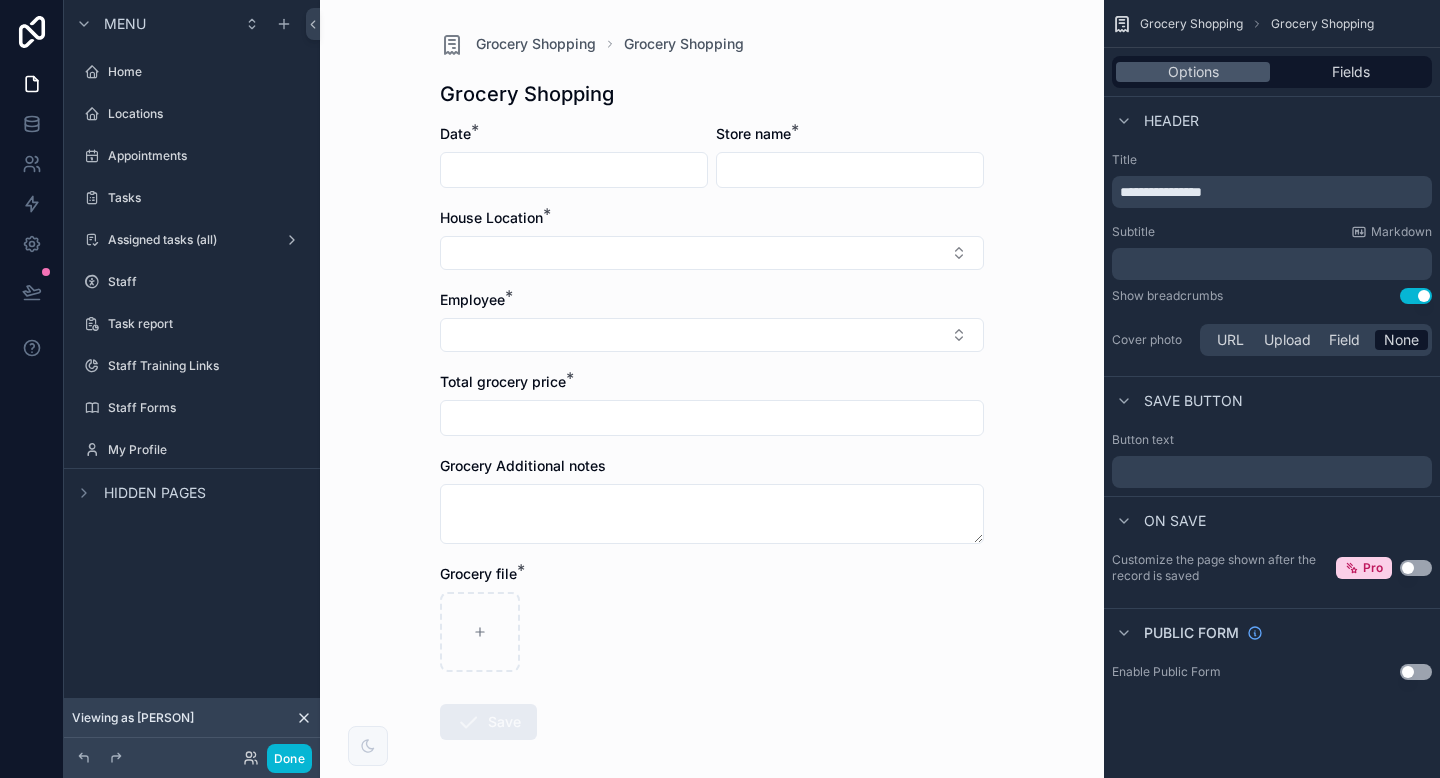 click on "Options Fields" at bounding box center (1272, 72) 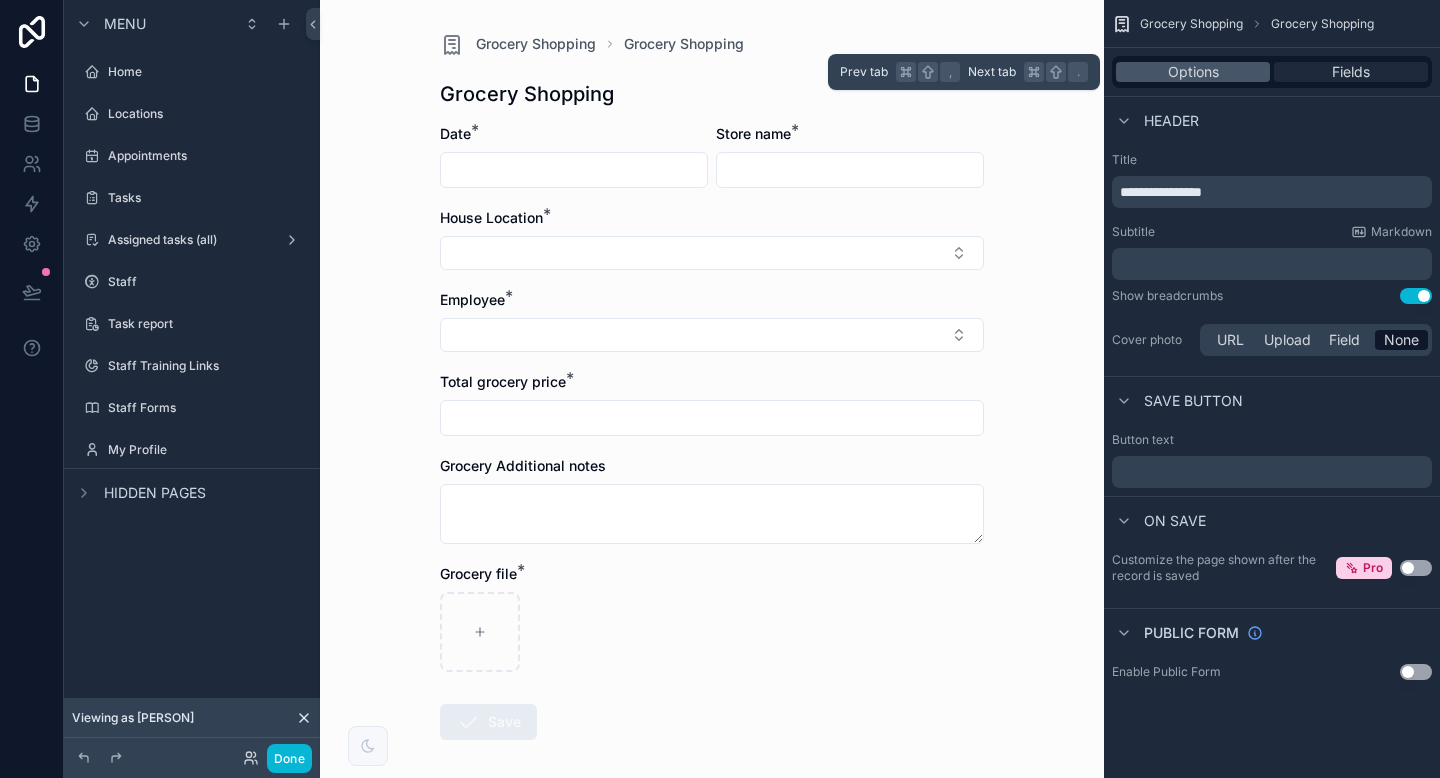 click on "Fields" at bounding box center [1351, 72] 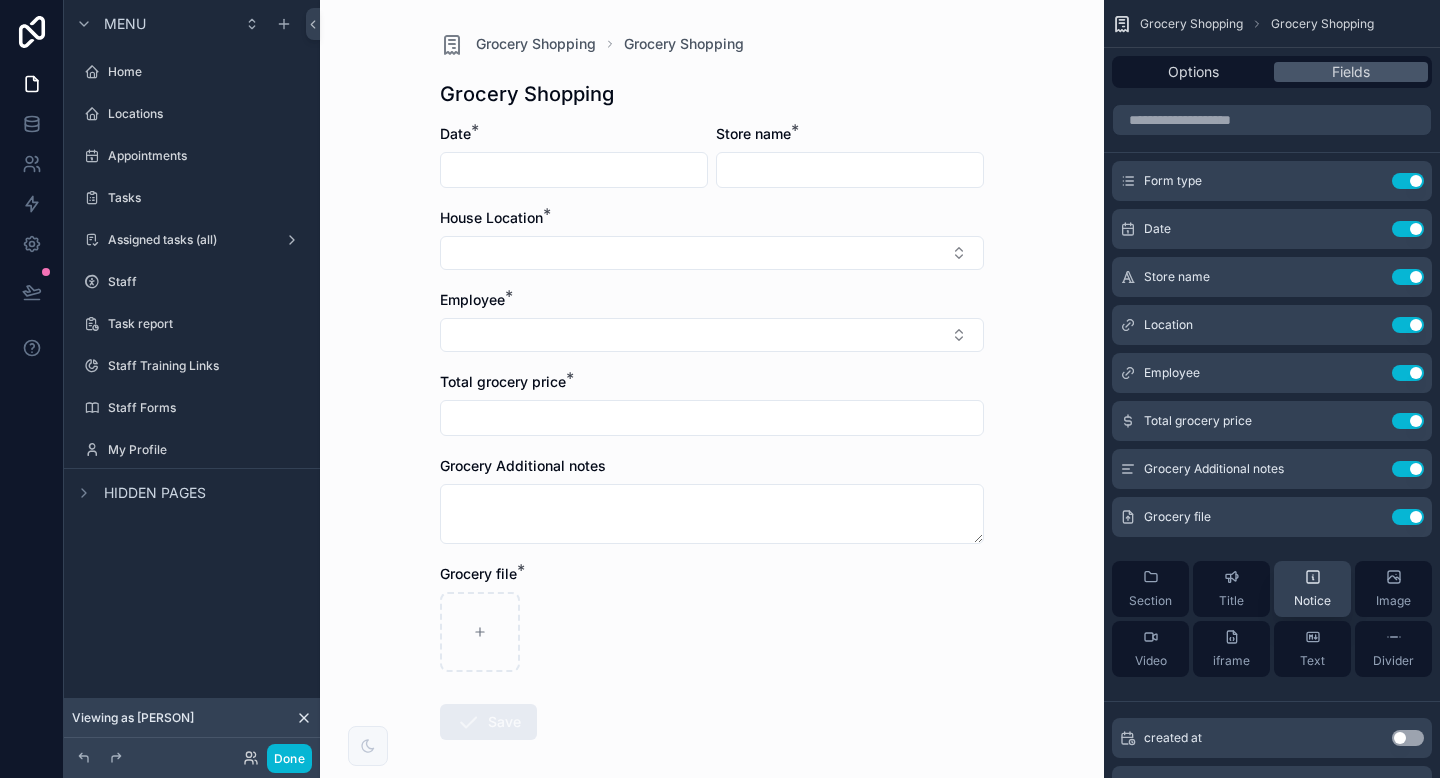 click on "Notice" at bounding box center (1312, 601) 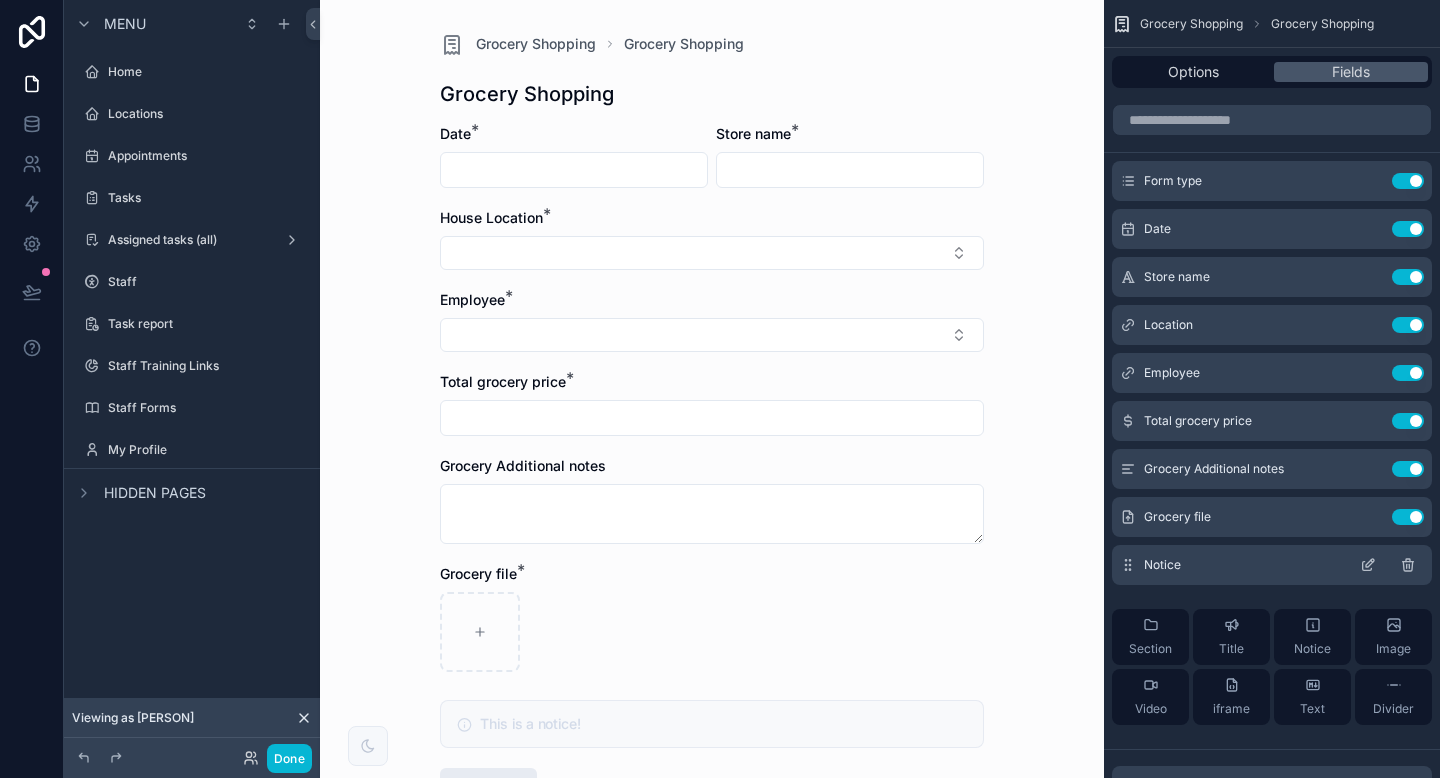click on "Notice" at bounding box center [1272, 565] 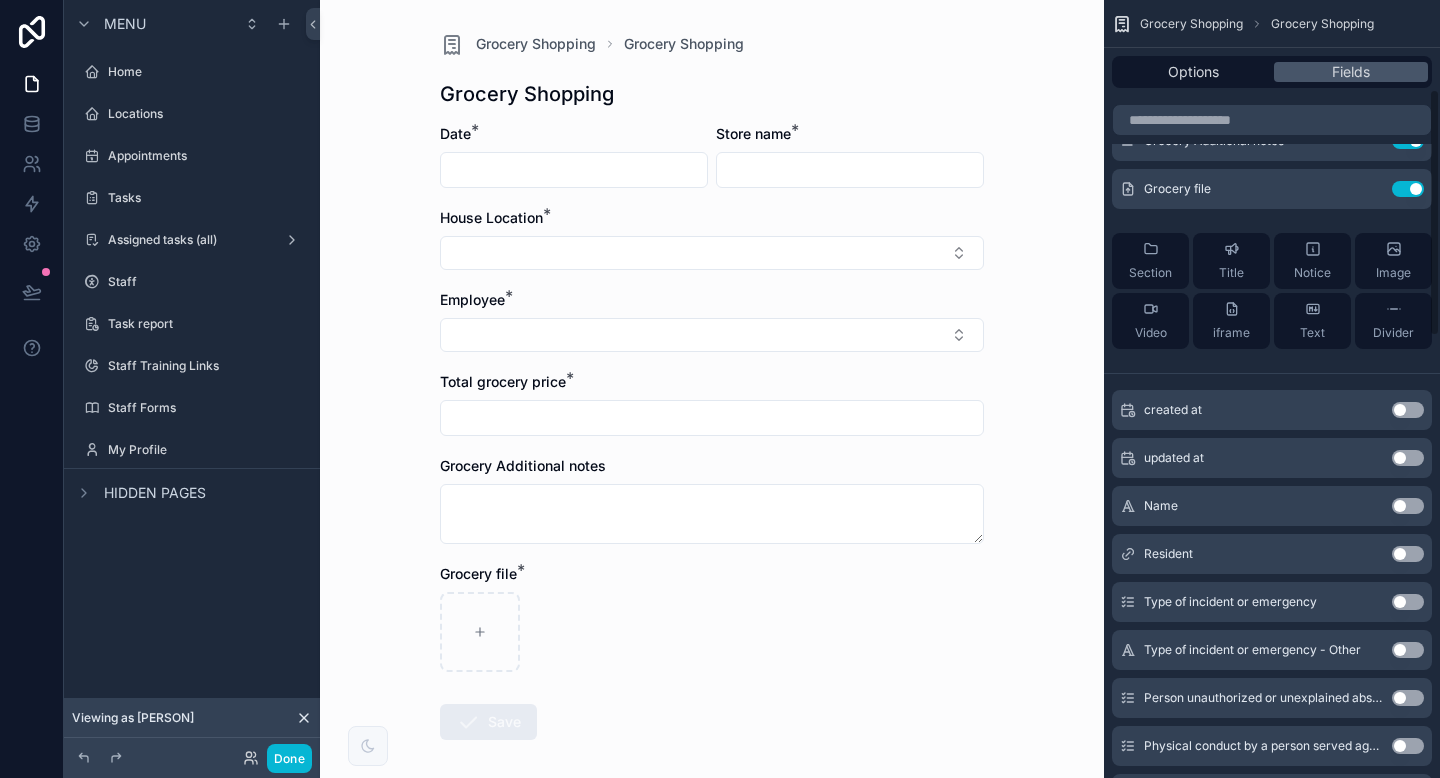 scroll, scrollTop: 0, scrollLeft: 0, axis: both 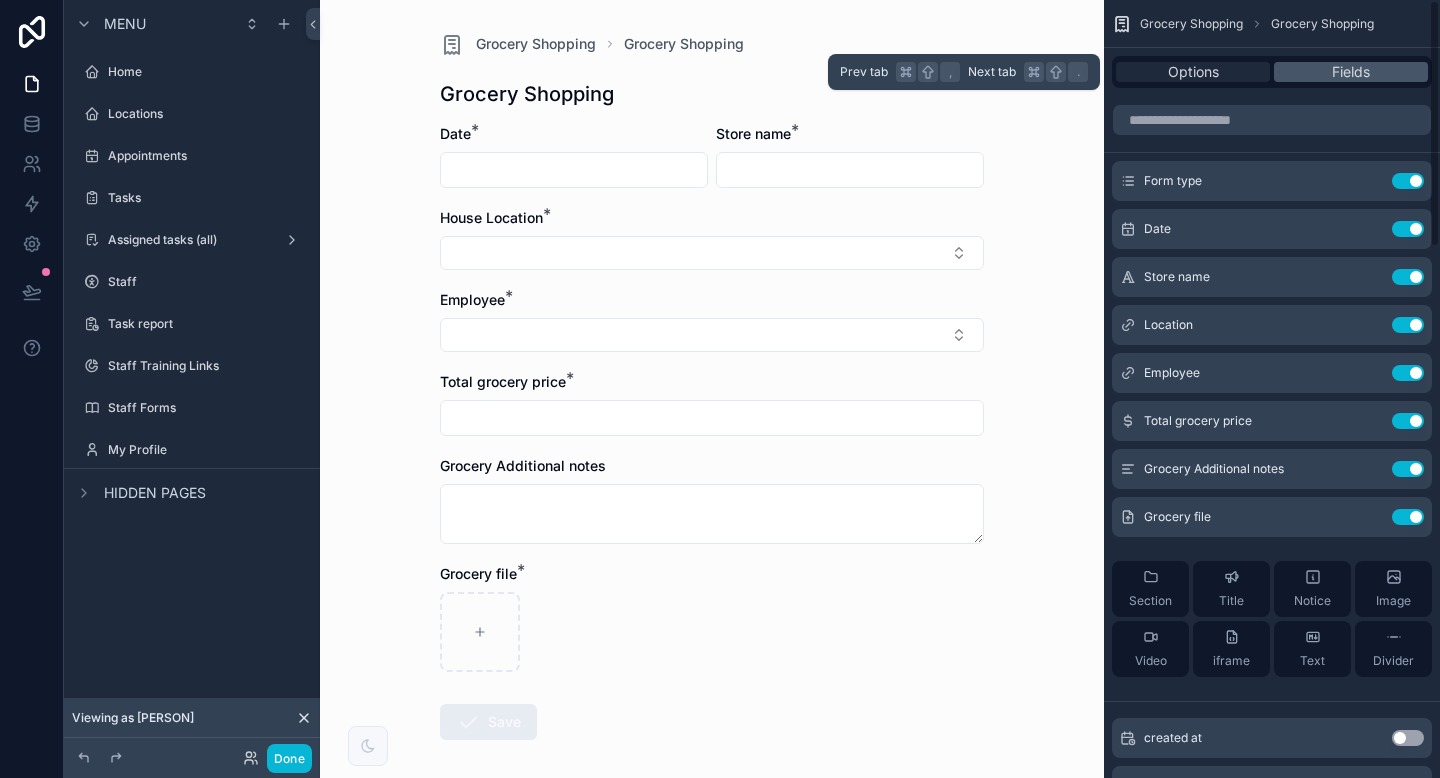 click on "Options" at bounding box center (1193, 72) 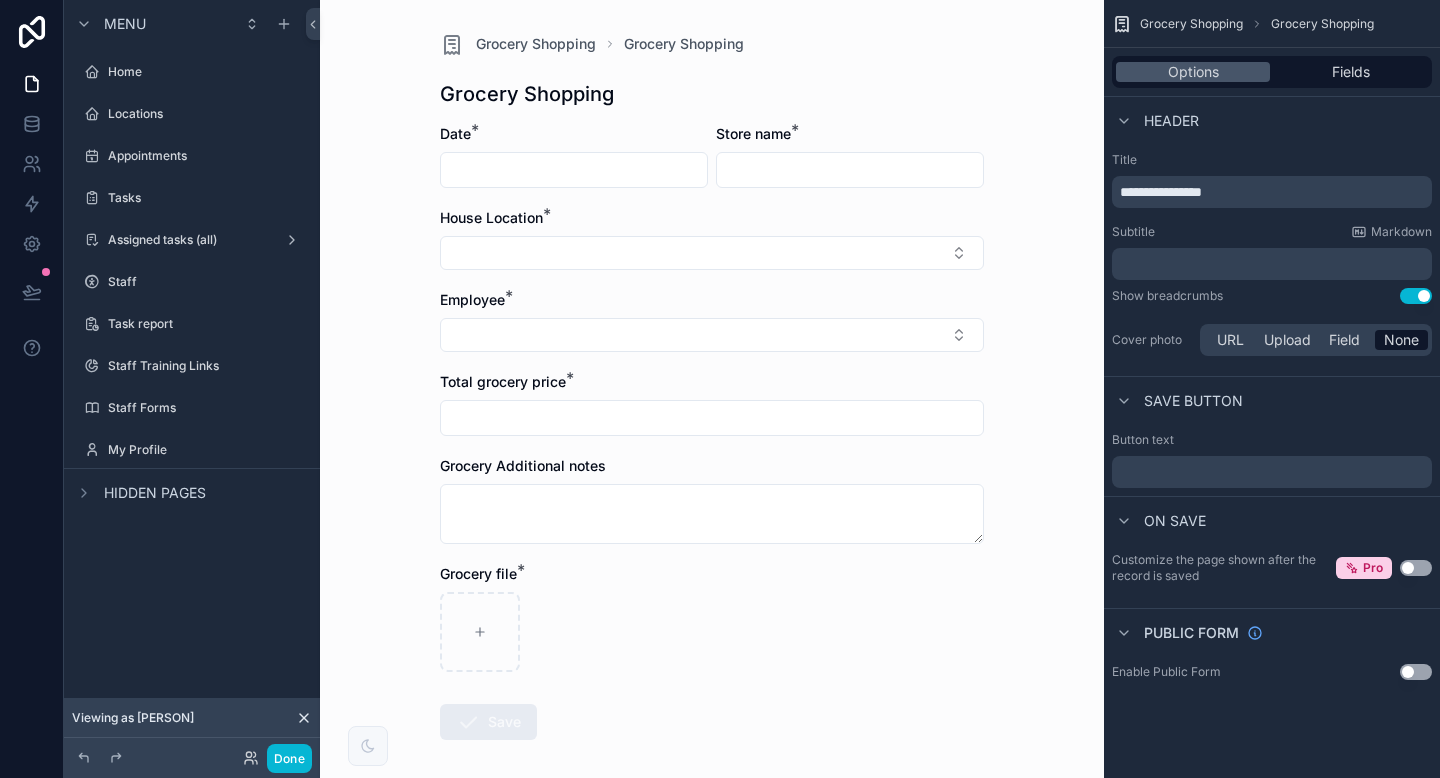 click on "Grocery Shopping" at bounding box center (1191, 24) 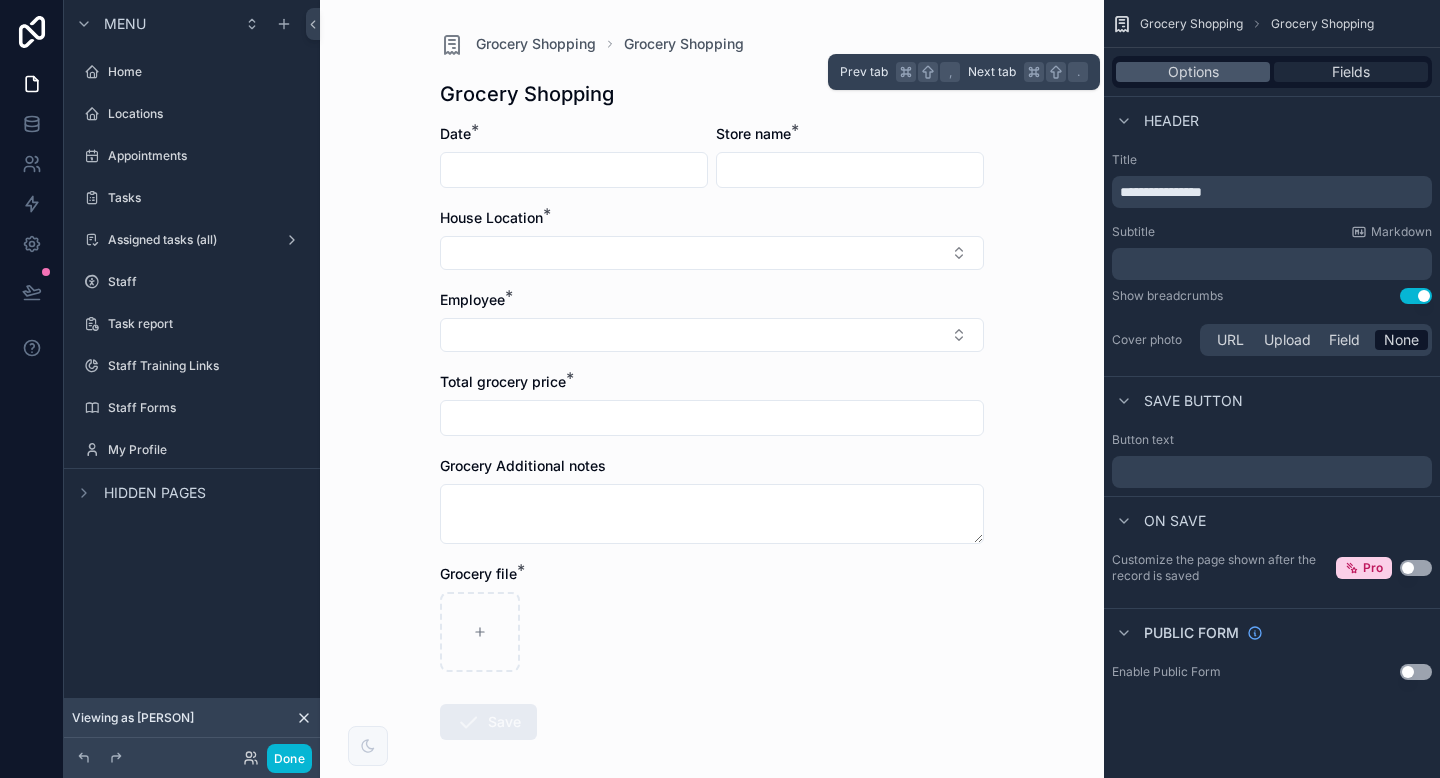 click on "Fields" at bounding box center (1351, 72) 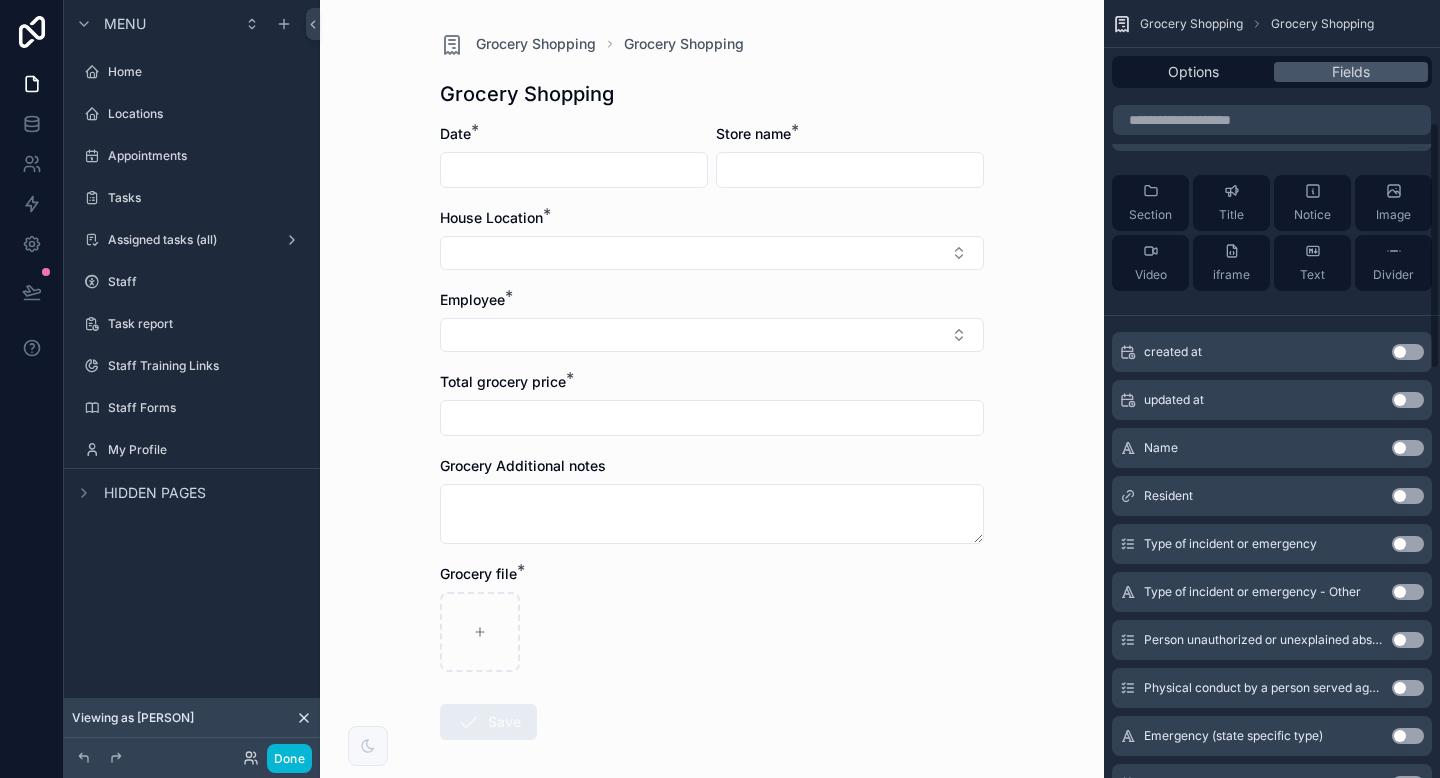 scroll, scrollTop: 0, scrollLeft: 0, axis: both 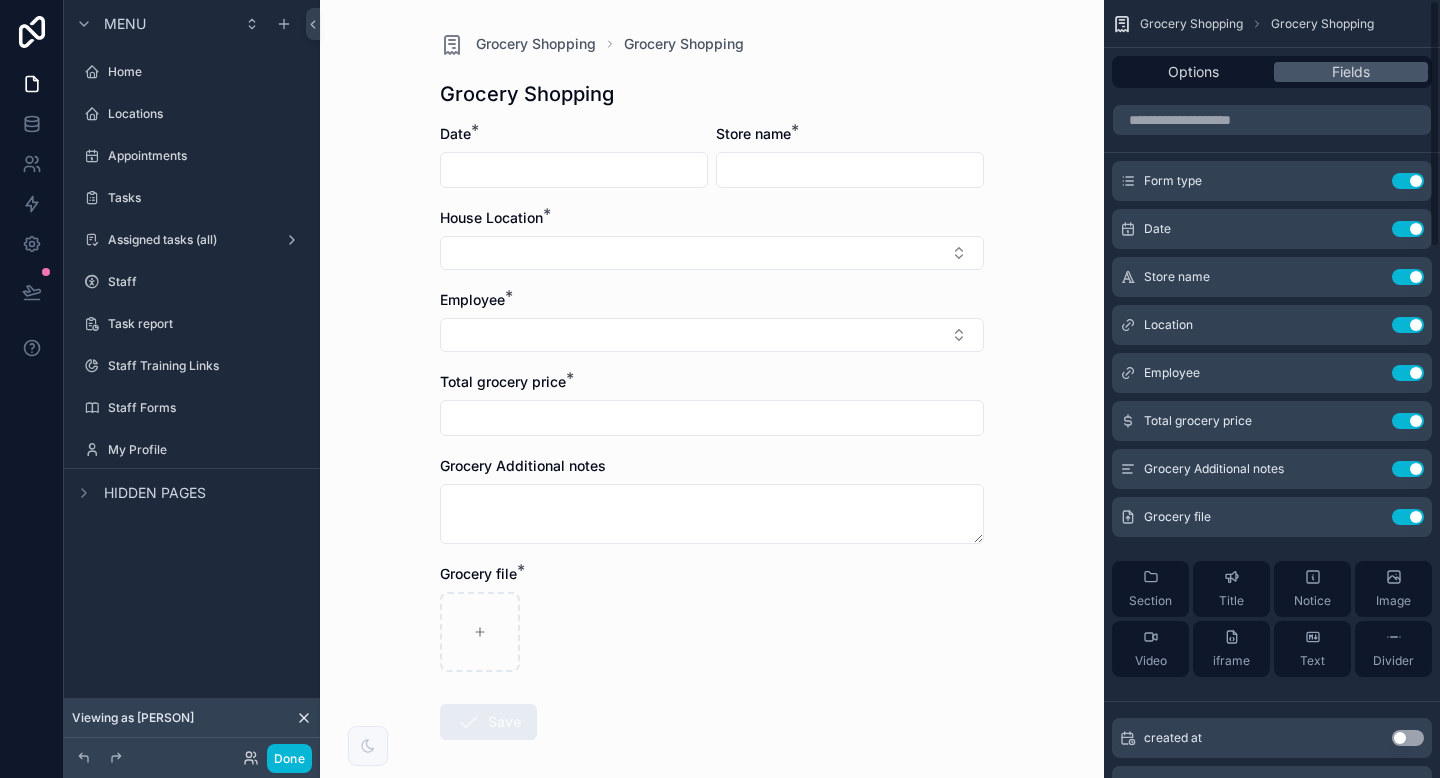 click on "Grocery Shopping Grocery Shopping Grocery Shopping Date * Store name * House Location * Employee * Total grocery price * Grocery Additional notes Grocery file * Save" at bounding box center (712, 434) 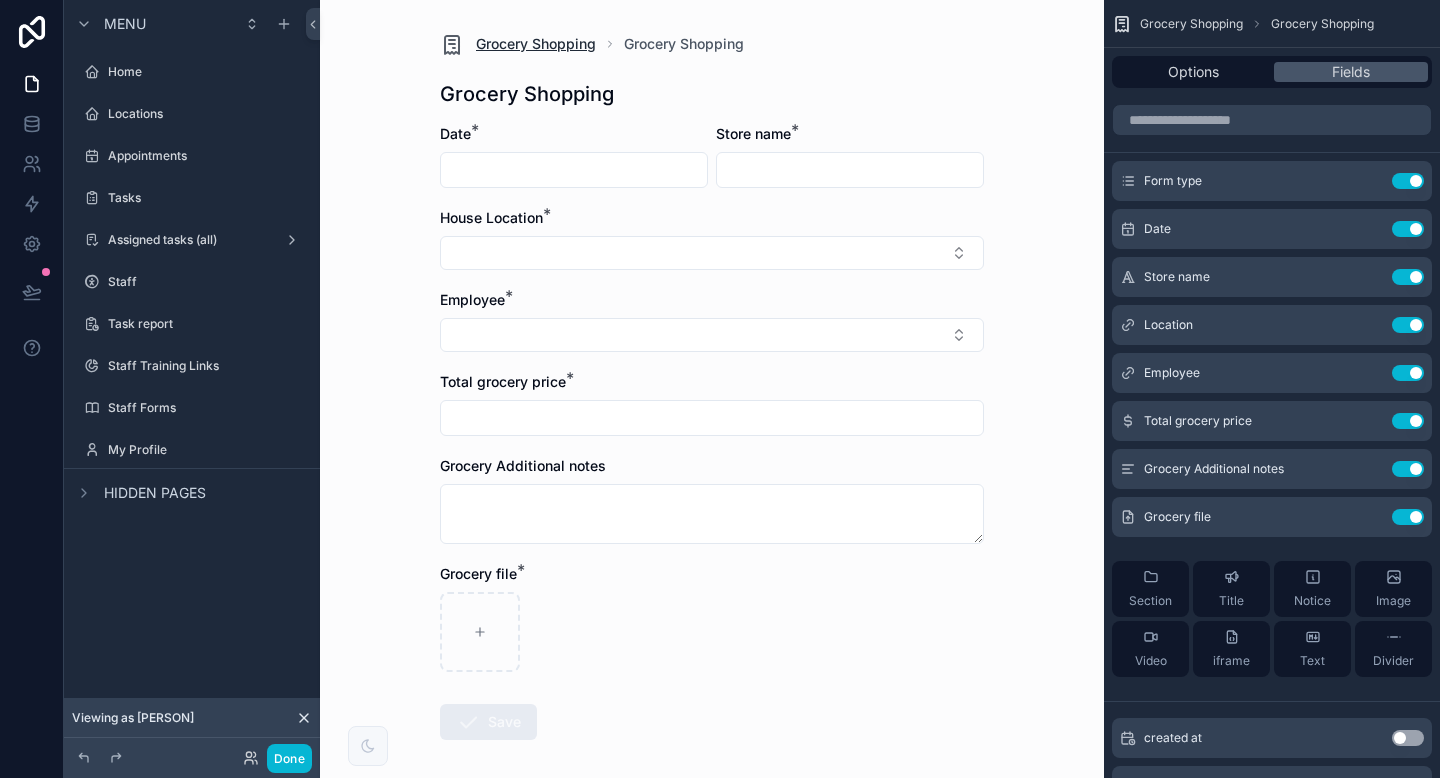 click on "Grocery Shopping" at bounding box center [536, 44] 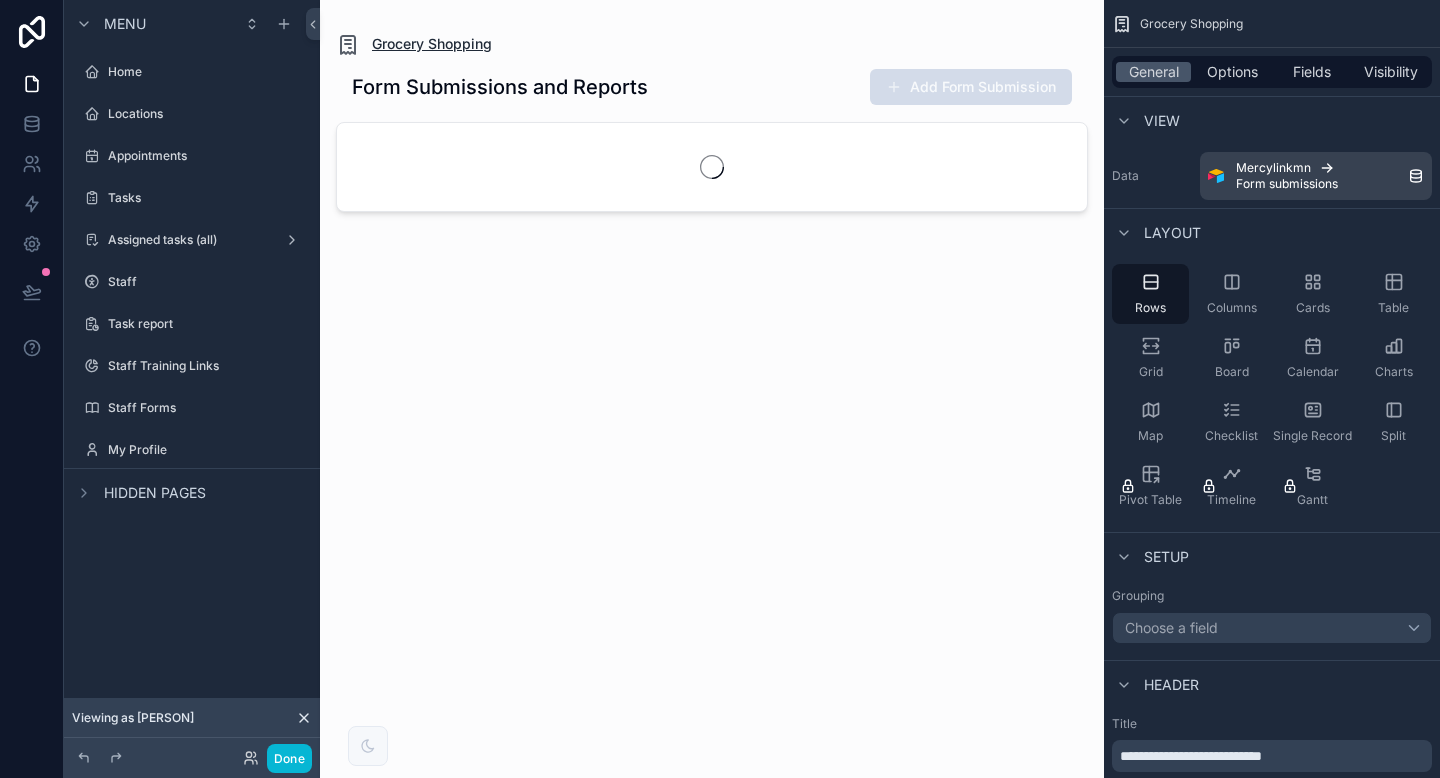 click at bounding box center (348, 44) 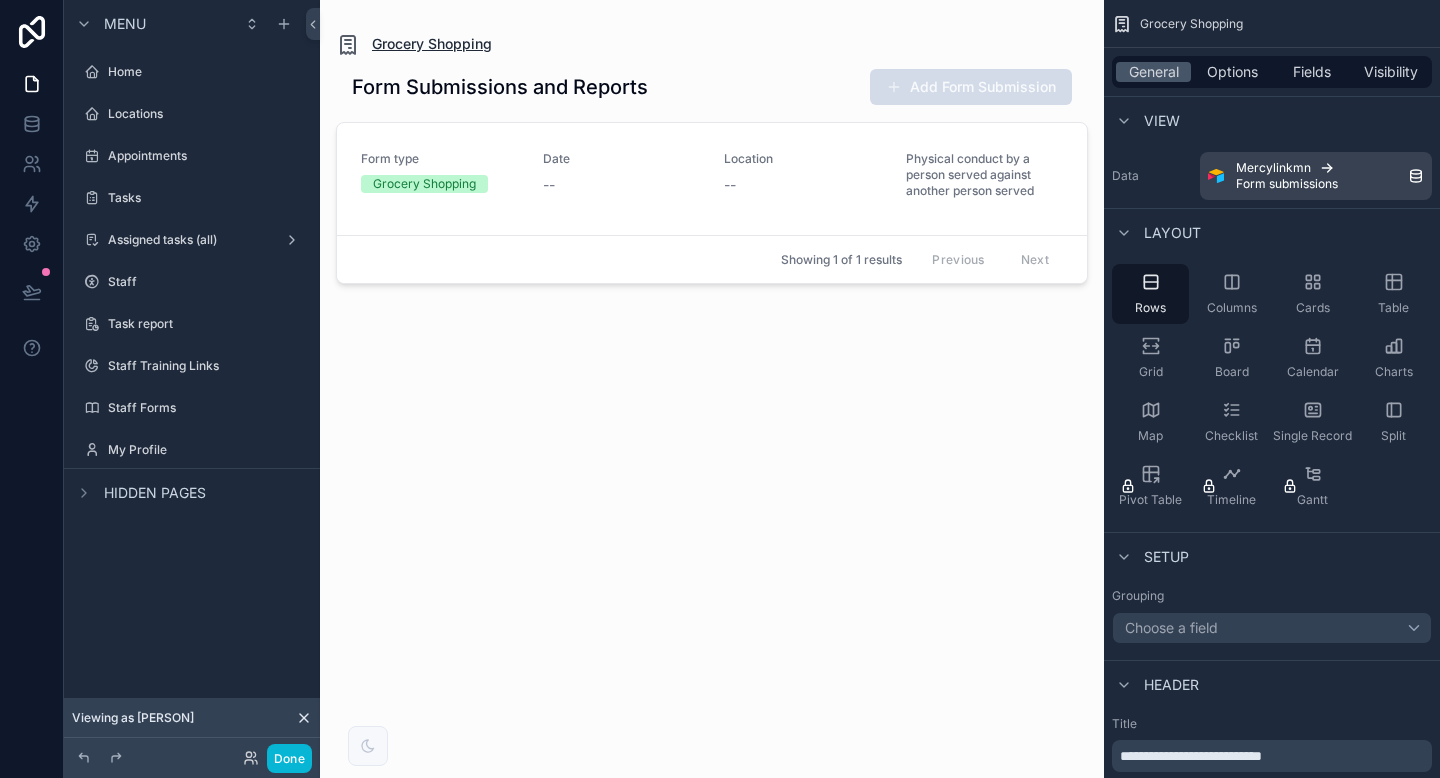 click at bounding box center [348, 44] 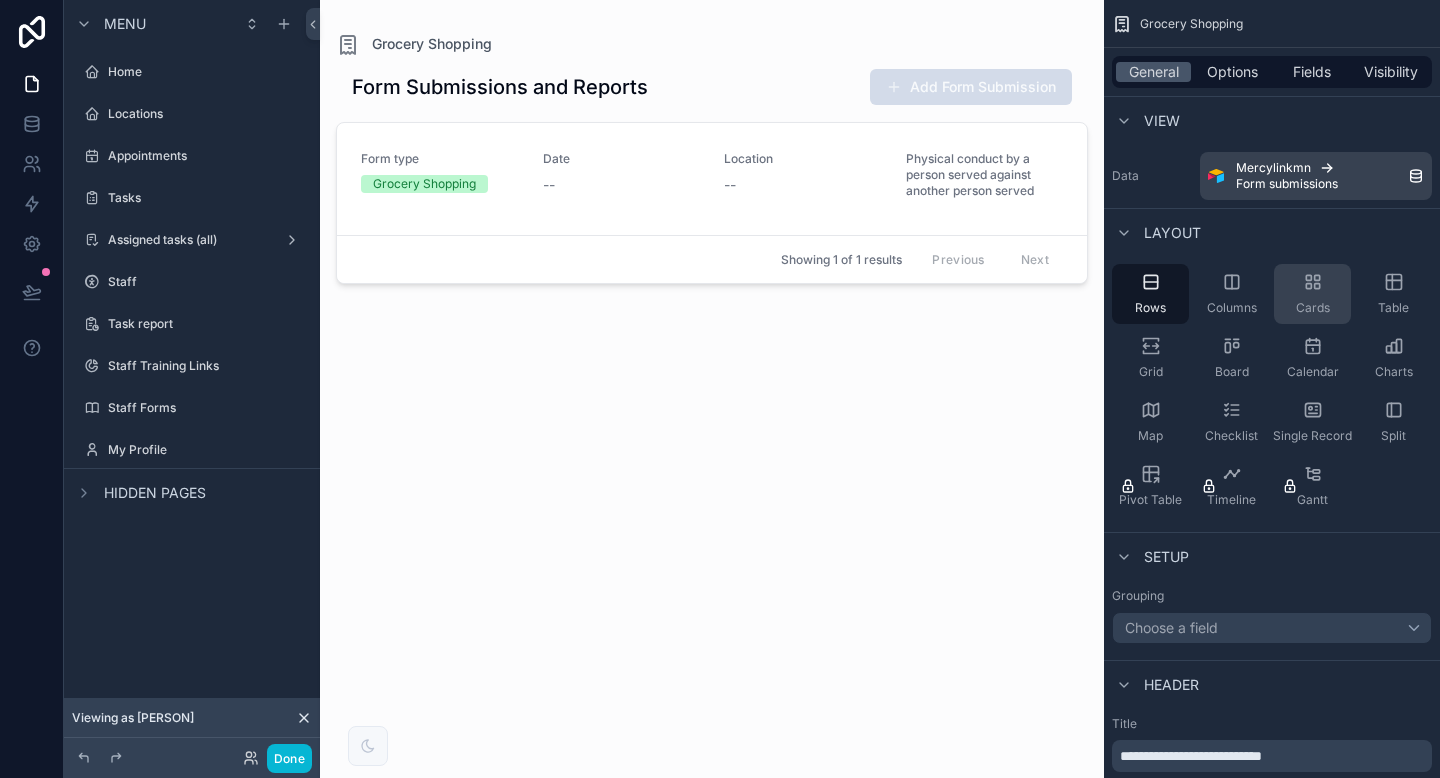 click 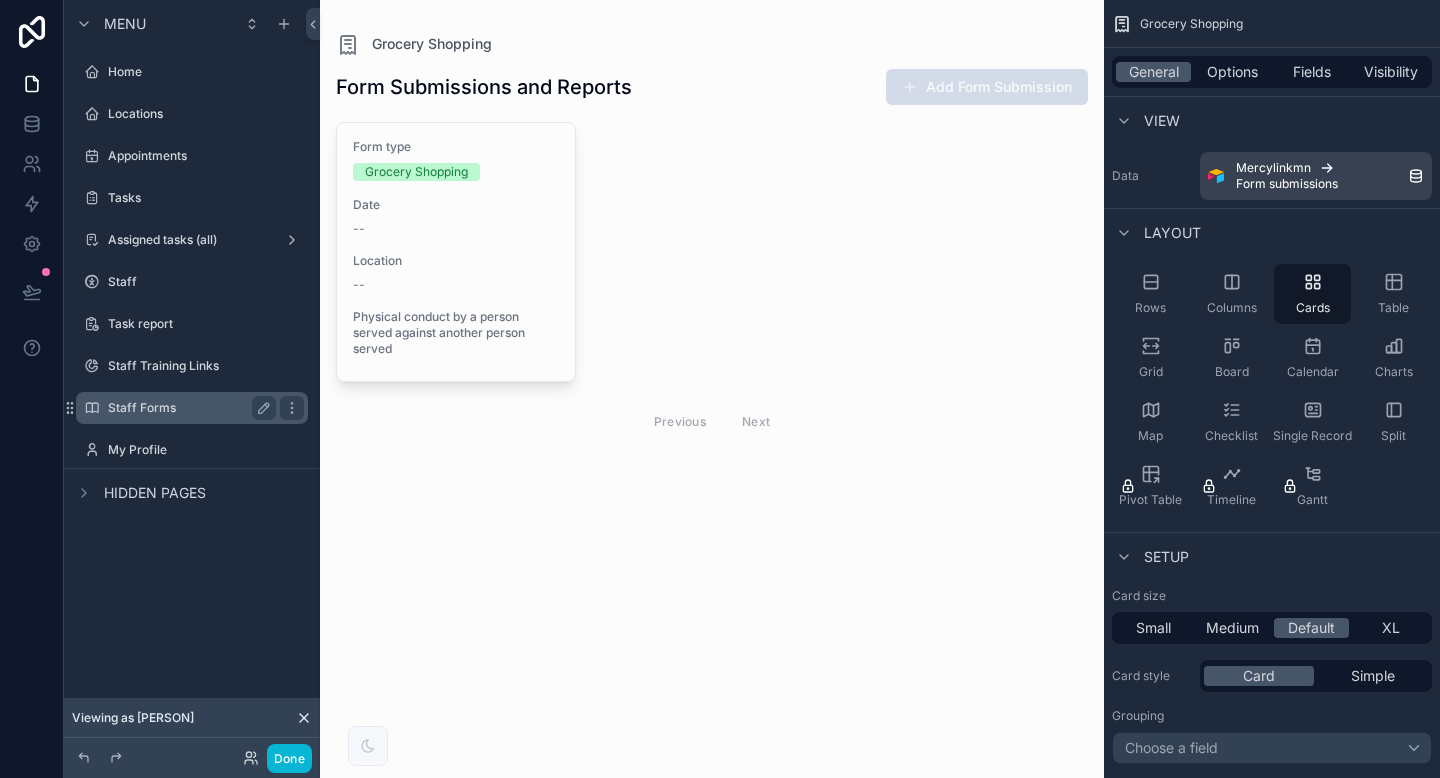 click on "Staff Forms" at bounding box center (188, 408) 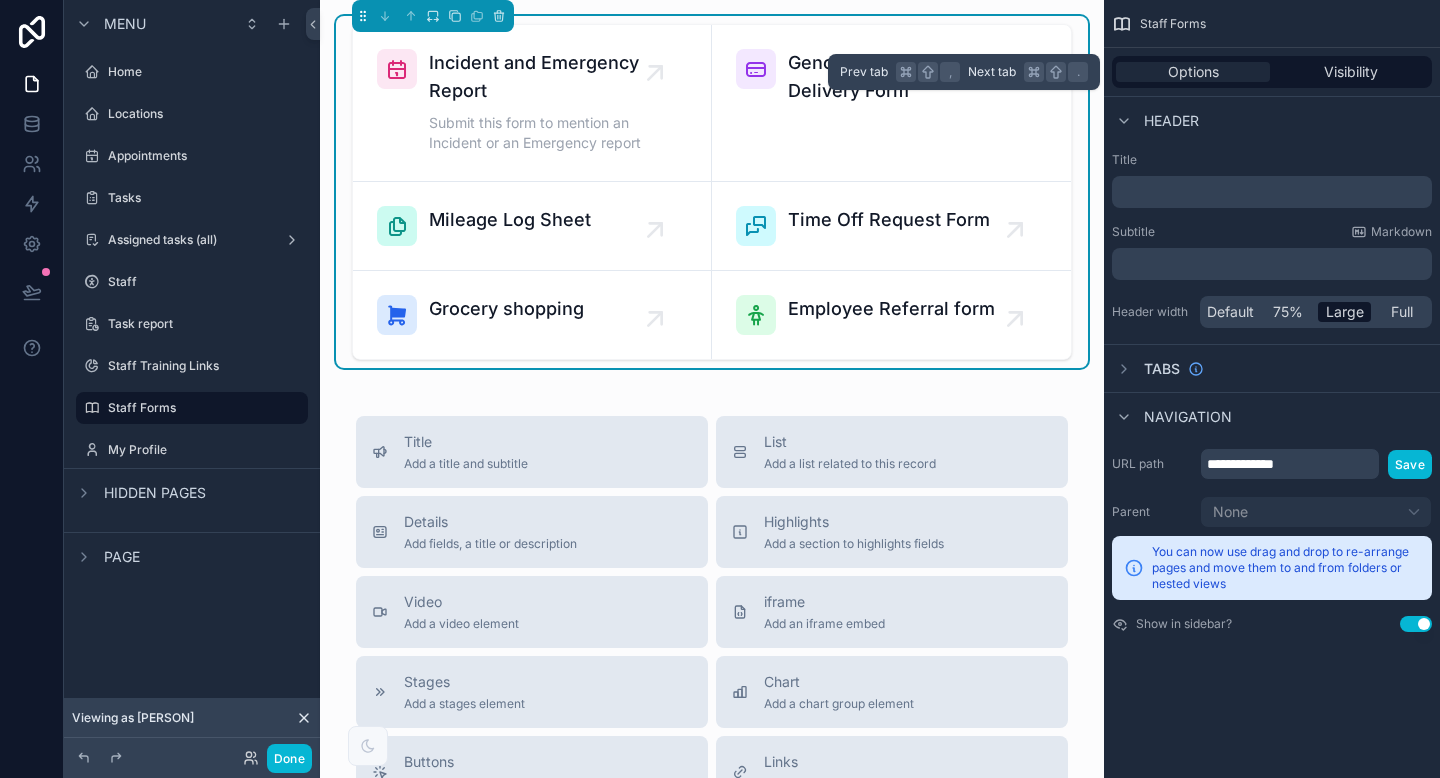 click on "Options" at bounding box center (1193, 72) 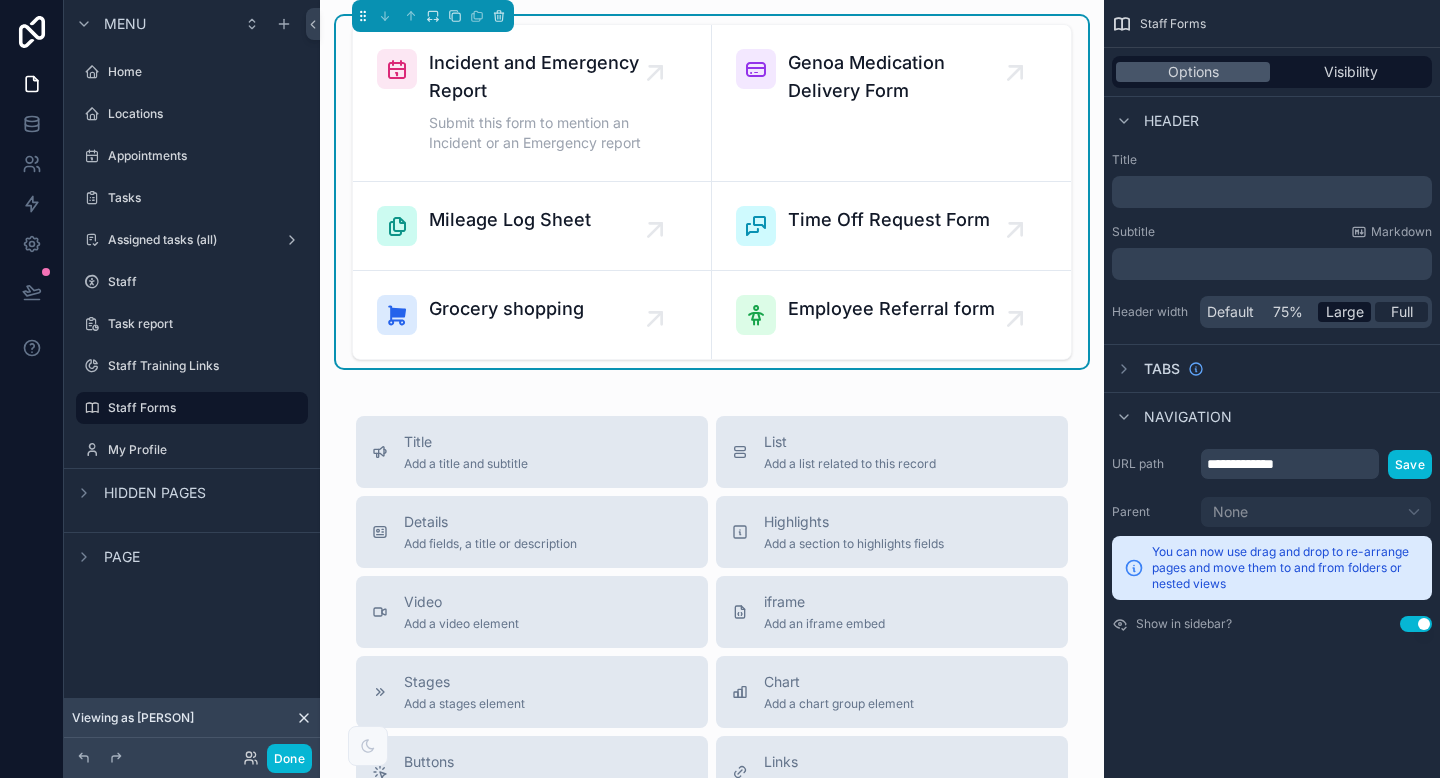 click on "Full" at bounding box center [1402, 312] 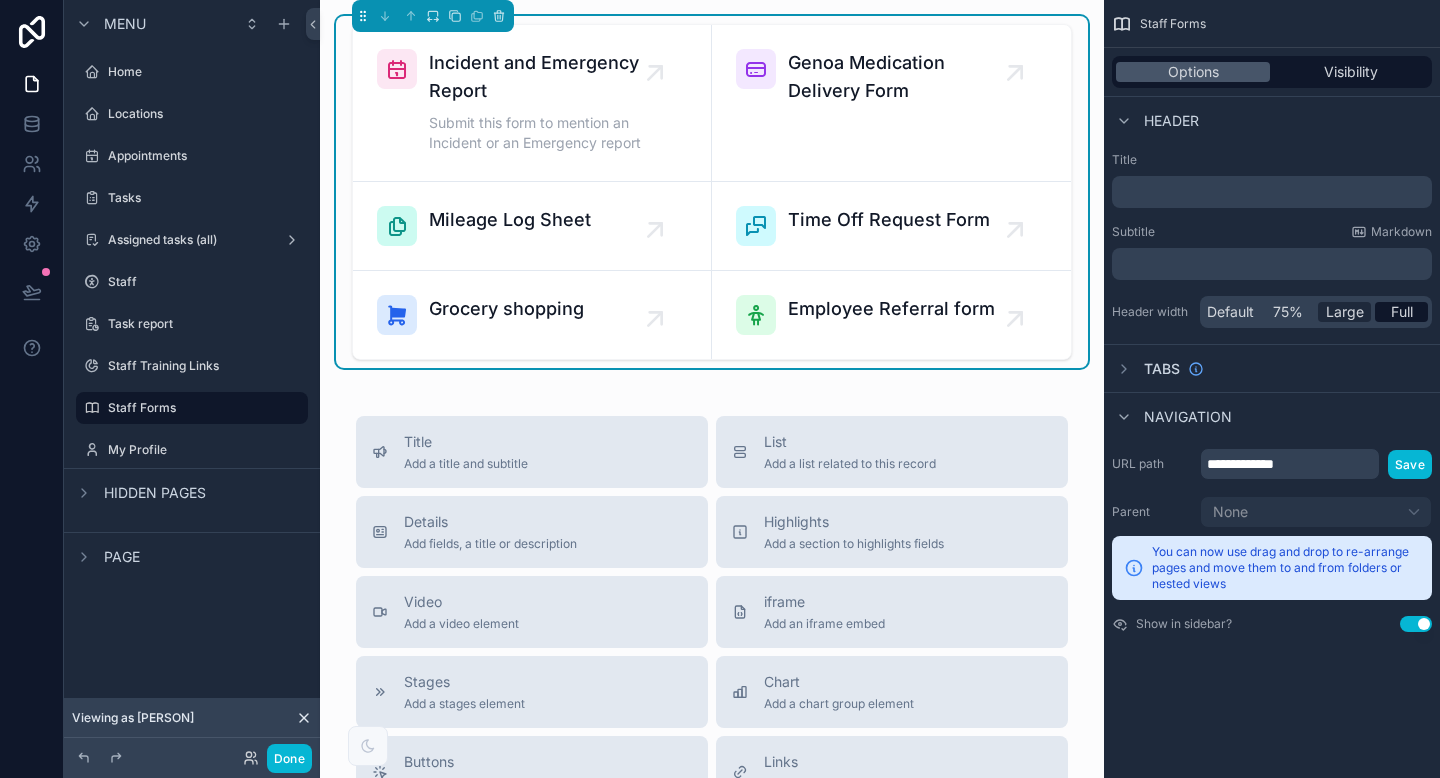 click on "Large" at bounding box center (1345, 312) 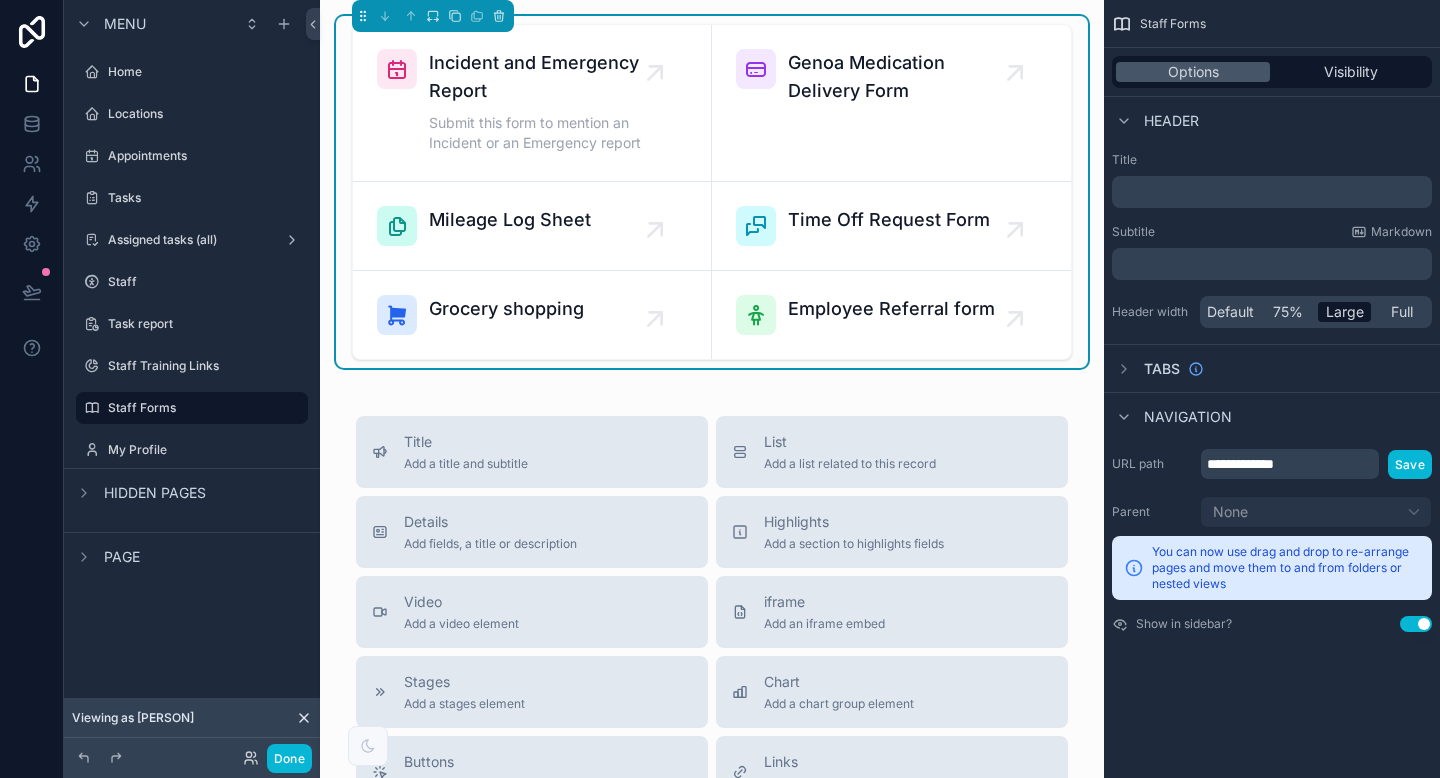 click on "Parent None You can now use drag and drop to re-arrange pages and move them to and from folders or nested views" at bounding box center (1272, 548) 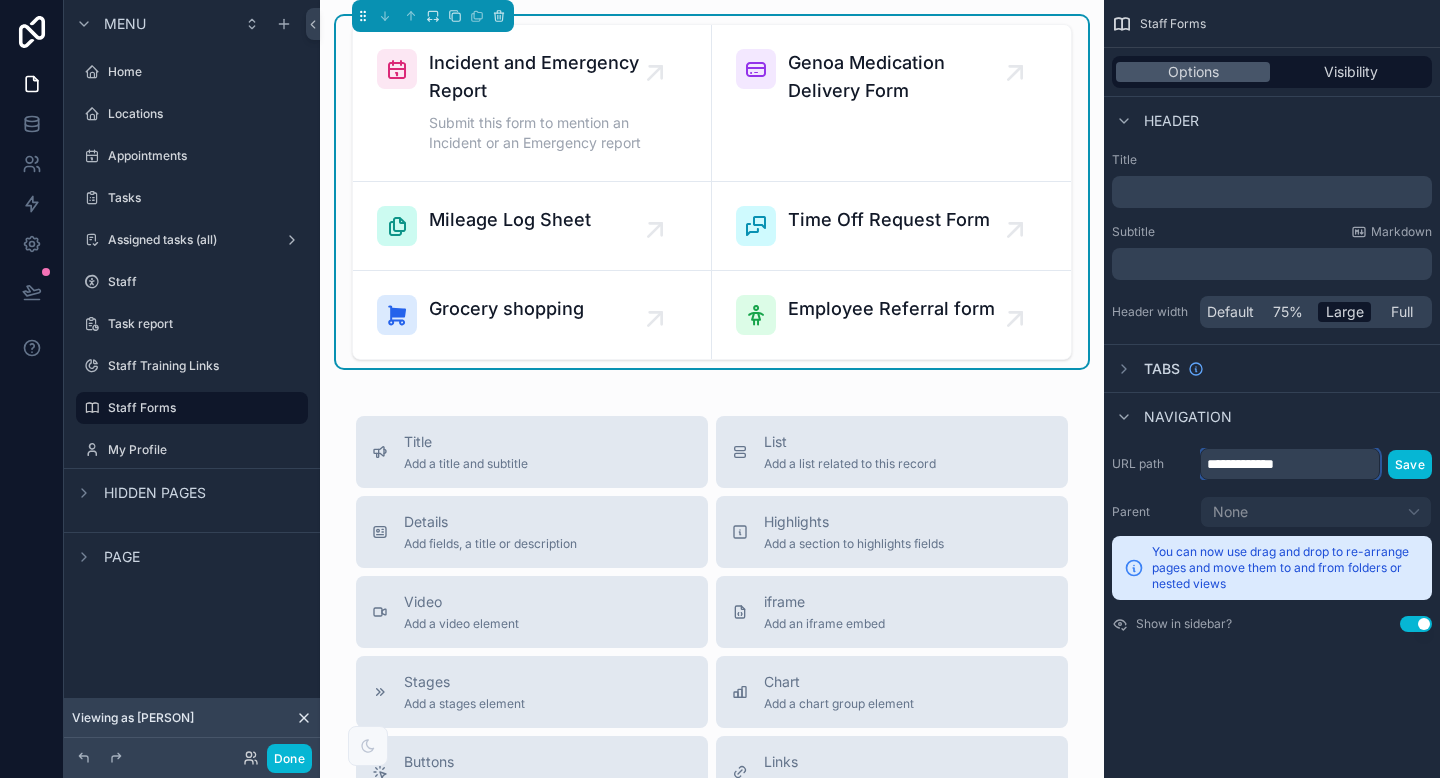 click on "**********" at bounding box center (1290, 464) 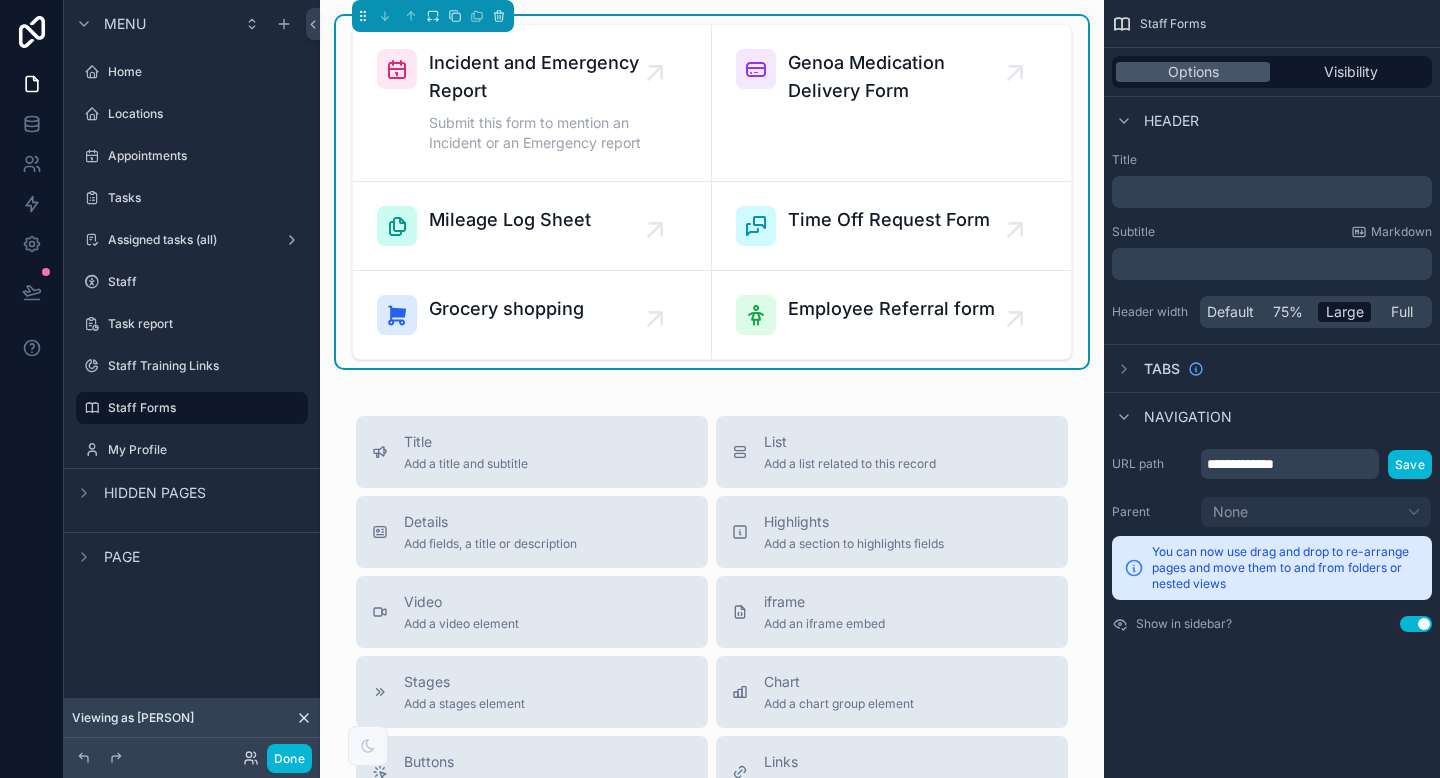 click on "Navigation" at bounding box center (1172, 417) 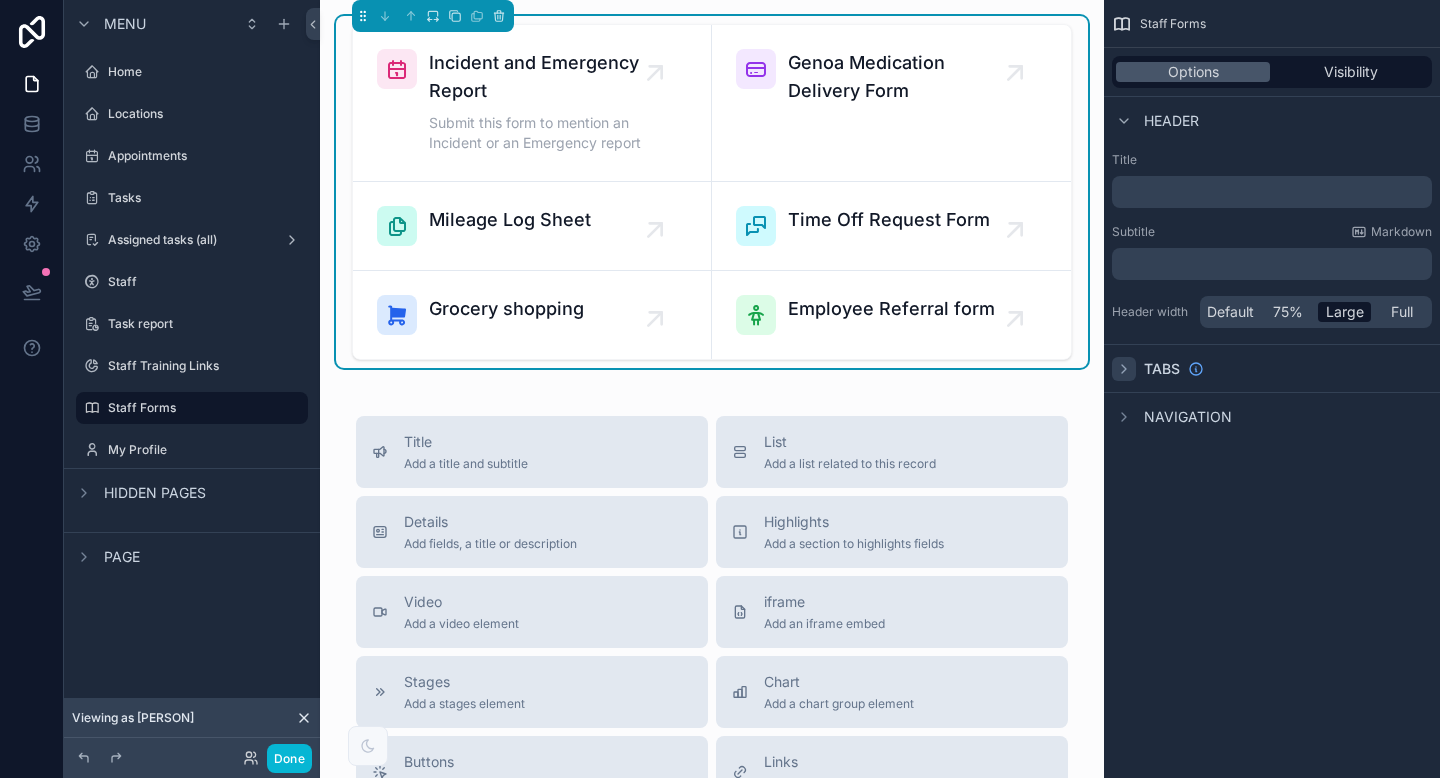 click at bounding box center (1124, 369) 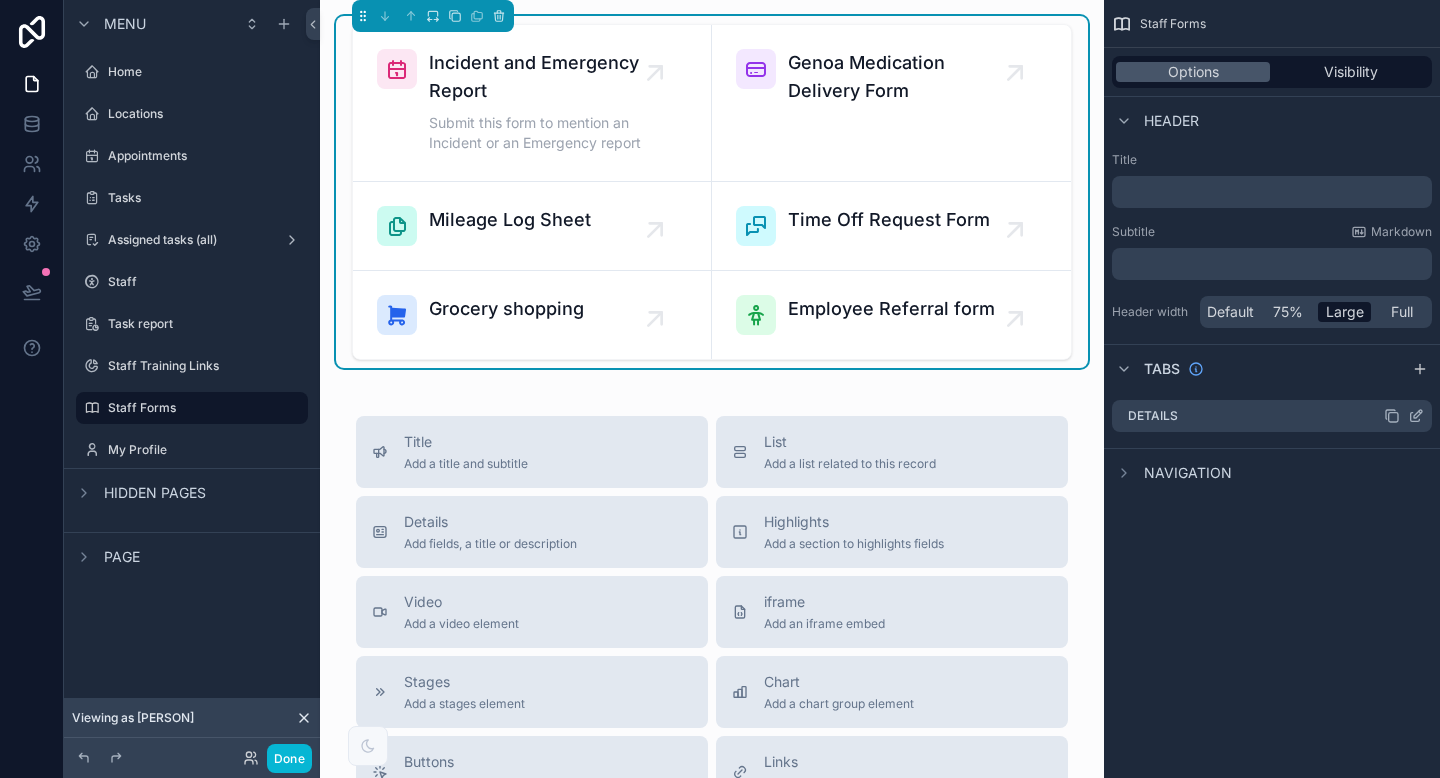 click on "Details" at bounding box center [1153, 416] 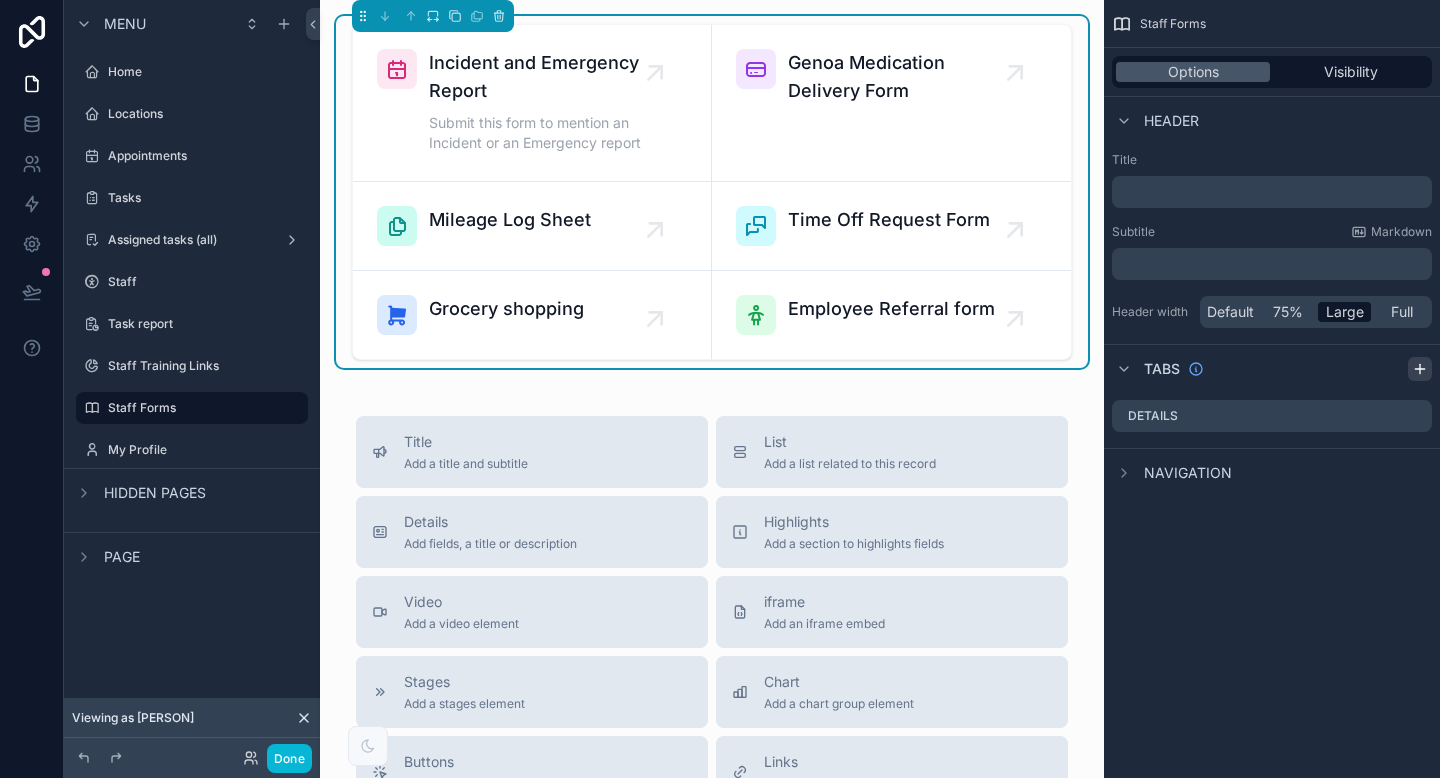 click 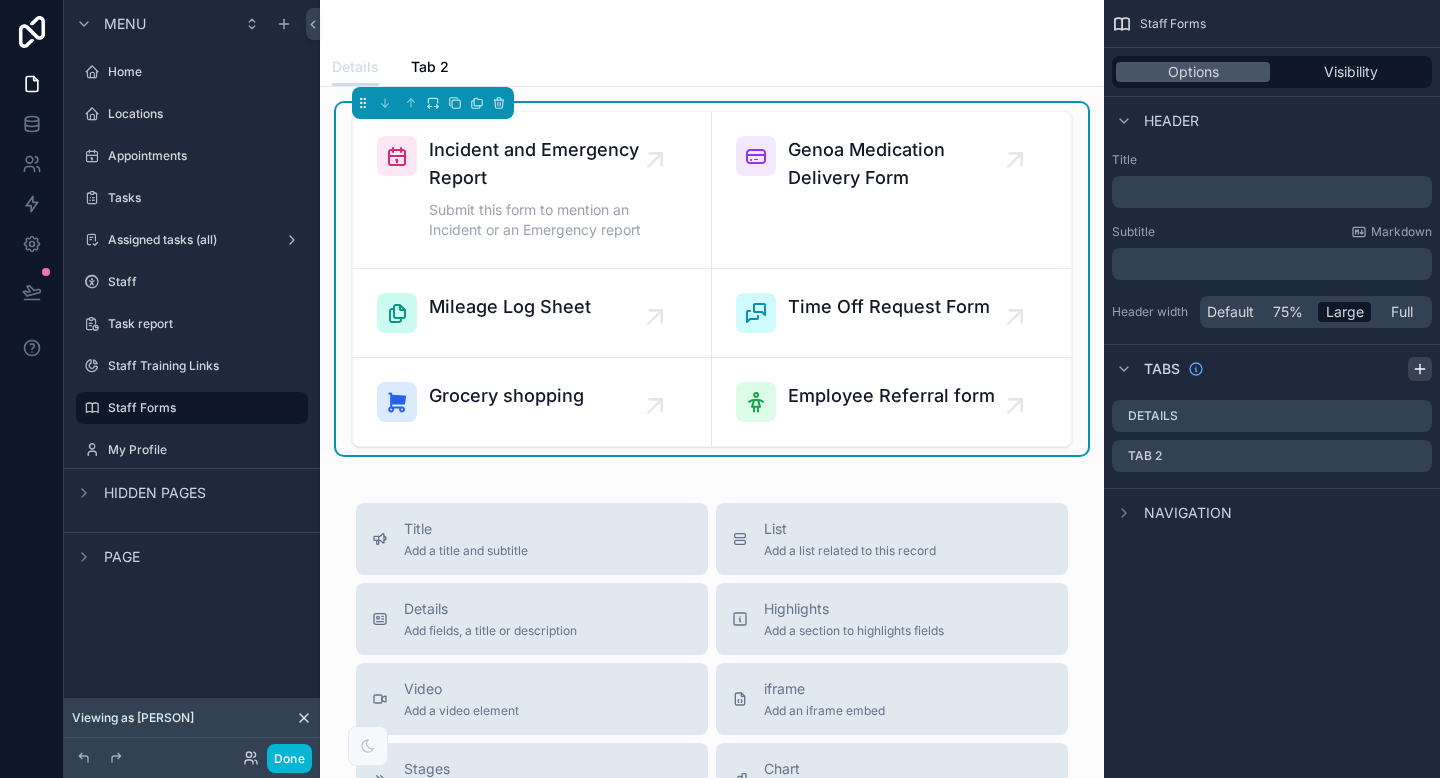 click 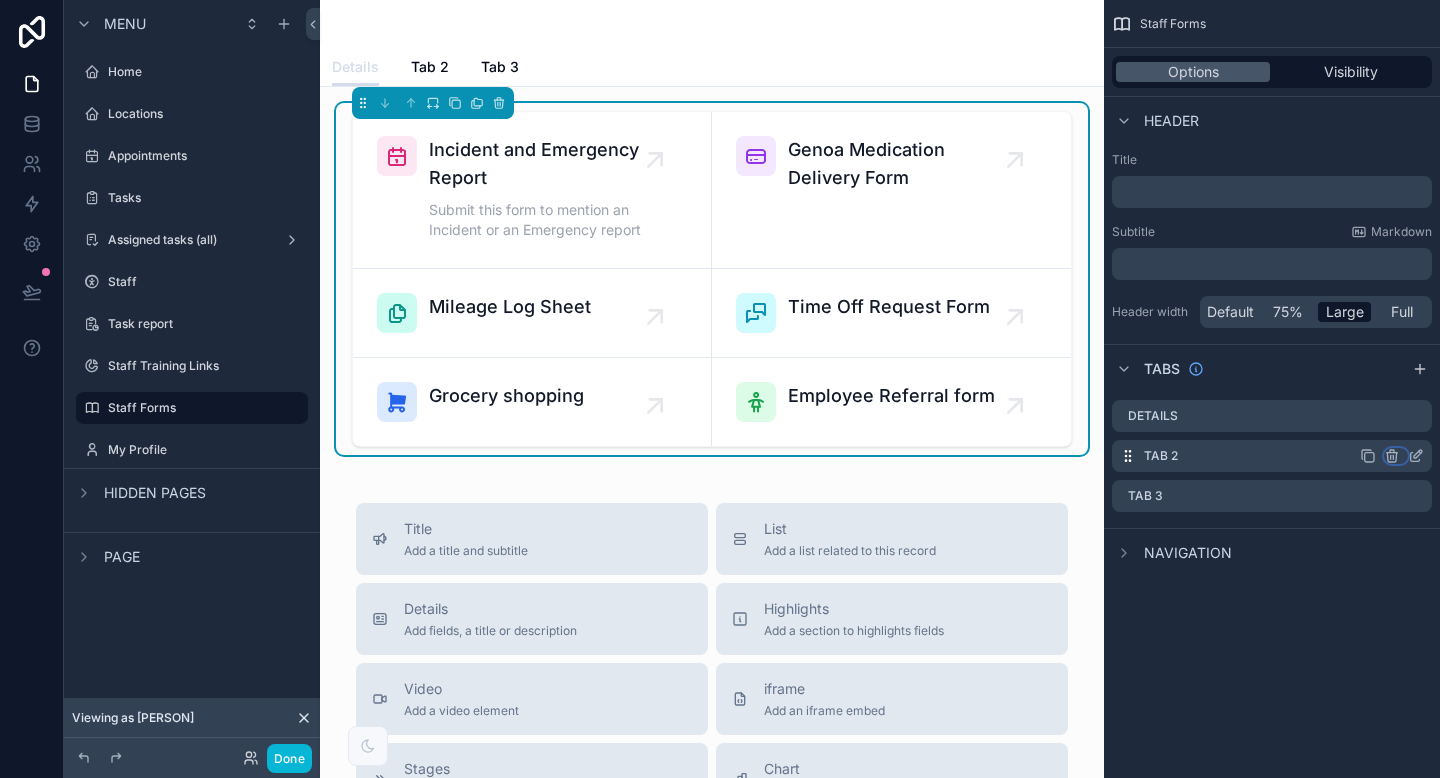 click 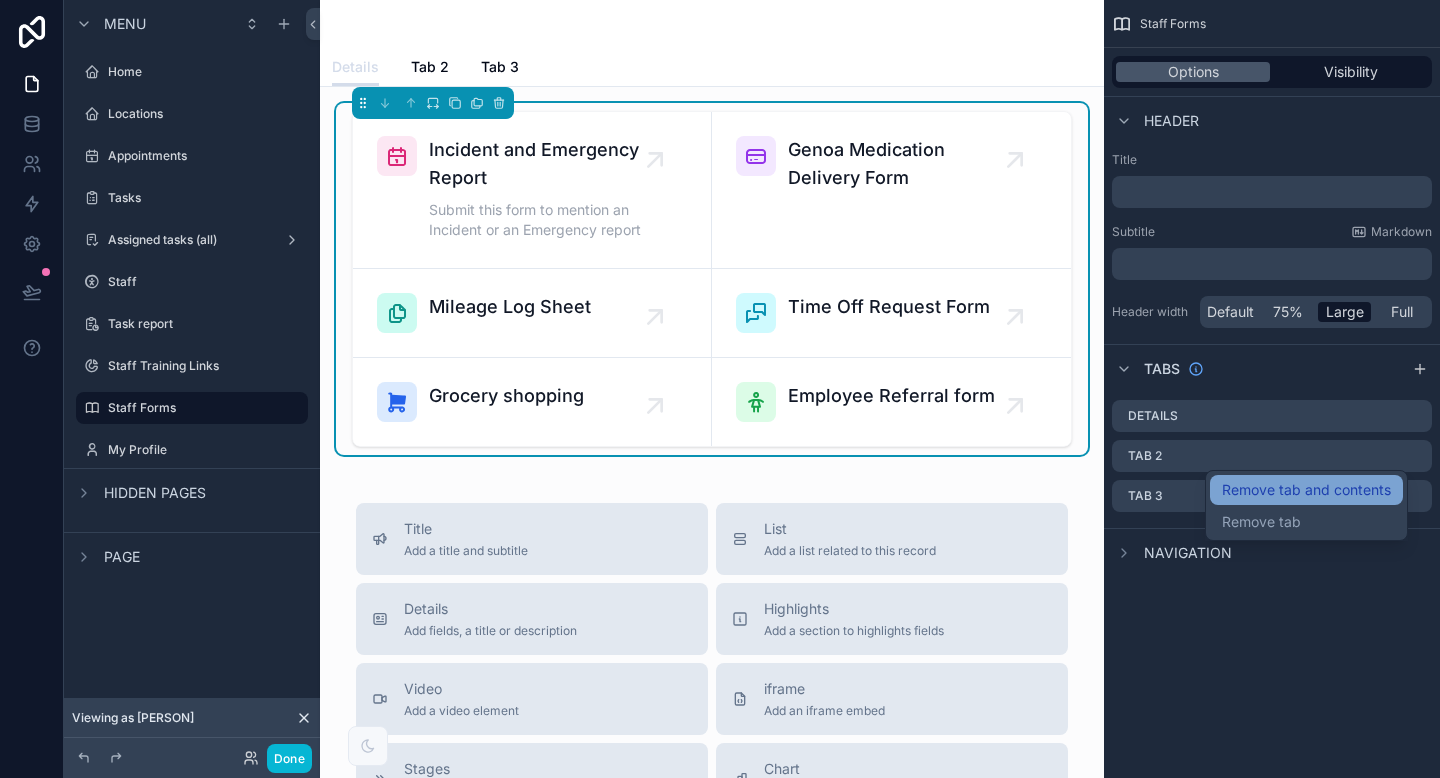 click on "Remove tab and contents" at bounding box center (1306, 490) 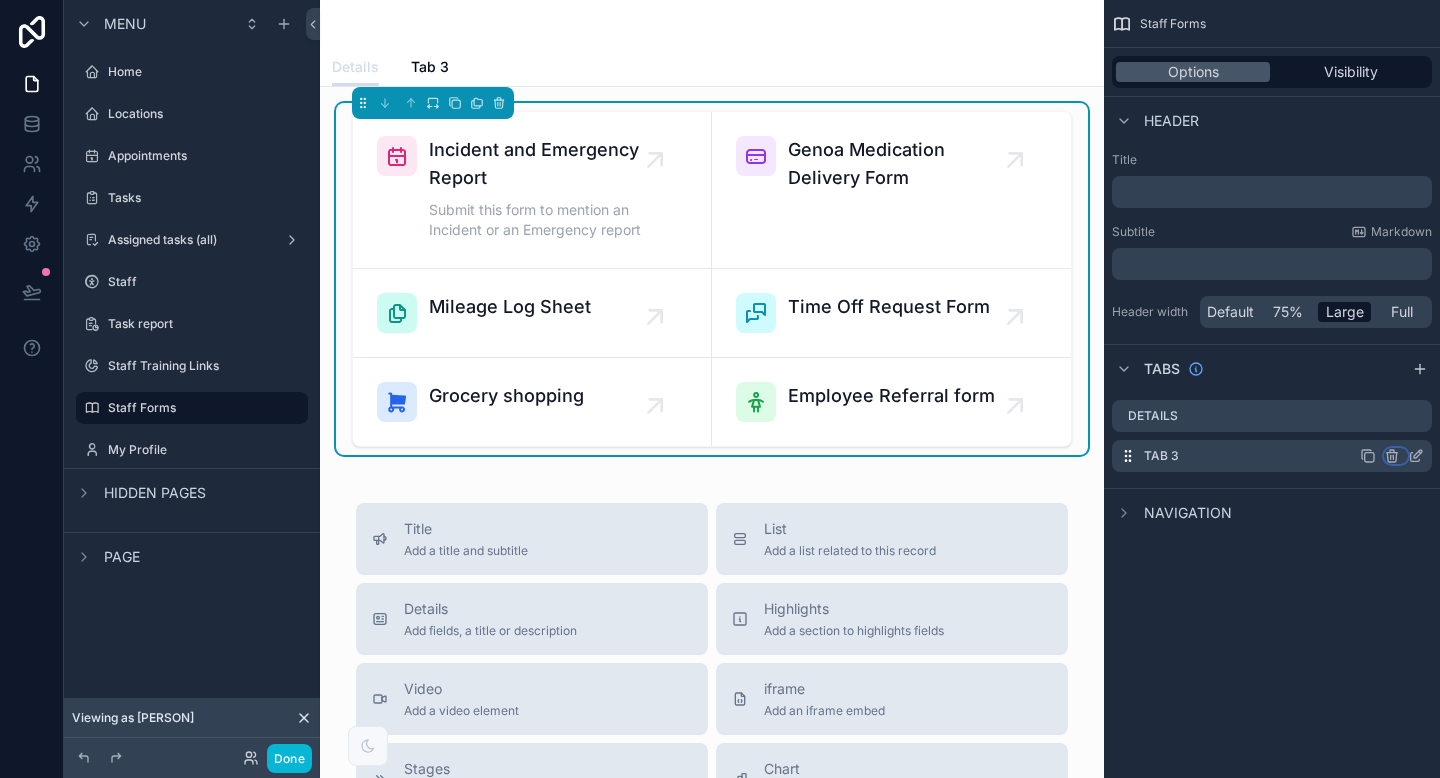 click 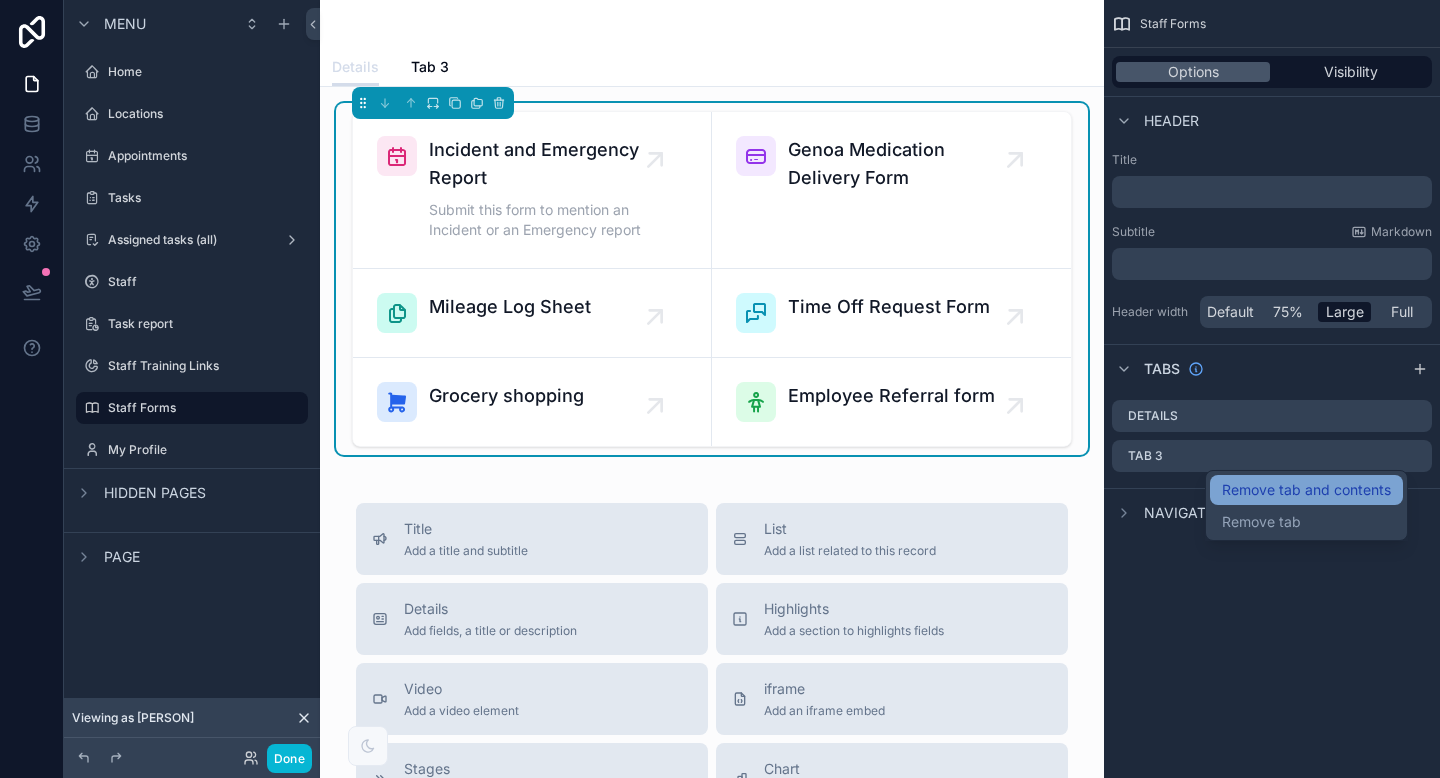 click on "Remove tab and contents" at bounding box center [1306, 490] 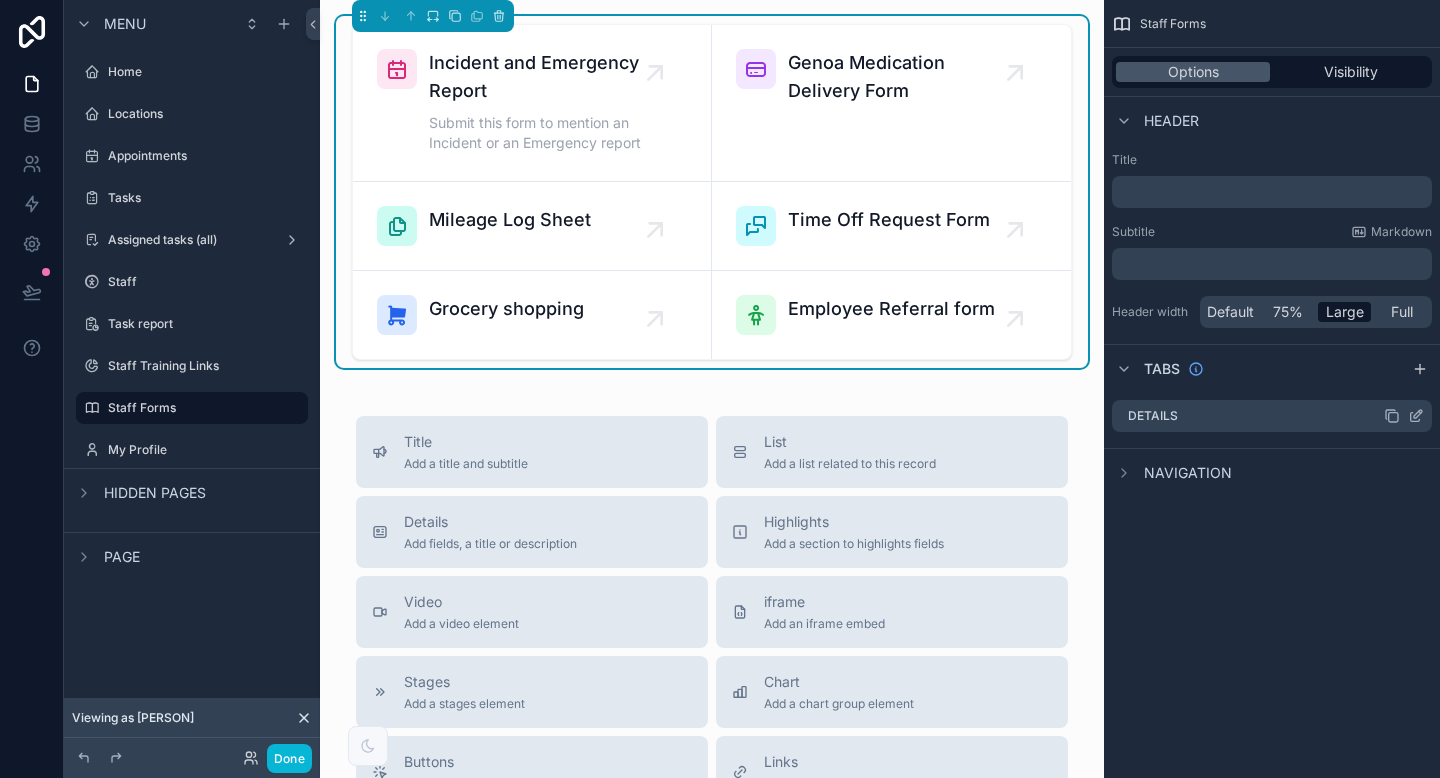 click on "Details" at bounding box center (1272, 416) 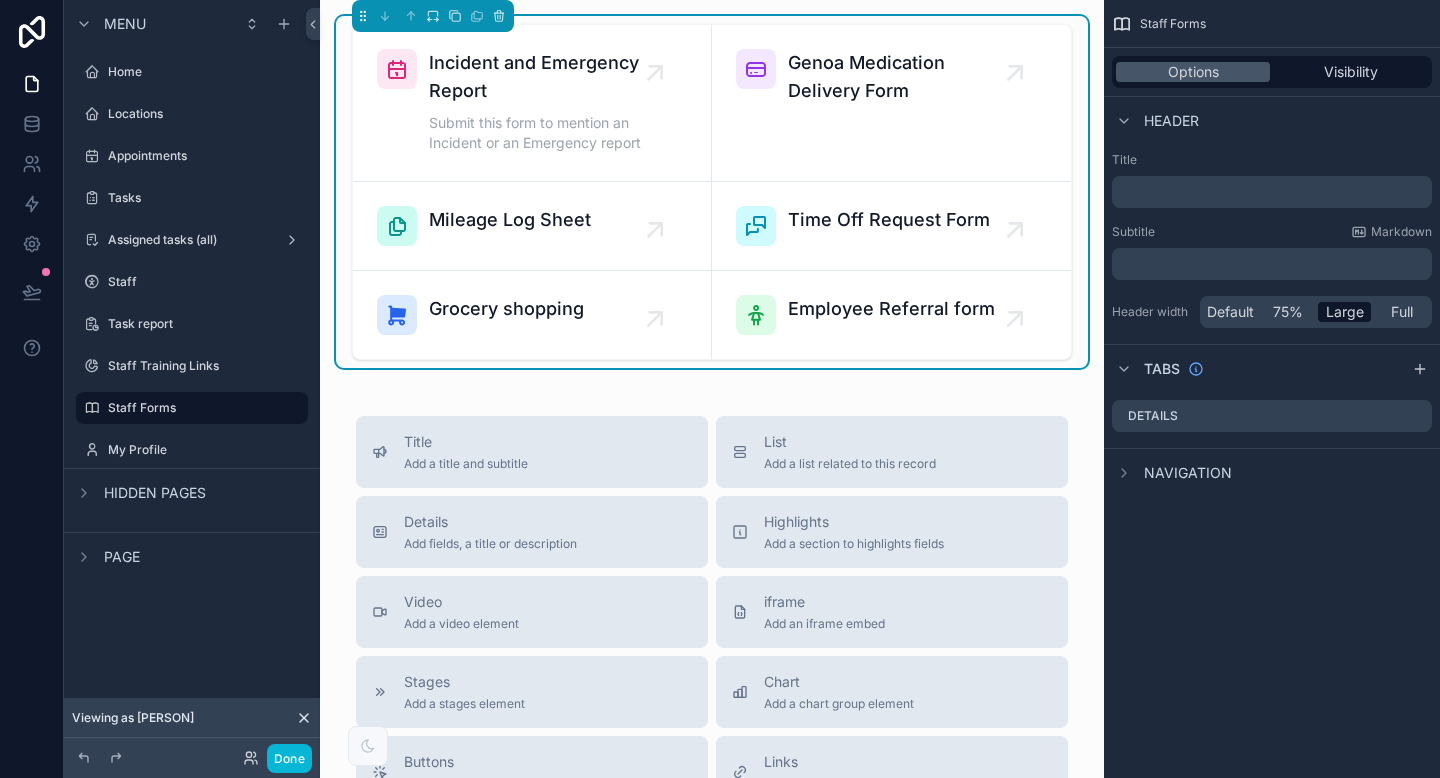 click on "Incident and Emergency Report Submit this form to mention an Incident or an Emergency report Genoa Medication Delivery Form Mileage Log Sheet Time Off Request Form Grocery shopping Employee Referral form Title Add a title and subtitle List Add a list related to this record Details Add fields, a title or description Highlights Add a section to highlights fields Video Add a video element iframe Add an iframe embed Stages Add a stages element Chart Add a chart group element Buttons Add an action button row Links Add quick links Text Add a text block that supports markdown Gallery Add a preview for files Notice Add a notice element Divider Add a divider Comments Record comments section Image Add an image element Container Add a container to group multiple sections together" at bounding box center (712, 644) 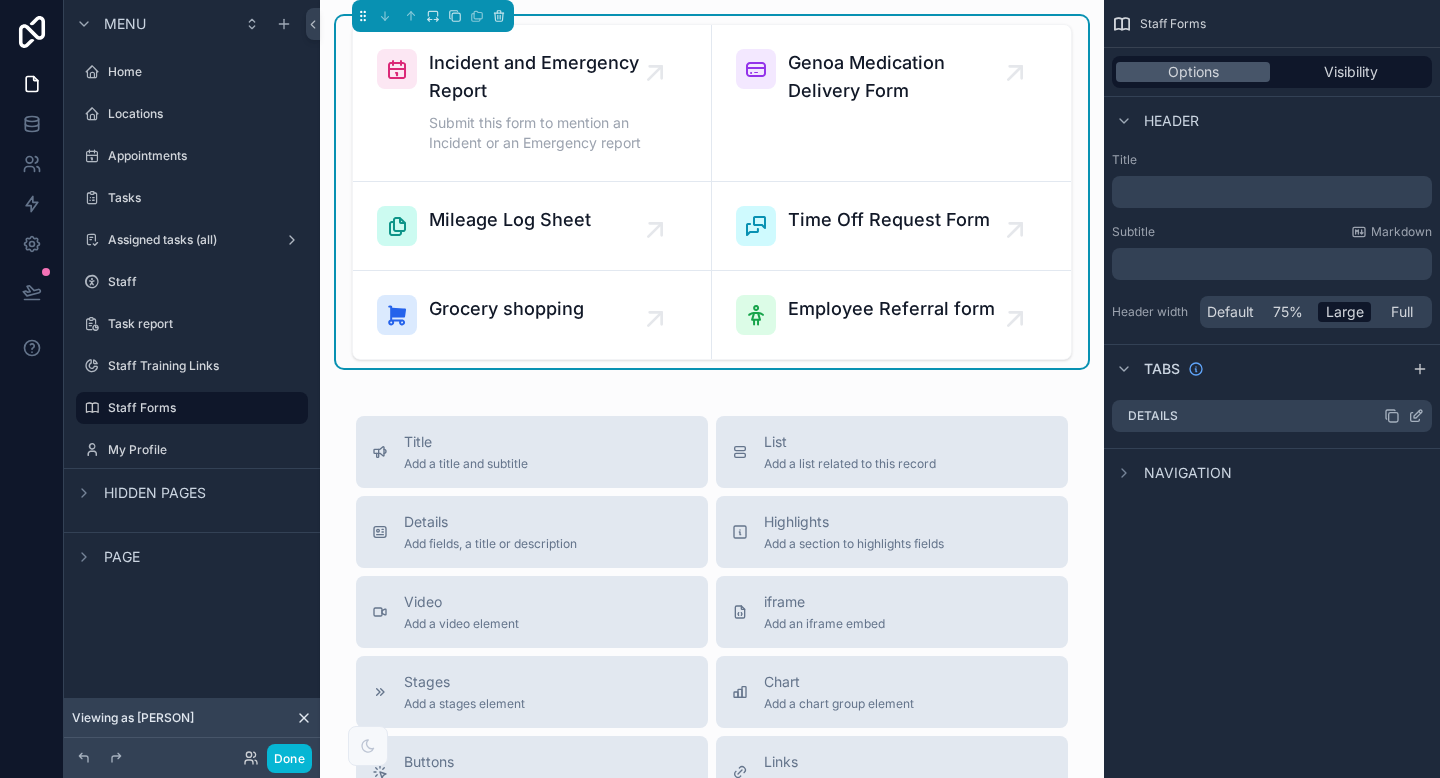 click on "Details" at bounding box center (1272, 416) 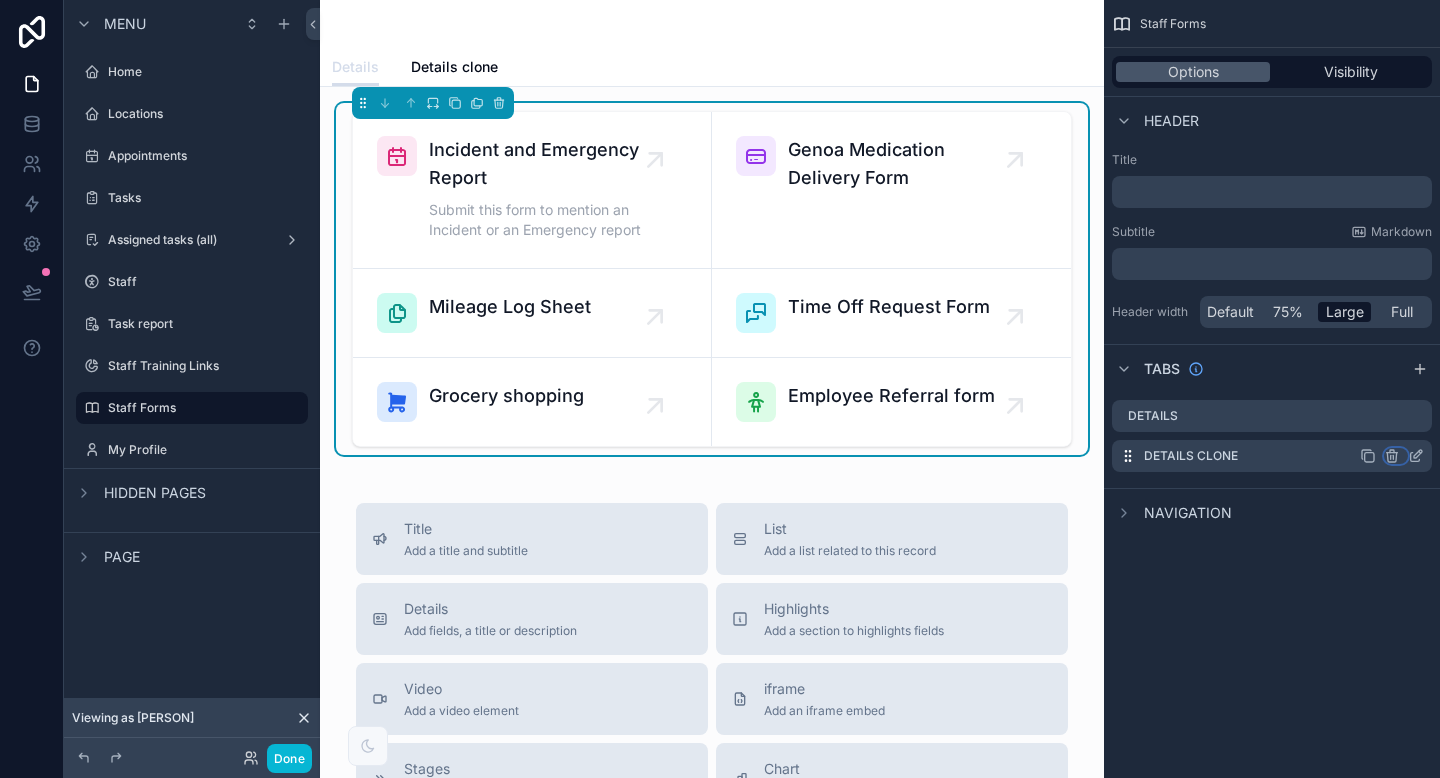 click 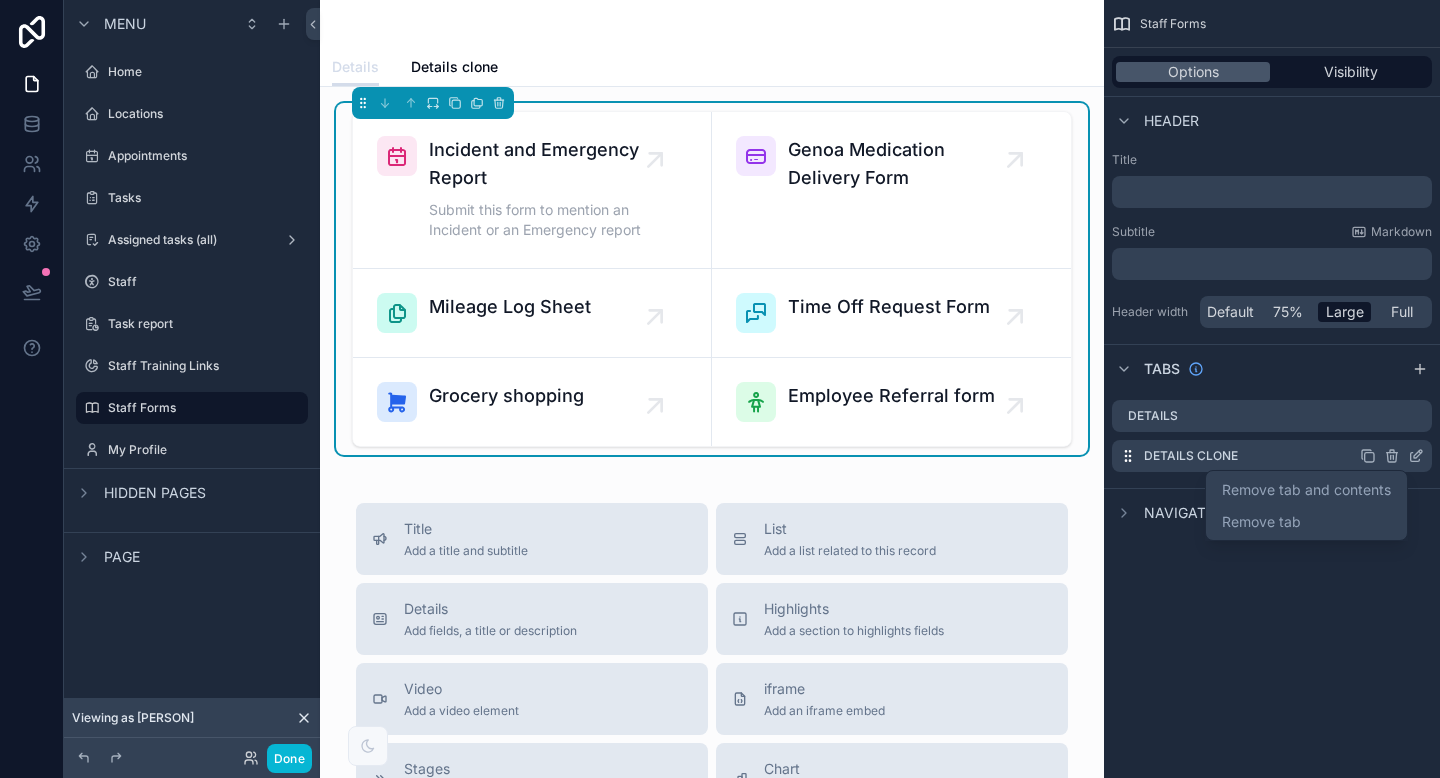 click at bounding box center (720, 389) 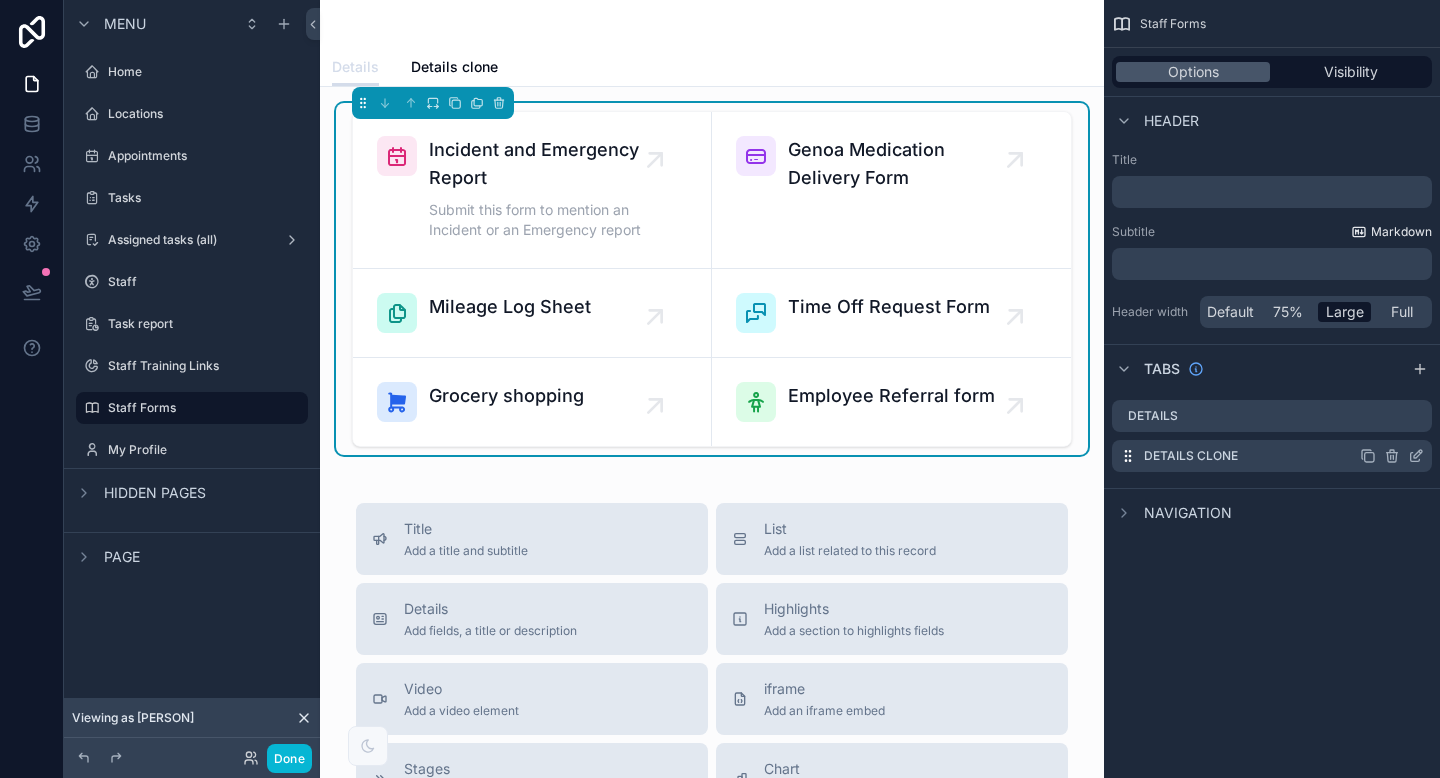 click 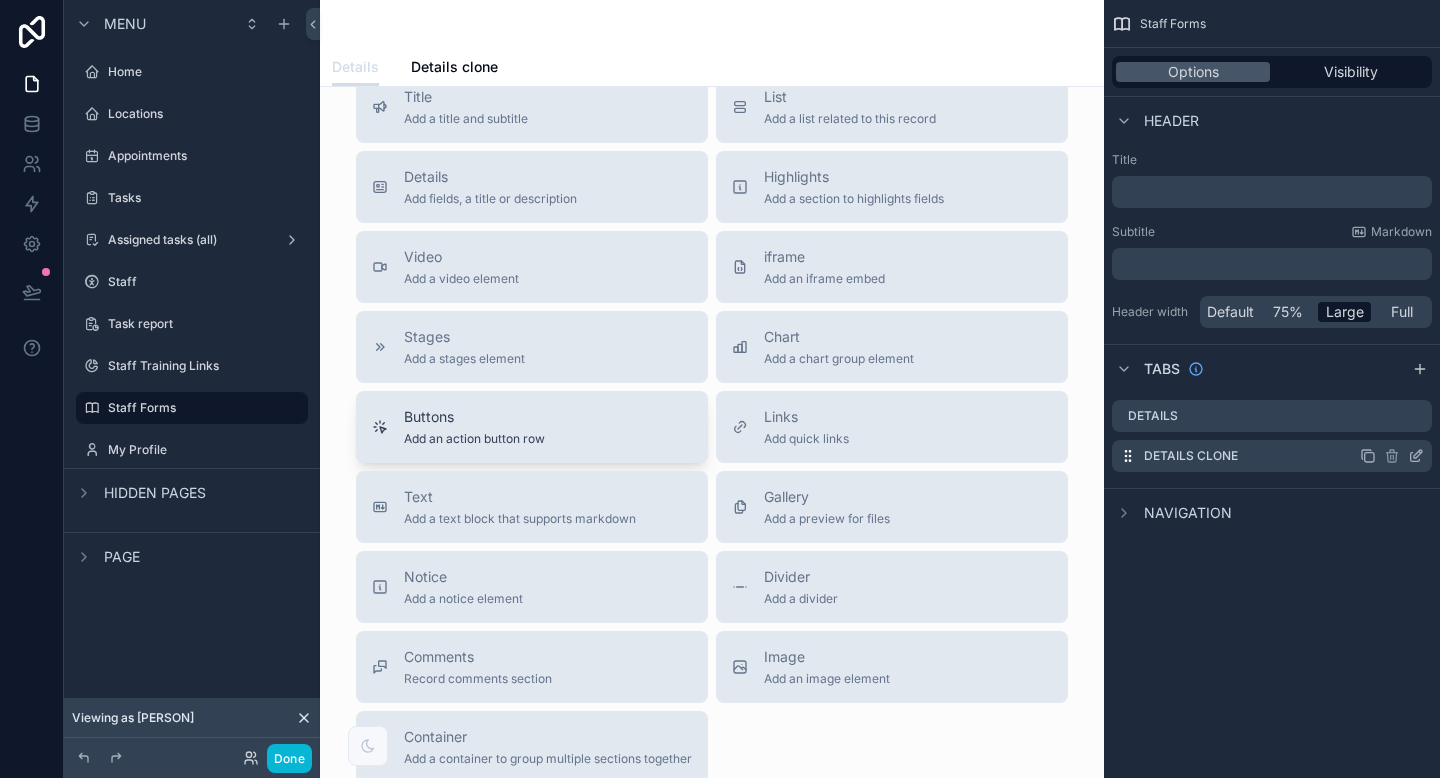 scroll, scrollTop: 0, scrollLeft: 0, axis: both 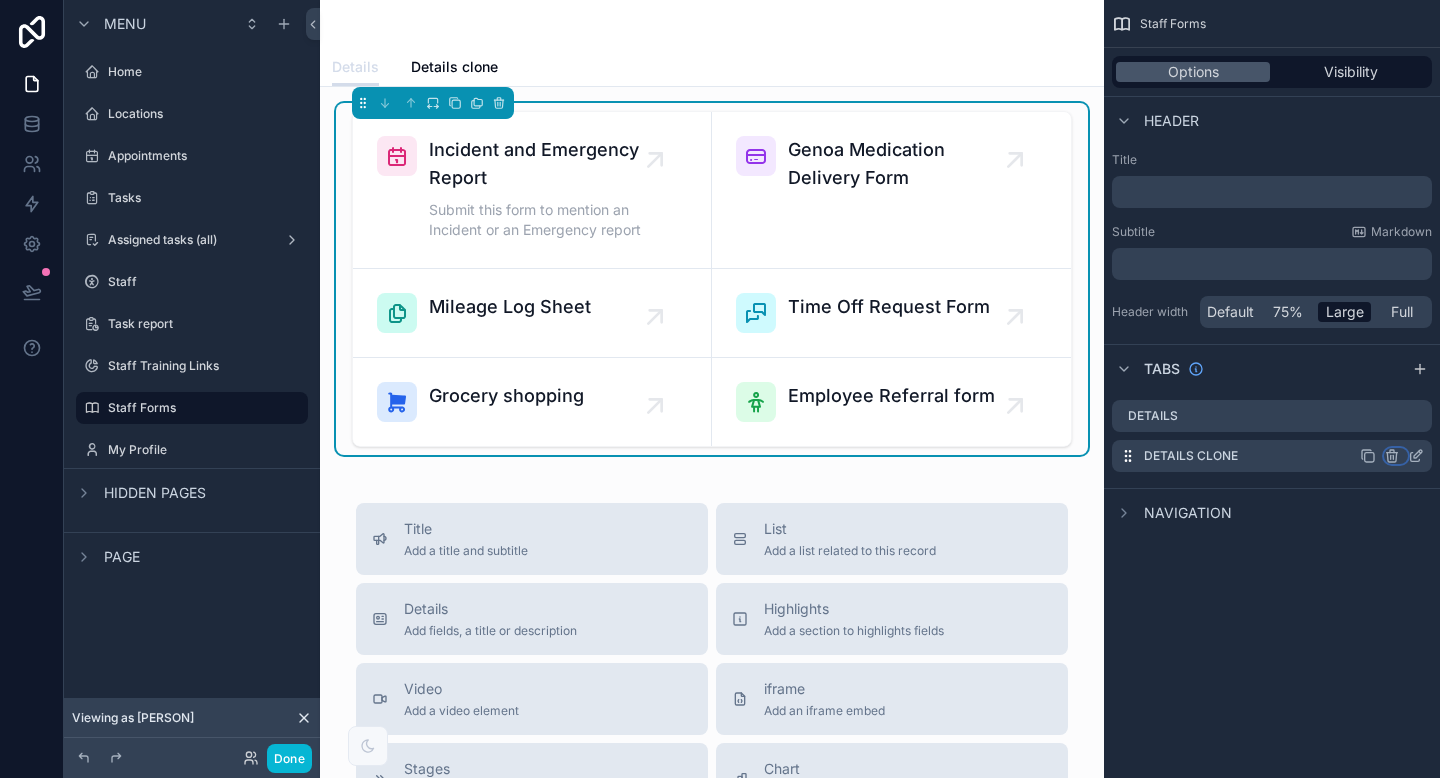 click 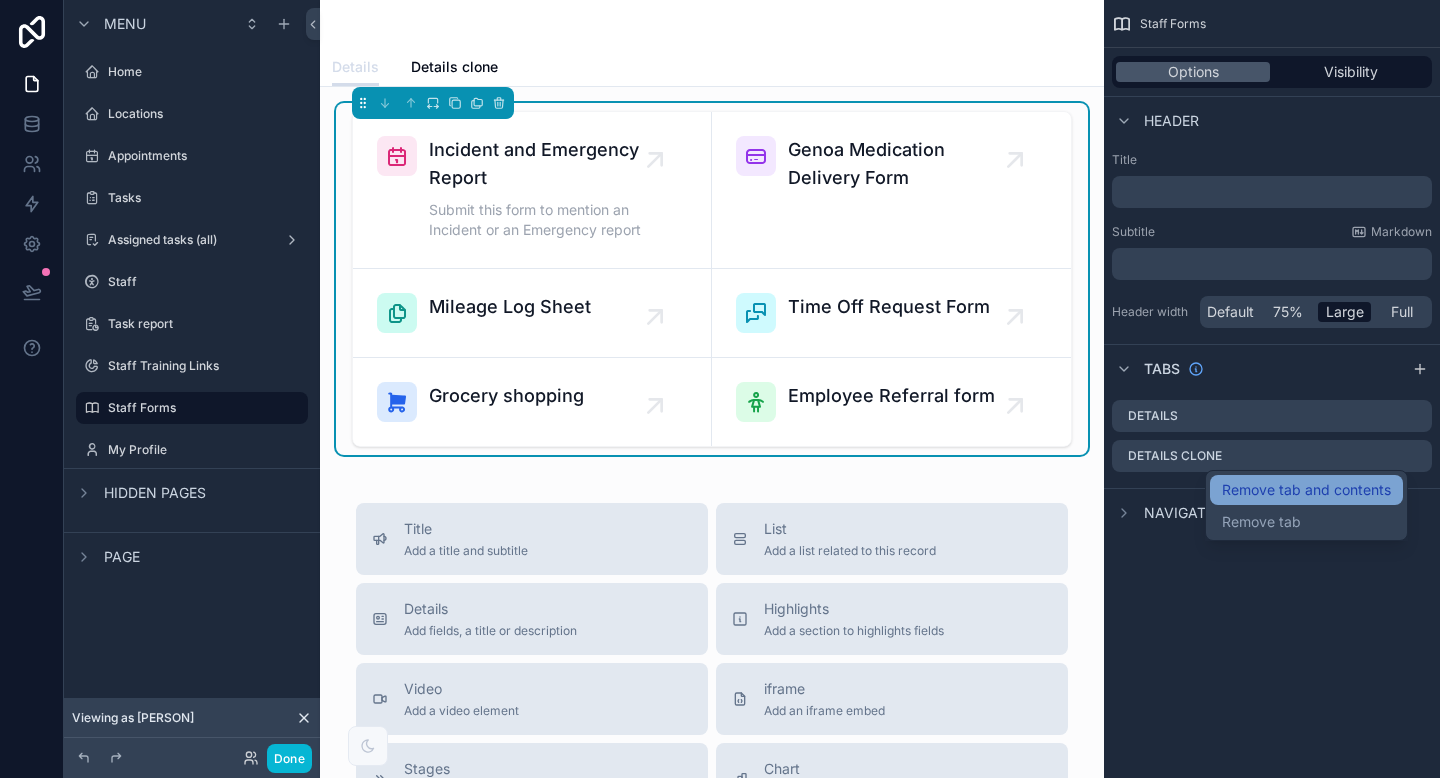 click on "Remove tab and contents" at bounding box center [1306, 490] 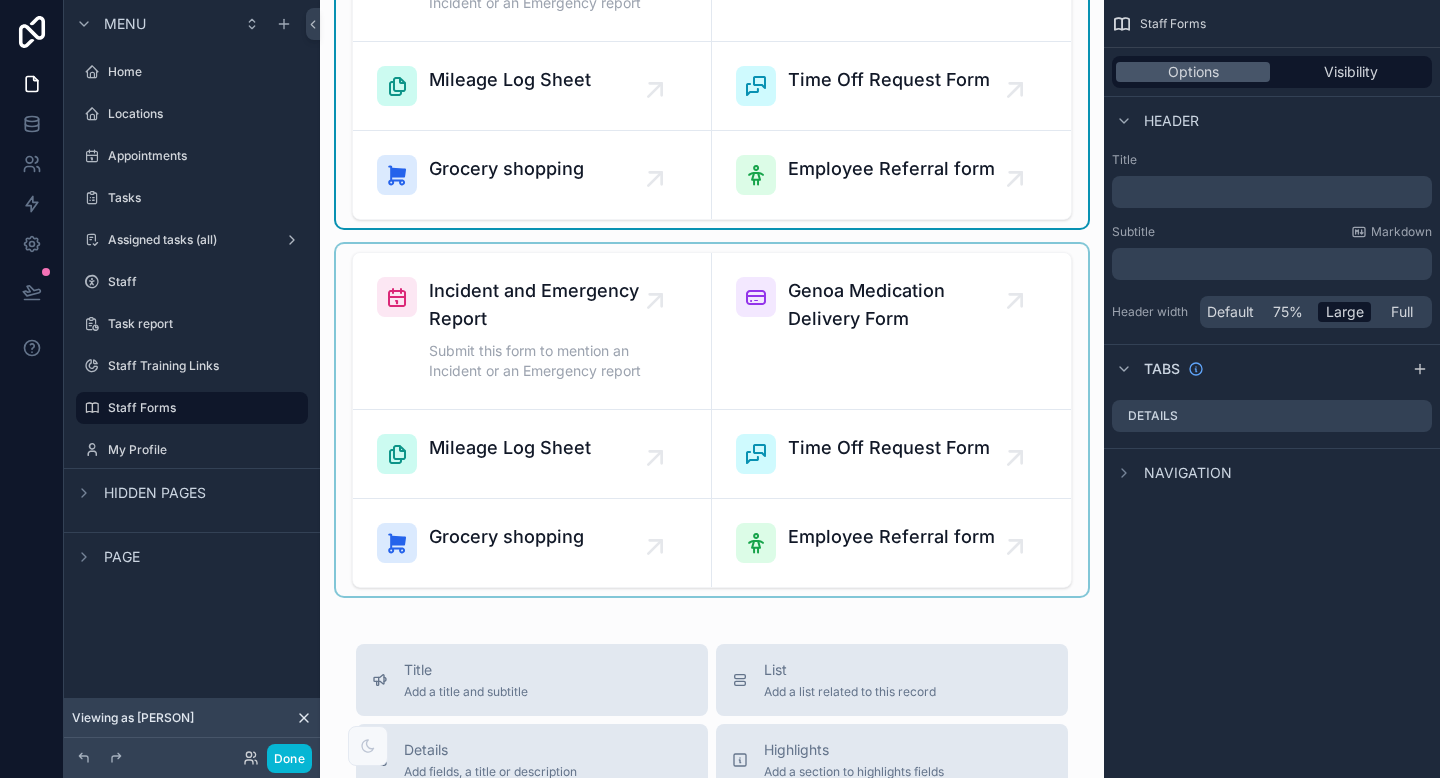 scroll, scrollTop: 156, scrollLeft: 0, axis: vertical 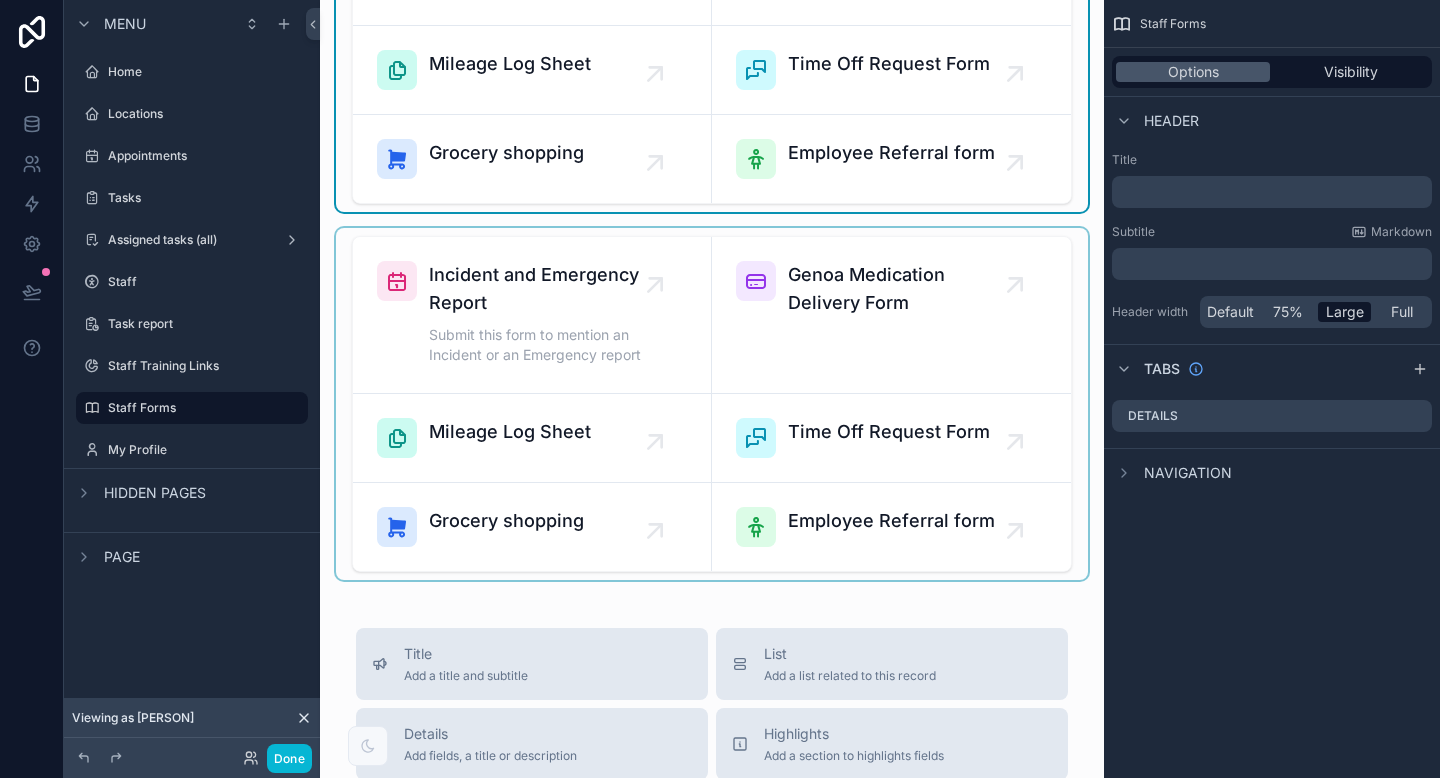 click at bounding box center [712, 404] 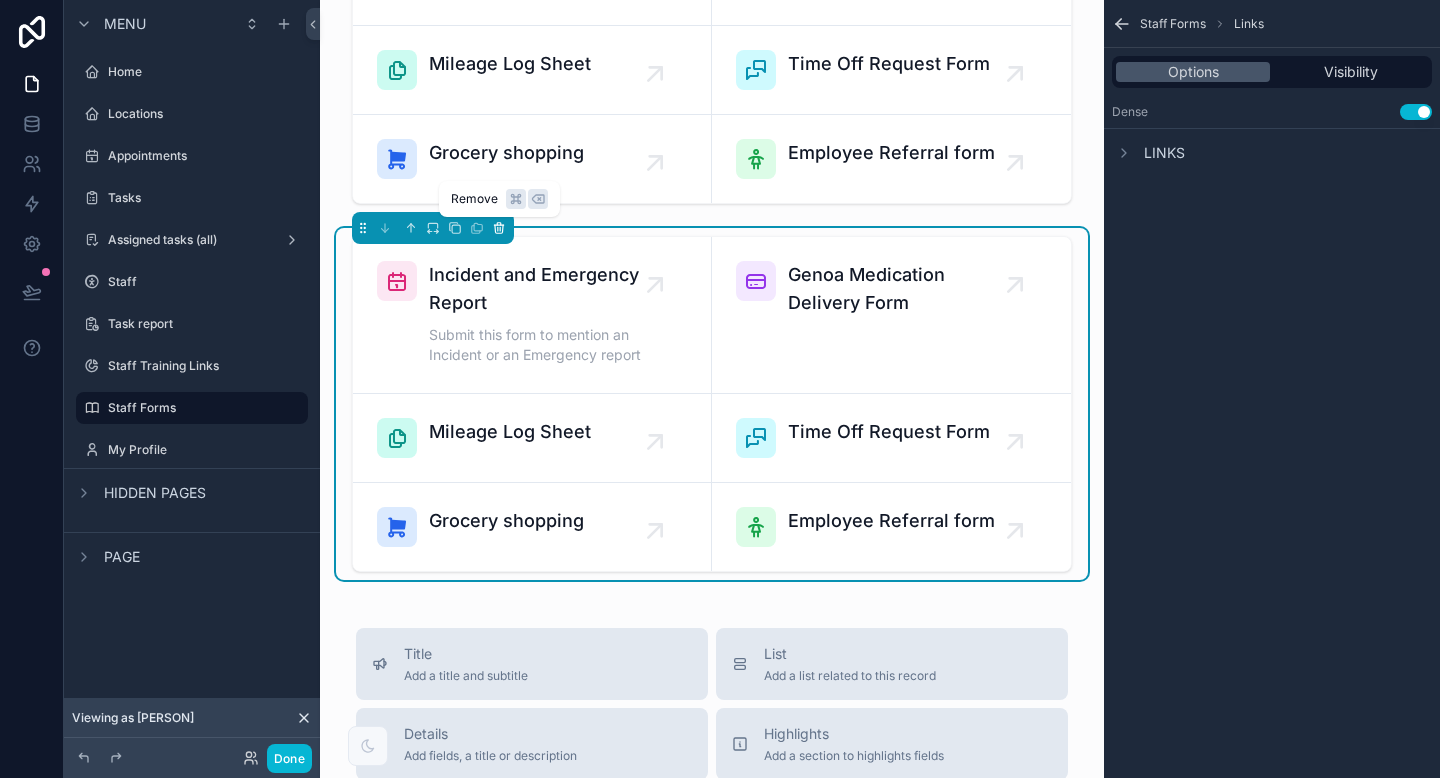 click 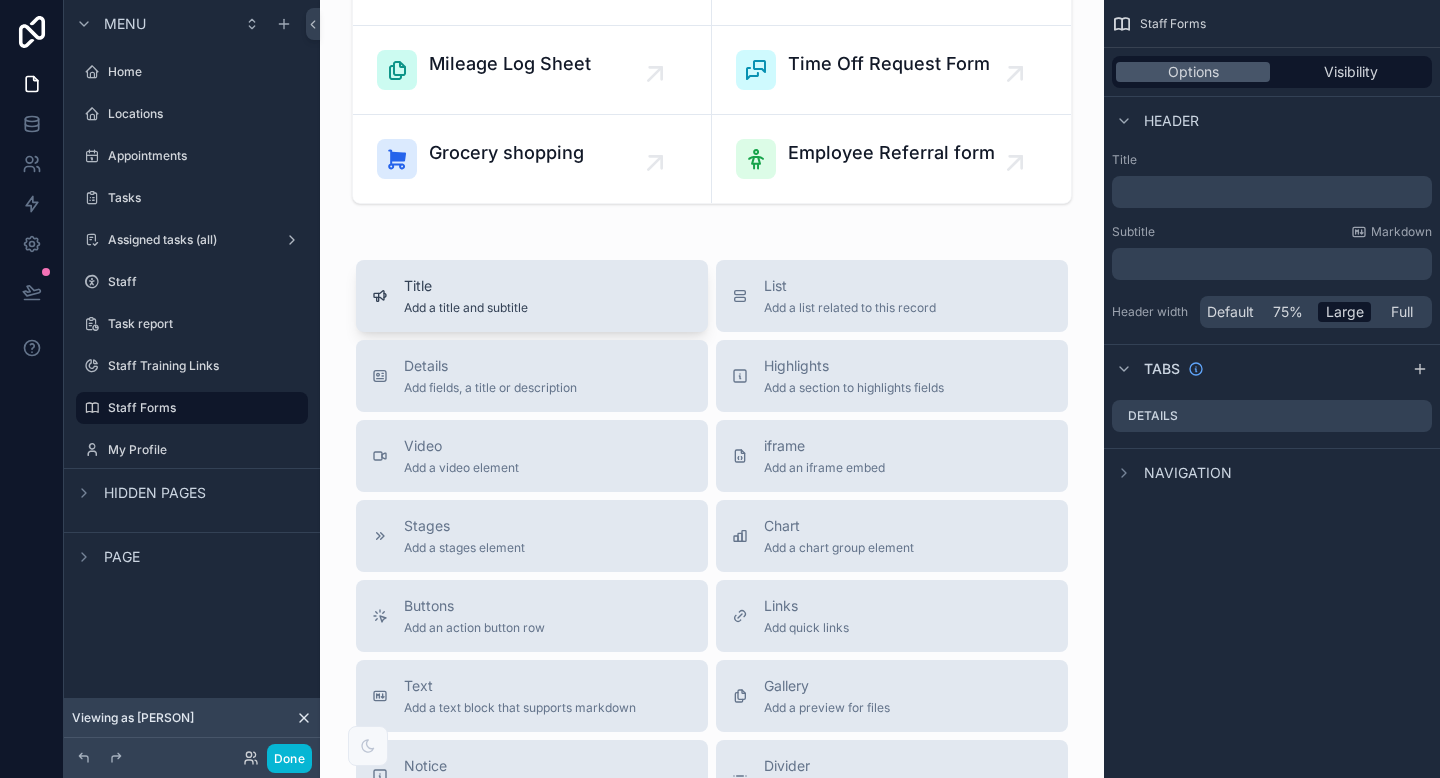 scroll, scrollTop: 0, scrollLeft: 0, axis: both 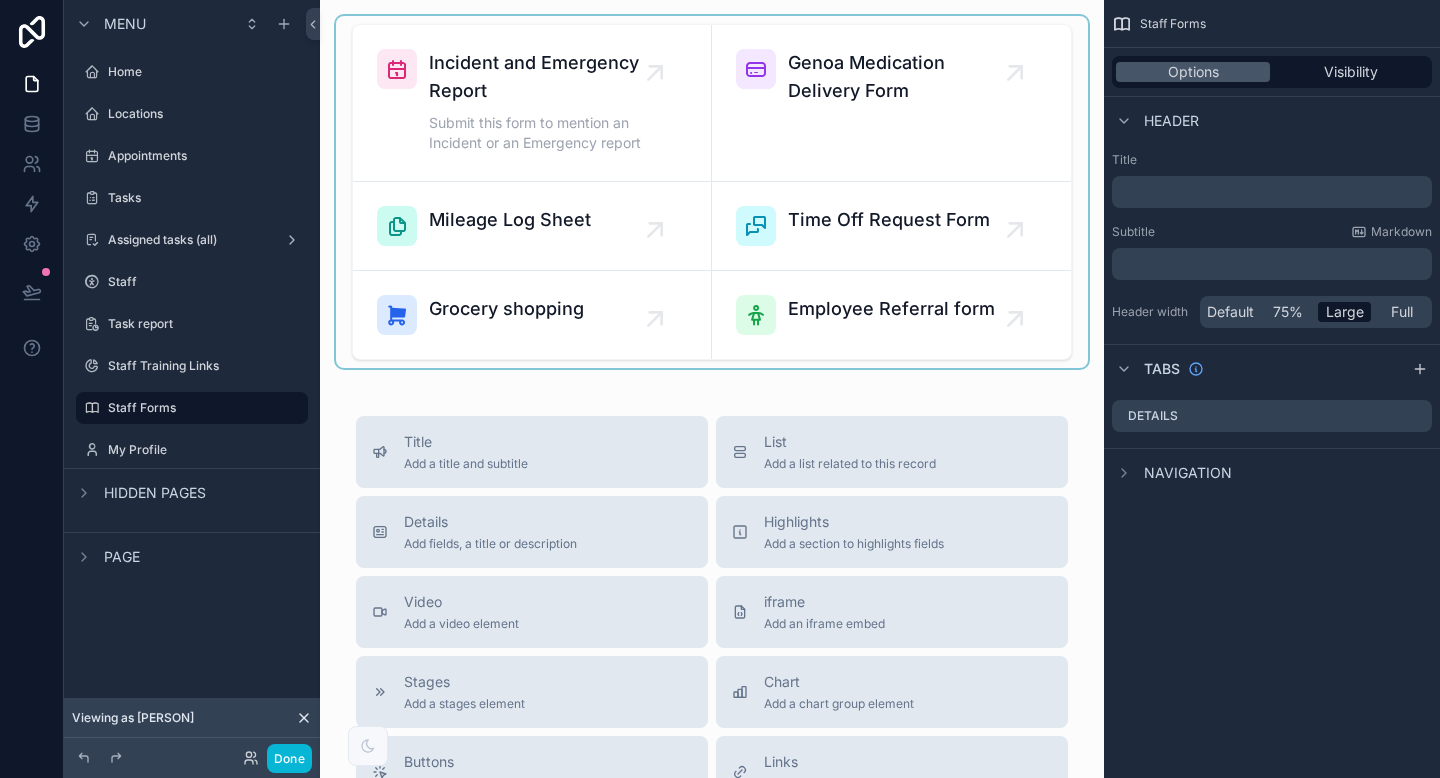 click at bounding box center (712, 192) 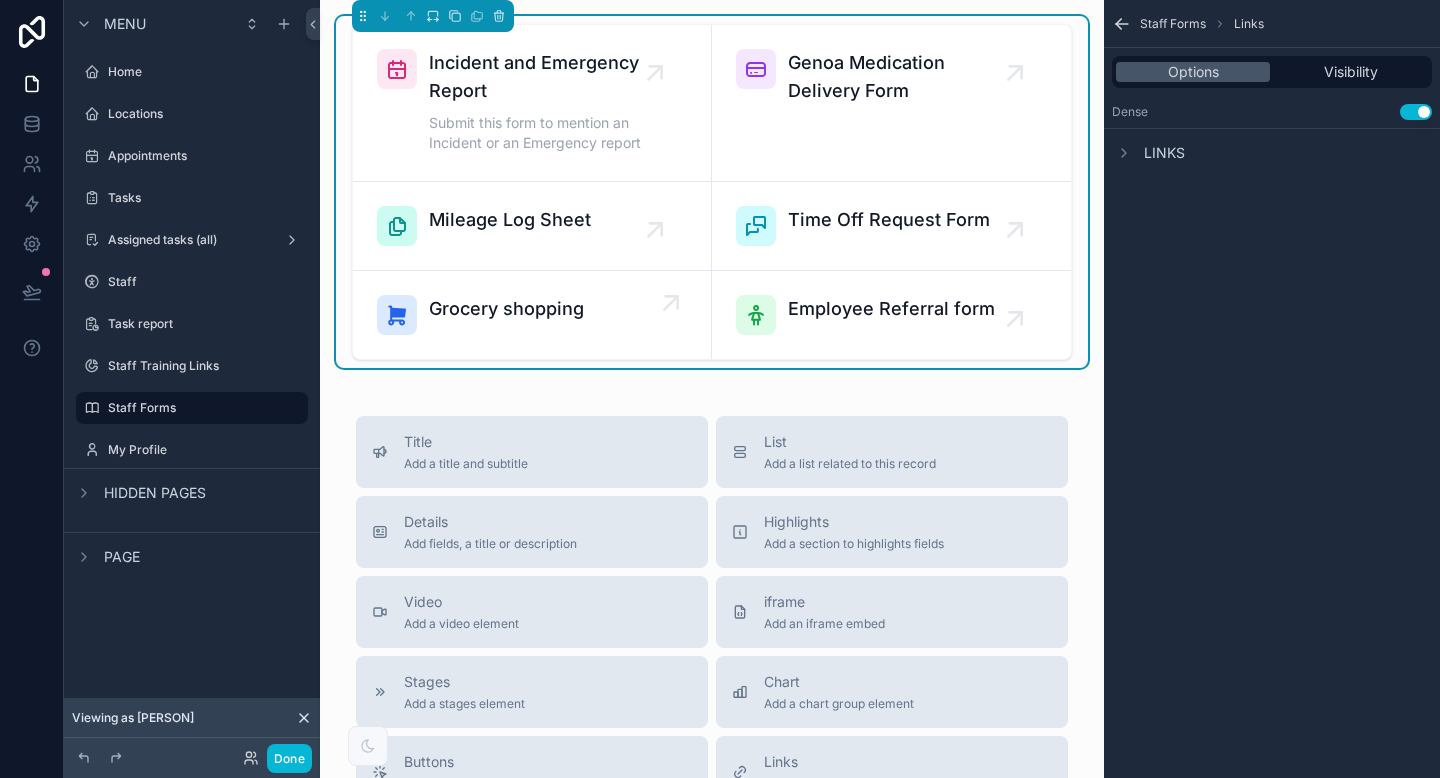 click 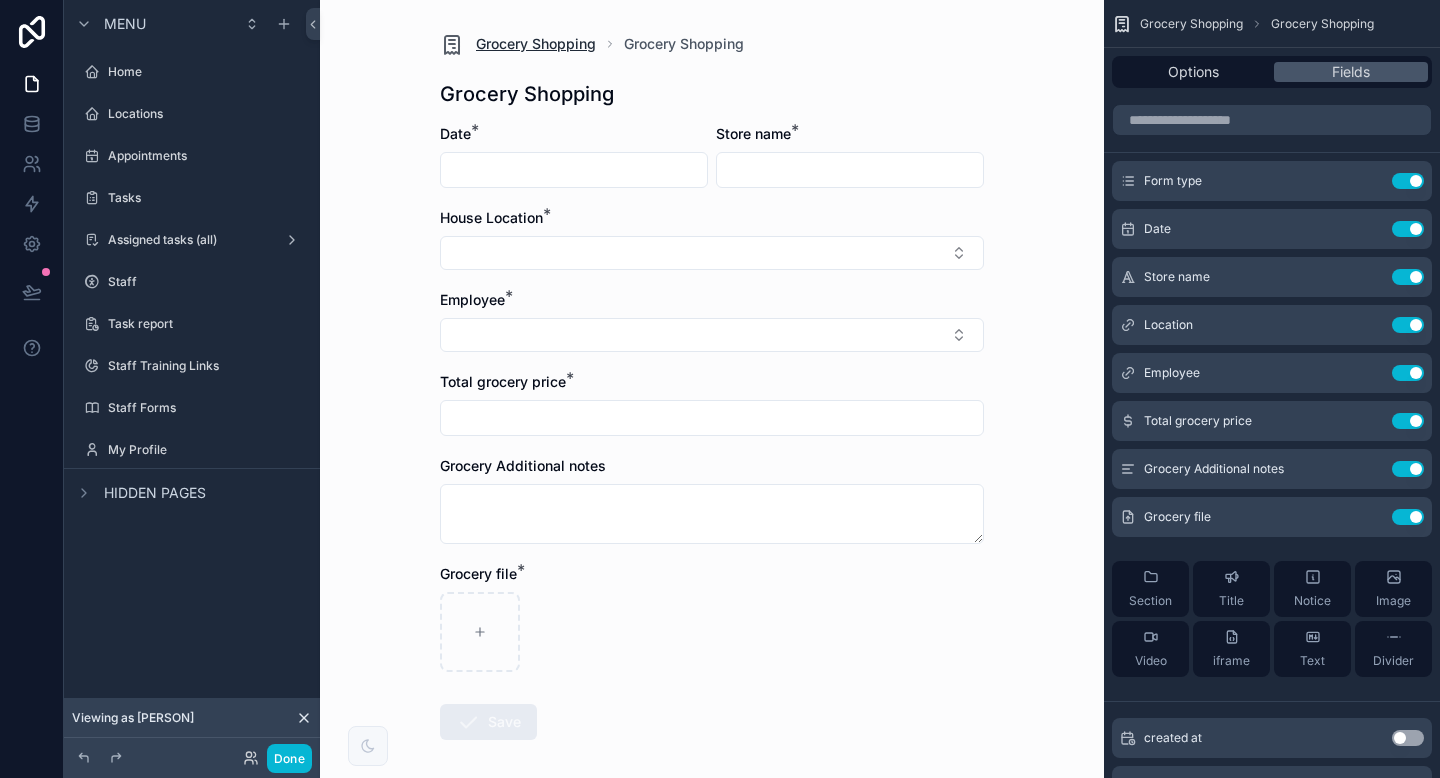 click at bounding box center [452, 44] 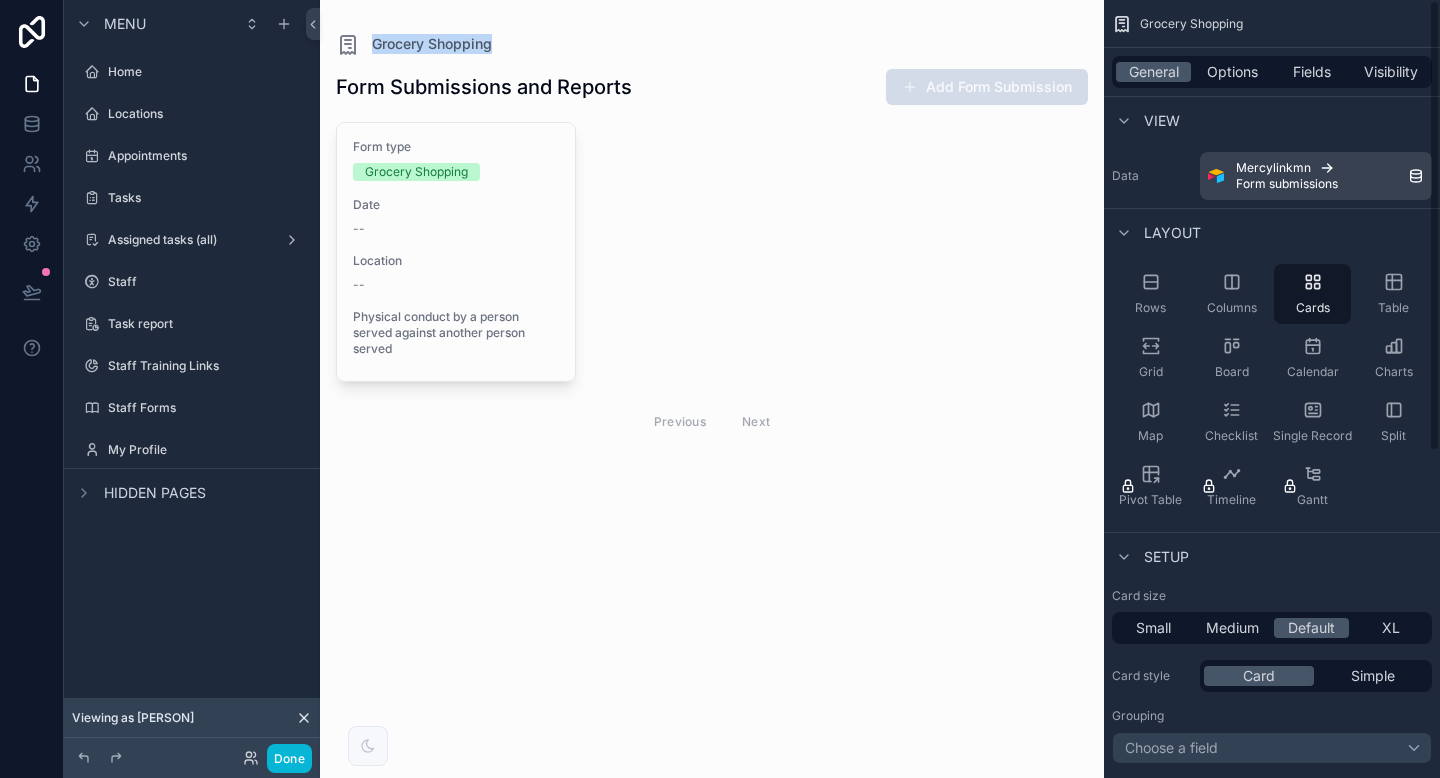 click on "View" at bounding box center [1162, 121] 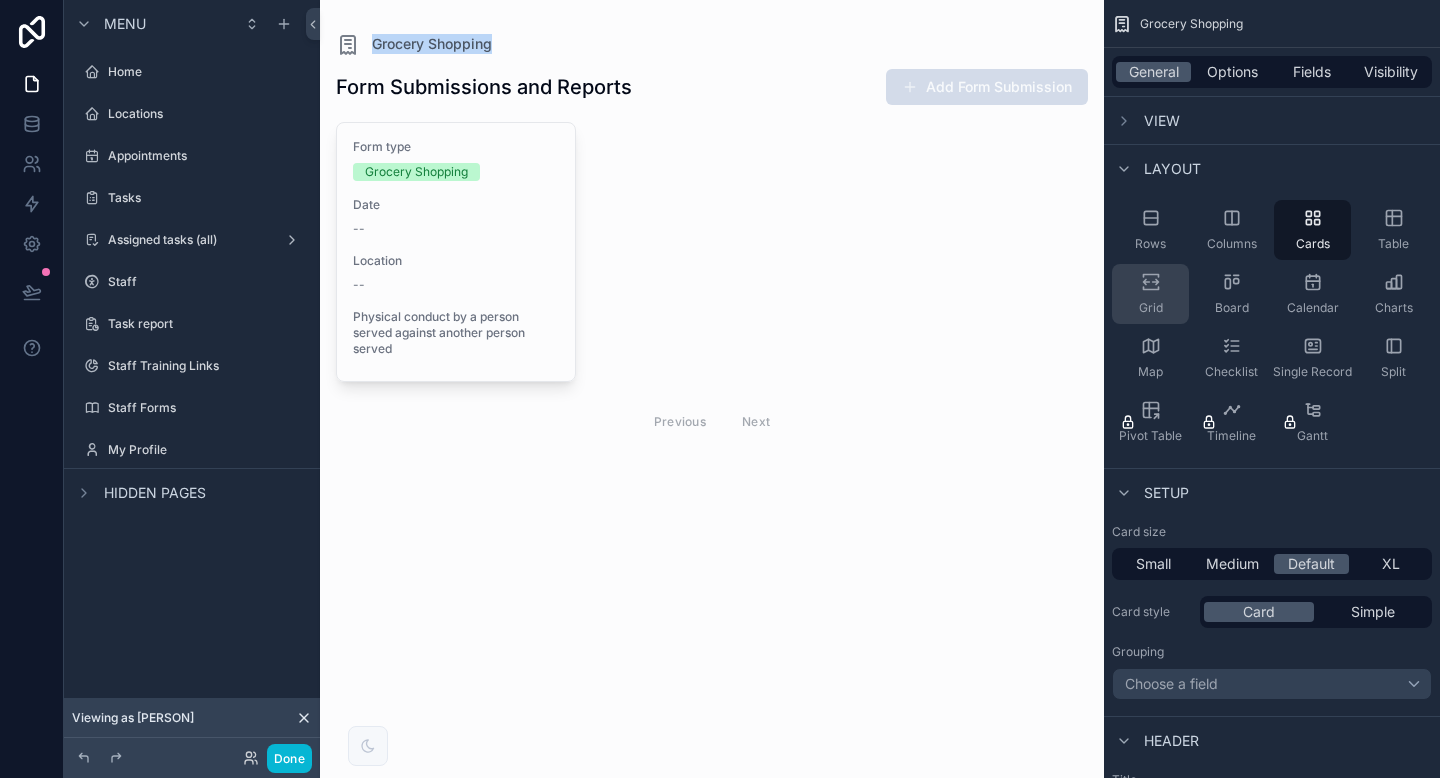 click on "Grid" at bounding box center (1150, 294) 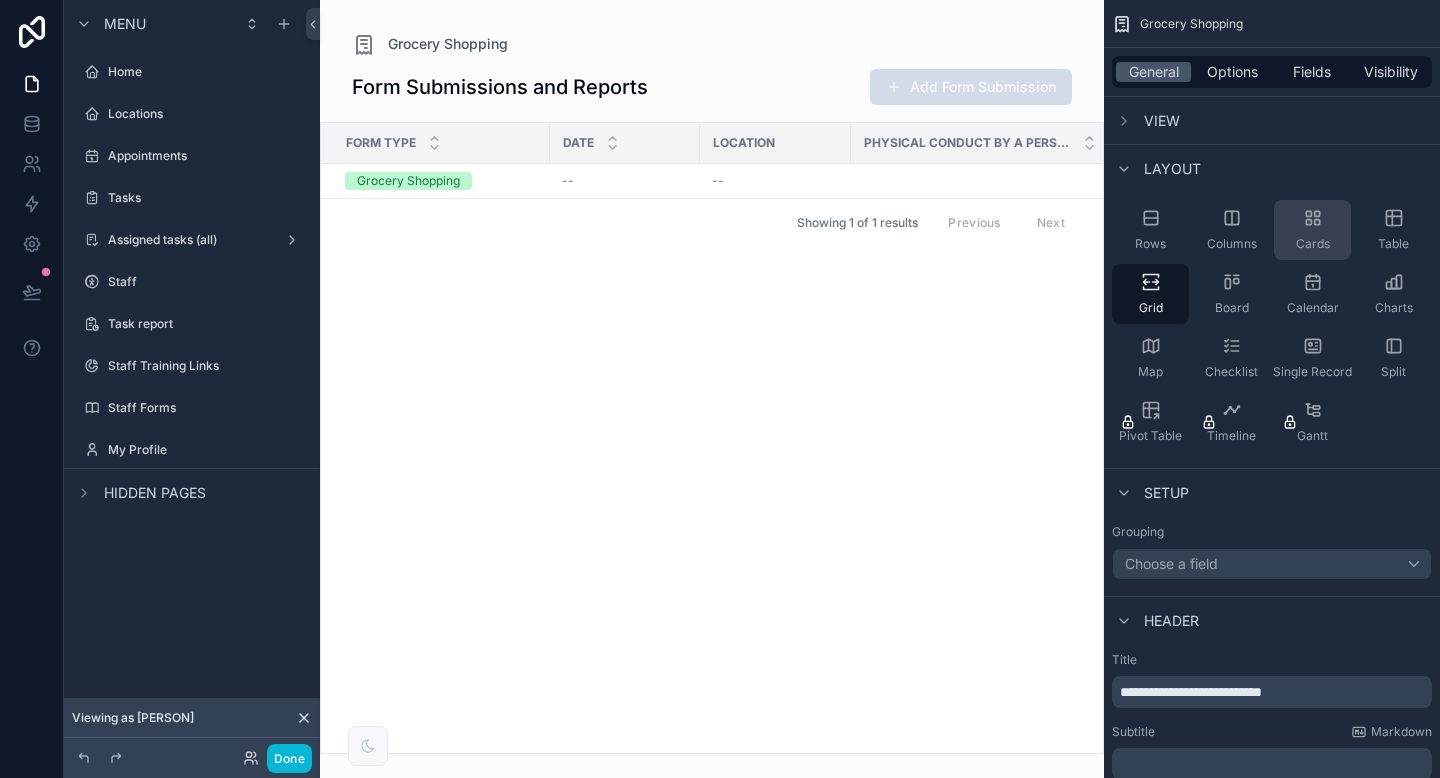 click on "Cards" at bounding box center [1312, 230] 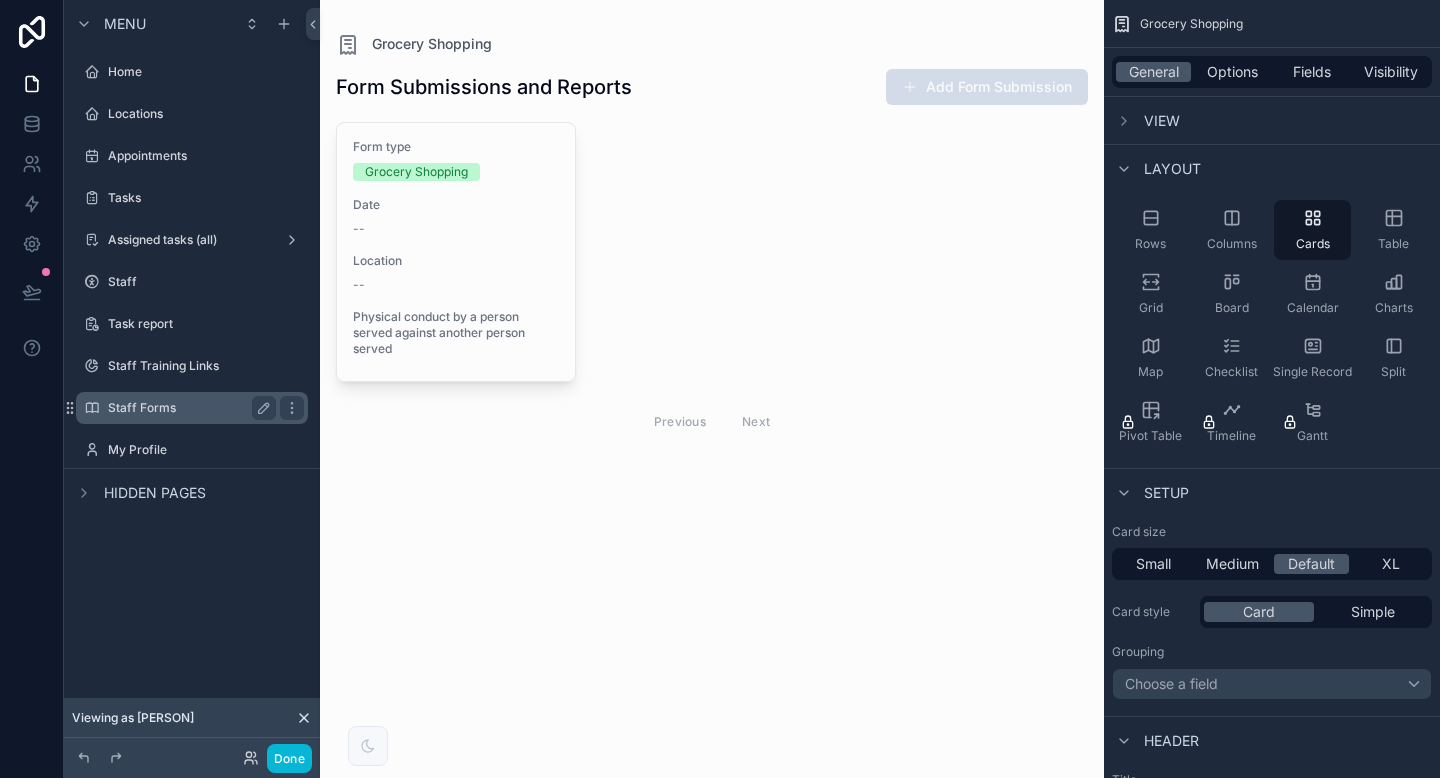 click on "Staff Forms" at bounding box center (188, 408) 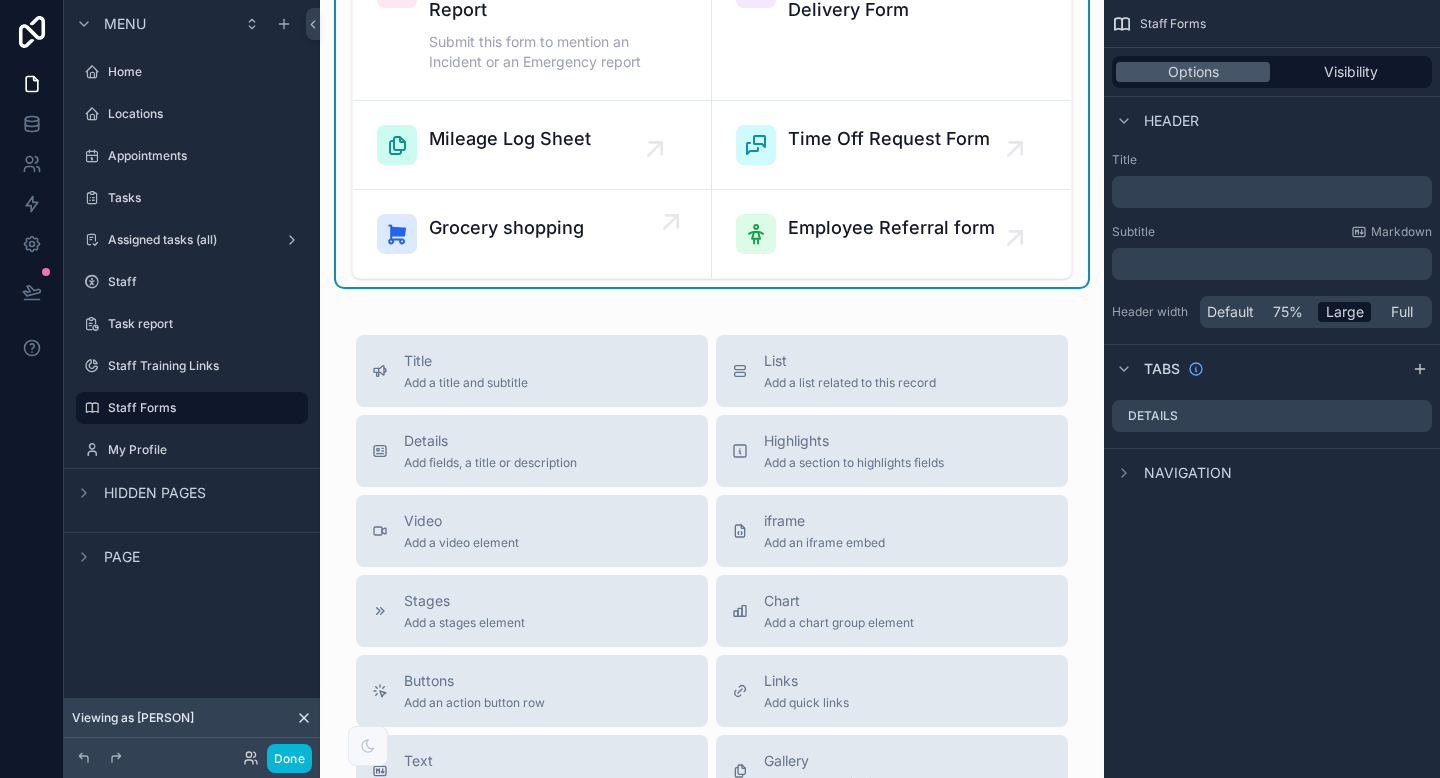 scroll, scrollTop: 0, scrollLeft: 0, axis: both 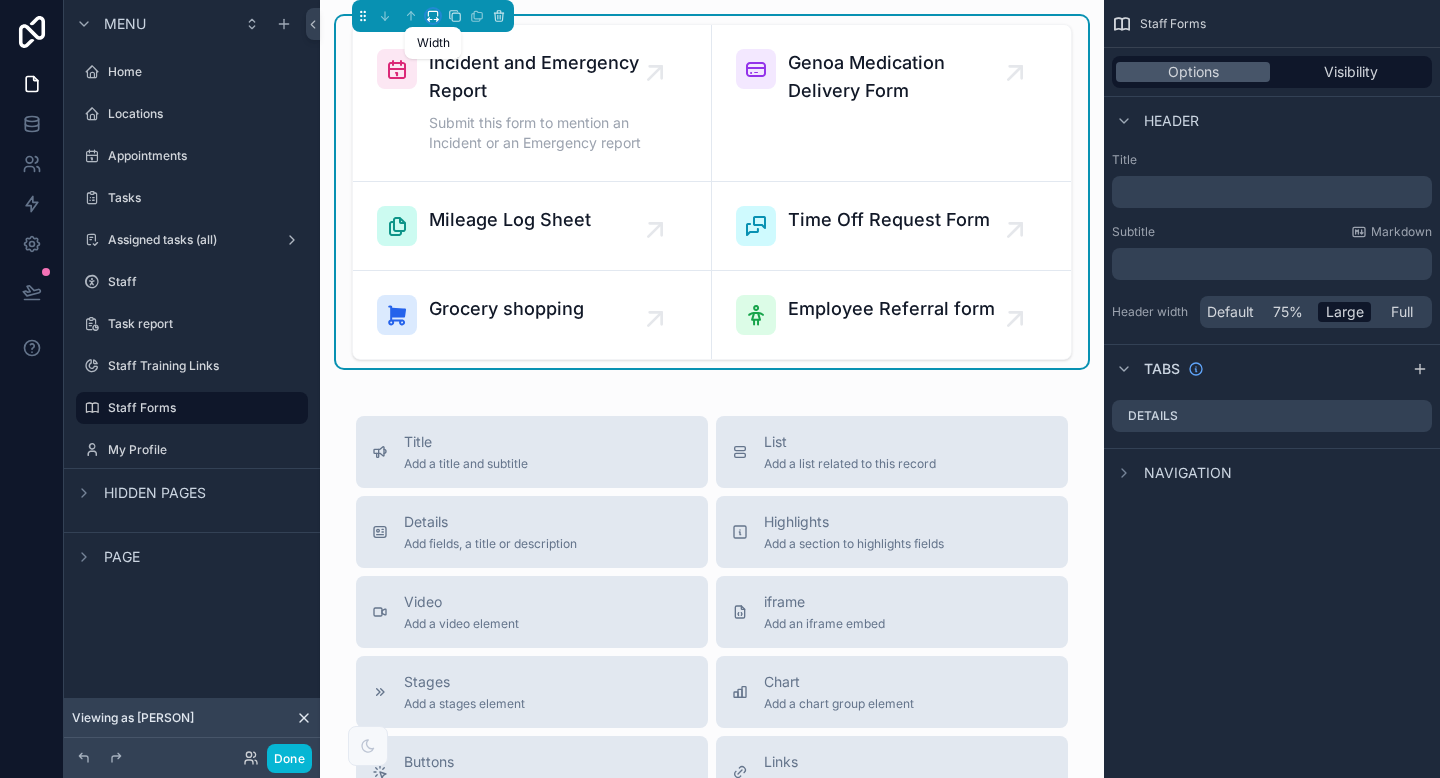 click 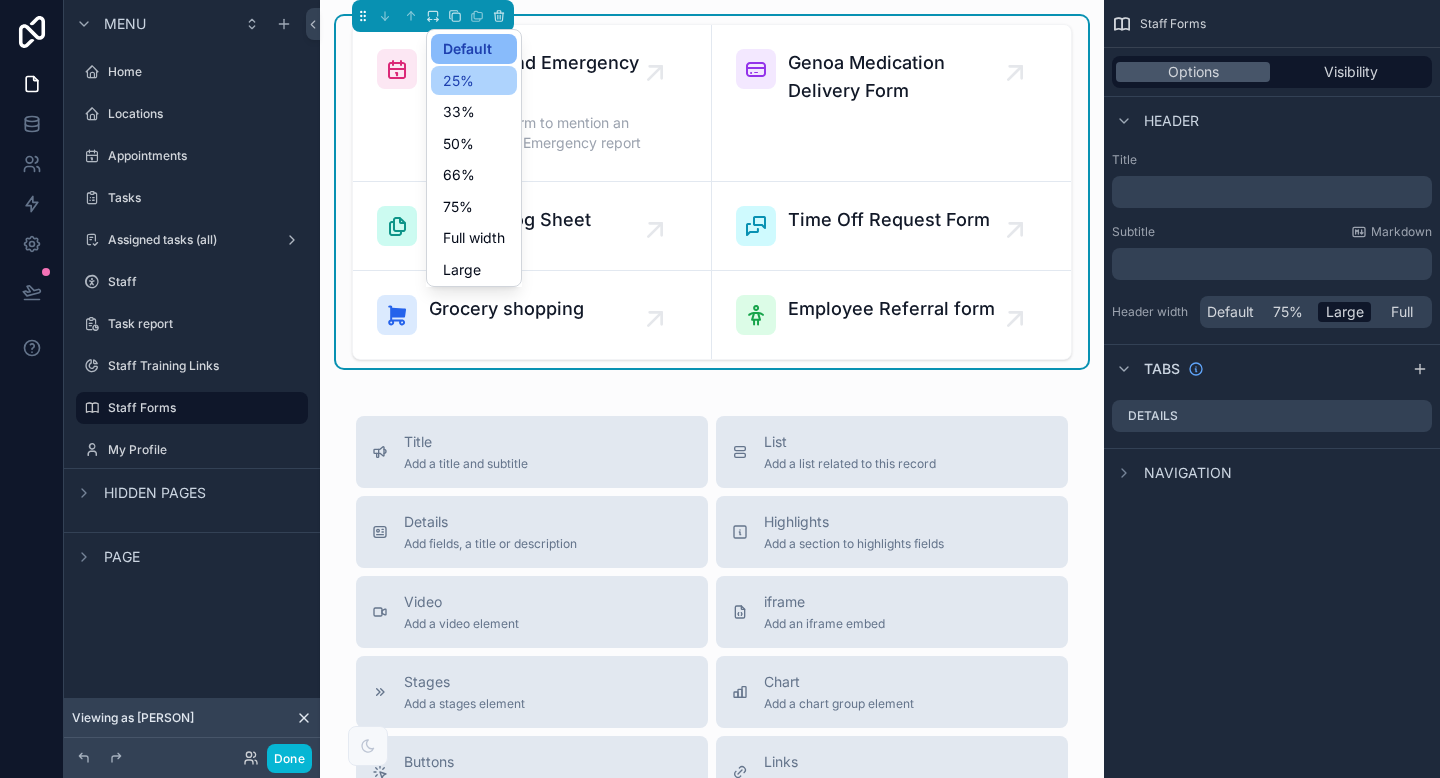 click on "25%" at bounding box center (458, 81) 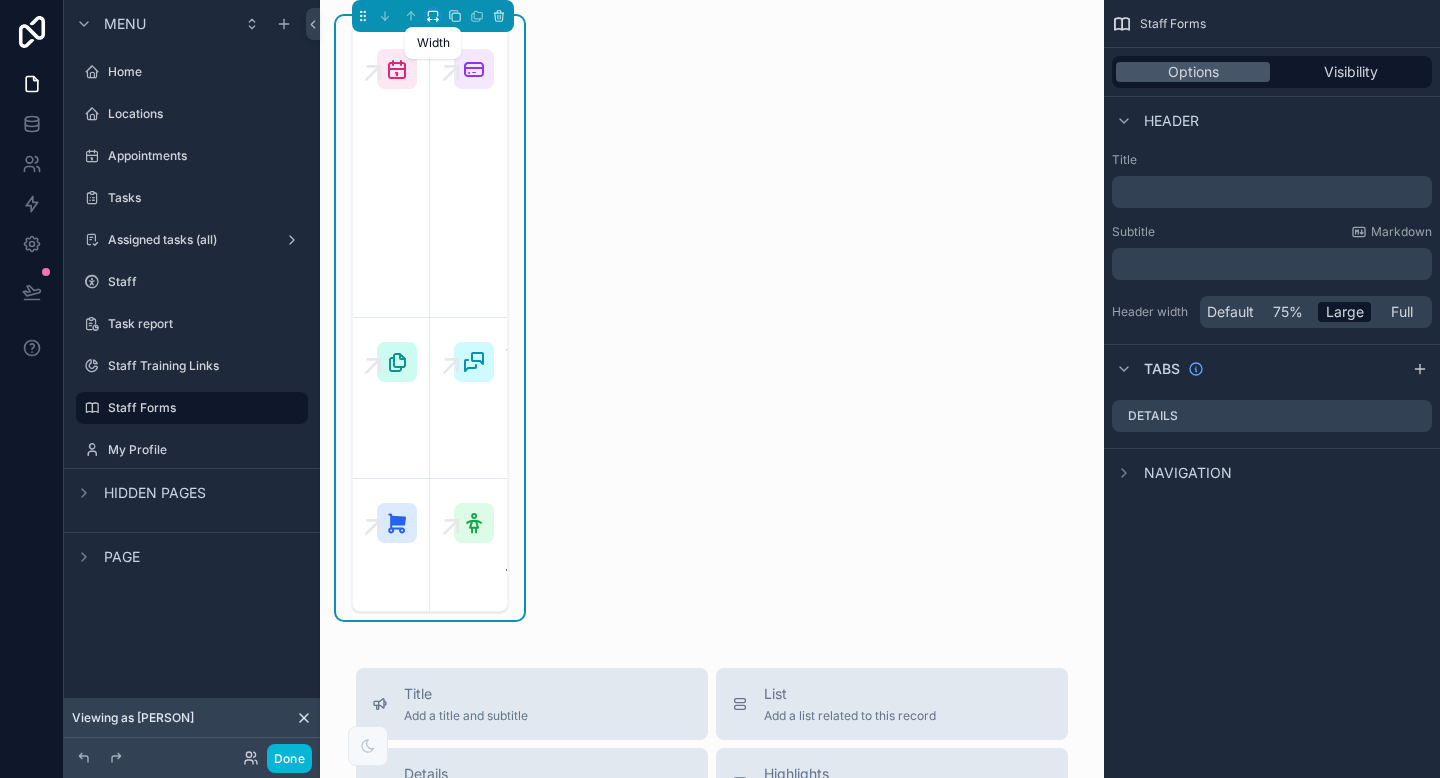 click 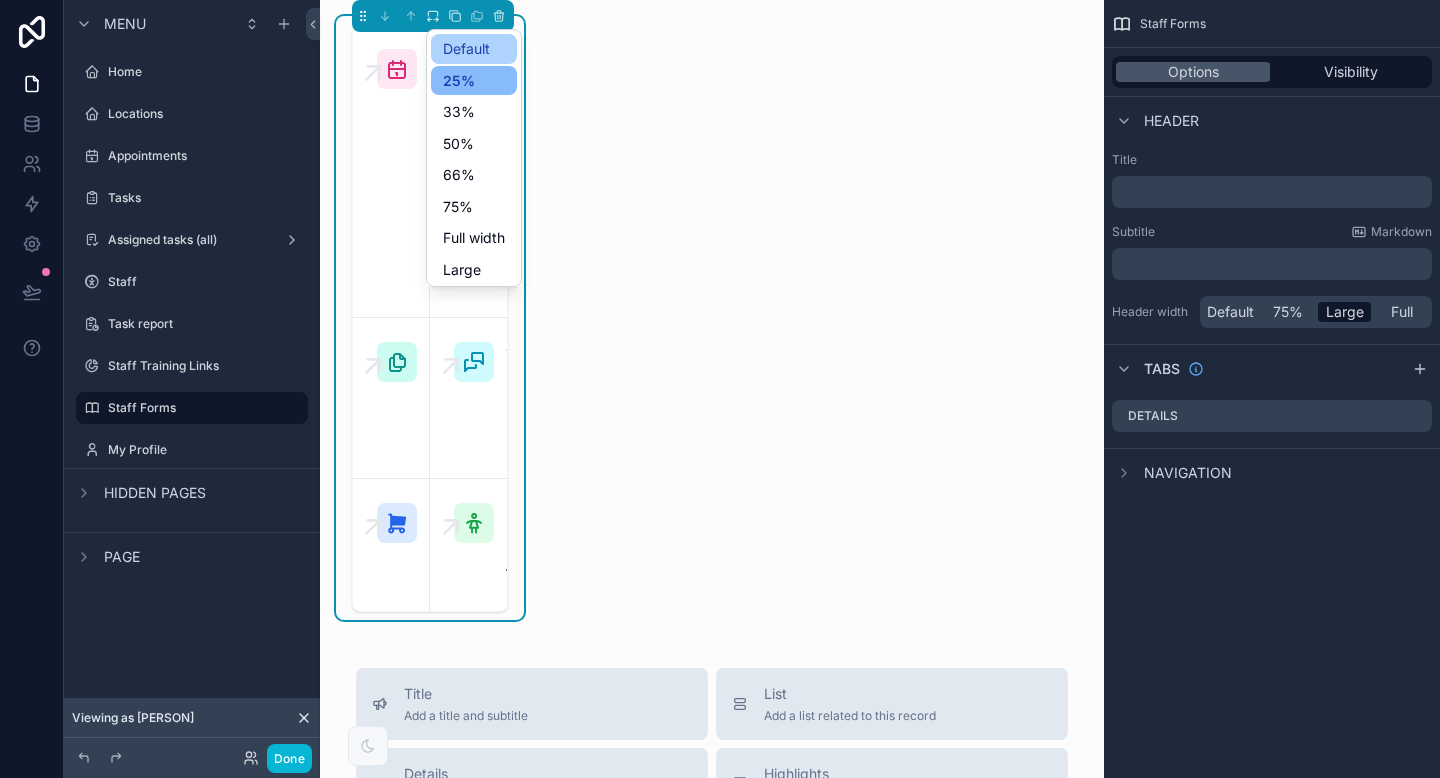 click on "Default" at bounding box center (466, 49) 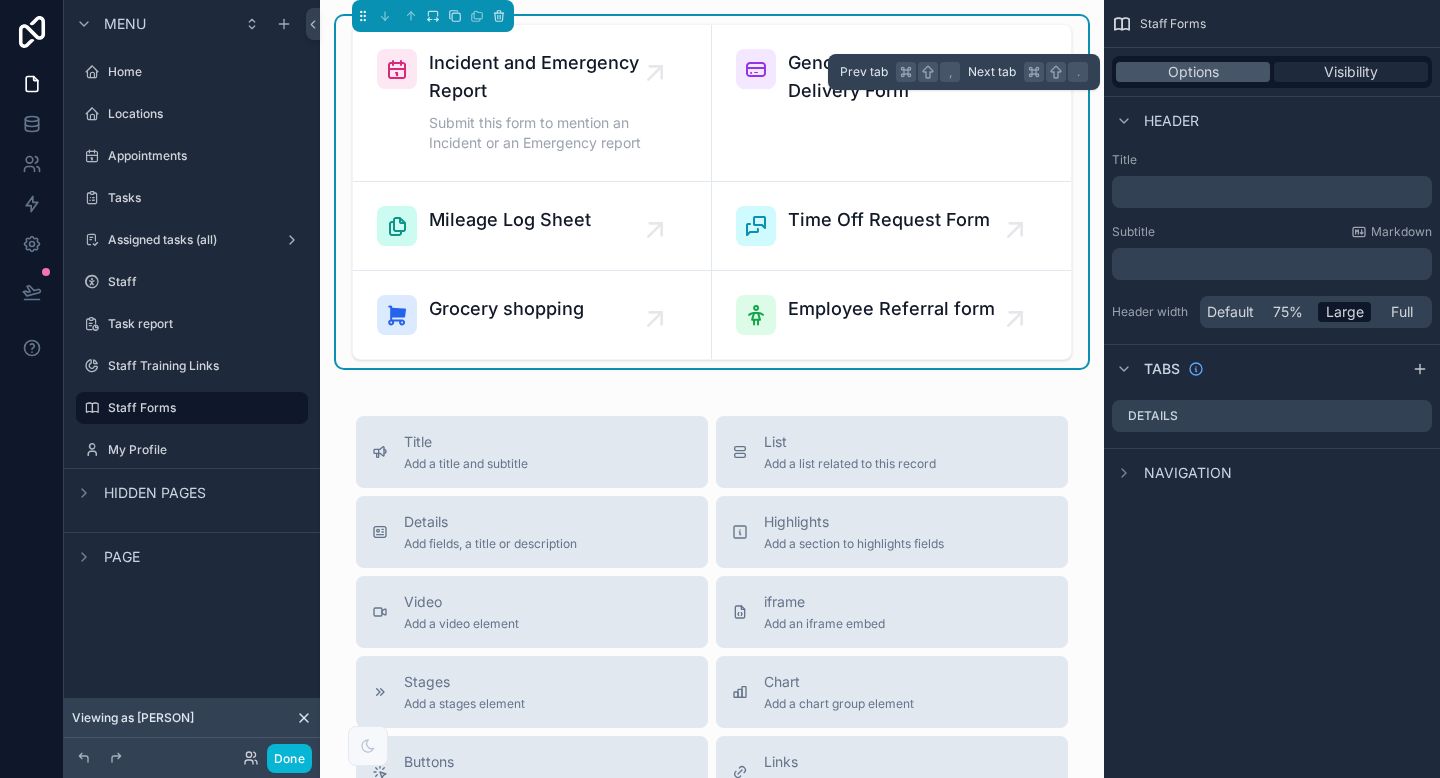 click on "Visibility" at bounding box center (1351, 72) 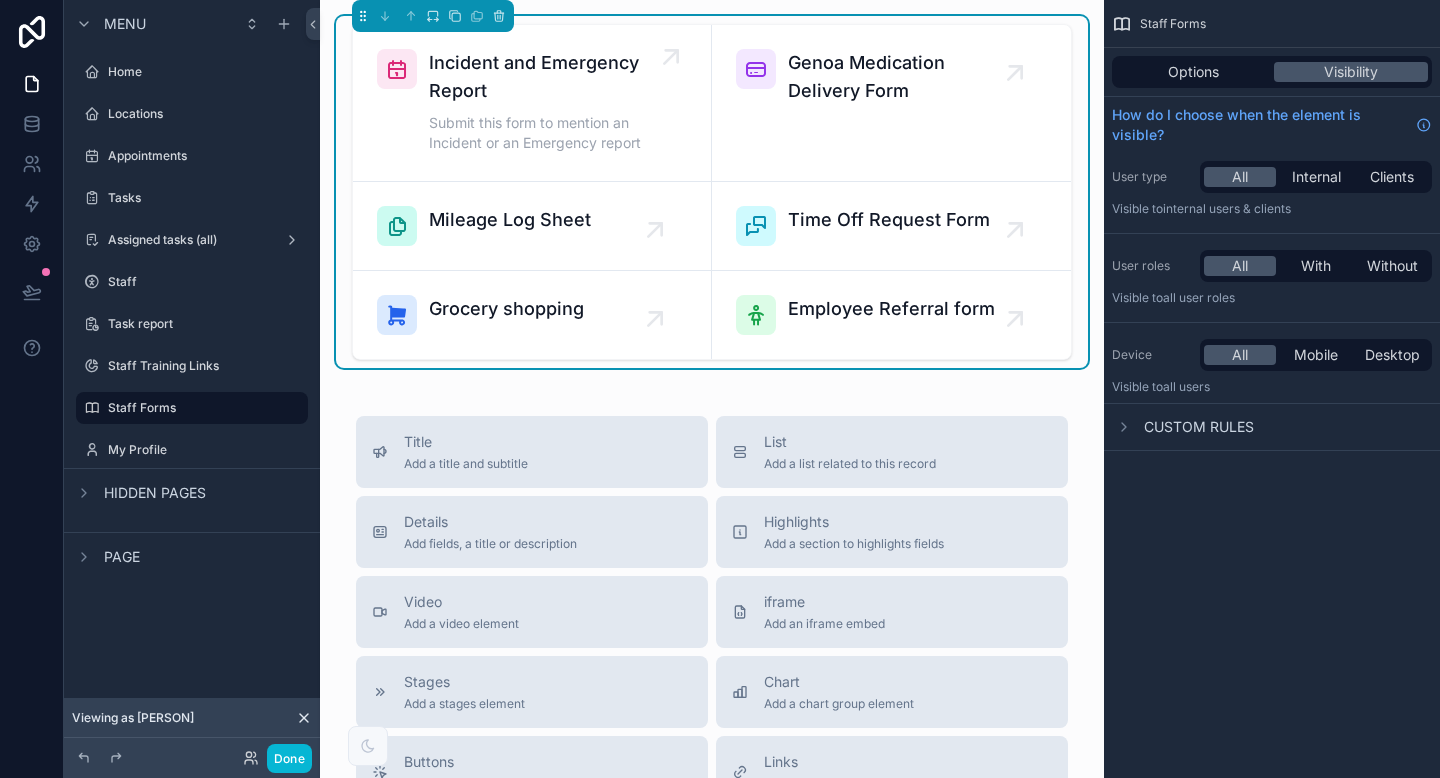 click on "Submit this form to mention an Incident or an Emergency report" at bounding box center (542, 133) 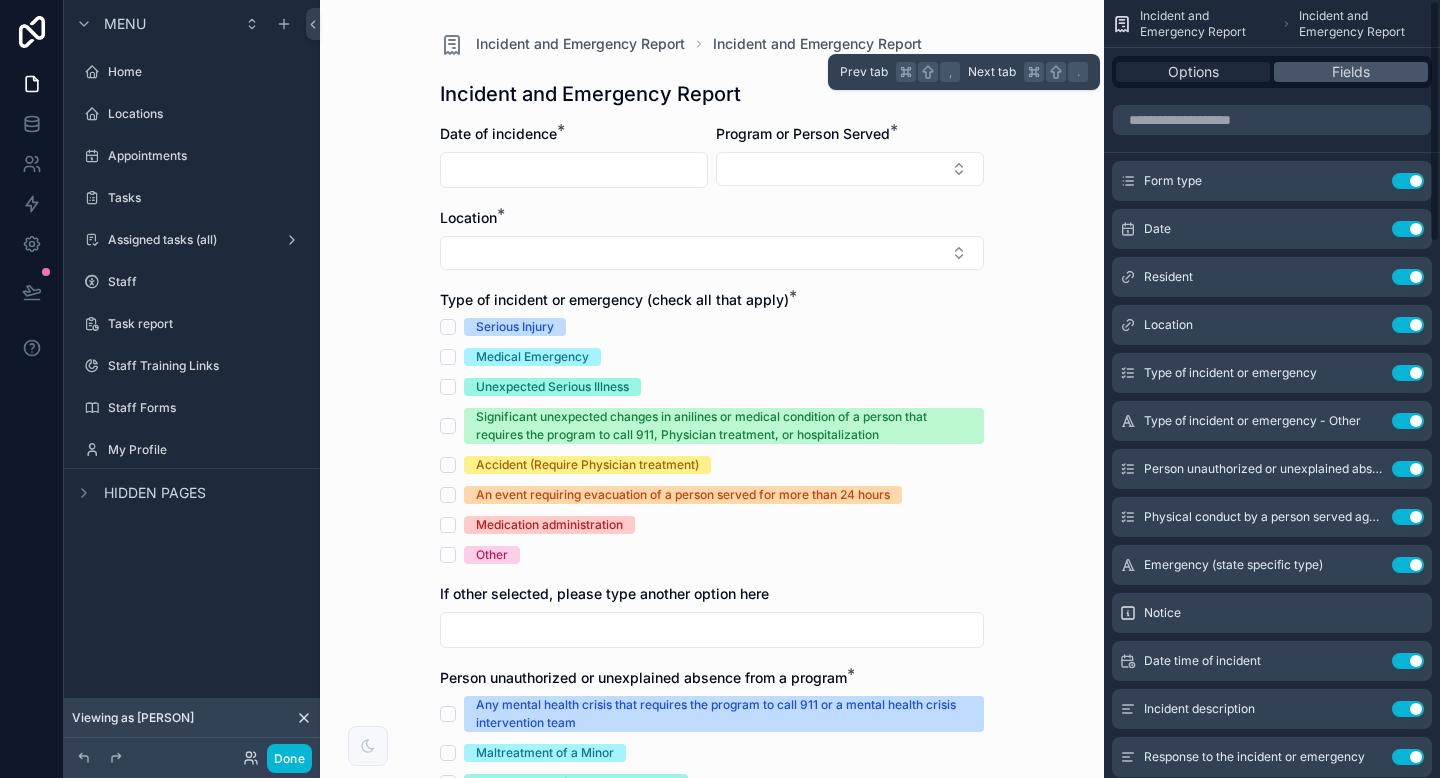 click on "Options" at bounding box center [1193, 72] 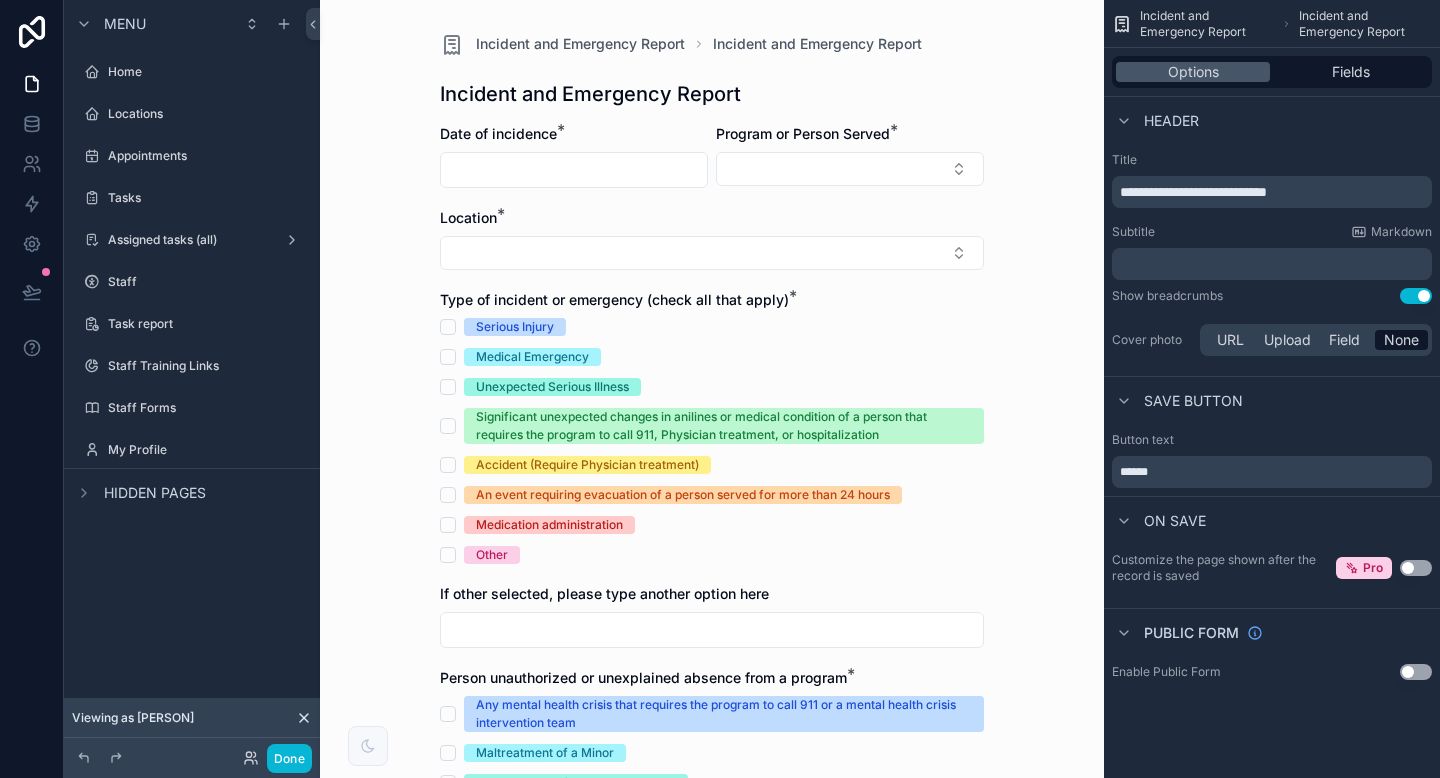 click on "Use setting" at bounding box center (1416, 296) 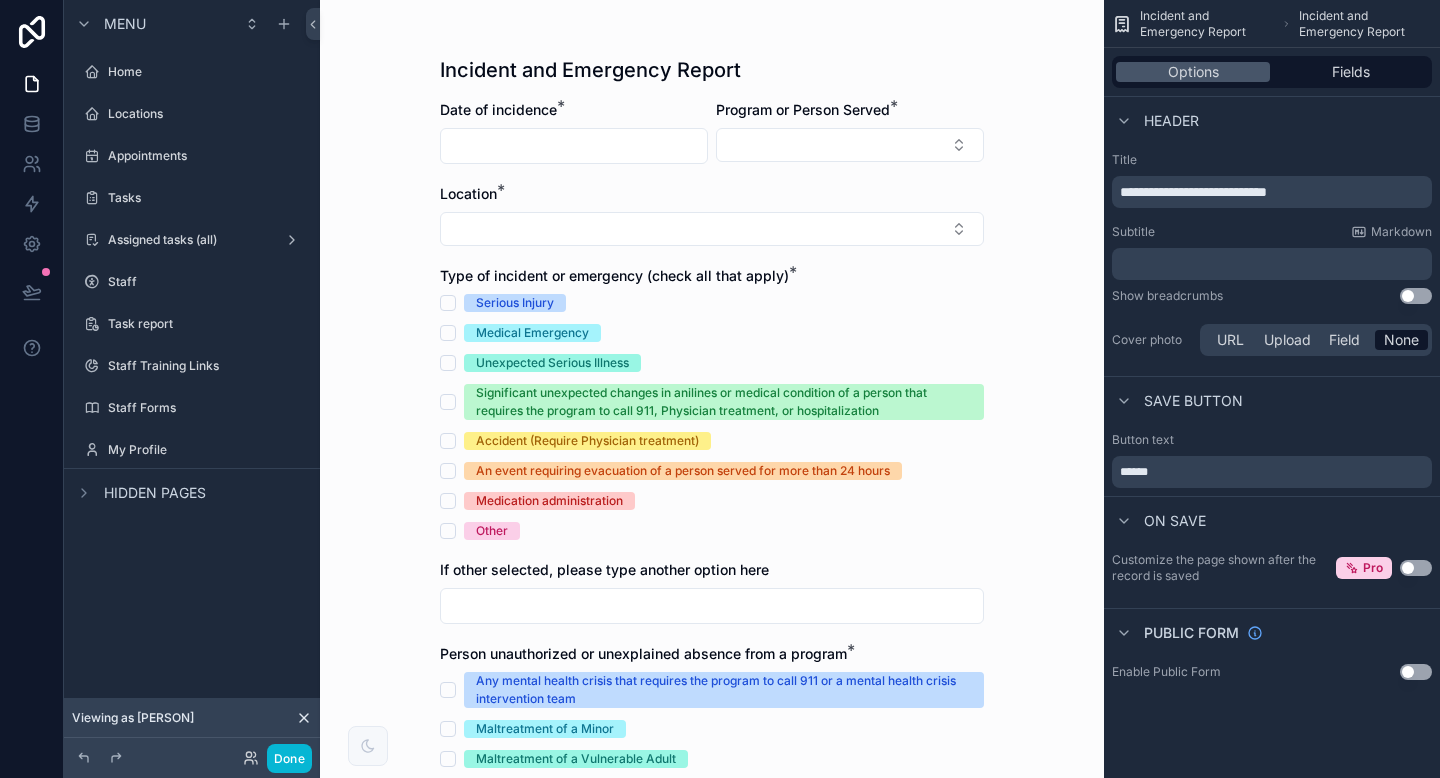click on "Use setting" at bounding box center (1416, 296) 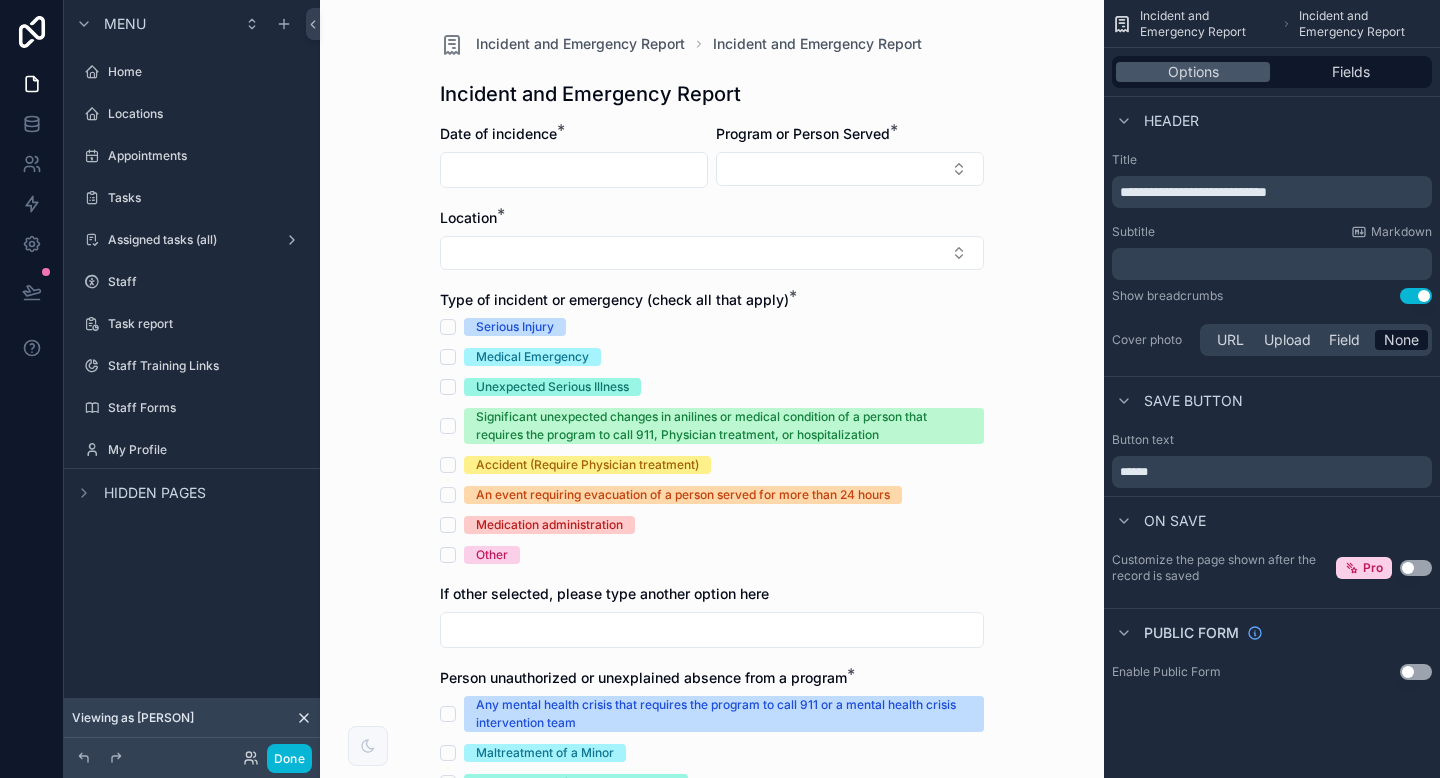 click on "Use setting" at bounding box center [1416, 296] 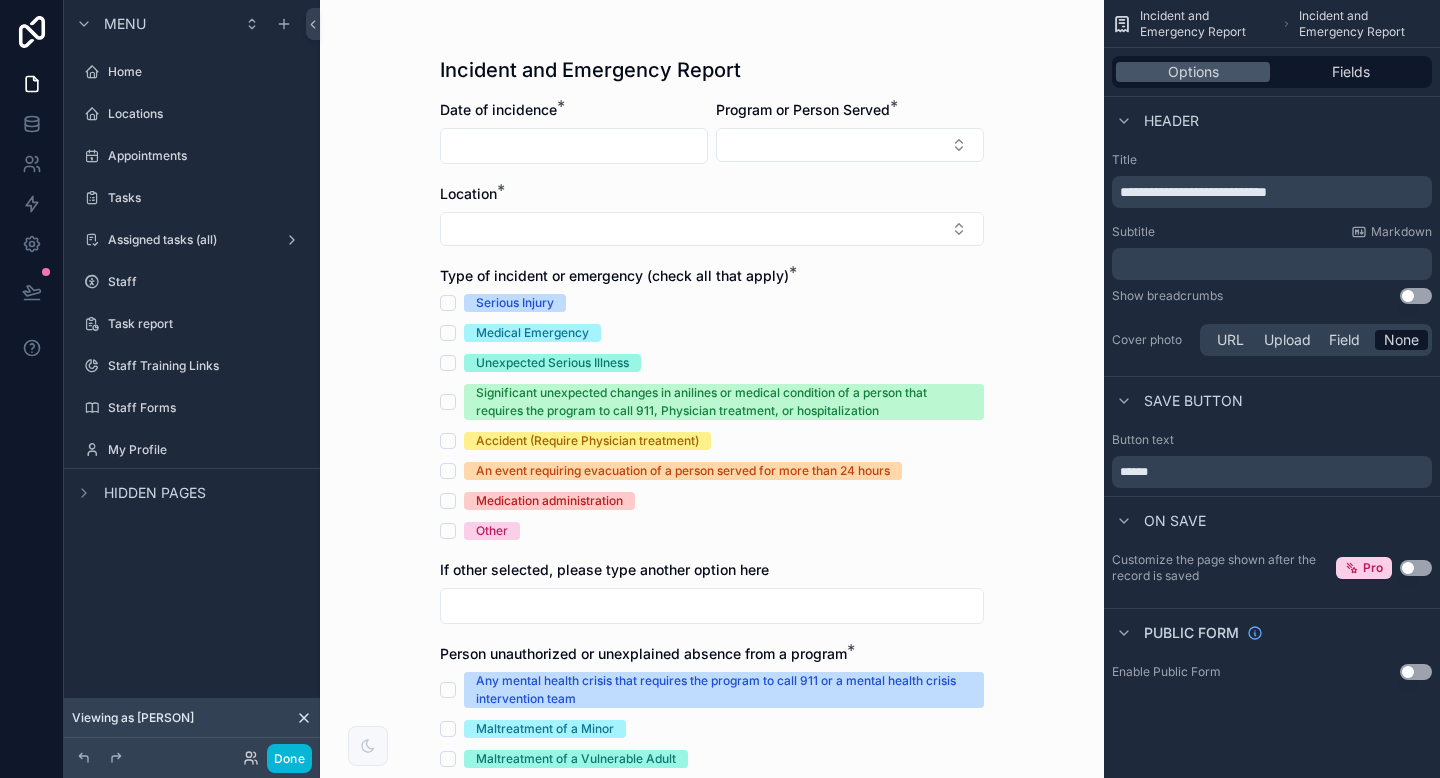 click on "Use setting" at bounding box center (1416, 296) 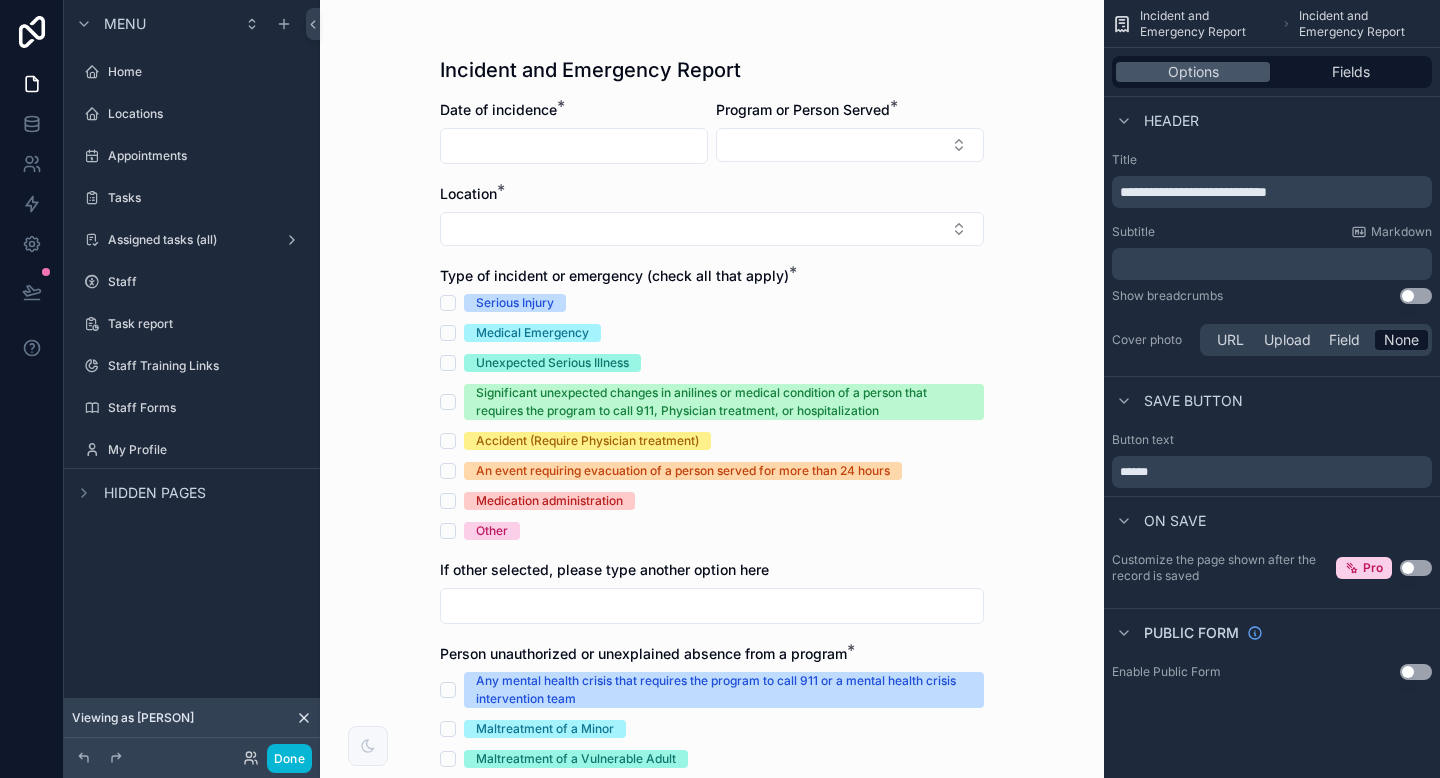 click on "Use setting" at bounding box center (1416, 296) 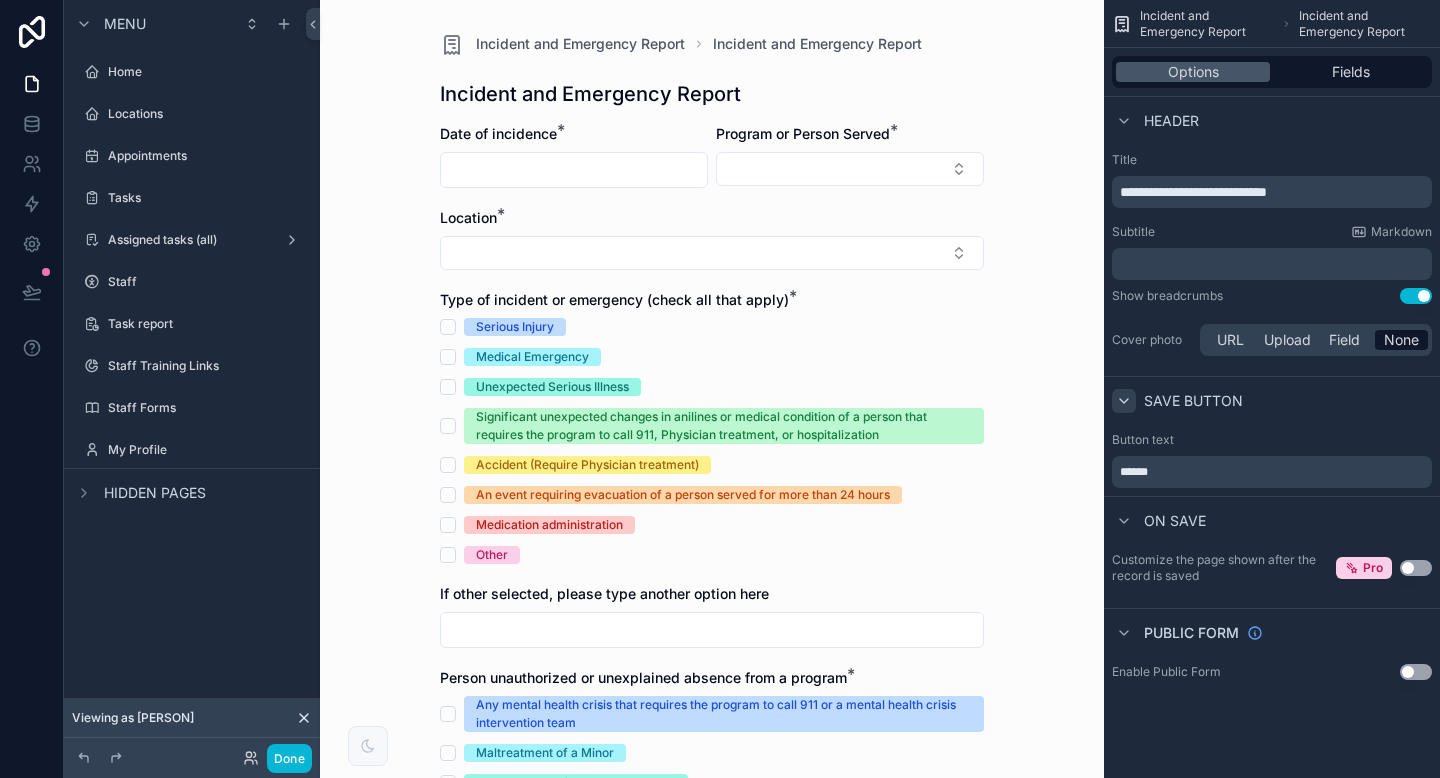 click 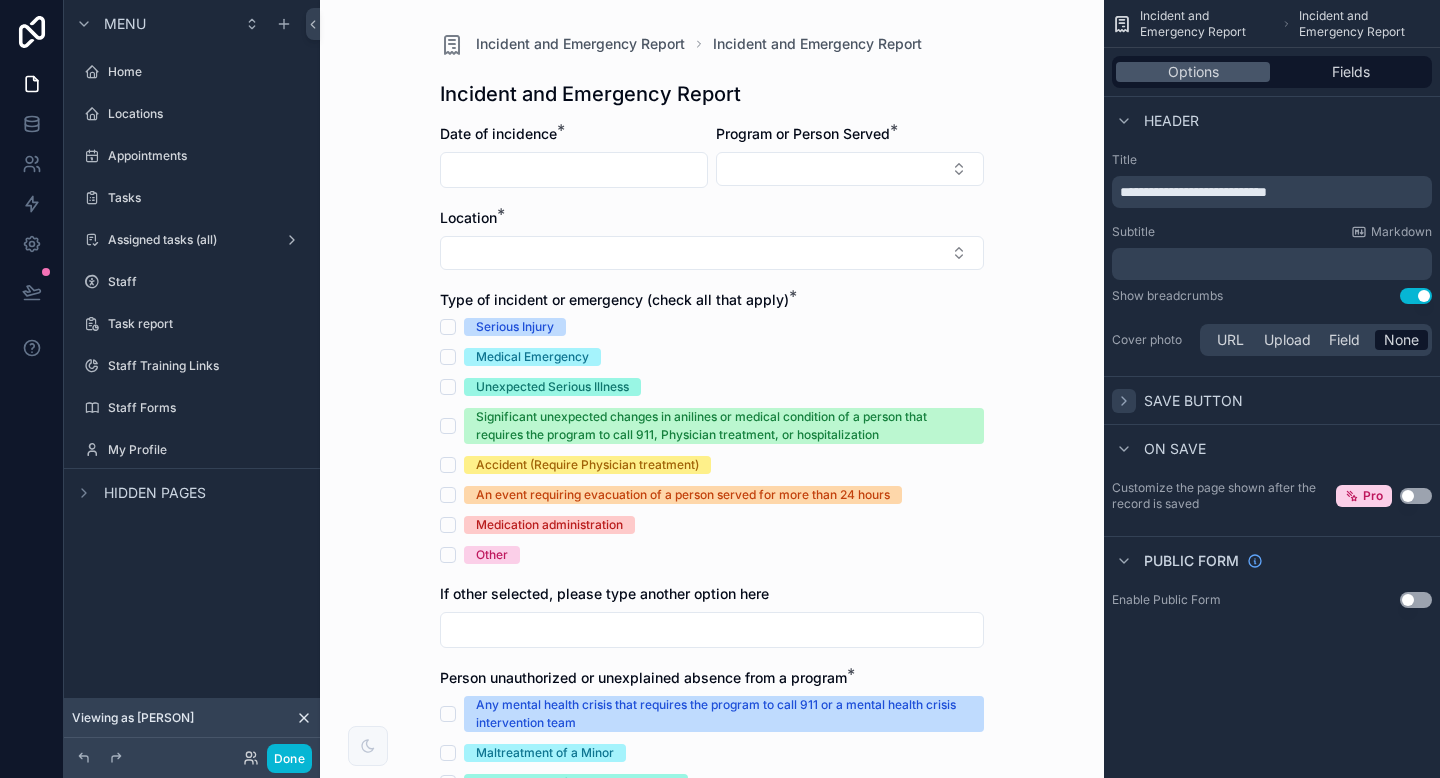 click 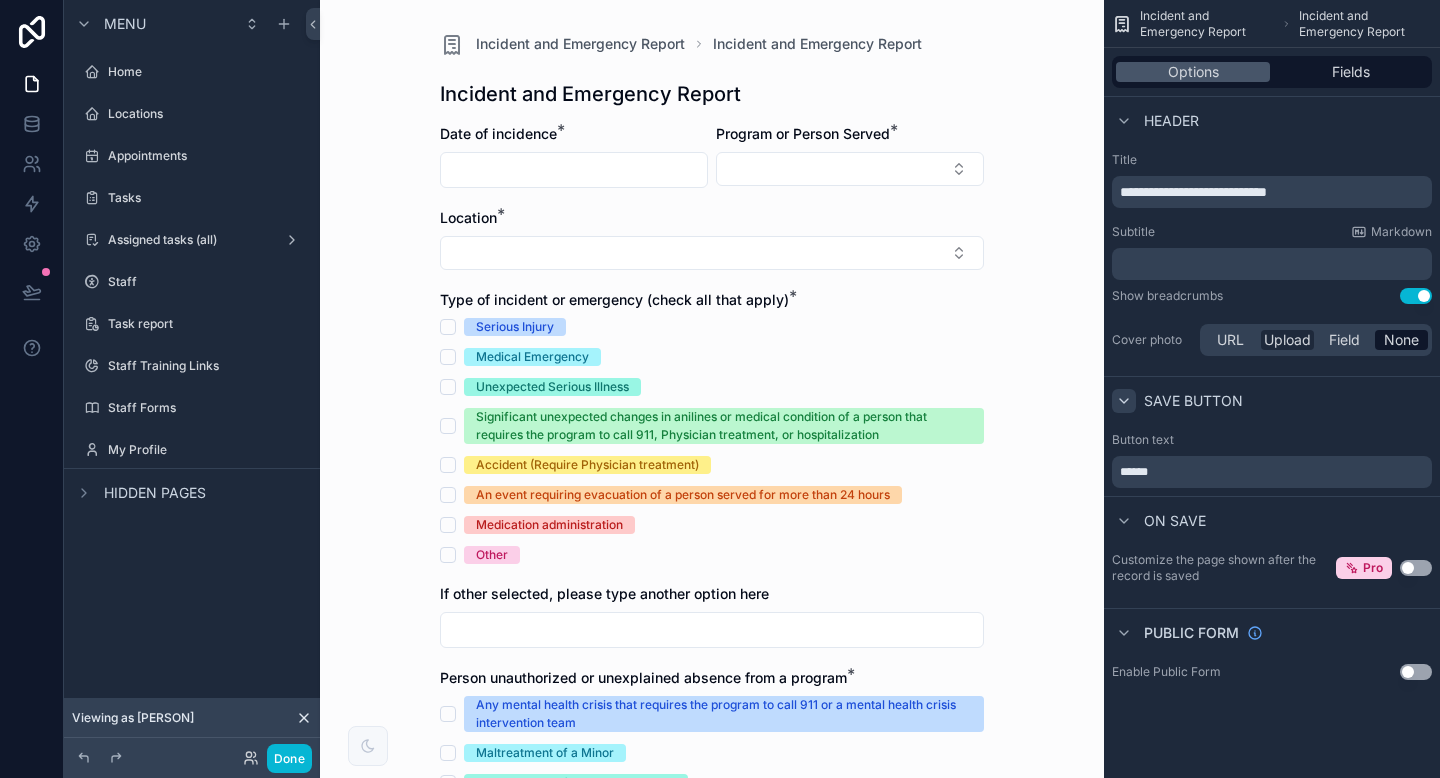 click on "Upload" at bounding box center [1287, 340] 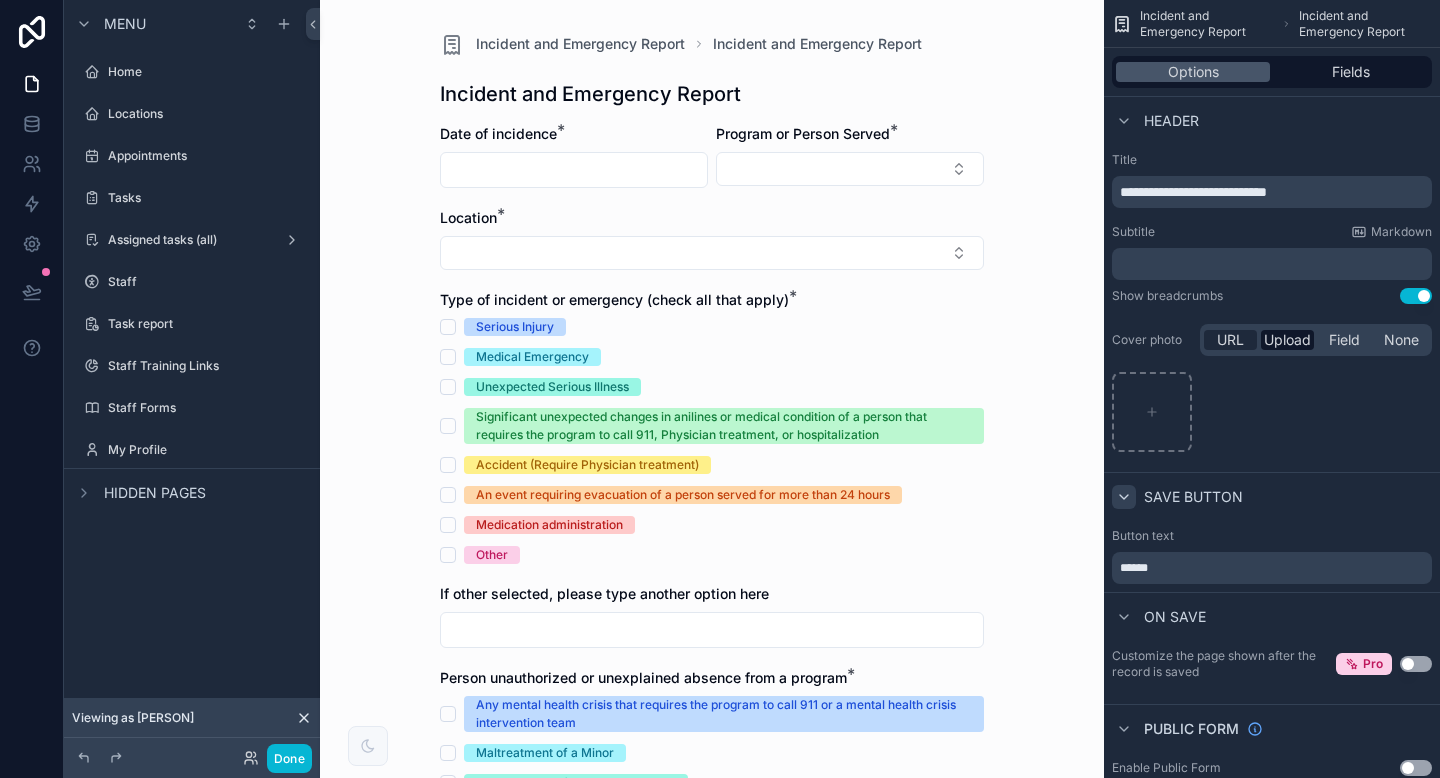 click on "URL" at bounding box center [1230, 340] 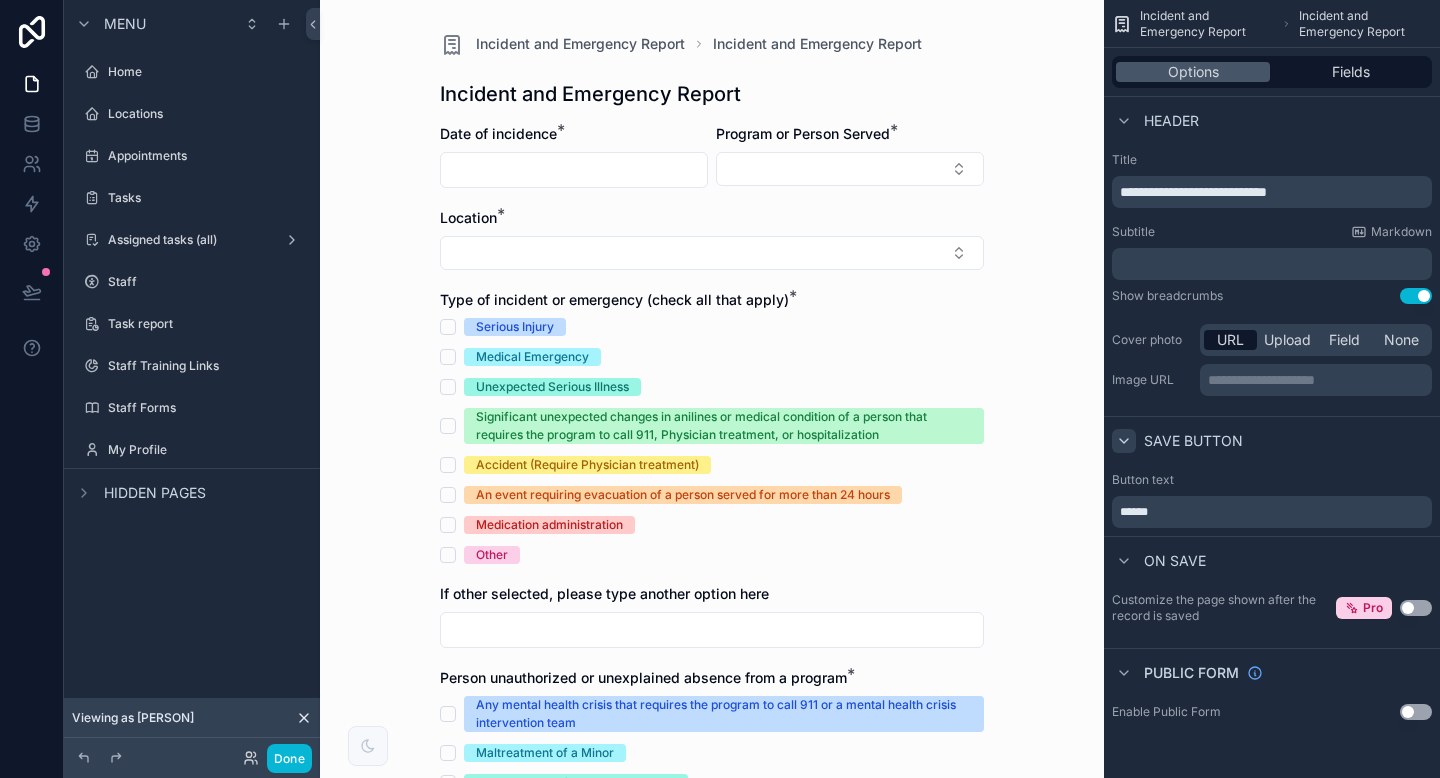 click on "URL Upload Field None" at bounding box center (1316, 340) 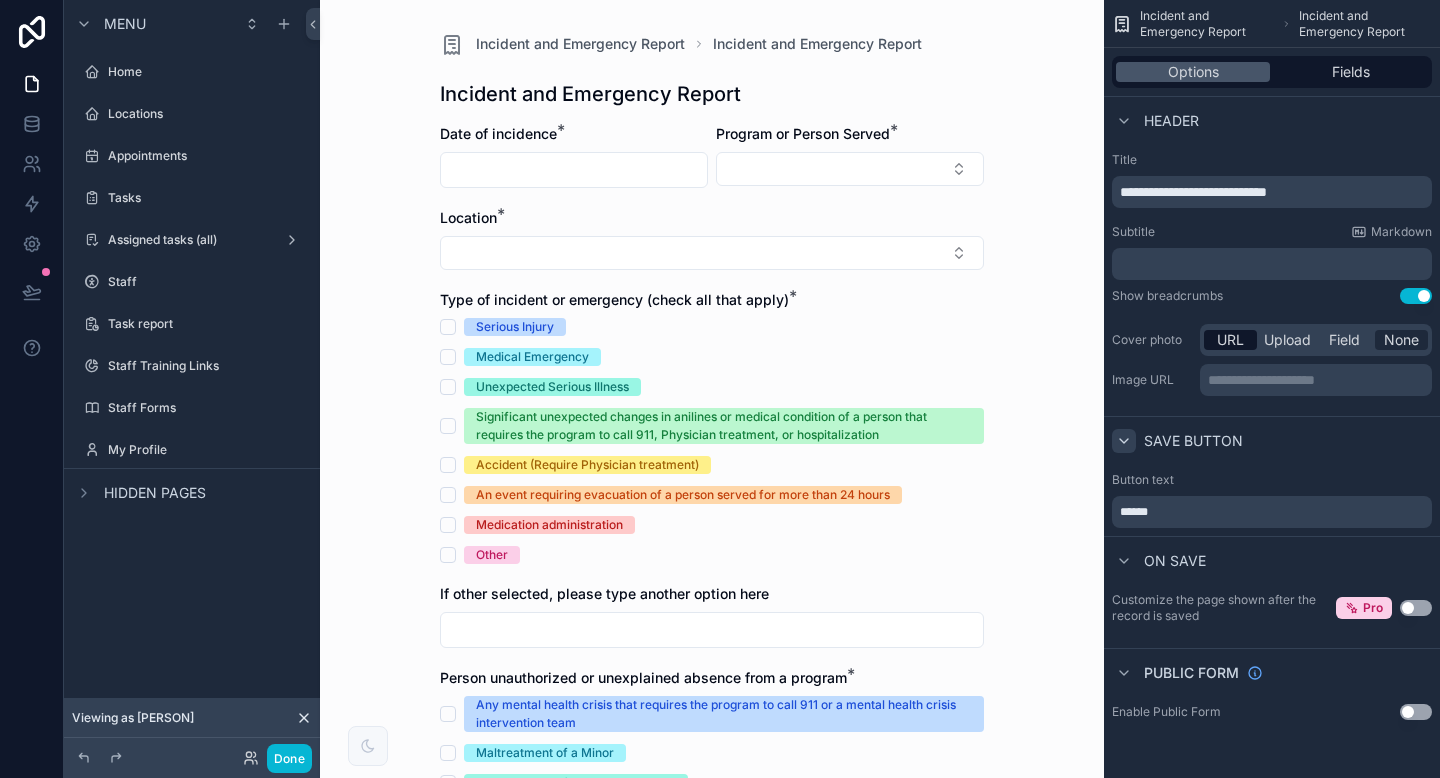 click on "None" at bounding box center [1401, 340] 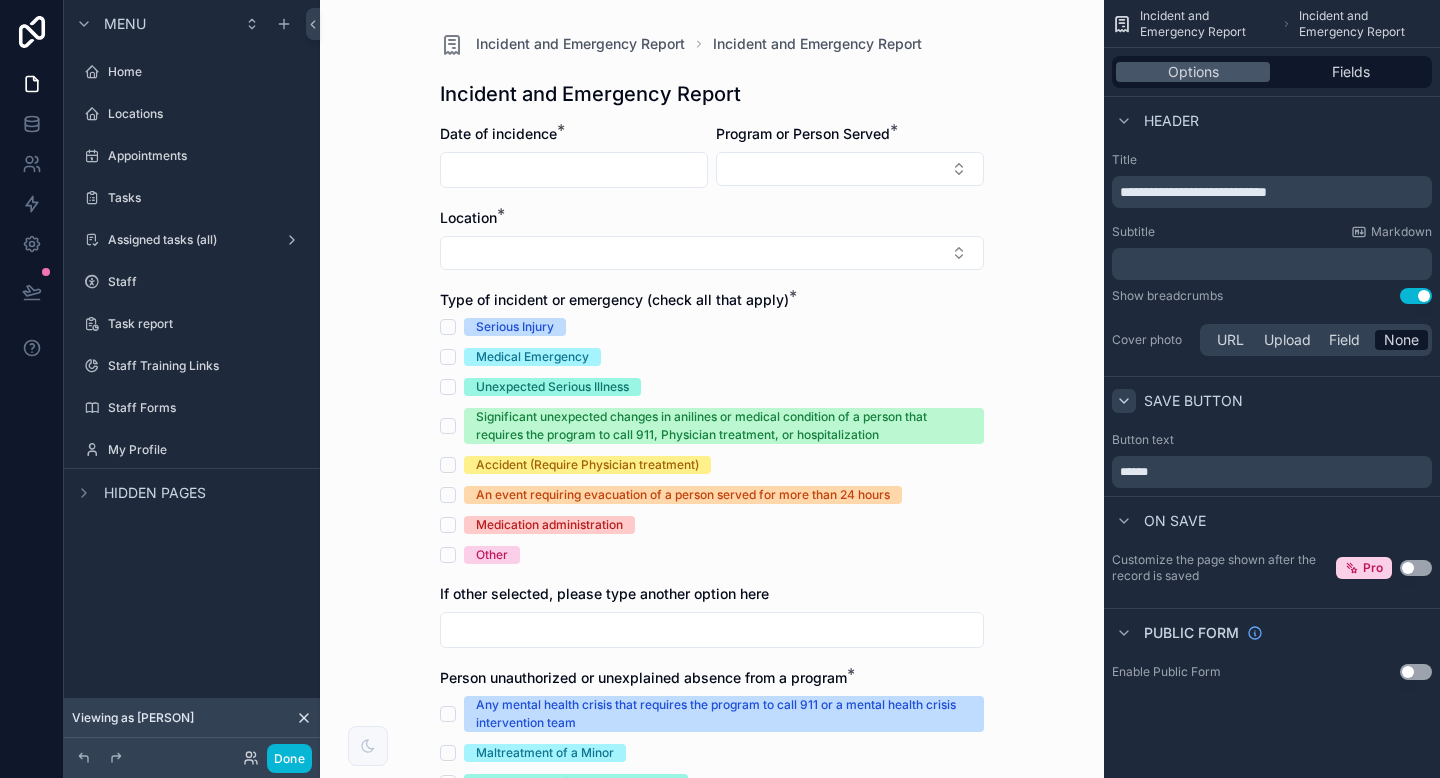 click on "Subtitle" at bounding box center (1133, 232) 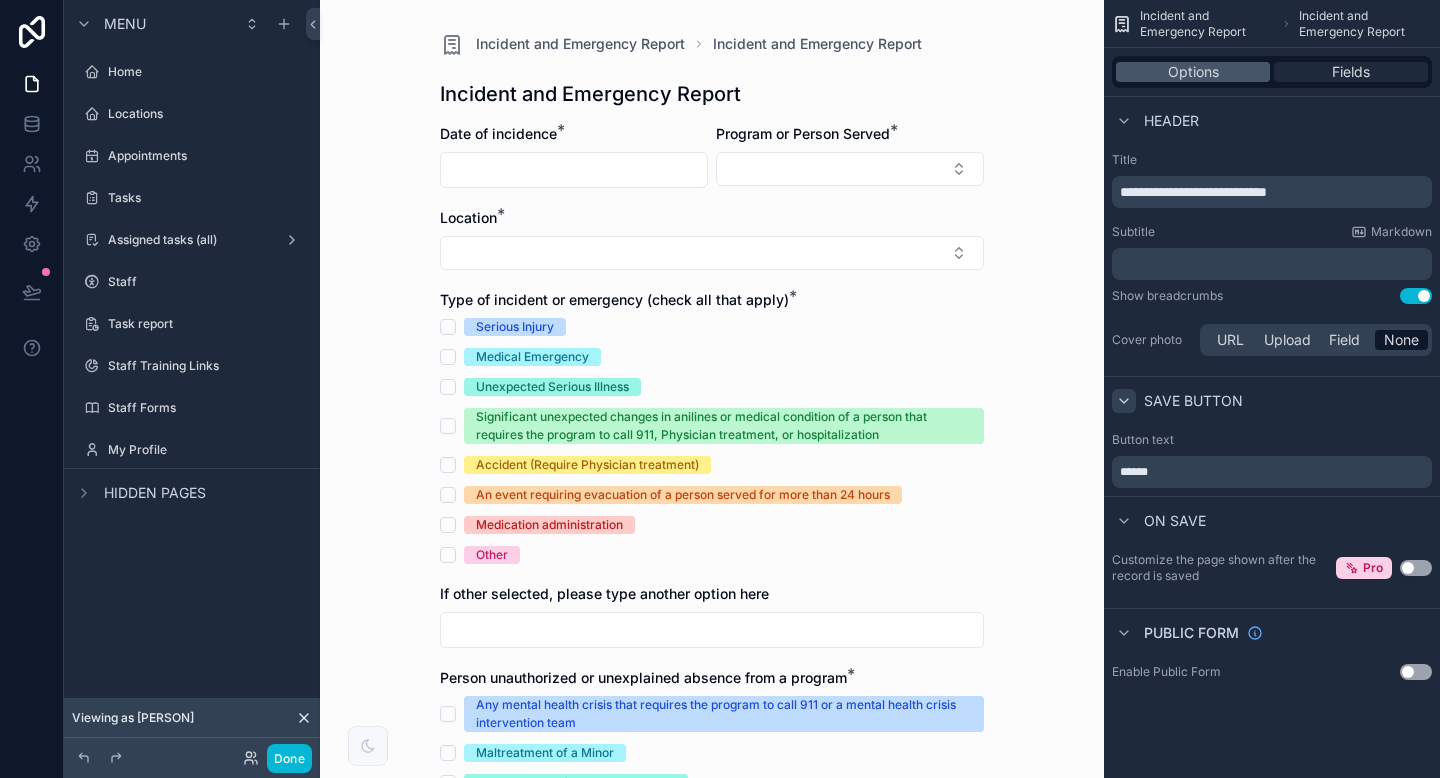 click on "Fields" at bounding box center [1351, 72] 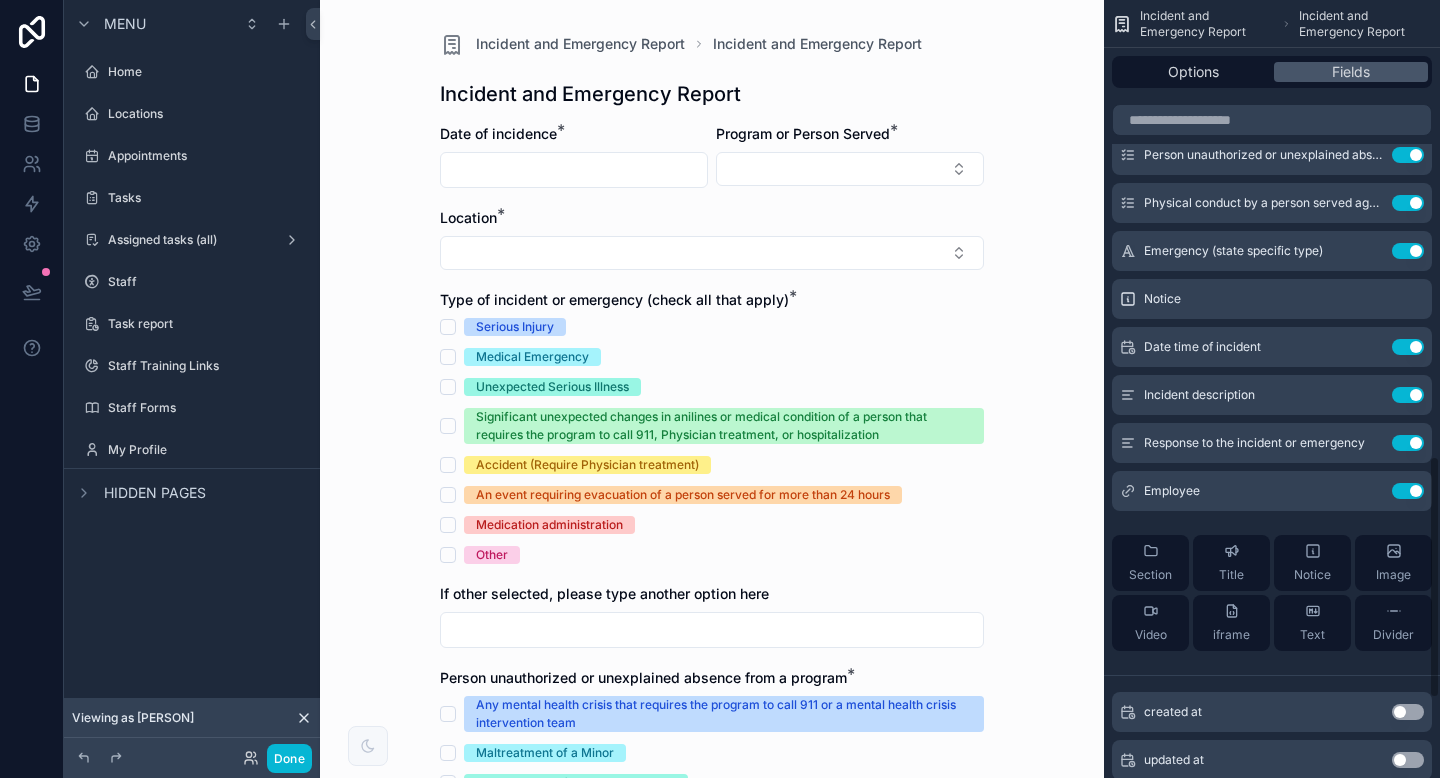 scroll, scrollTop: 0, scrollLeft: 0, axis: both 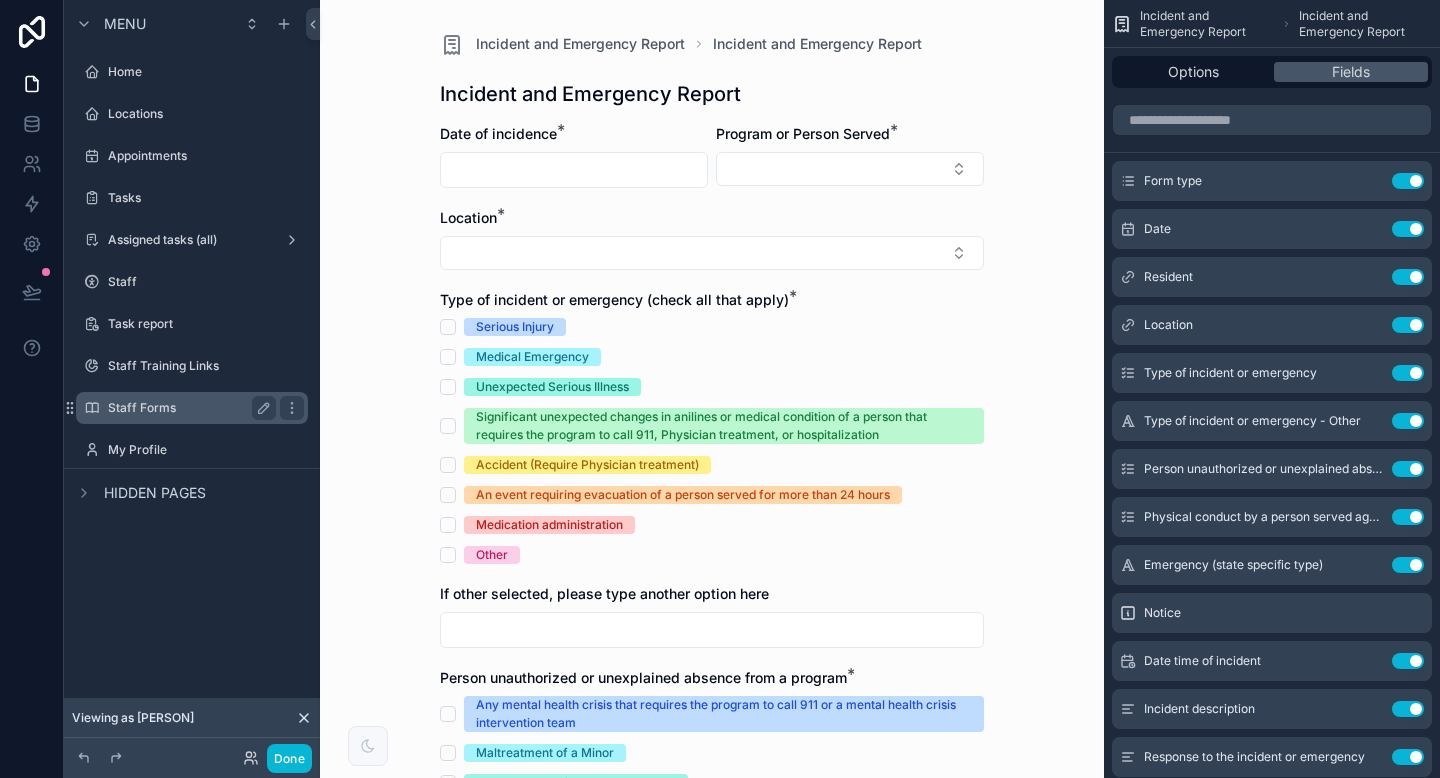 click on "Staff Forms" at bounding box center (188, 408) 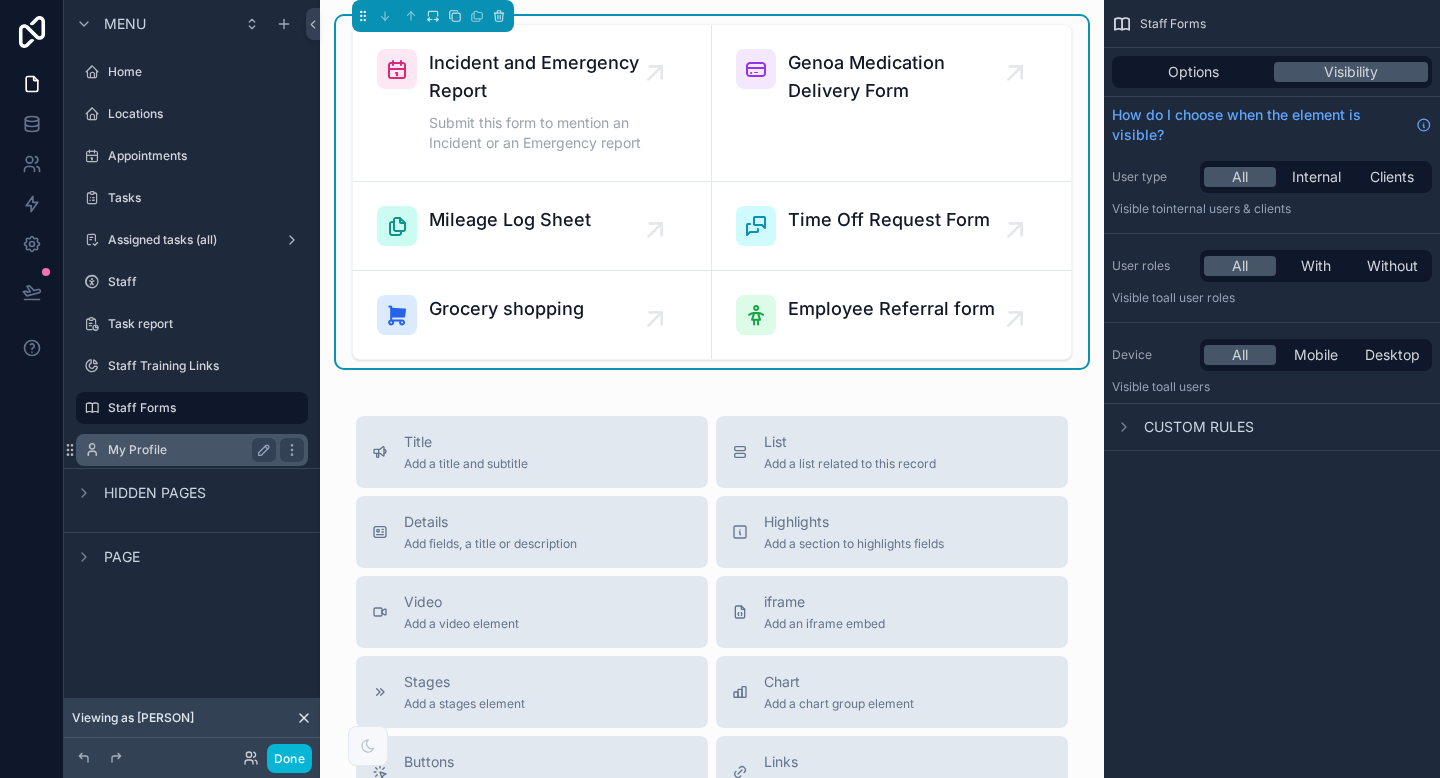 click on "My Profile" at bounding box center [188, 450] 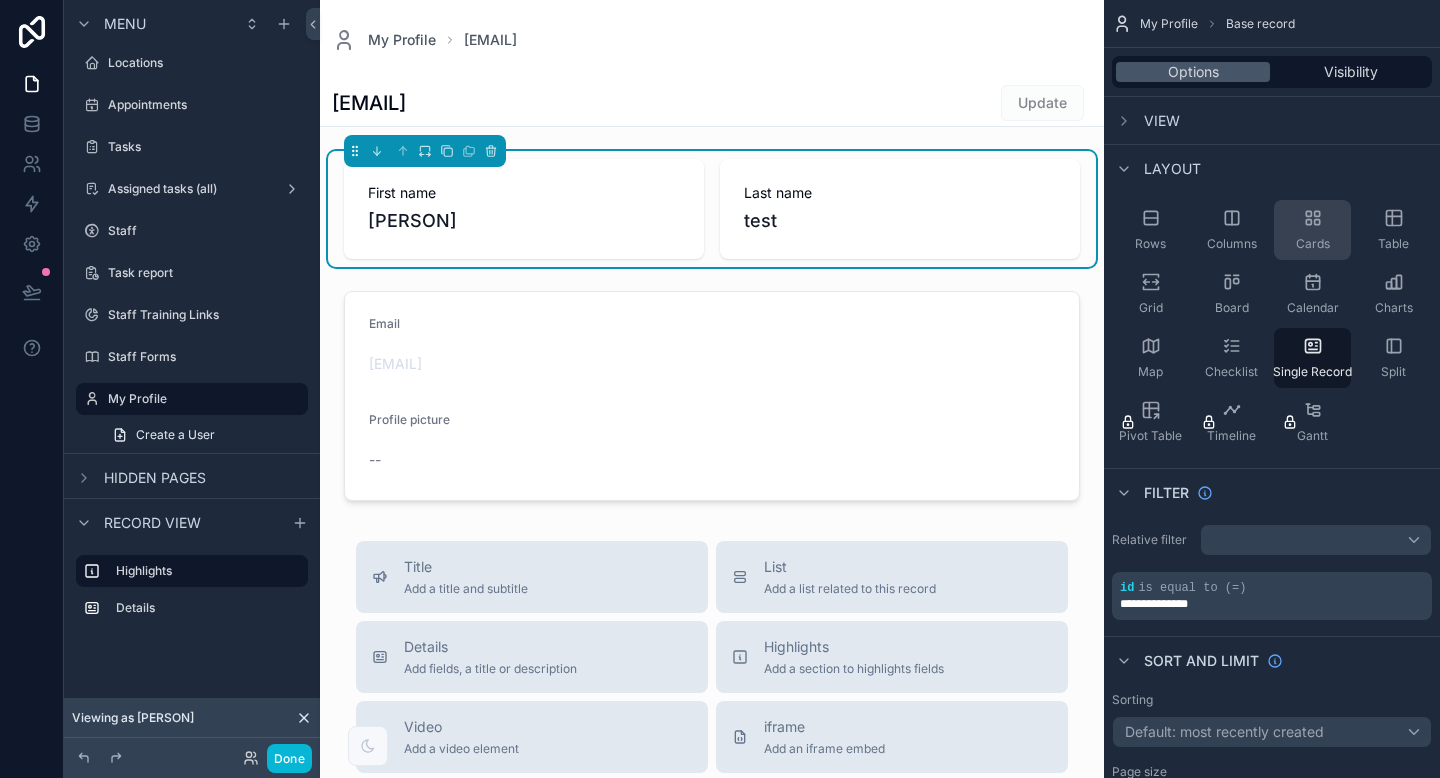 click on "Cards" at bounding box center (1312, 230) 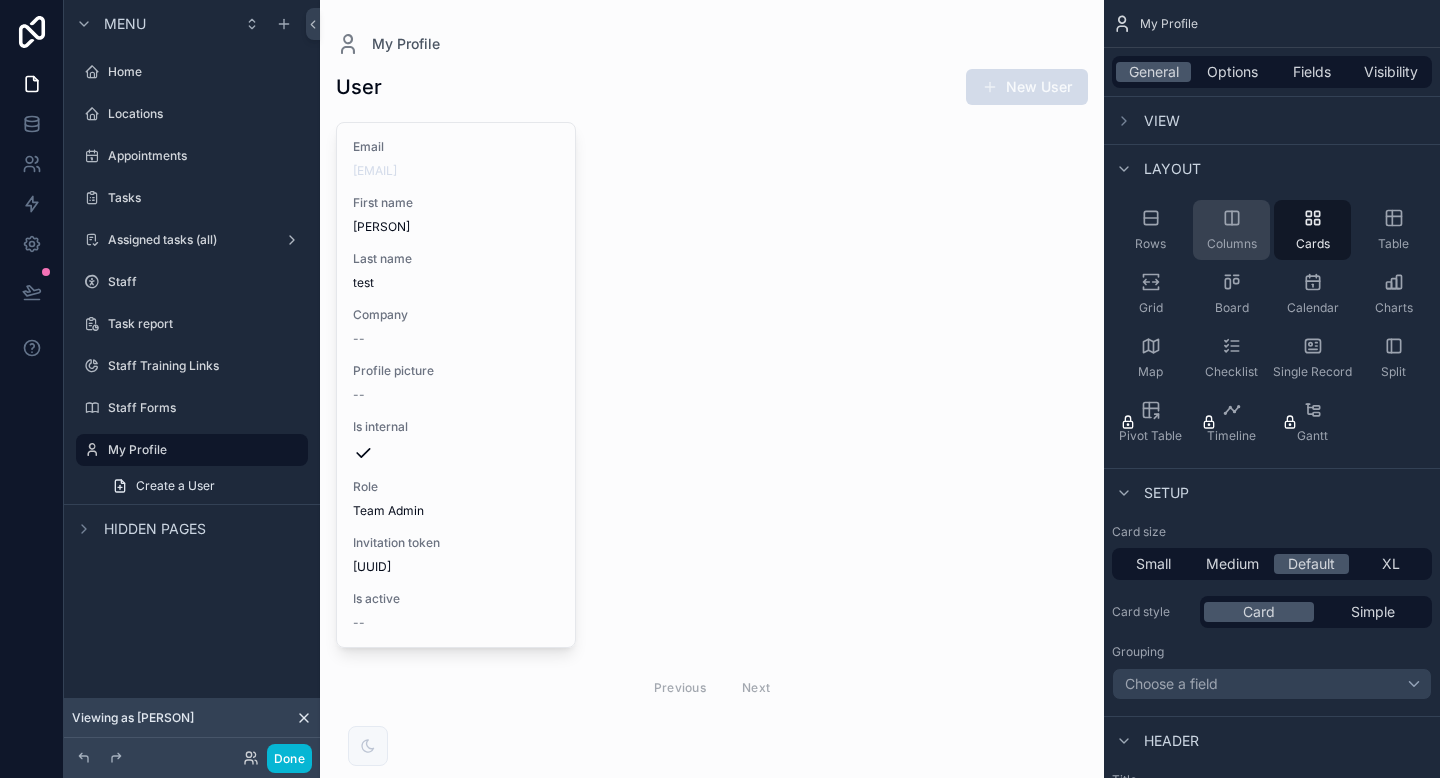 click on "Columns" at bounding box center [1232, 244] 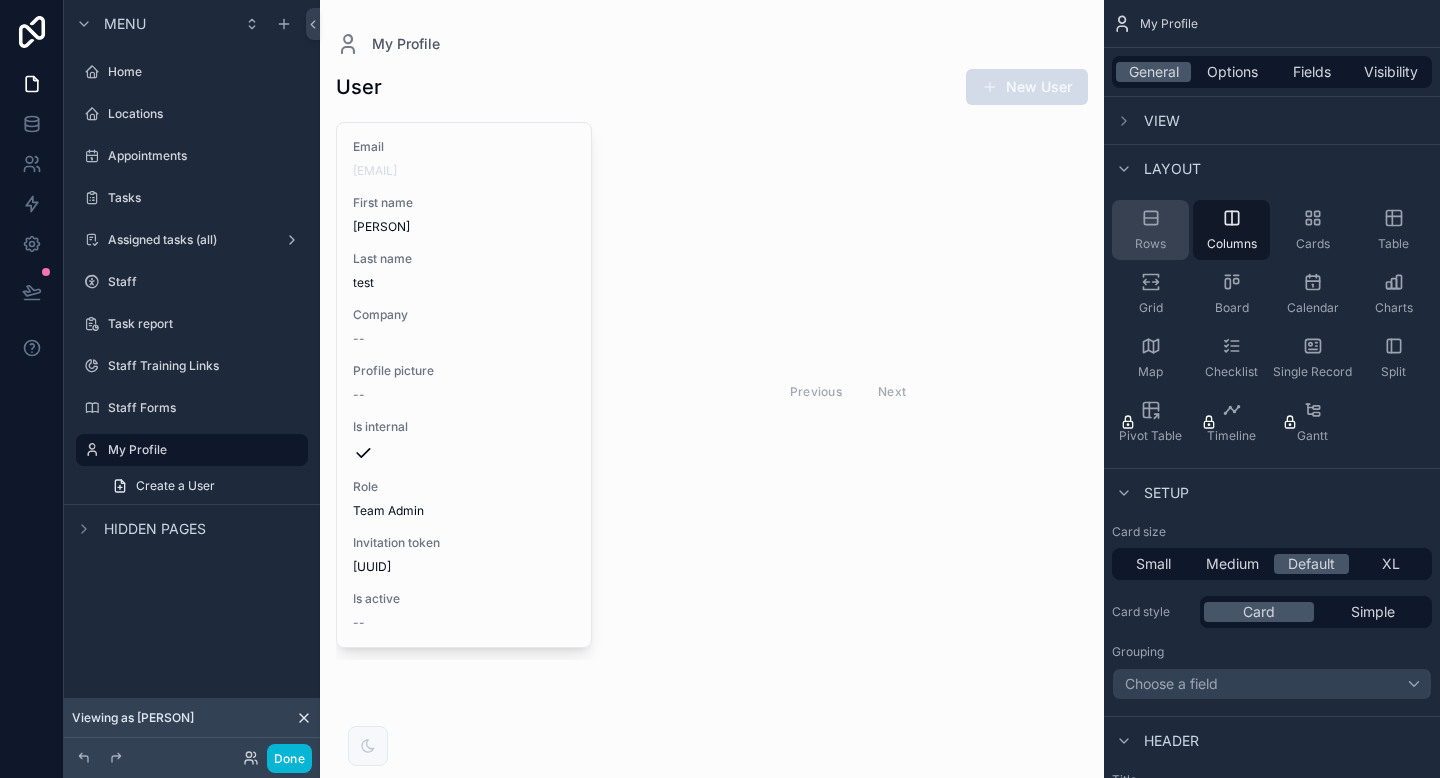 click on "Rows" at bounding box center (1150, 230) 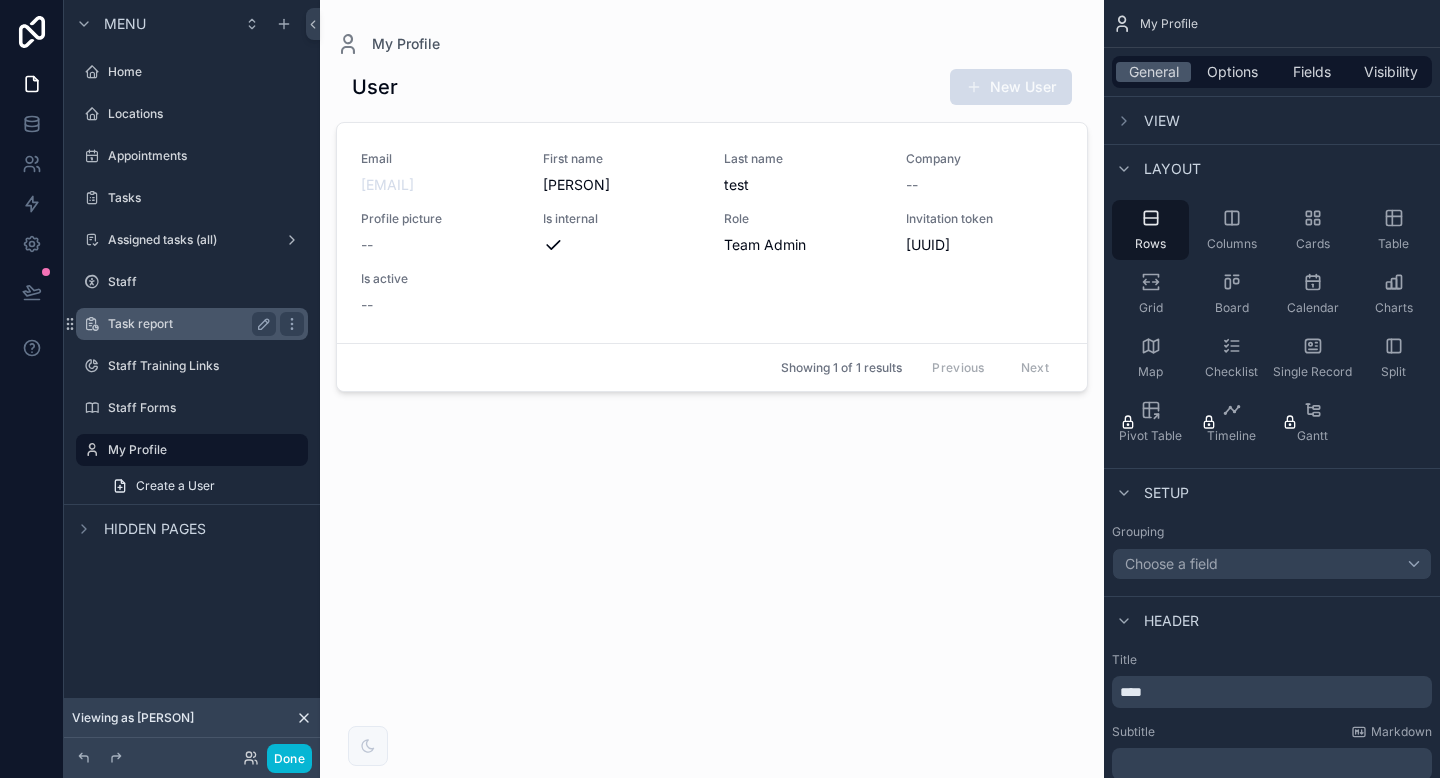 click on "Task report" at bounding box center (188, 324) 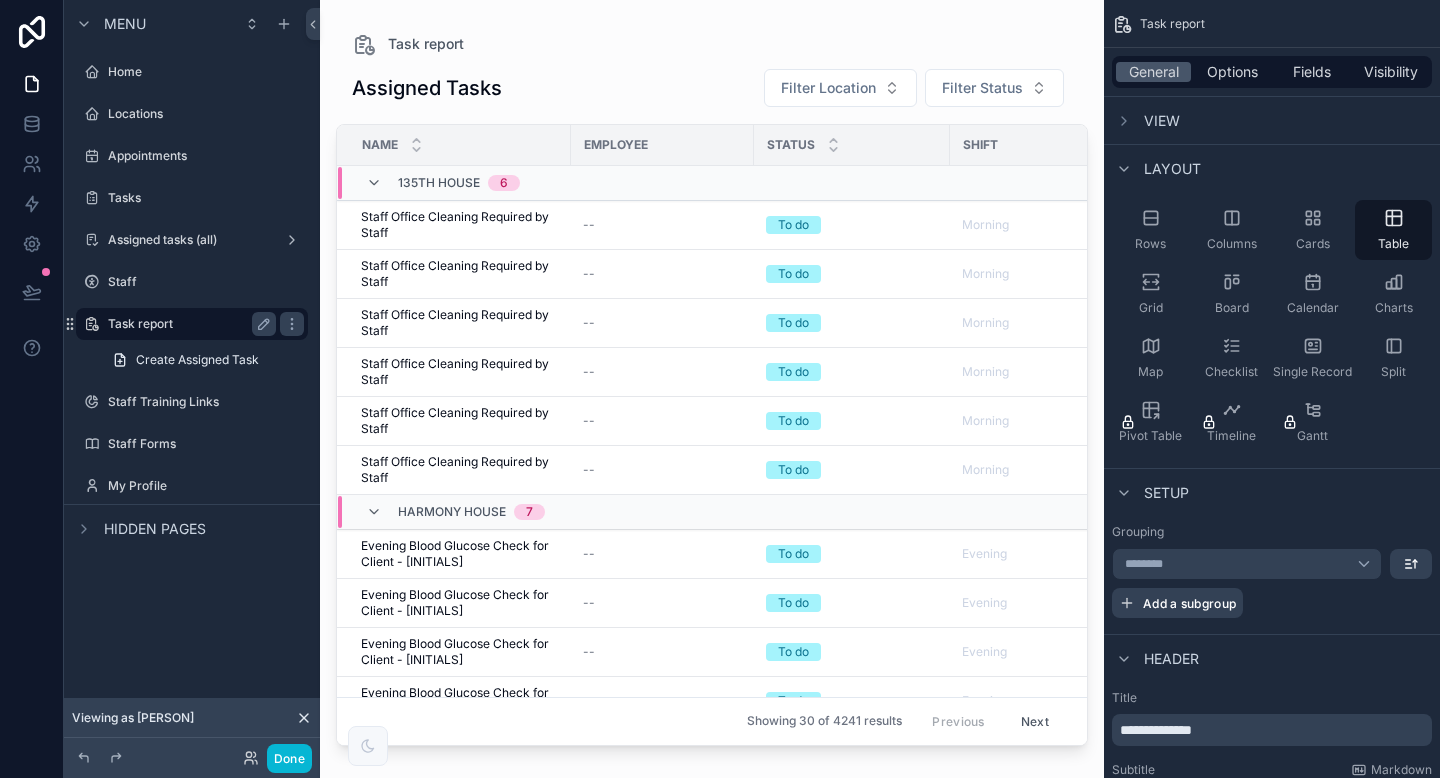 click on "Task report" at bounding box center (192, 324) 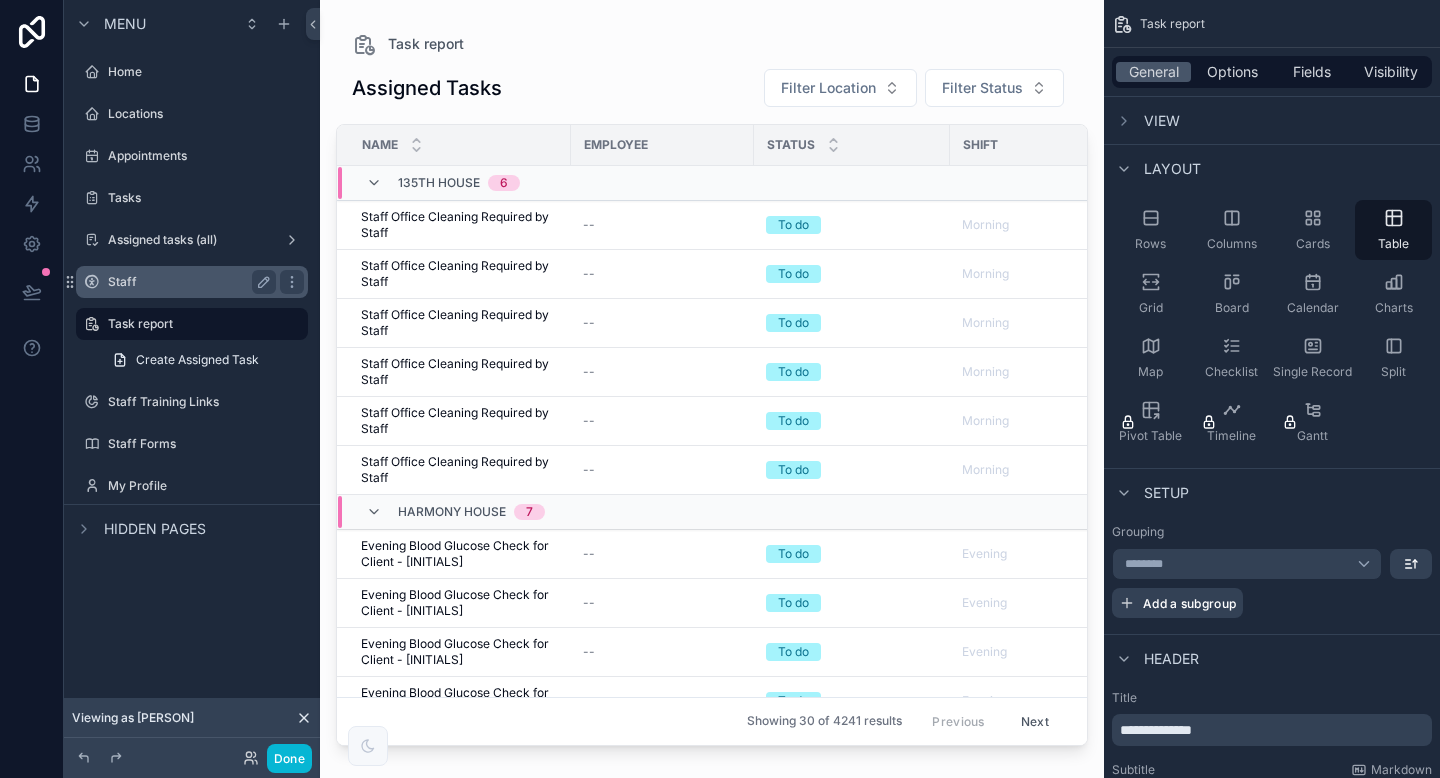 click on "Staff" at bounding box center (188, 282) 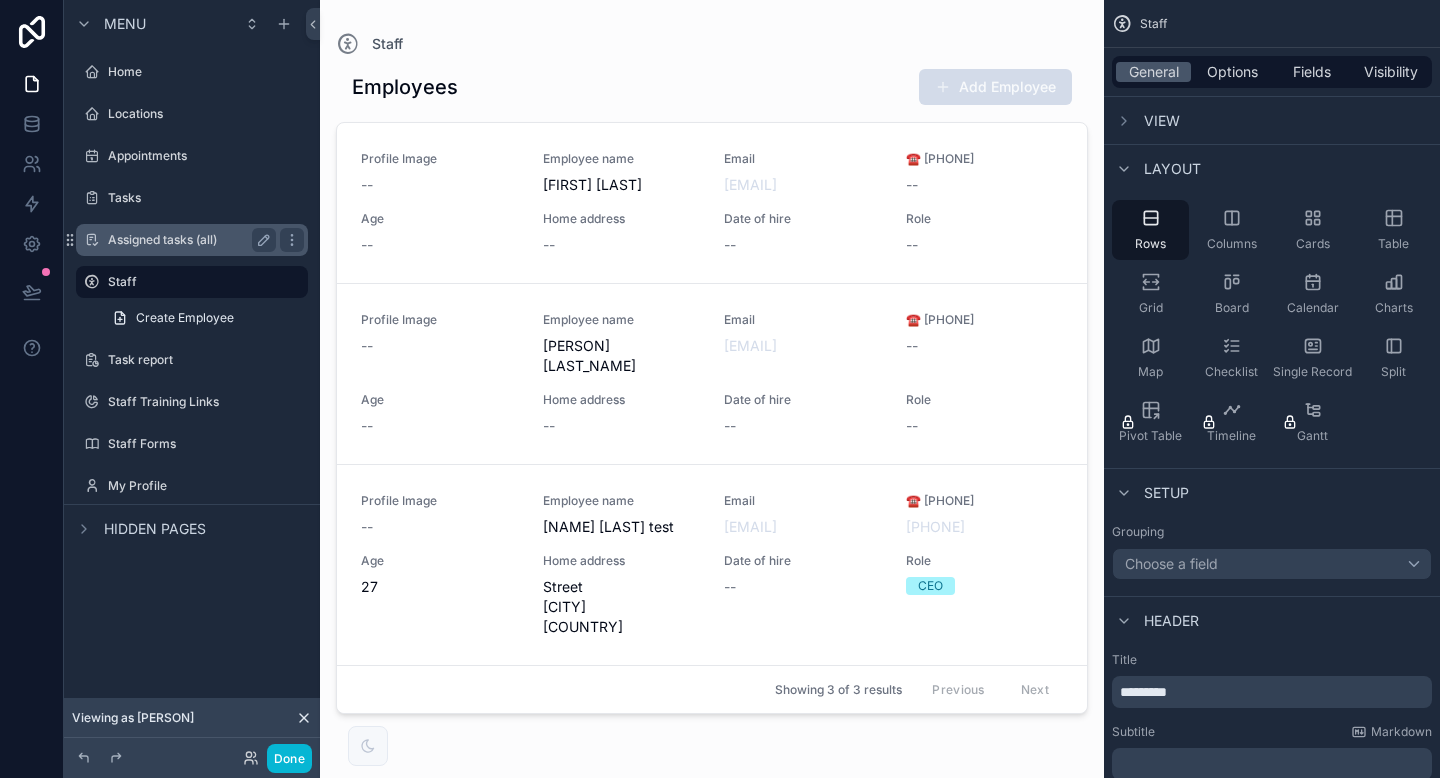 click on "Assigned tasks (all)" at bounding box center [188, 240] 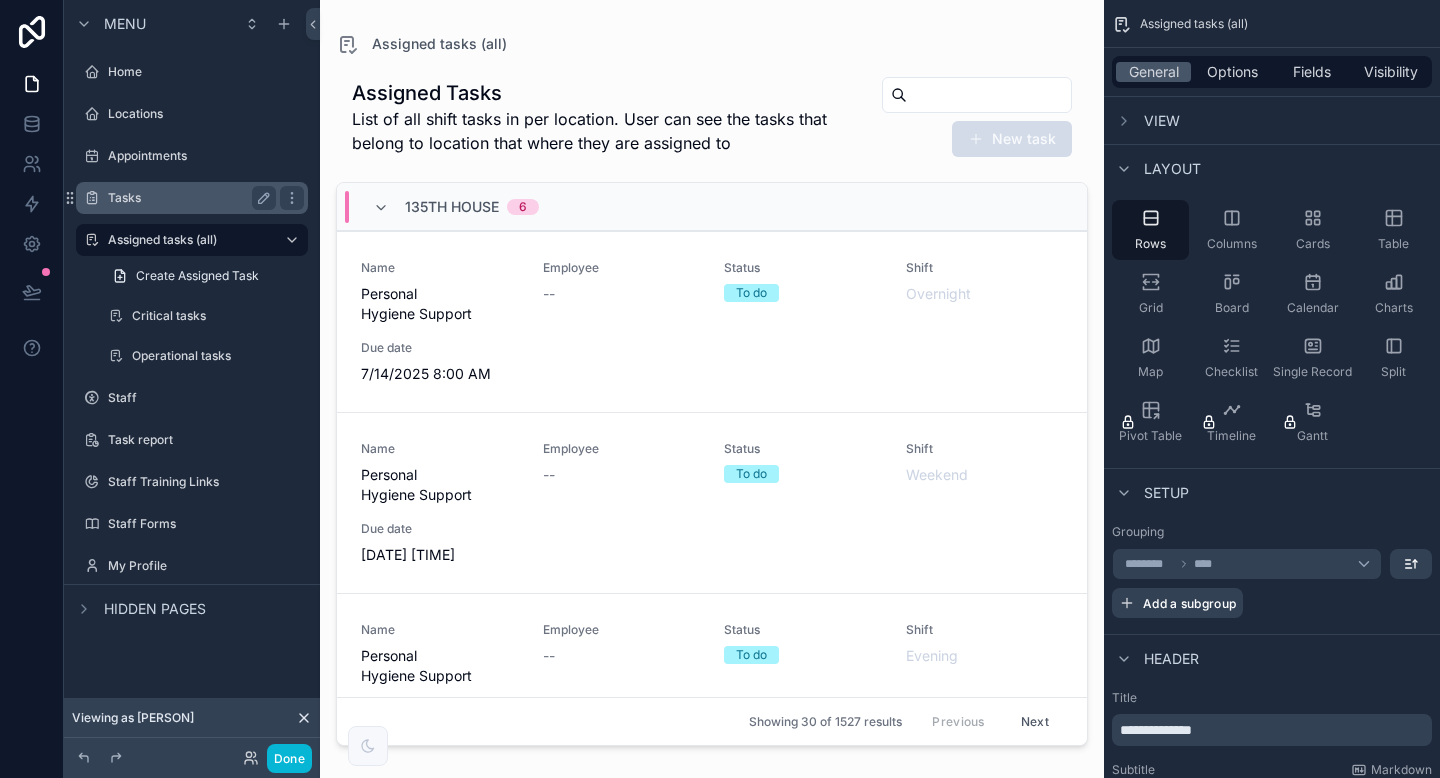 click on "Tasks" at bounding box center (188, 198) 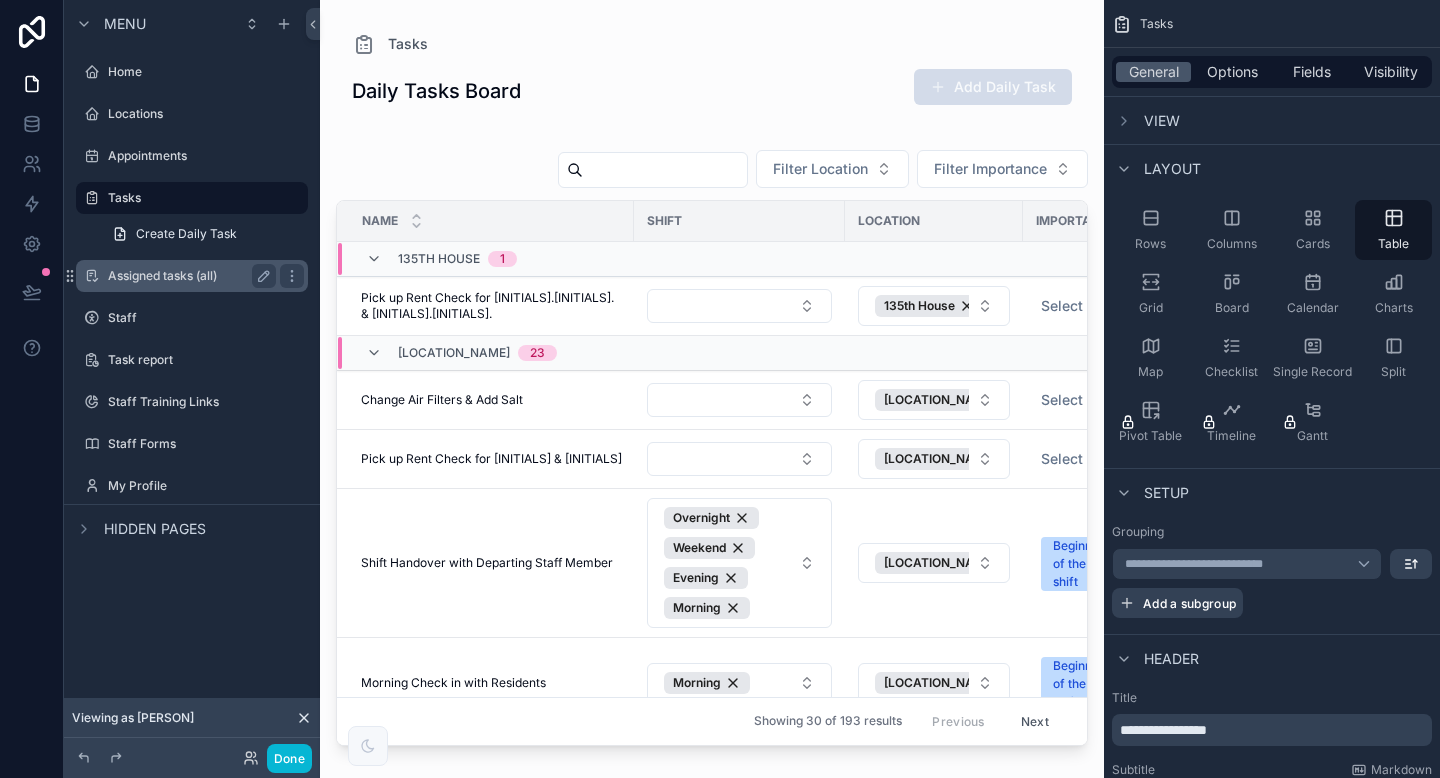 click on "Assigned tasks (all)" at bounding box center (188, 276) 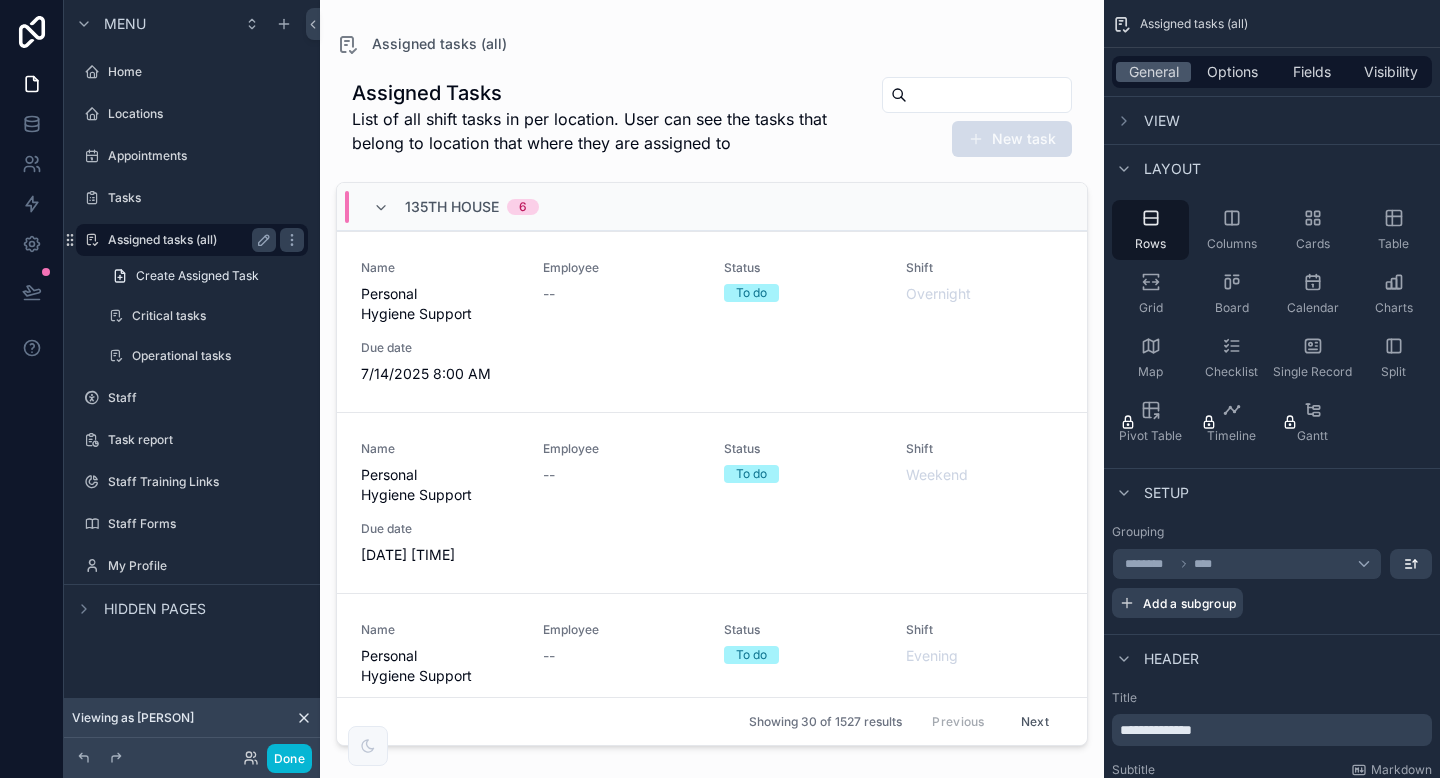 click on "Assigned tasks (all)" at bounding box center (192, 240) 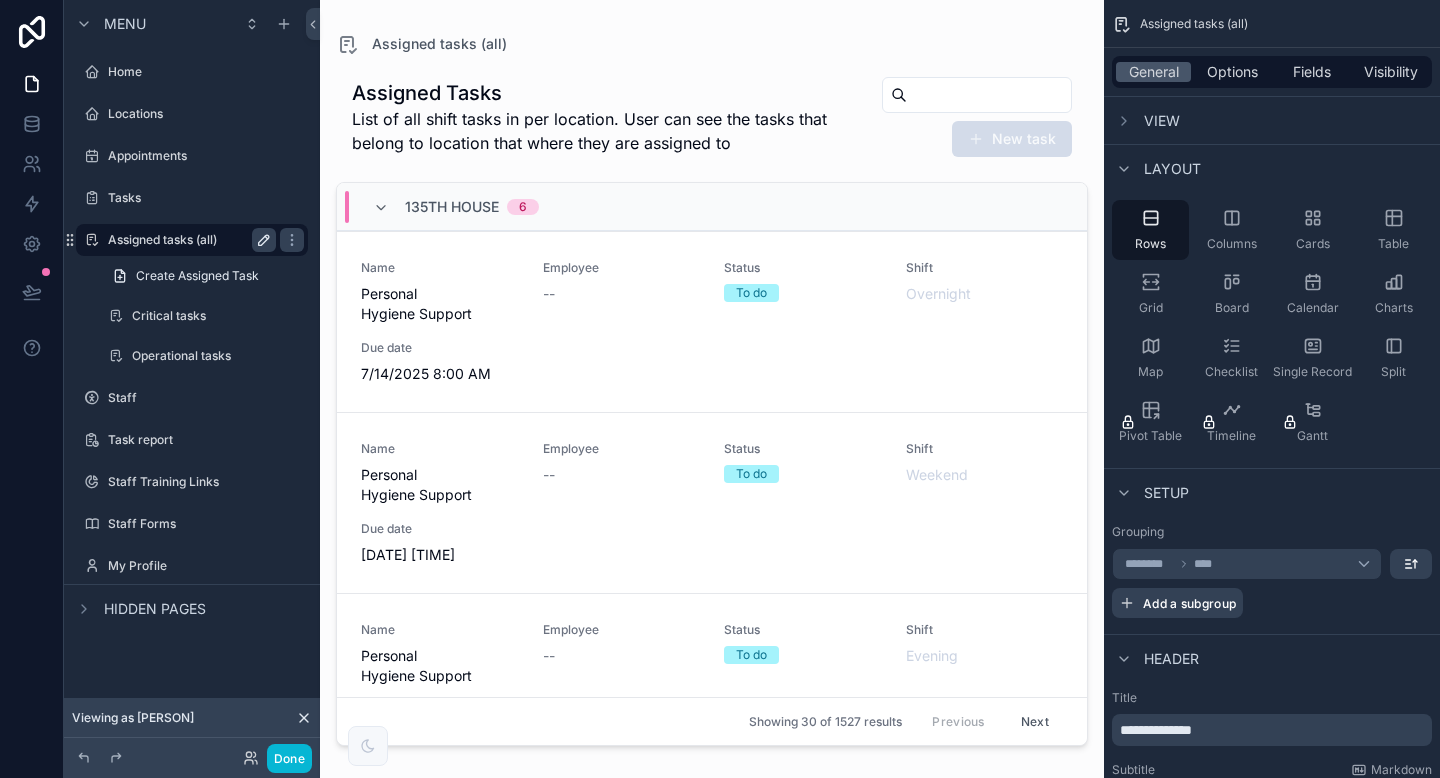 click 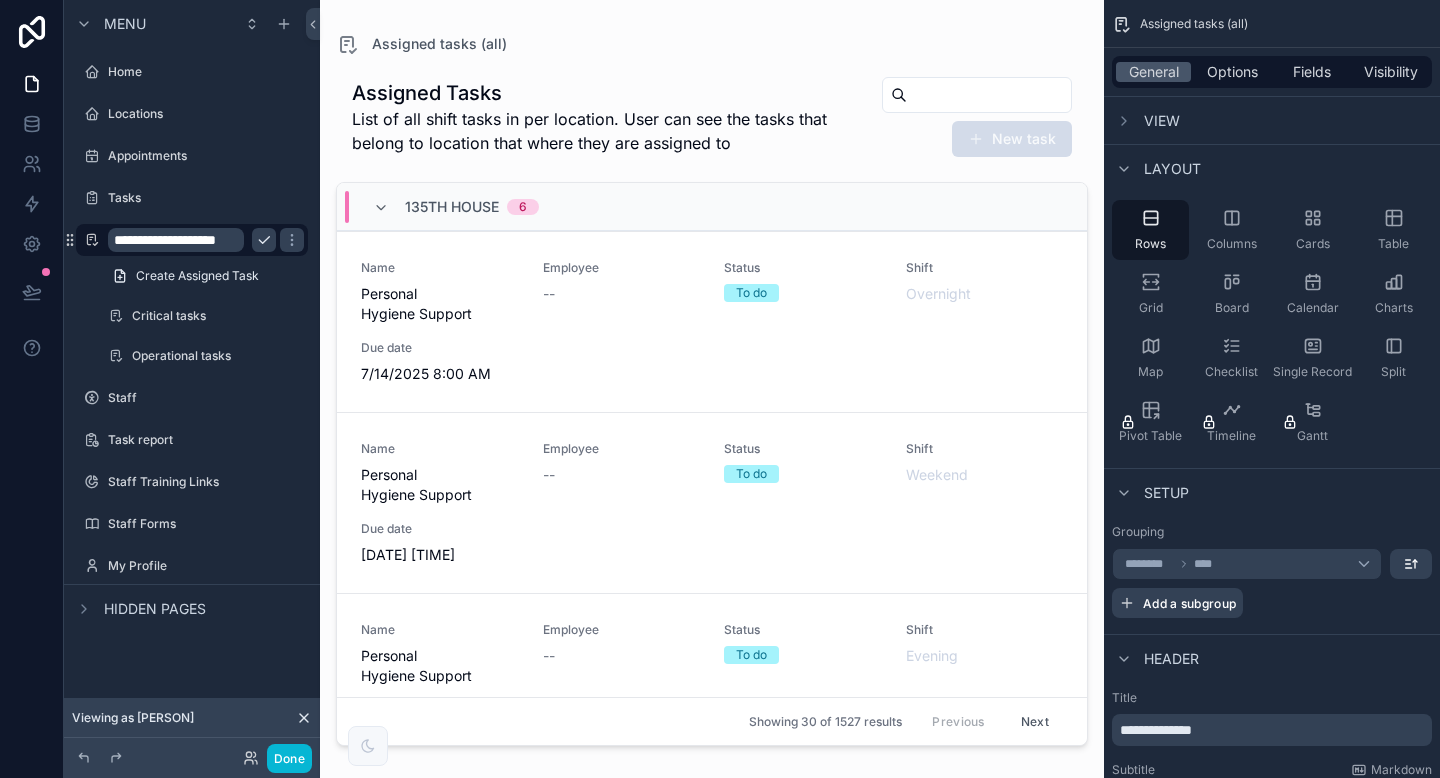 click on "**********" at bounding box center [176, 240] 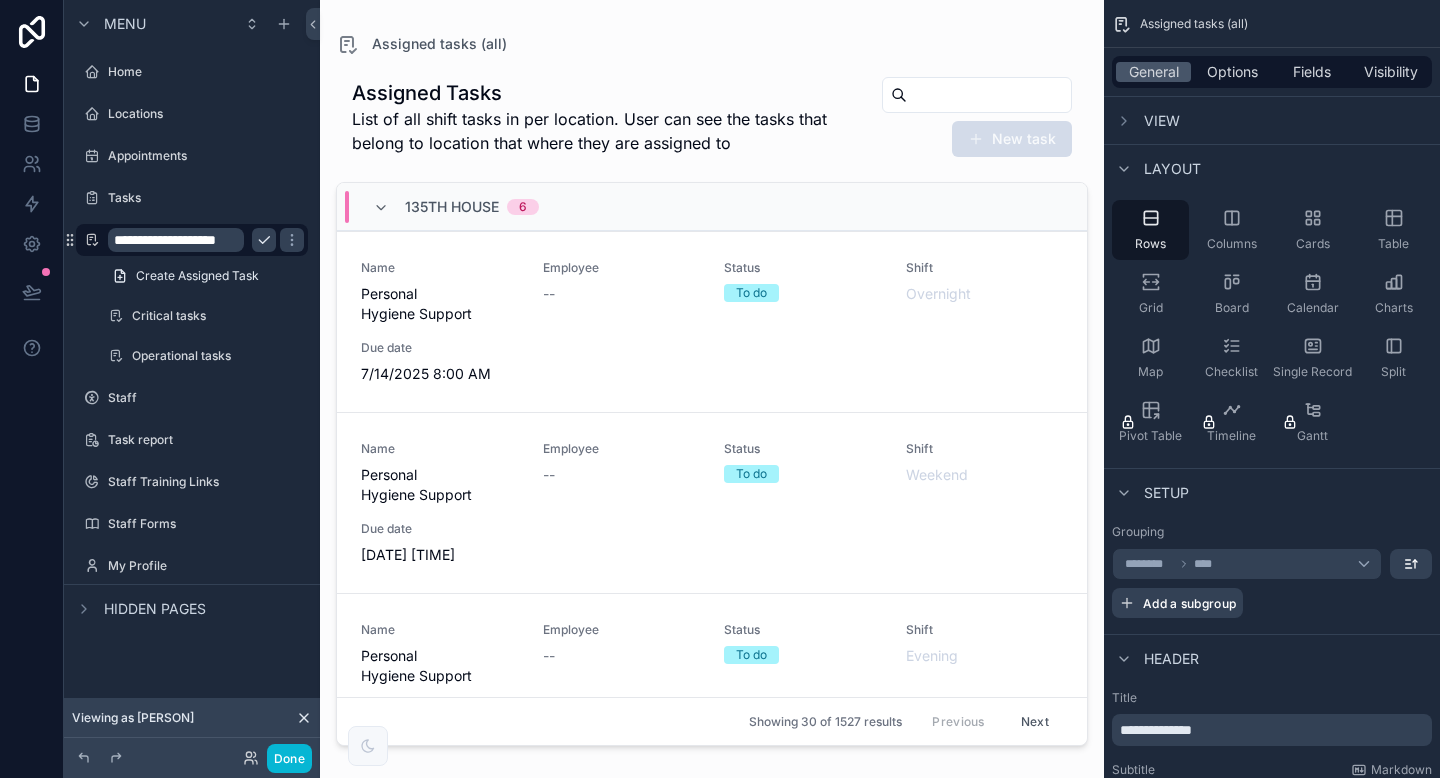 click on "**********" at bounding box center (176, 240) 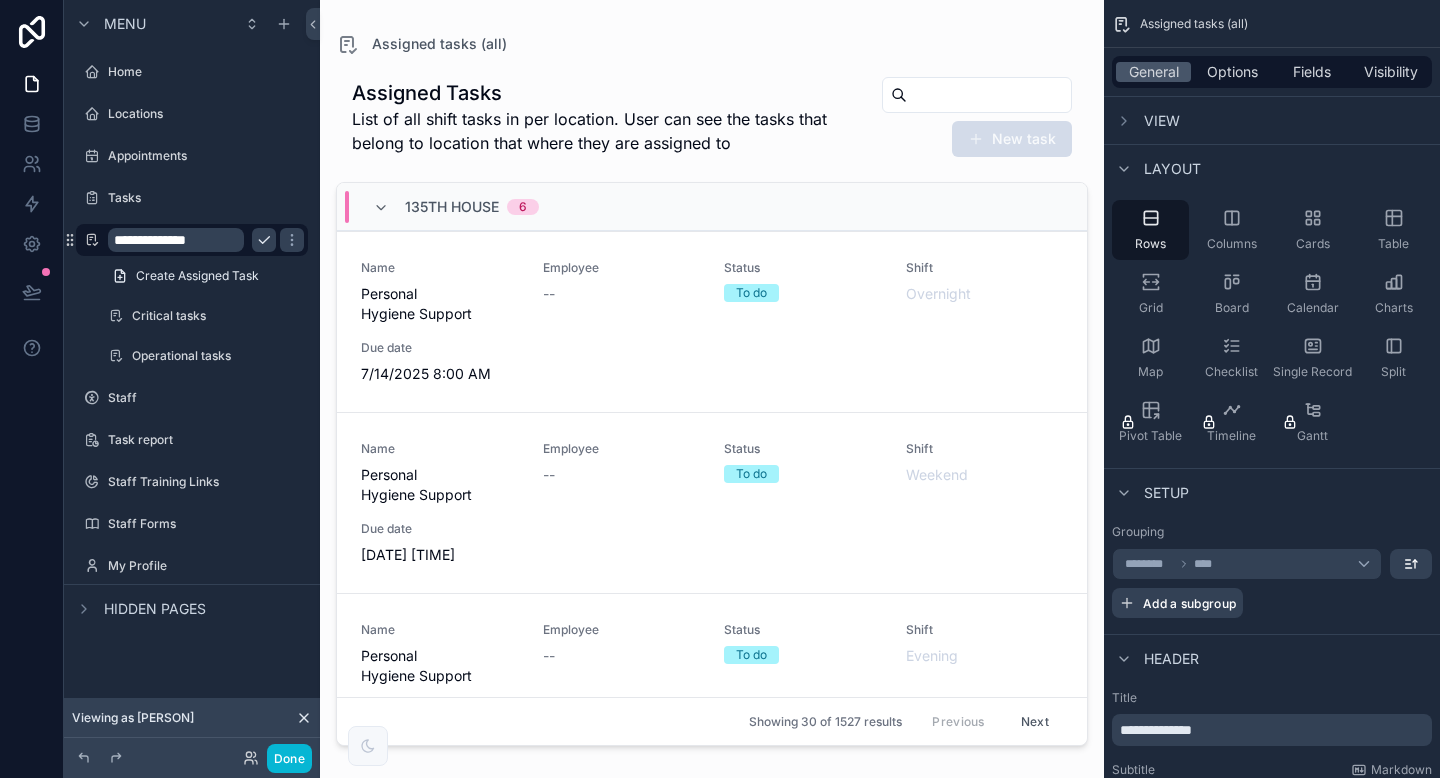 type on "**********" 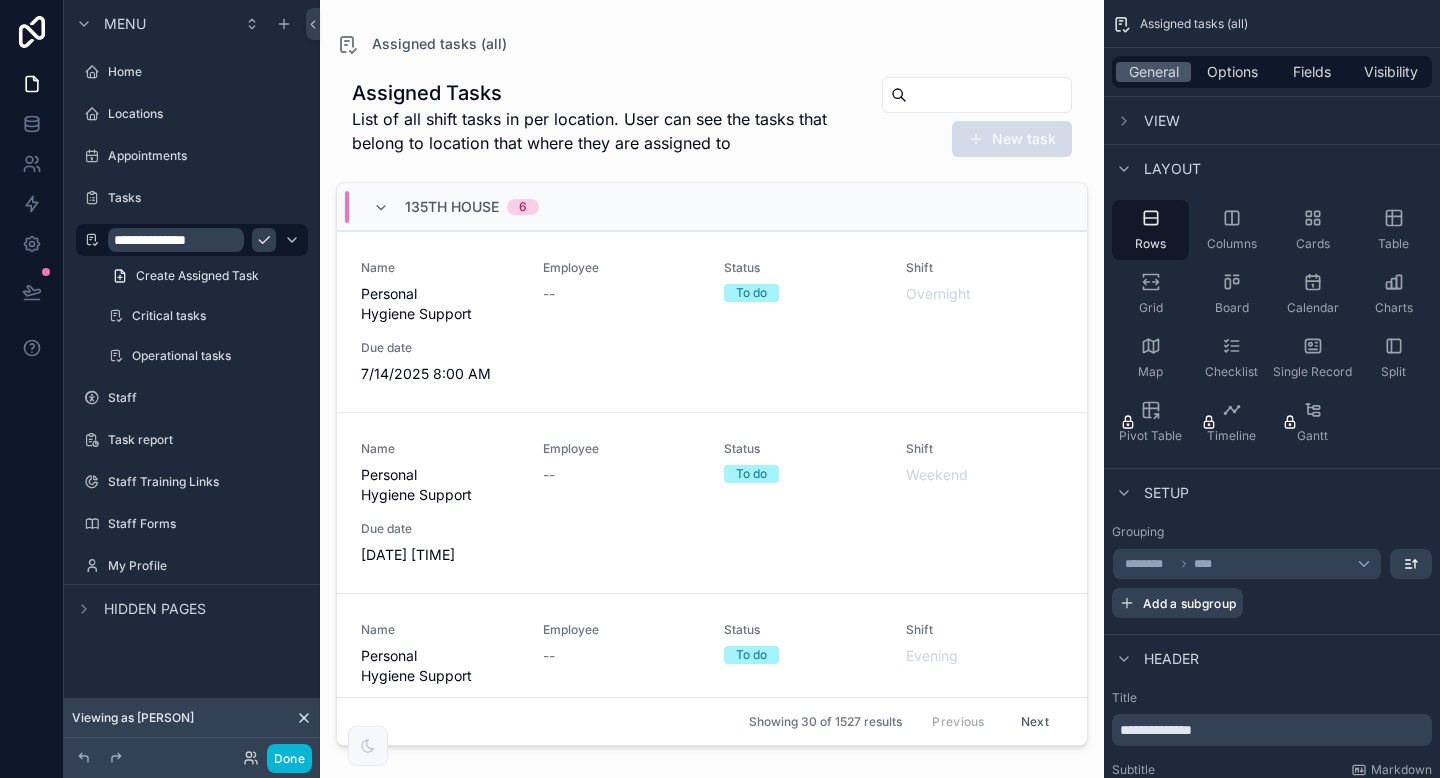 click 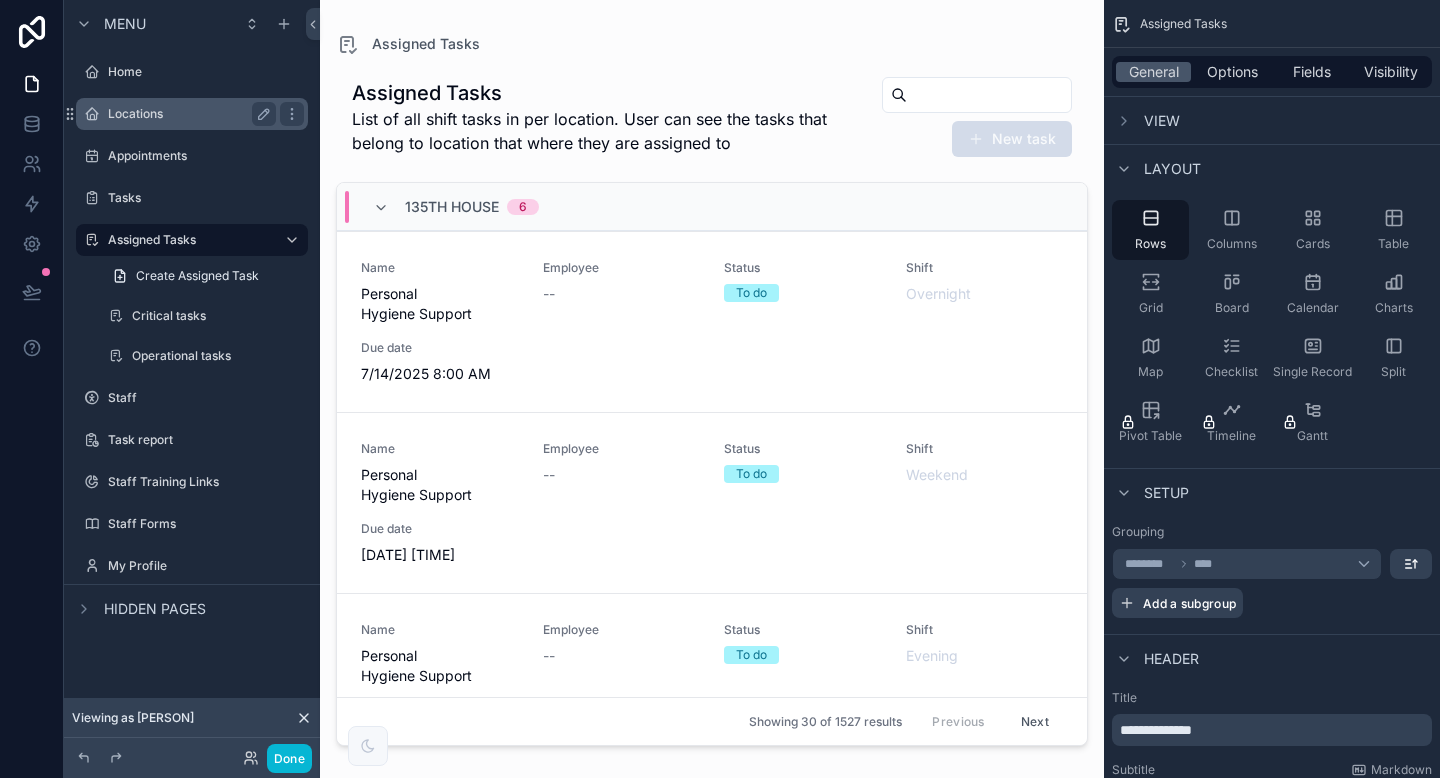 click on "Locations" at bounding box center (188, 114) 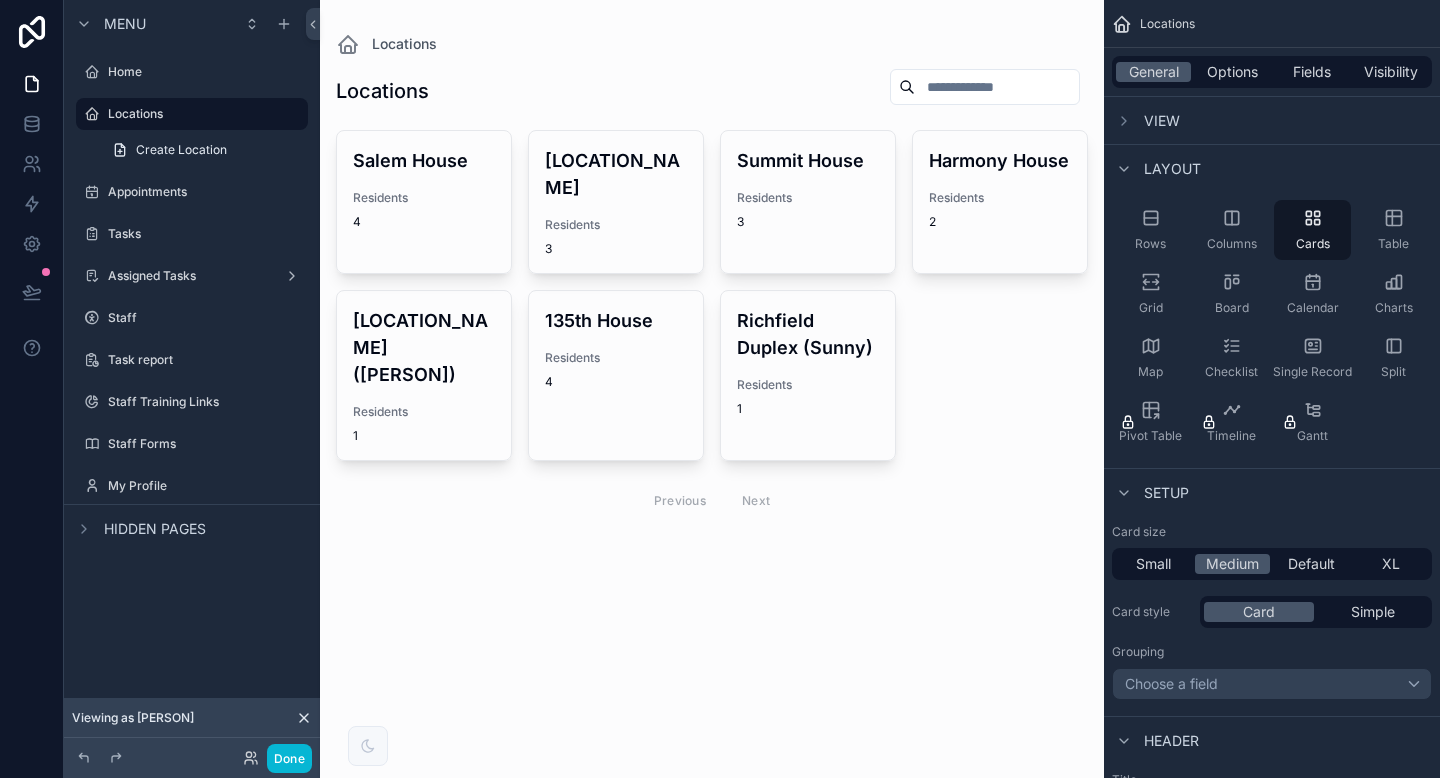 click at bounding box center (712, 294) 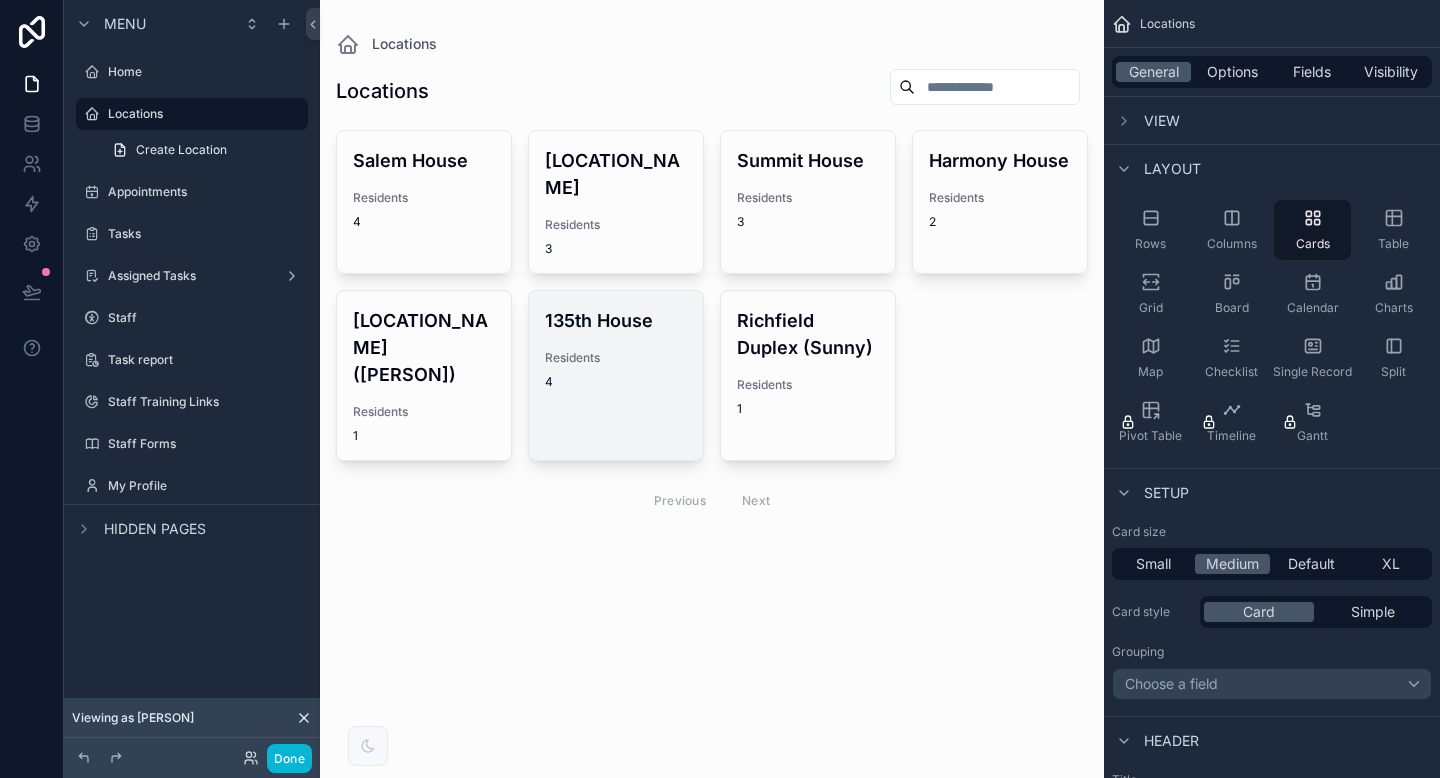 click on "135th House" at bounding box center [616, 320] 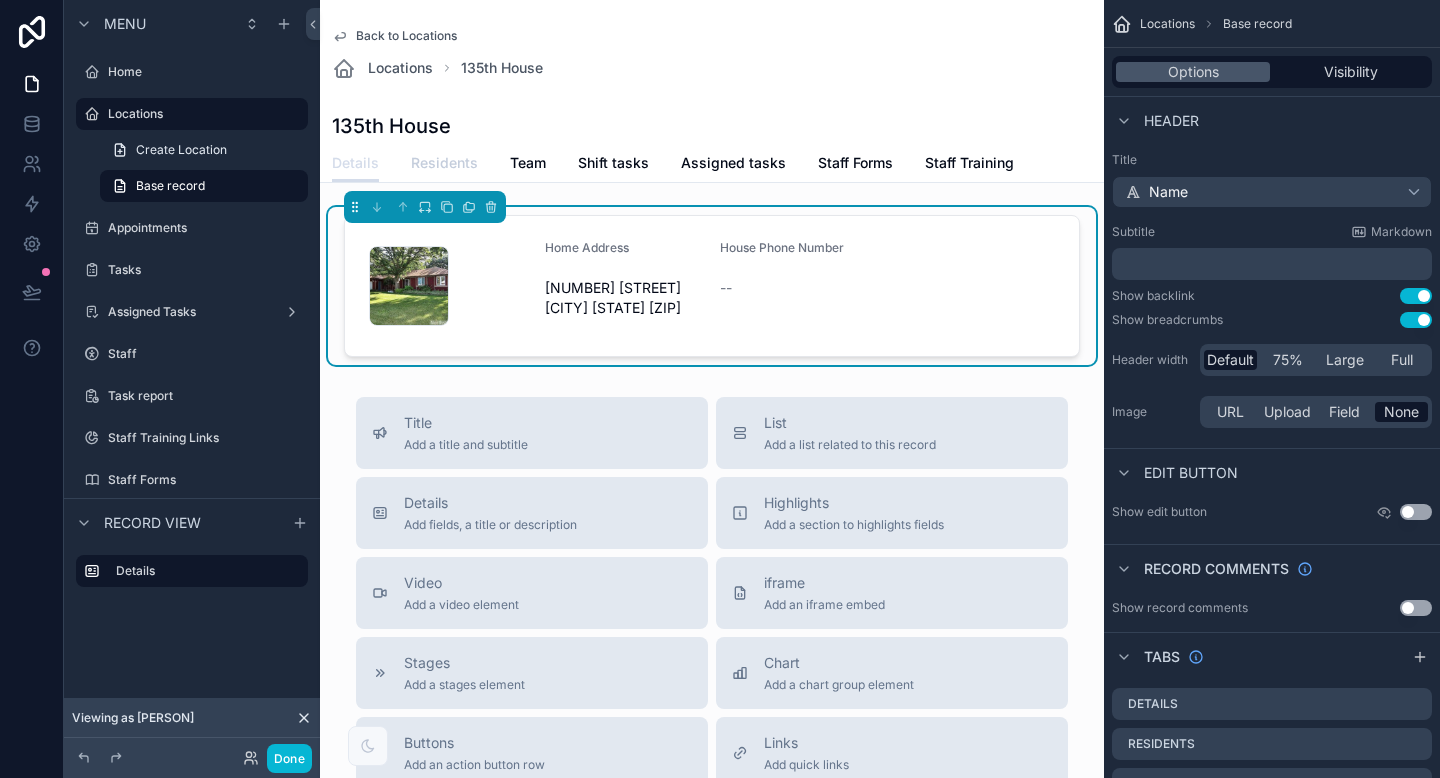 click on "Residents" at bounding box center [444, 163] 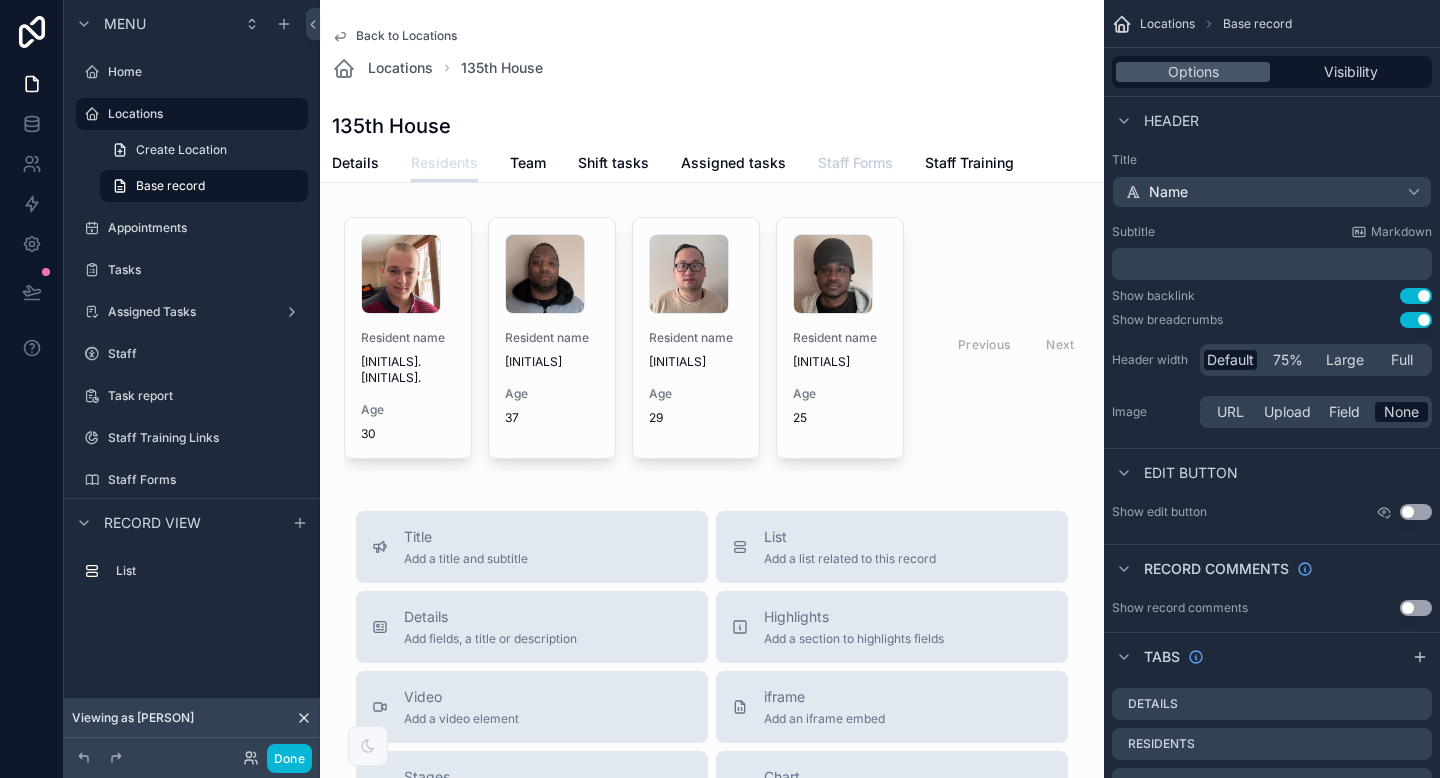click on "Staff Forms" at bounding box center (855, 163) 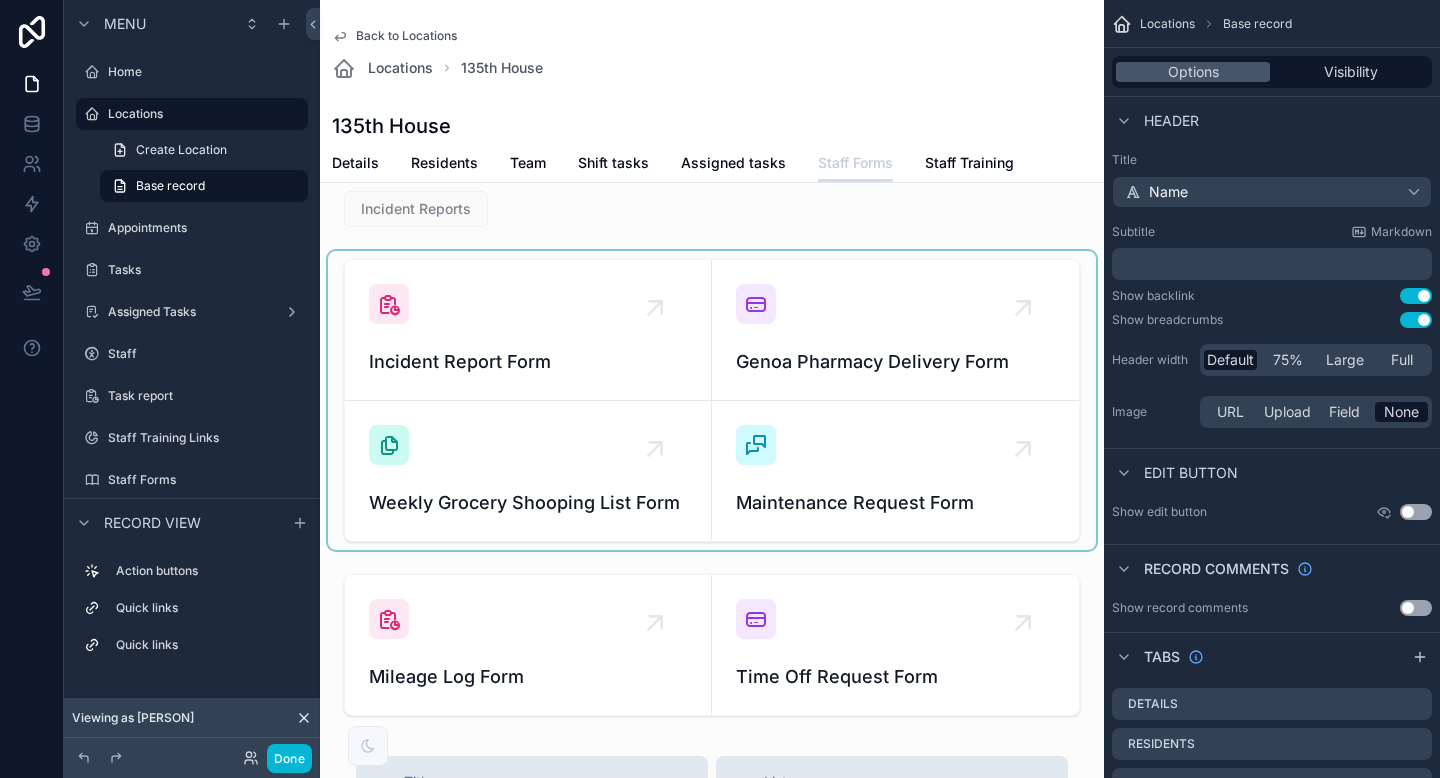 scroll, scrollTop: 0, scrollLeft: 0, axis: both 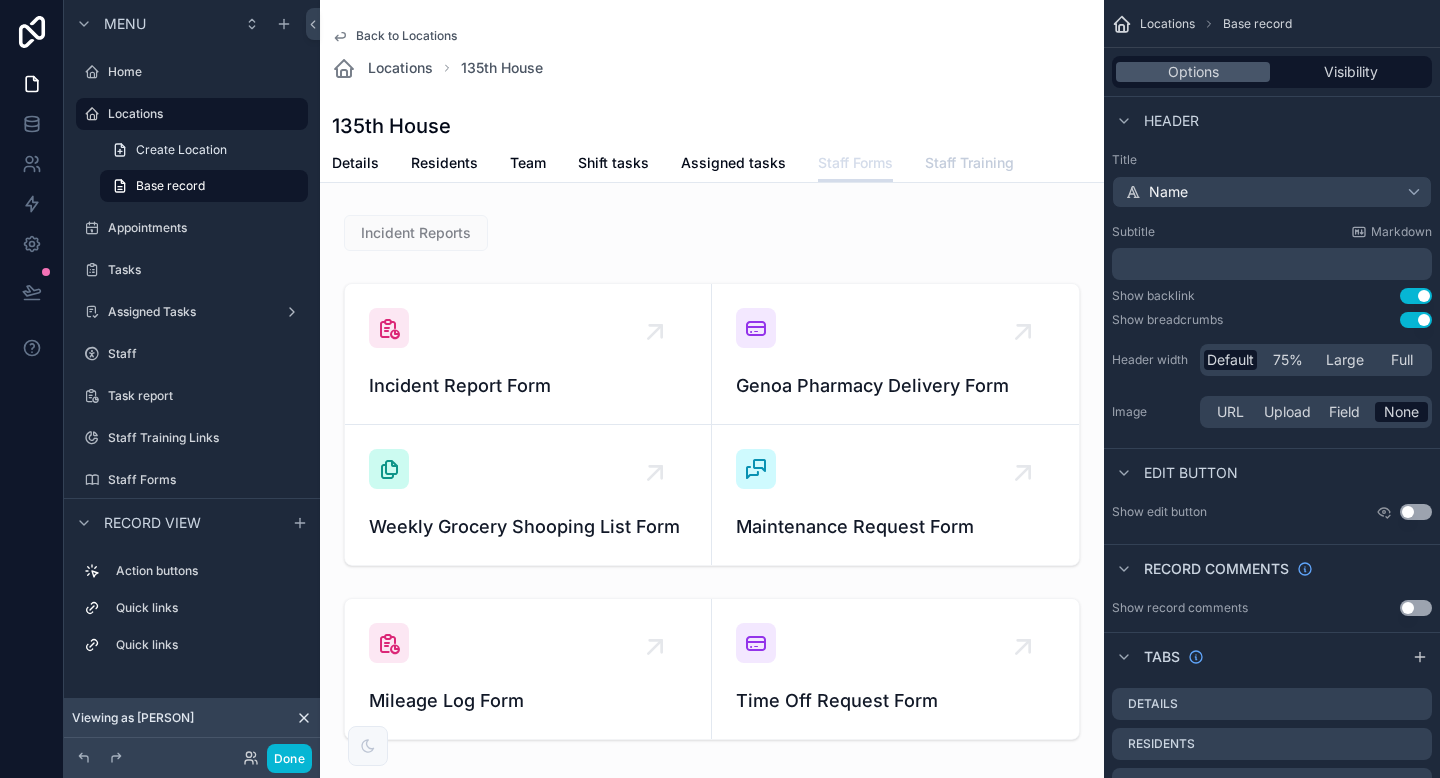 click on "Staff Training" at bounding box center [969, 163] 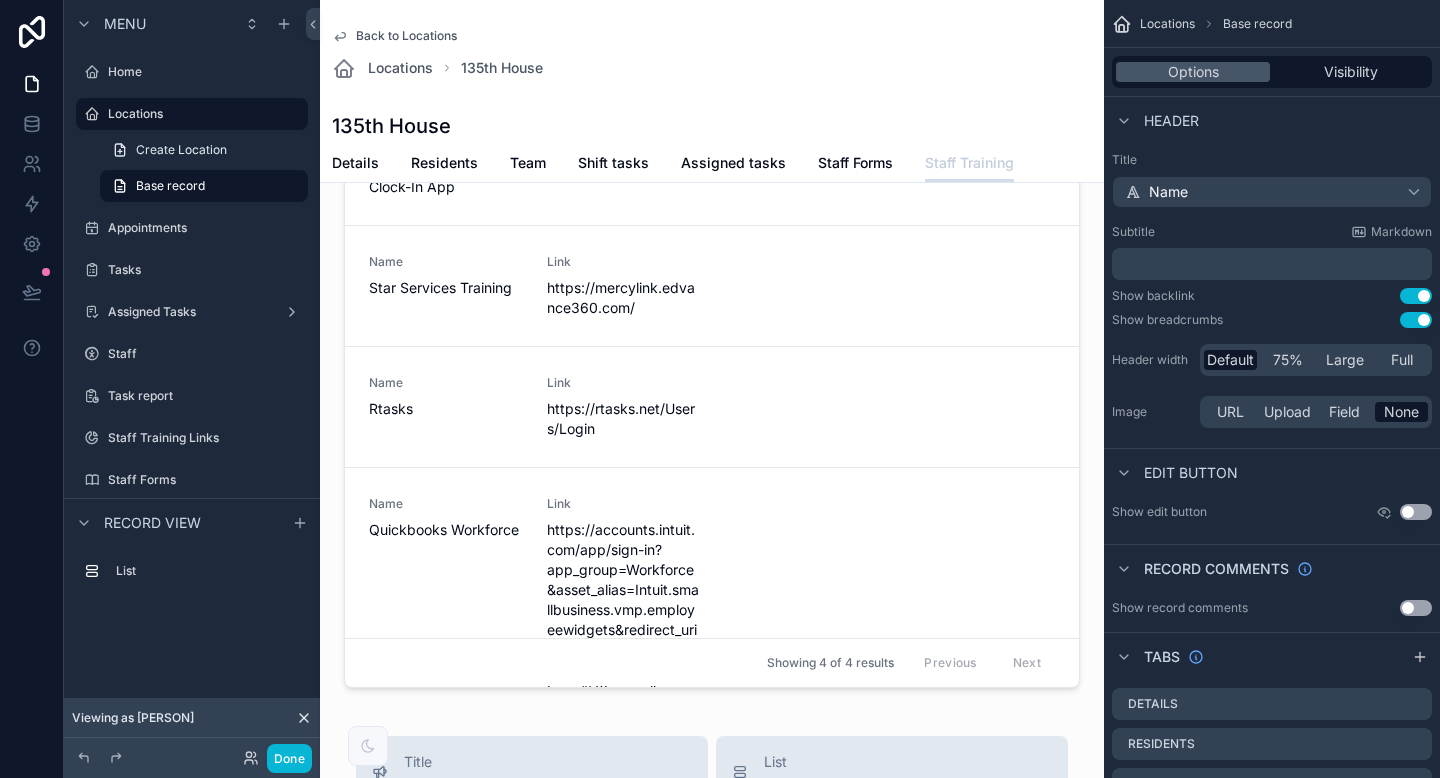 scroll, scrollTop: 151, scrollLeft: 0, axis: vertical 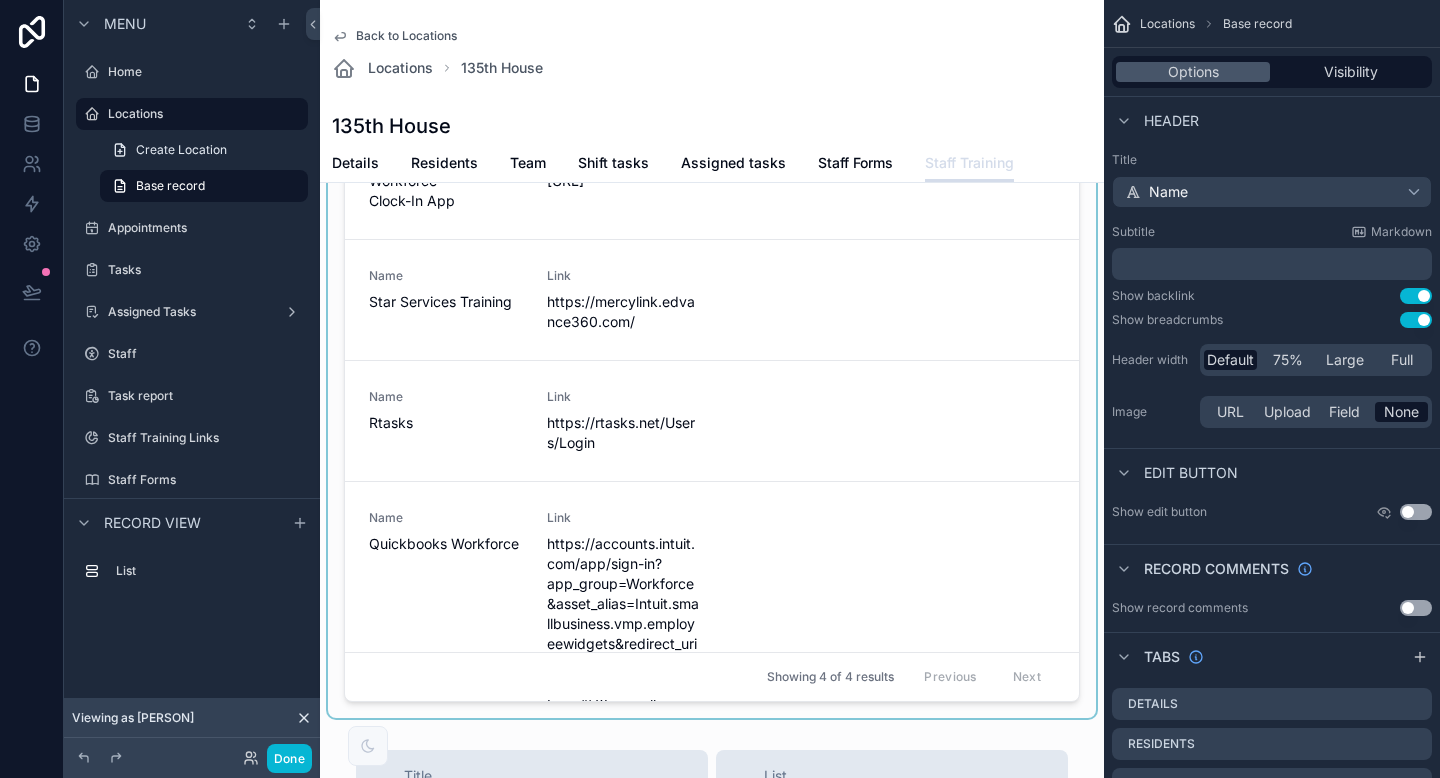 click at bounding box center [712, 387] 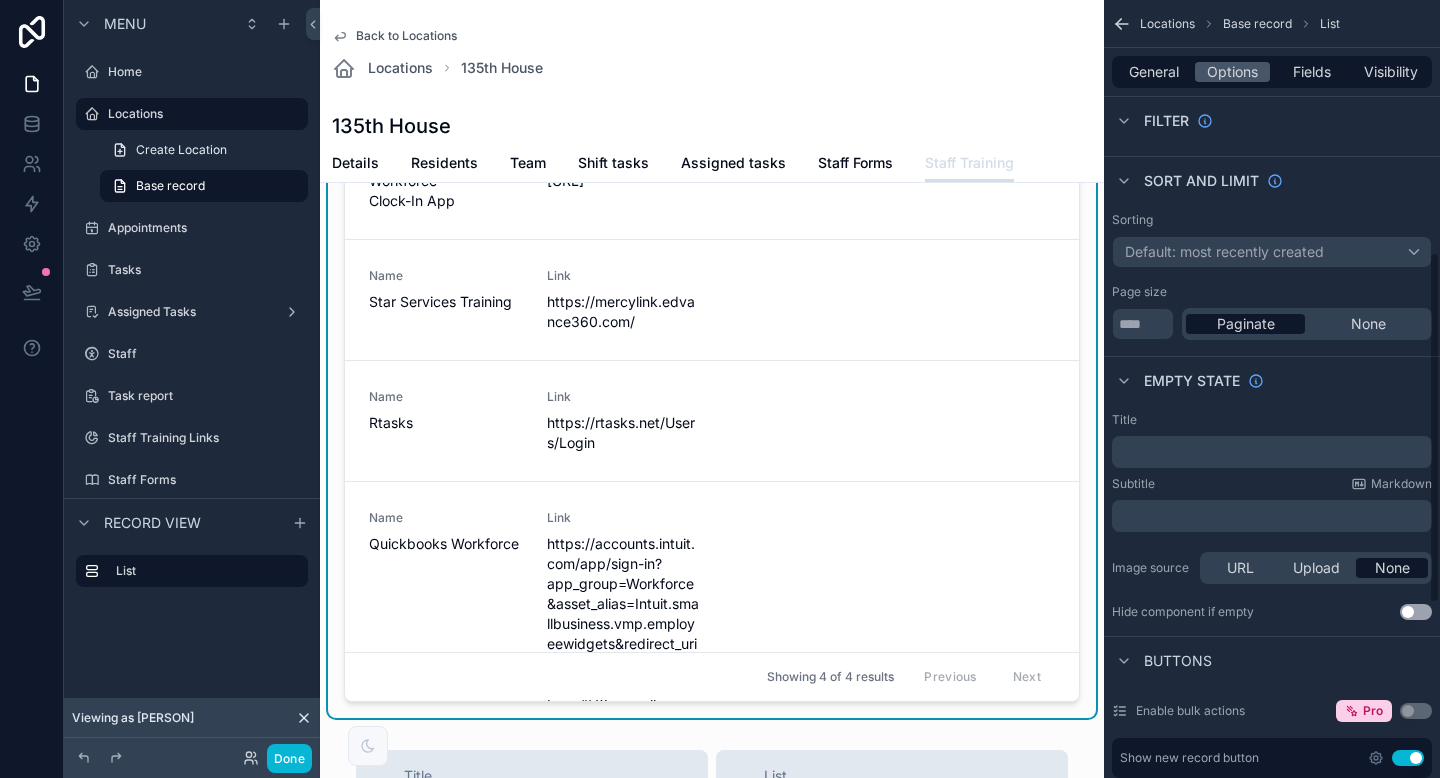 scroll, scrollTop: 0, scrollLeft: 0, axis: both 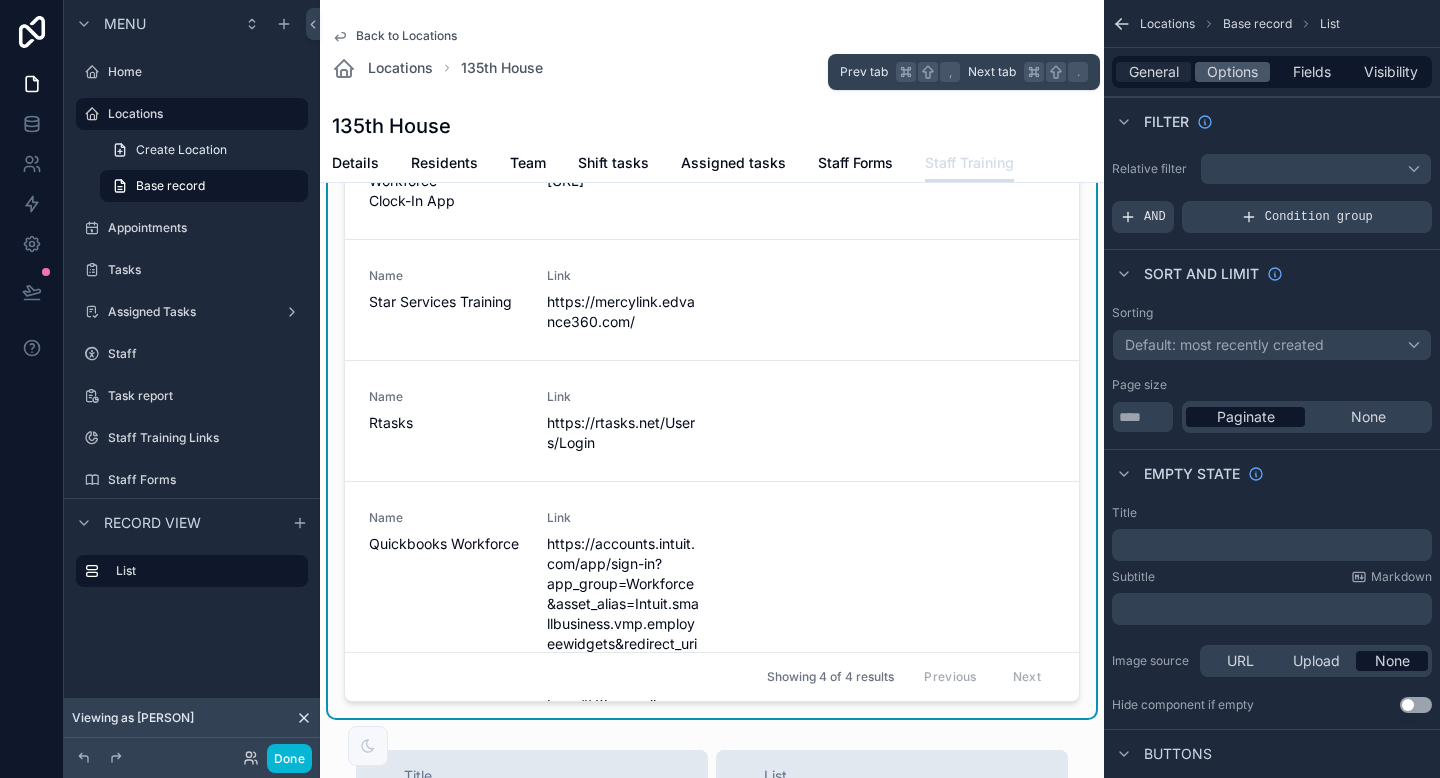 click on "General" at bounding box center [1154, 72] 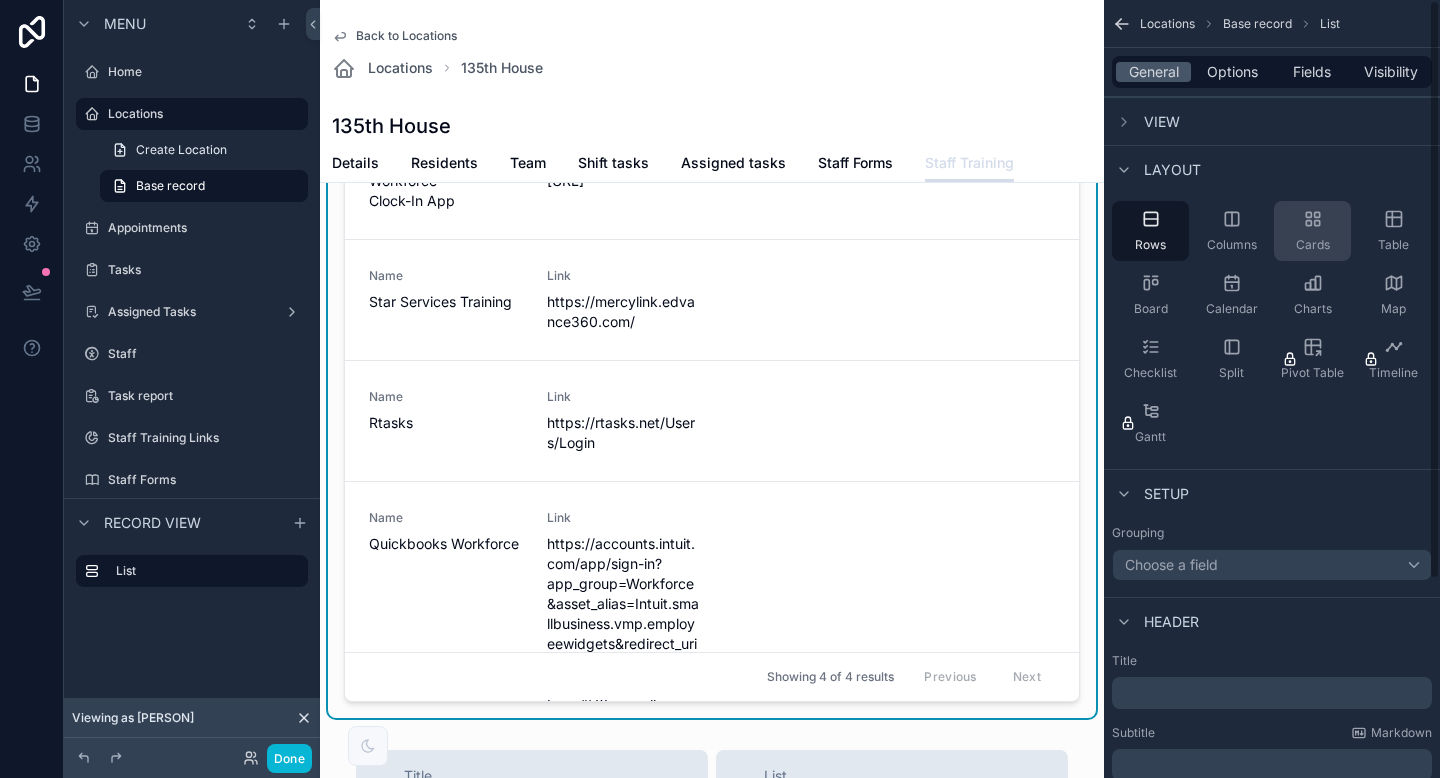 click 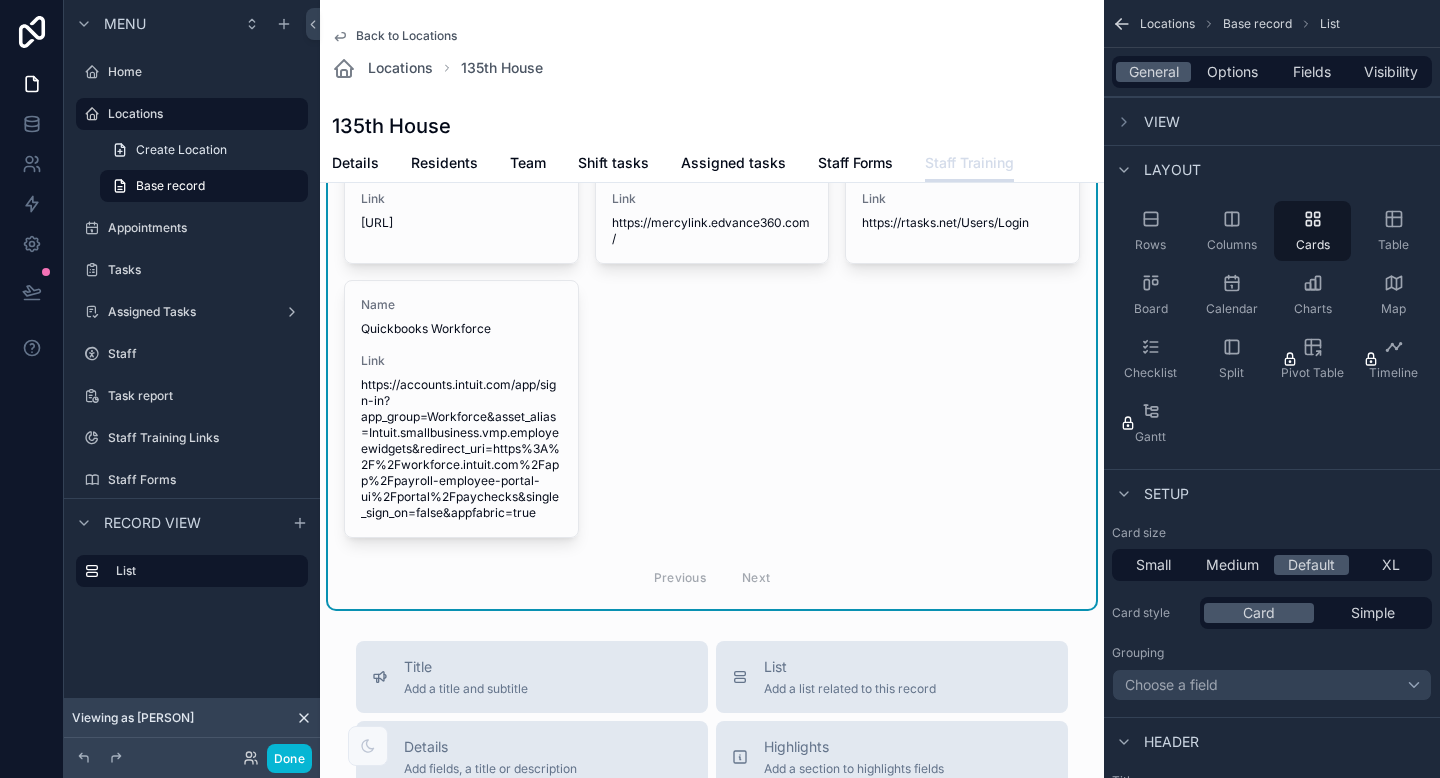 scroll, scrollTop: 0, scrollLeft: 0, axis: both 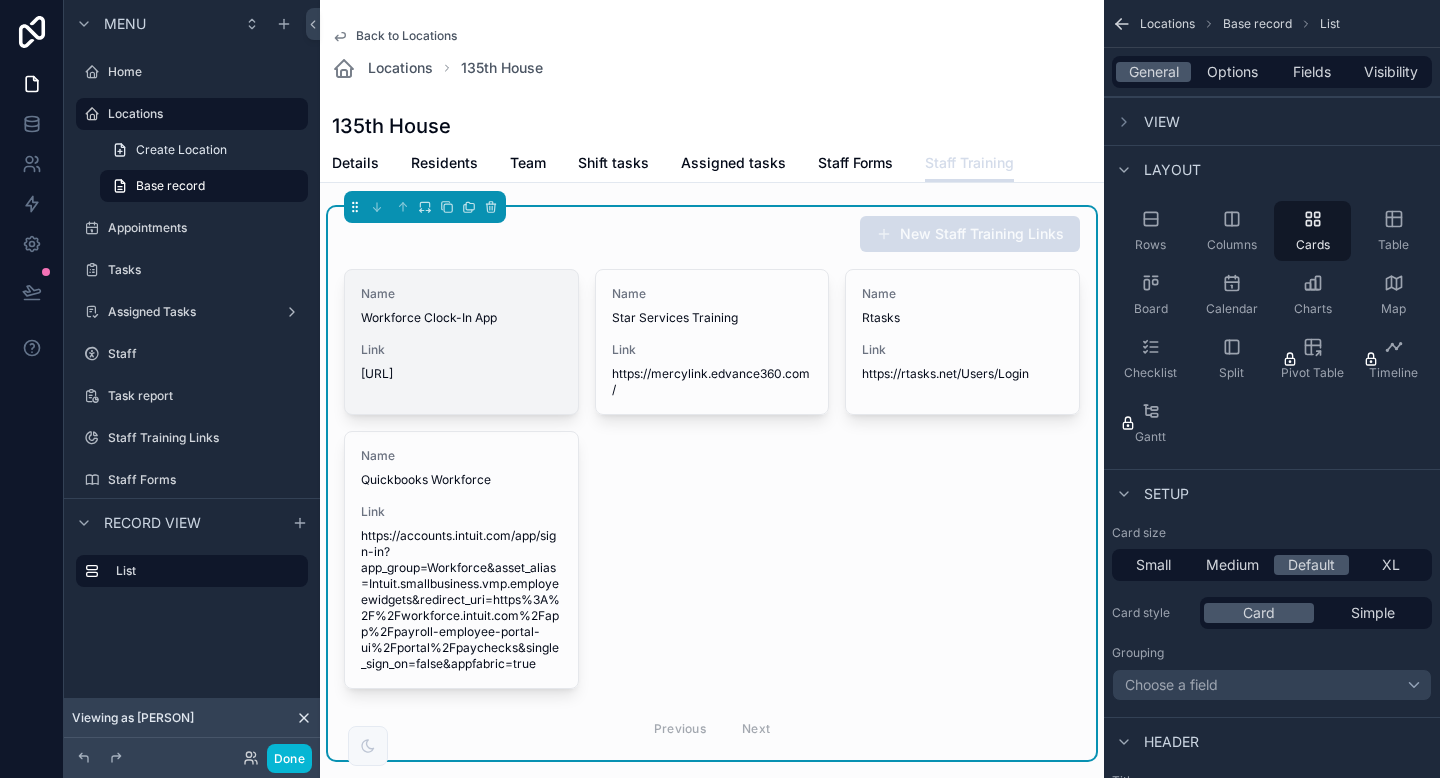 click on "Link" at bounding box center (461, 350) 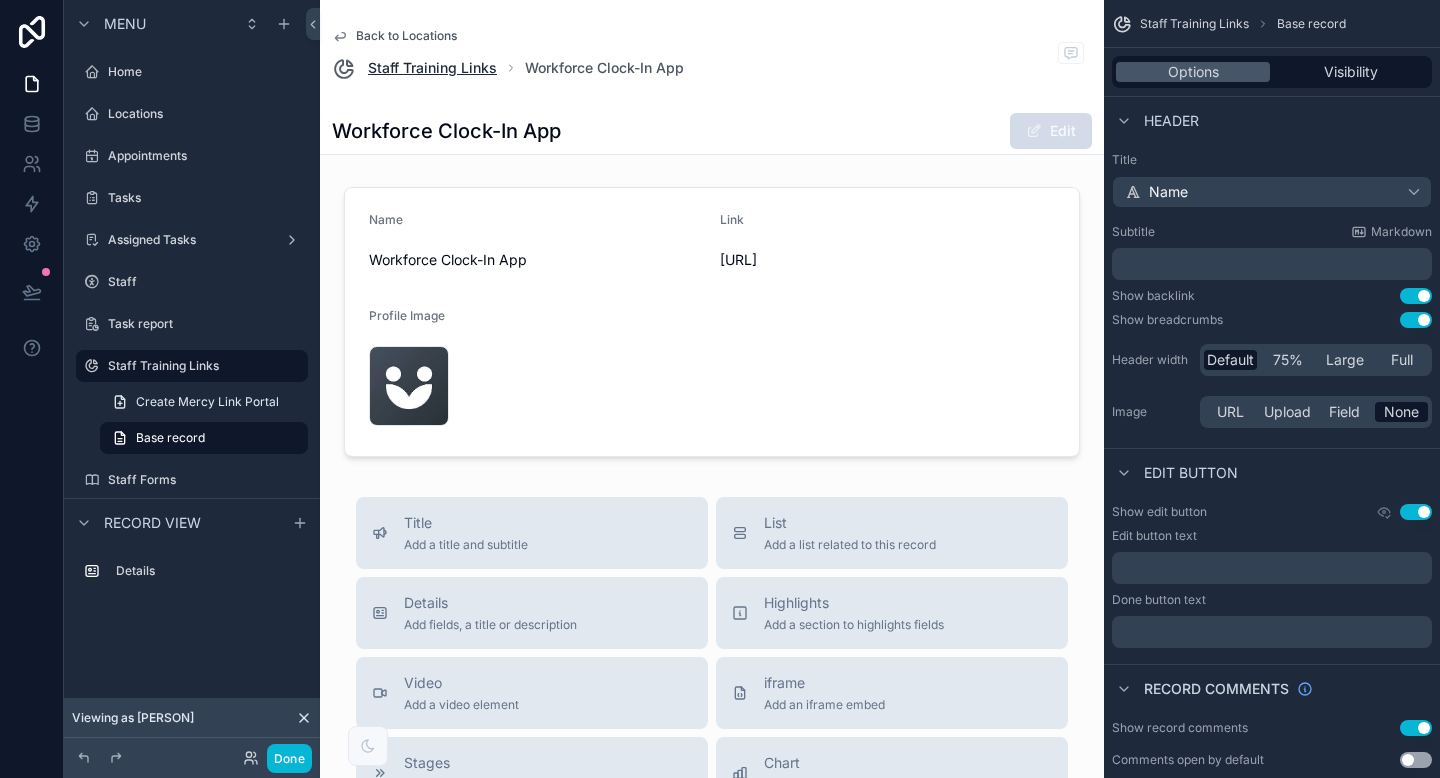 click on "Staff Training Links" at bounding box center [432, 68] 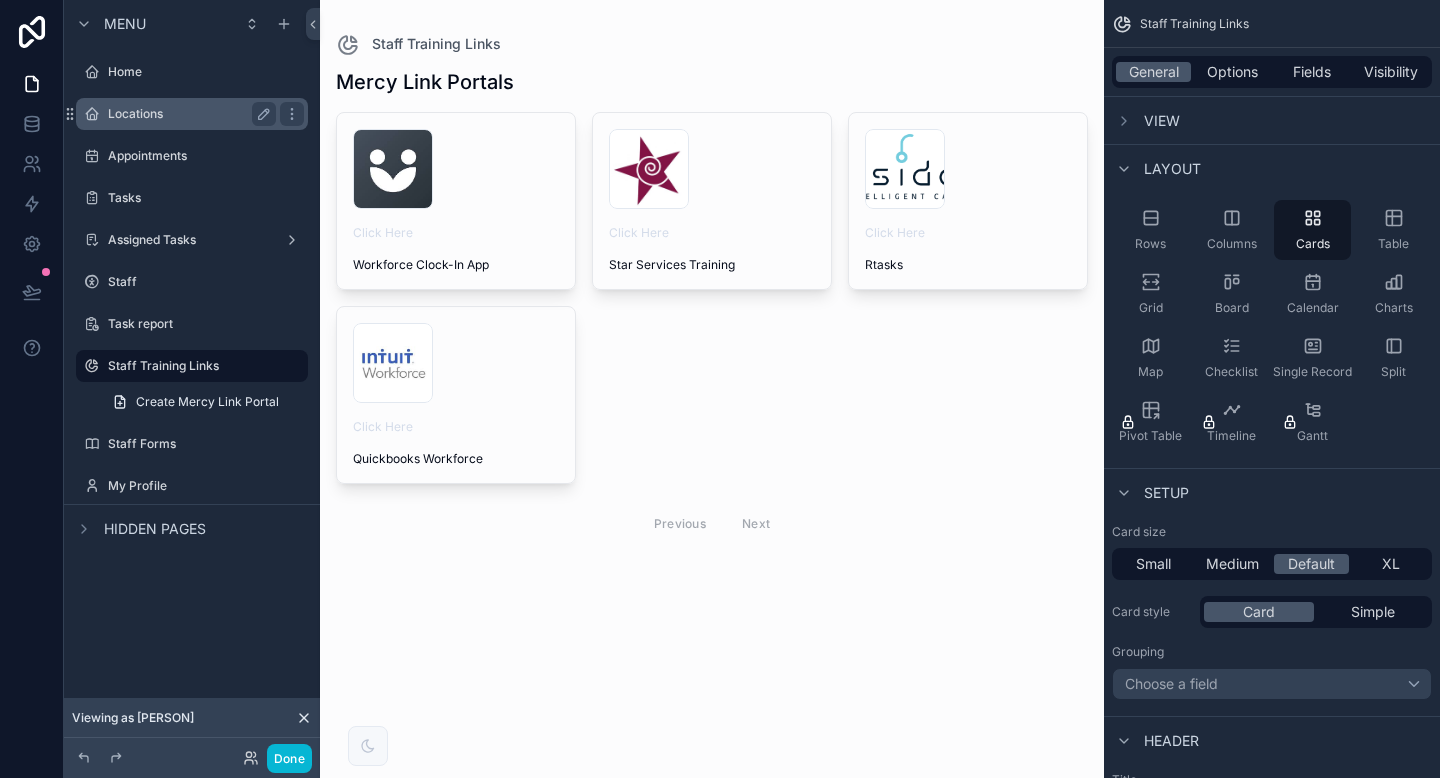 click on "Locations" at bounding box center [188, 114] 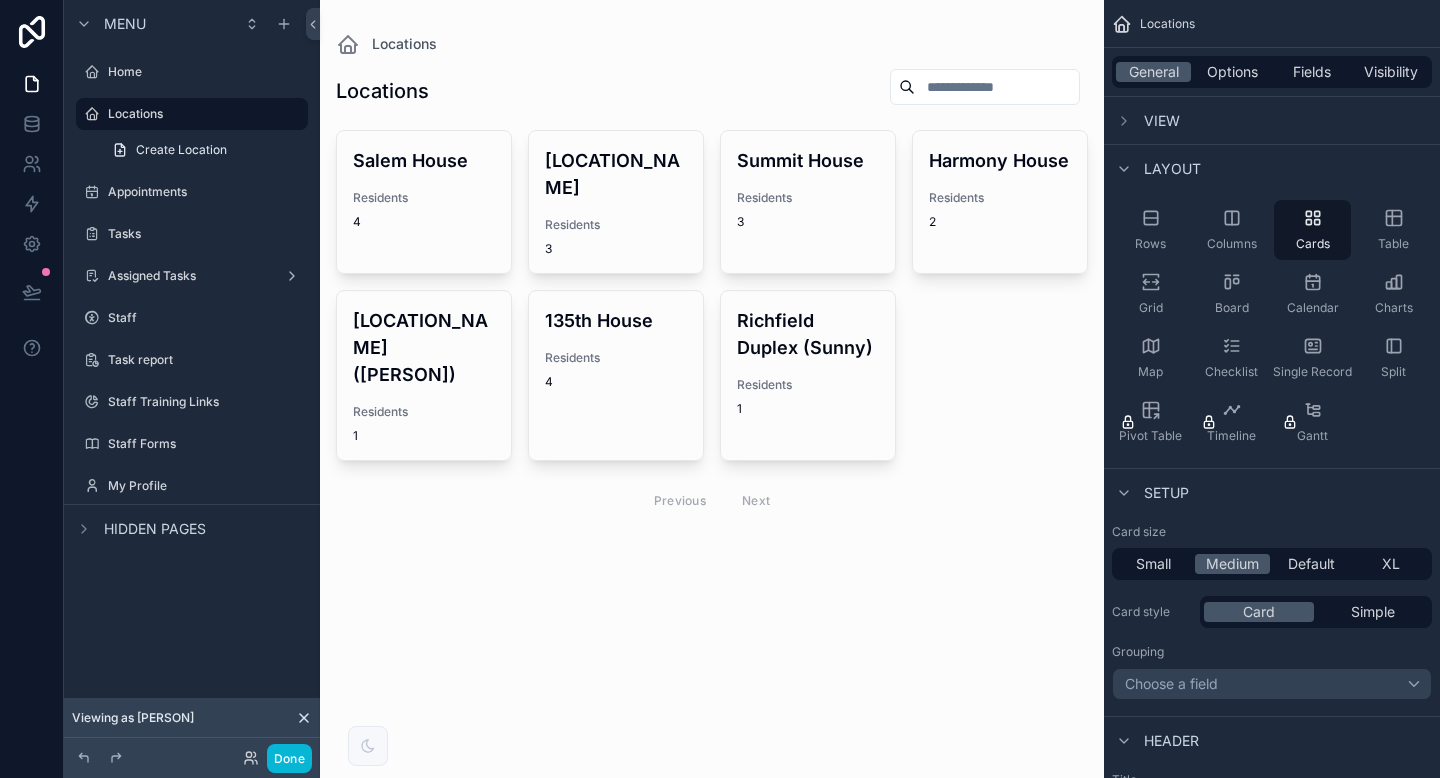 click at bounding box center (712, 294) 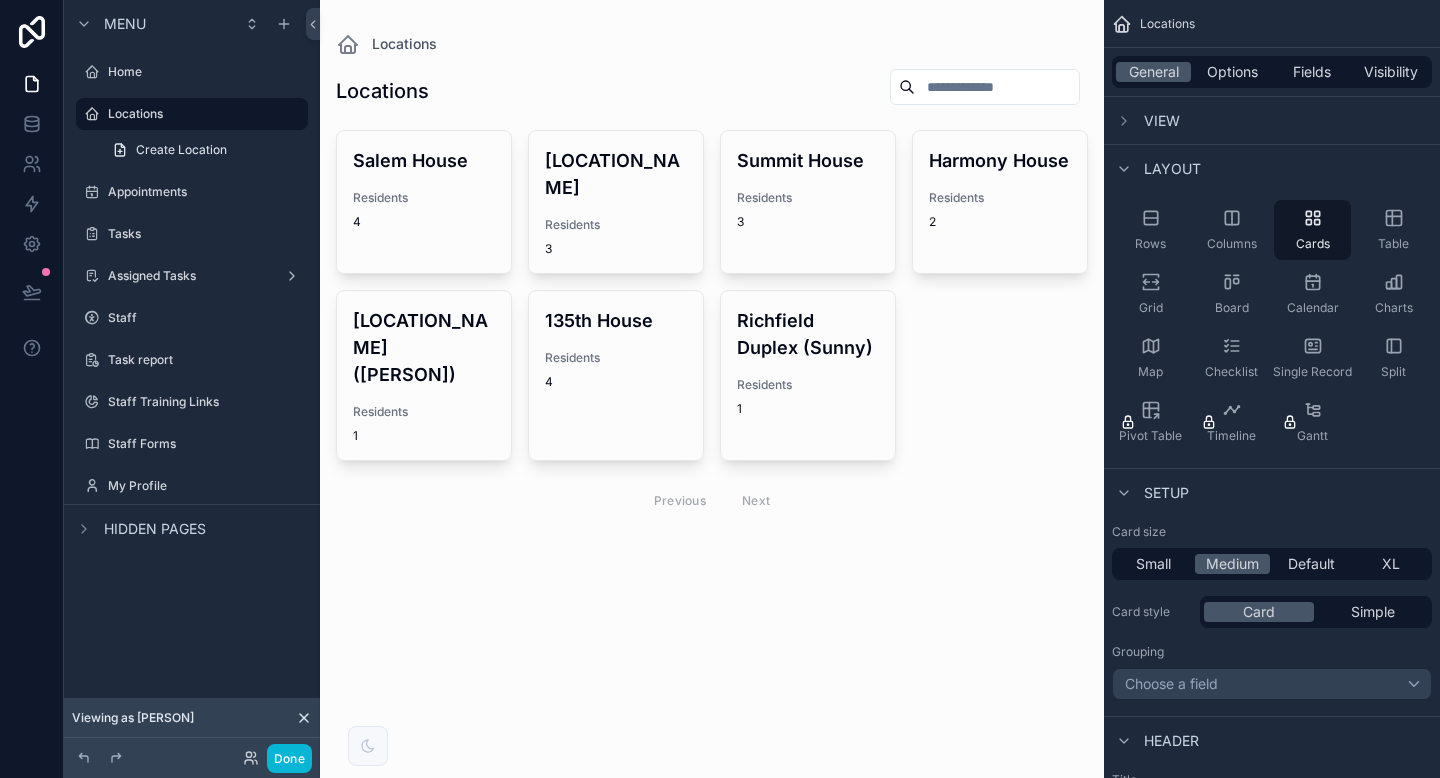 click on "Residents 3" at bounding box center [808, 210] 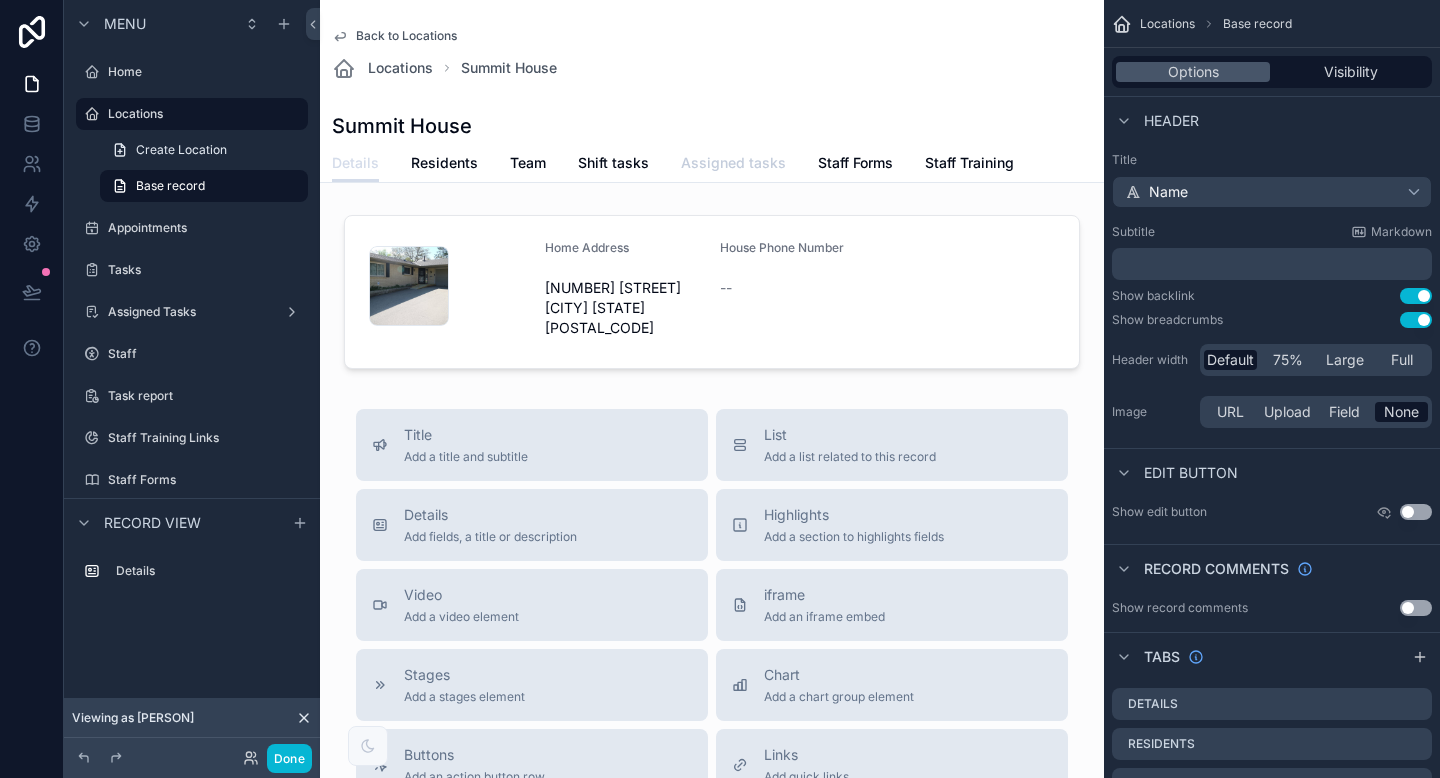 click on "Assigned tasks" at bounding box center (733, 163) 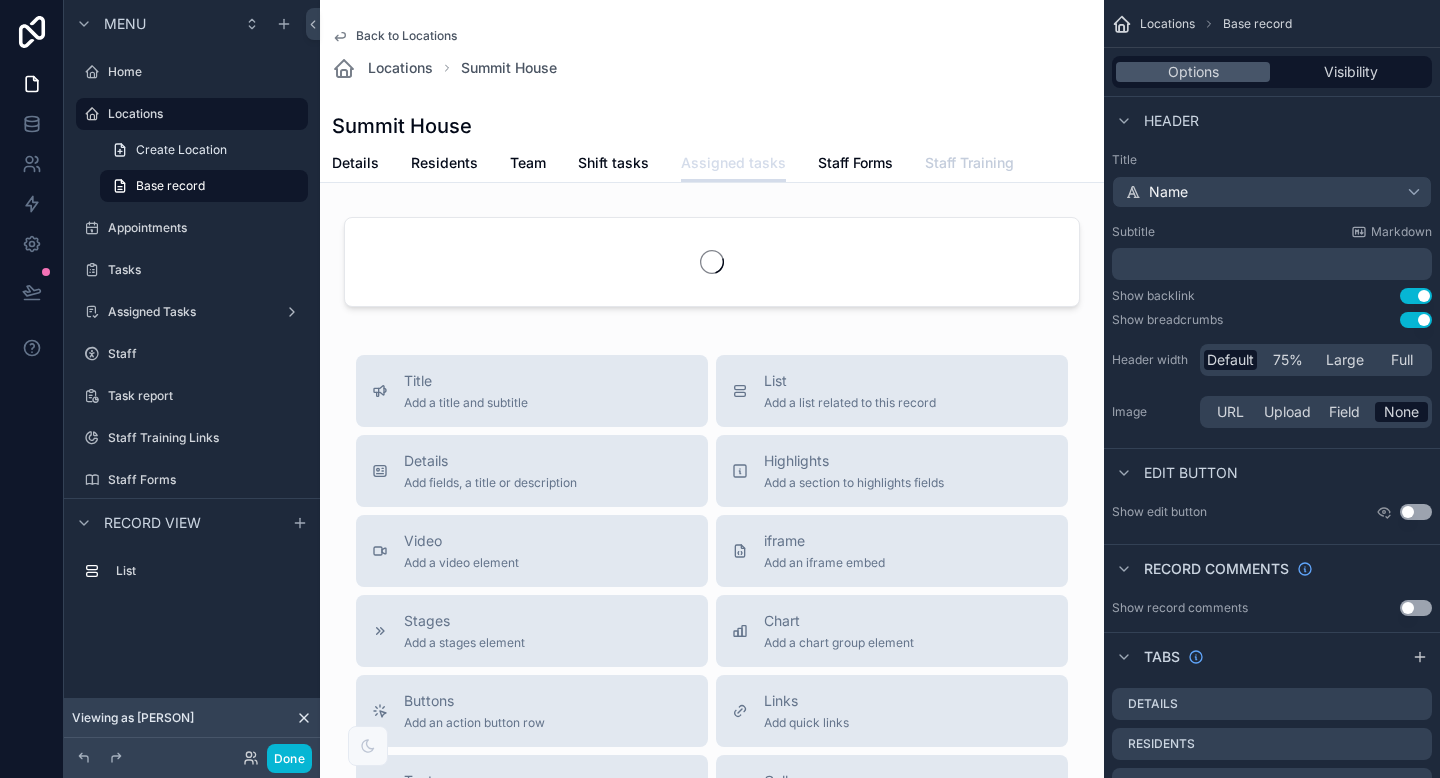 click on "Staff Training" at bounding box center [969, 165] 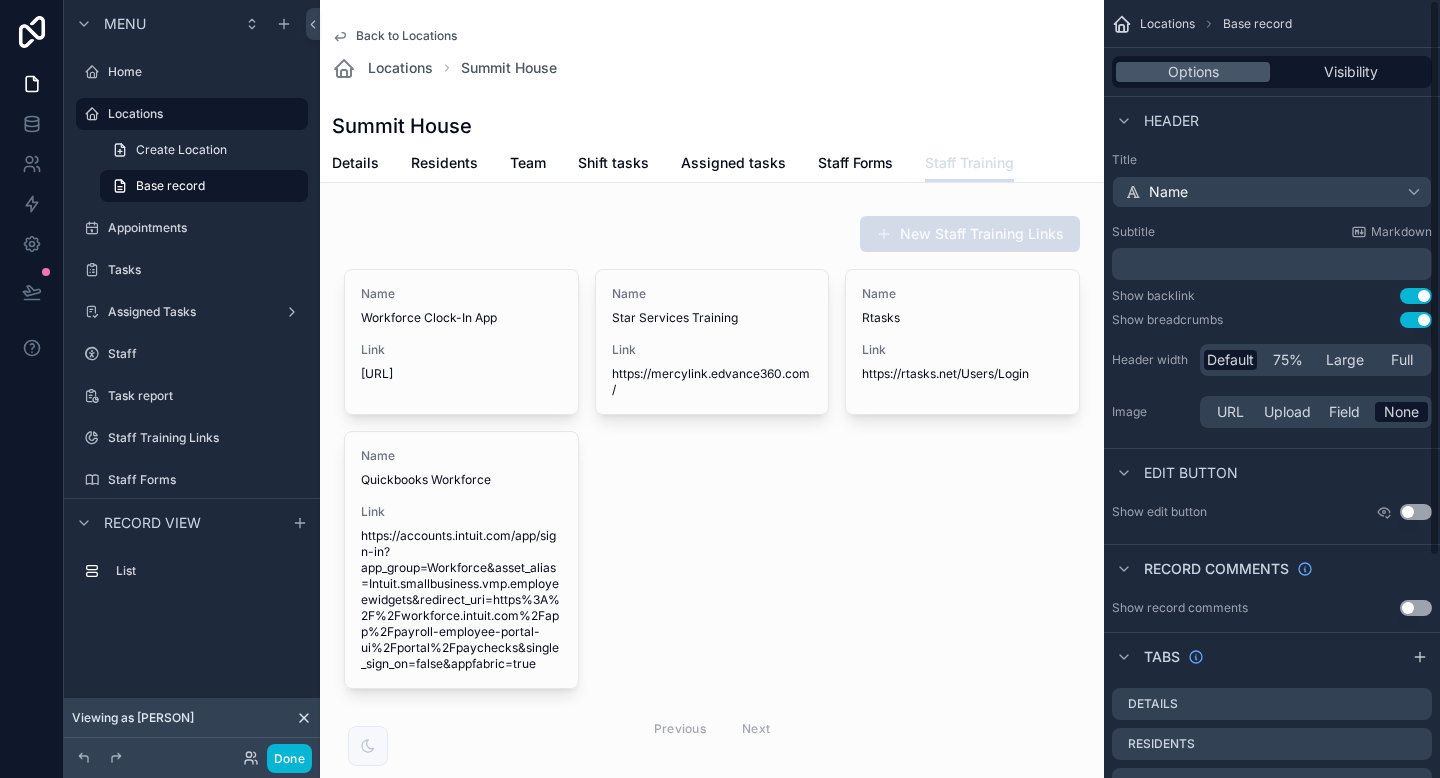click on "Use setting" at bounding box center [1416, 296] 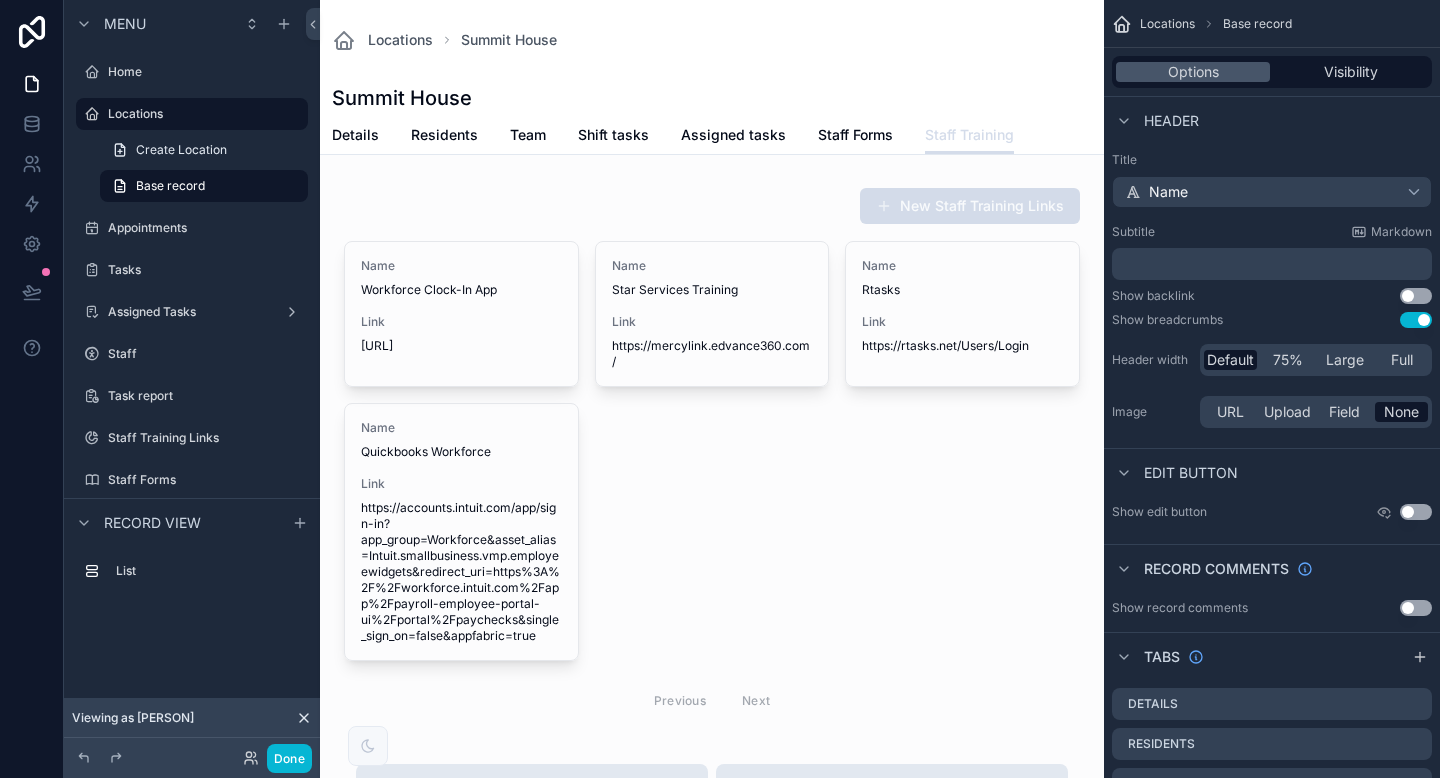 click on "Use setting" at bounding box center (1416, 320) 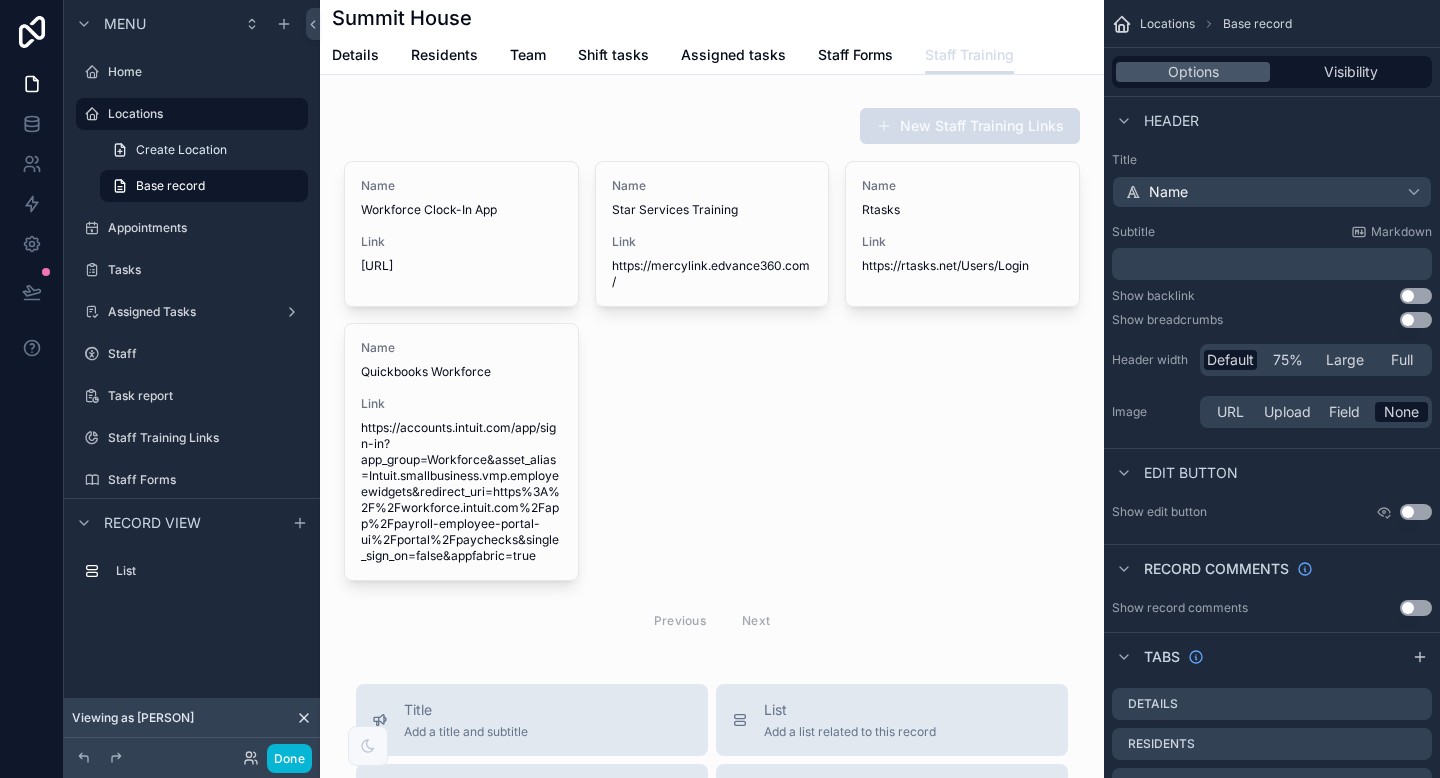 click on "Use setting" at bounding box center (1416, 296) 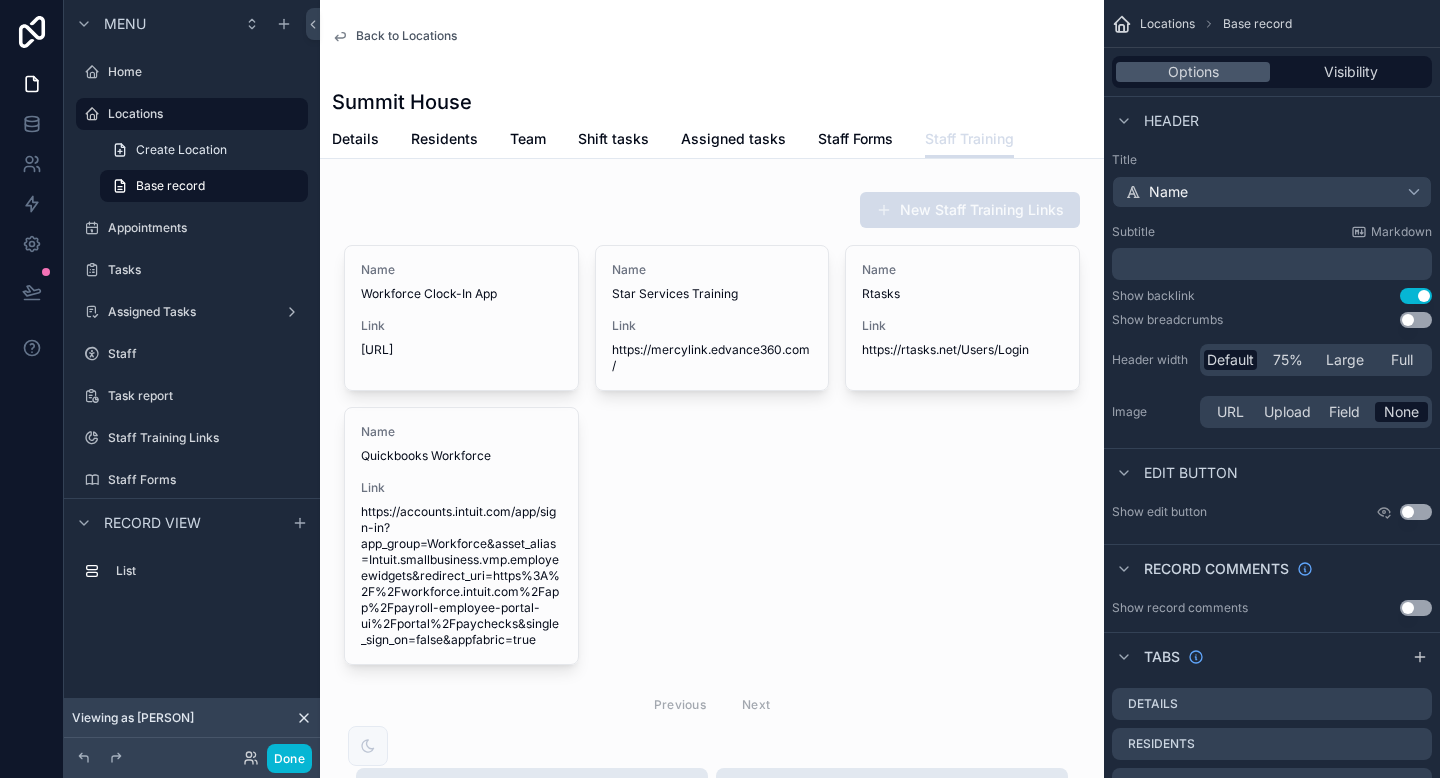 click on "Use setting" at bounding box center [1416, 320] 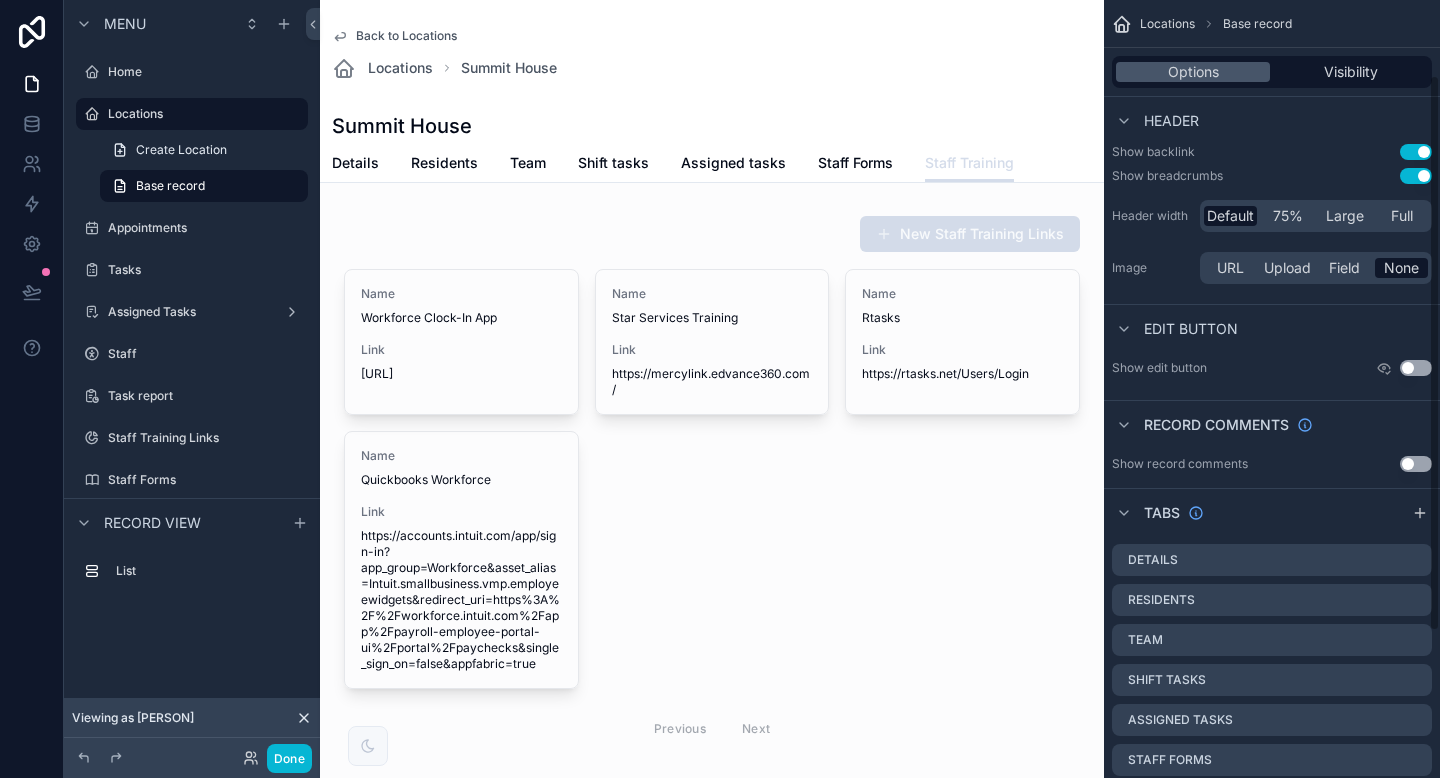 scroll, scrollTop: 146, scrollLeft: 0, axis: vertical 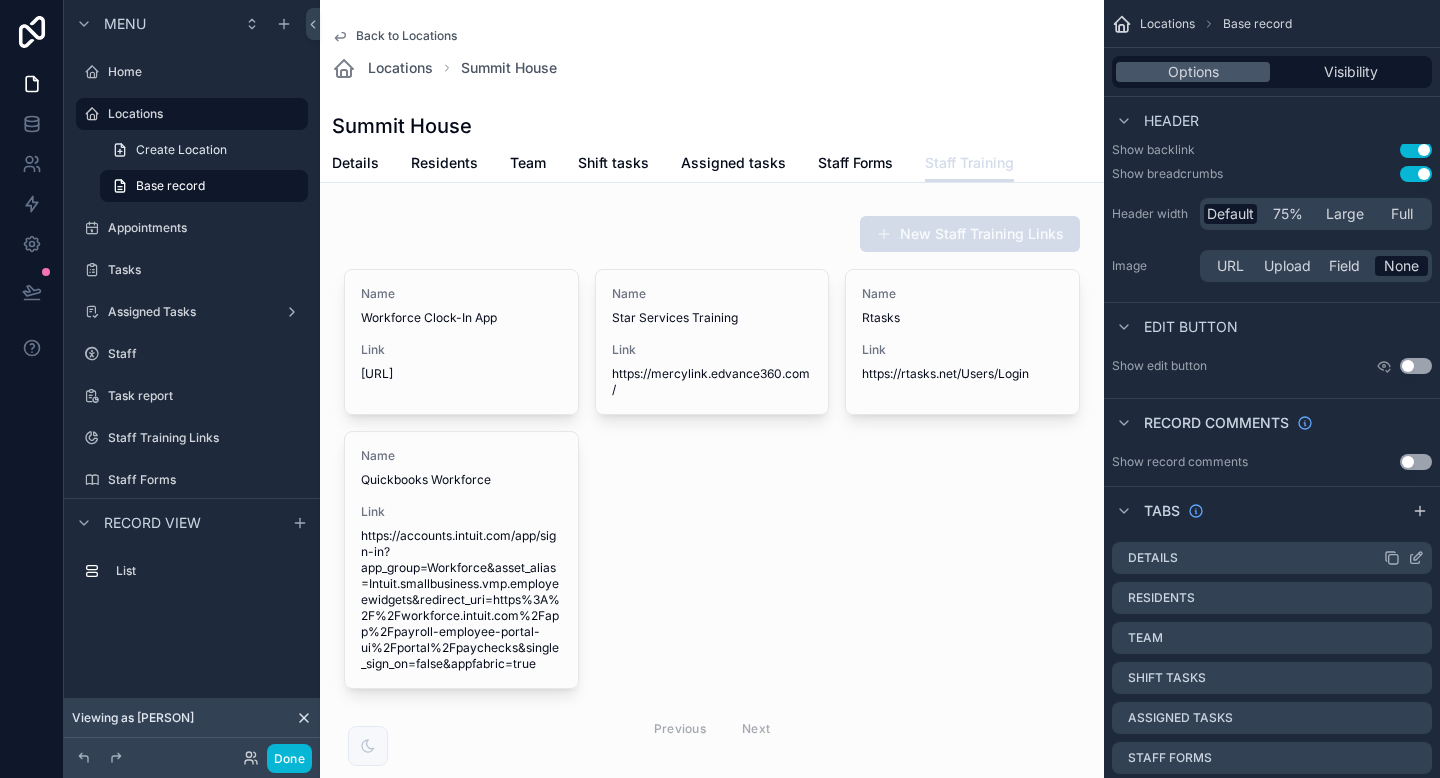 click on "Details" at bounding box center [1153, 558] 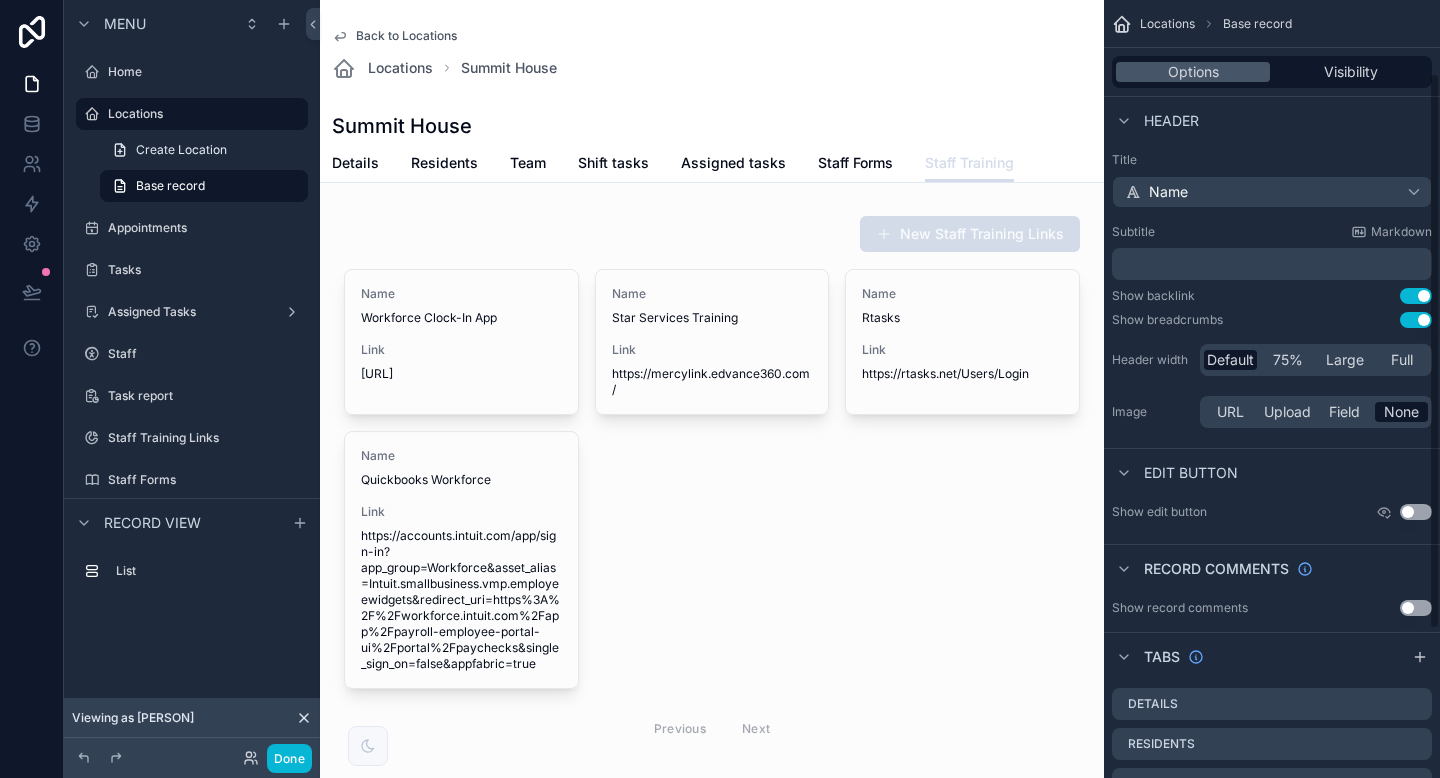 scroll, scrollTop: 310, scrollLeft: 0, axis: vertical 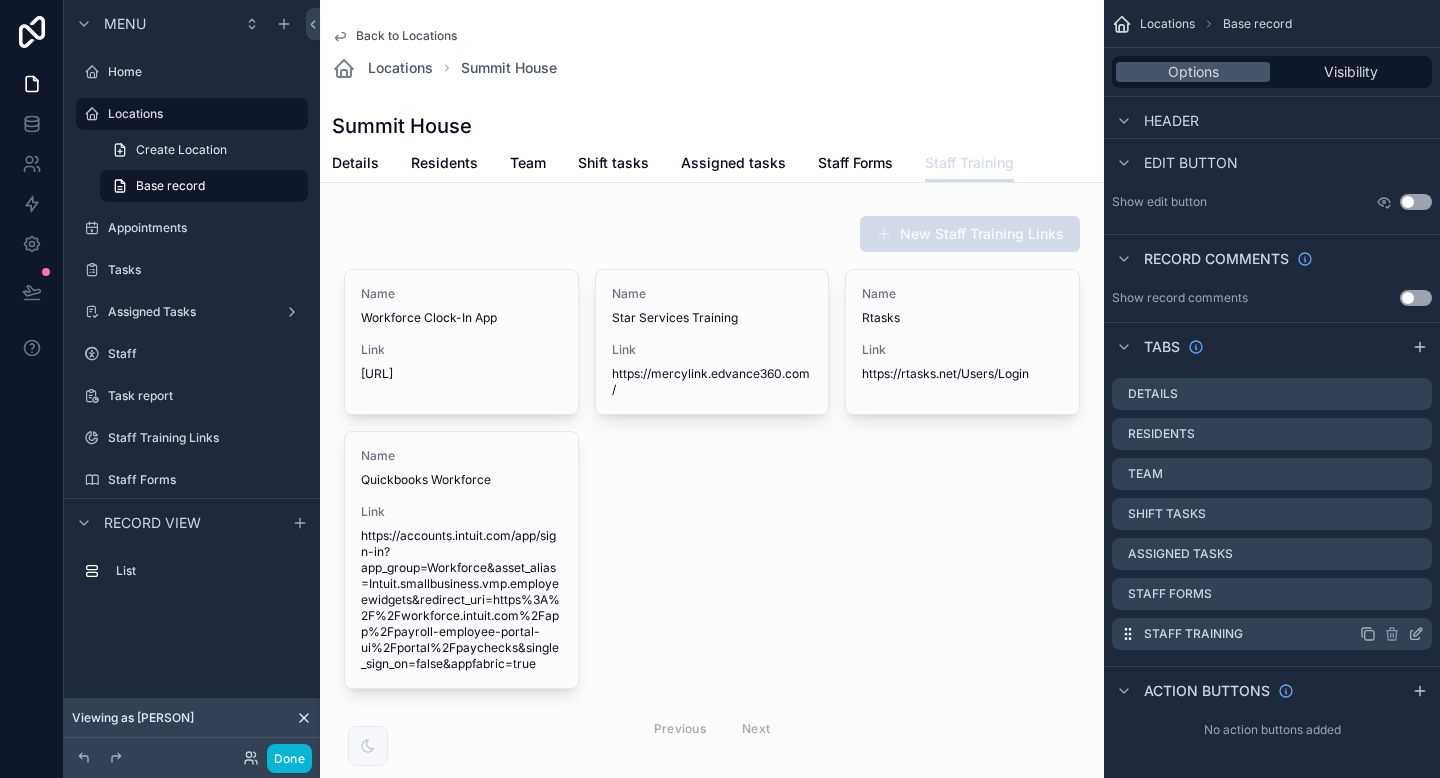 click 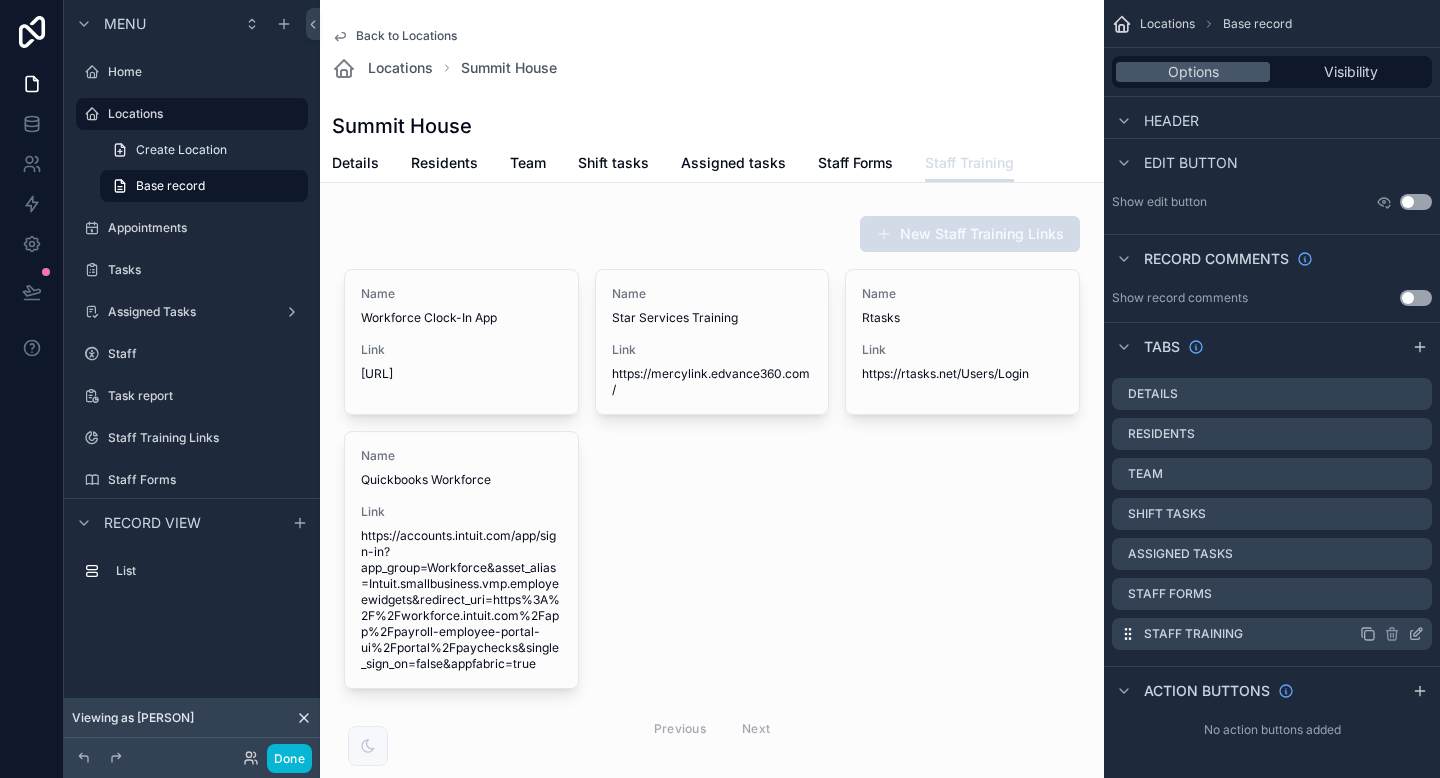 click 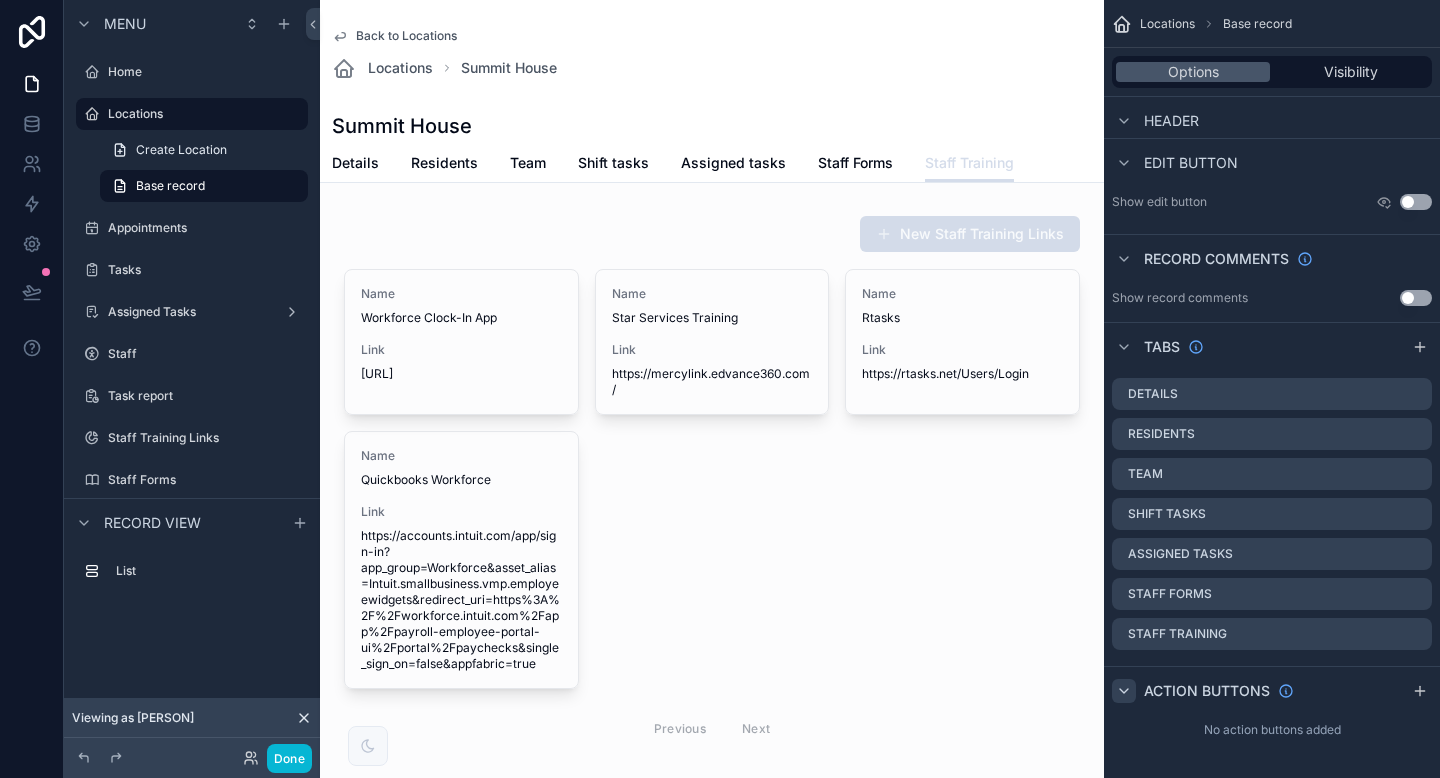 click at bounding box center (1124, 691) 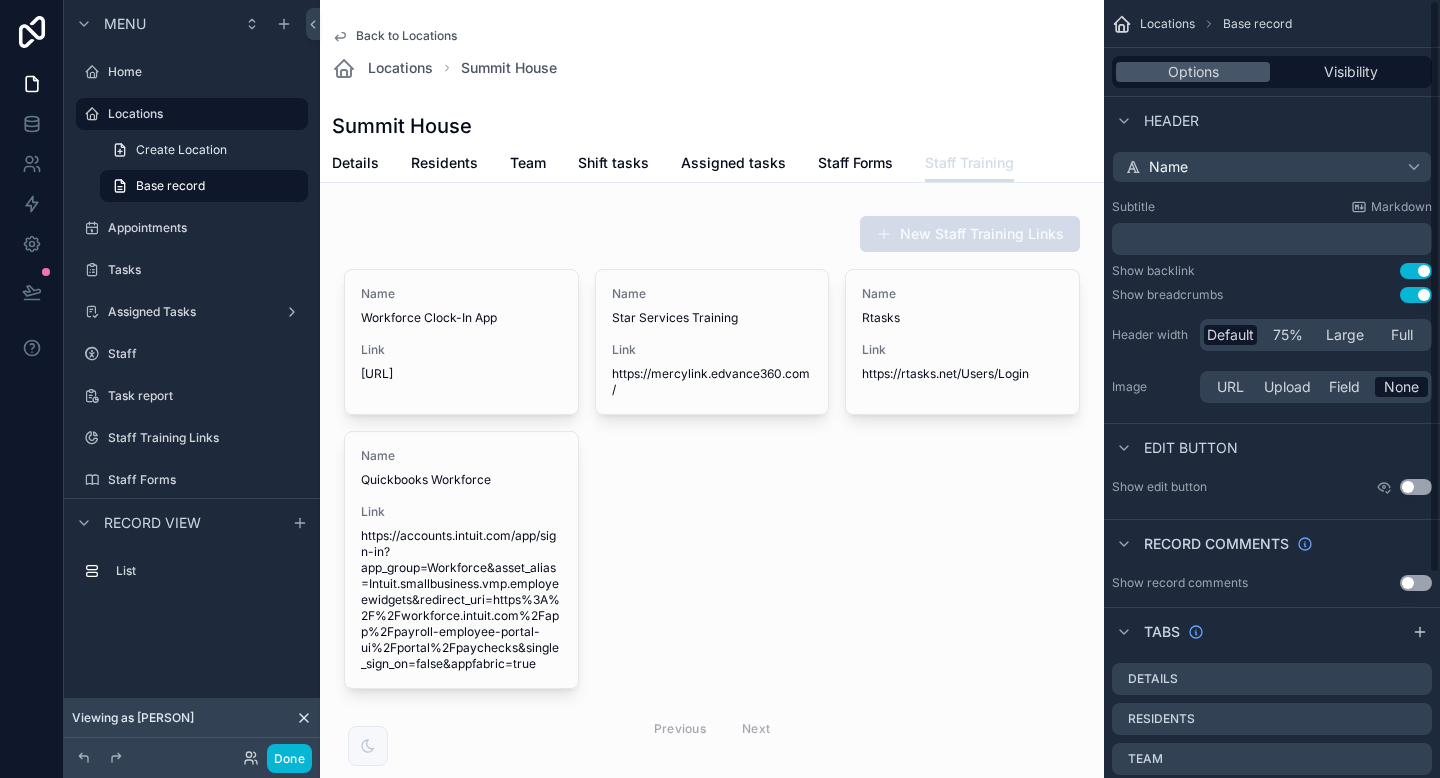 scroll, scrollTop: 0, scrollLeft: 0, axis: both 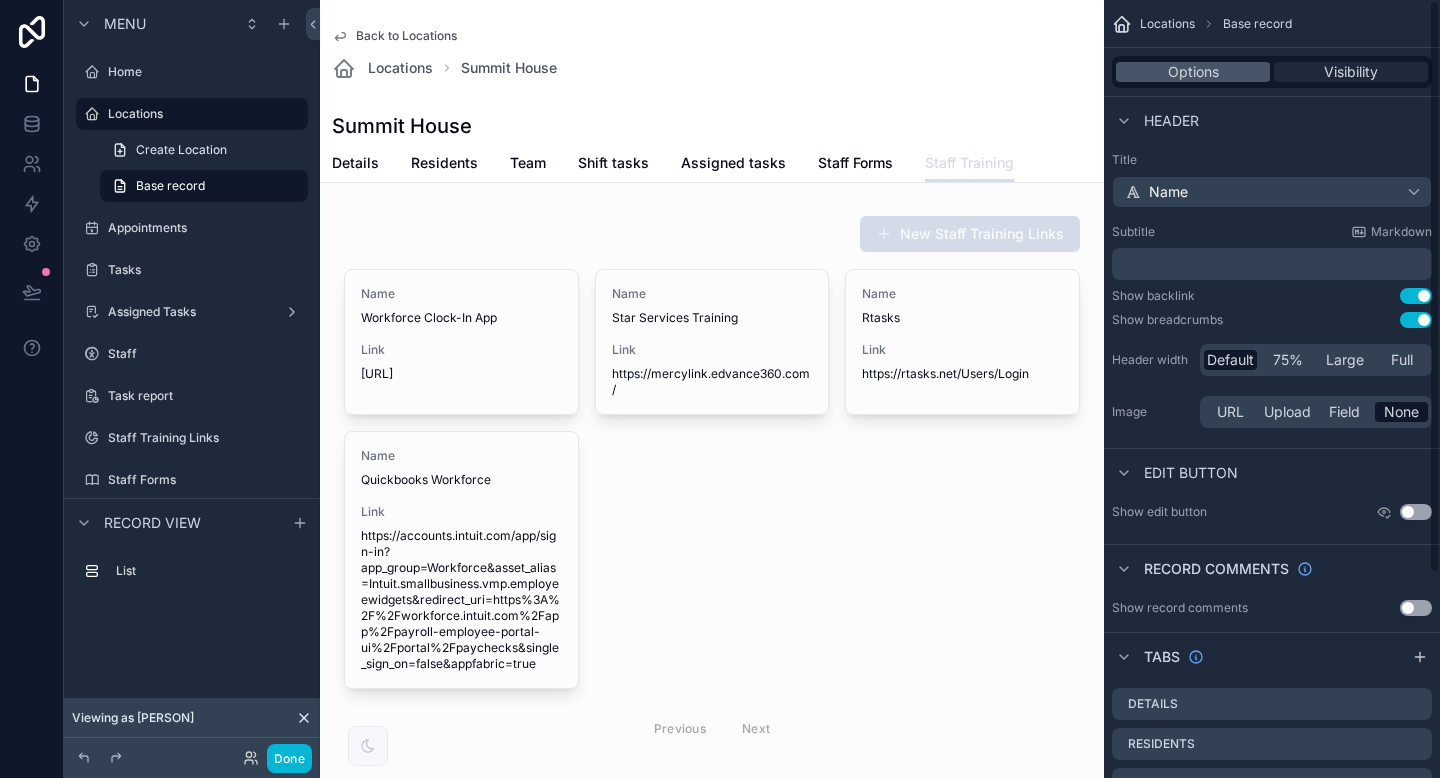 click on "Visibility" at bounding box center [1351, 72] 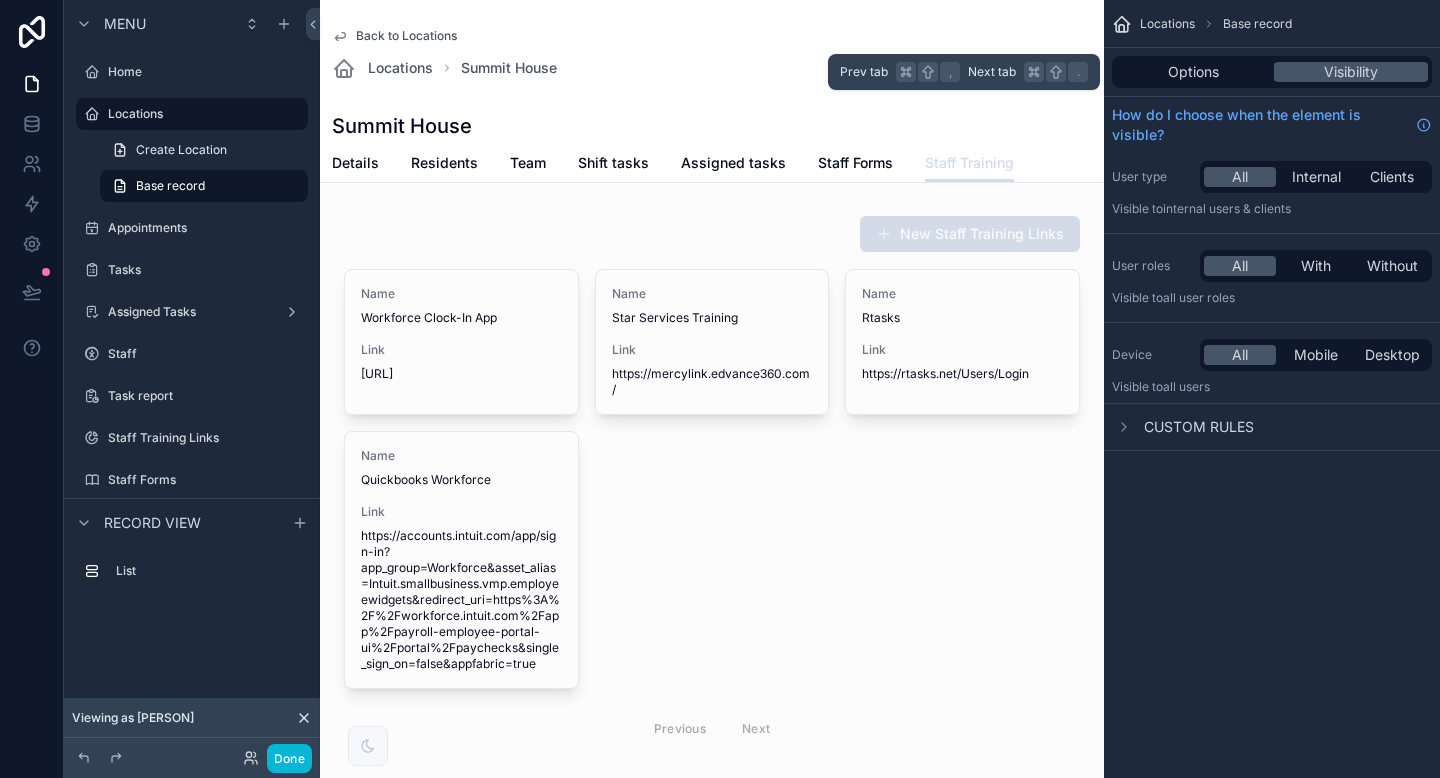 click on "Options Visibility" at bounding box center [1272, 72] 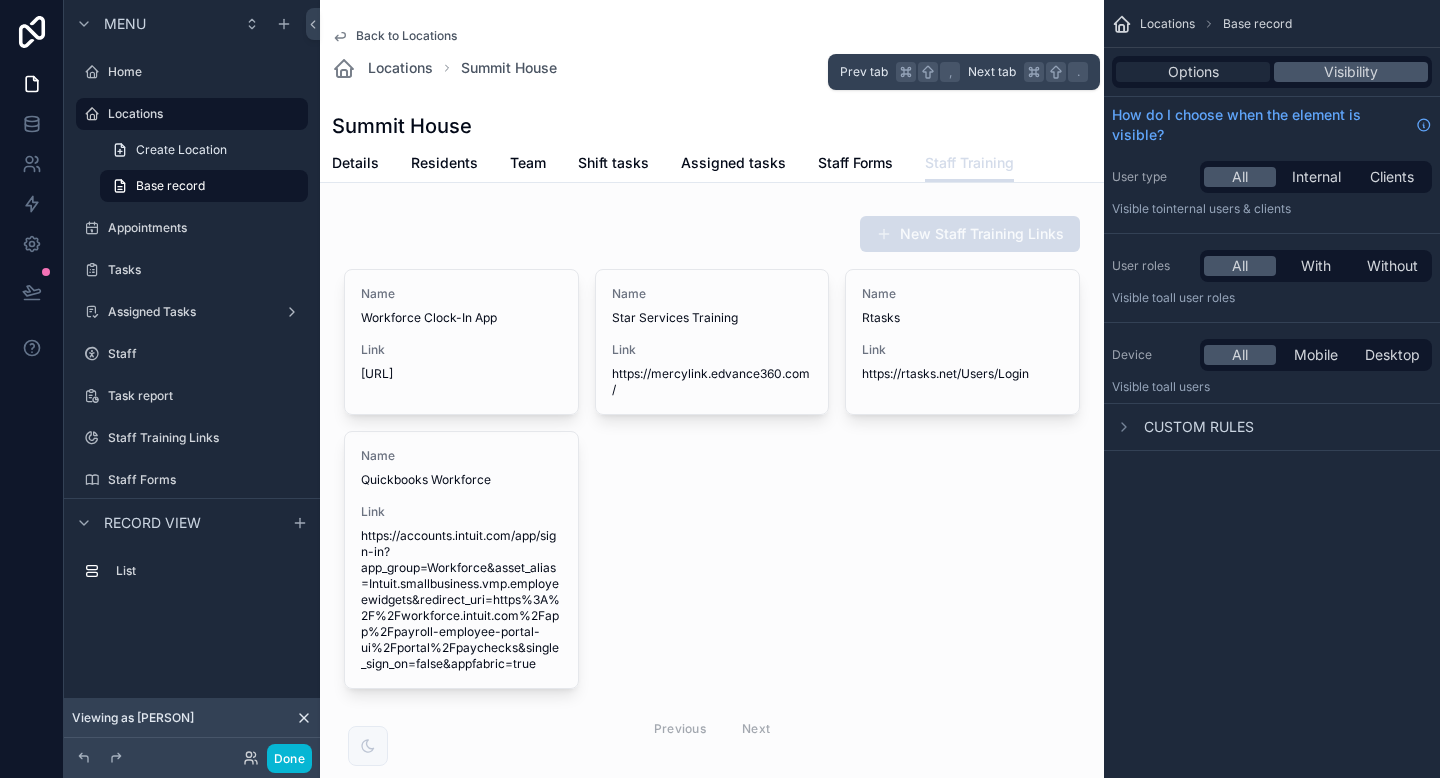click on "Options" at bounding box center [1193, 72] 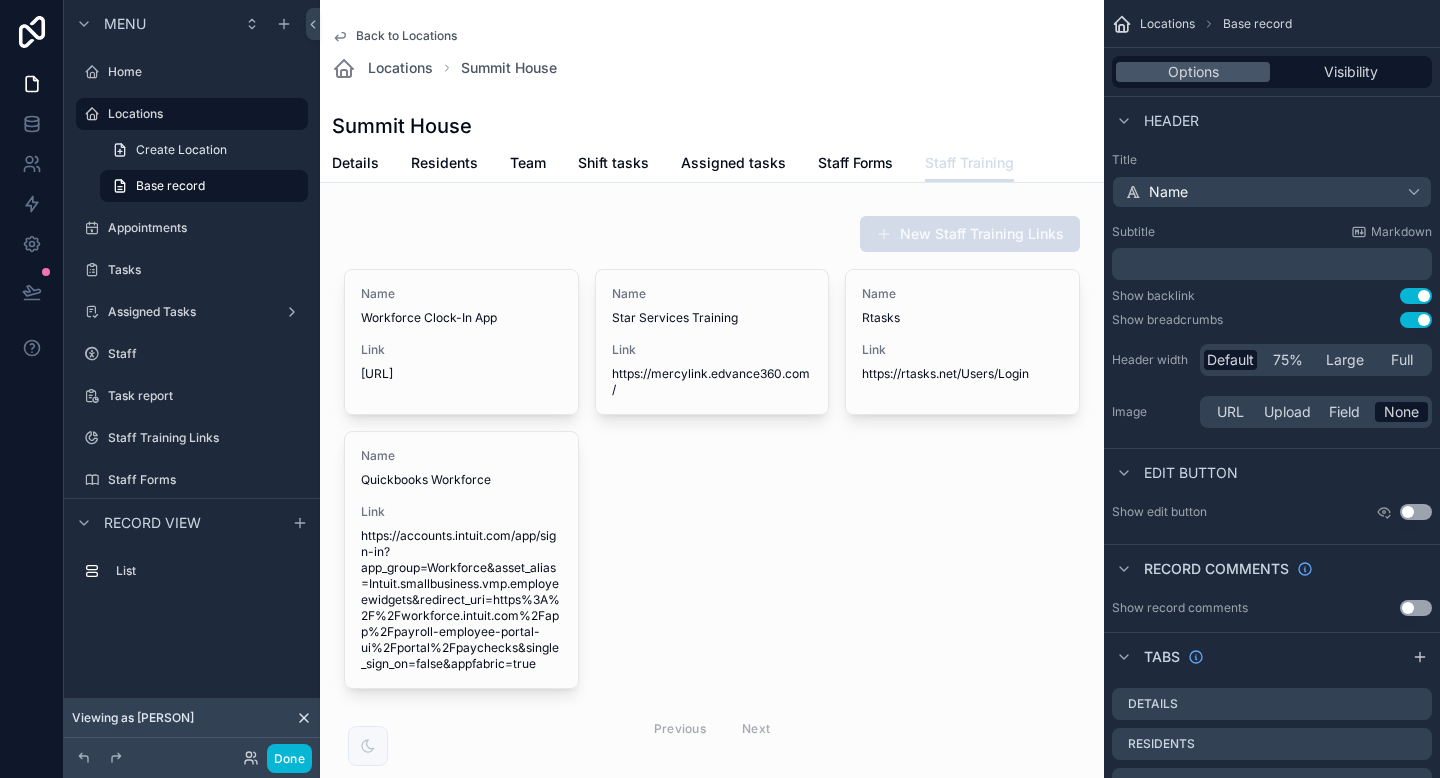click on "Use setting" at bounding box center (1416, 512) 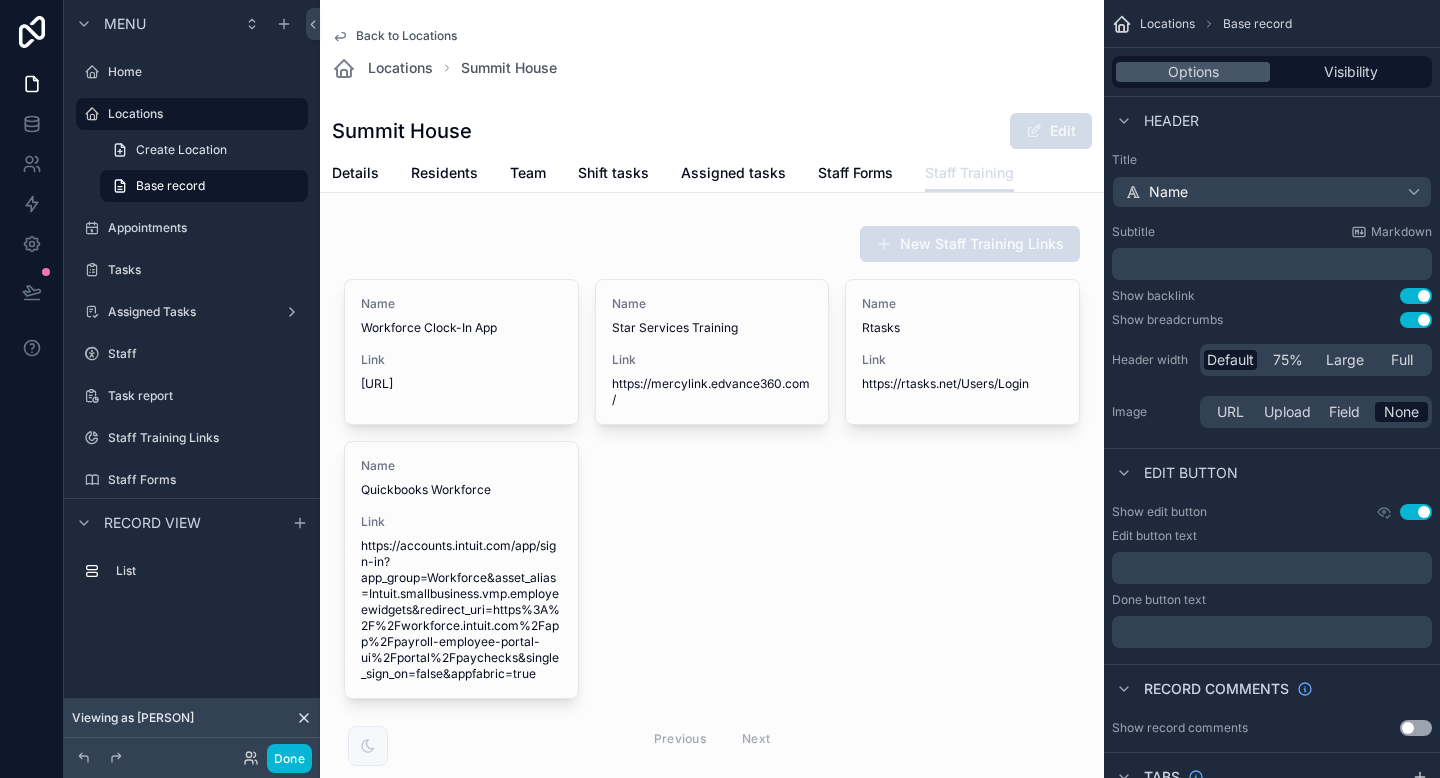 click on "Use setting" at bounding box center [1416, 512] 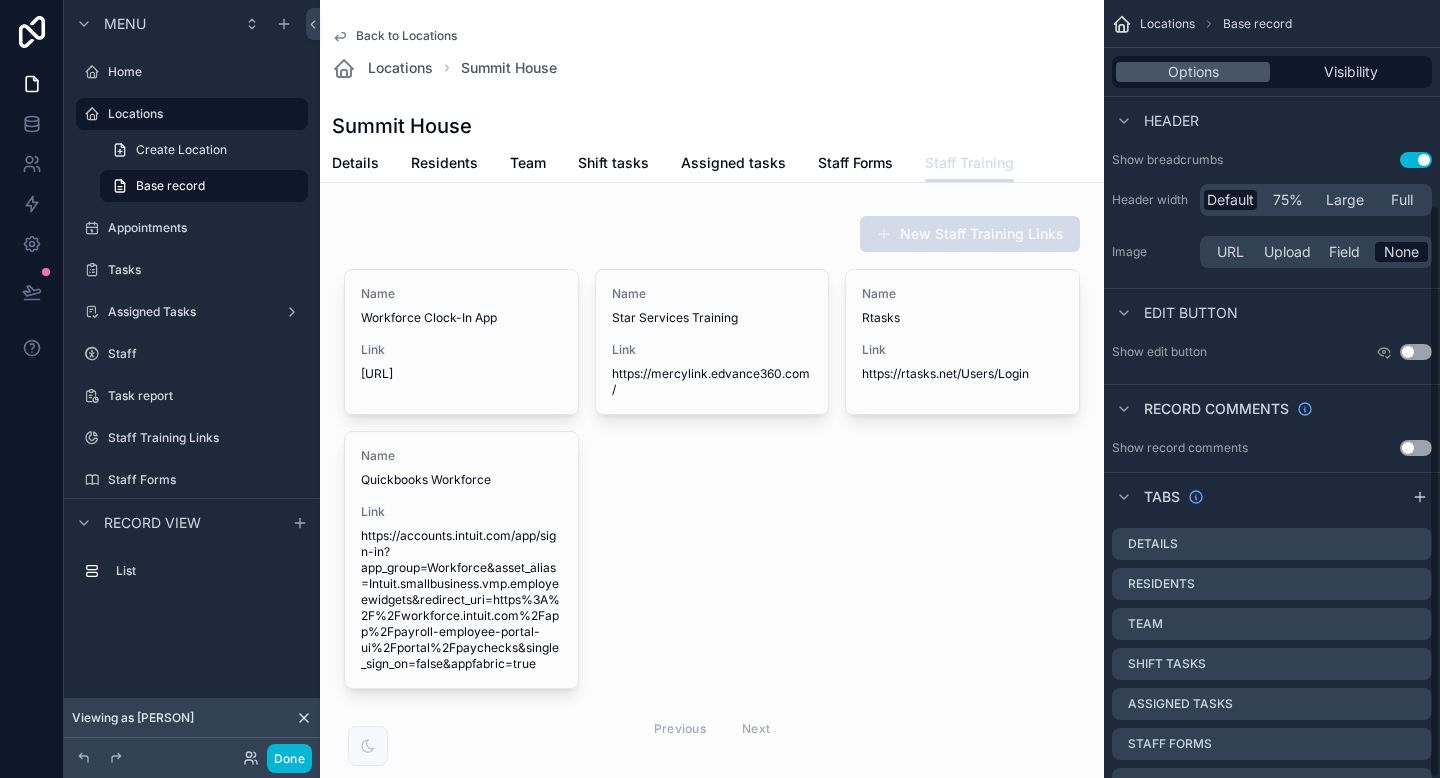 scroll, scrollTop: 278, scrollLeft: 0, axis: vertical 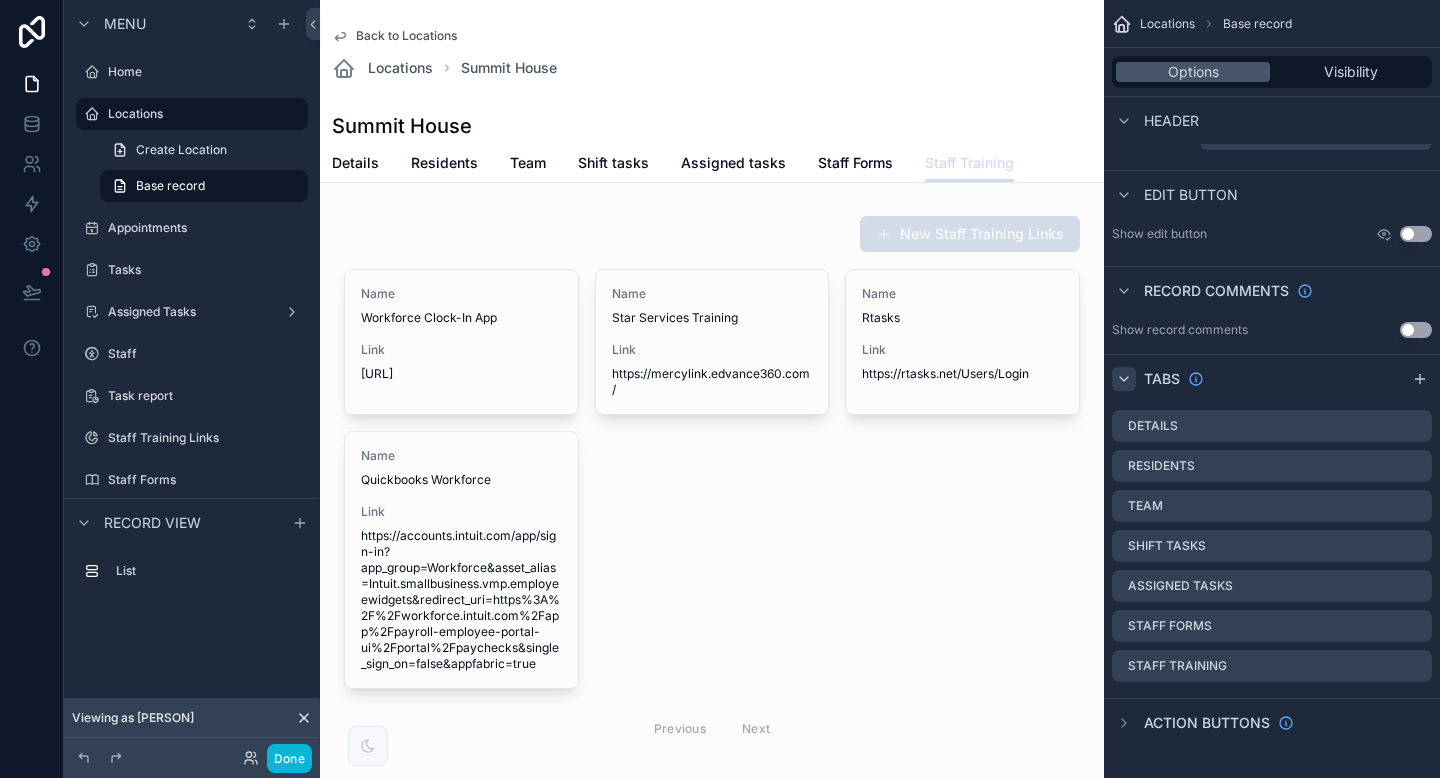 click 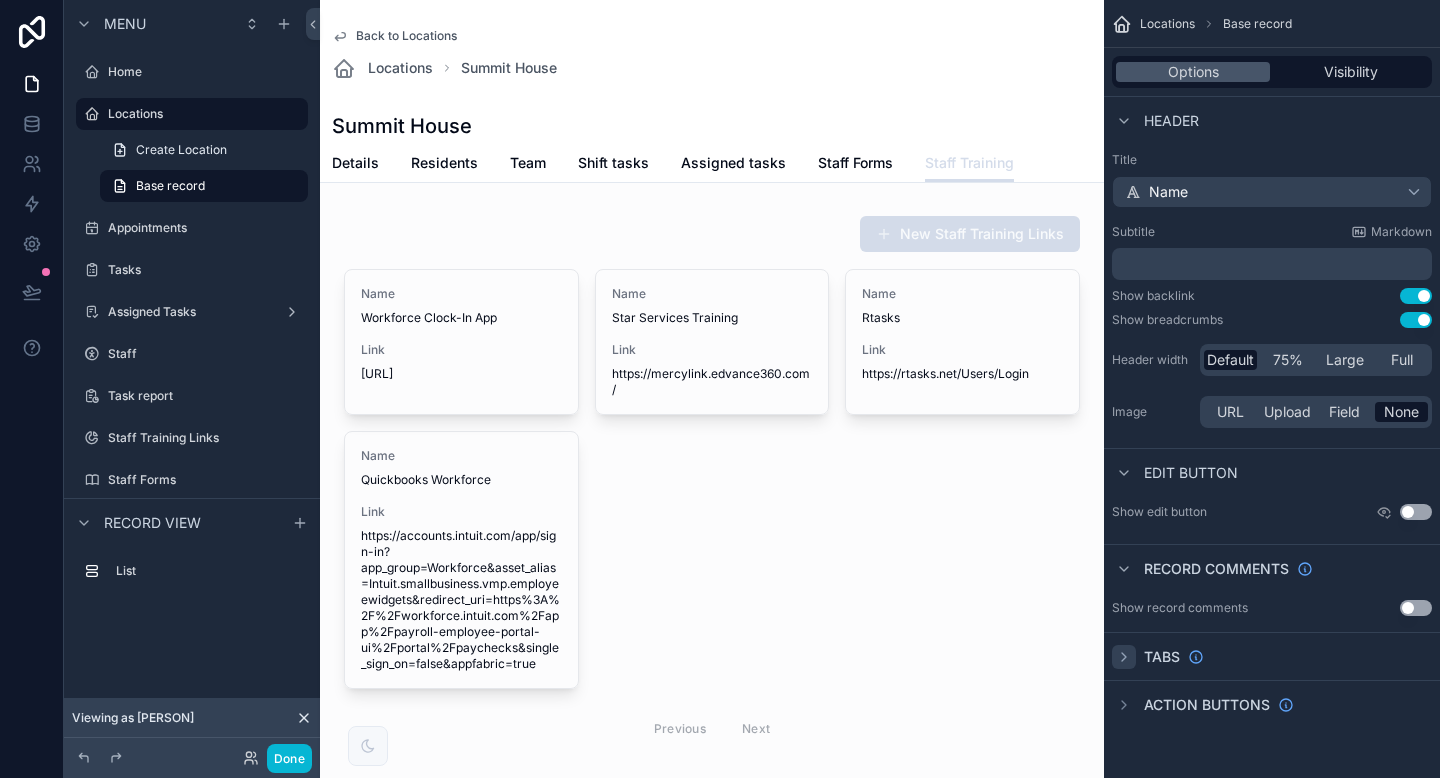 scroll, scrollTop: 0, scrollLeft: 0, axis: both 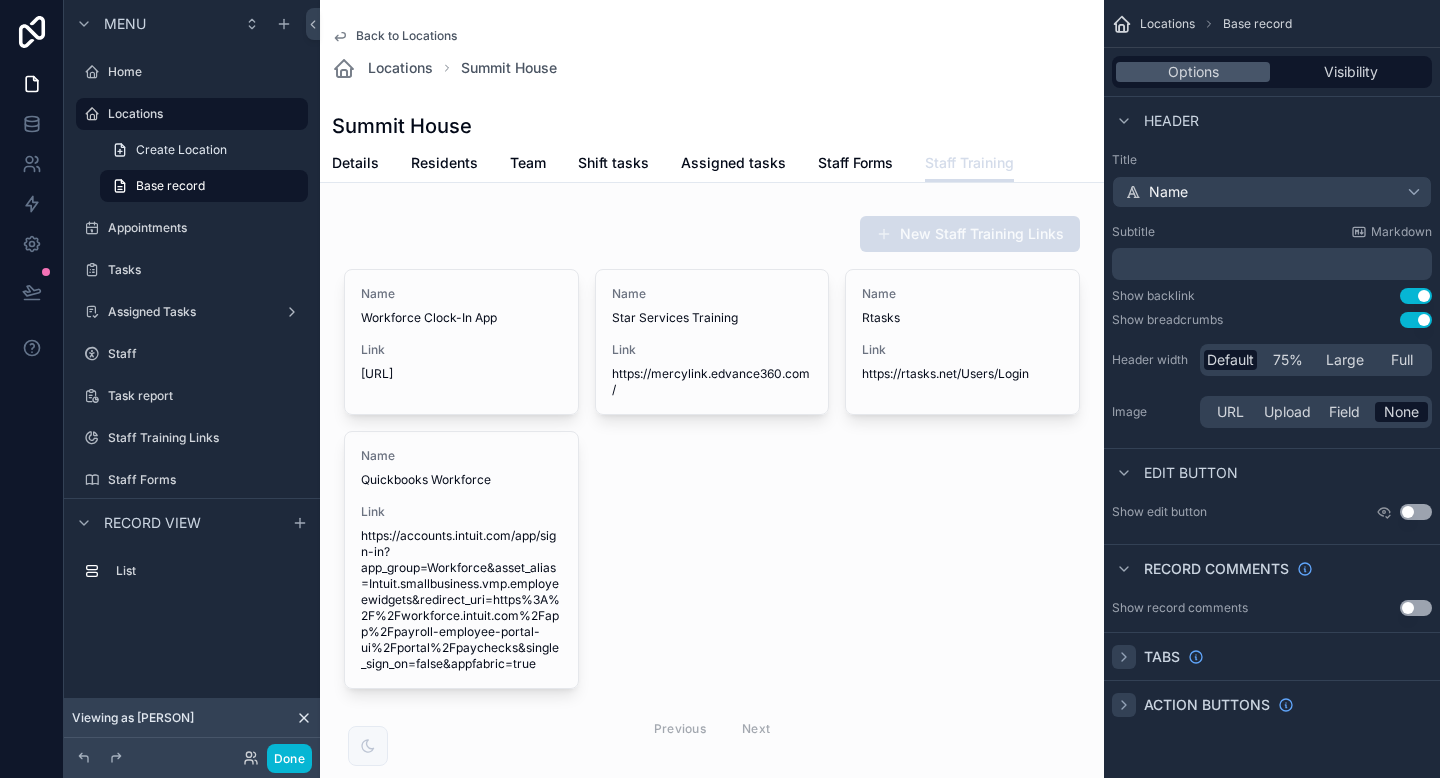 click 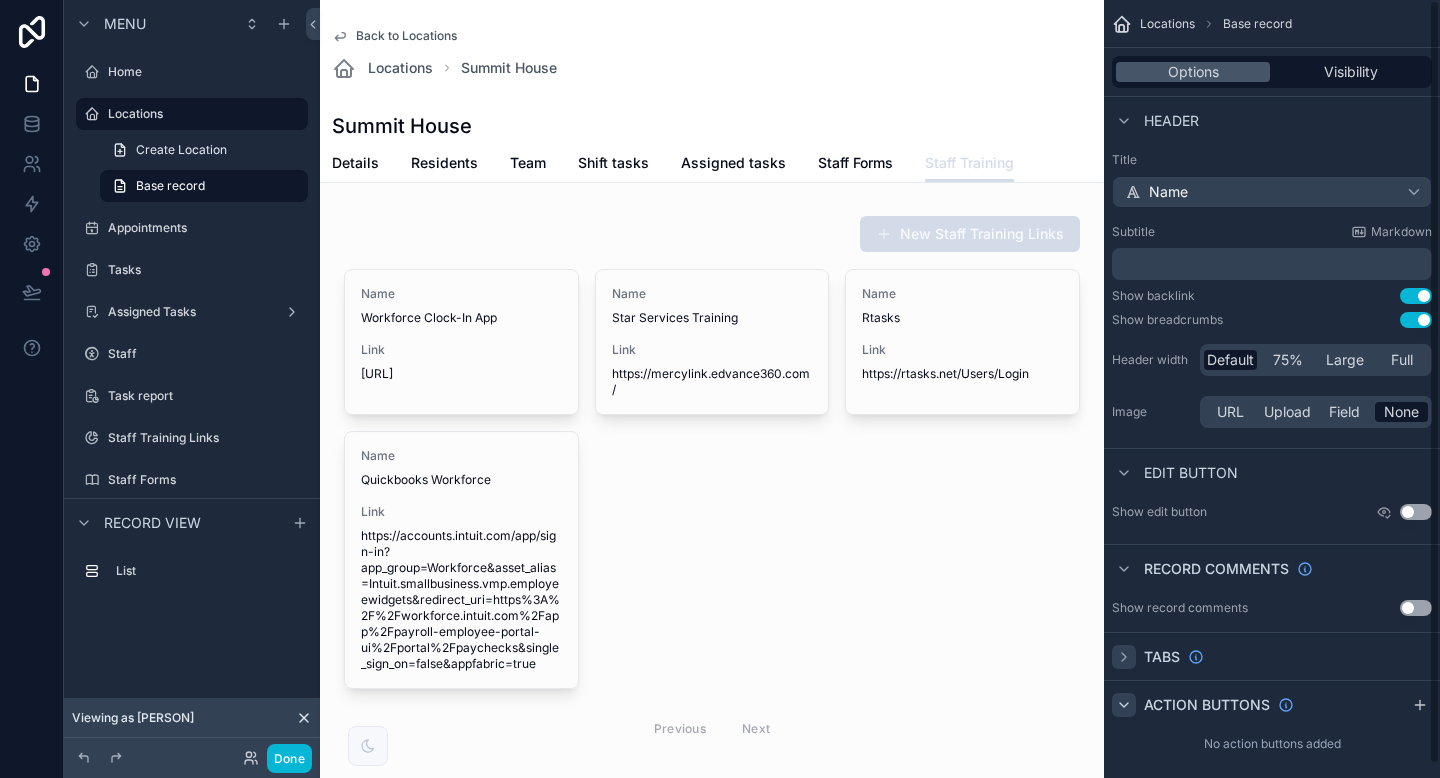 scroll, scrollTop: 14, scrollLeft: 0, axis: vertical 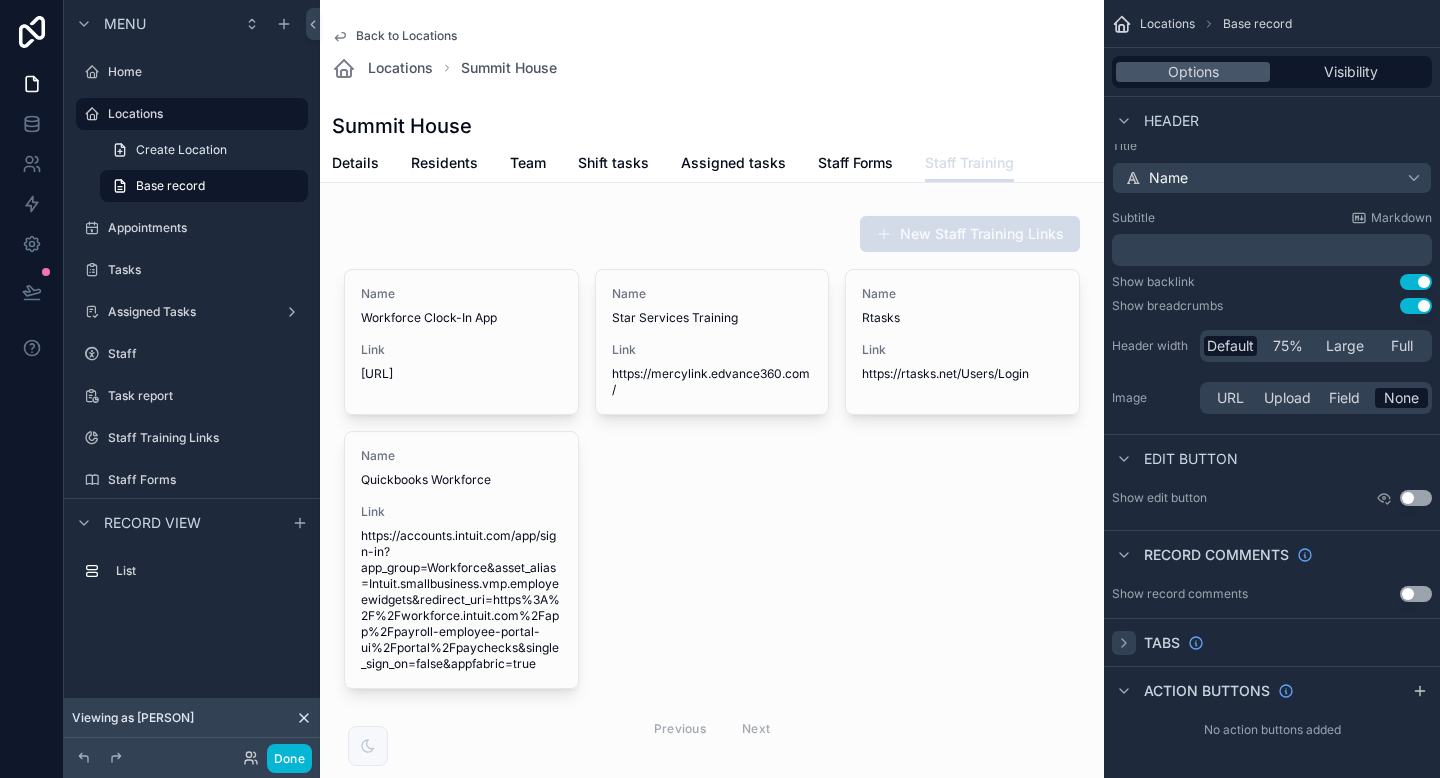 click 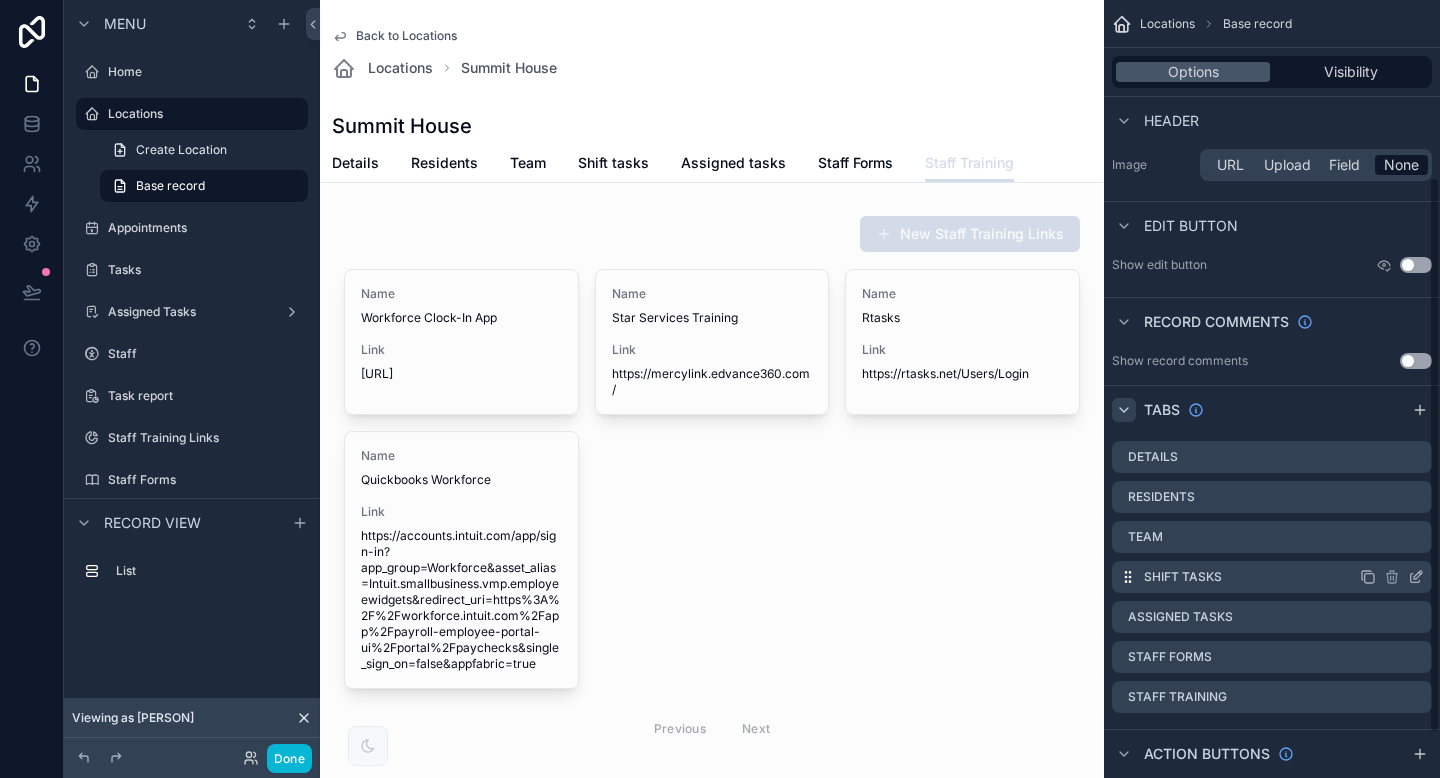 scroll, scrollTop: 248, scrollLeft: 0, axis: vertical 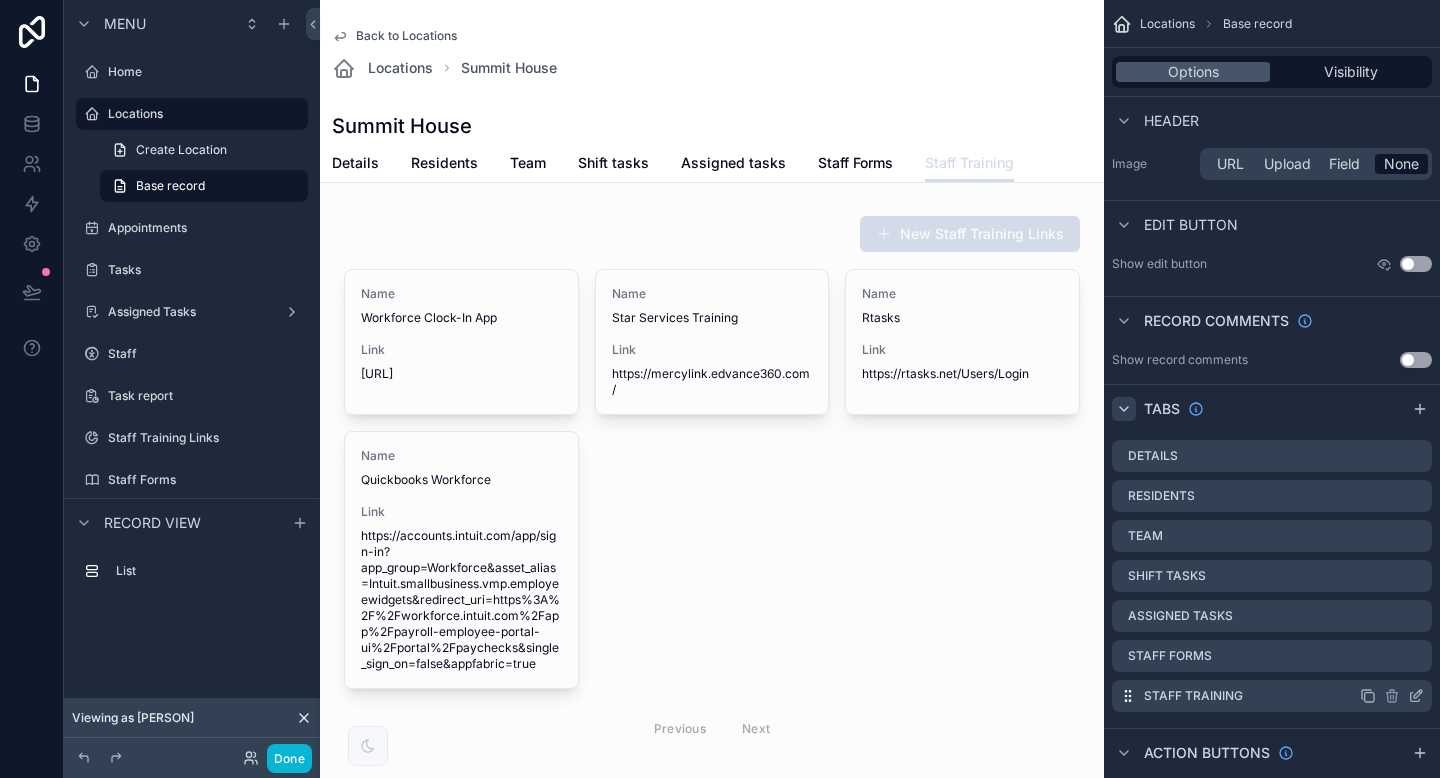 click 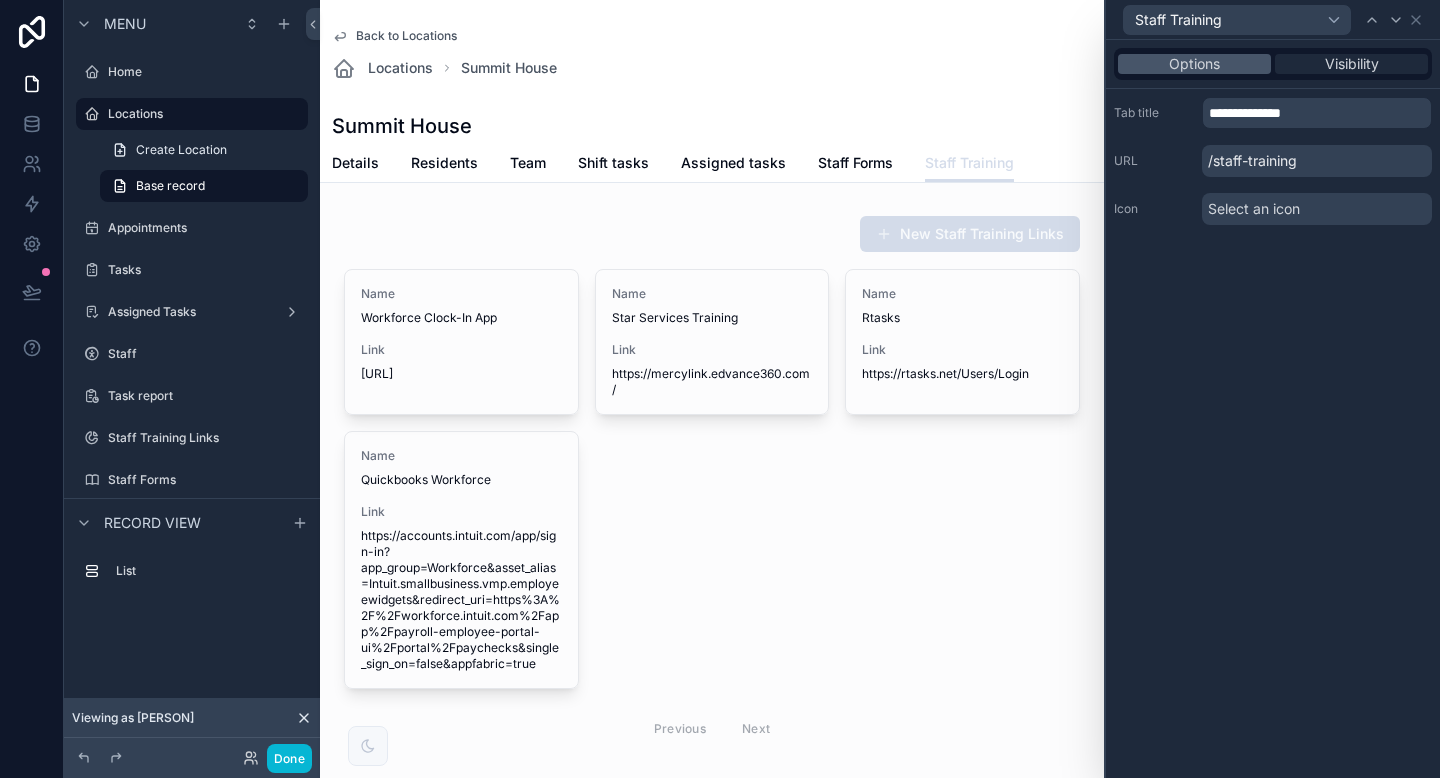 click on "Visibility" at bounding box center (1352, 64) 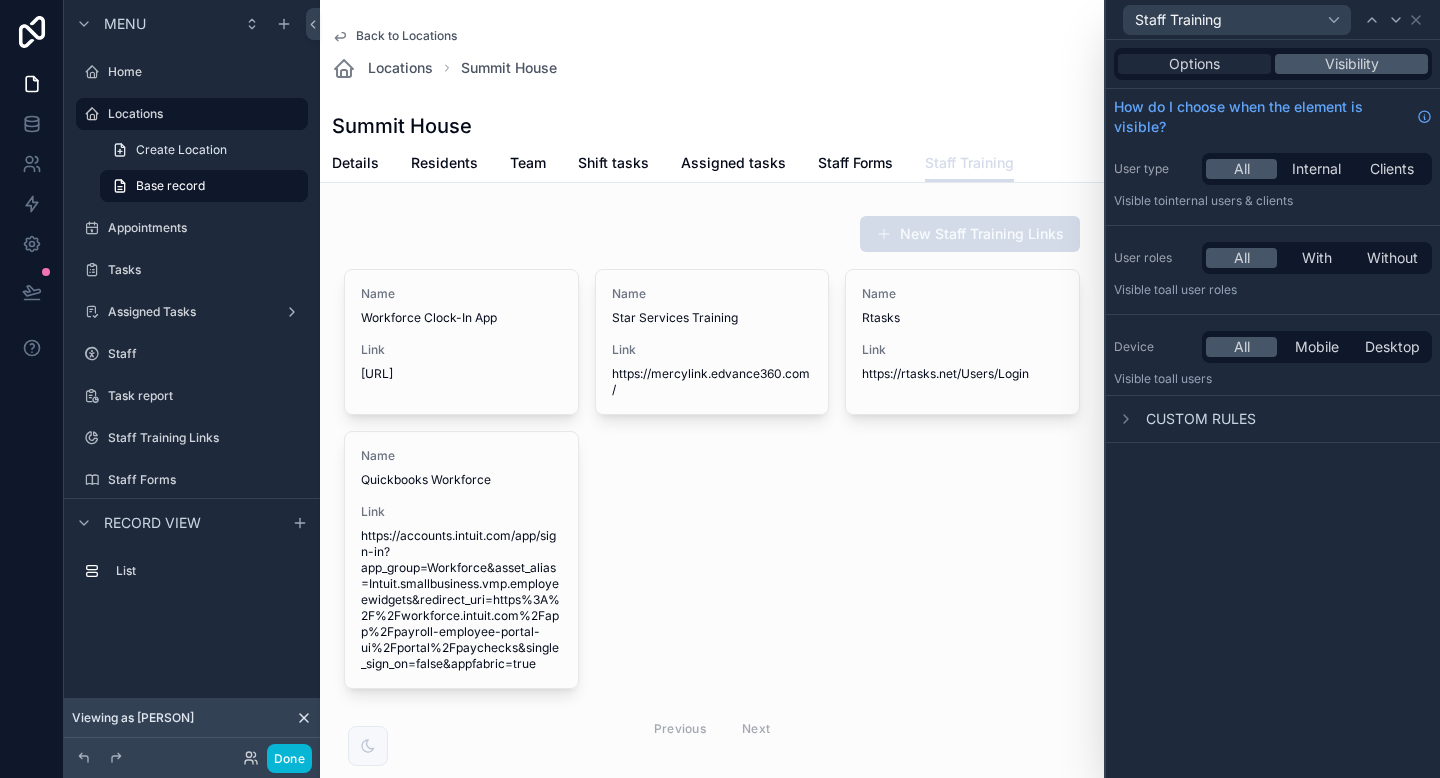 click on "Options" at bounding box center (1194, 64) 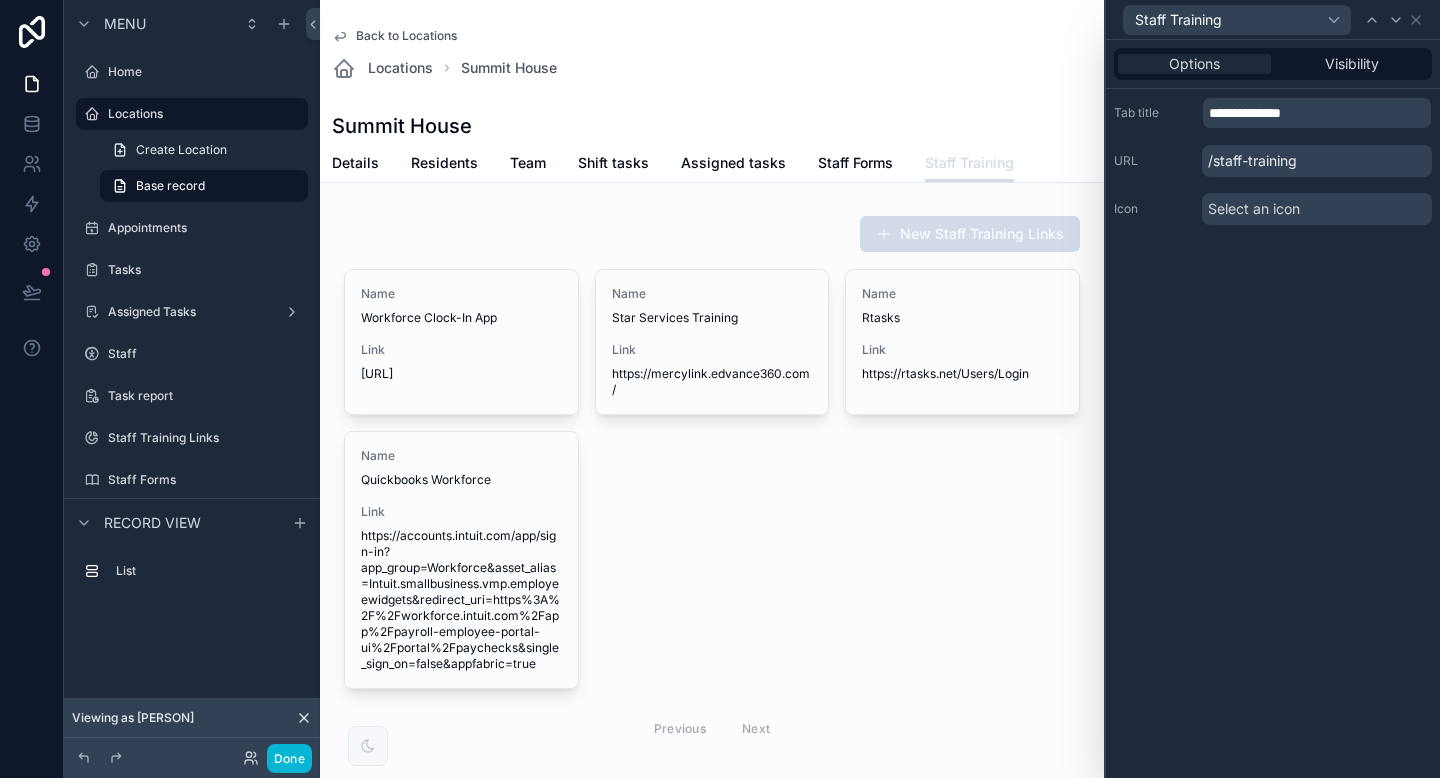 click on "Options" at bounding box center [1194, 64] 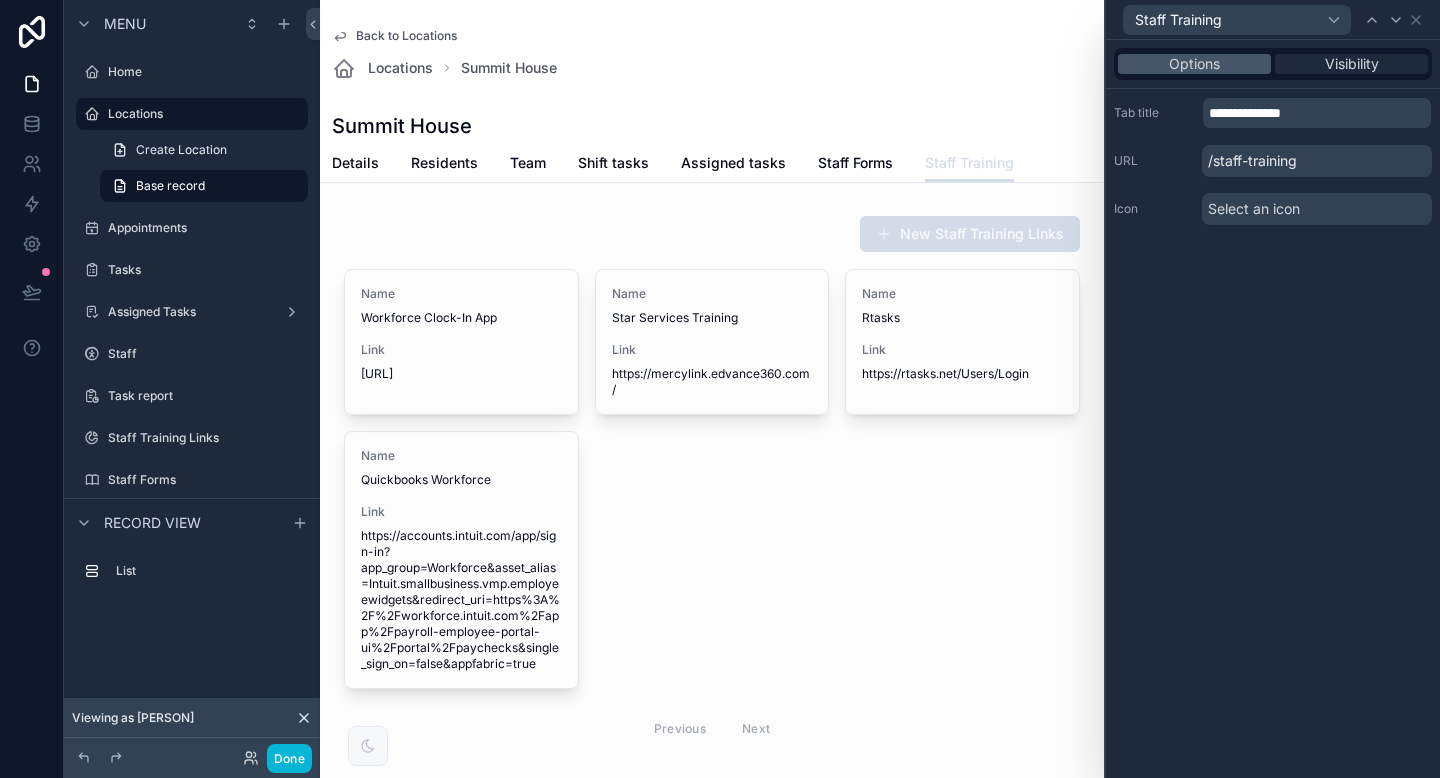 click on "Visibility" at bounding box center [1351, 64] 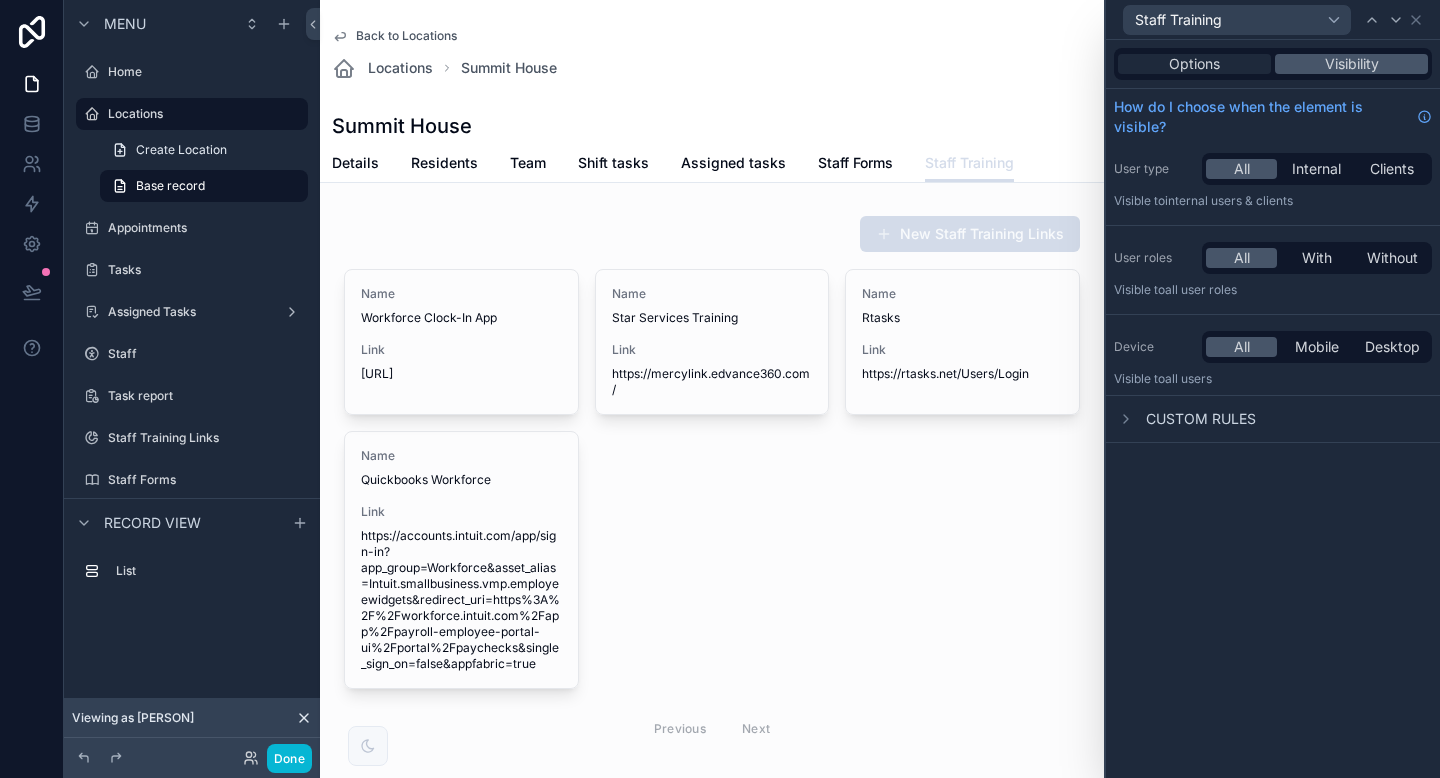 click on "Options" at bounding box center [1194, 64] 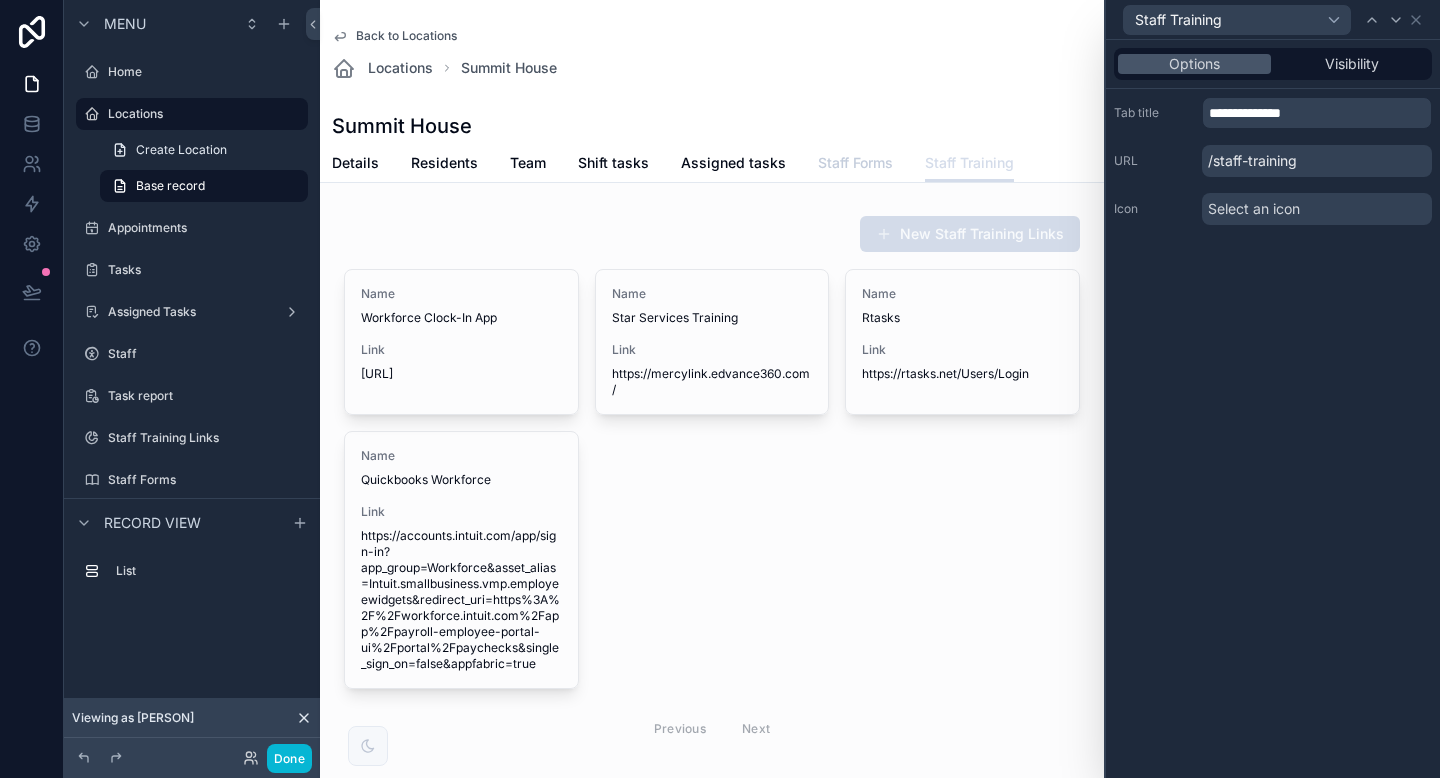 click on "Staff Forms" at bounding box center [855, 163] 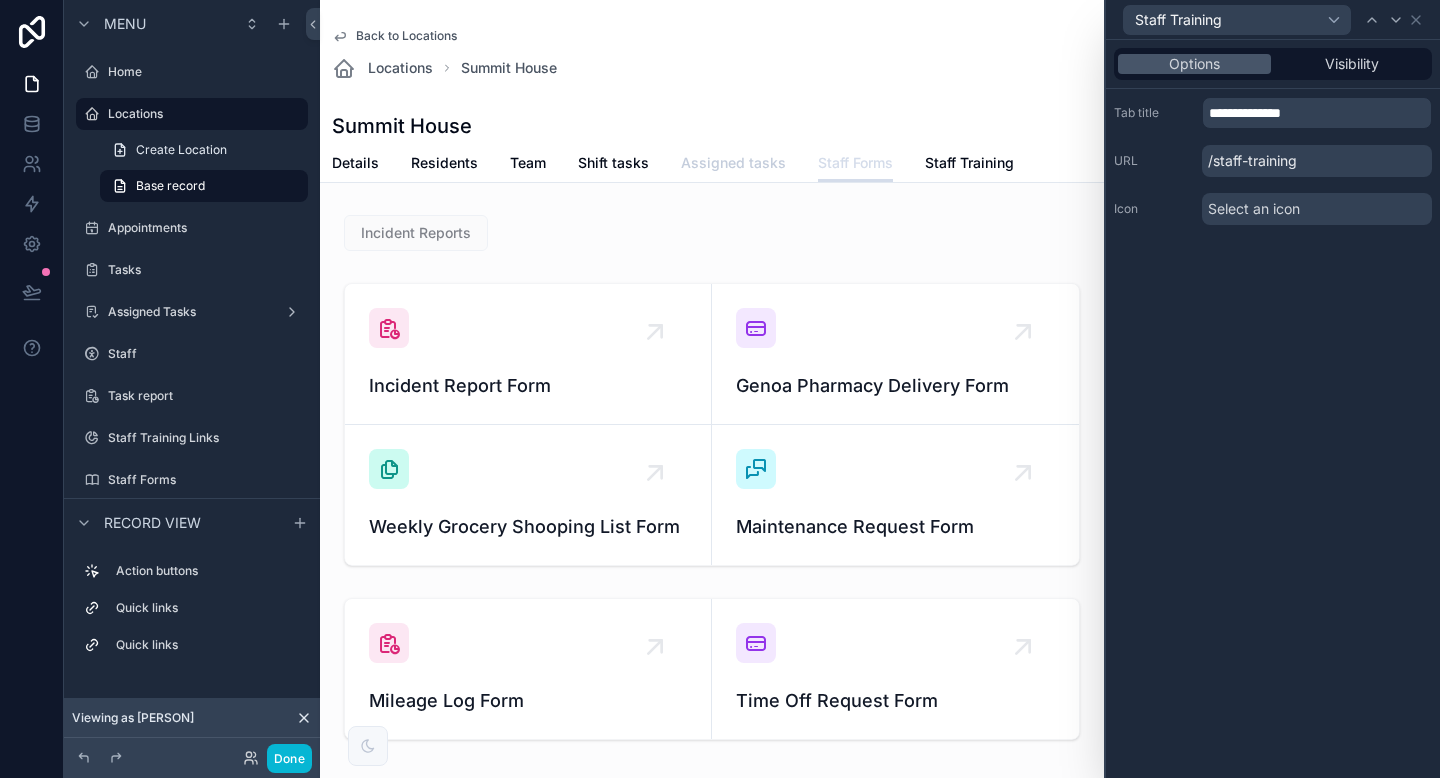 click on "Assigned tasks" at bounding box center (733, 163) 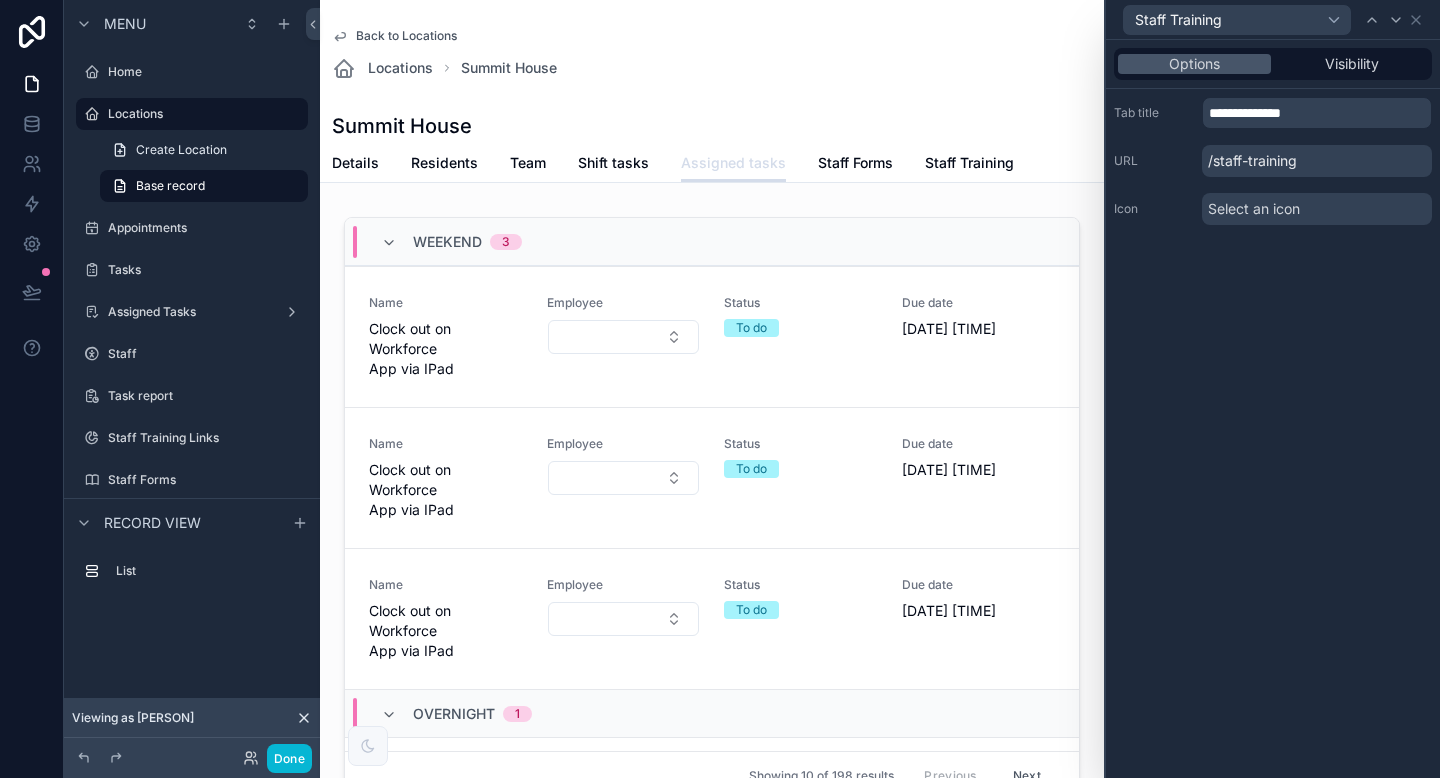 click on "Options Visibility" at bounding box center [1273, 64] 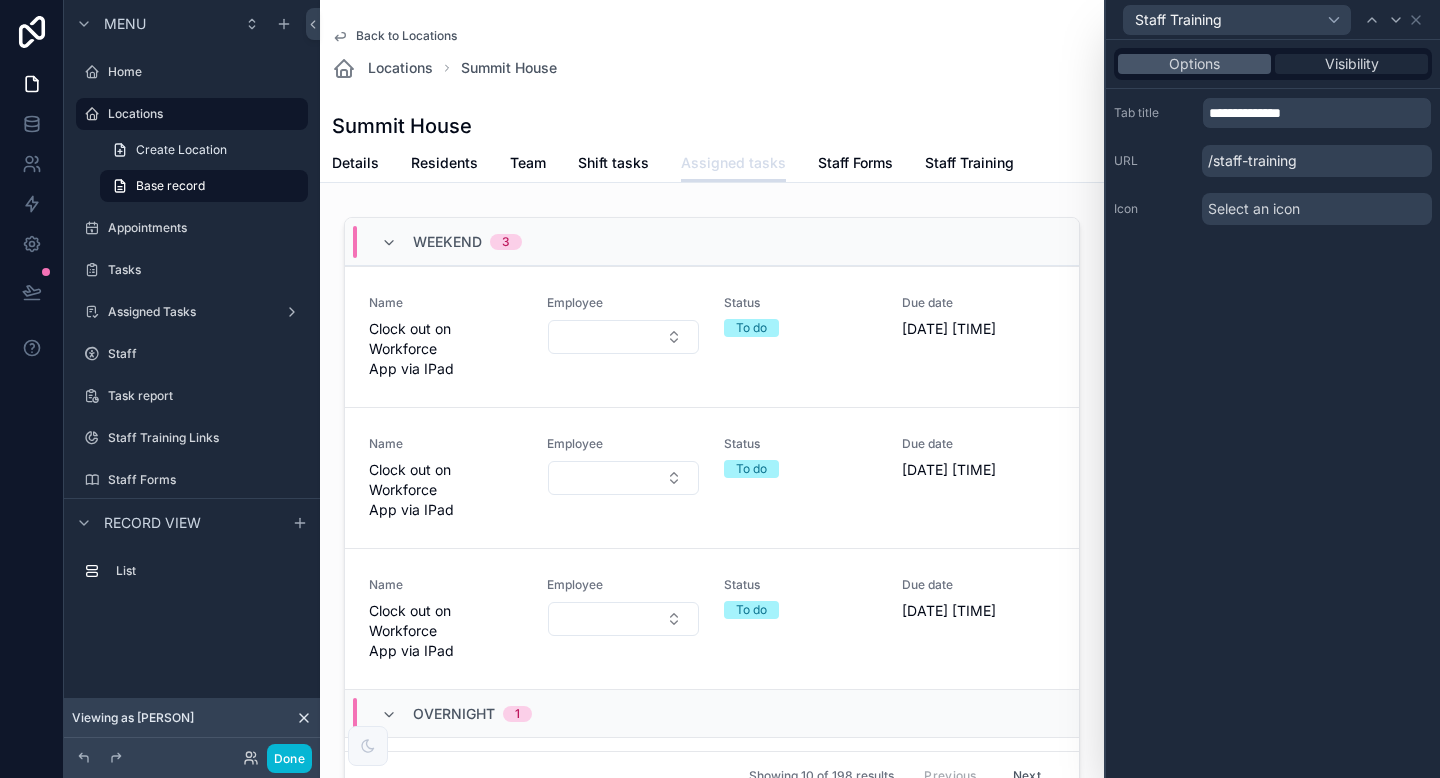 click on "Visibility" at bounding box center (1352, 64) 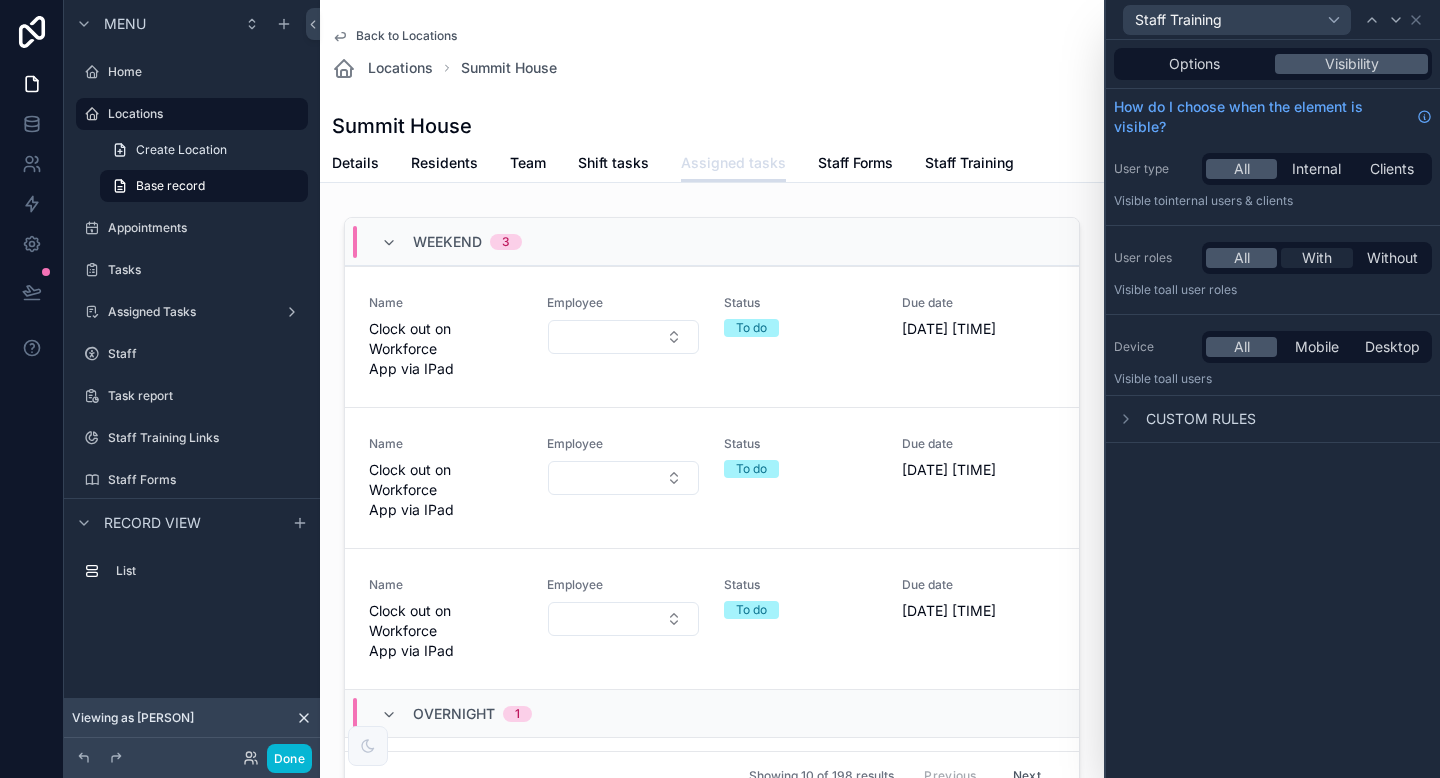 click on "With" at bounding box center [1317, 258] 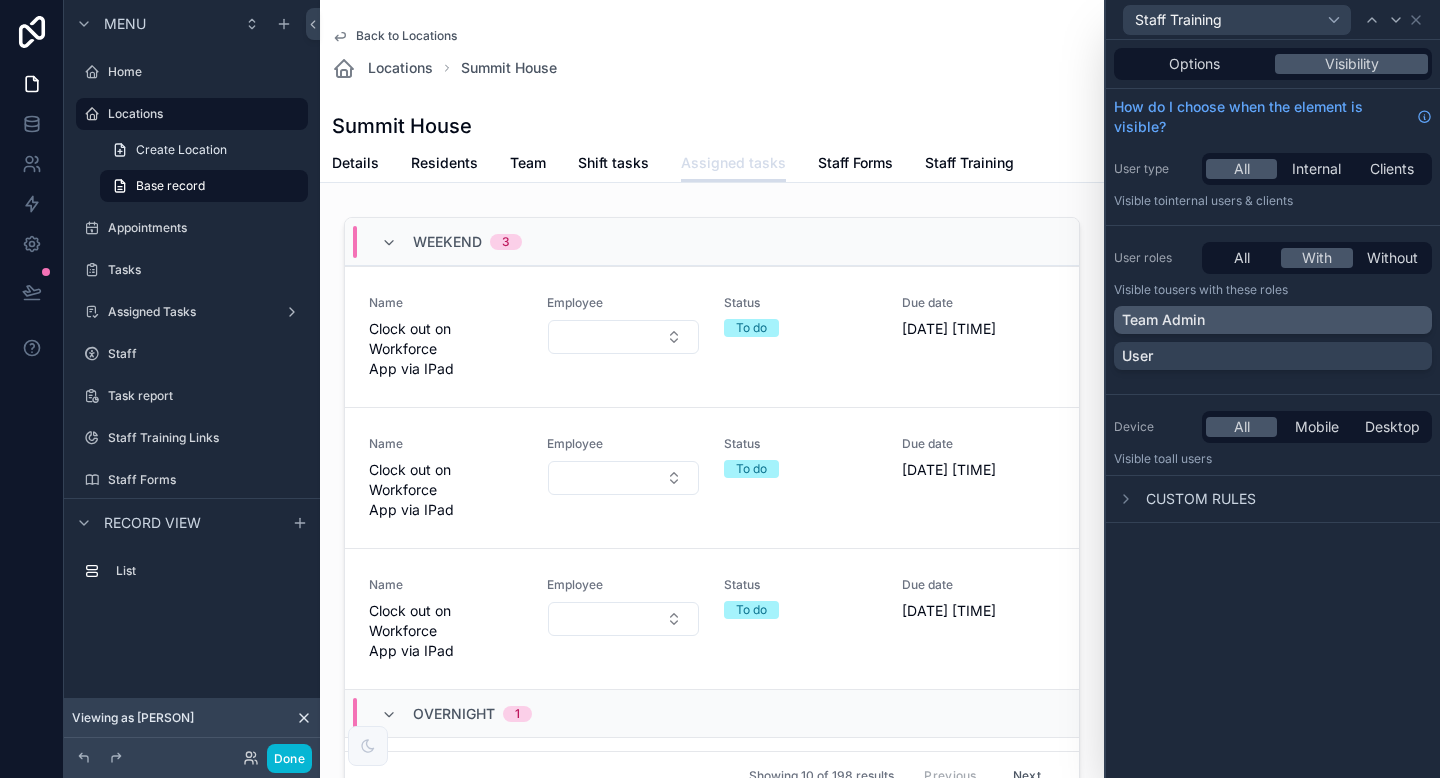 click on "Team Admin" at bounding box center (1273, 320) 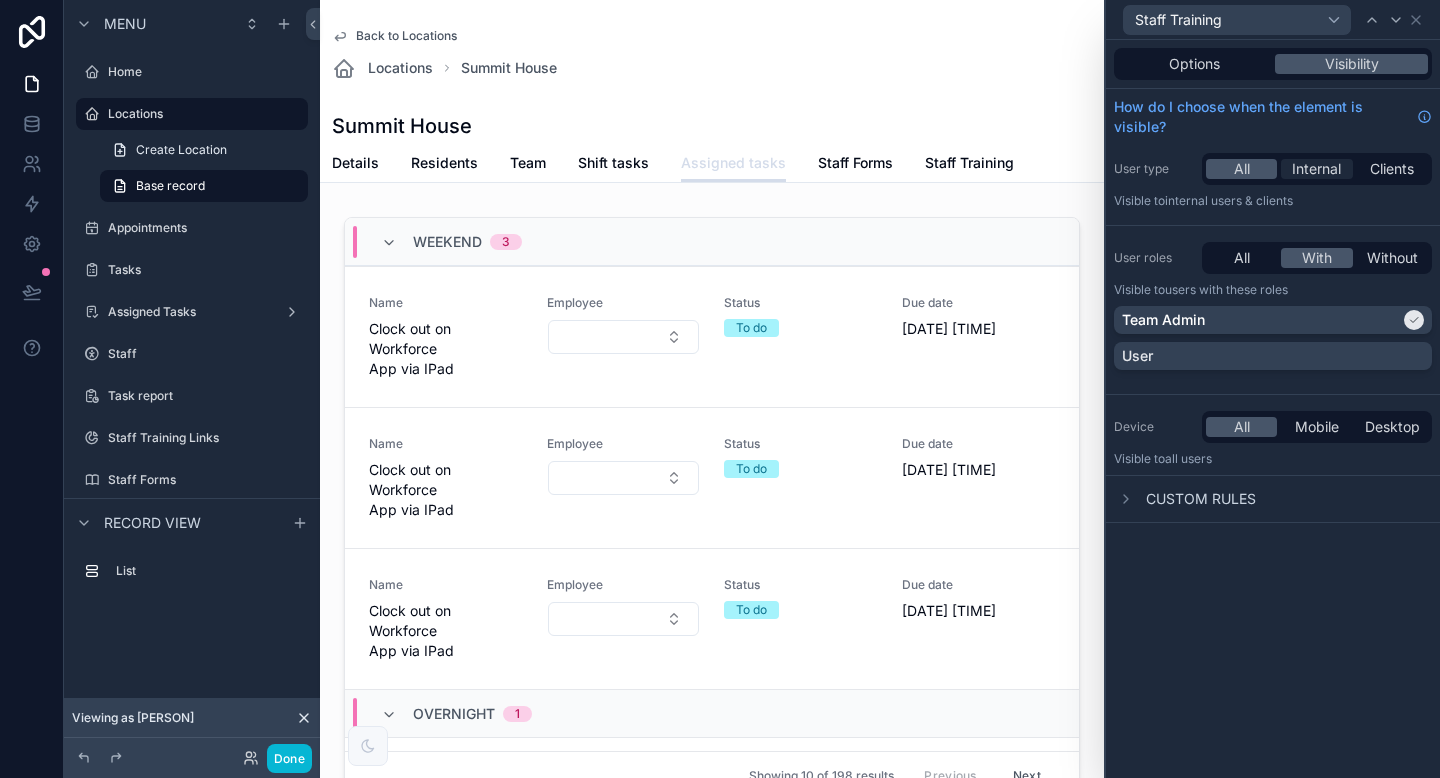 click on "Internal" at bounding box center [1316, 169] 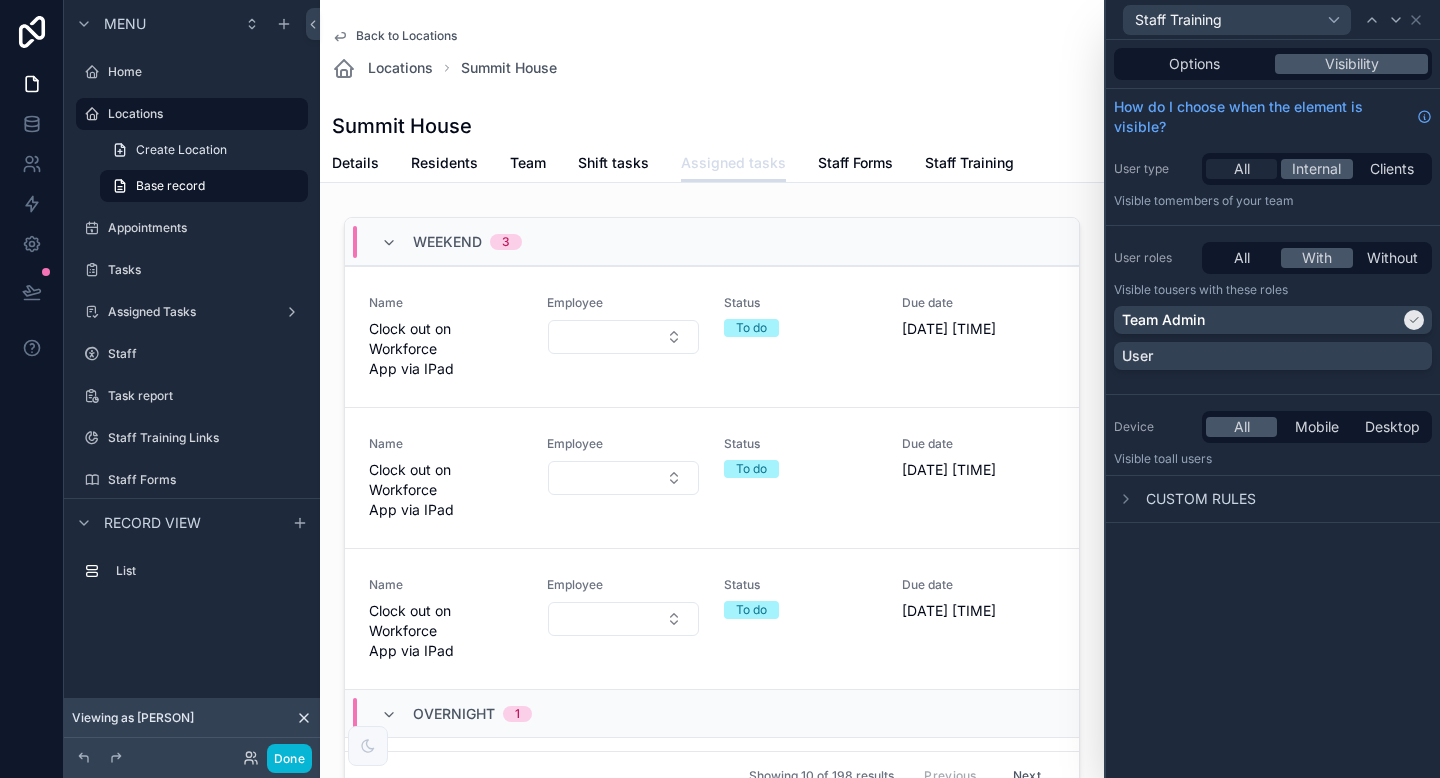 click on "All" at bounding box center (1242, 169) 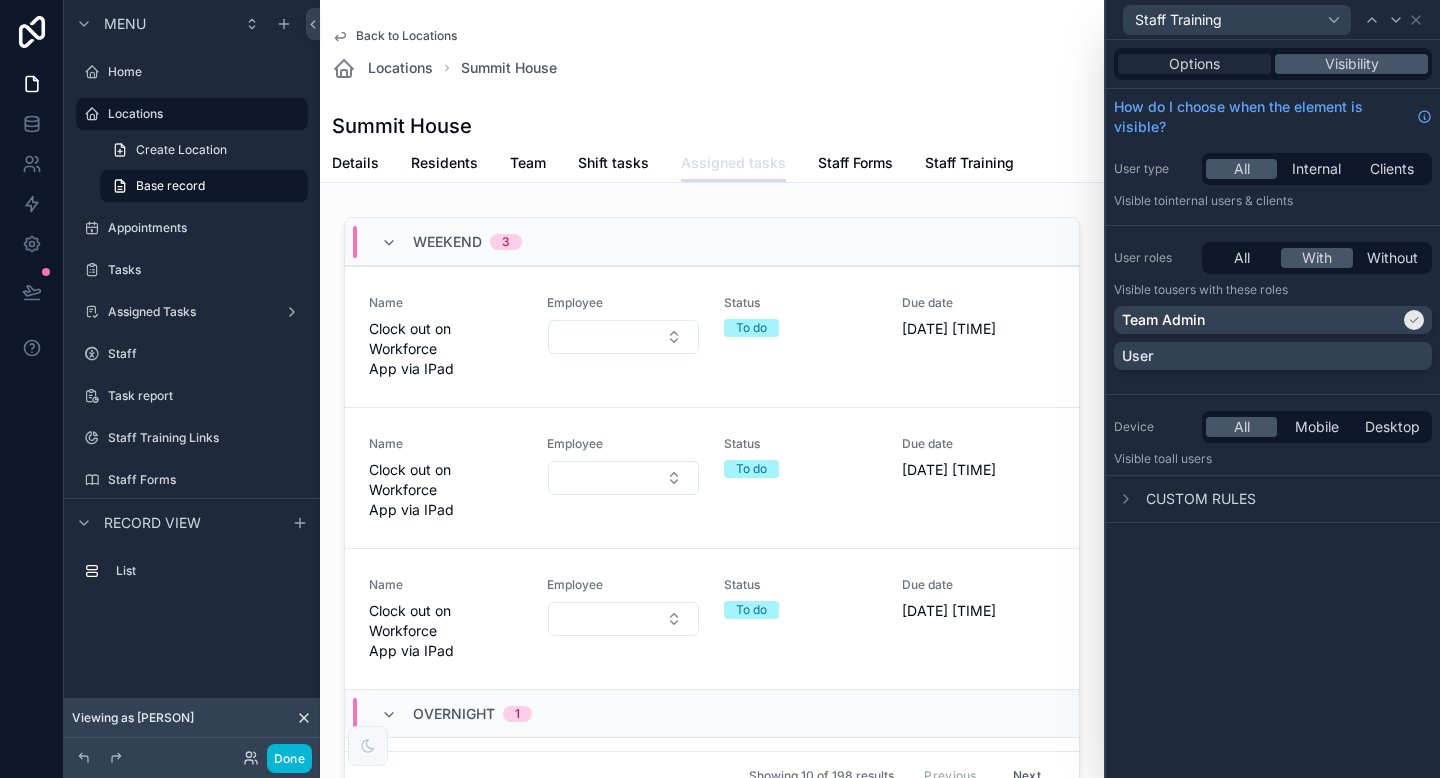 click on "Options" at bounding box center (1194, 64) 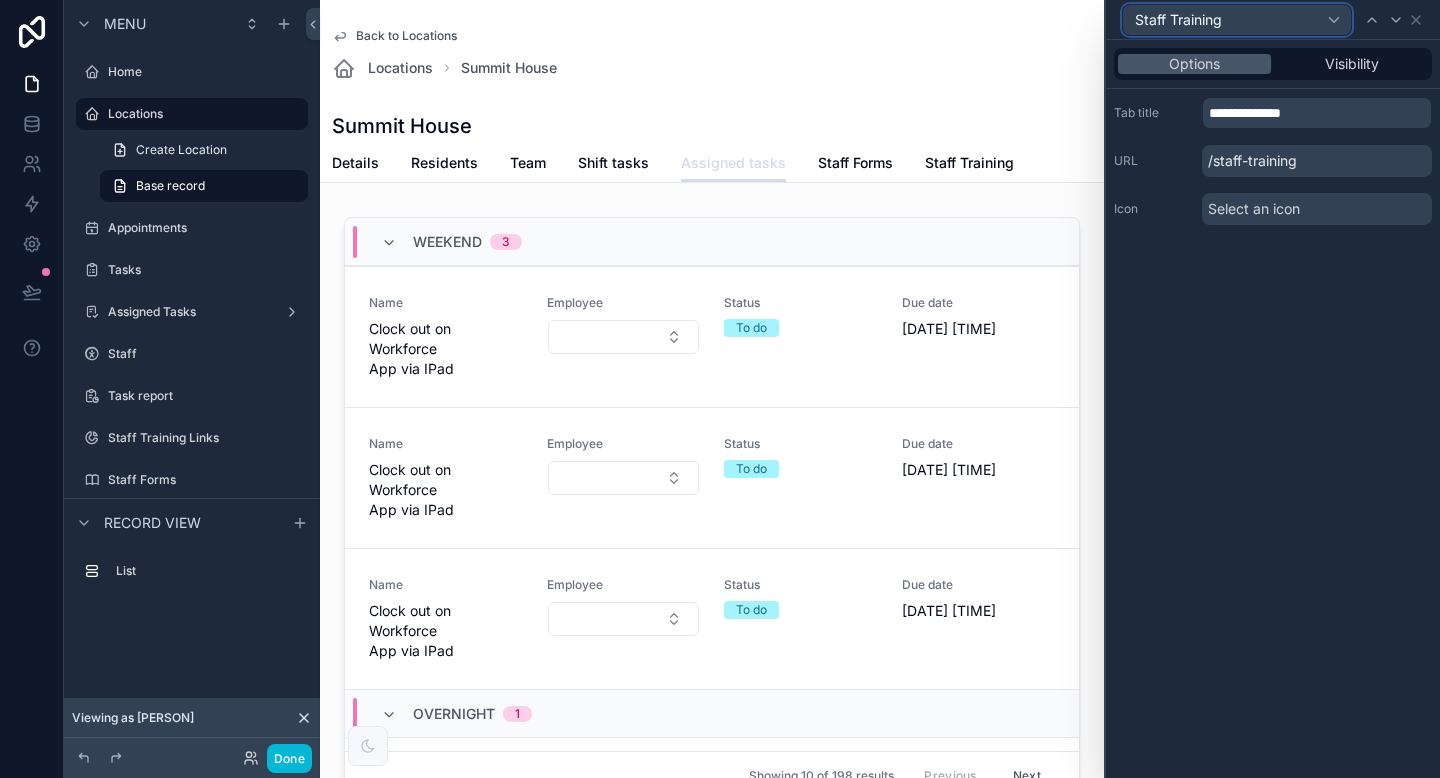 click on "Staff Training" at bounding box center [1237, 20] 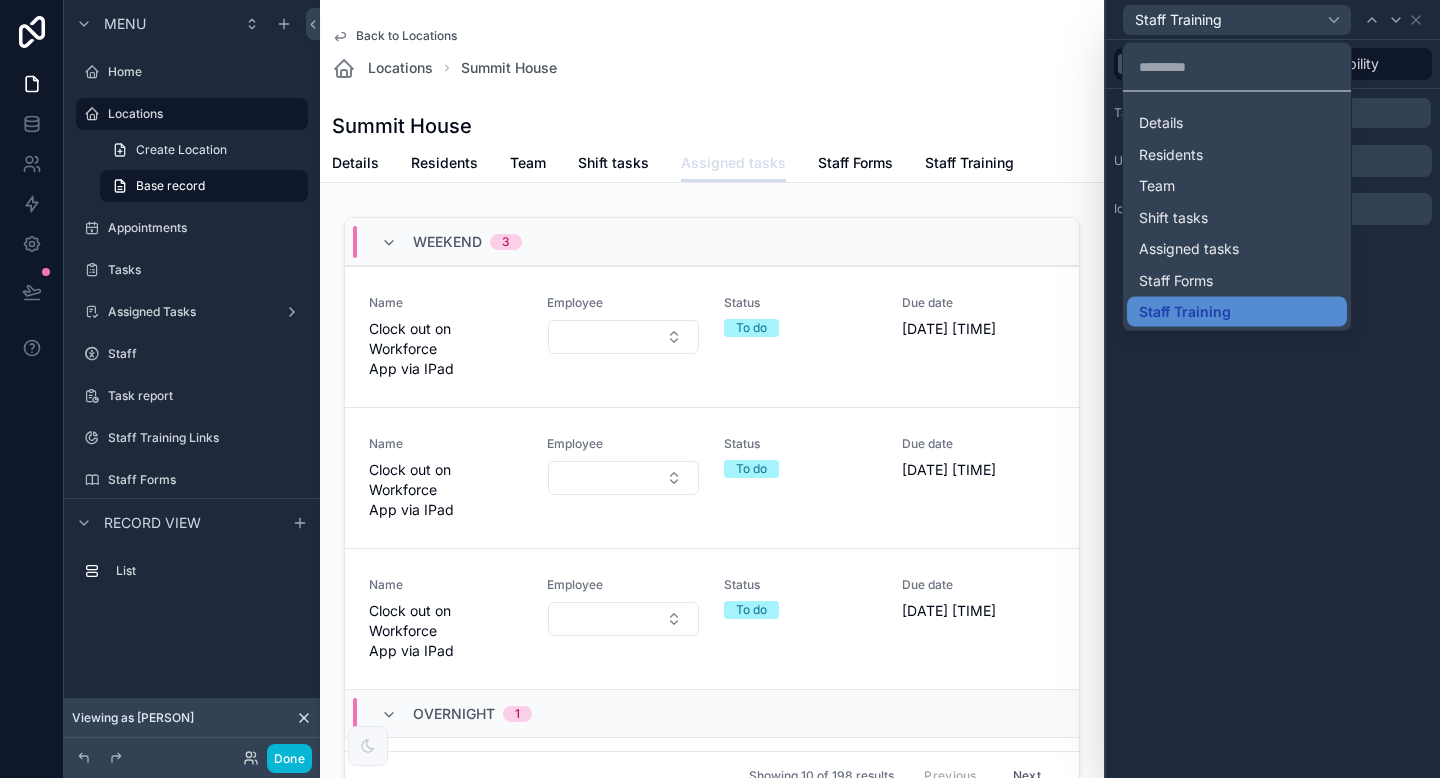 click on "Summit House" at bounding box center [712, 126] 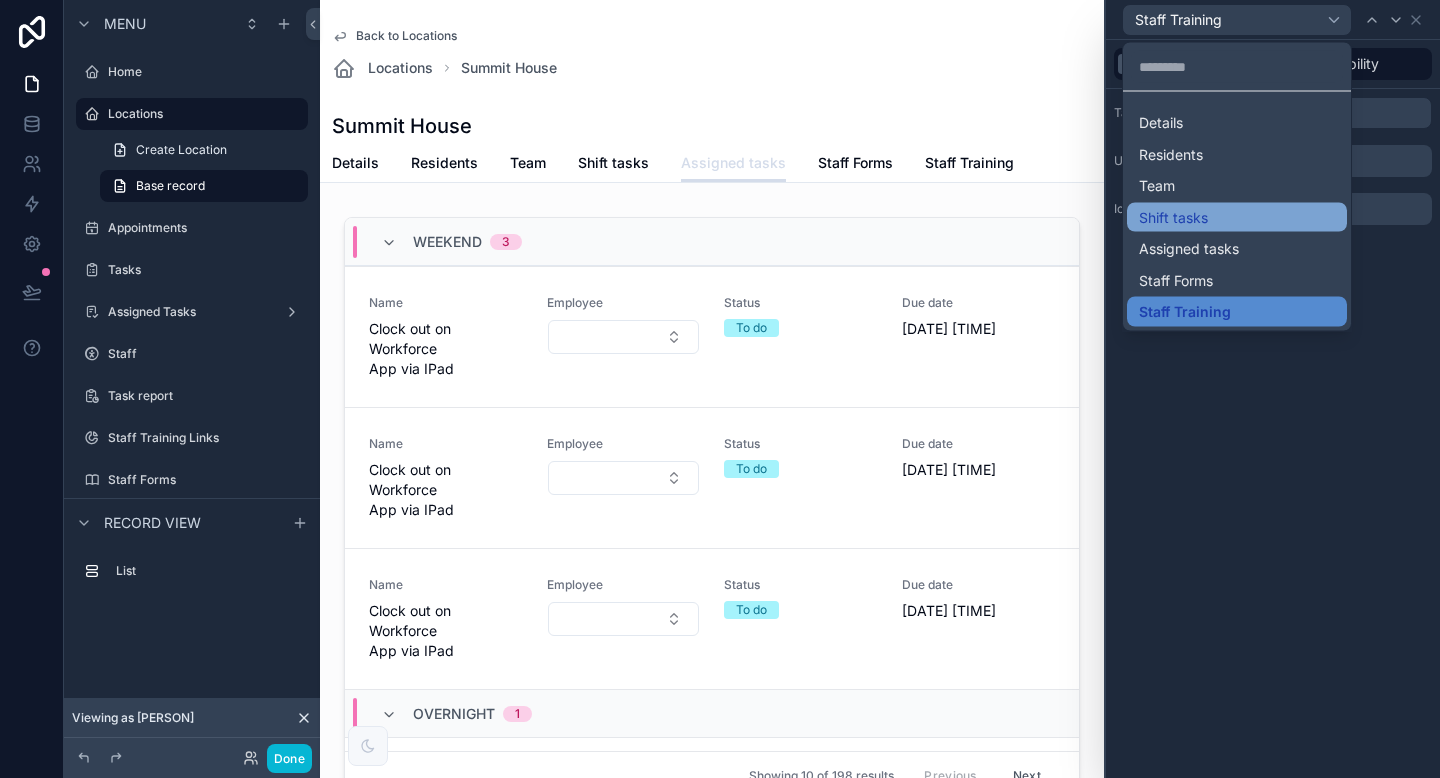 click on "Shift tasks" at bounding box center (1237, 217) 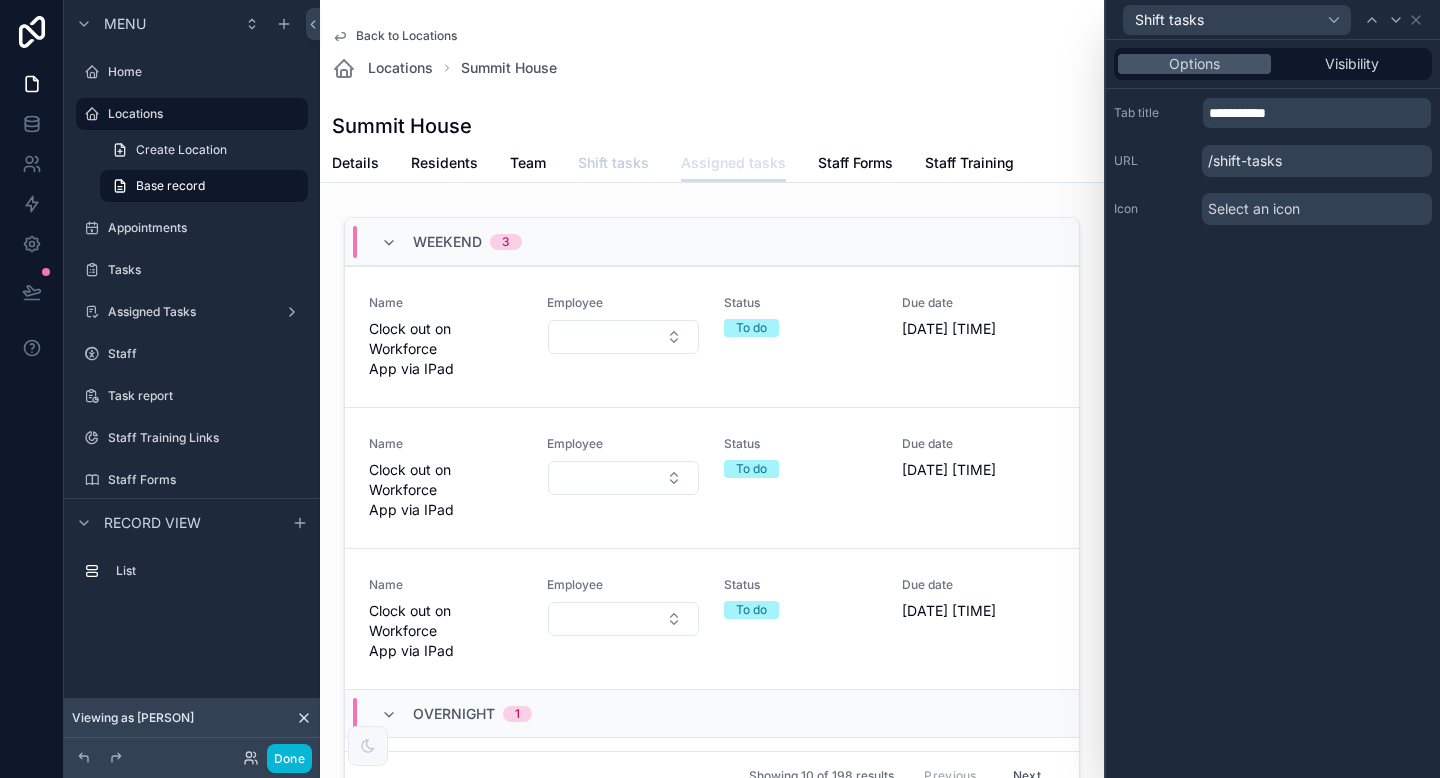 click on "Shift tasks" at bounding box center (613, 163) 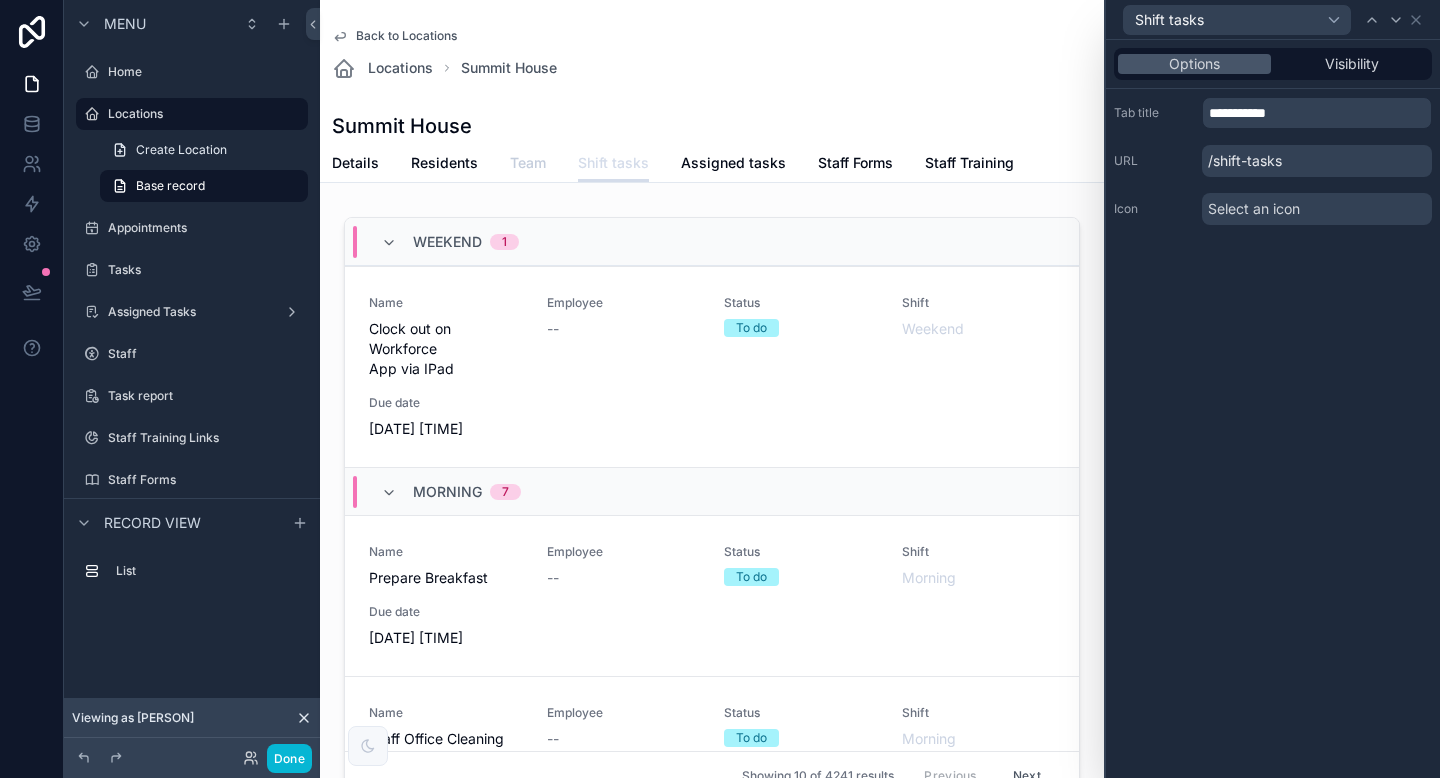 click on "Team" at bounding box center [528, 163] 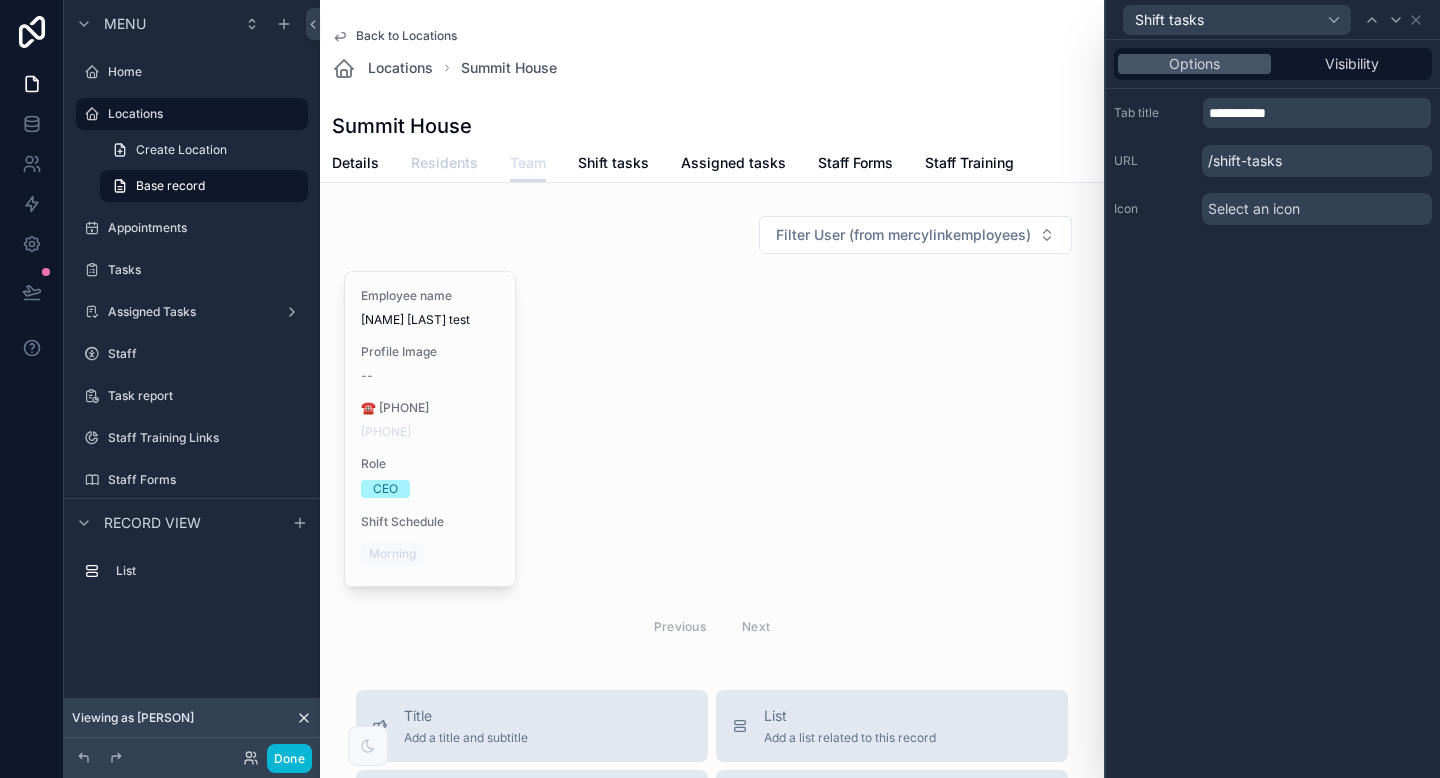 click on "Residents" at bounding box center (444, 163) 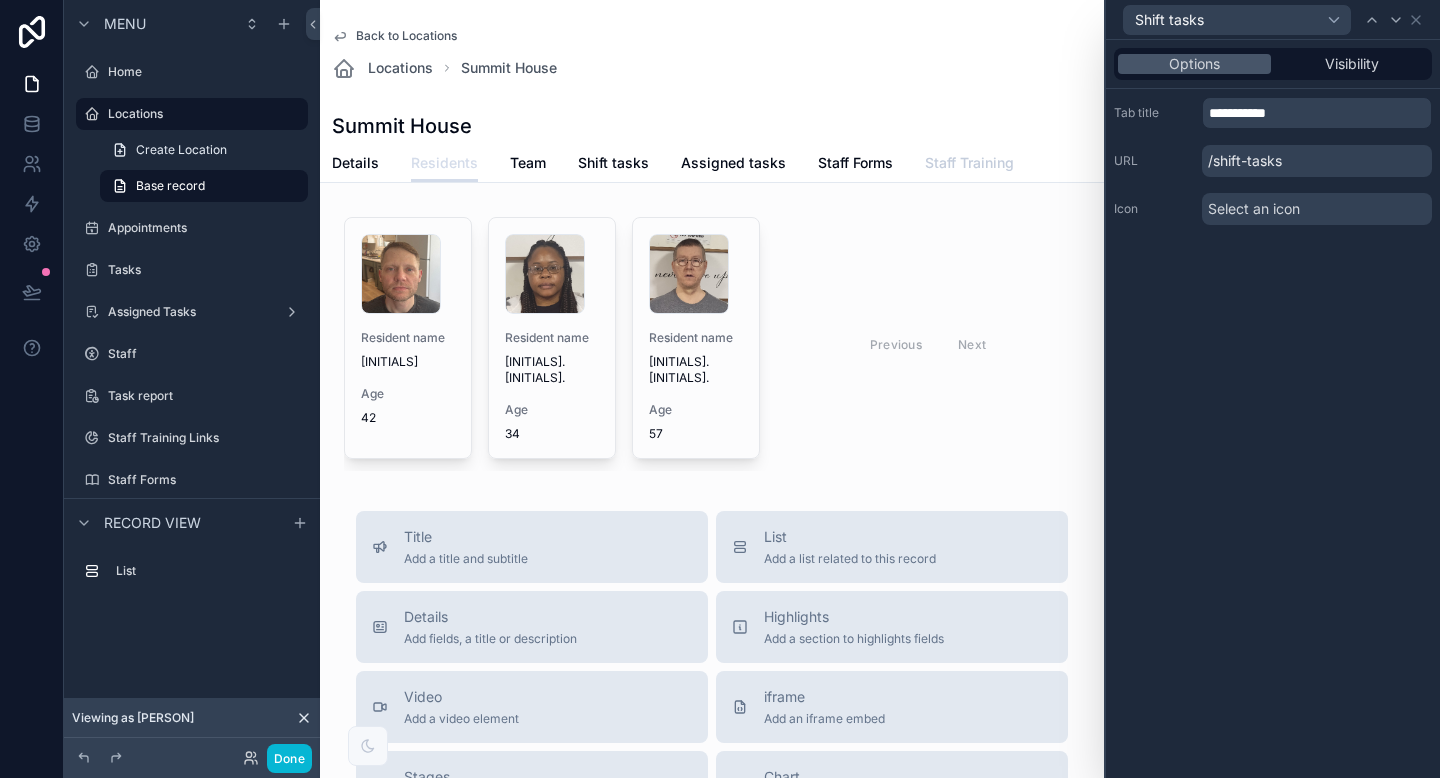 click on "Staff Training" at bounding box center [969, 163] 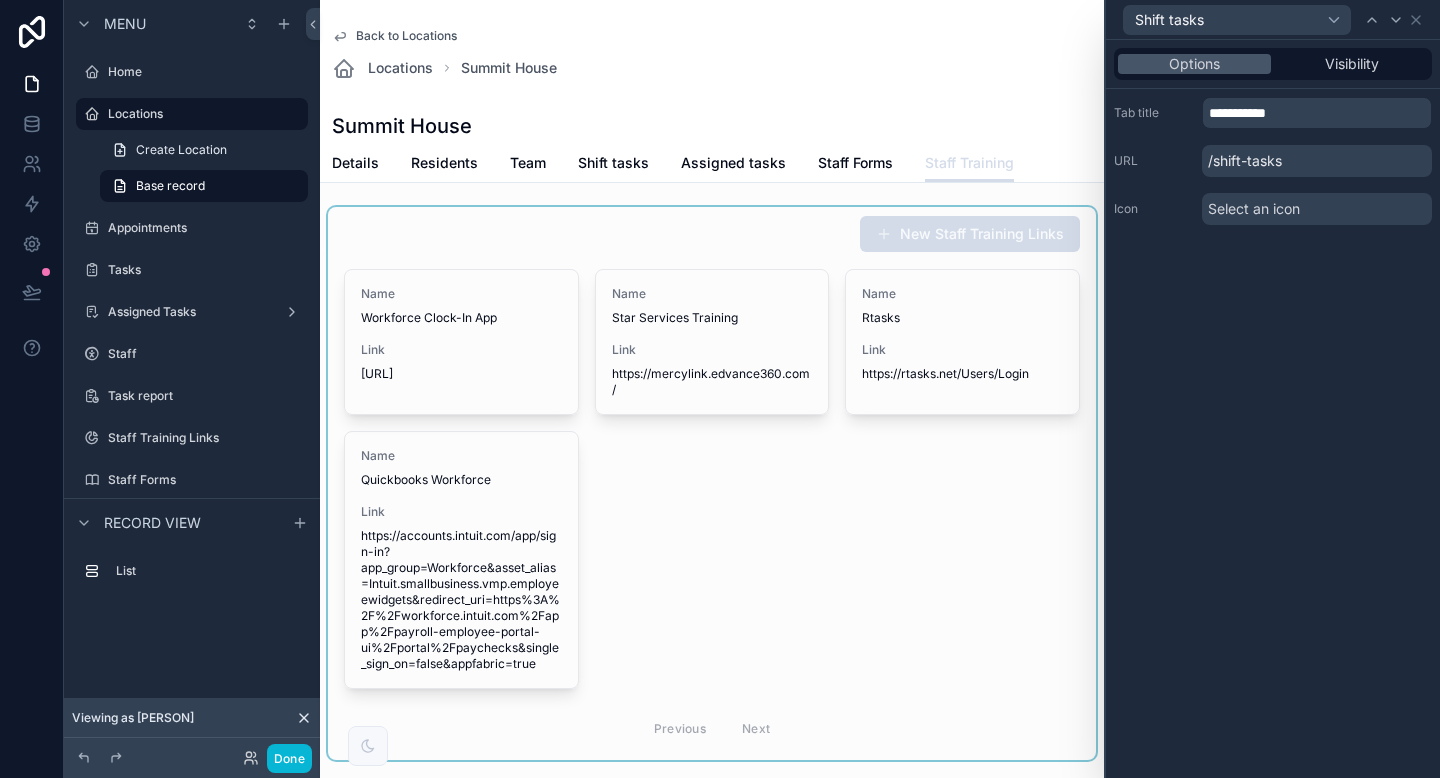 click at bounding box center [712, 483] 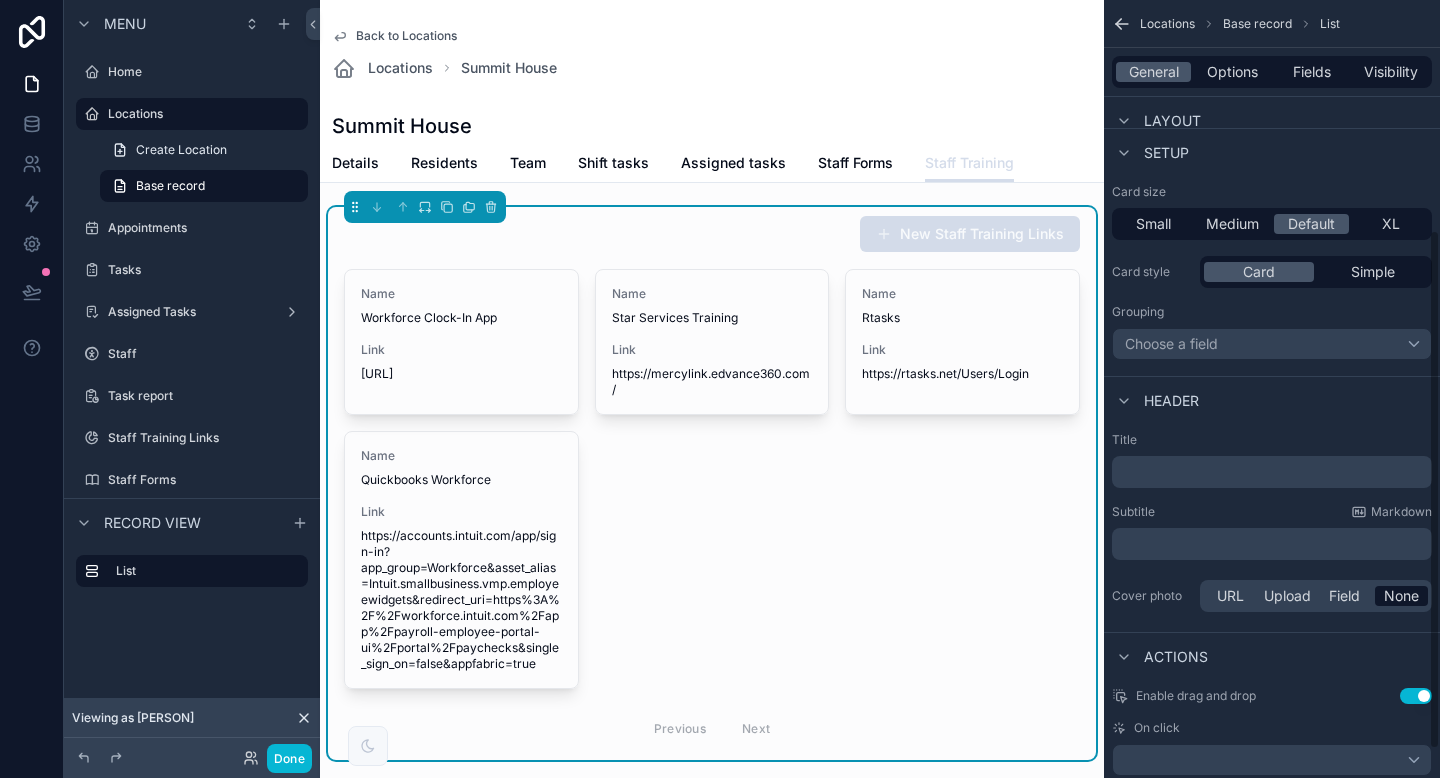 scroll, scrollTop: 340, scrollLeft: 0, axis: vertical 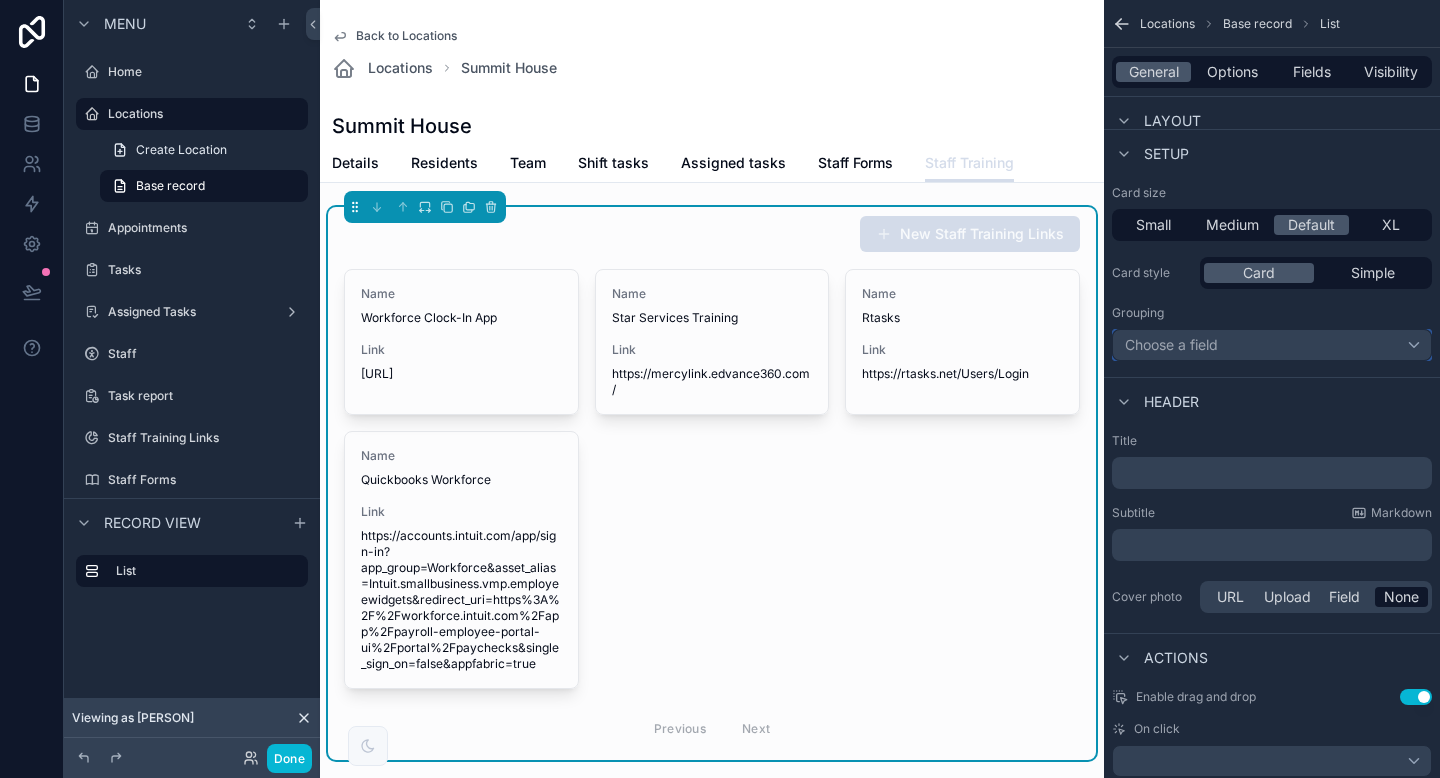 click on "Choose a field" at bounding box center [1171, 344] 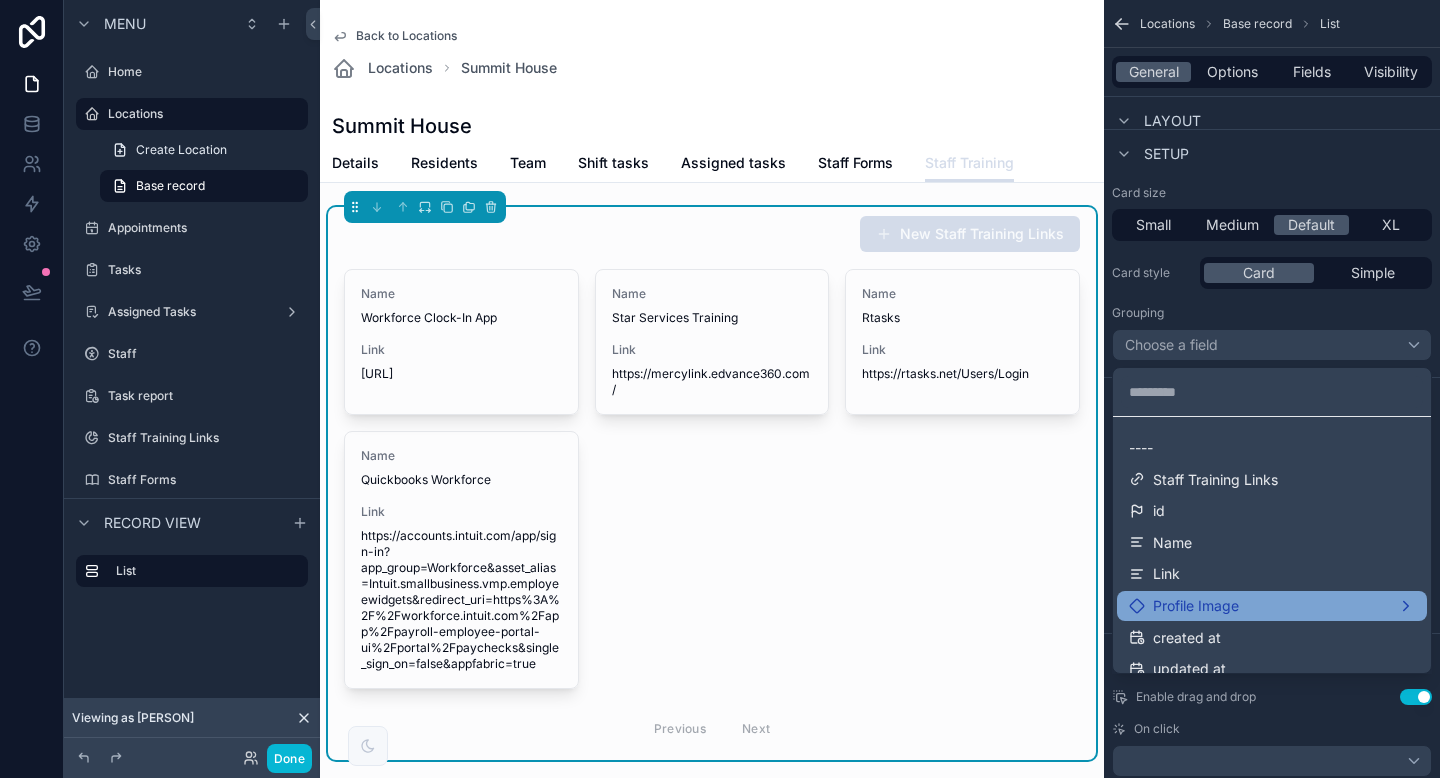 click on "Profile Image" at bounding box center (1196, 606) 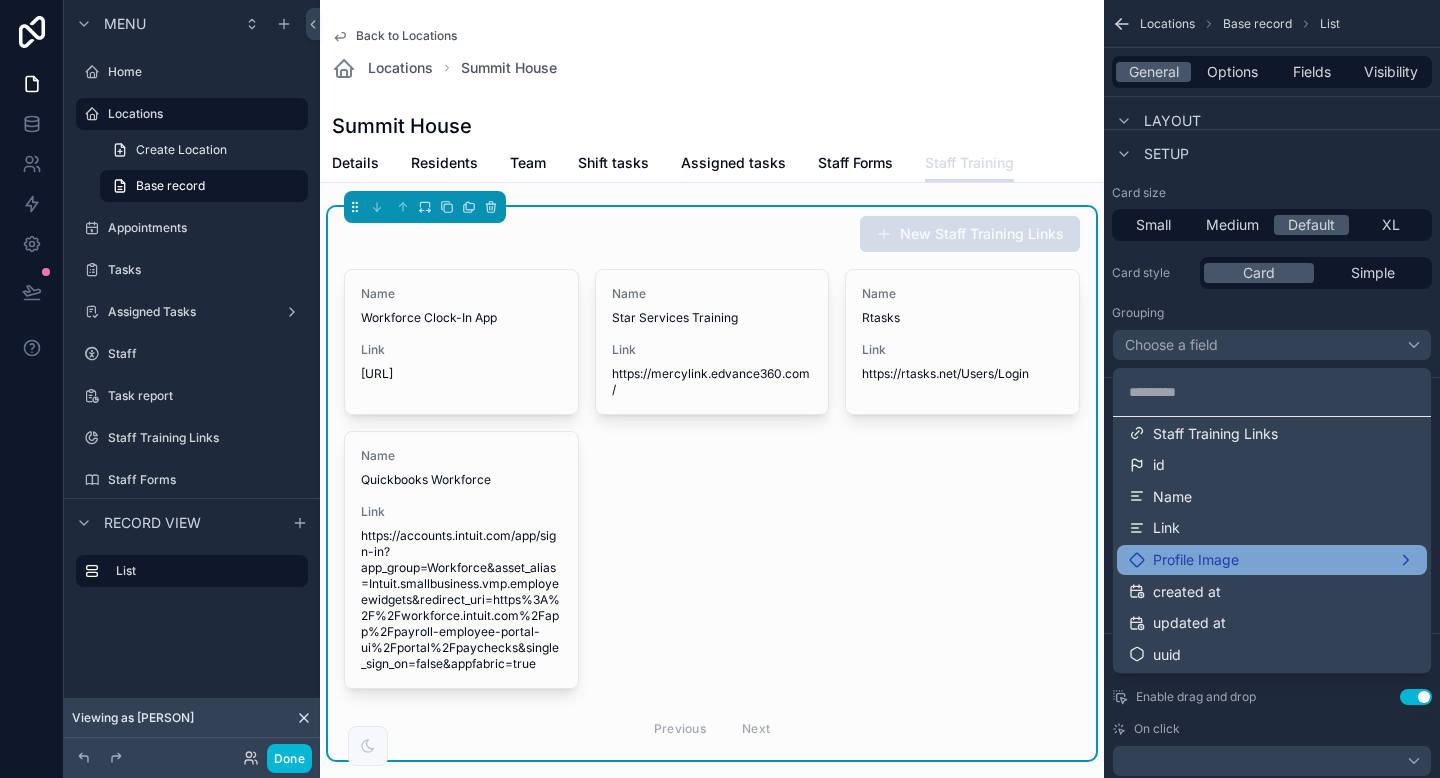 click on "Profile Image" at bounding box center [1272, 560] 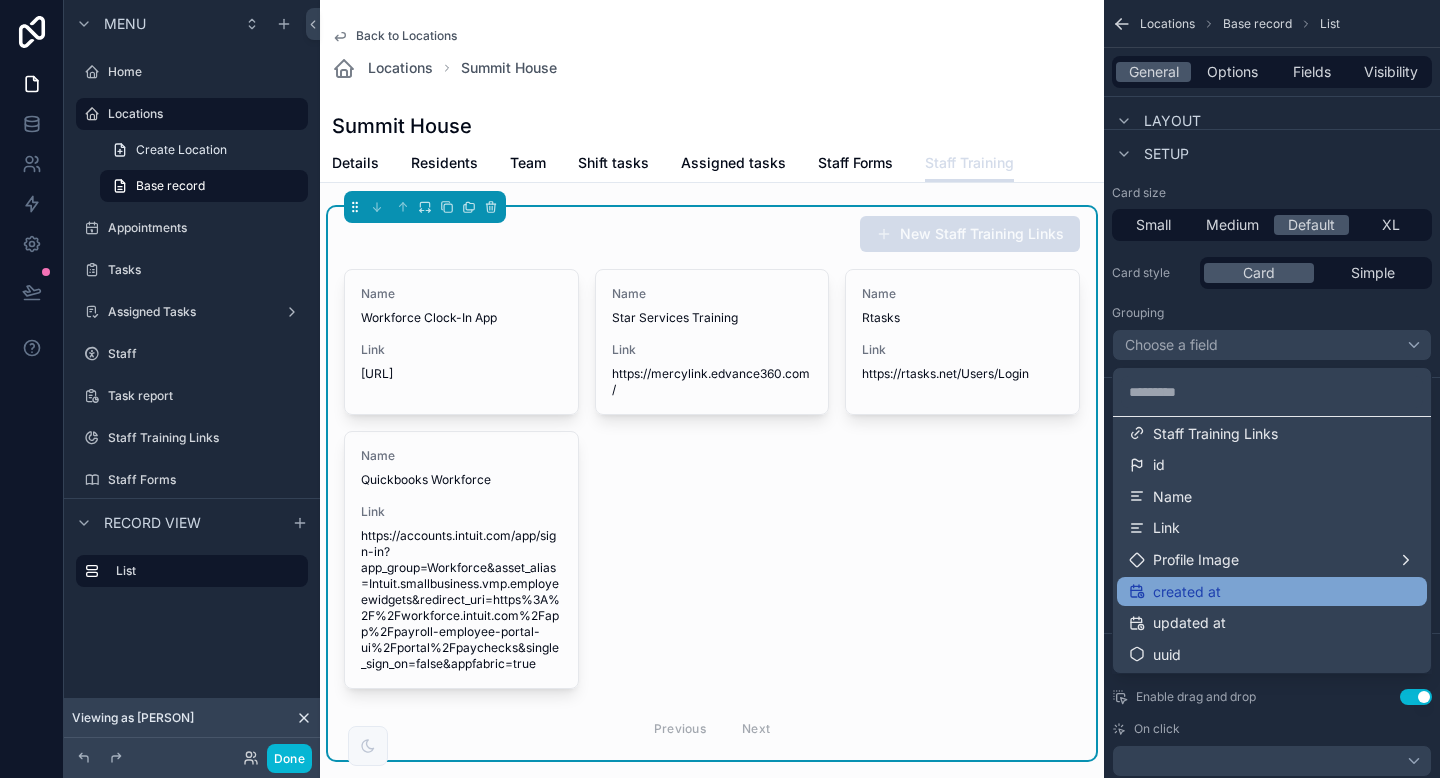 click on "created at" at bounding box center (1272, 592) 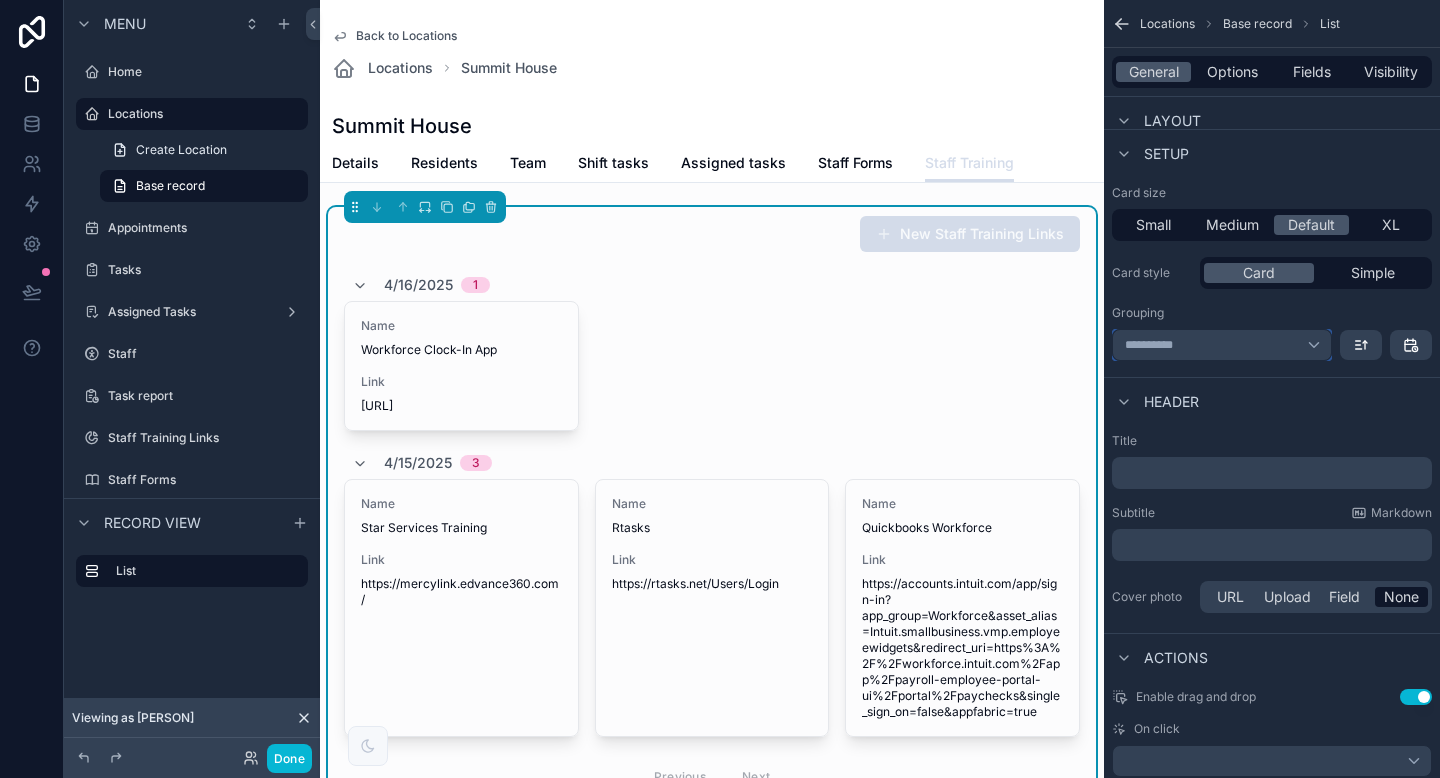 click on "**********" at bounding box center (1222, 345) 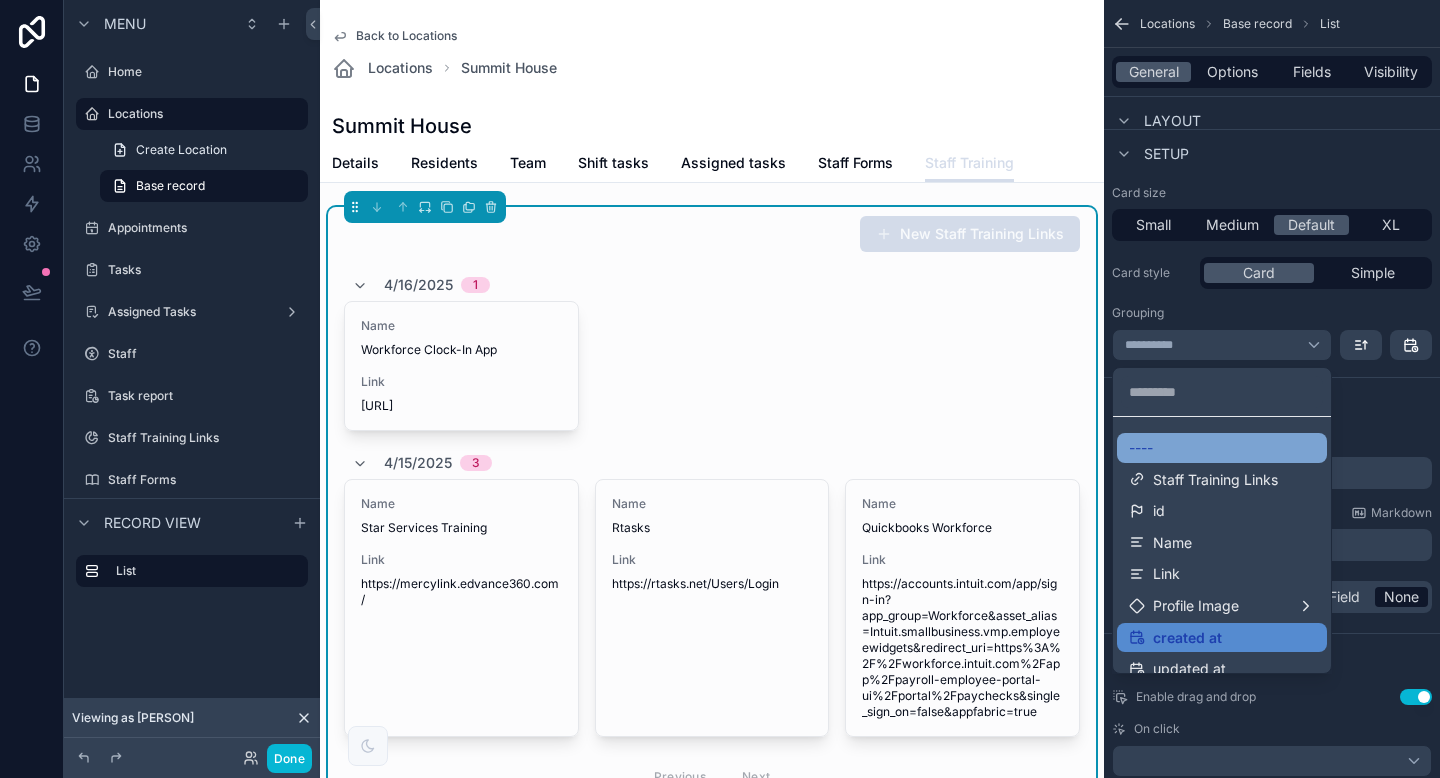 click on "----" at bounding box center [1222, 448] 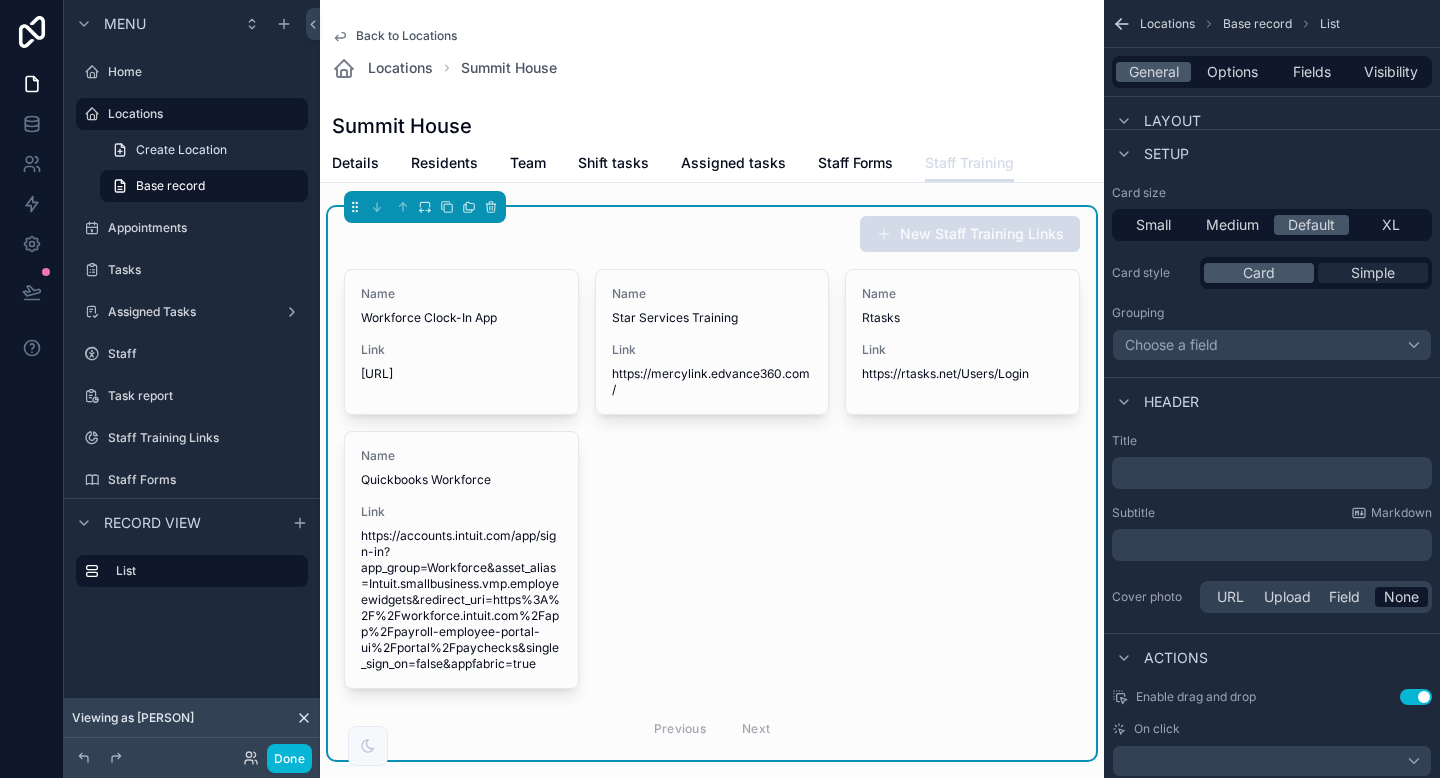 click on "Simple" at bounding box center [1373, 273] 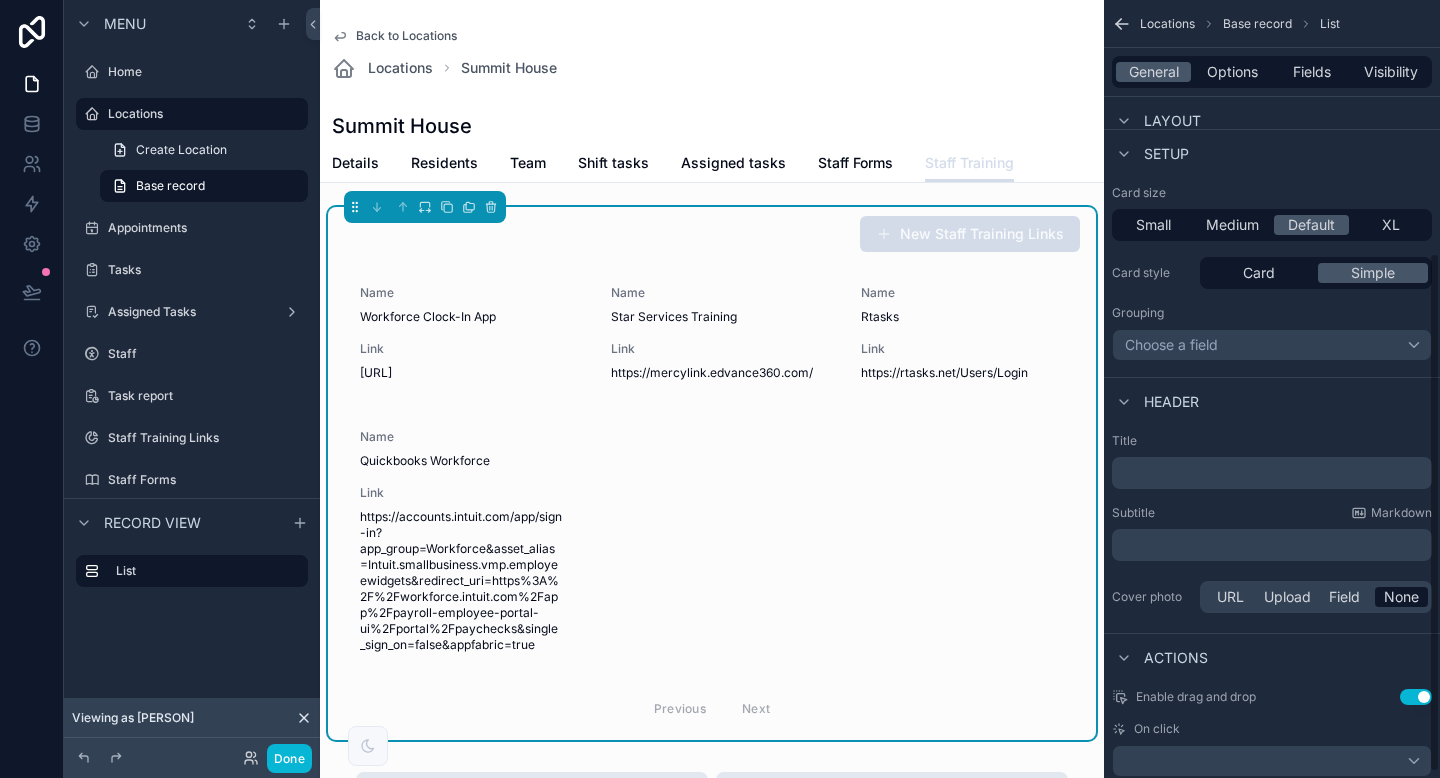 scroll, scrollTop: 387, scrollLeft: 0, axis: vertical 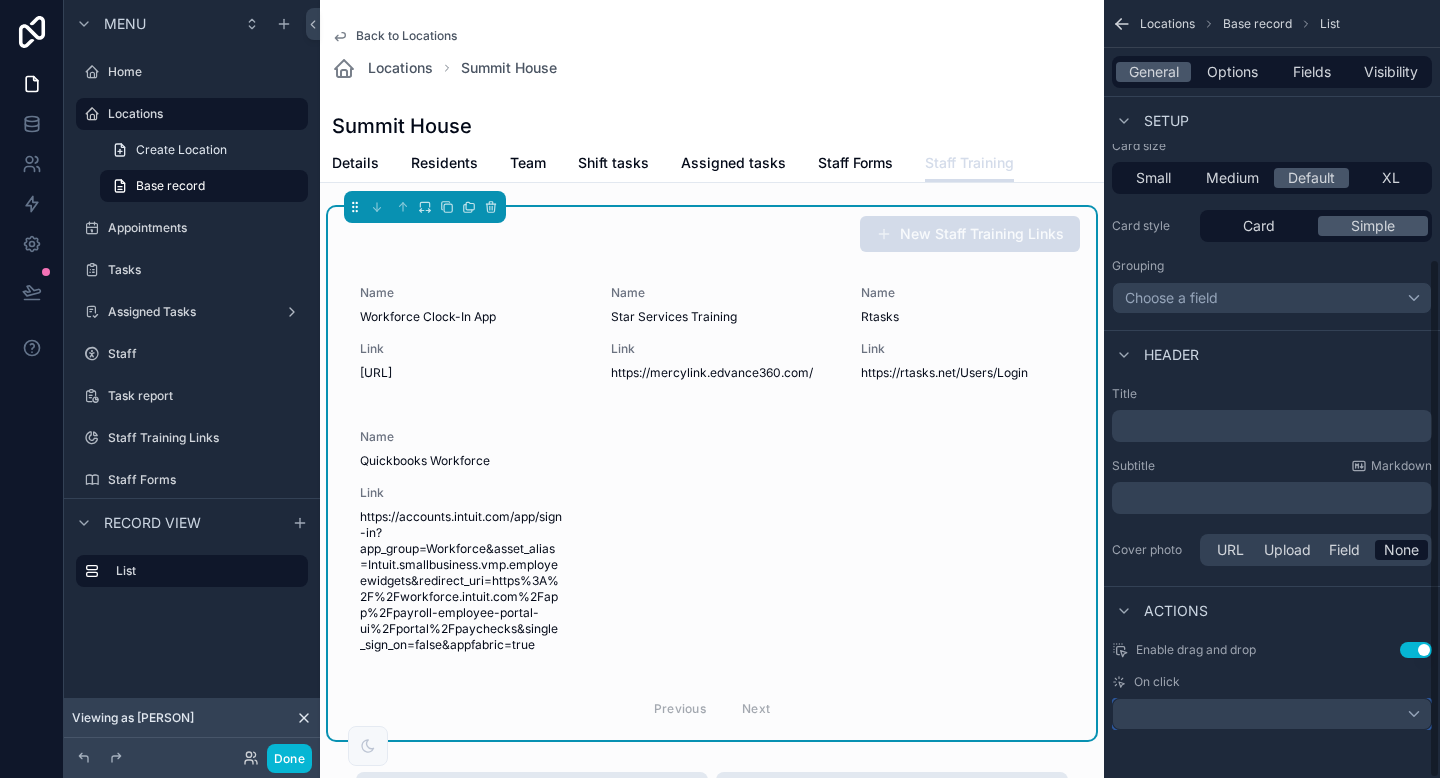 click at bounding box center (1272, 714) 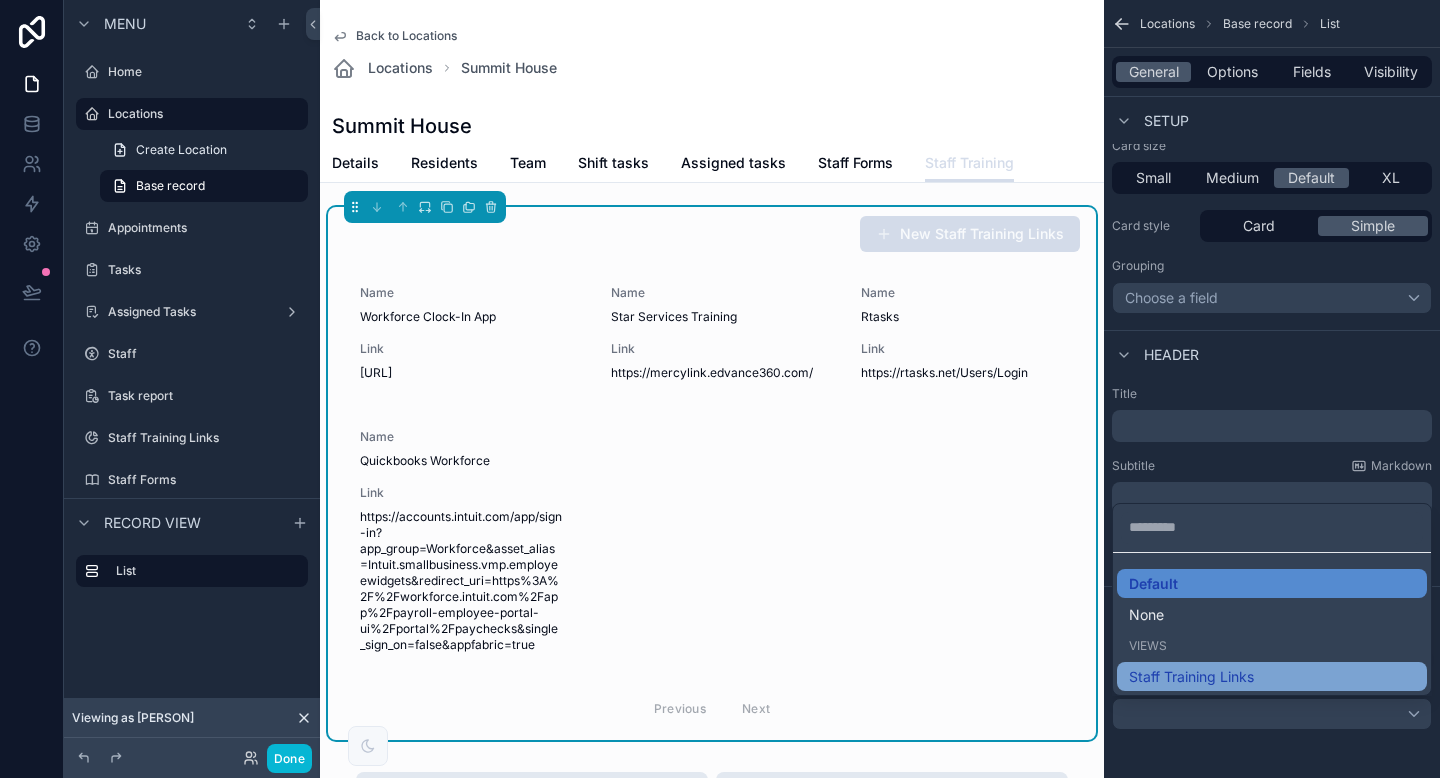 click on "Staff Training Links" at bounding box center [1272, 677] 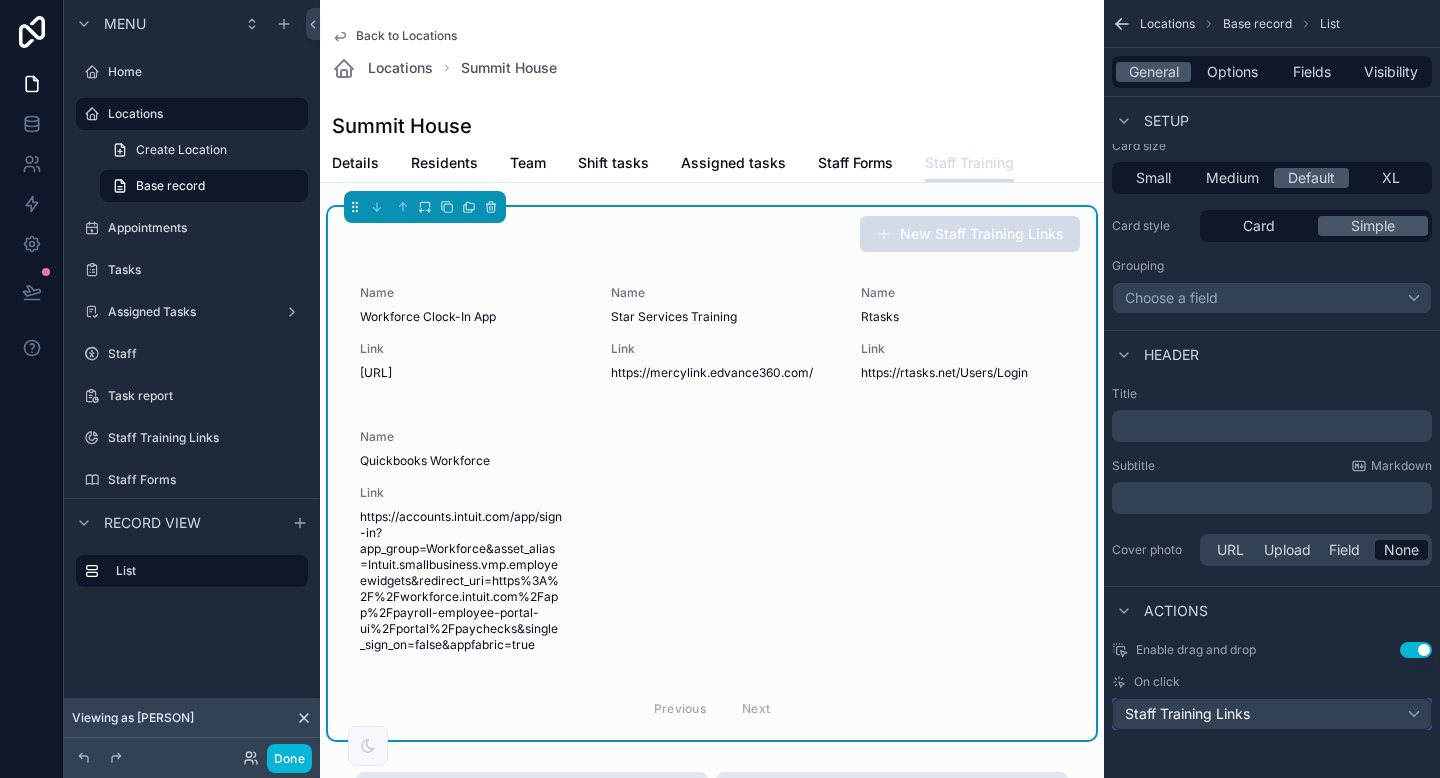 click on "Staff Training Links" at bounding box center [1272, 714] 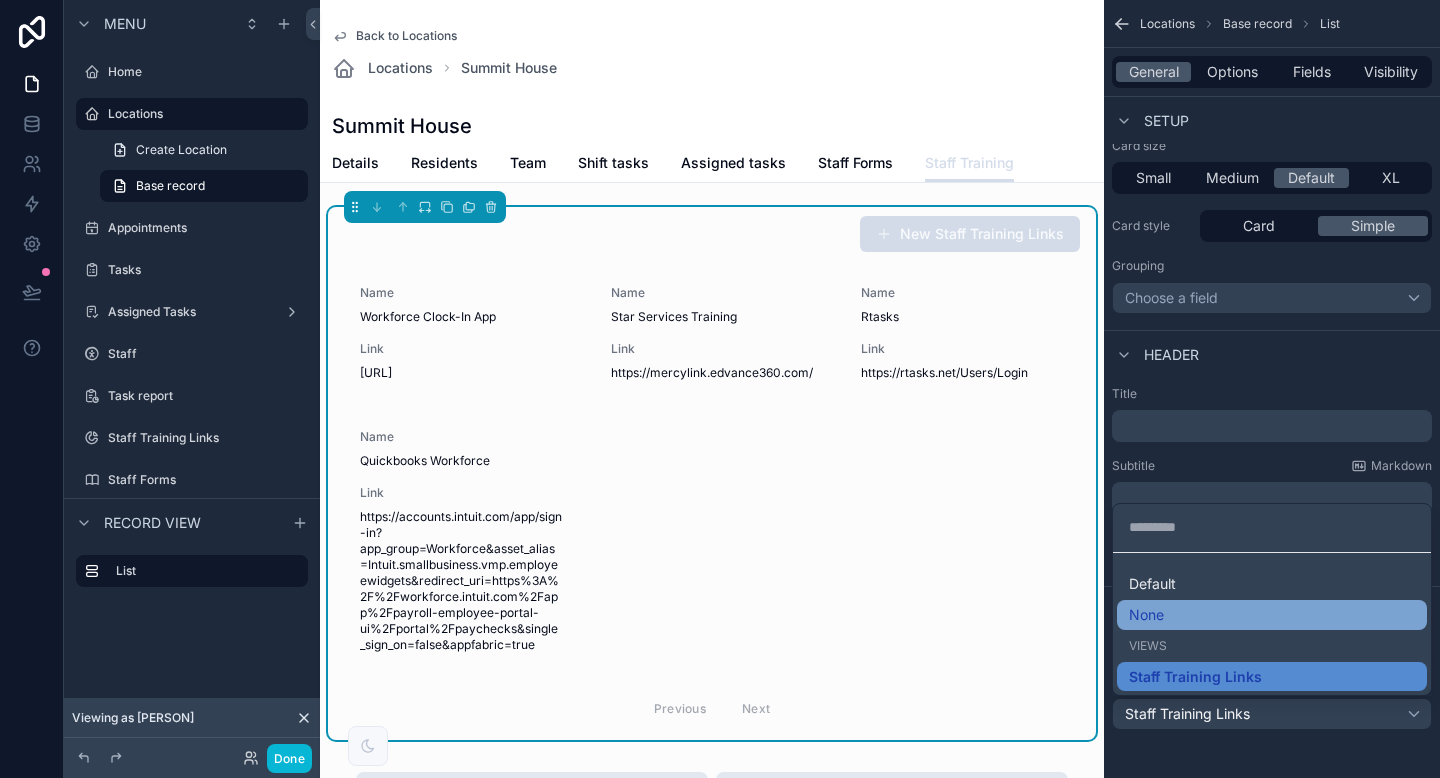 click on "None" at bounding box center (1272, 615) 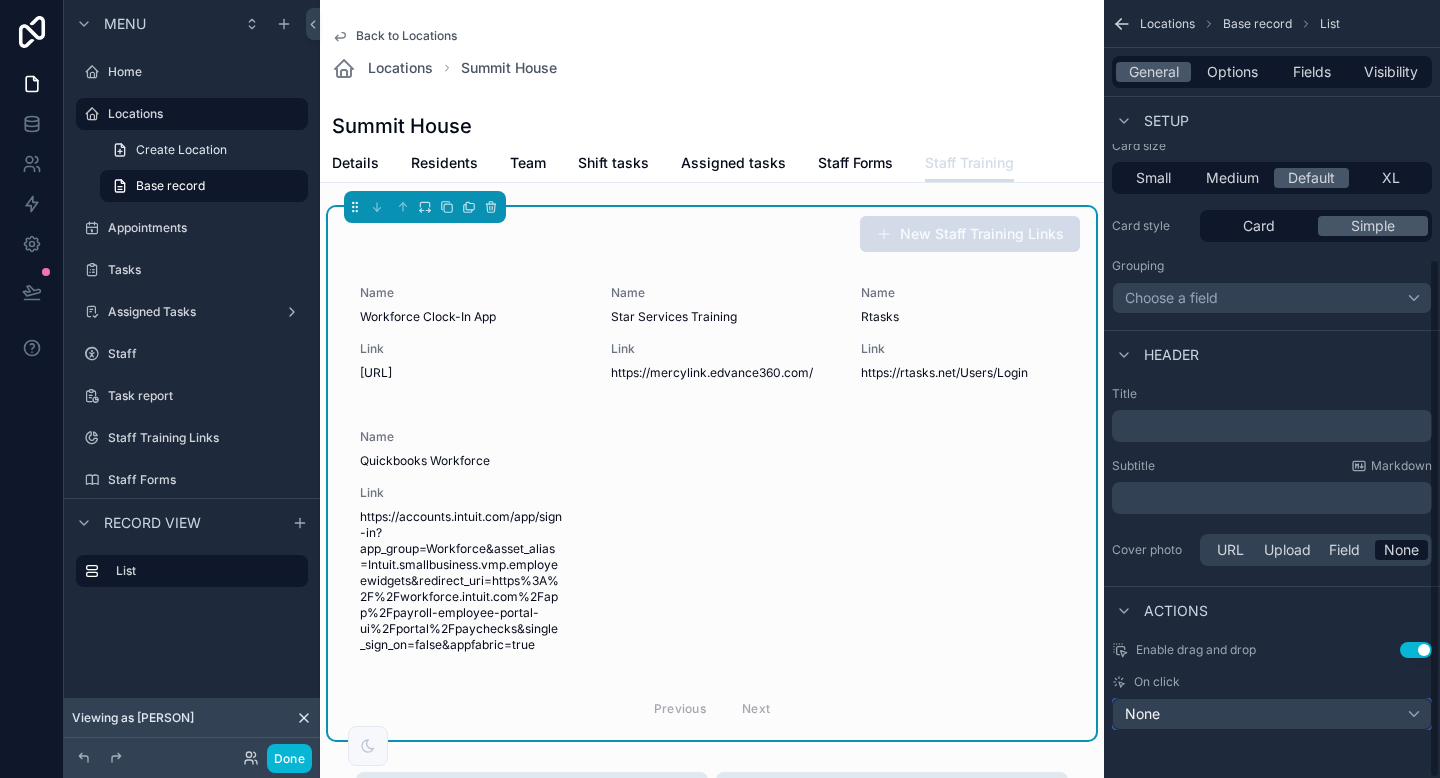 click on "None" at bounding box center (1272, 714) 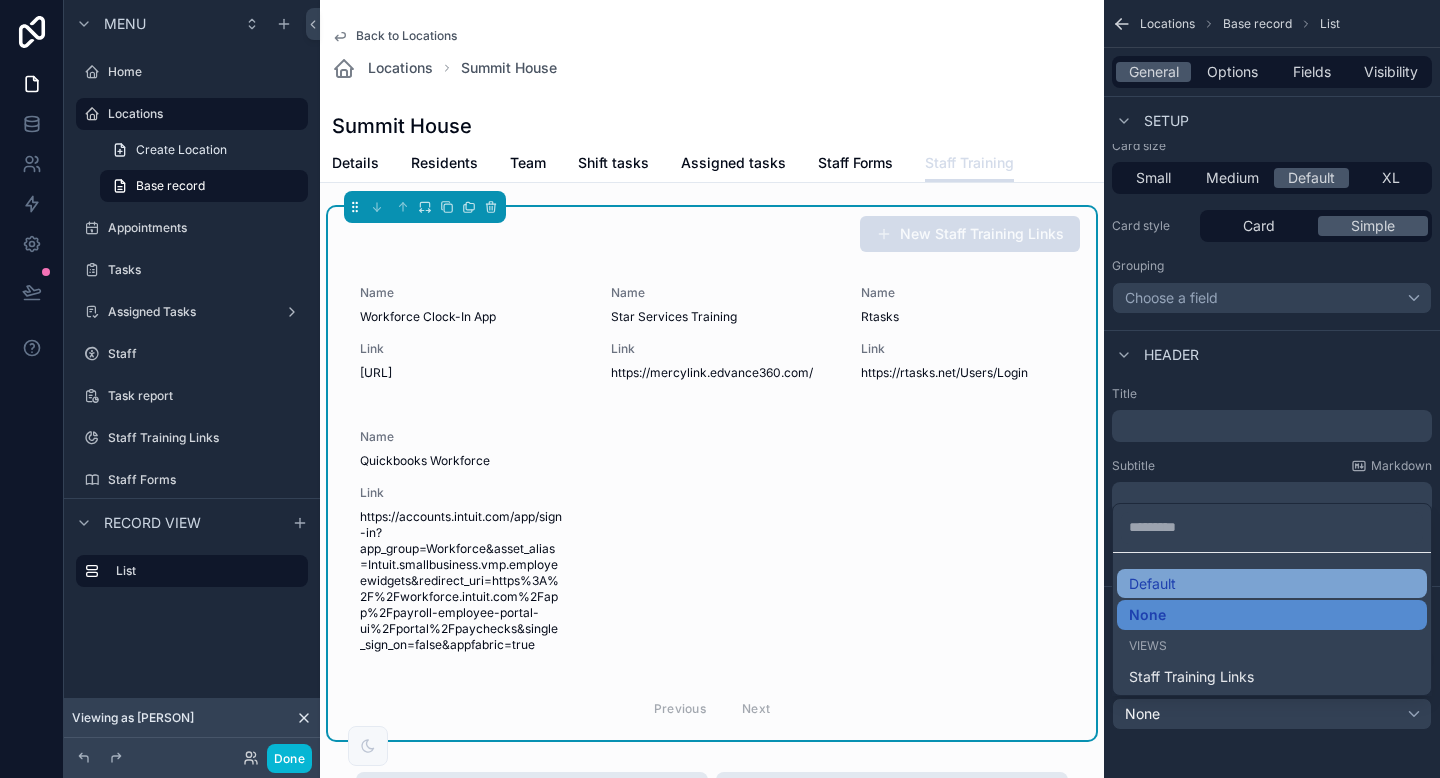 click on "Default" at bounding box center (1272, 584) 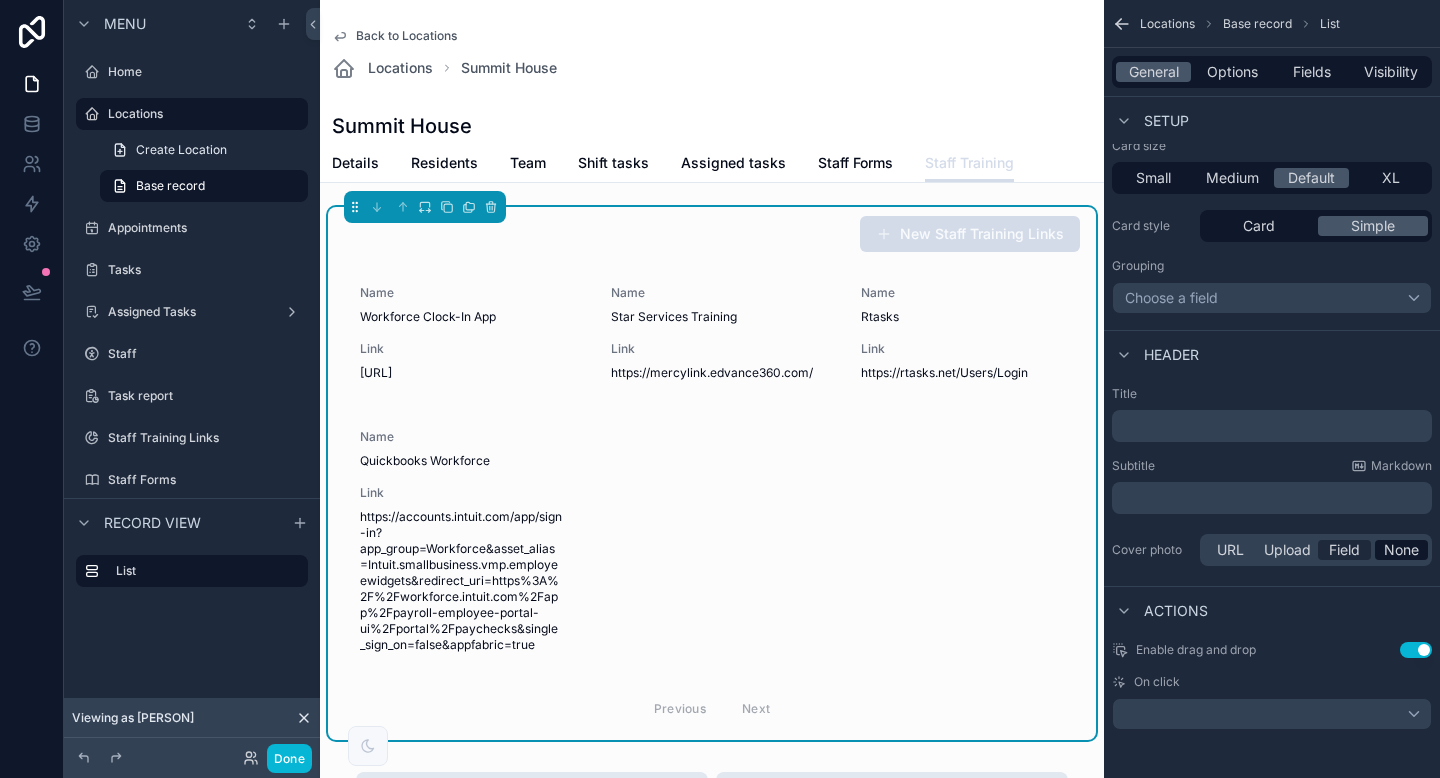 click on "Field" at bounding box center (1344, 550) 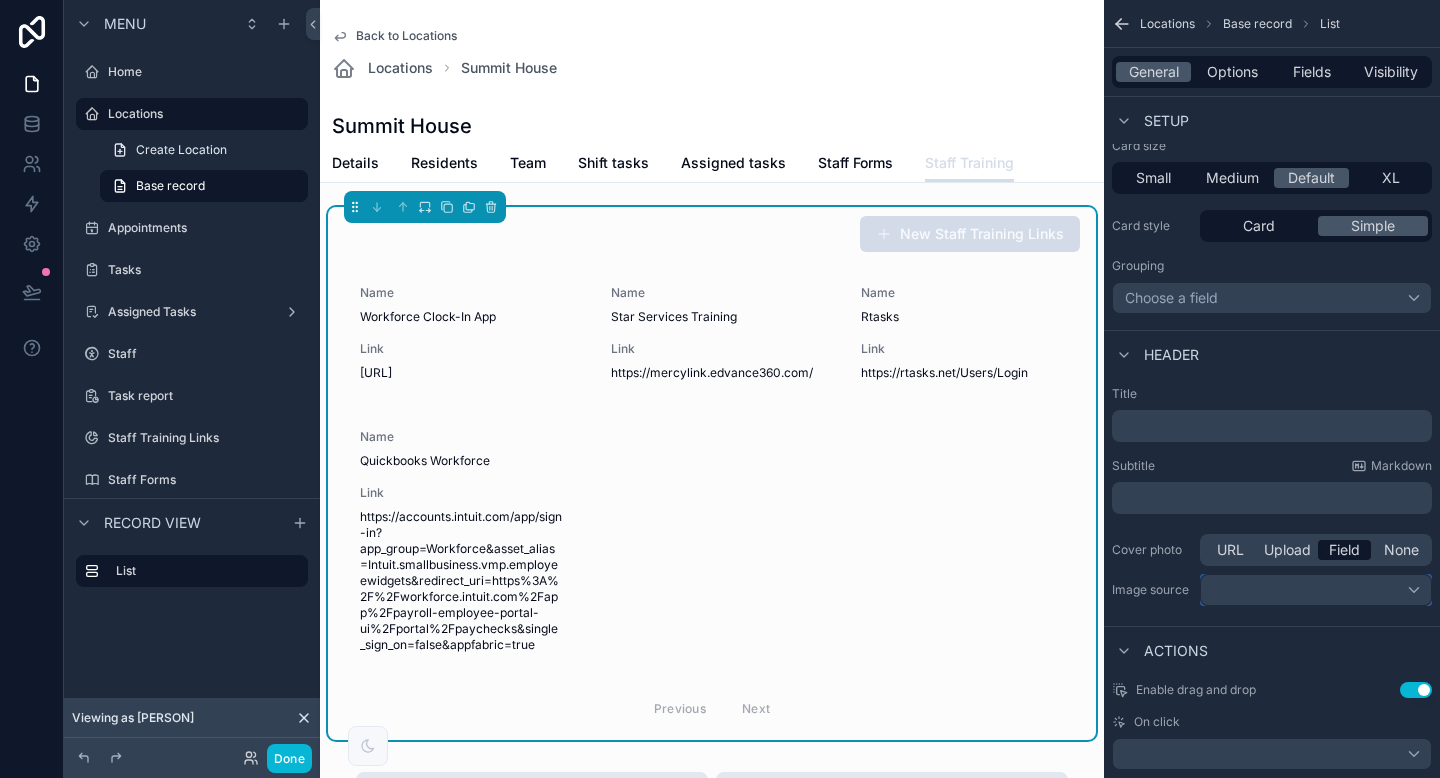 click at bounding box center [1316, 590] 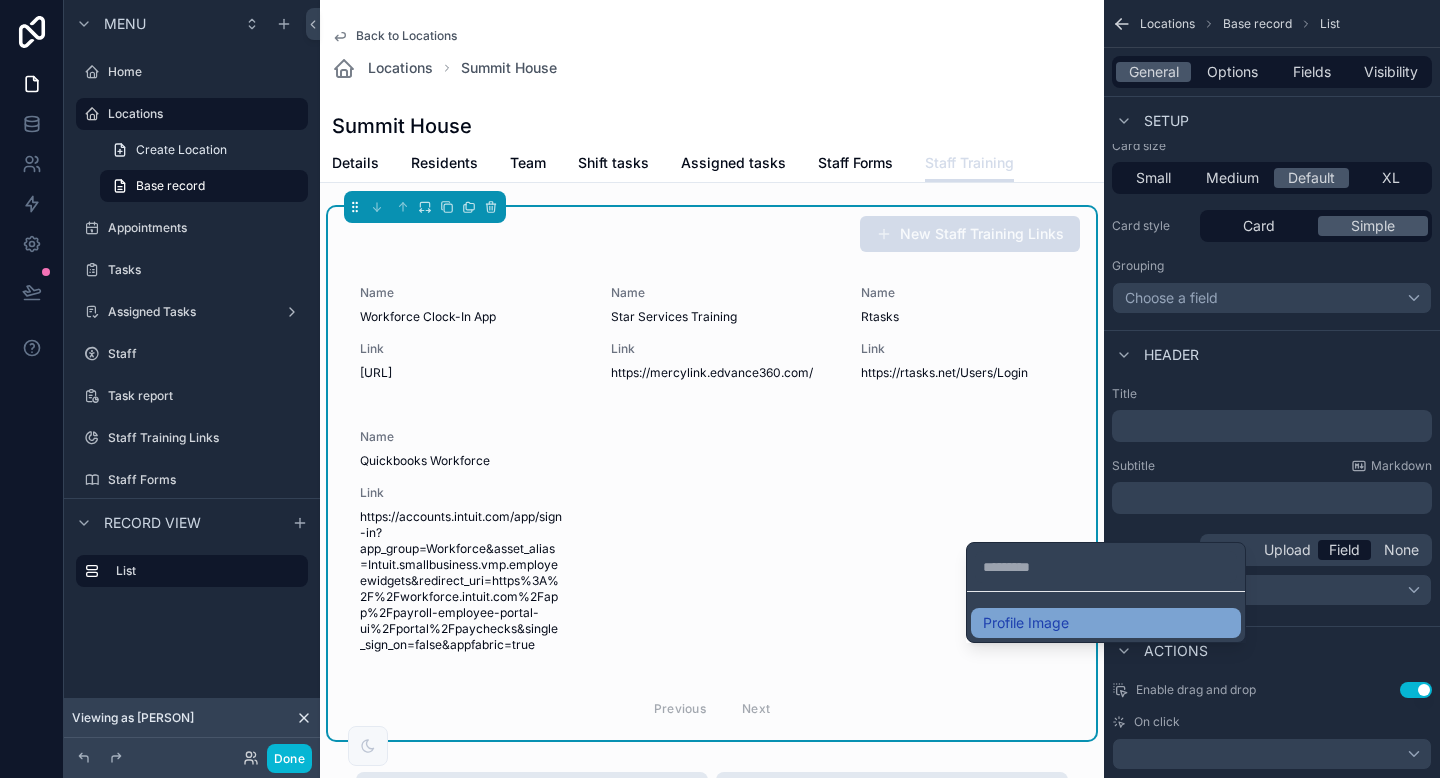 click on "Profile Image" at bounding box center (1106, 623) 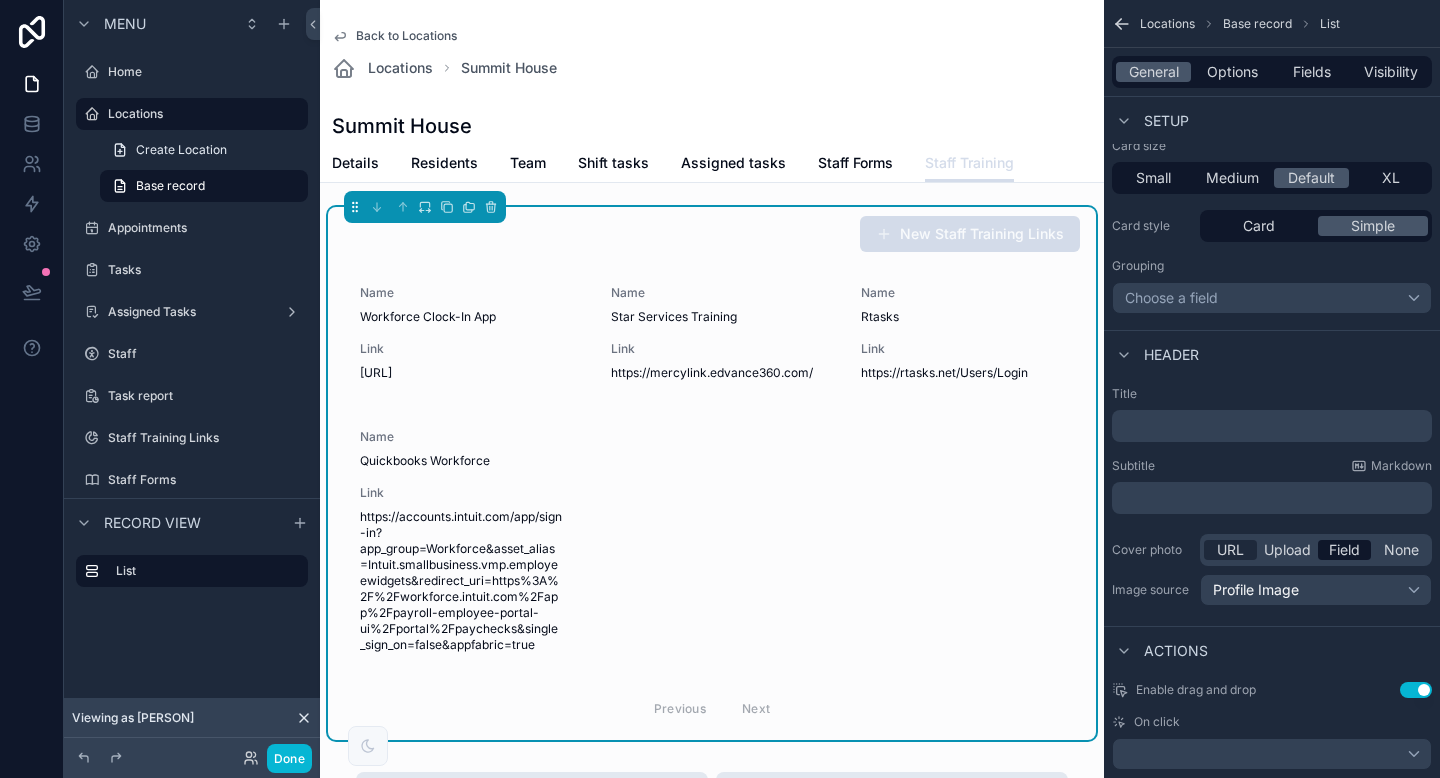 click on "URL" at bounding box center (1230, 550) 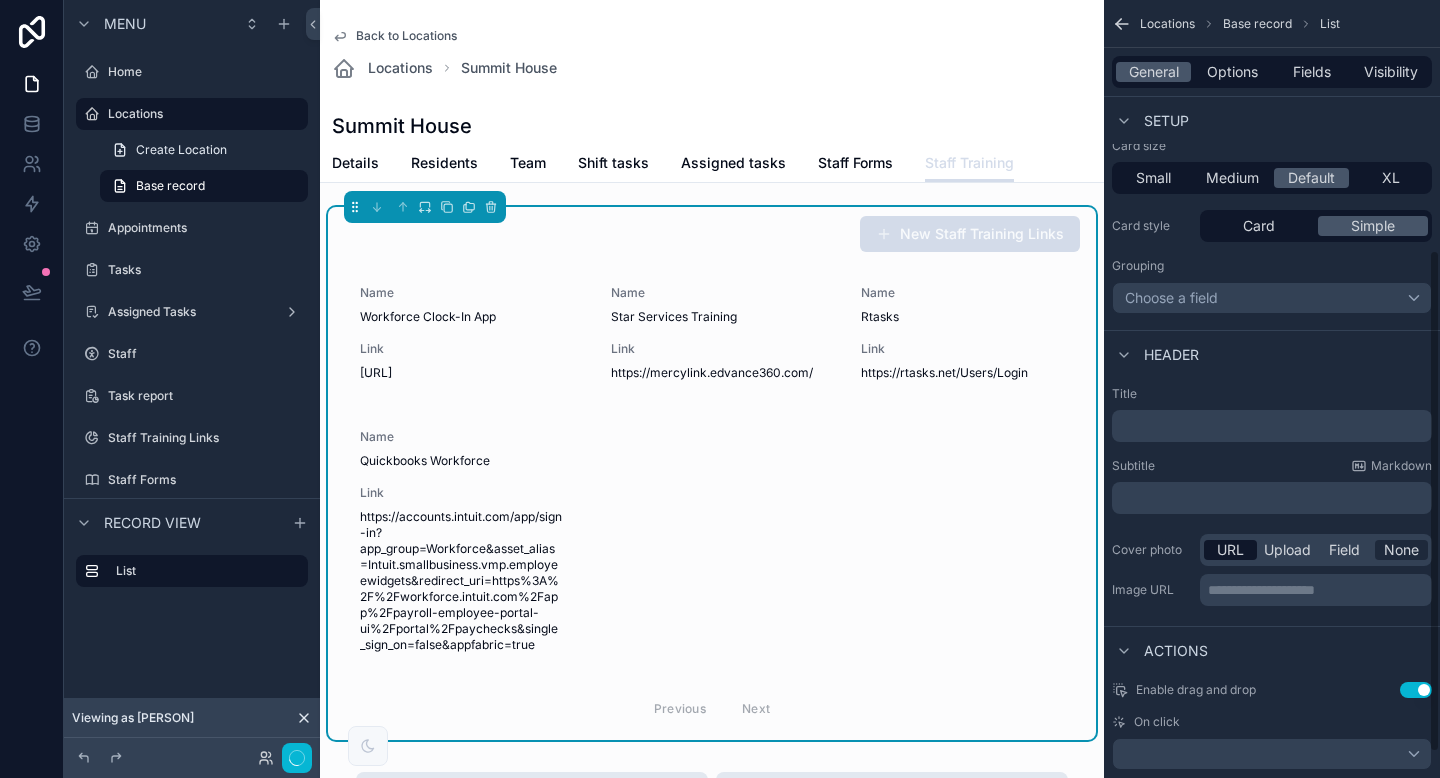 click on "None" at bounding box center [1401, 550] 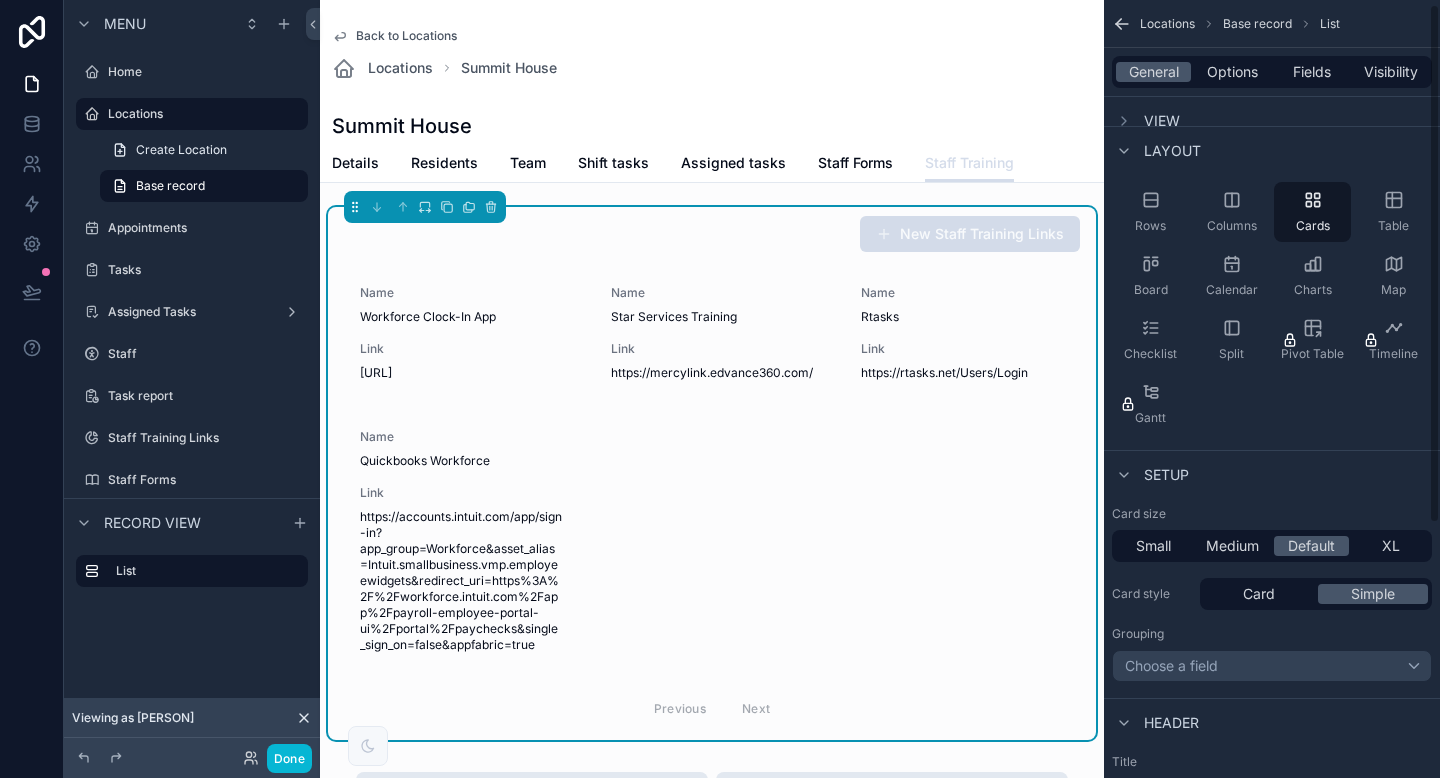 scroll, scrollTop: 0, scrollLeft: 0, axis: both 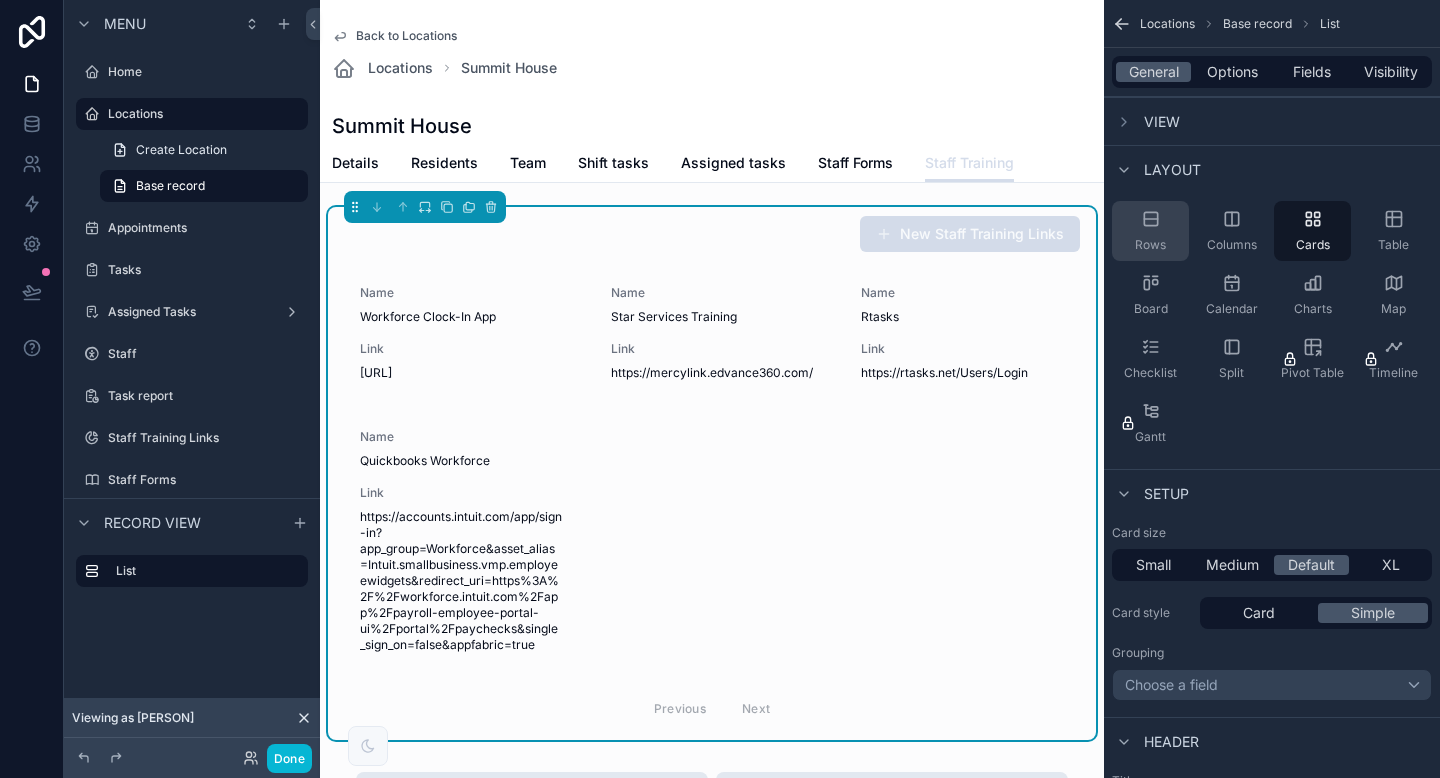 click on "Rows" at bounding box center (1150, 245) 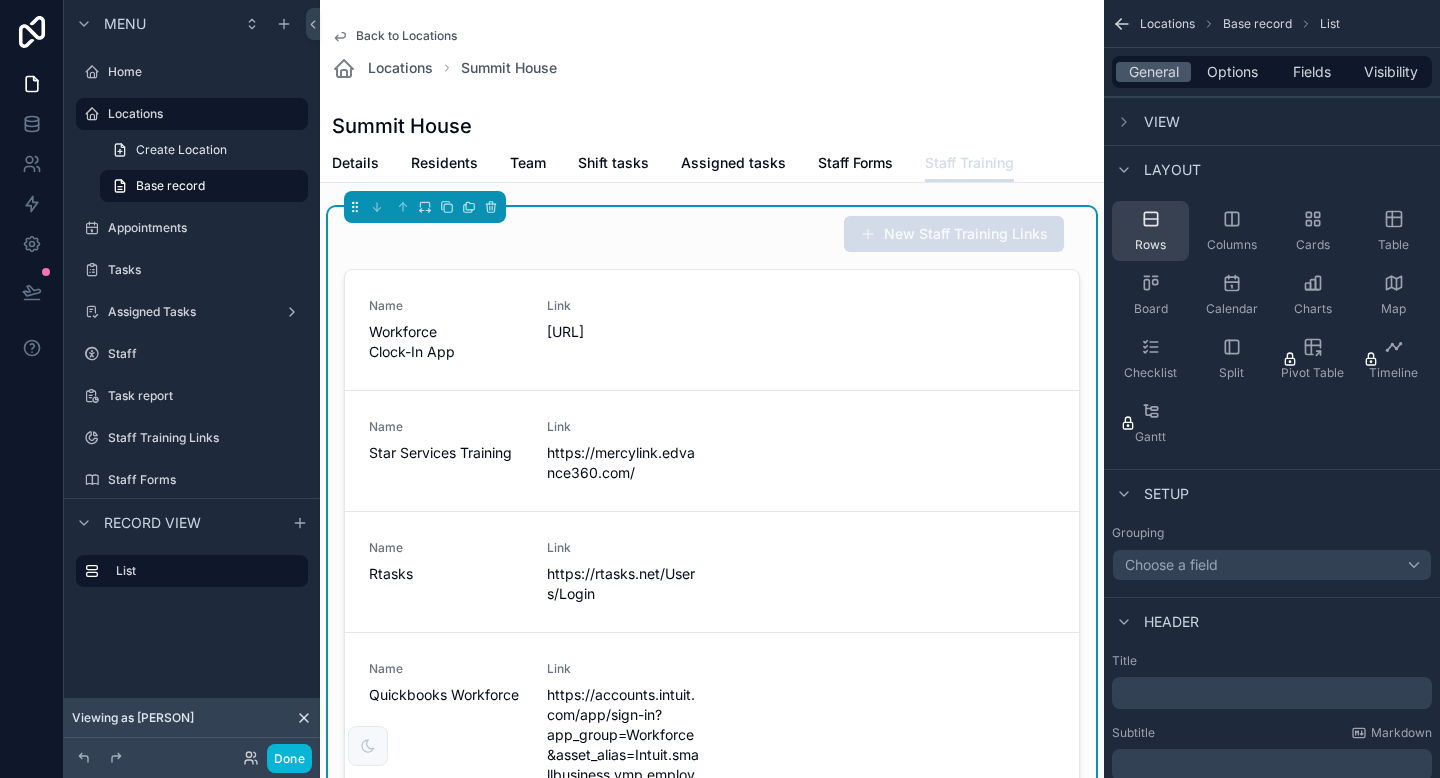 click on "Rows" at bounding box center [1150, 245] 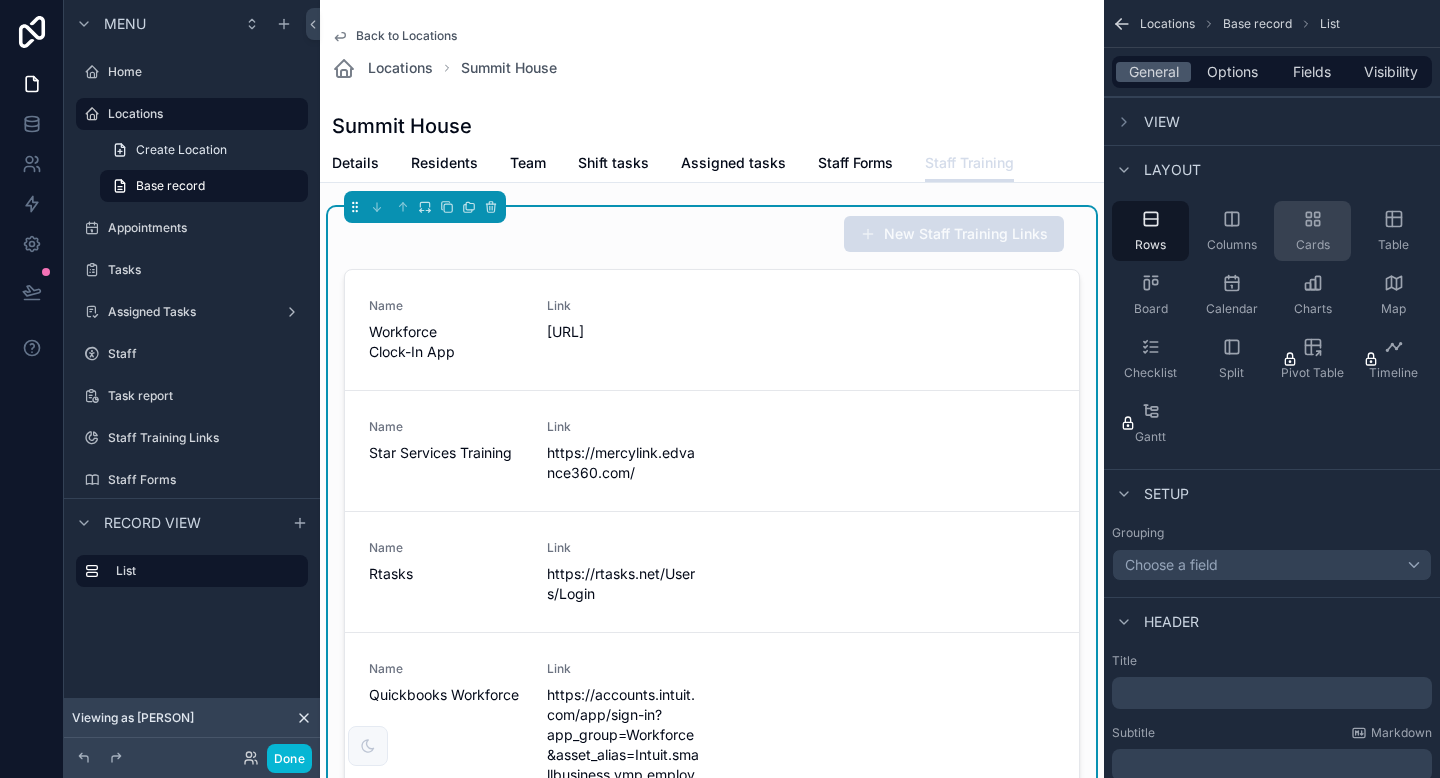click on "Cards" at bounding box center [1312, 231] 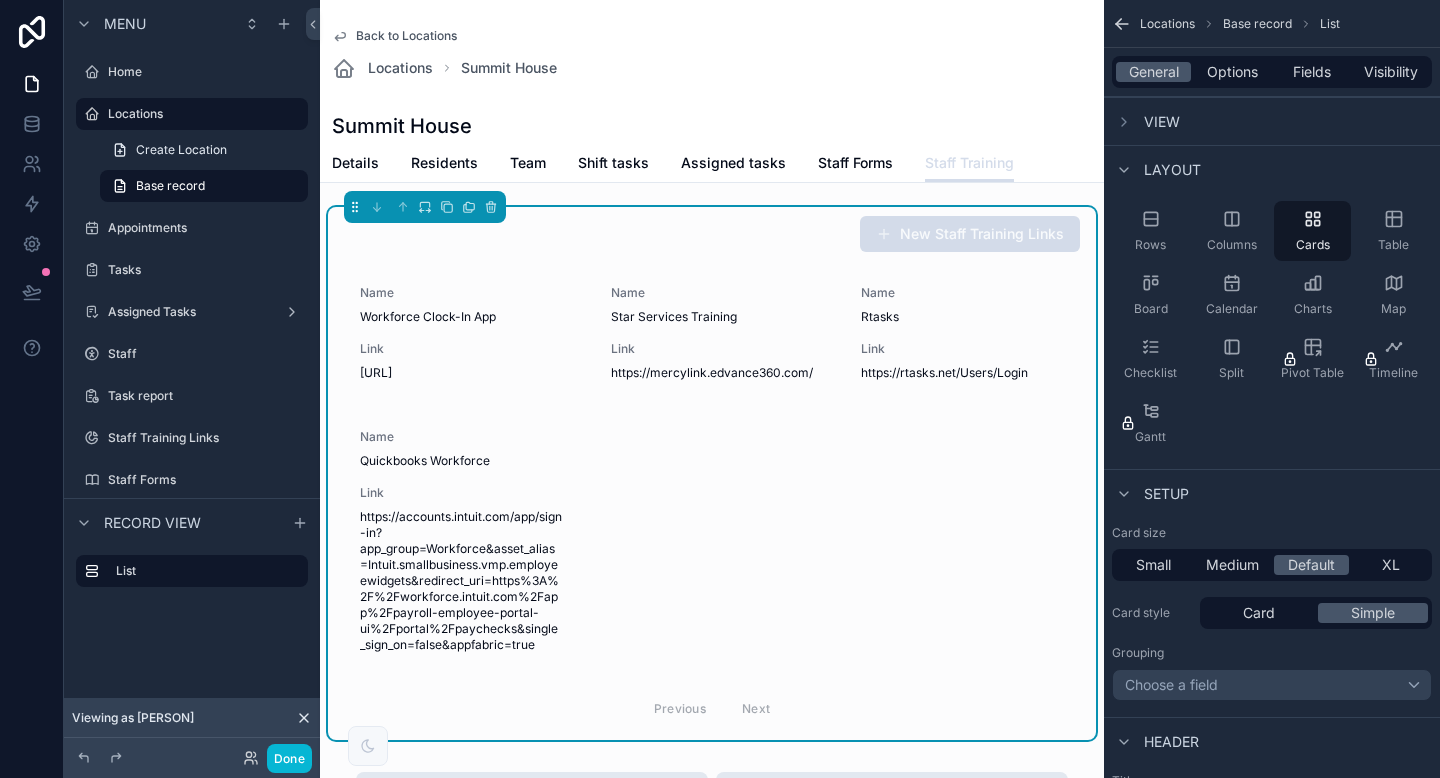 drag, startPoint x: 1146, startPoint y: 122, endPoint x: 1145, endPoint y: 140, distance: 18.027756 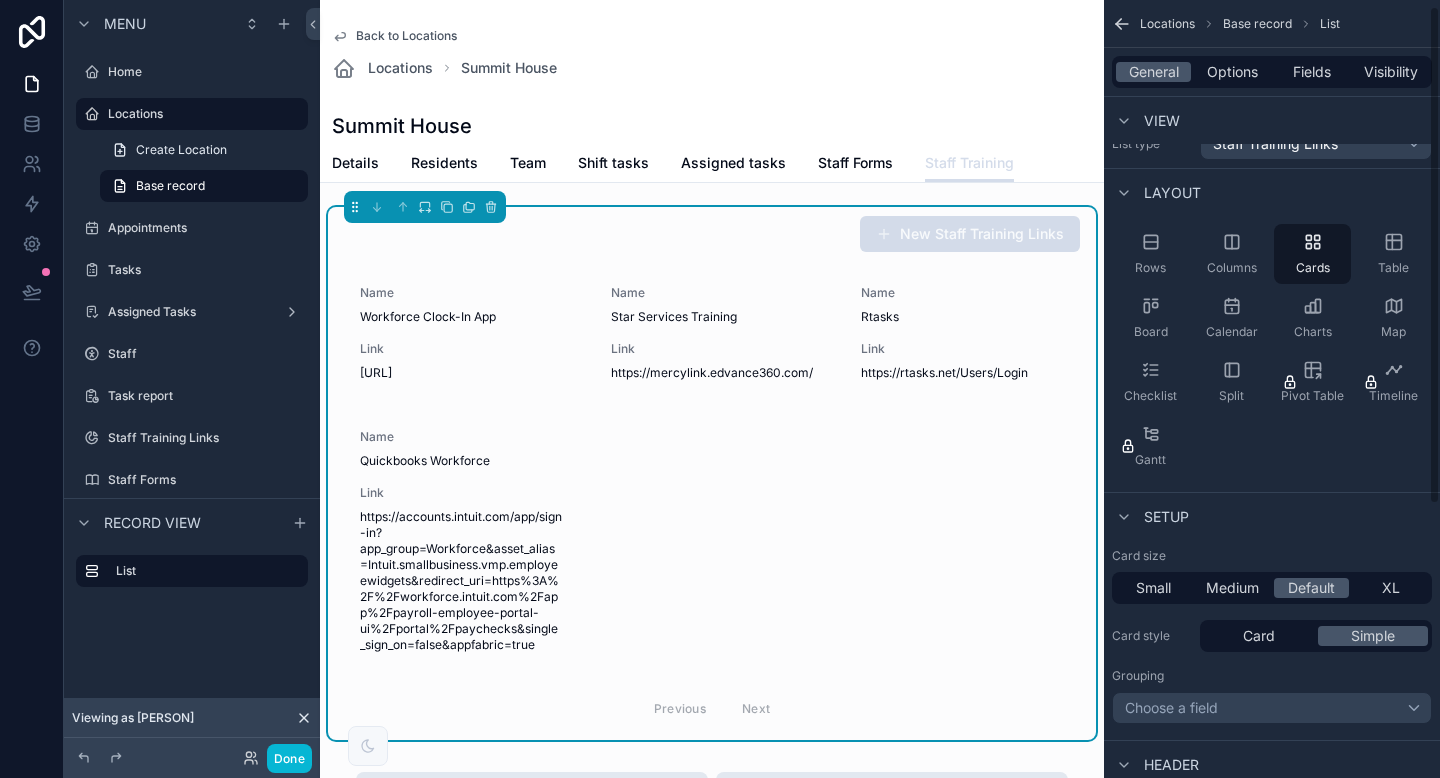 scroll, scrollTop: 0, scrollLeft: 0, axis: both 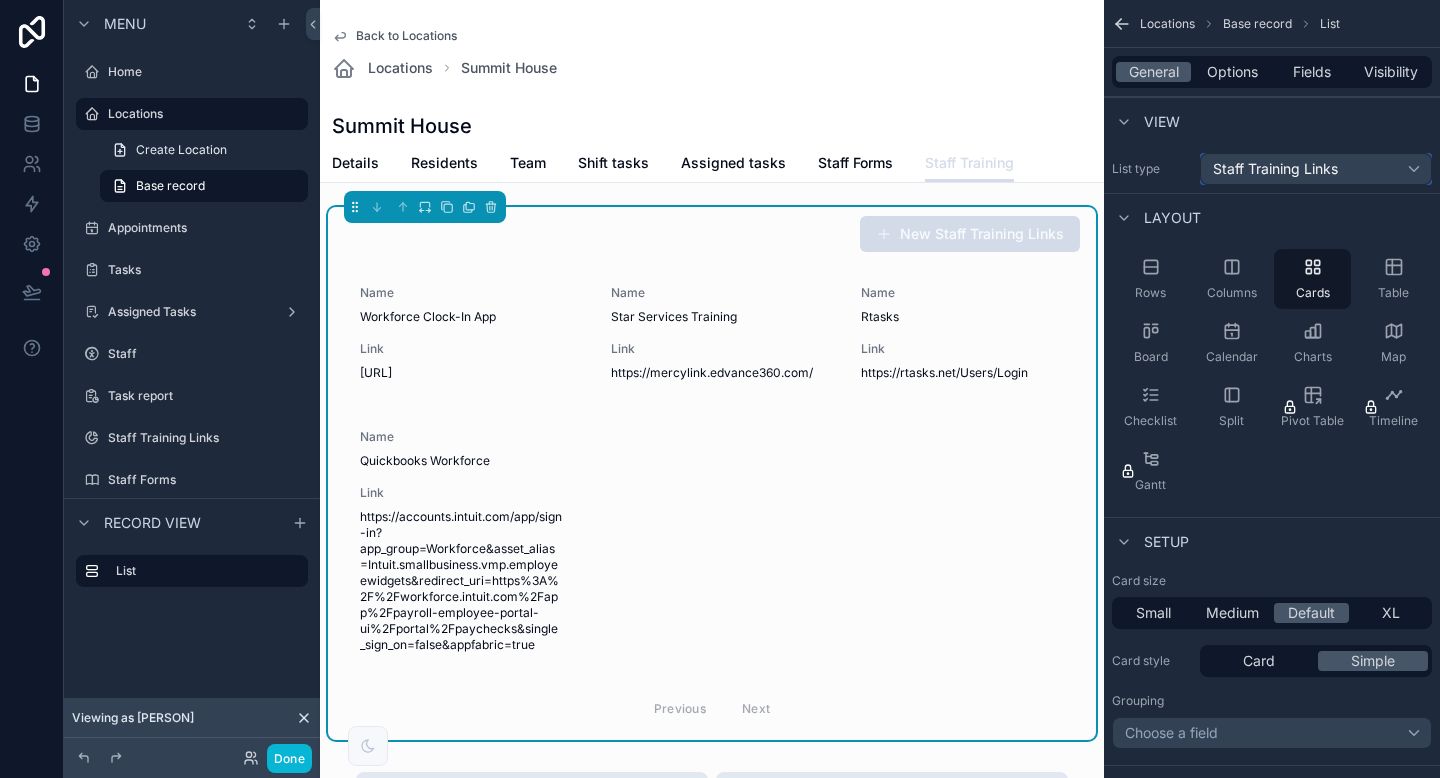 click on "Staff Training Links" at bounding box center [1316, 169] 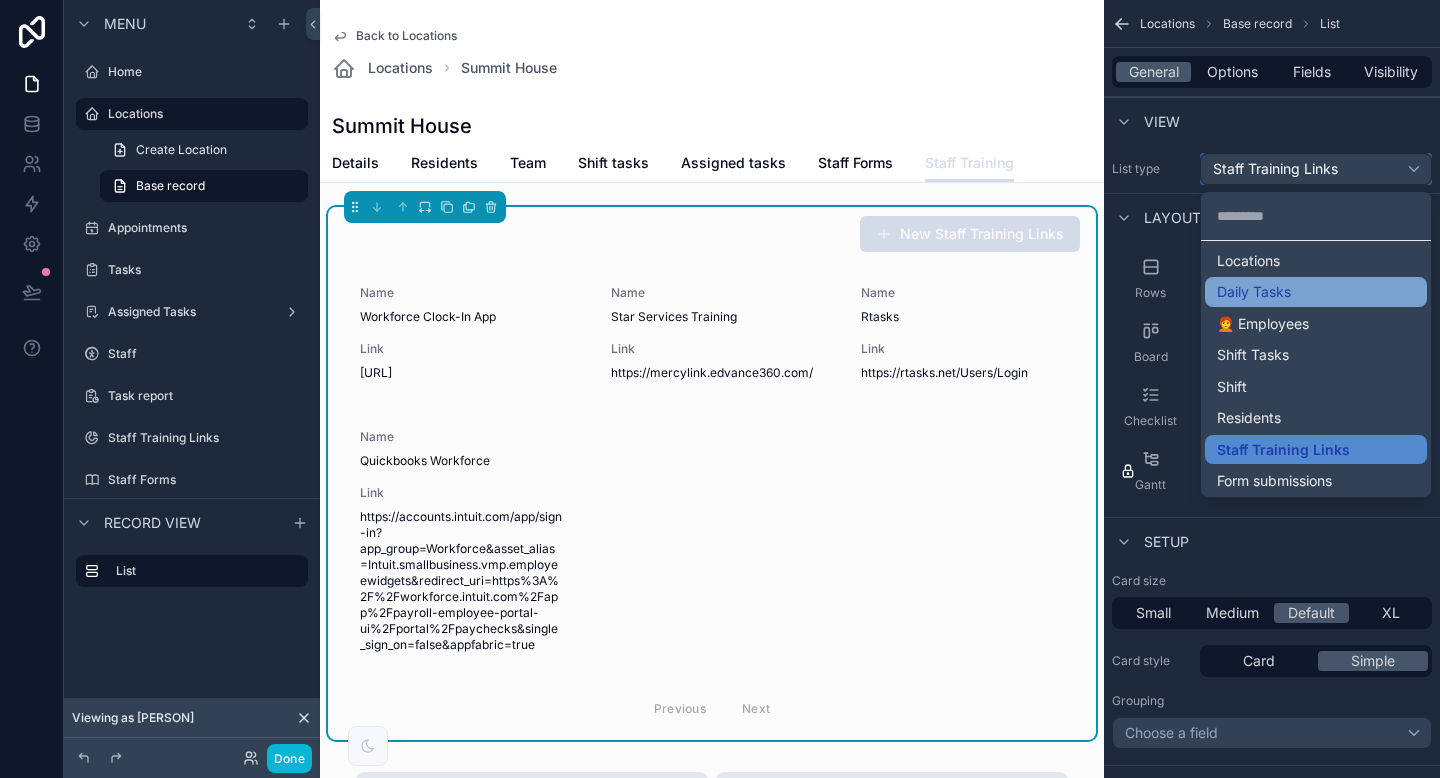 scroll, scrollTop: 105, scrollLeft: 0, axis: vertical 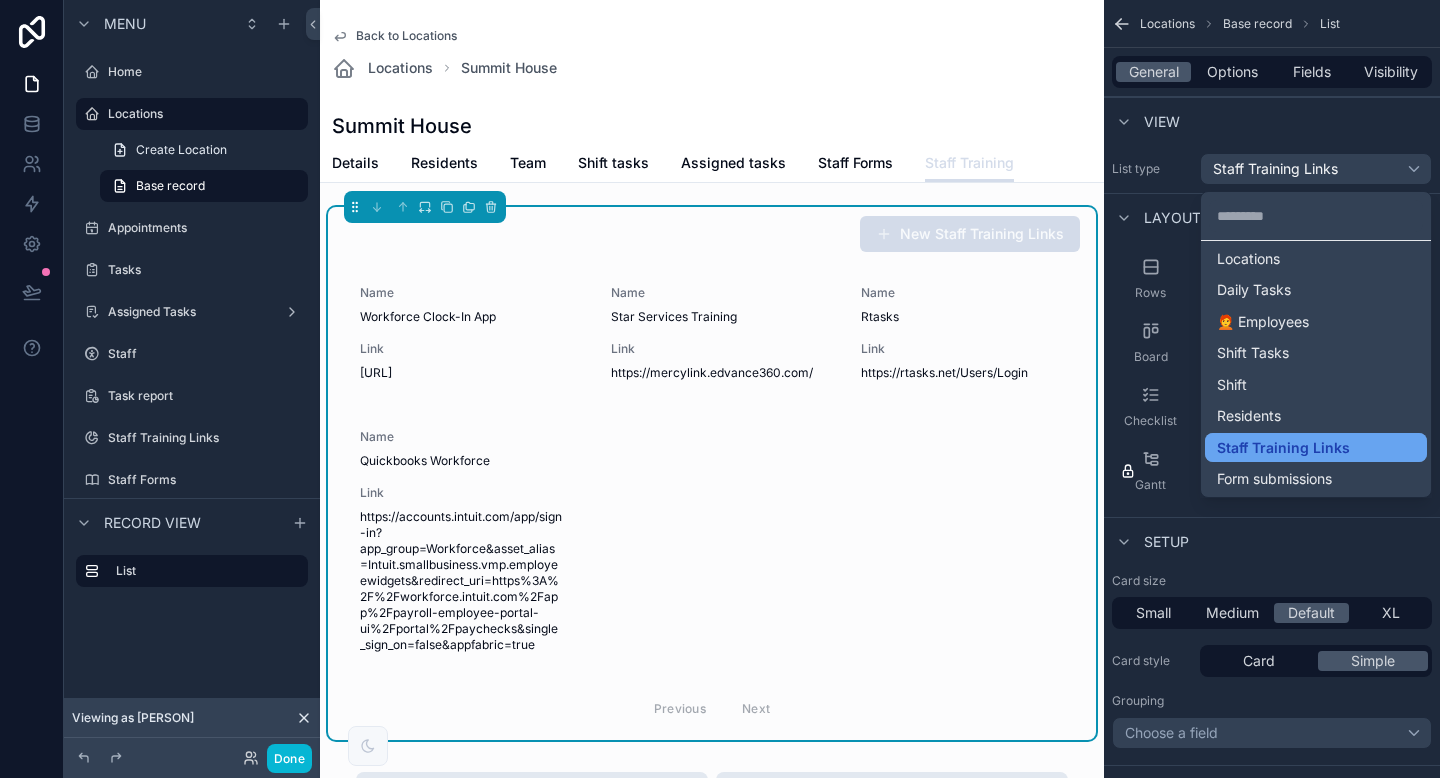 click on "Staff Training Links" at bounding box center [1316, 448] 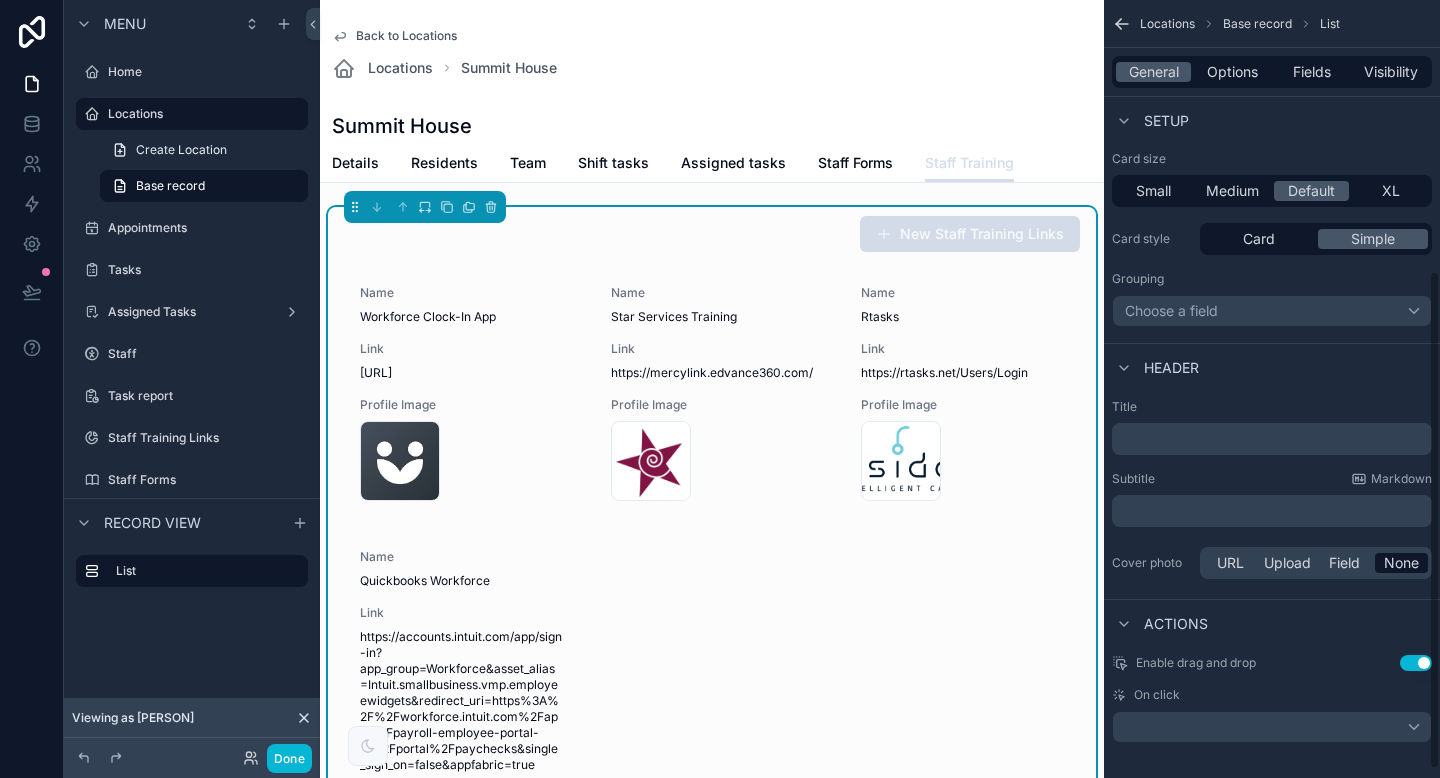 scroll, scrollTop: 435, scrollLeft: 0, axis: vertical 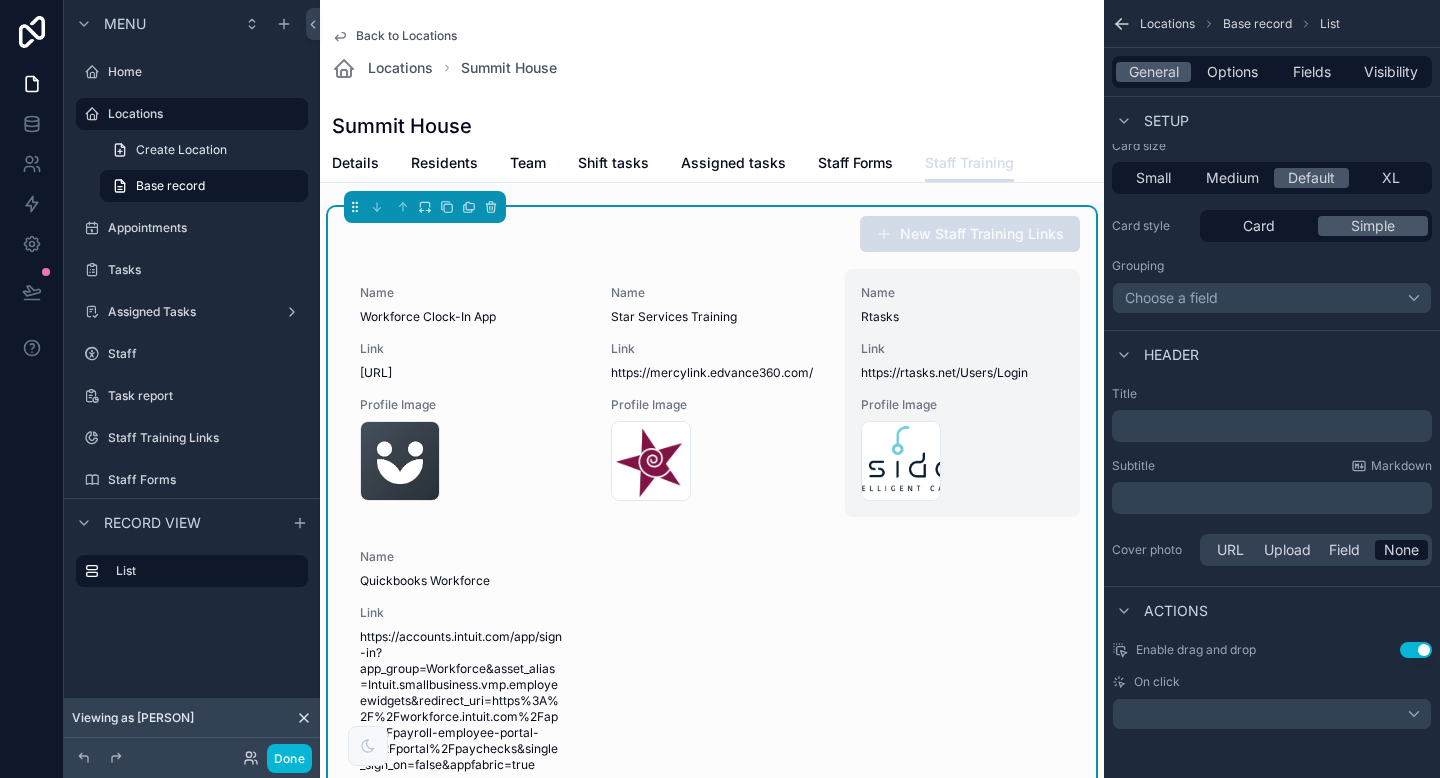 click on "Name Rtasks Link https://rtasks.net/Users/Login Profile Image logo-(1) .png" at bounding box center (962, 393) 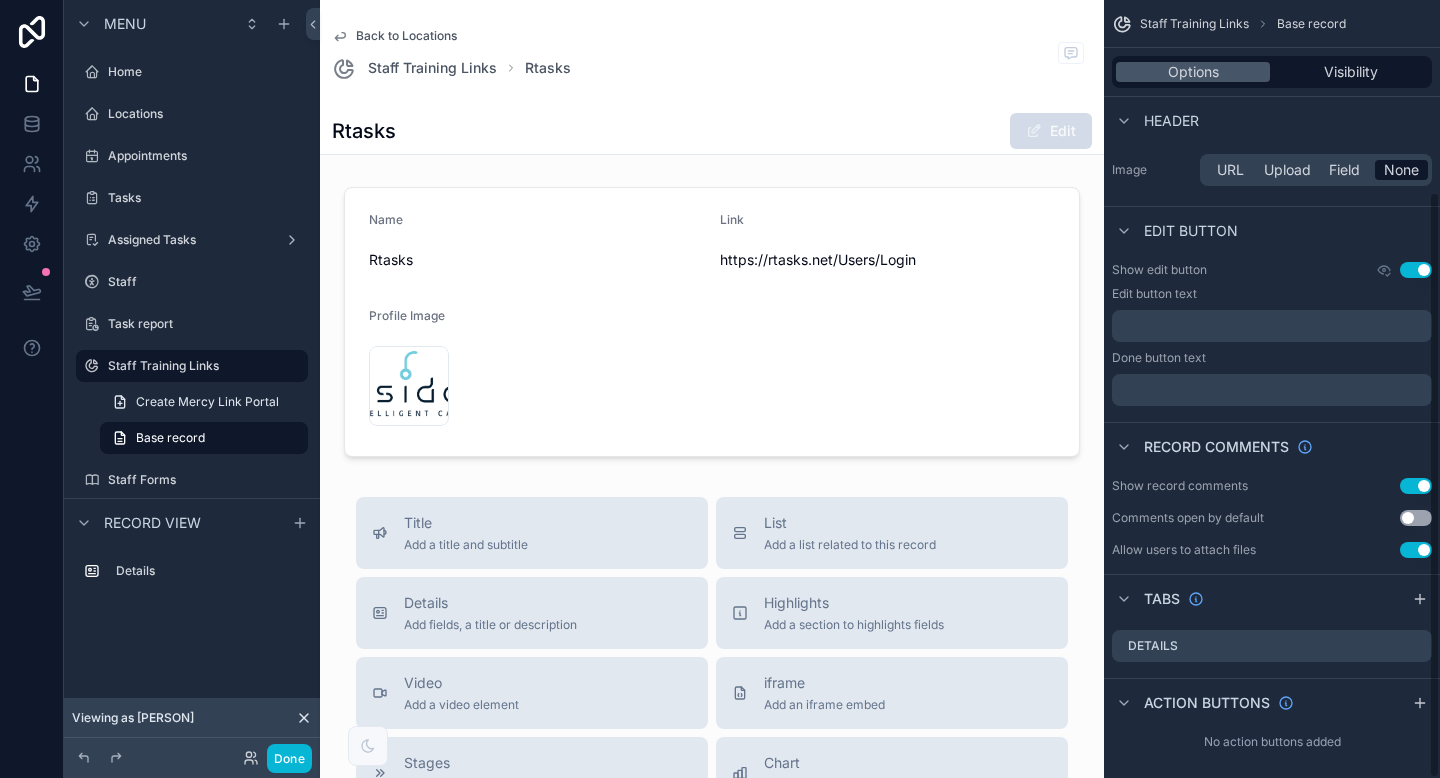 scroll, scrollTop: 254, scrollLeft: 0, axis: vertical 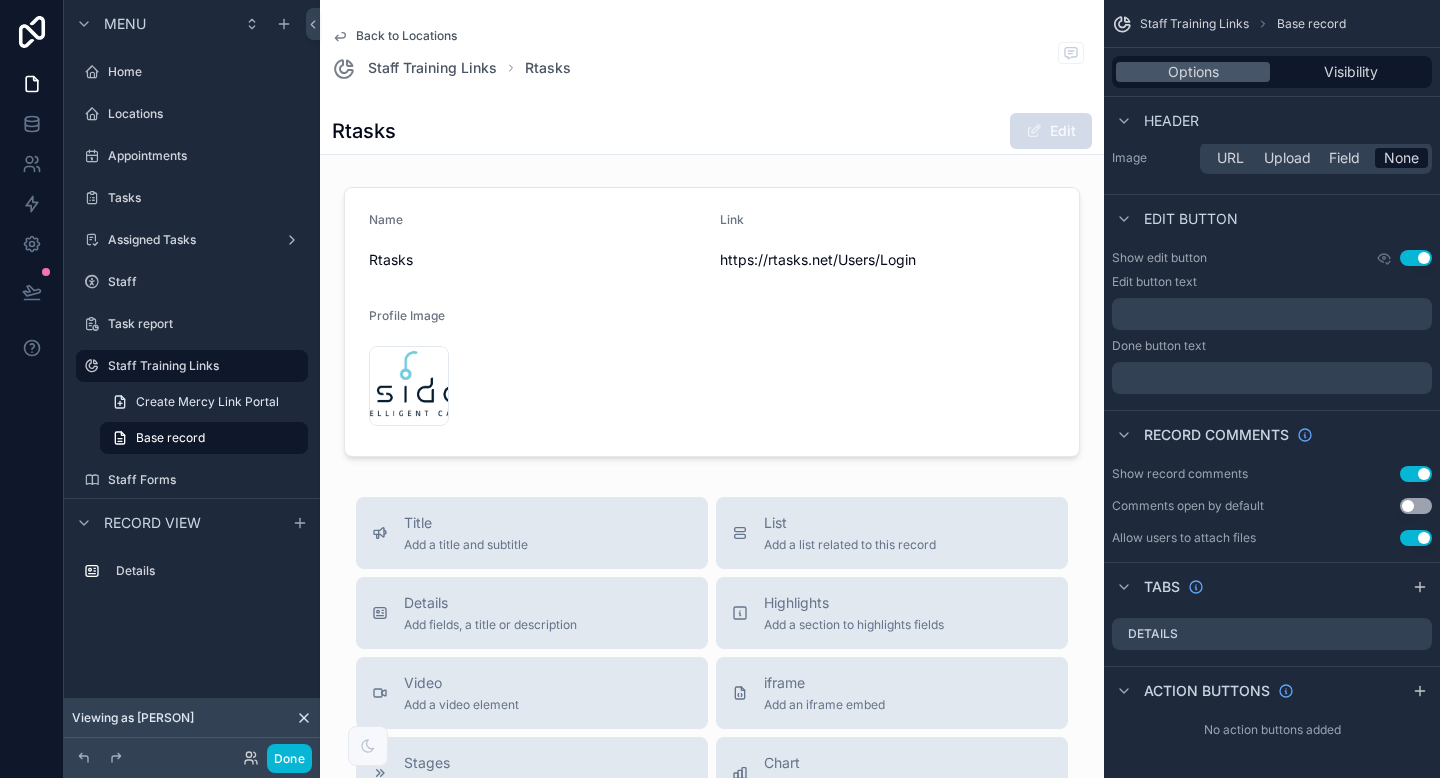 click on "Use setting" at bounding box center [1416, 474] 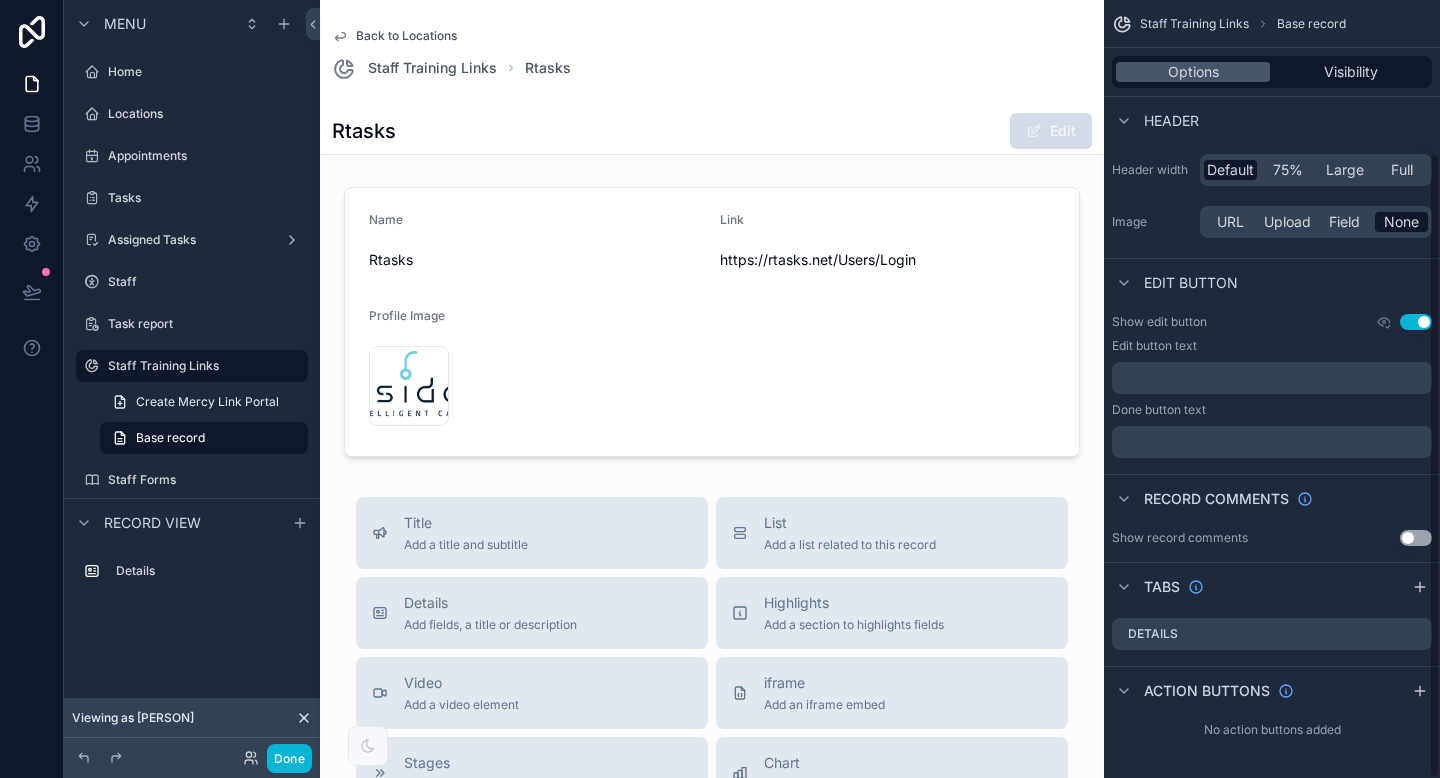 click on "Use setting" at bounding box center [1416, 538] 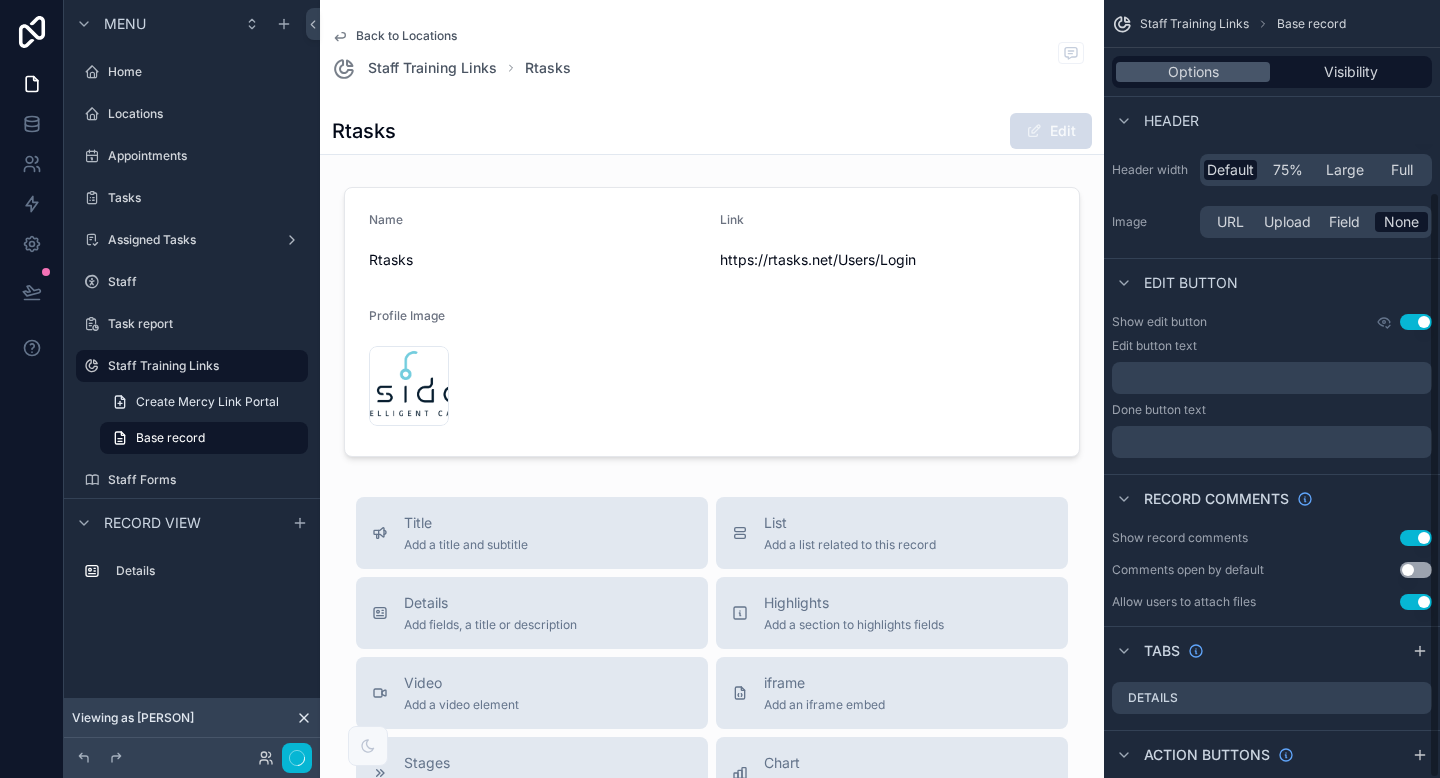 scroll, scrollTop: 254, scrollLeft: 0, axis: vertical 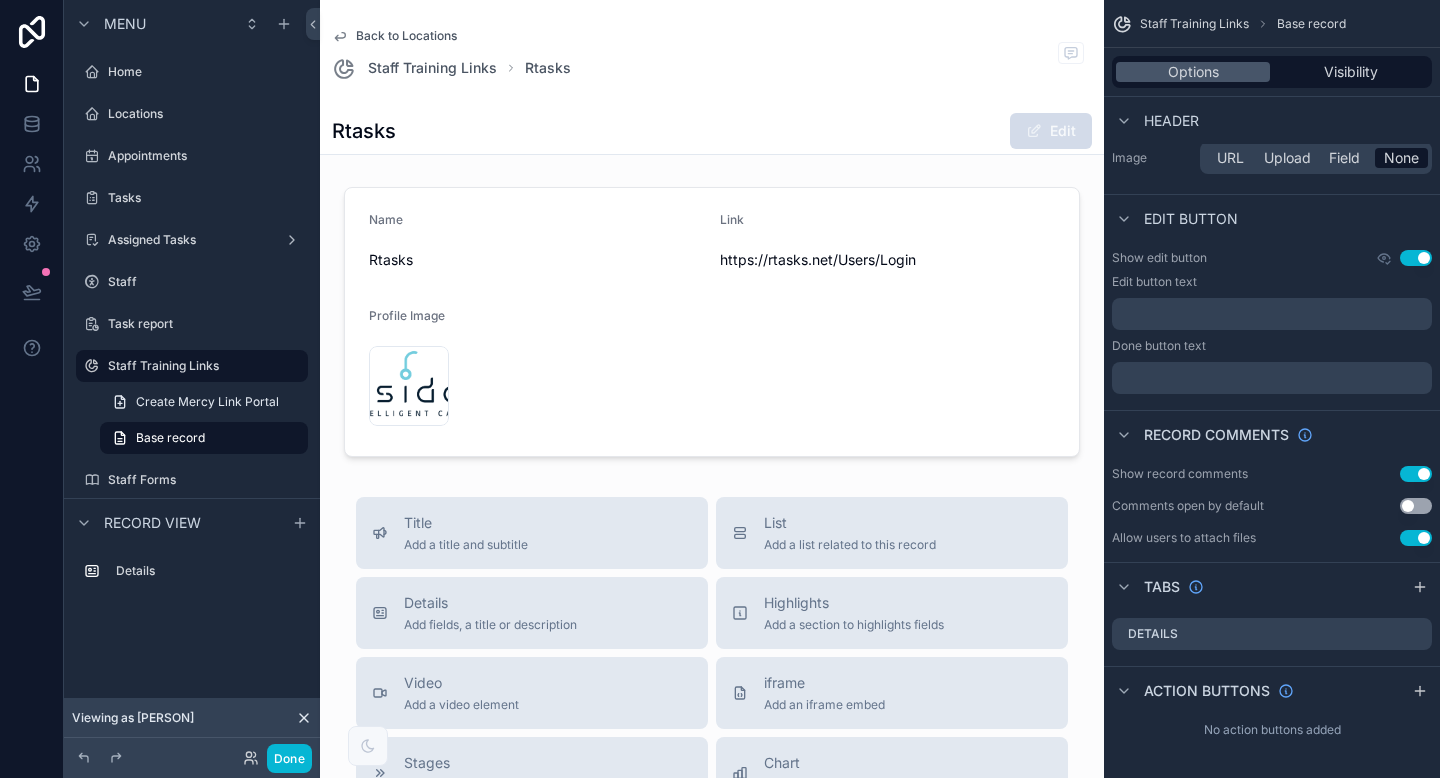 click on "Use setting" at bounding box center [1416, 538] 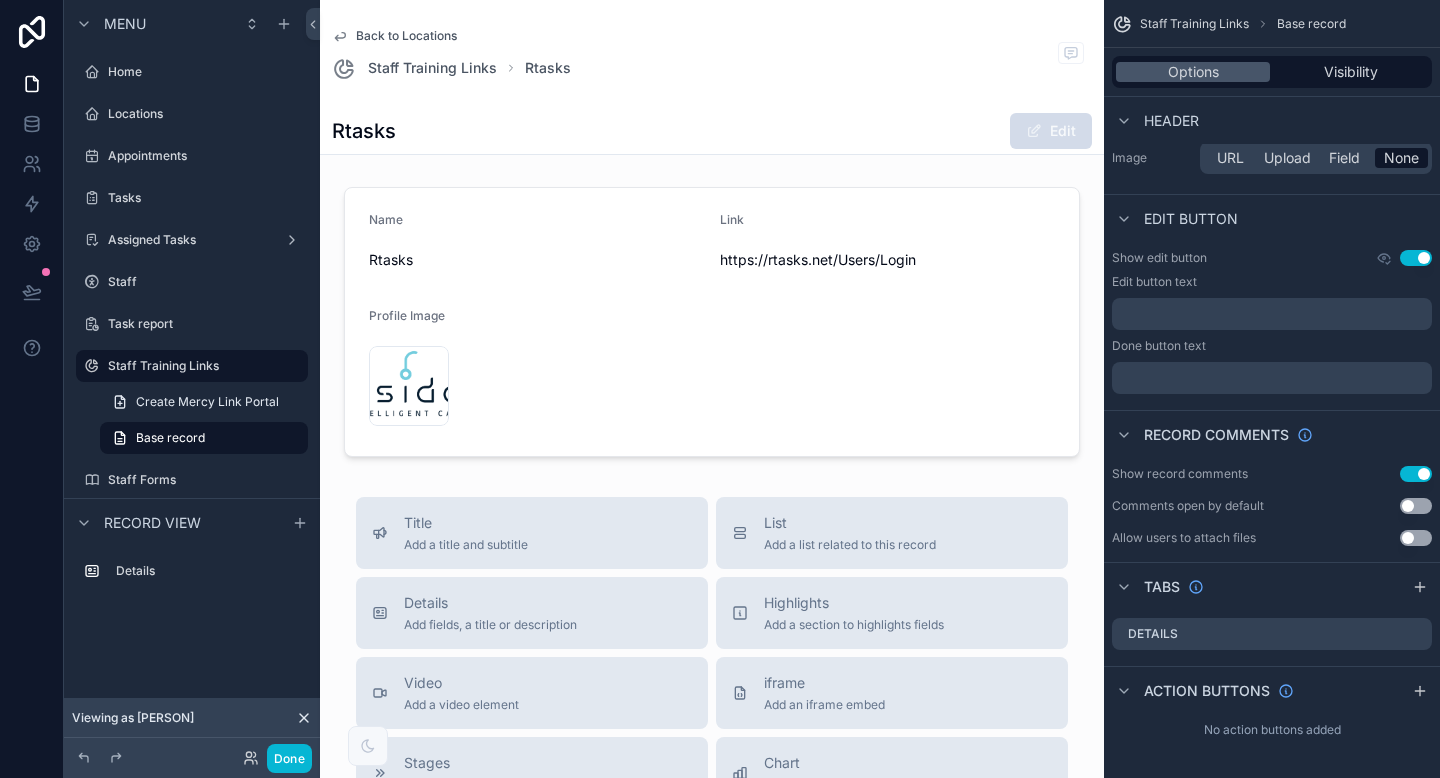 click on "Use setting" at bounding box center (1416, 538) 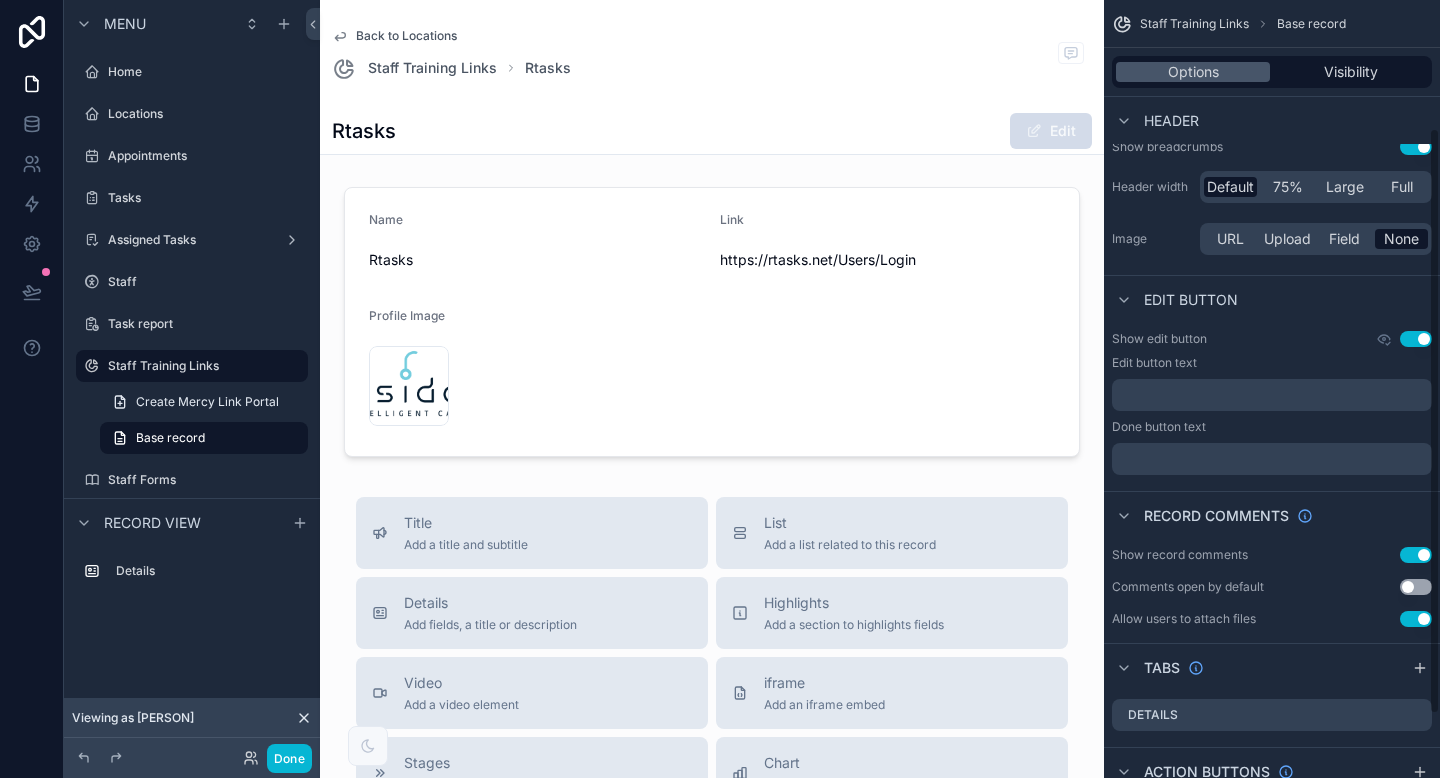scroll, scrollTop: 169, scrollLeft: 0, axis: vertical 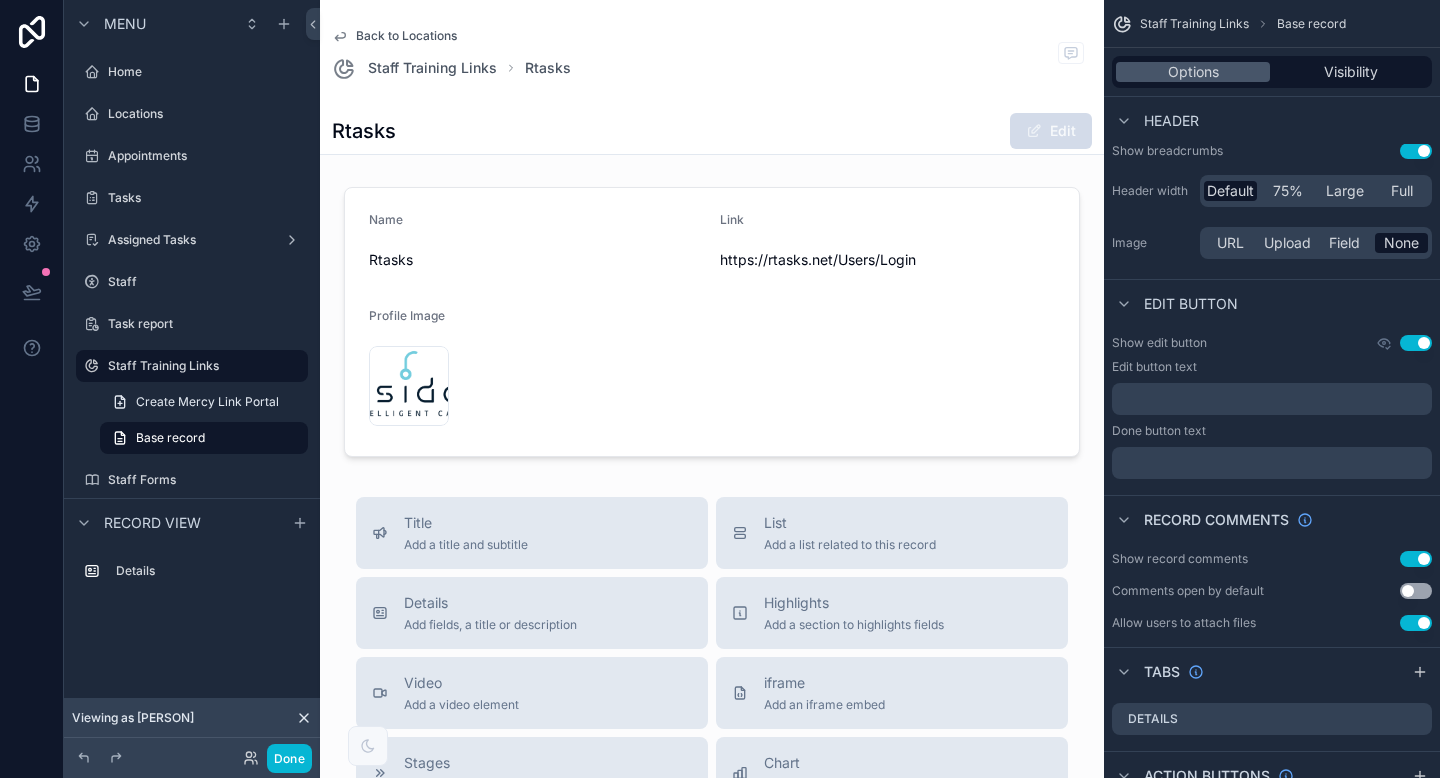 click on "Use setting" at bounding box center (1416, 343) 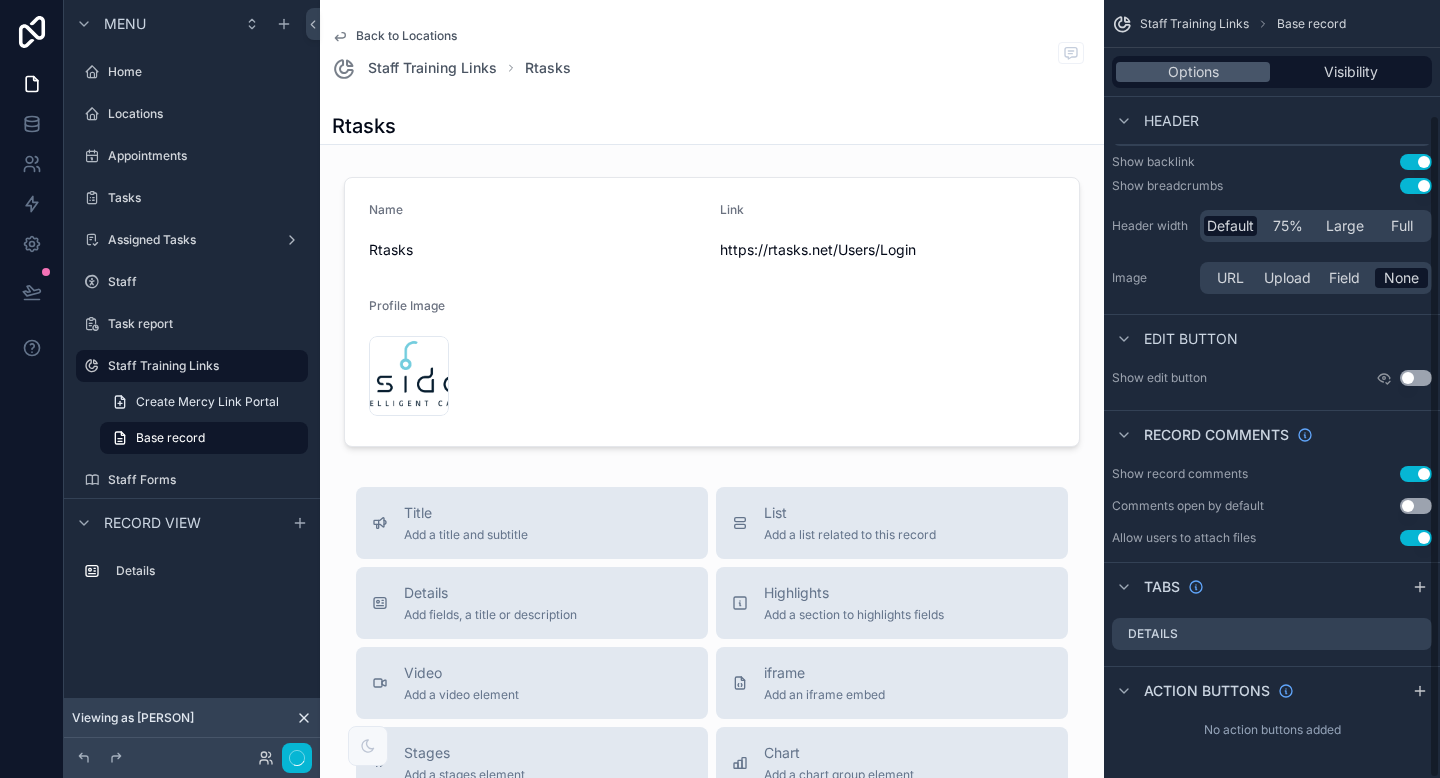 scroll, scrollTop: 134, scrollLeft: 0, axis: vertical 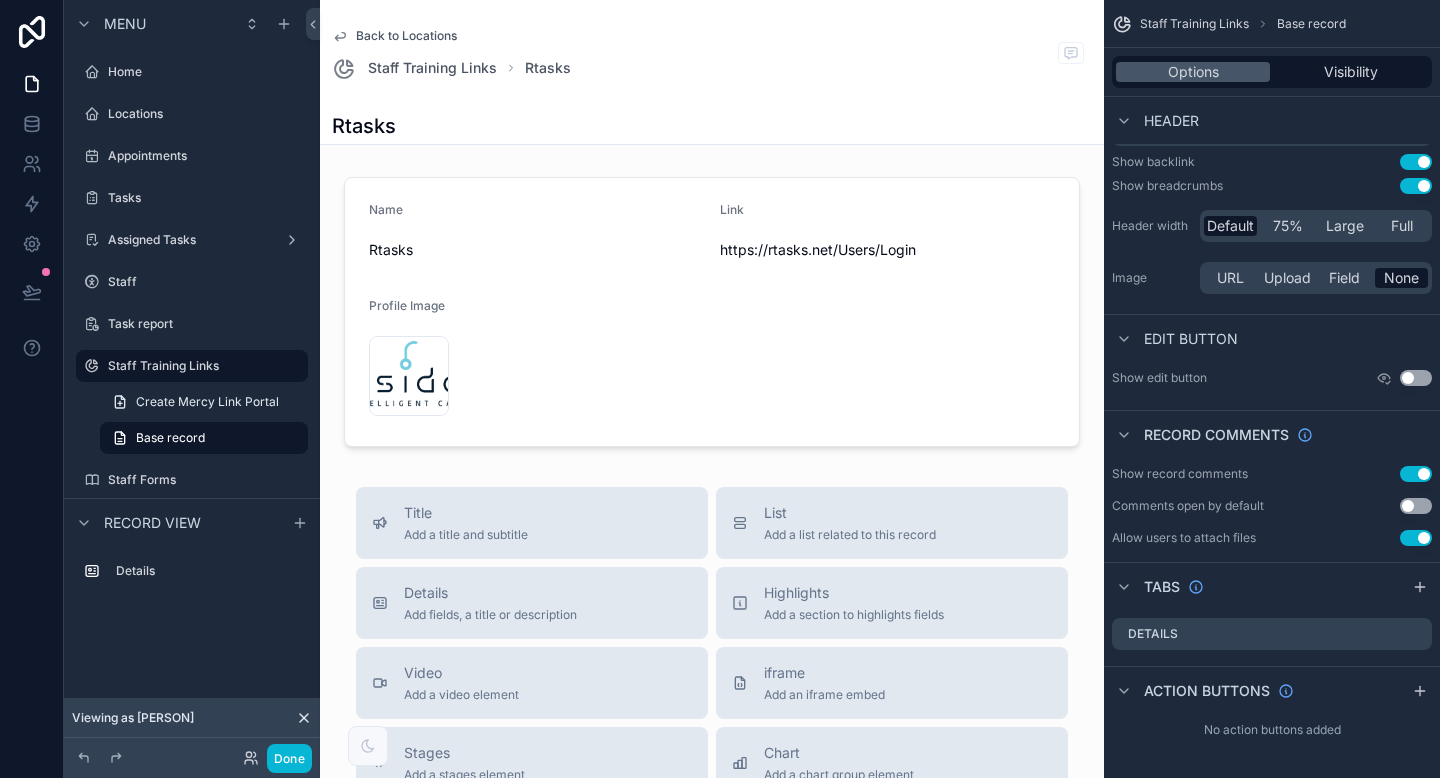 click on "Use setting" at bounding box center [1416, 378] 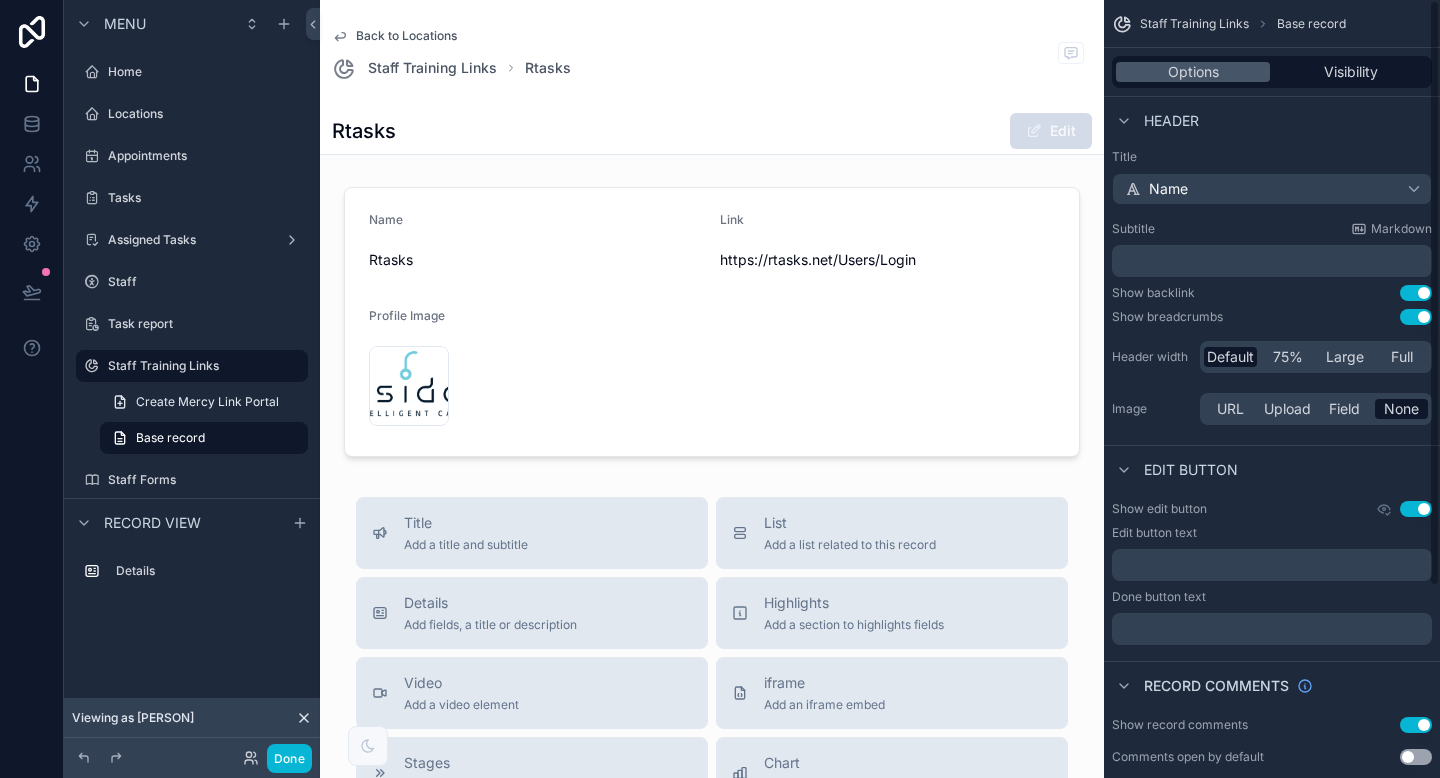 scroll, scrollTop: 0, scrollLeft: 0, axis: both 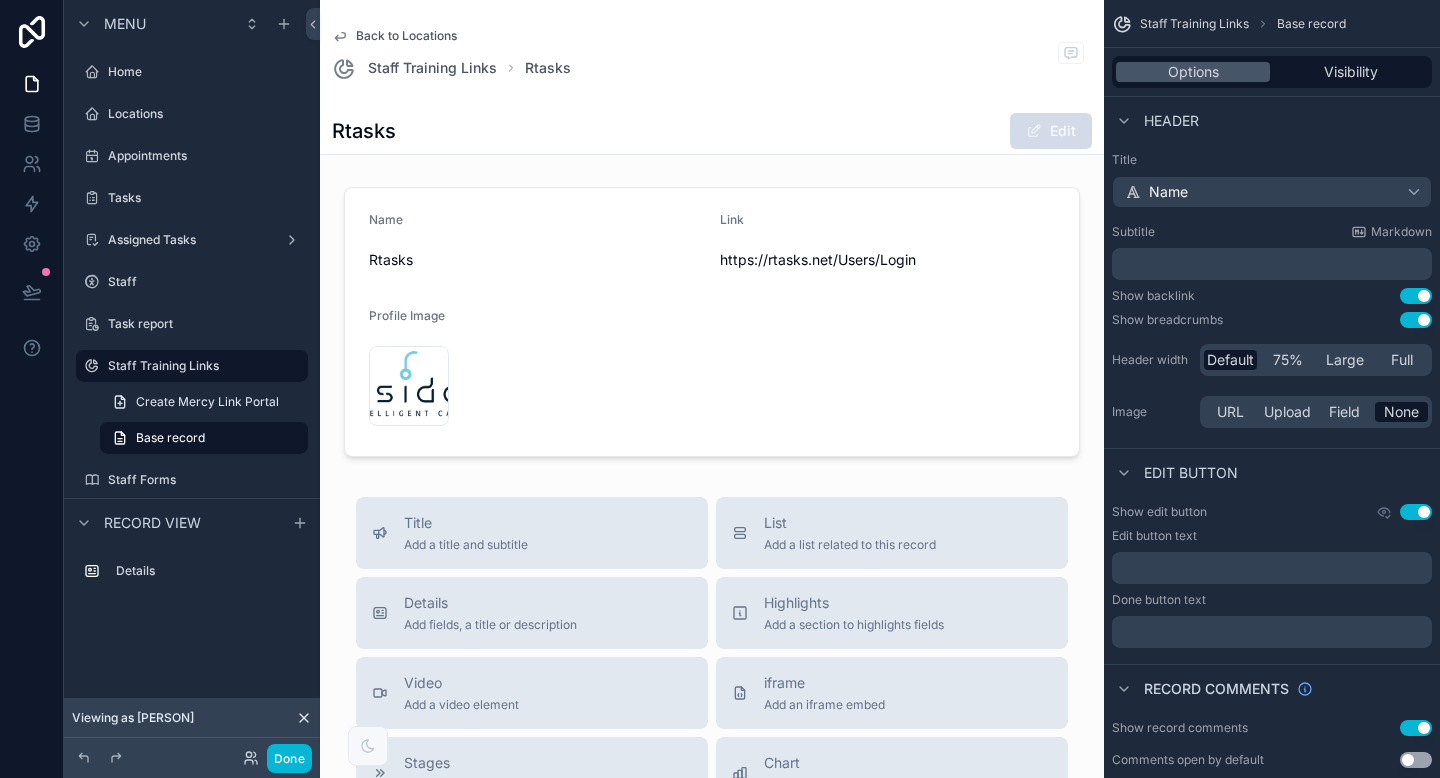 click on "Use setting" at bounding box center [1416, 296] 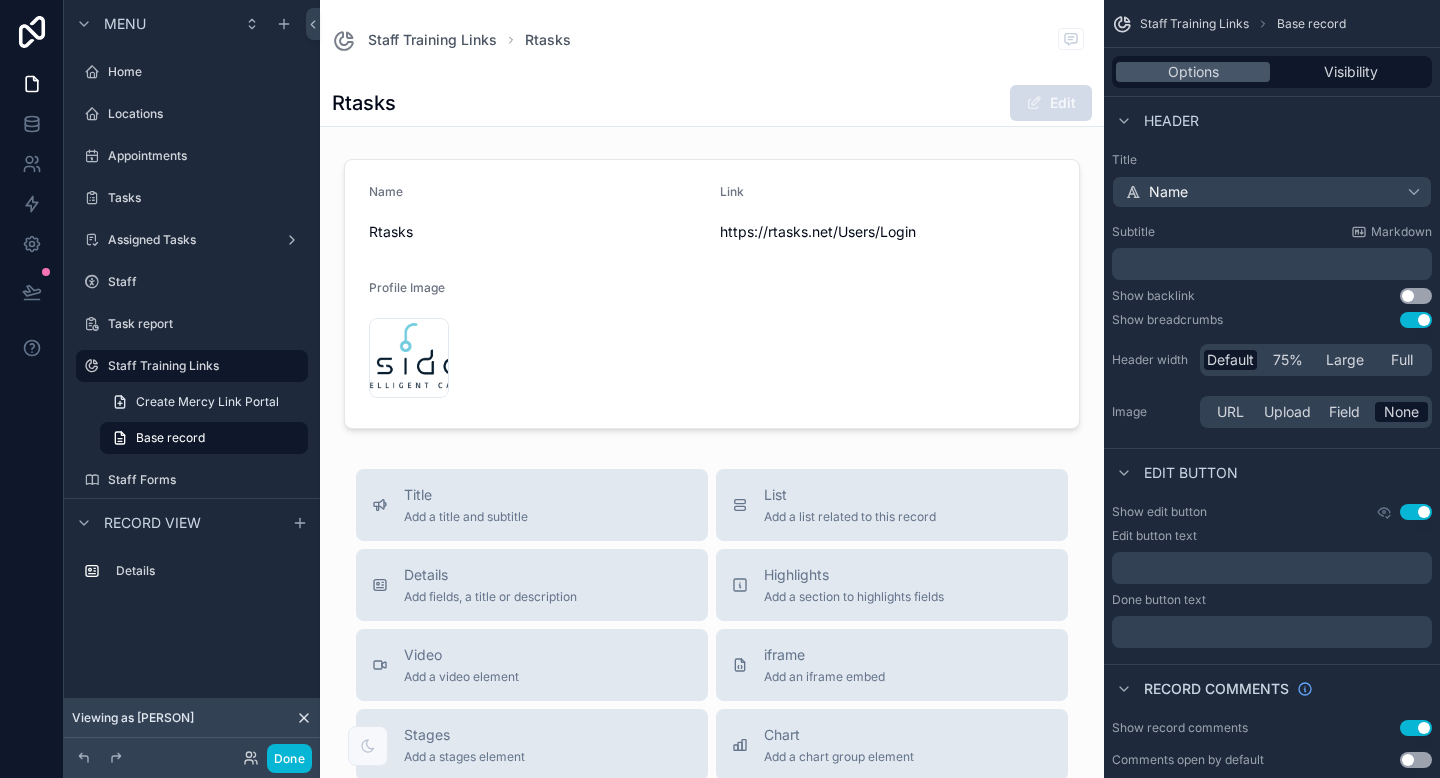 click on "Use setting" at bounding box center [1416, 320] 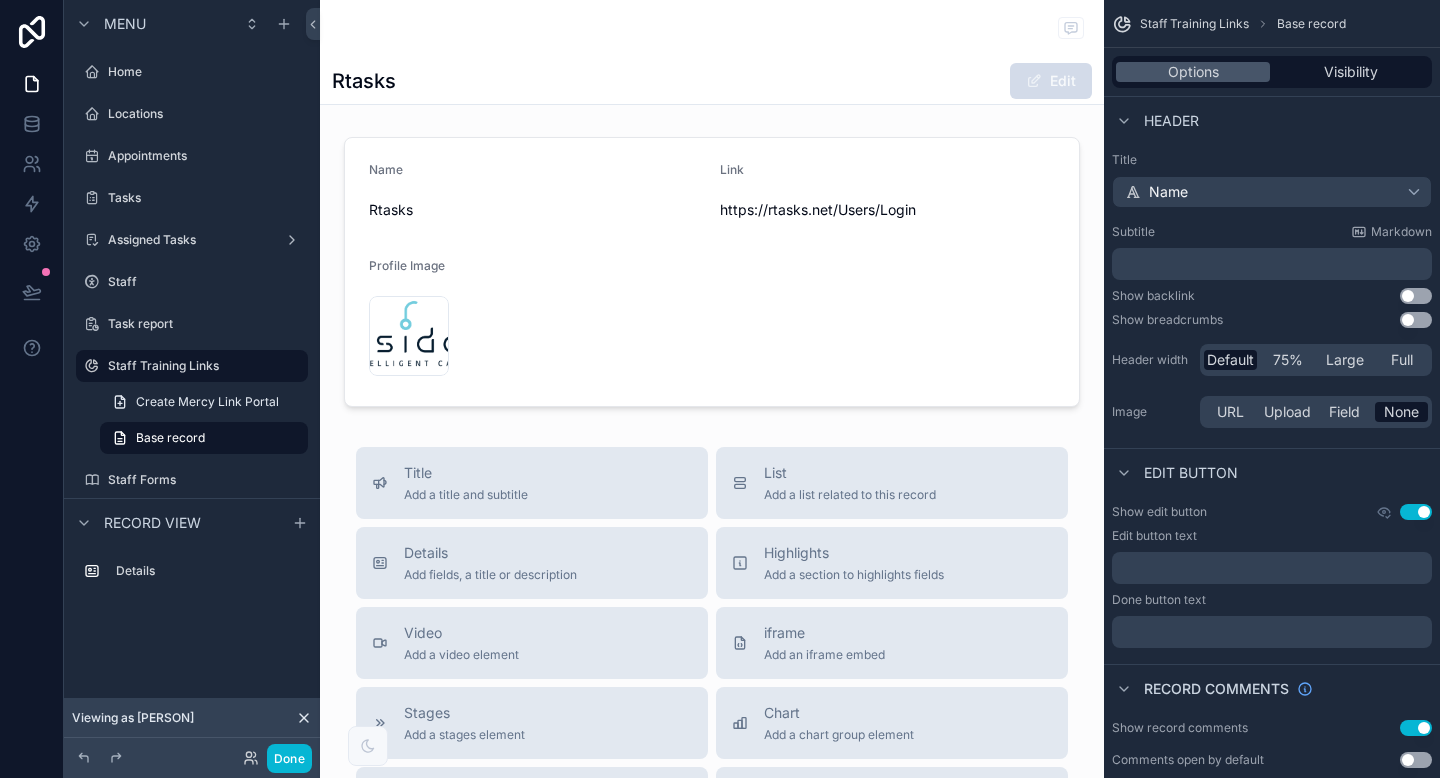 click on "Use setting" at bounding box center (1416, 296) 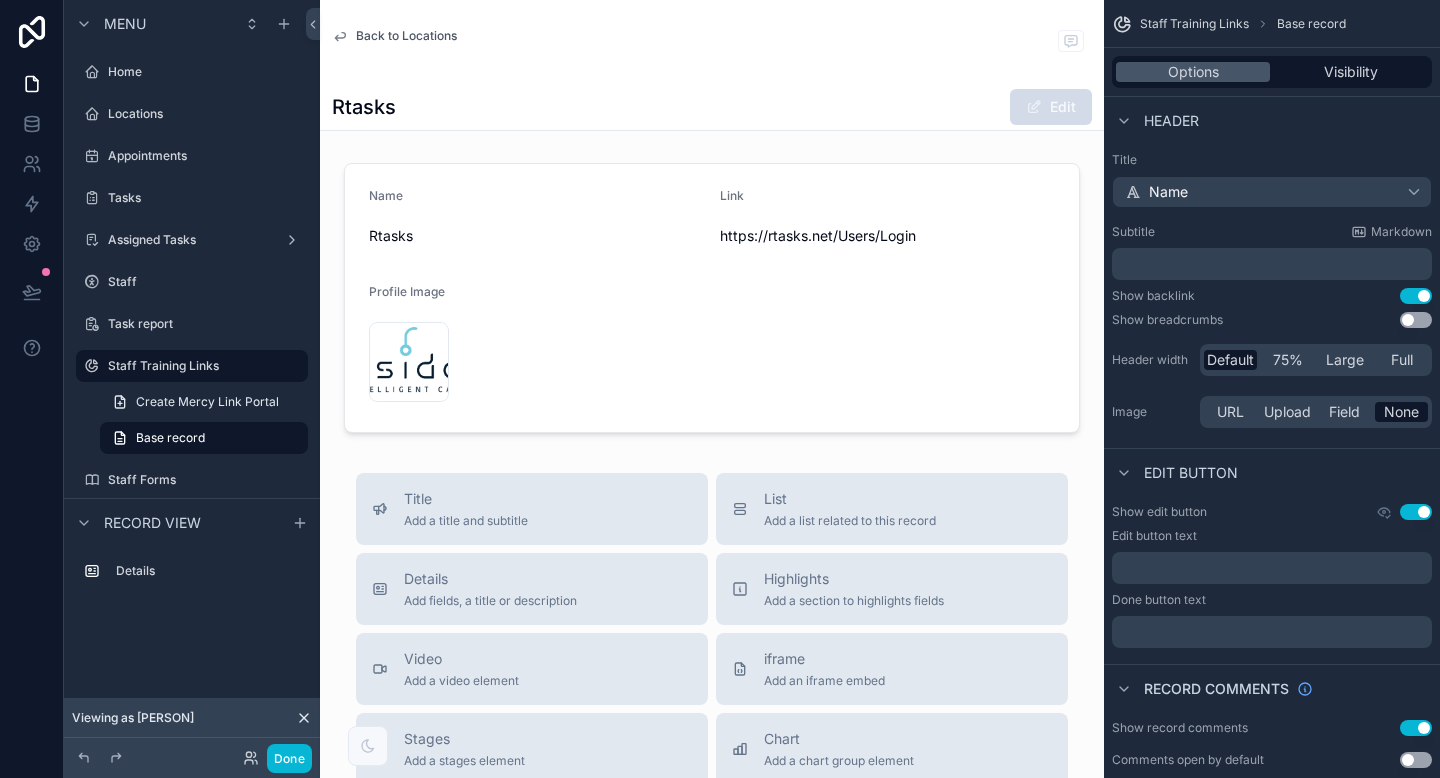 click on "Use setting" at bounding box center (1416, 320) 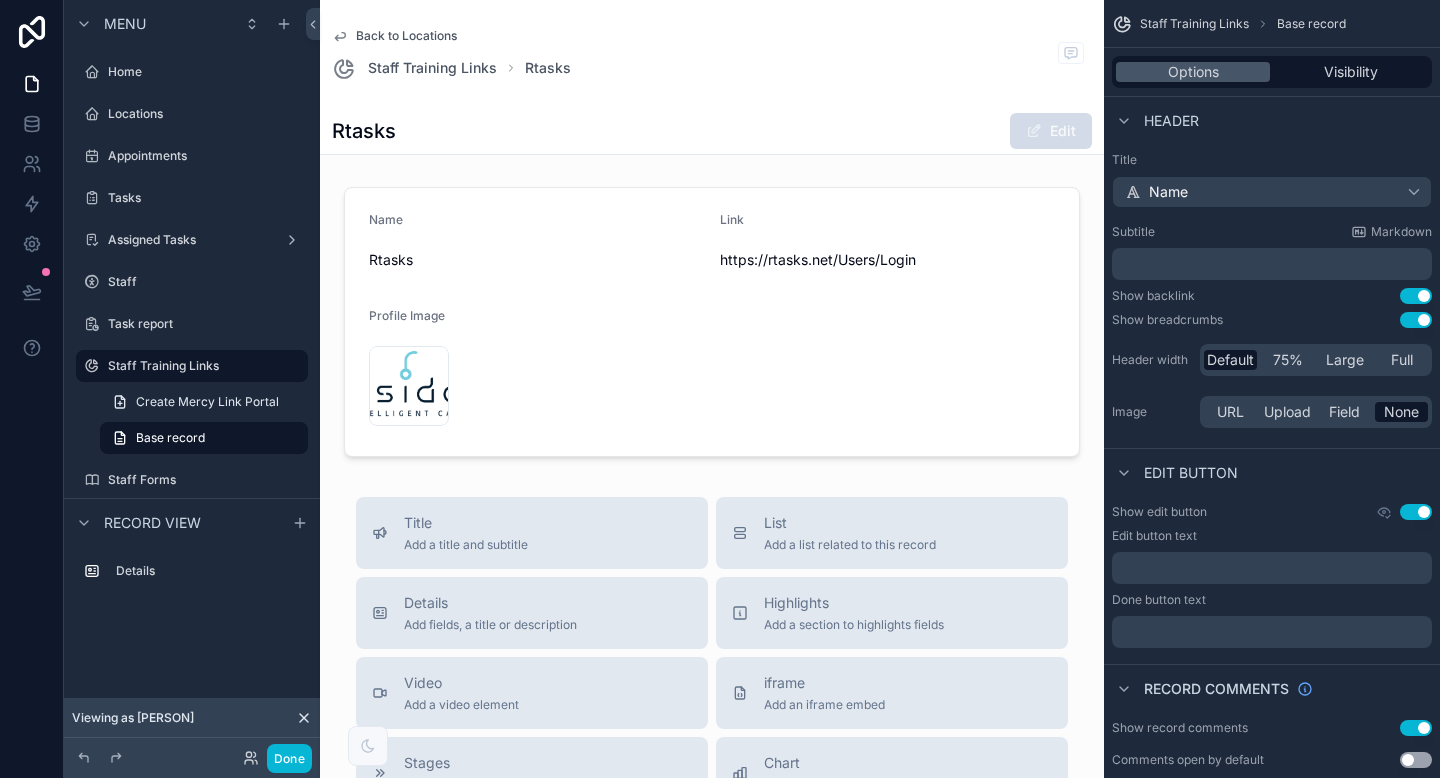 click on "Use setting" at bounding box center [1416, 320] 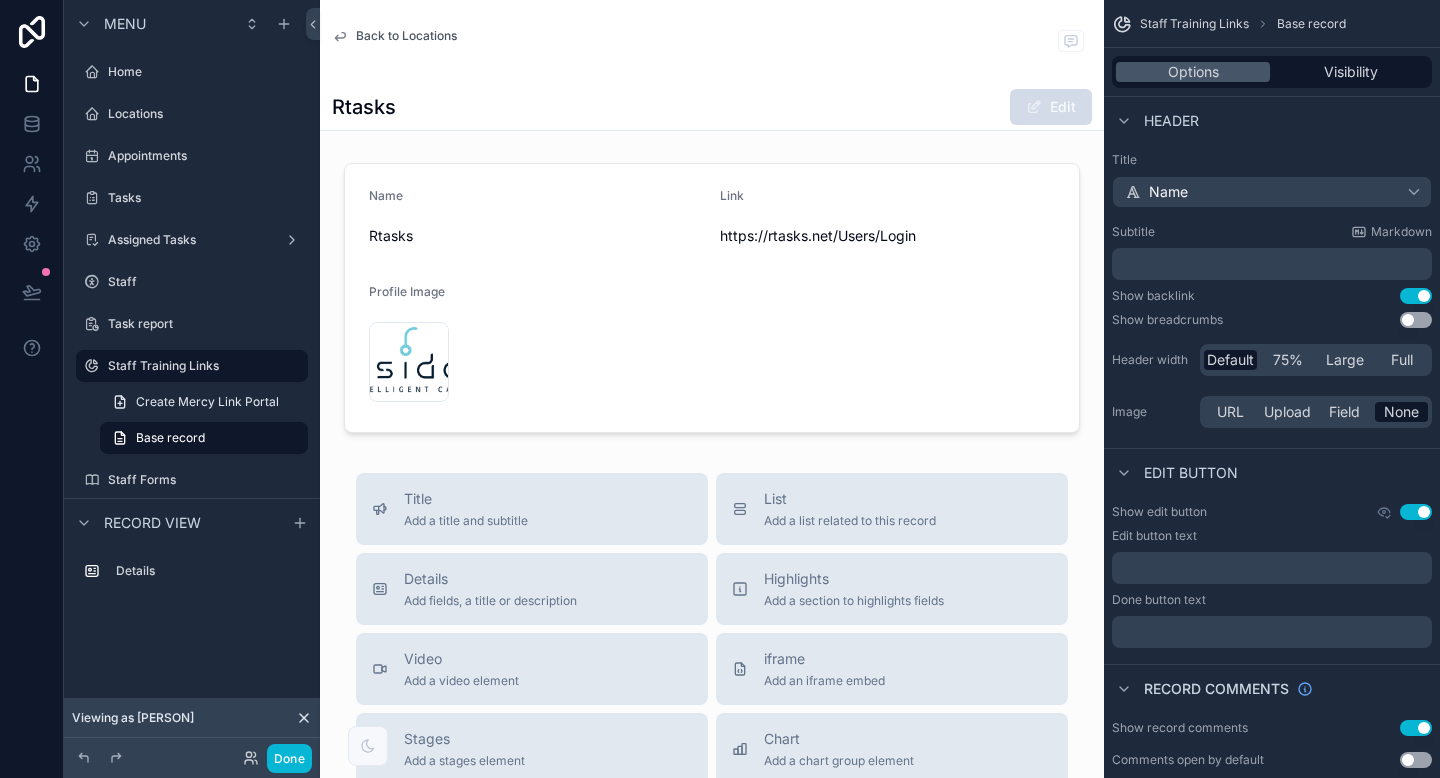 click on "Use setting" at bounding box center [1416, 320] 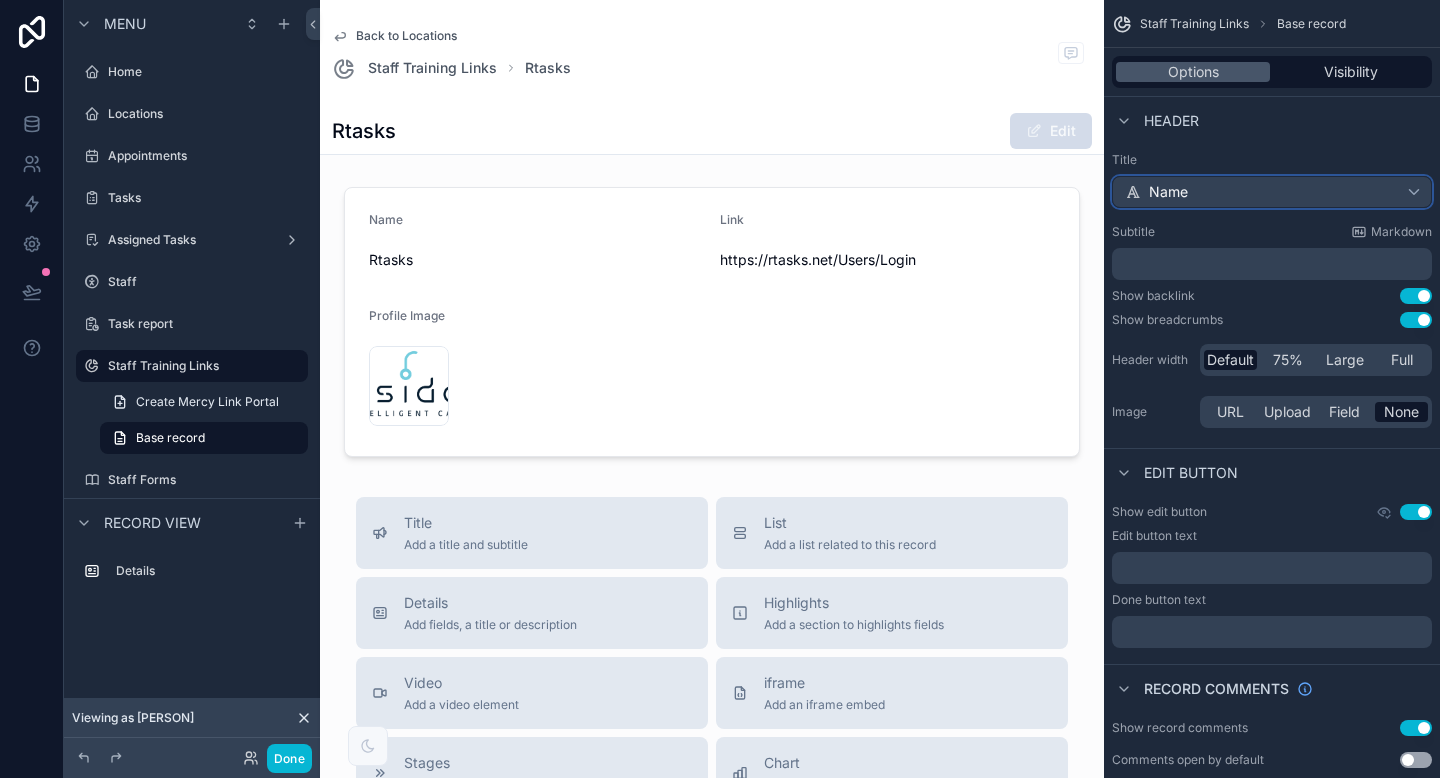 click on "Name" at bounding box center (1272, 192) 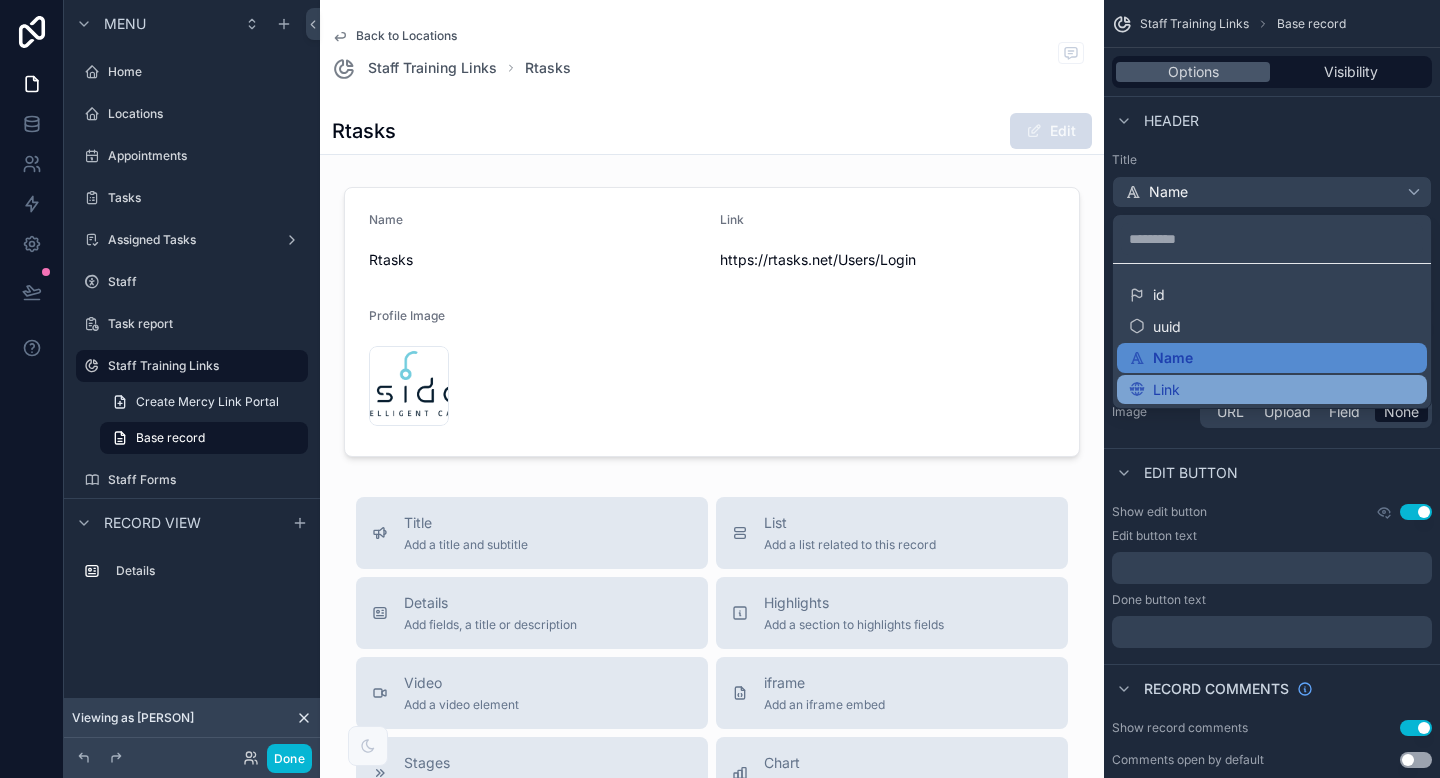 click on "Link" at bounding box center [1272, 390] 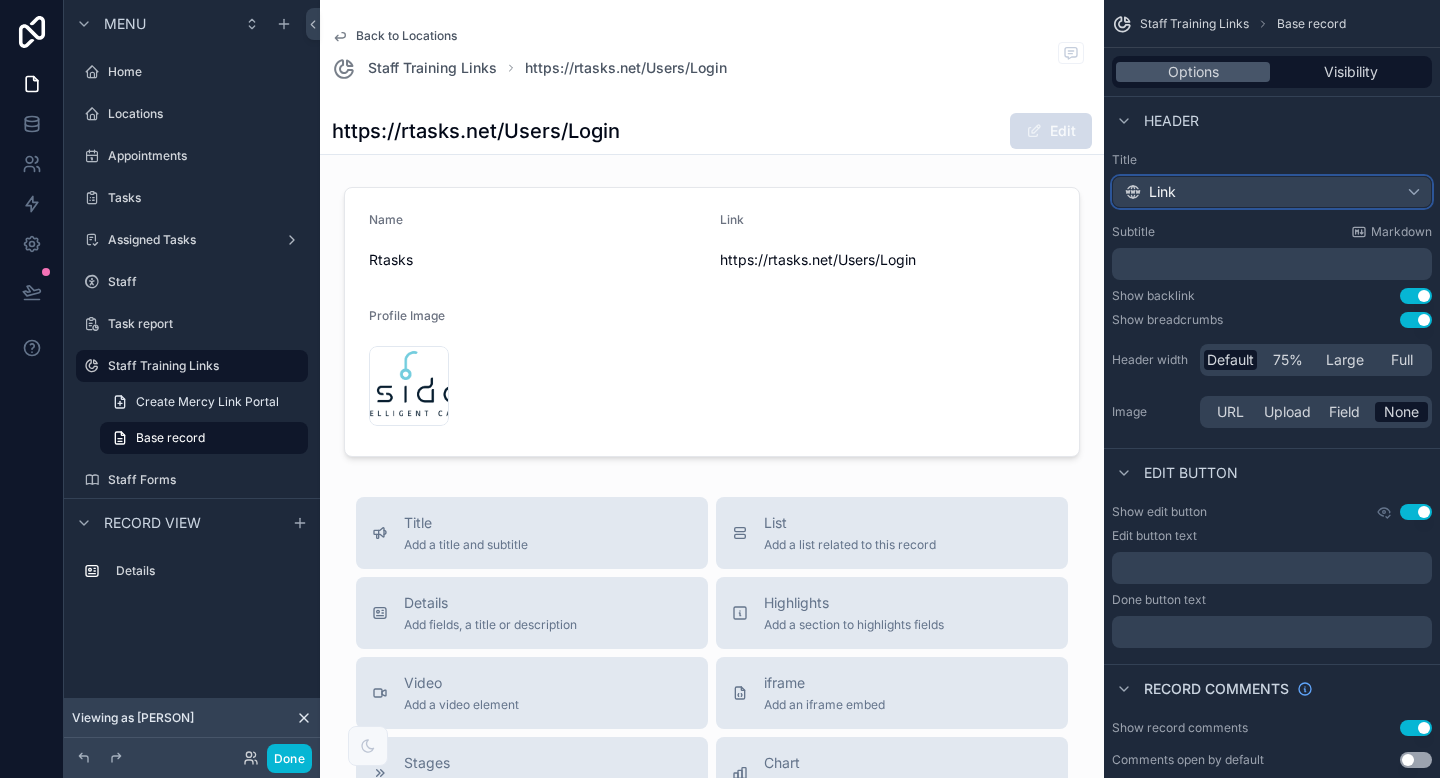 click on "Link" at bounding box center (1272, 192) 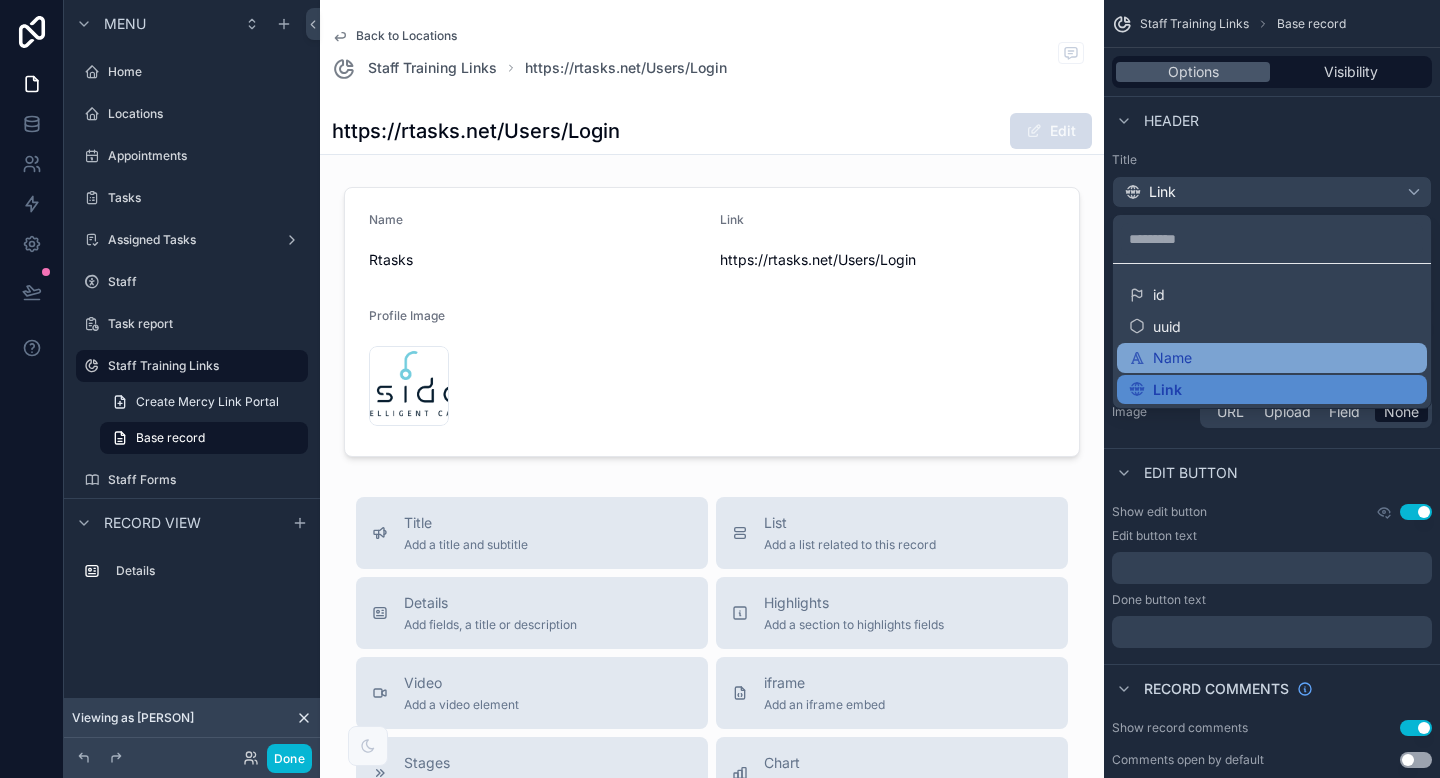 click on "Name" at bounding box center (1272, 358) 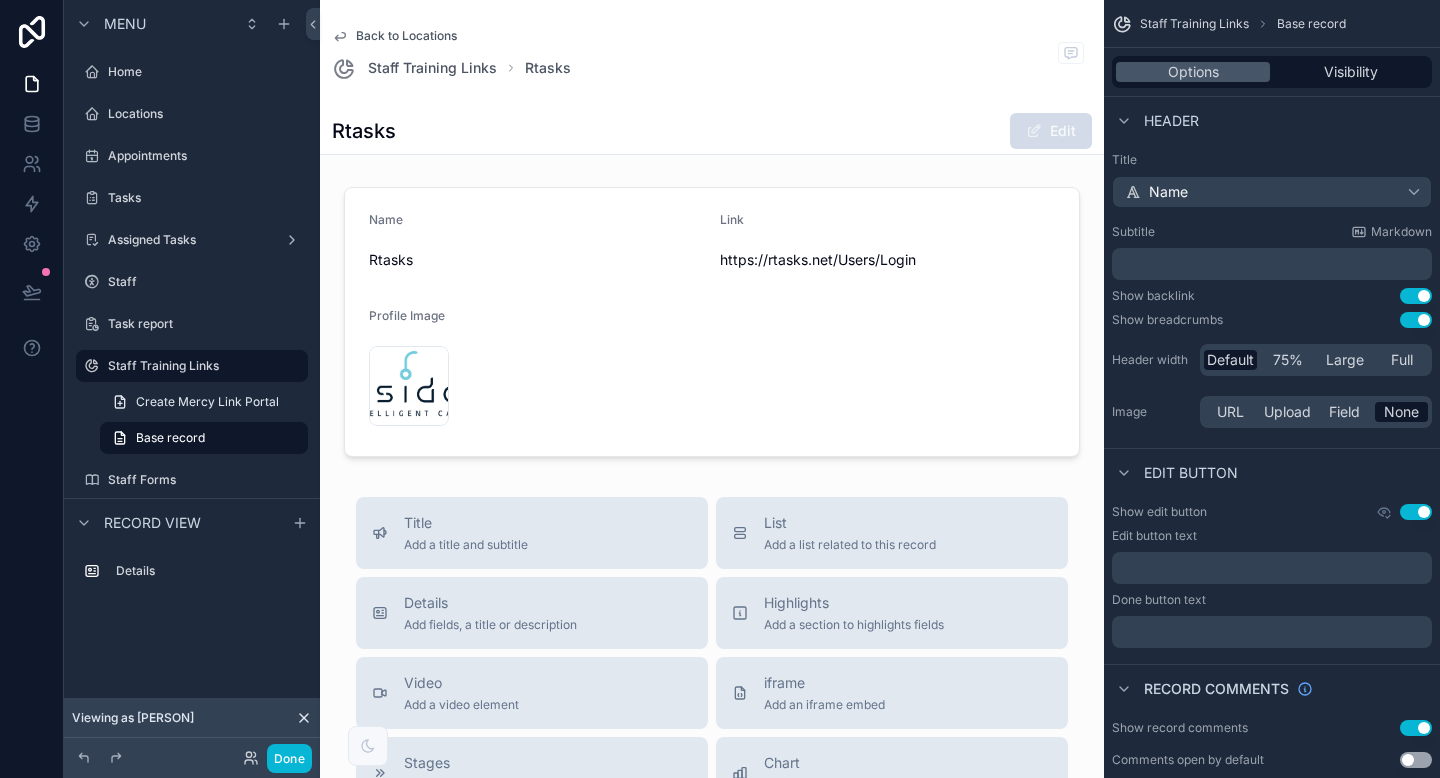 click on "Header" at bounding box center [1272, 120] 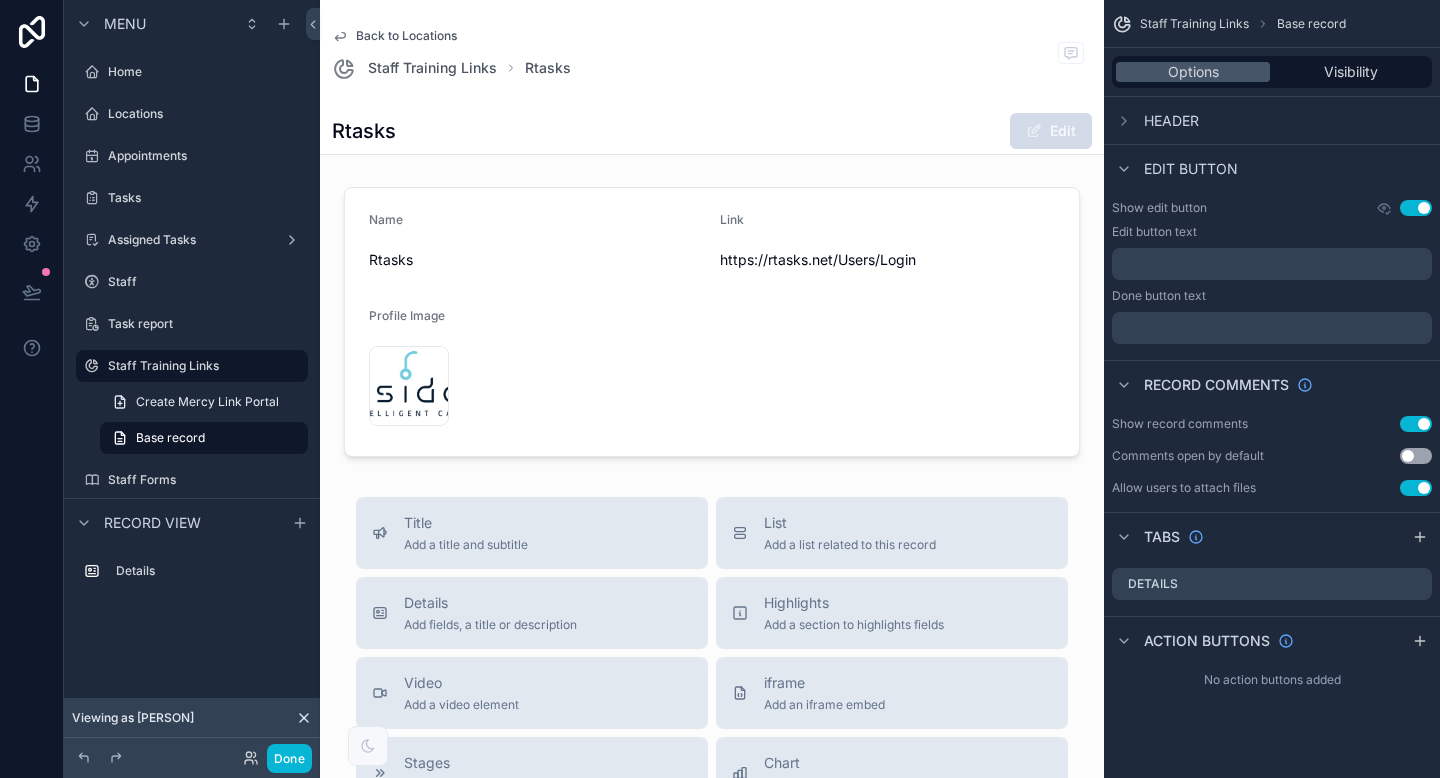 click on "﻿" at bounding box center [1272, 264] 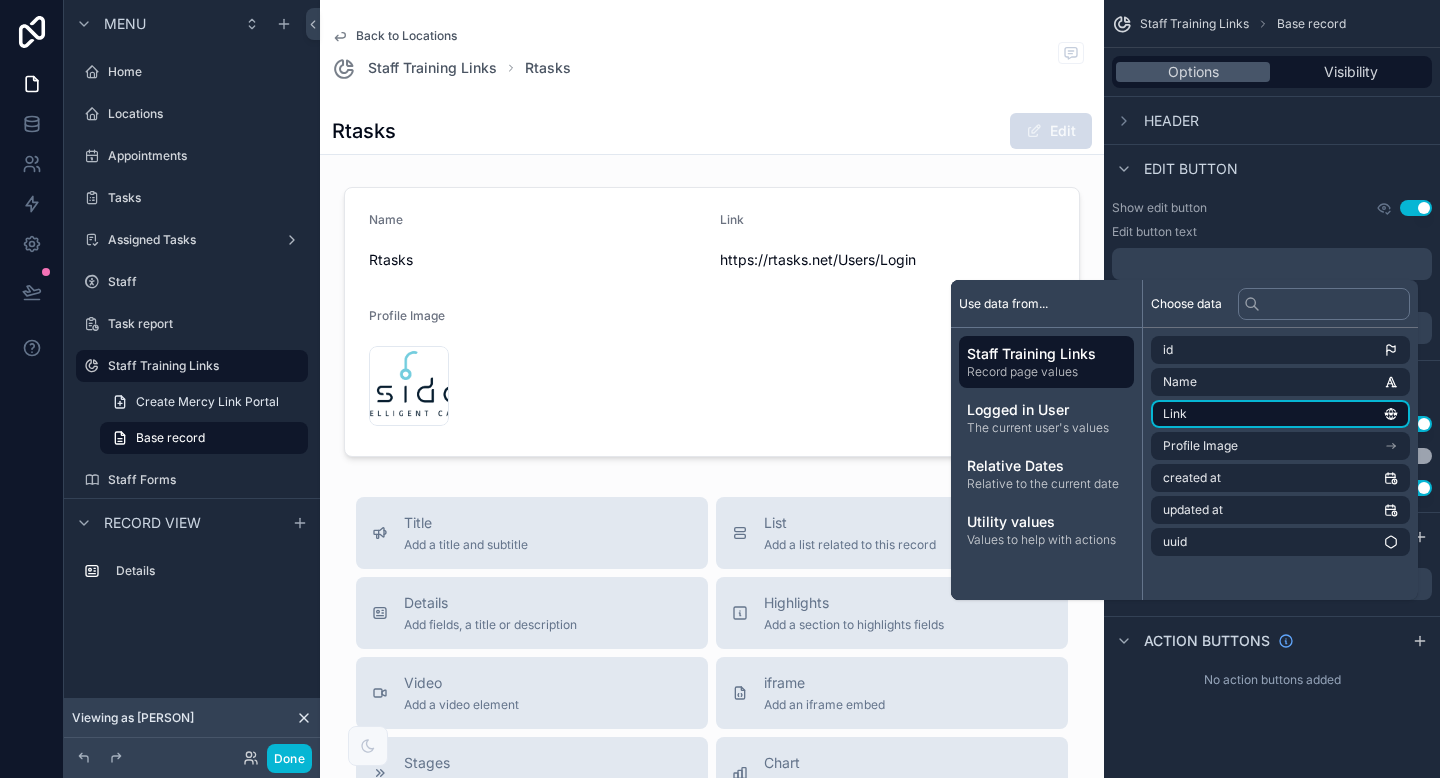 click on "Link" at bounding box center [1280, 414] 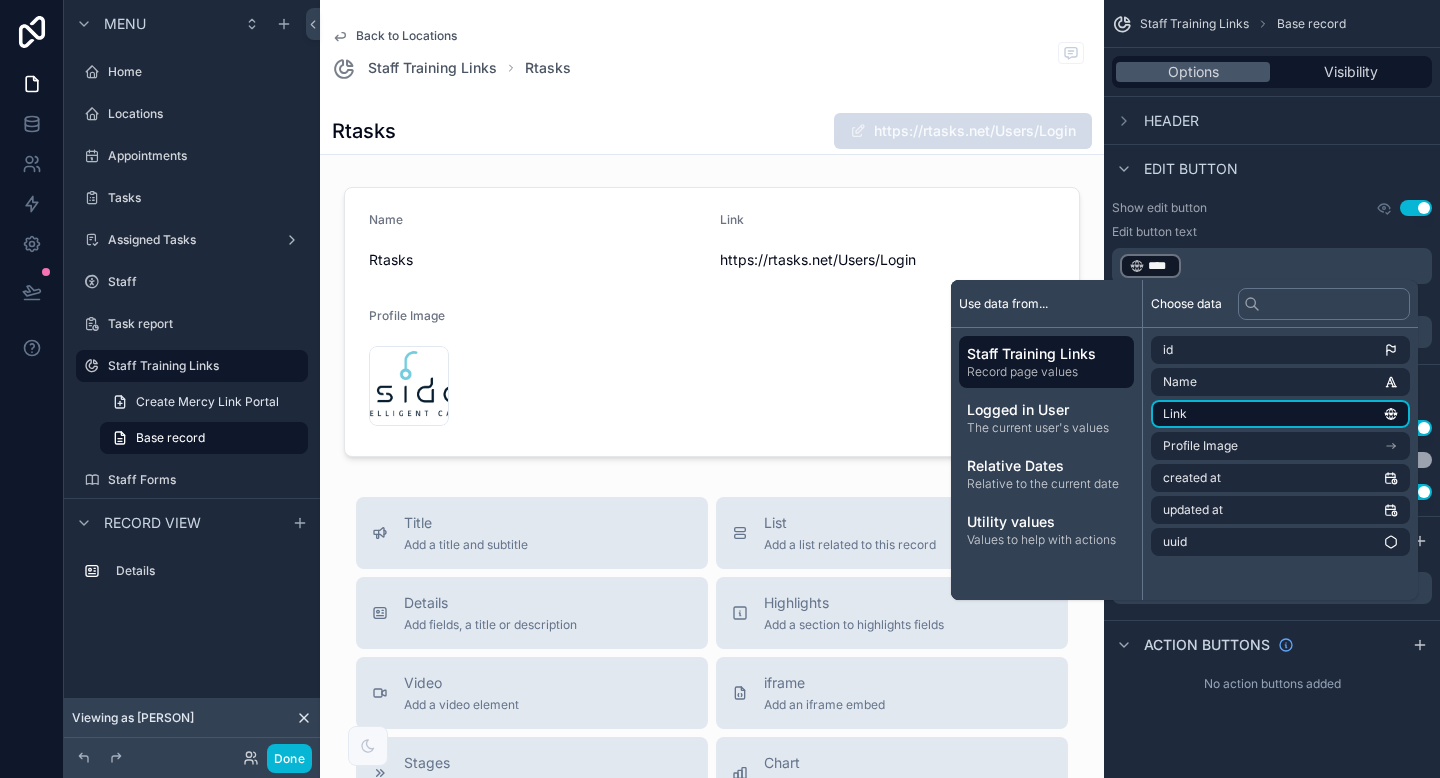 click on "Link" at bounding box center [1280, 414] 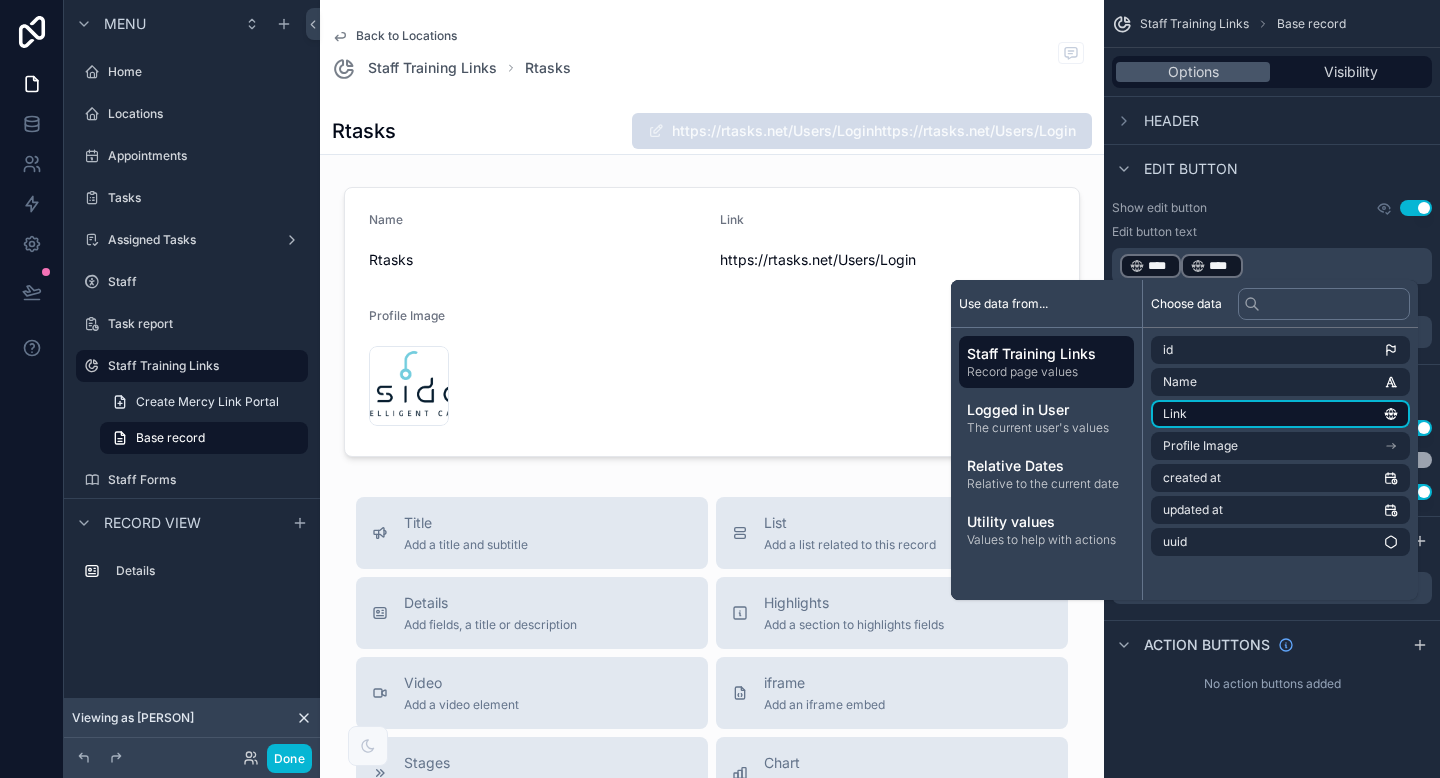 click on "Link" at bounding box center (1280, 414) 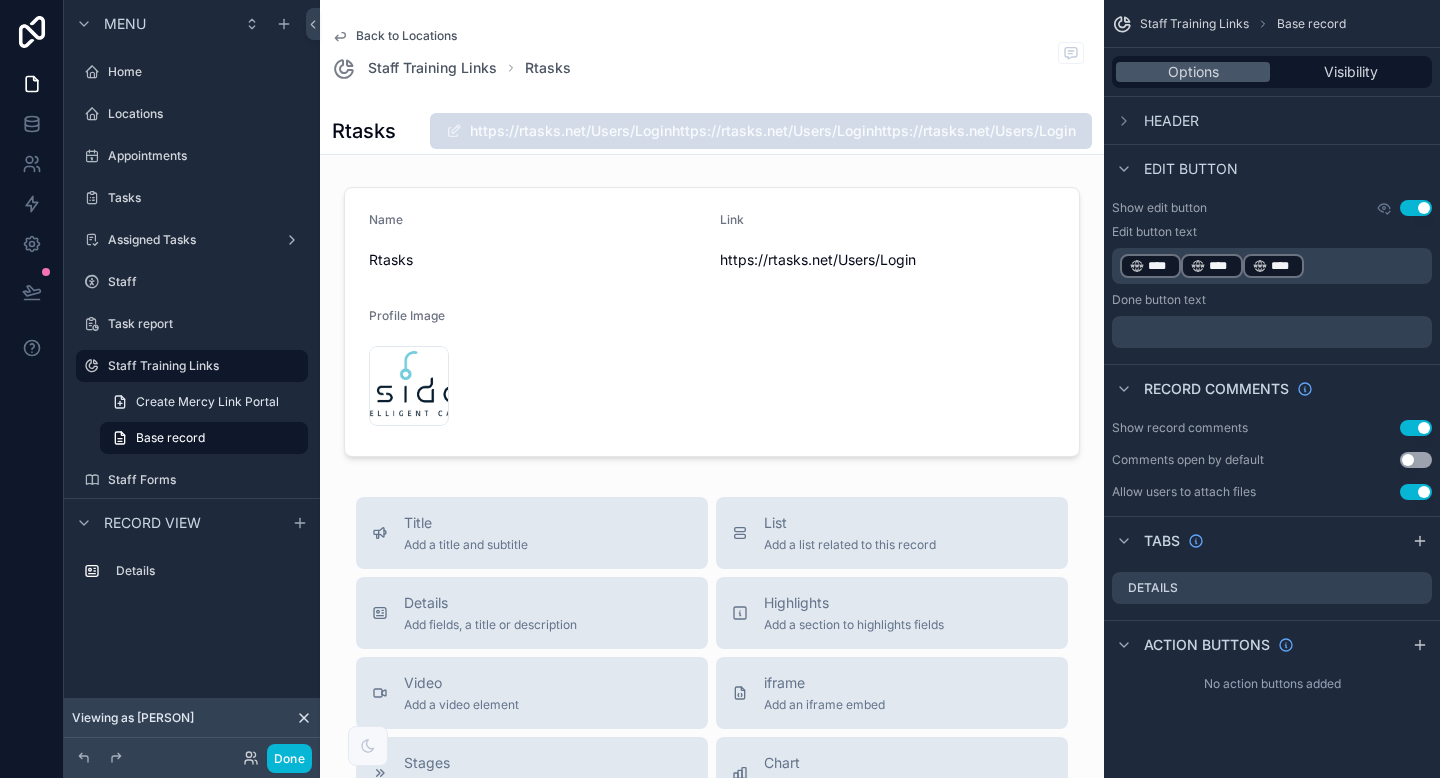click on "Show edit button Use setting Edit button text ﻿ **** ﻿ ﻿ **** ﻿ ﻿ **** ﻿ ﻿ Done button text ﻿" at bounding box center (1272, 274) 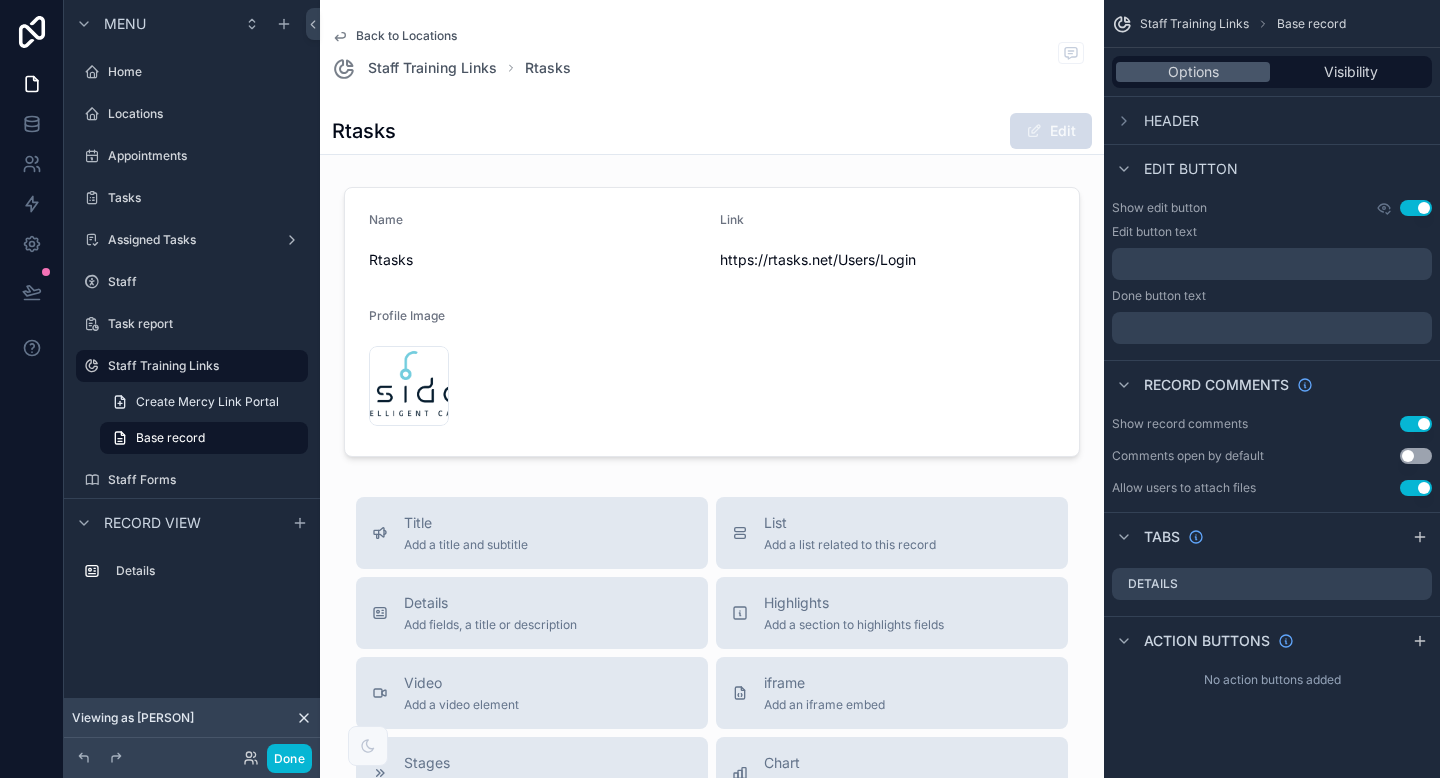 click on "Edit button text" at bounding box center (1272, 232) 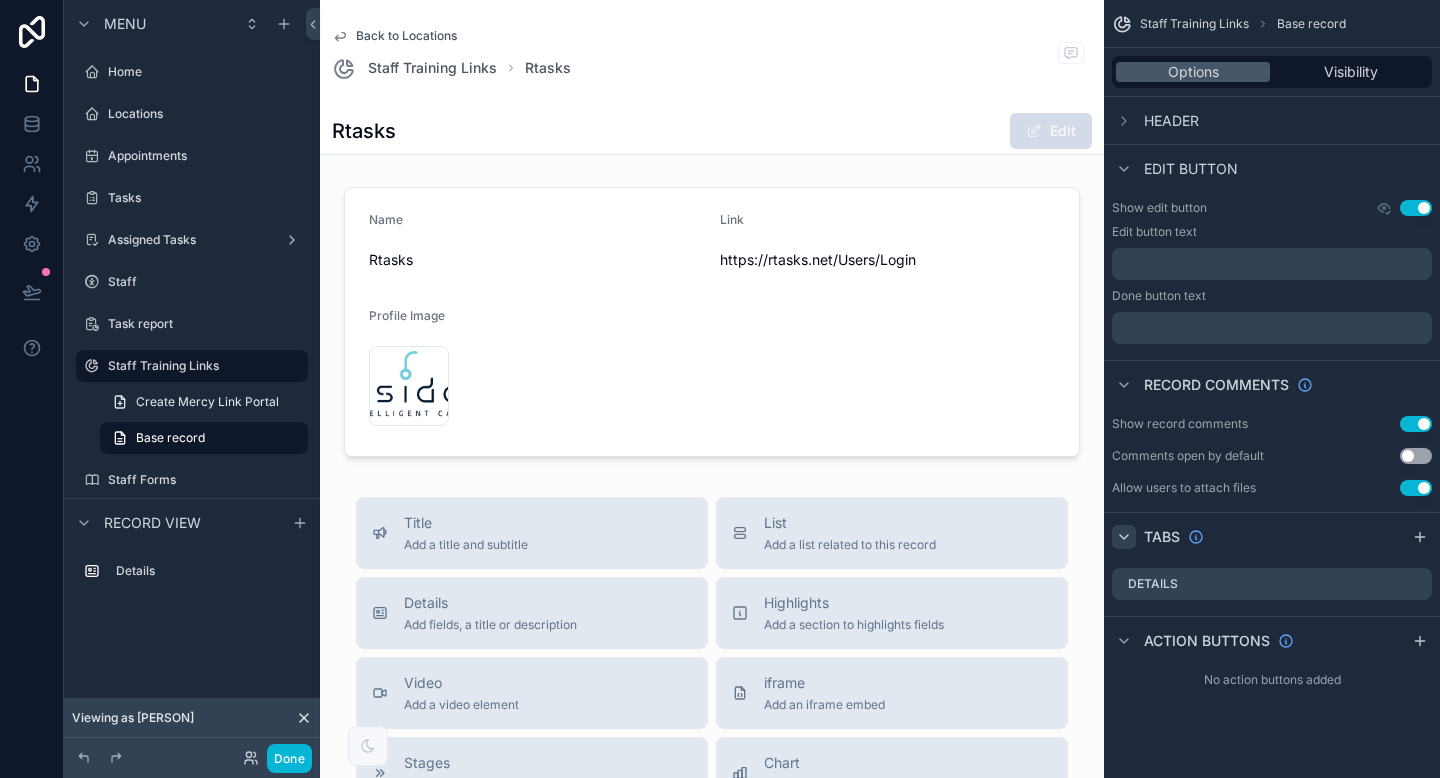 click 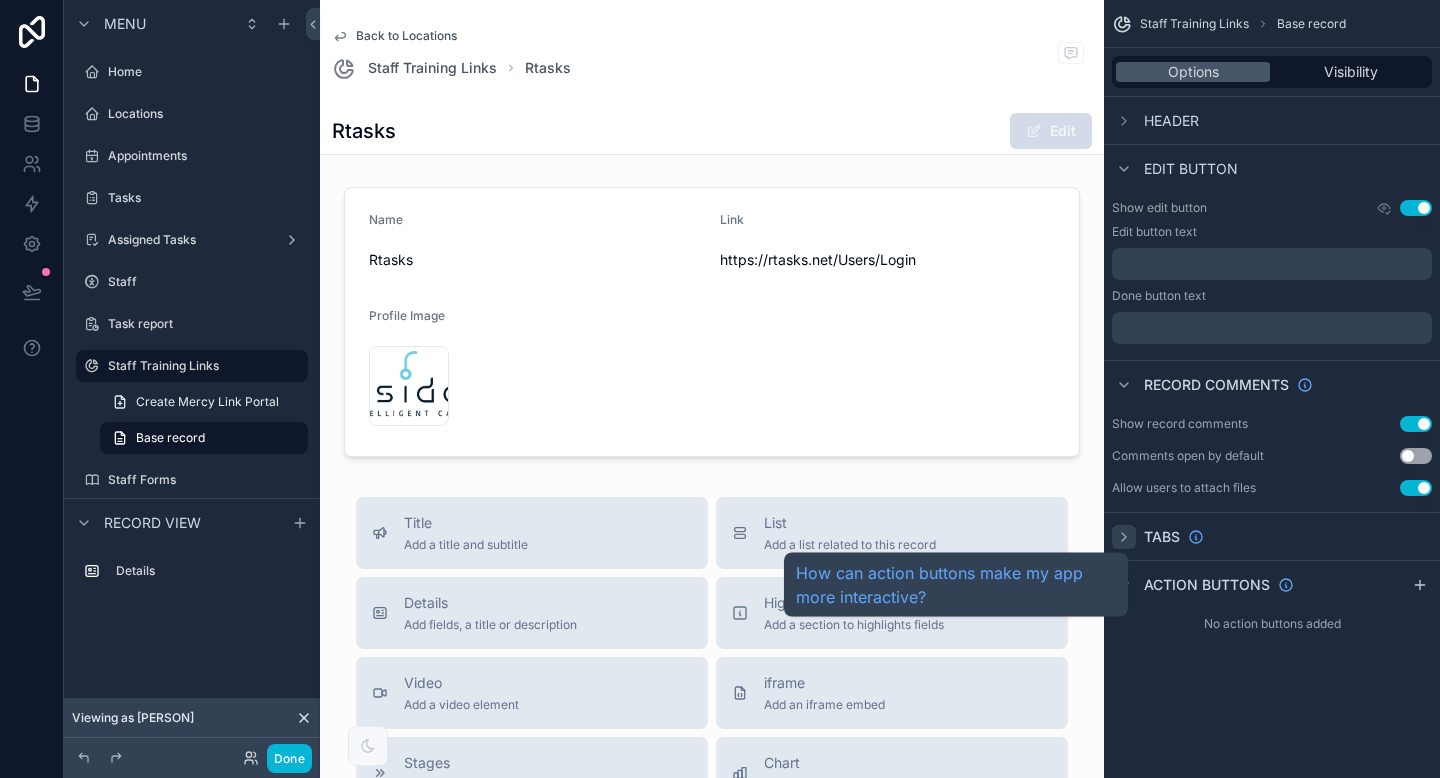 click on "Action buttons" at bounding box center (1207, 585) 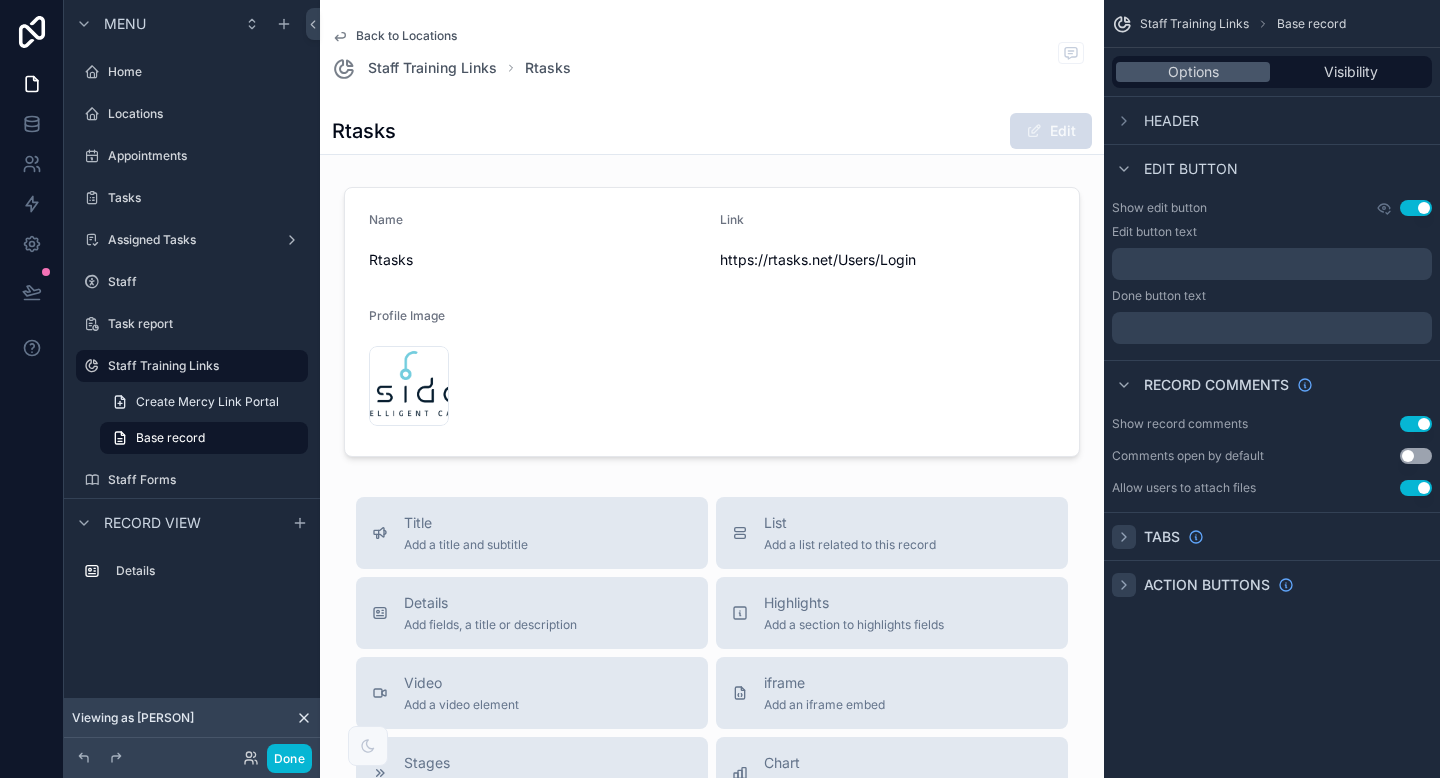 click at bounding box center [1124, 585] 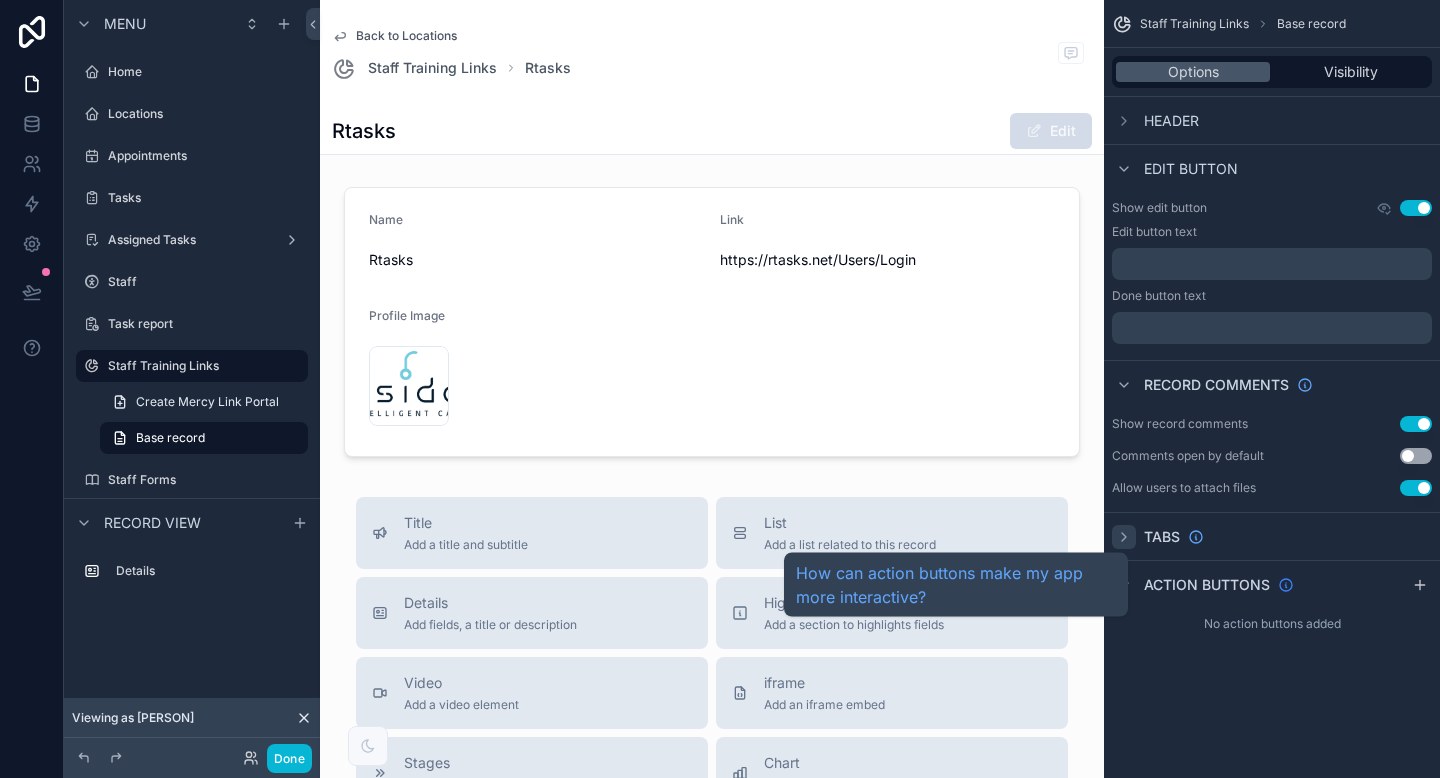 click 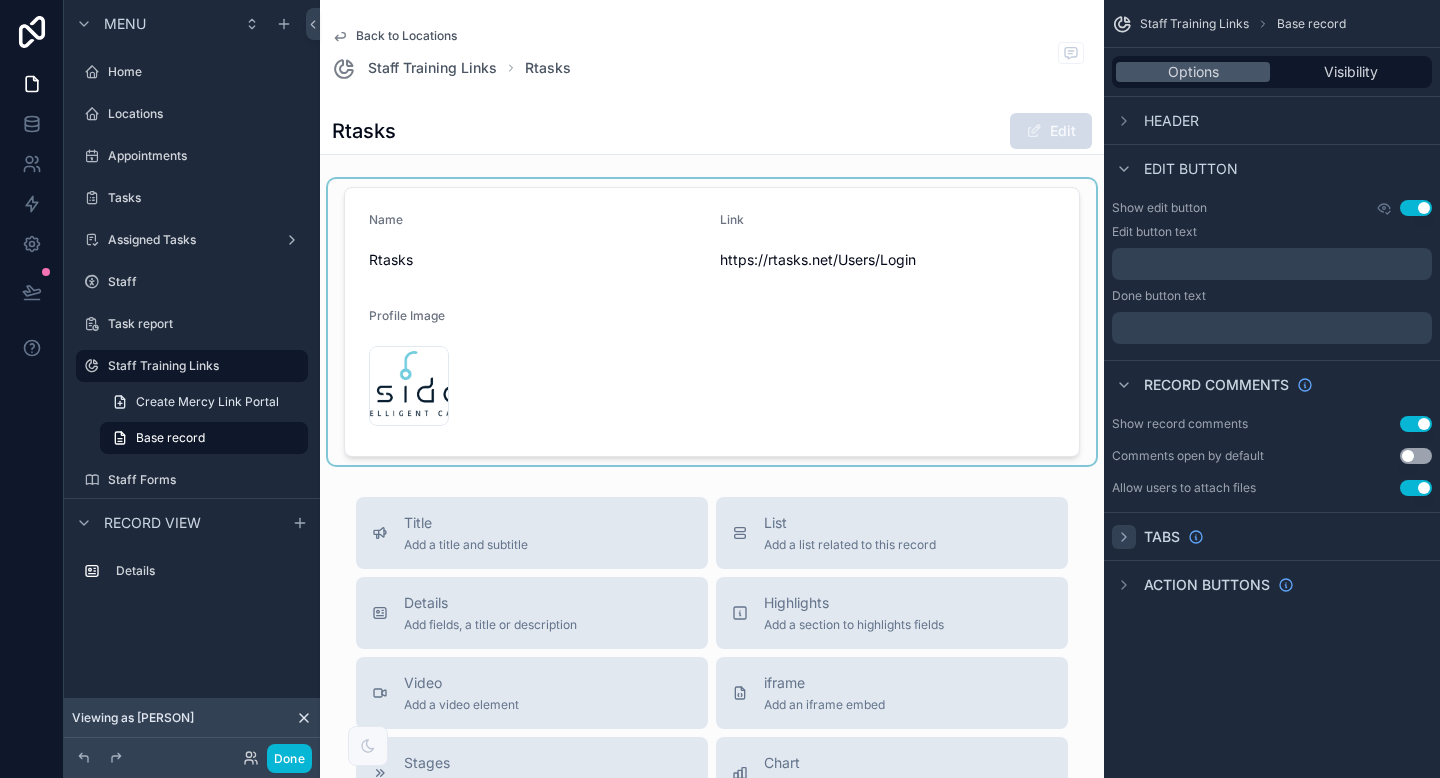 click at bounding box center (712, 322) 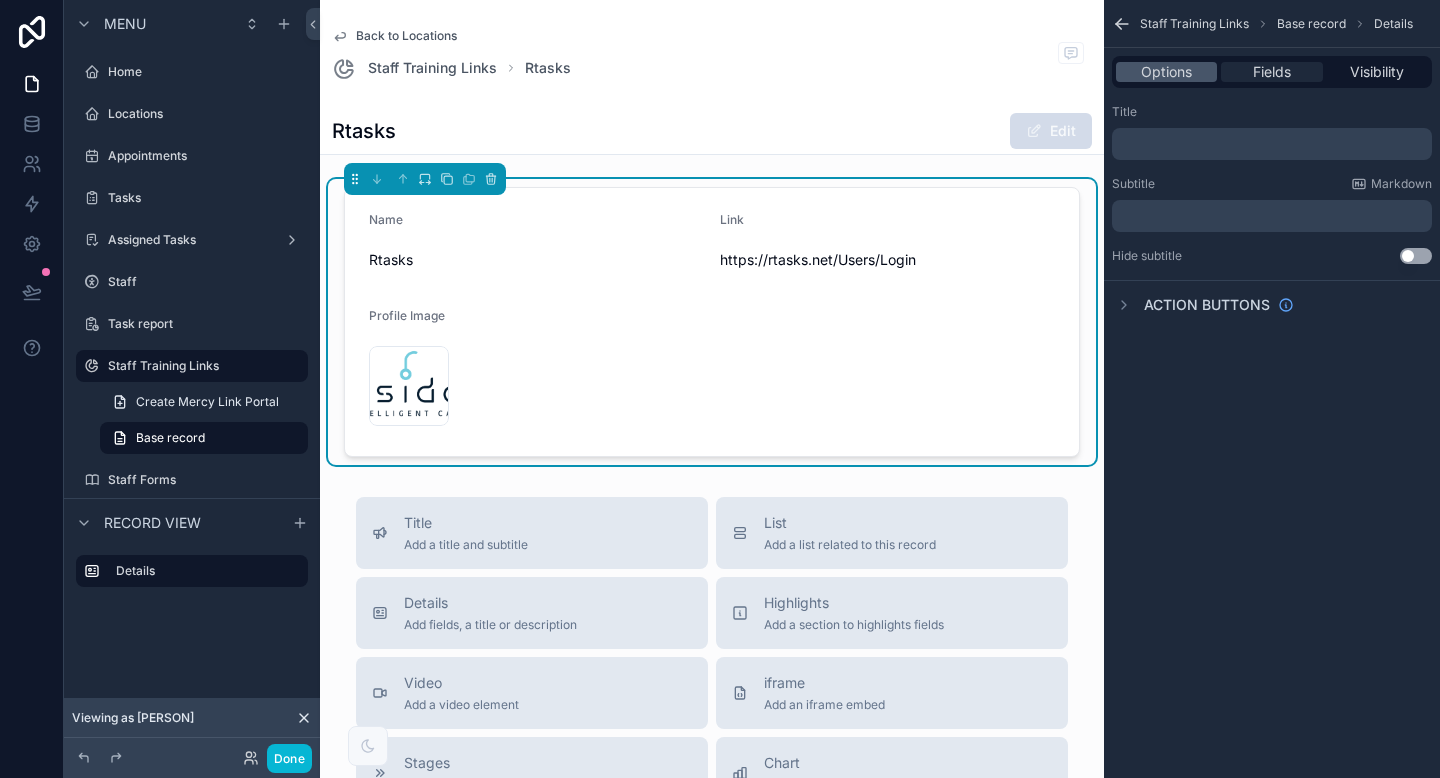 click on "Fields" at bounding box center (1272, 72) 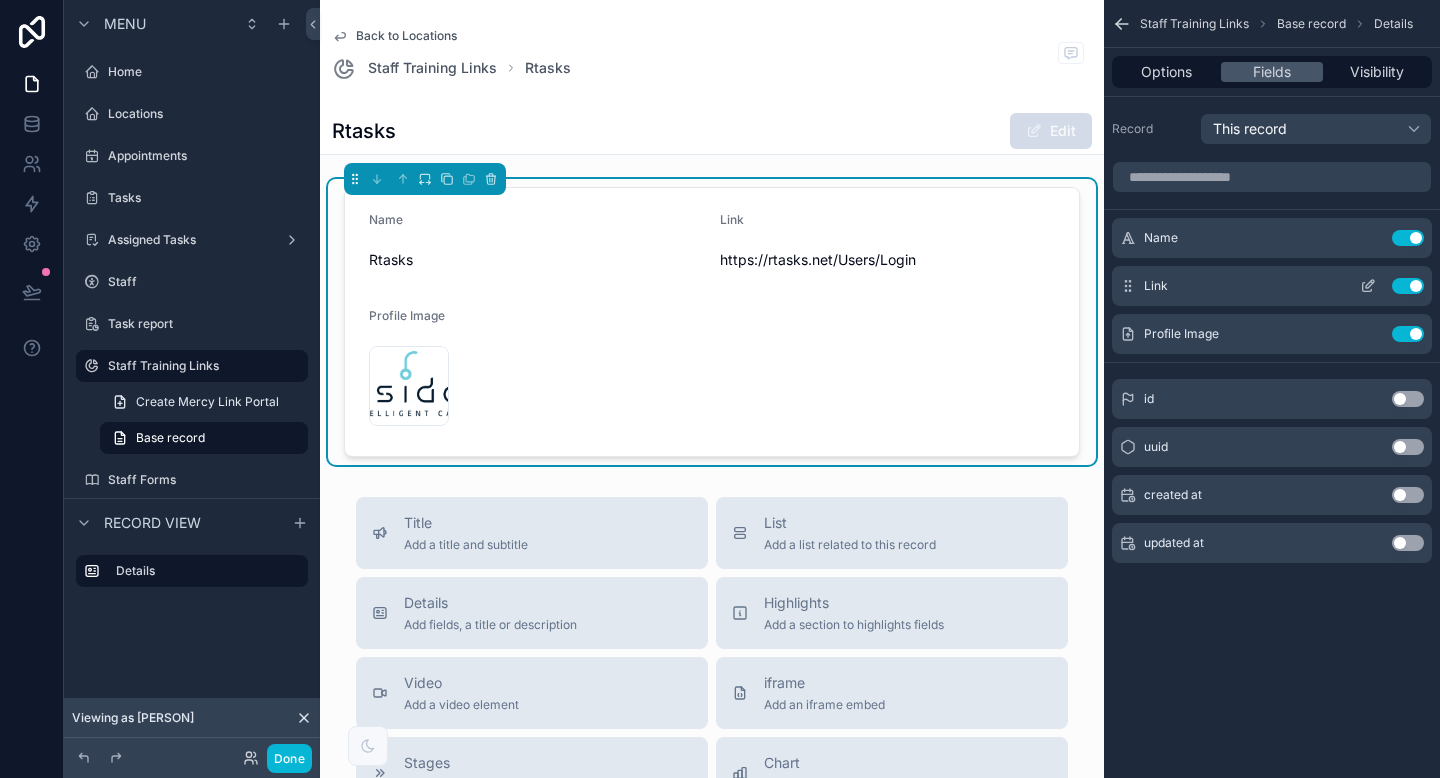 click on "Use setting" at bounding box center (1408, 286) 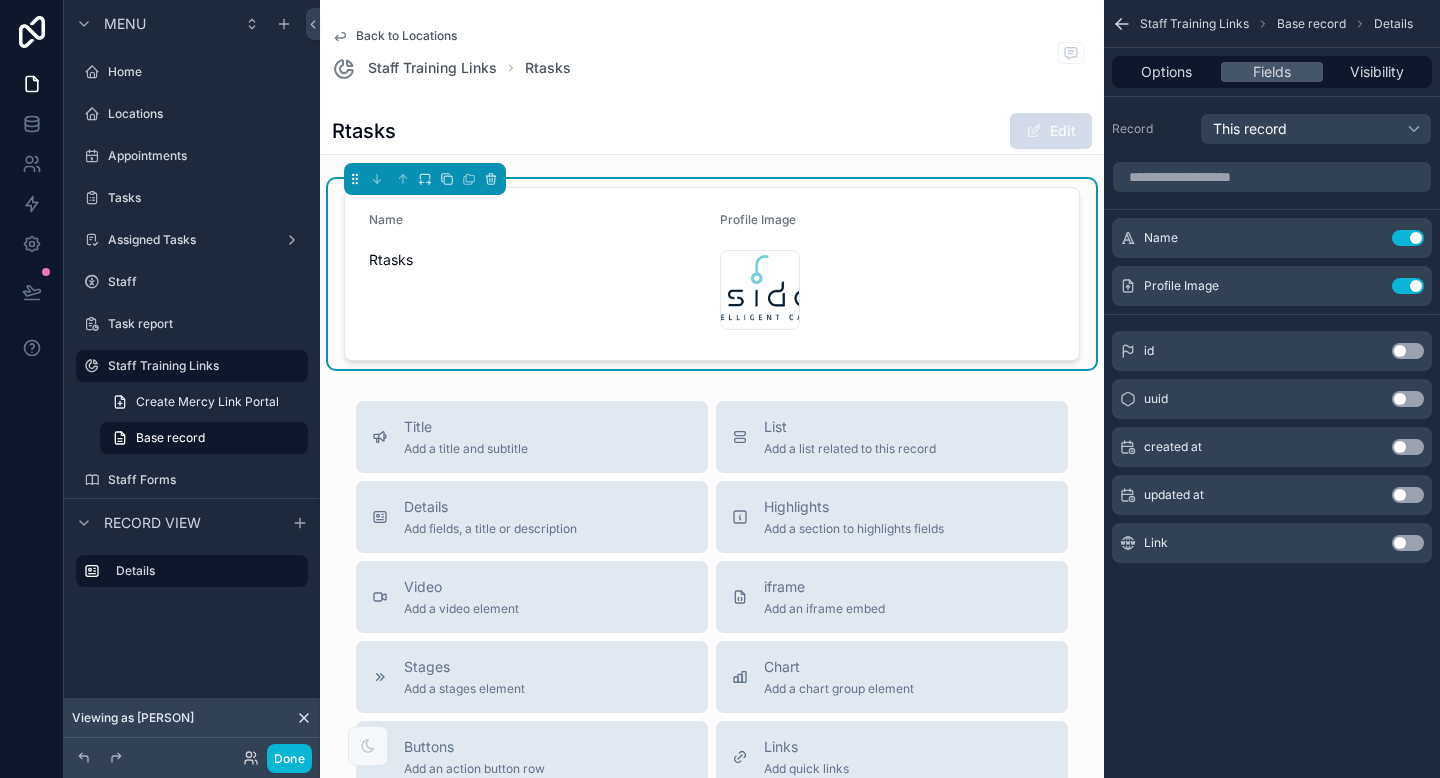 click on "Use setting" at bounding box center (1408, 543) 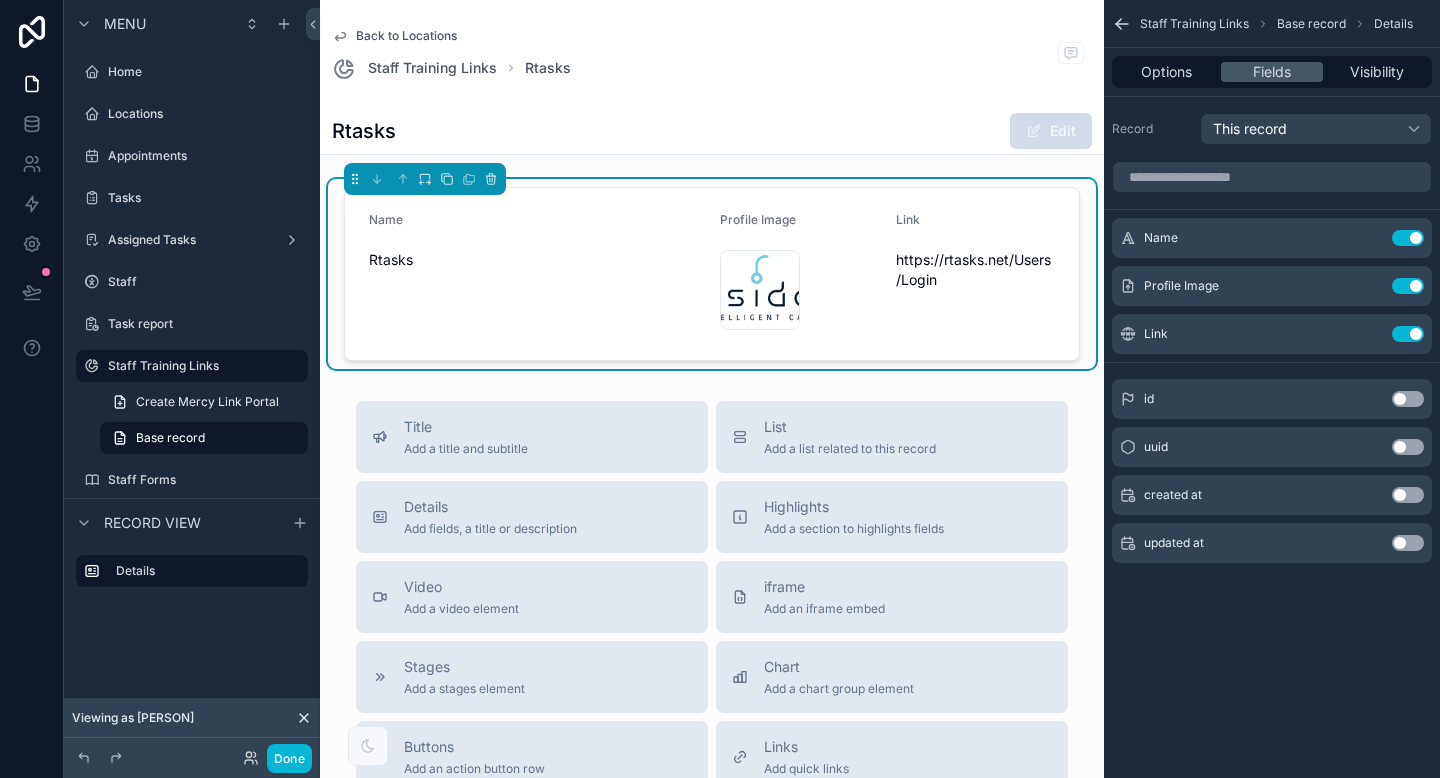 click on "Back to Locations Staff Training Links Rtasks" at bounding box center [712, 54] 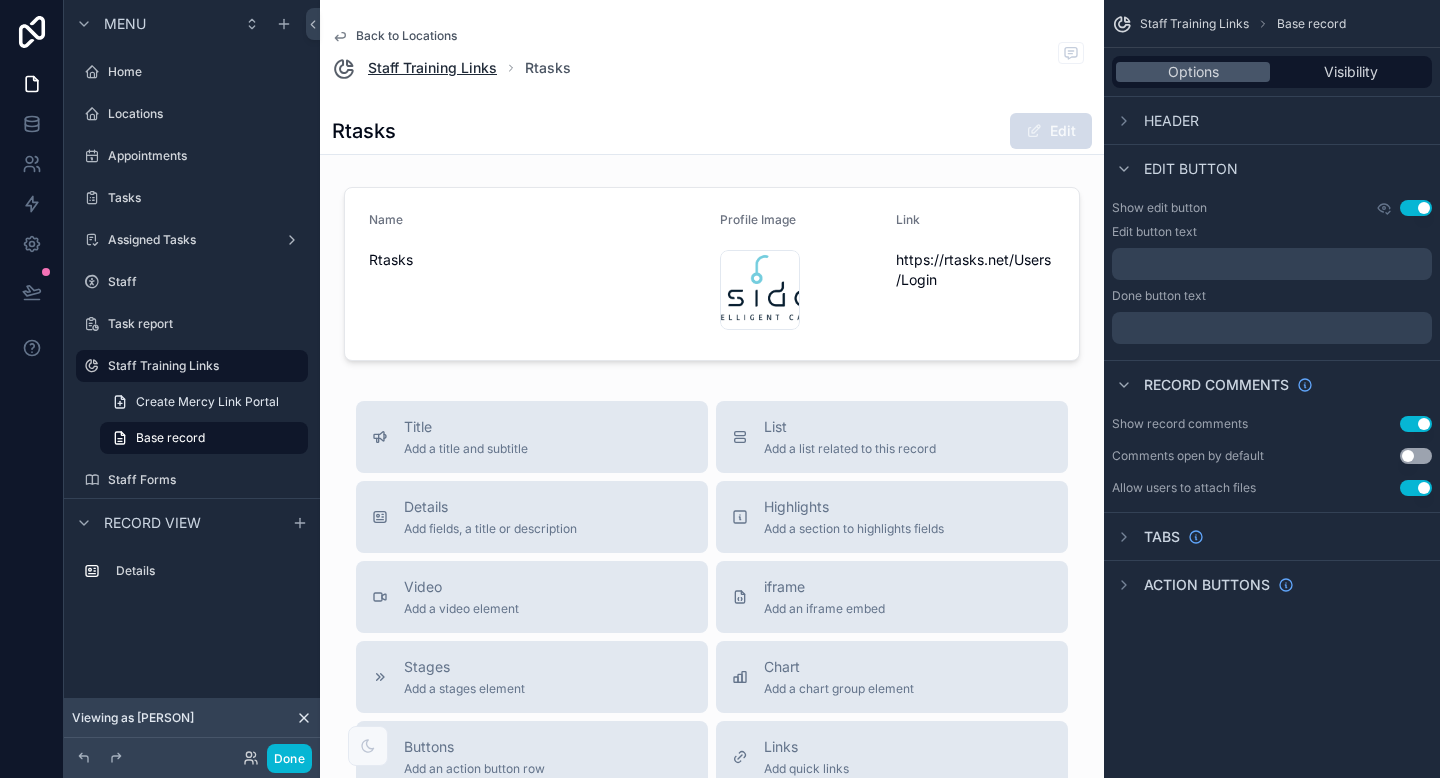 click on "Staff Training Links" at bounding box center (432, 68) 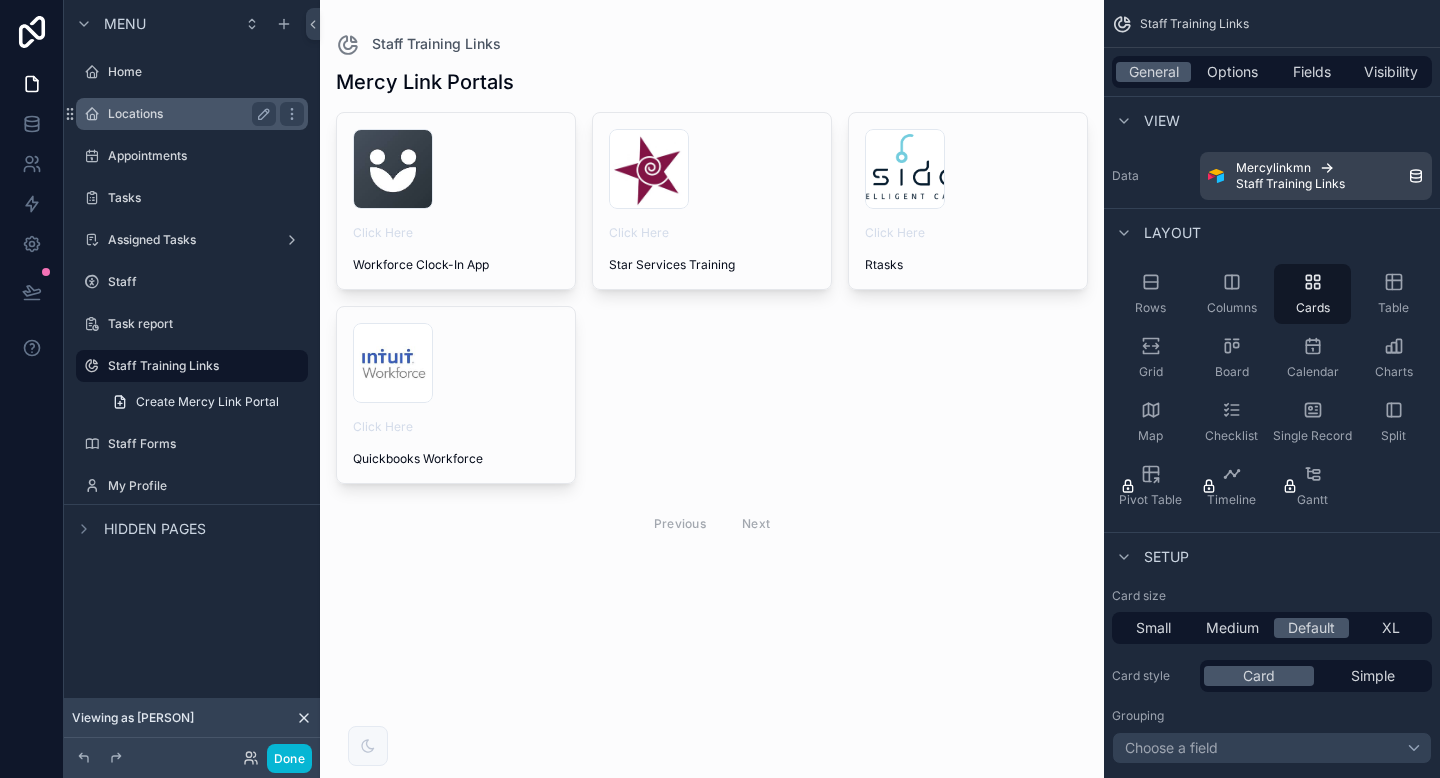 click on "Locations" at bounding box center [192, 114] 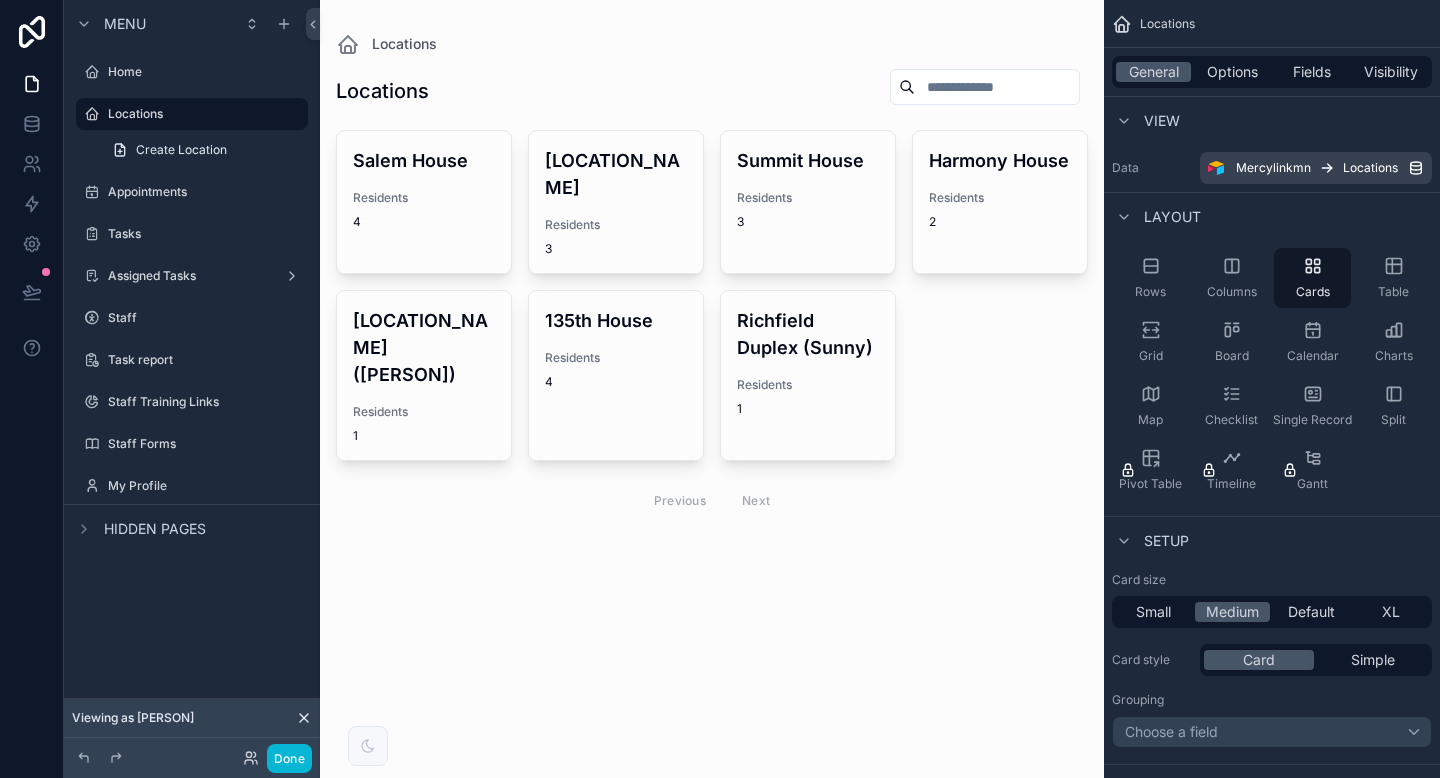 click at bounding box center [712, 294] 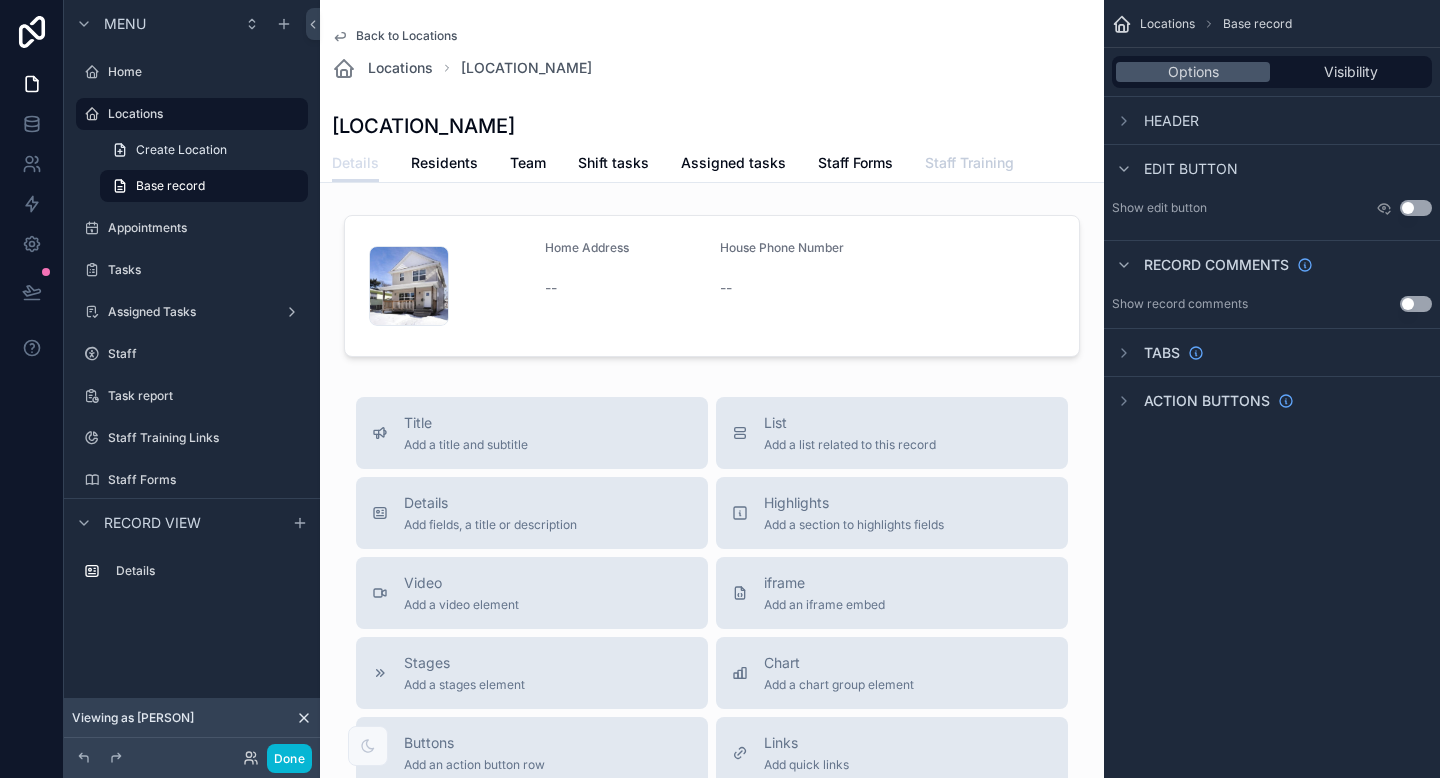 click on "Staff Training" at bounding box center [969, 163] 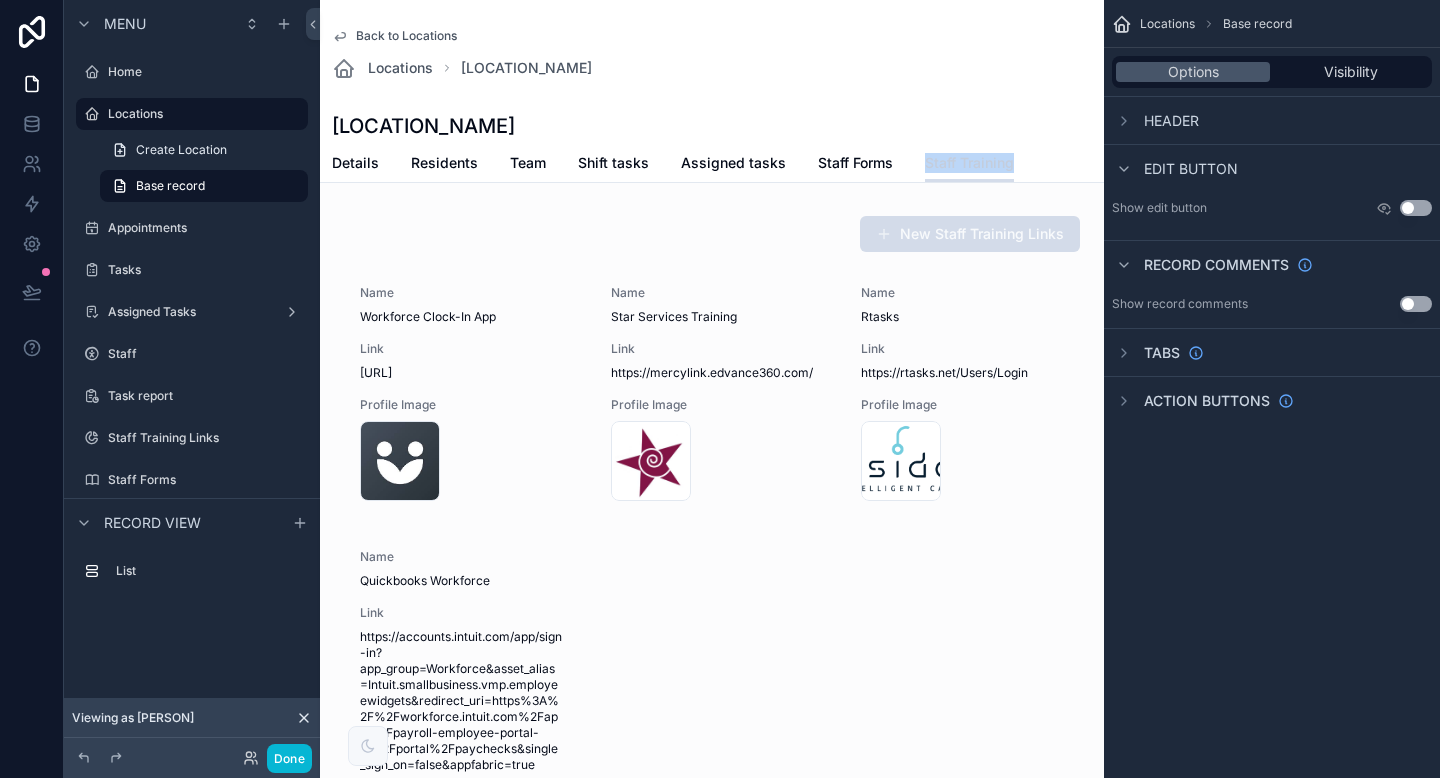 click on "Staff Training" at bounding box center [969, 163] 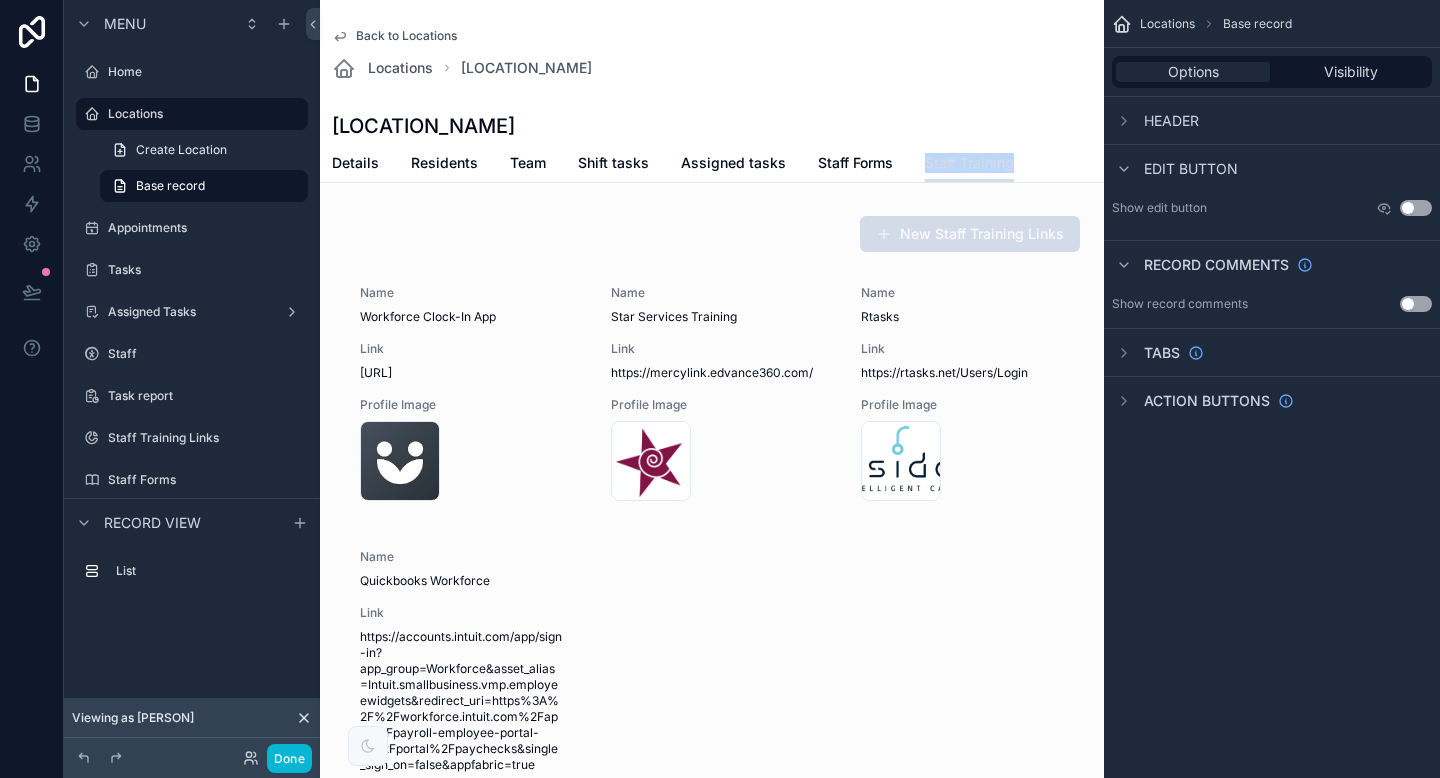 click on "Options" at bounding box center (1193, 72) 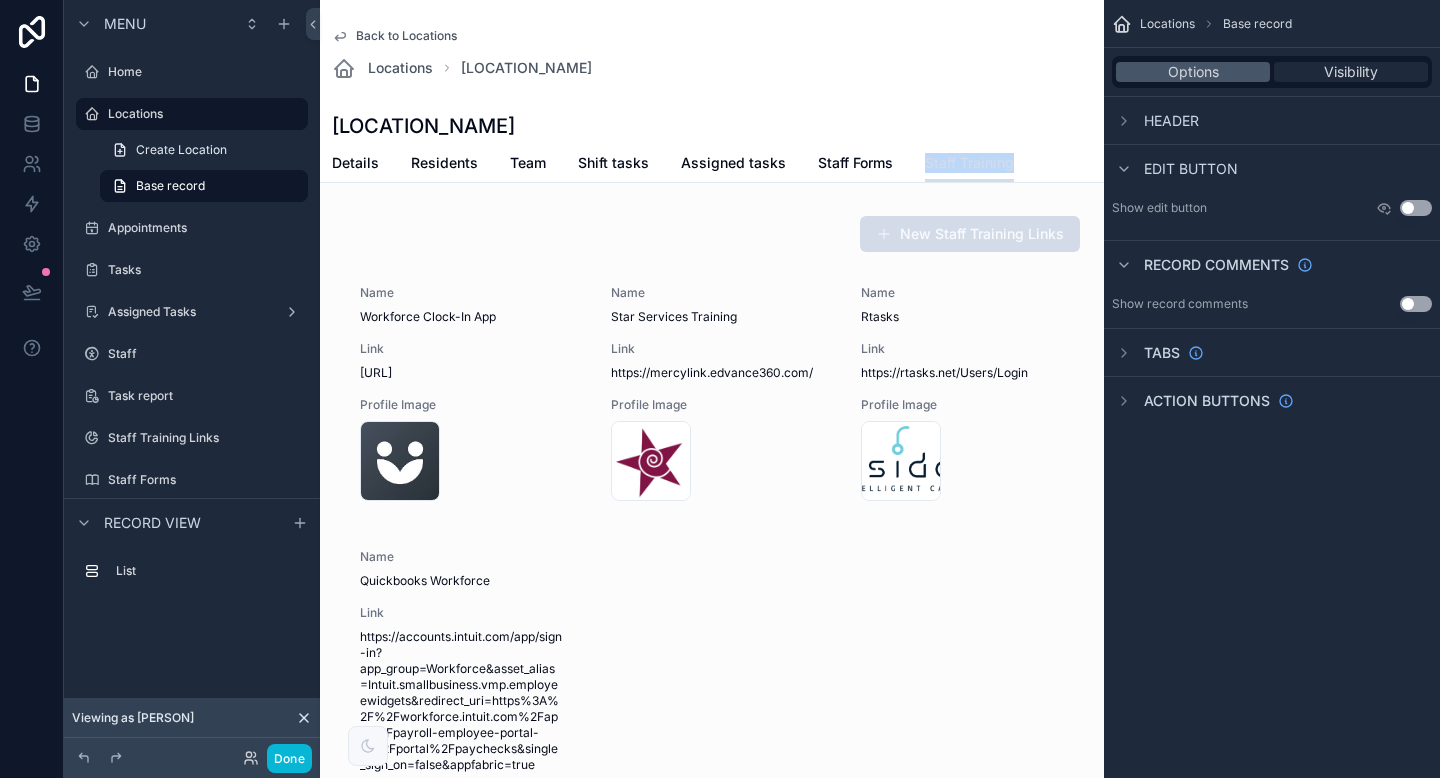 click on "Visibility" at bounding box center [1351, 72] 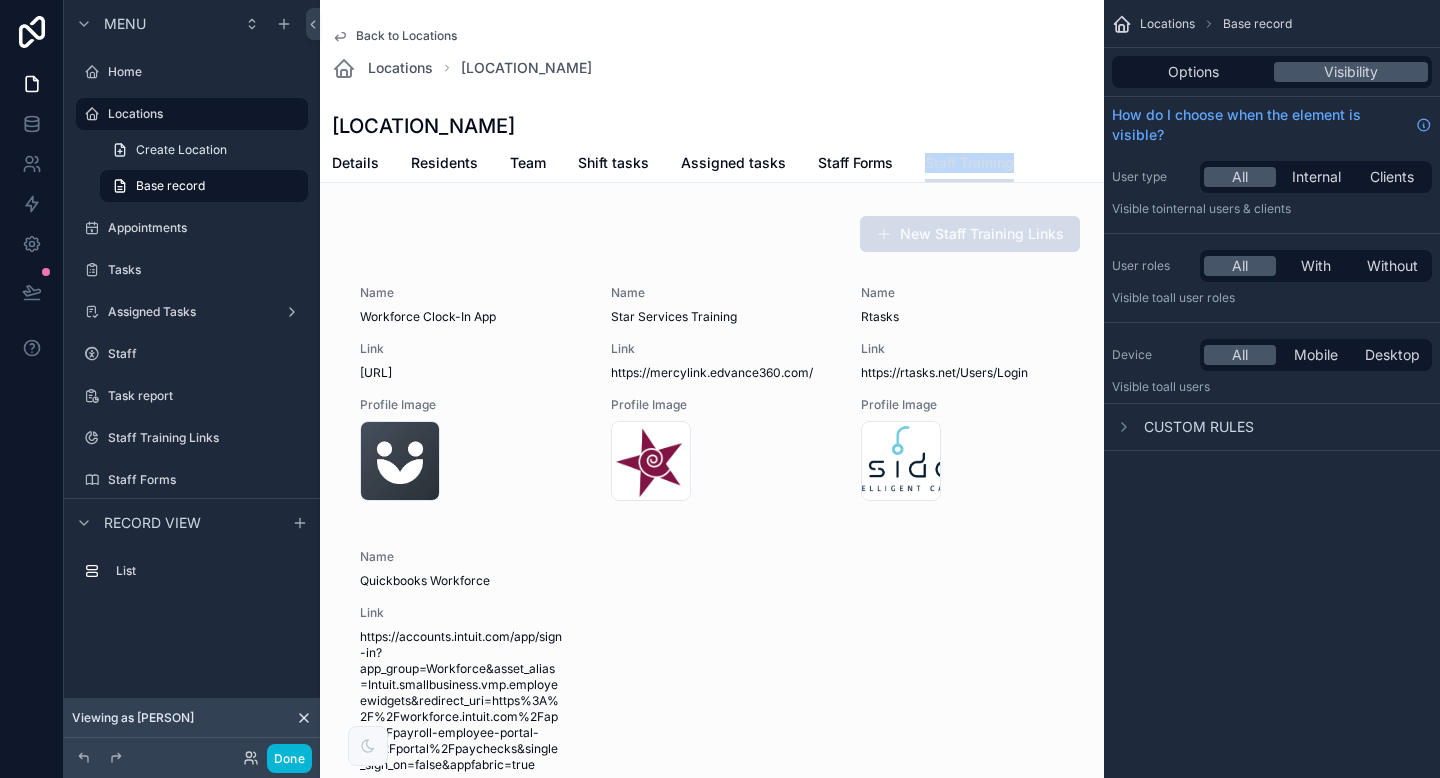 click on "Custom rules" at bounding box center (1183, 427) 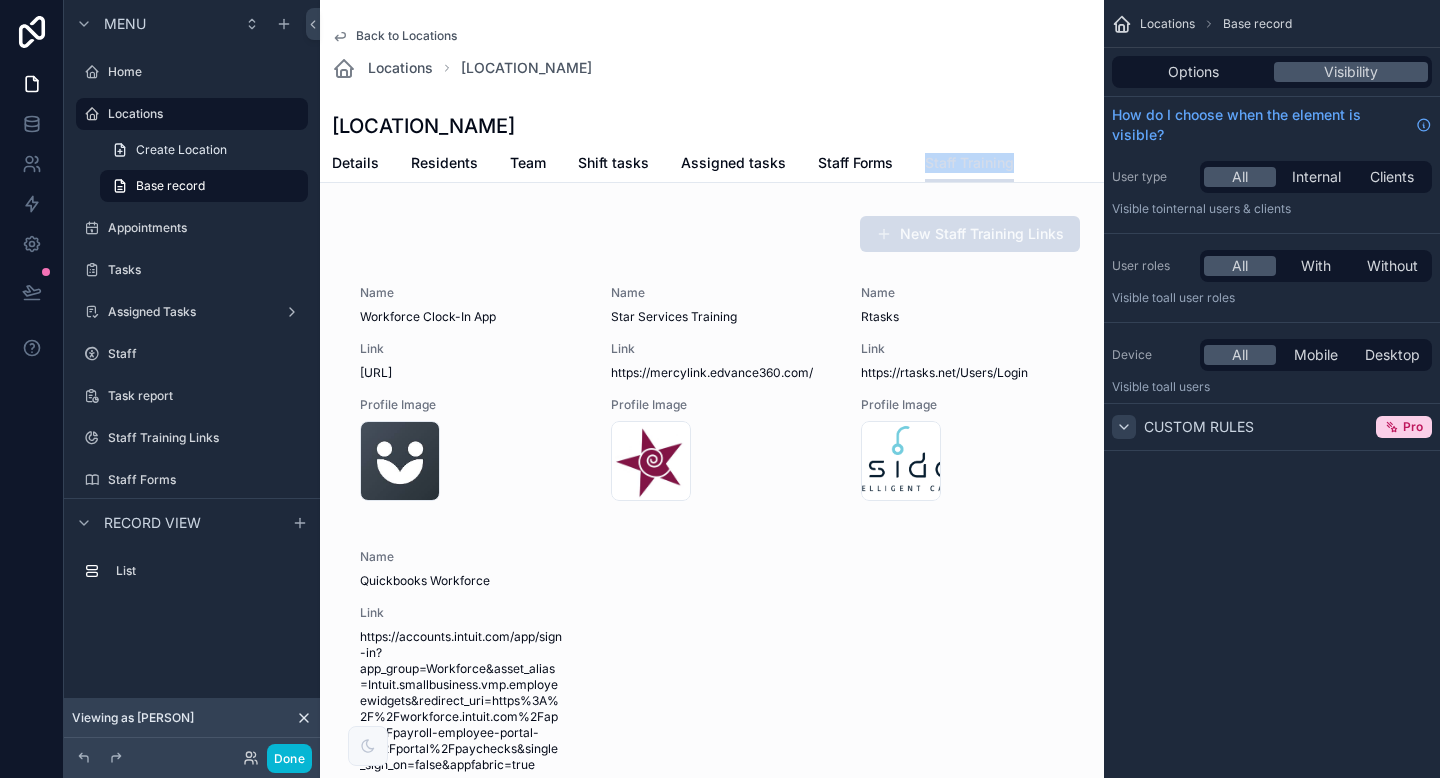 click 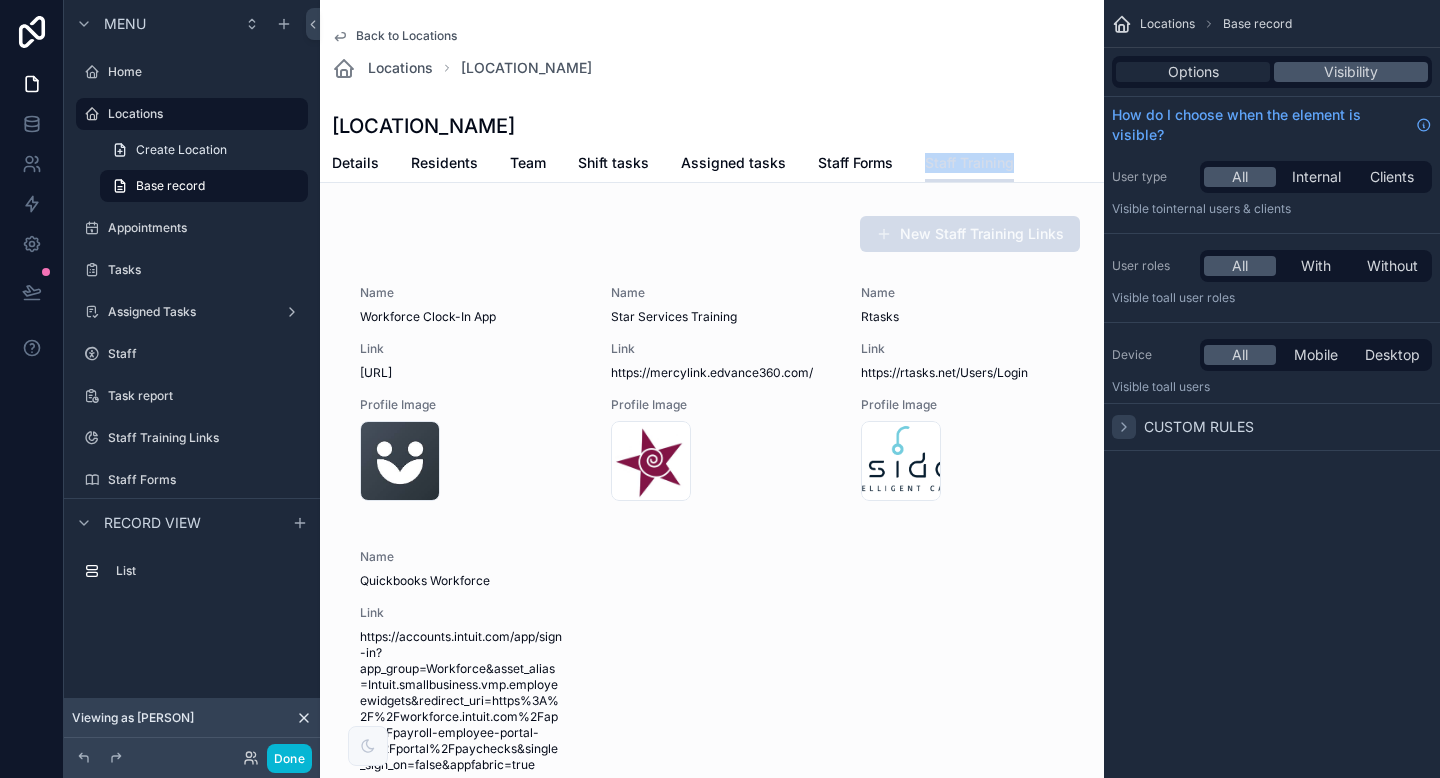click on "Options" at bounding box center [1193, 72] 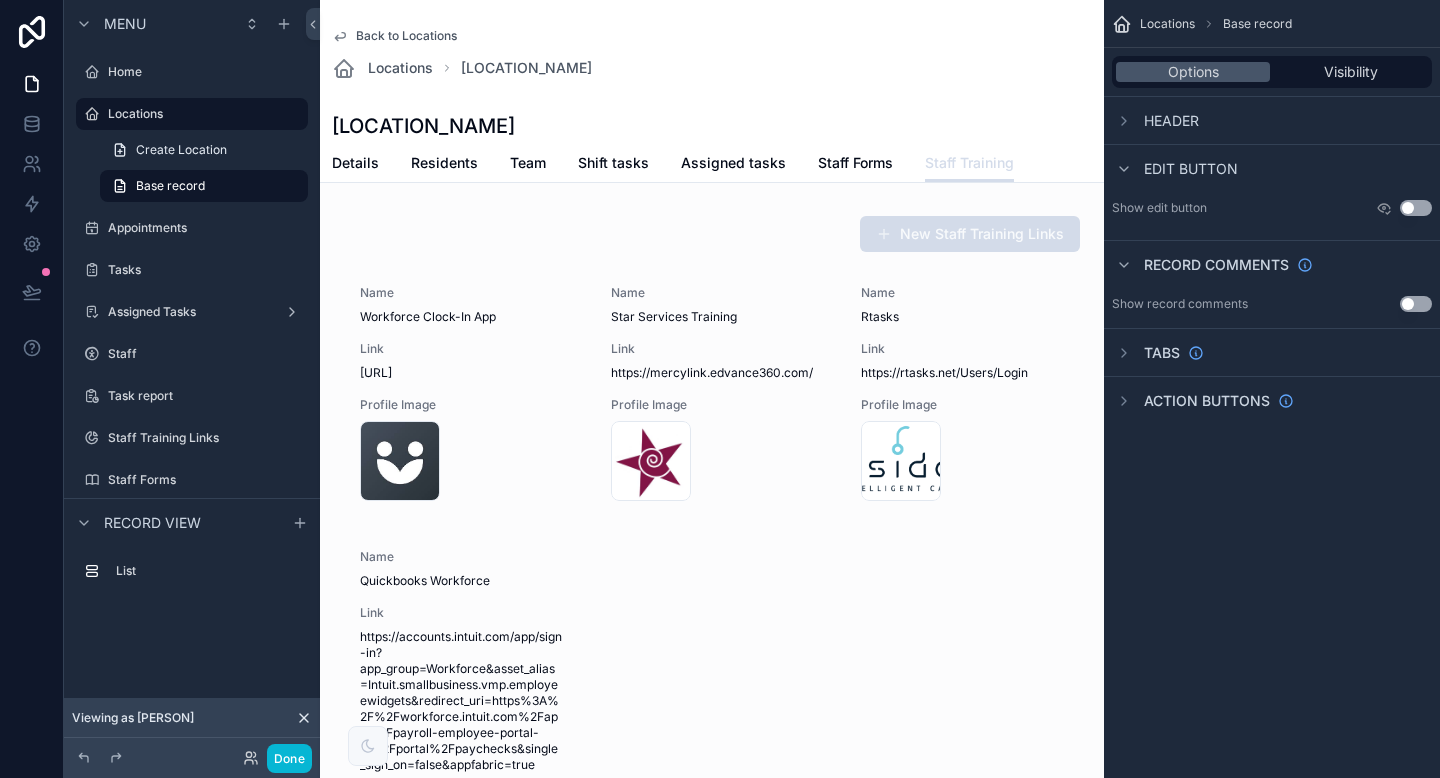 click on "Back to Locations Locations Columbus House" at bounding box center (712, 54) 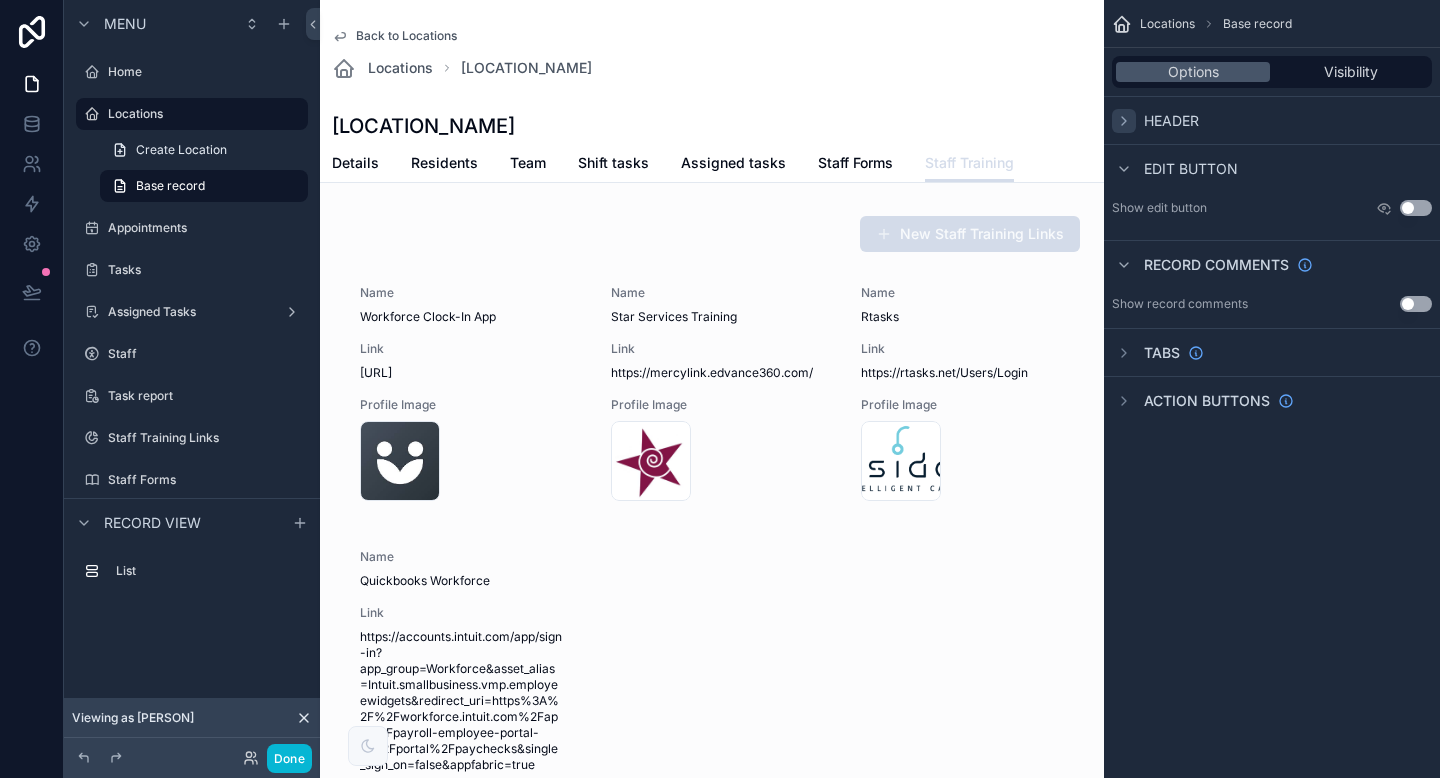 click 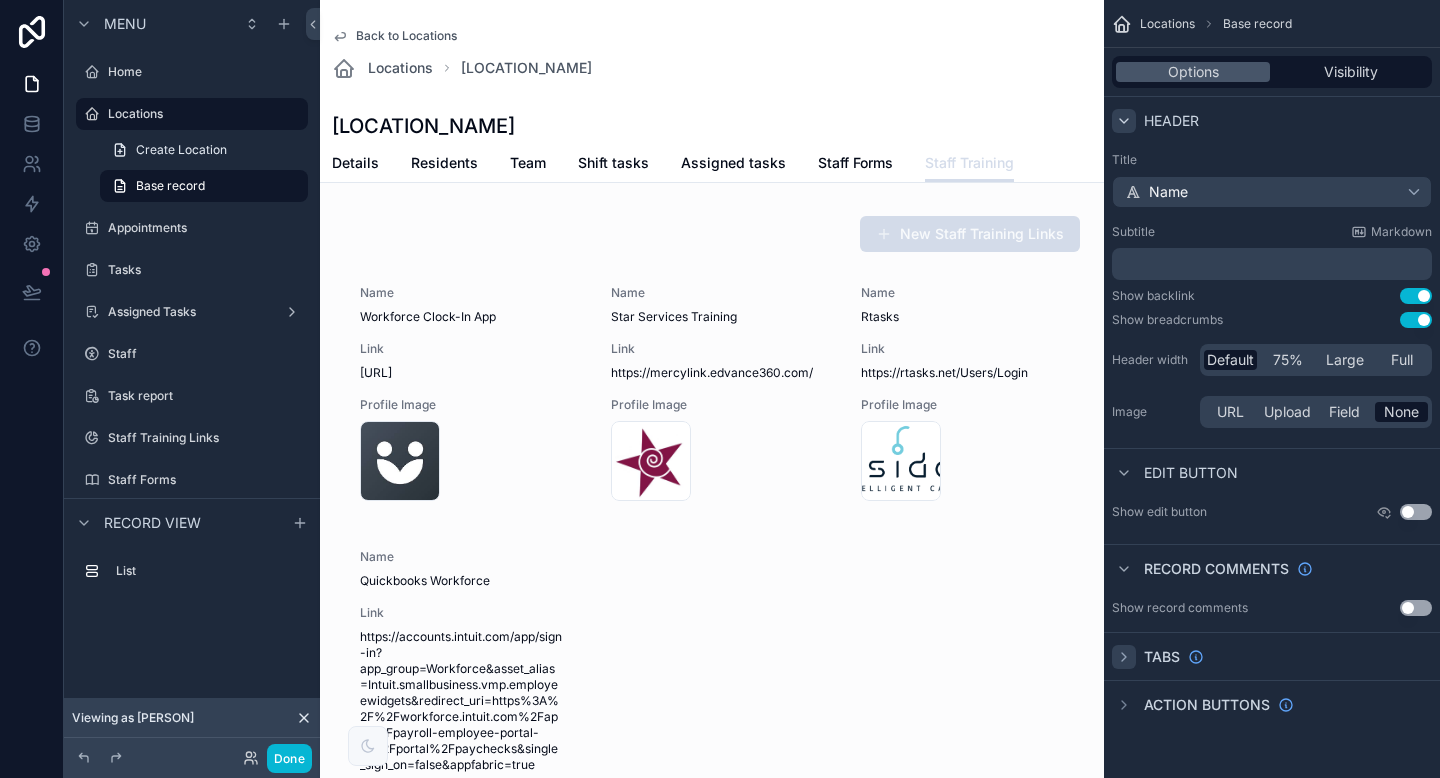 click 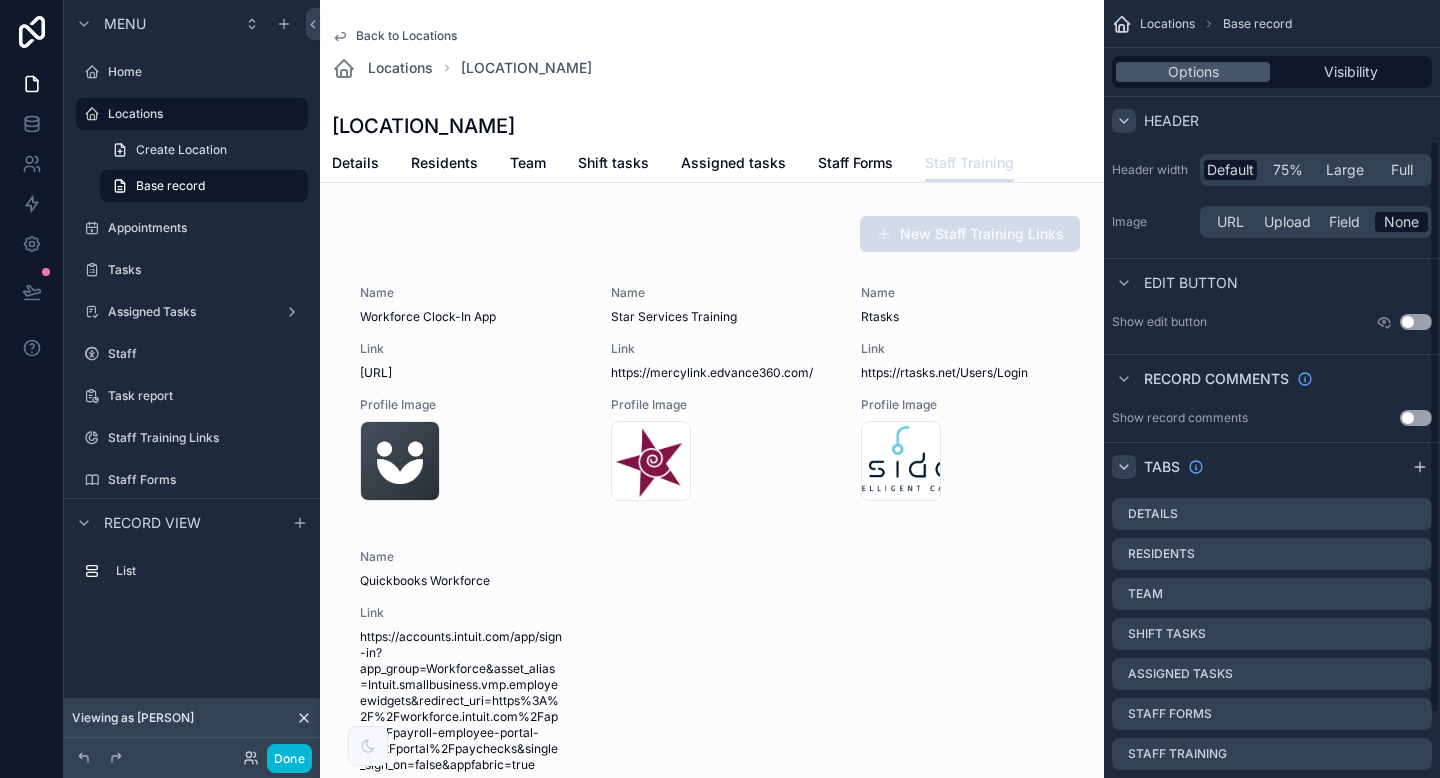 scroll, scrollTop: 278, scrollLeft: 0, axis: vertical 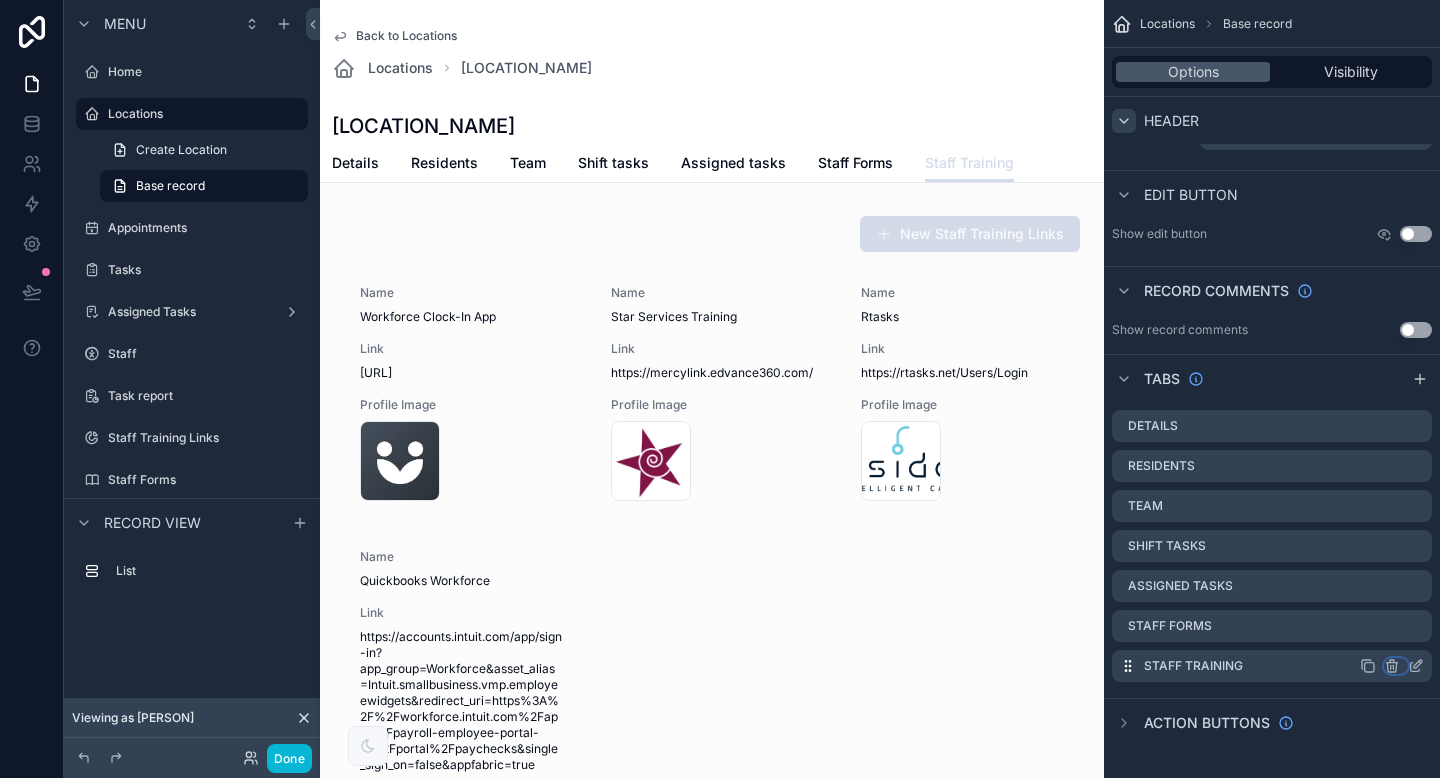 click 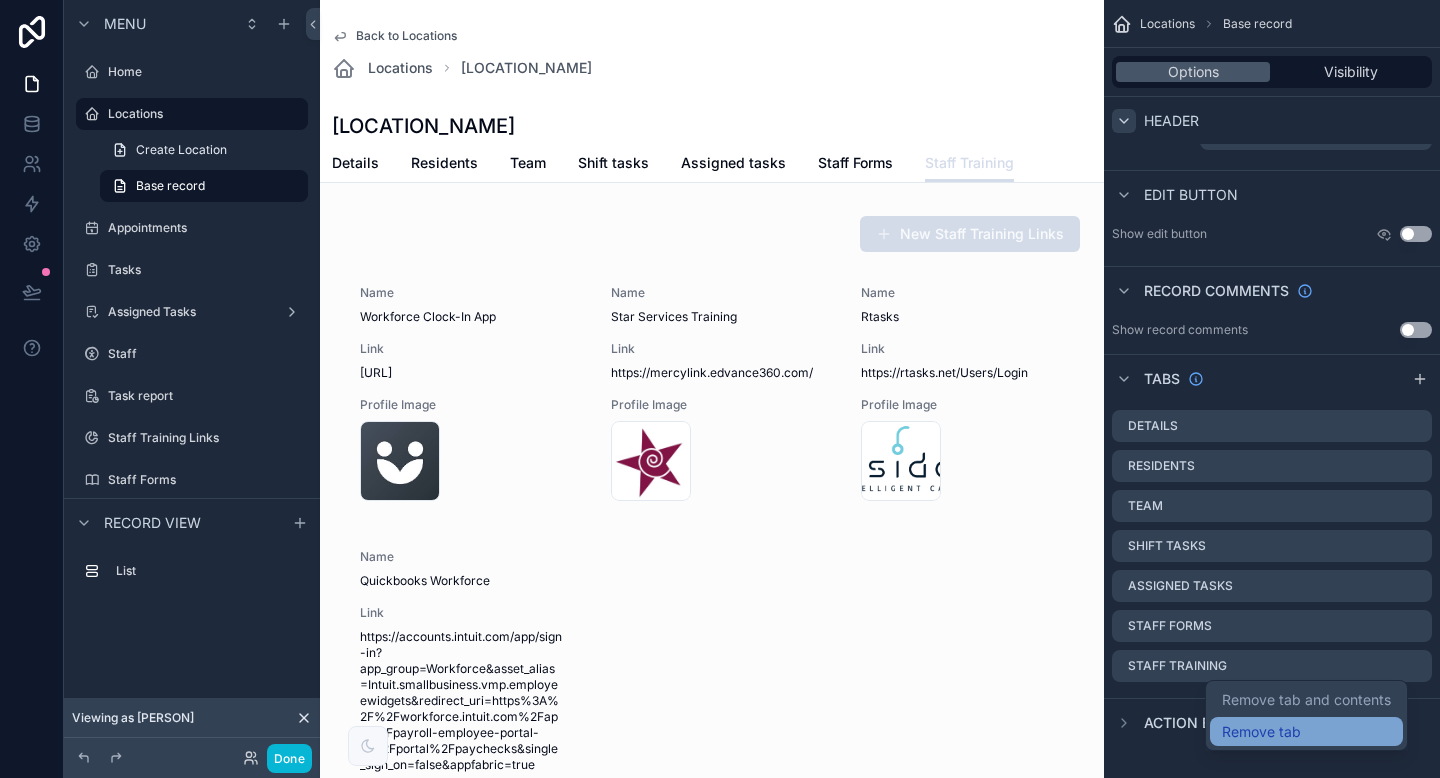 click on "Remove tab" at bounding box center (1306, 732) 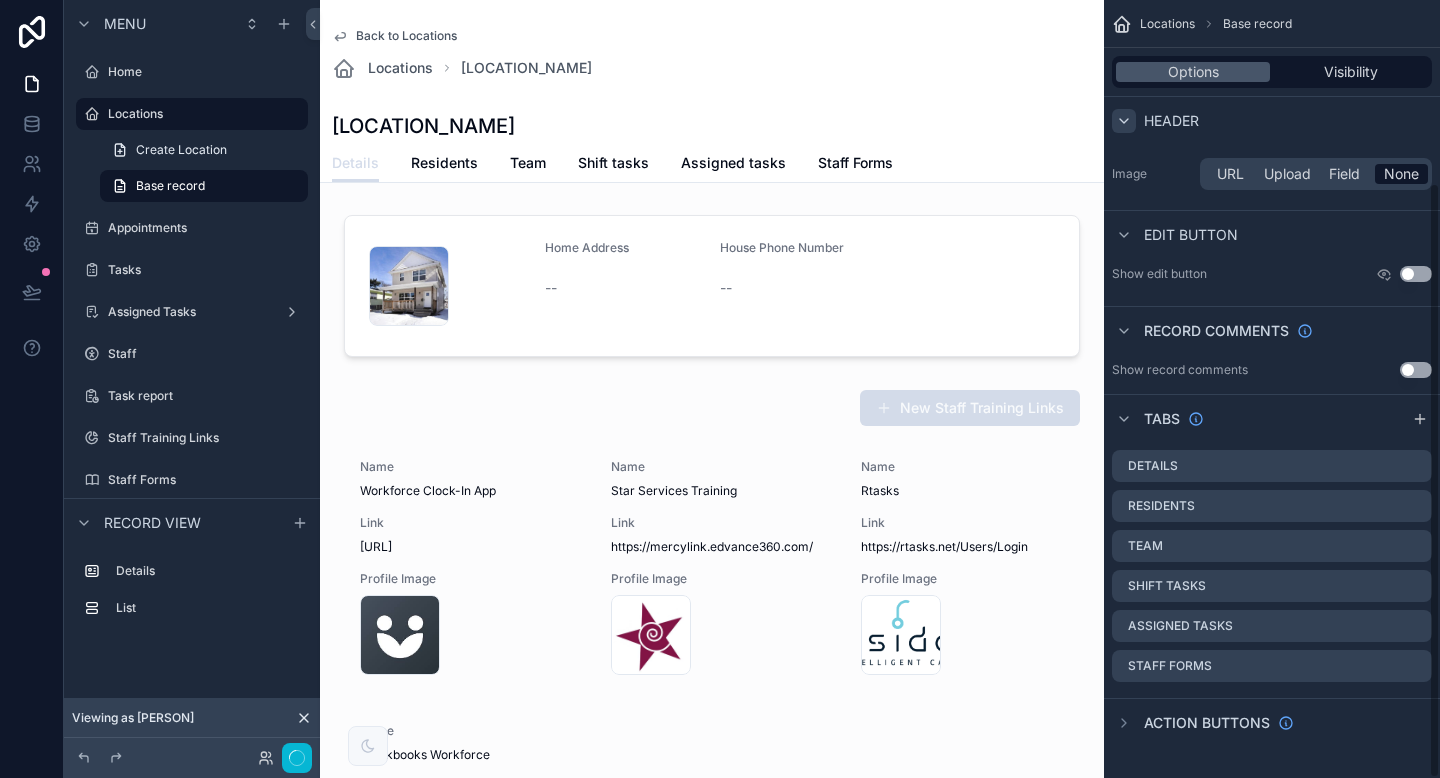 scroll, scrollTop: 238, scrollLeft: 0, axis: vertical 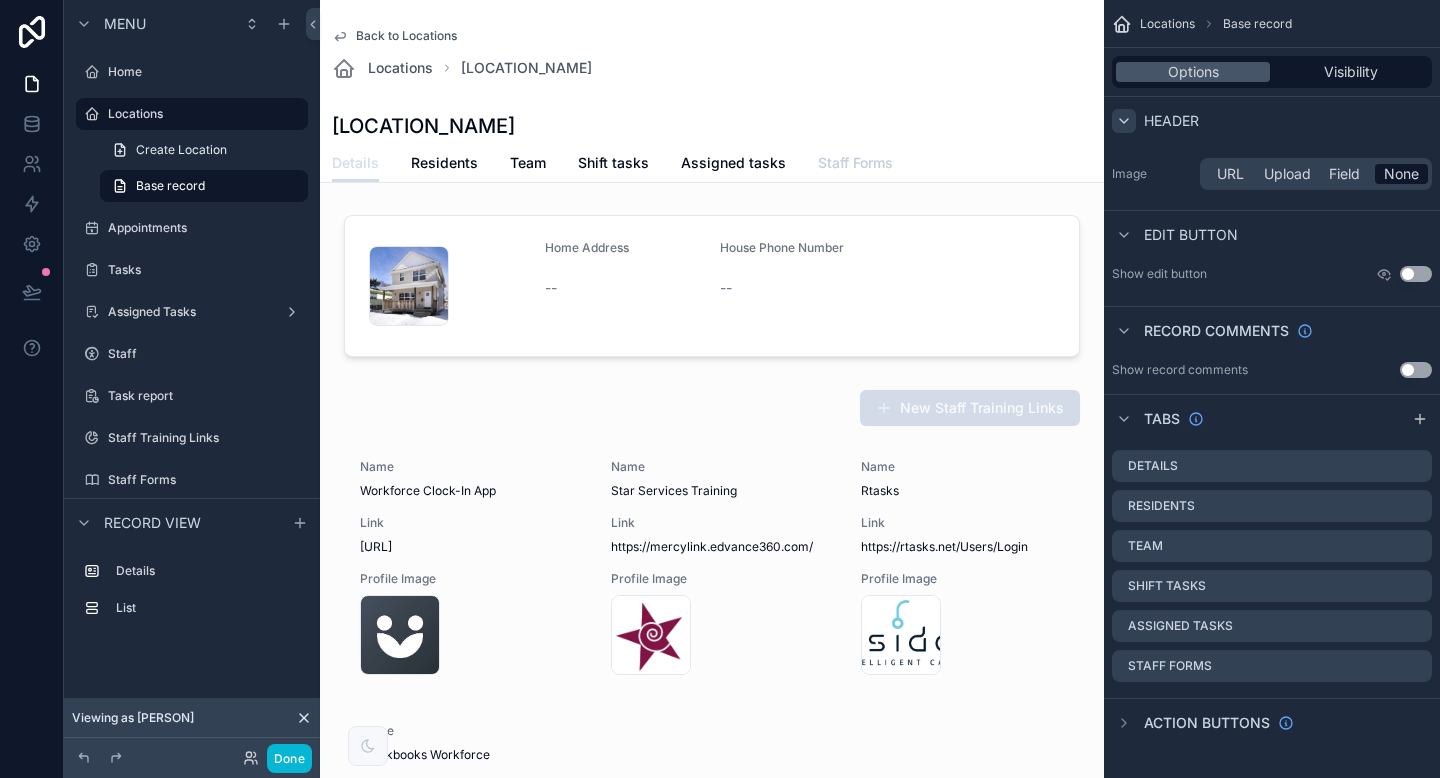 click on "Staff Forms" at bounding box center (855, 163) 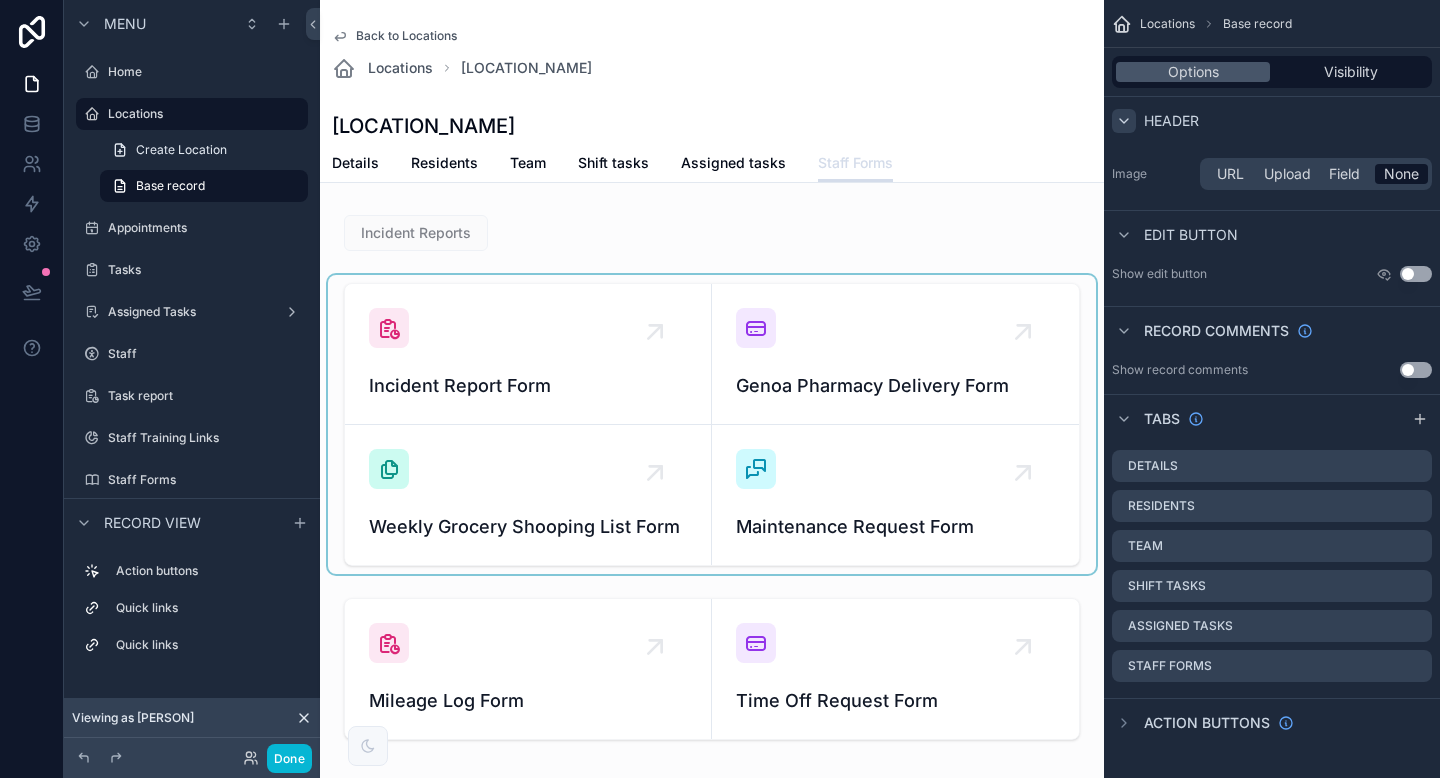 click at bounding box center [712, 424] 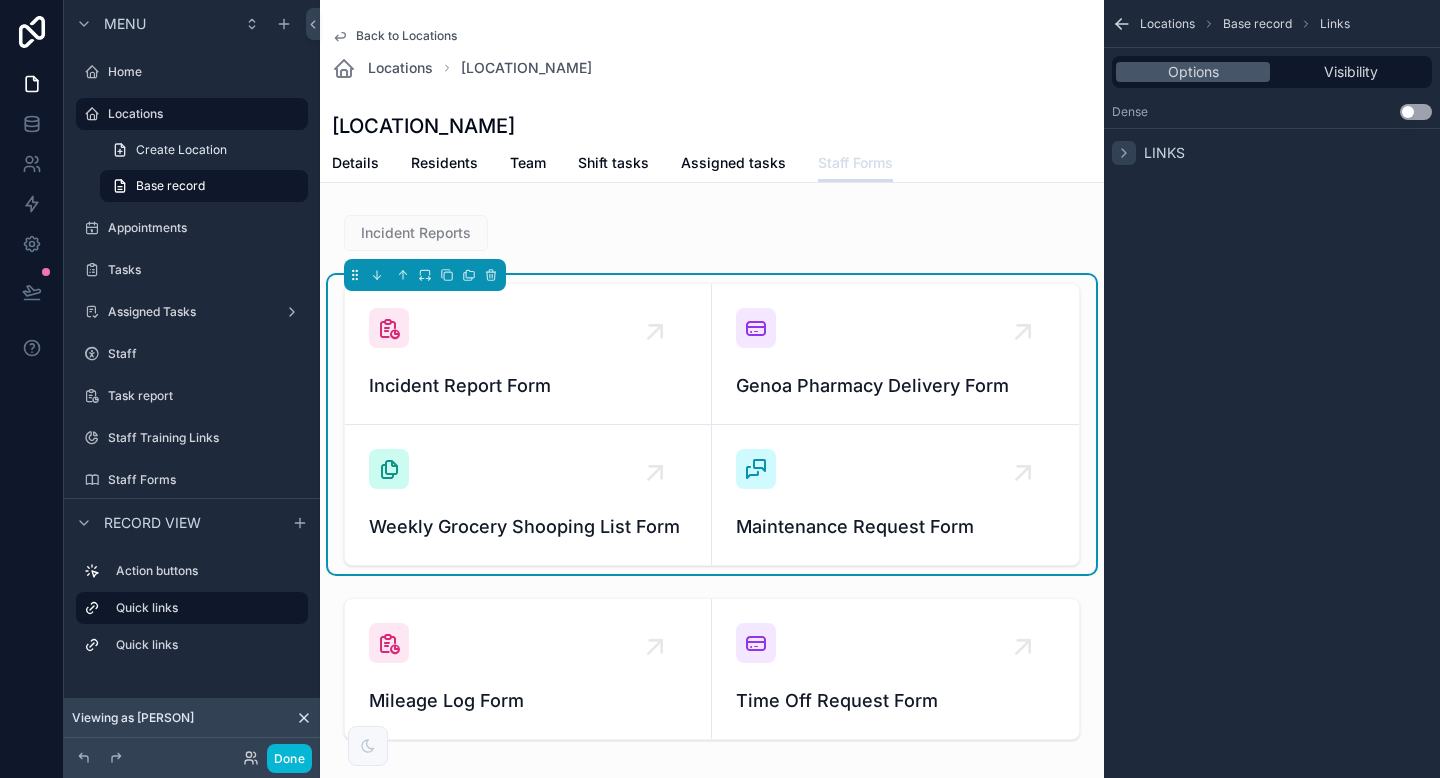 click 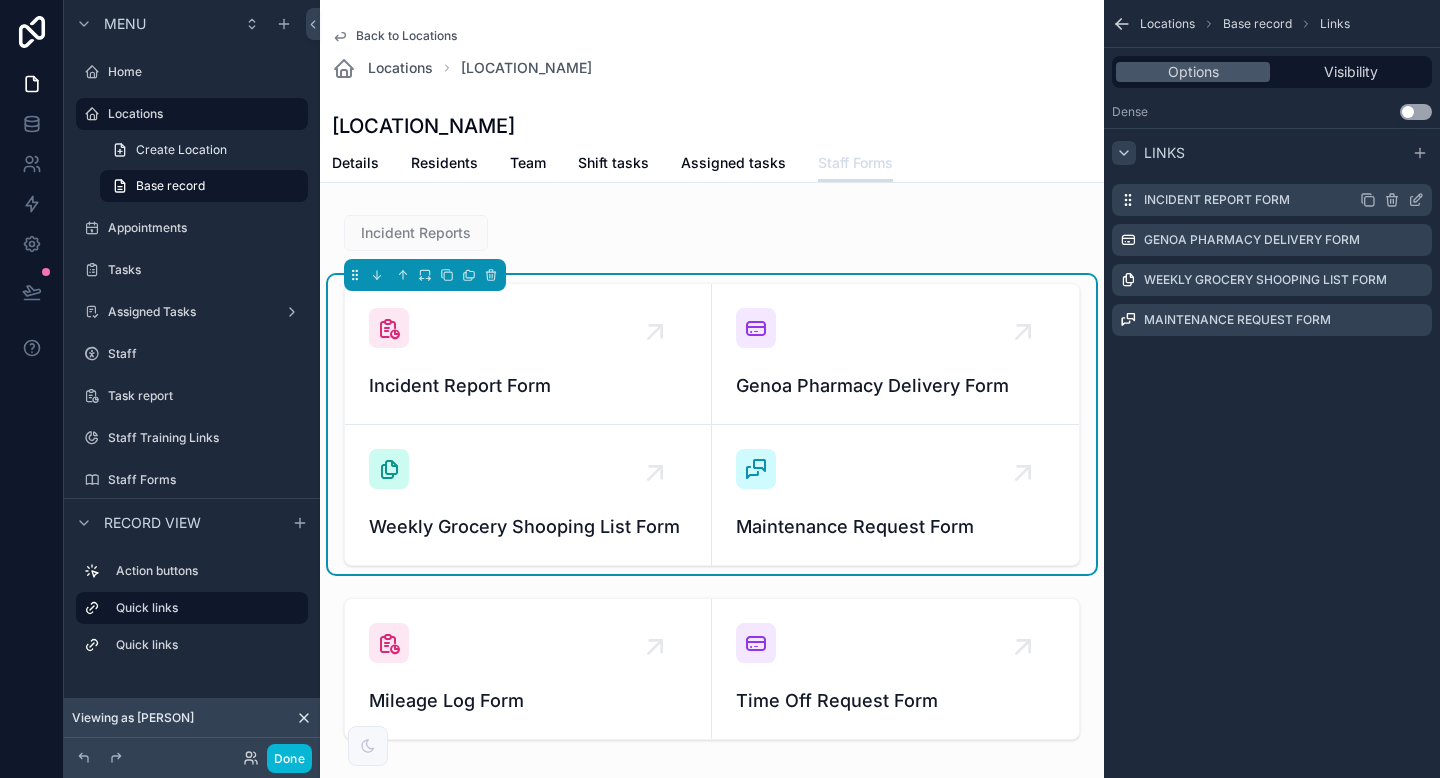click 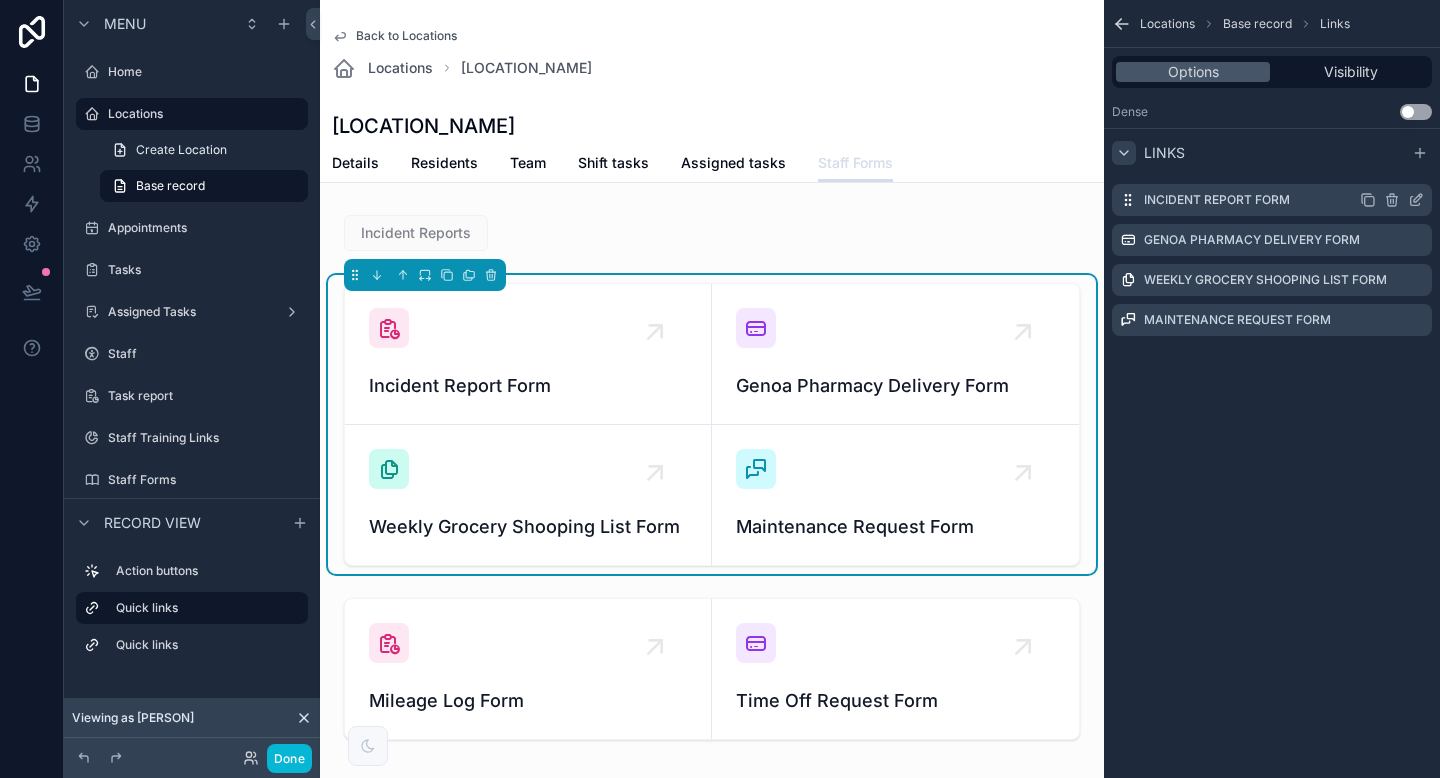 click 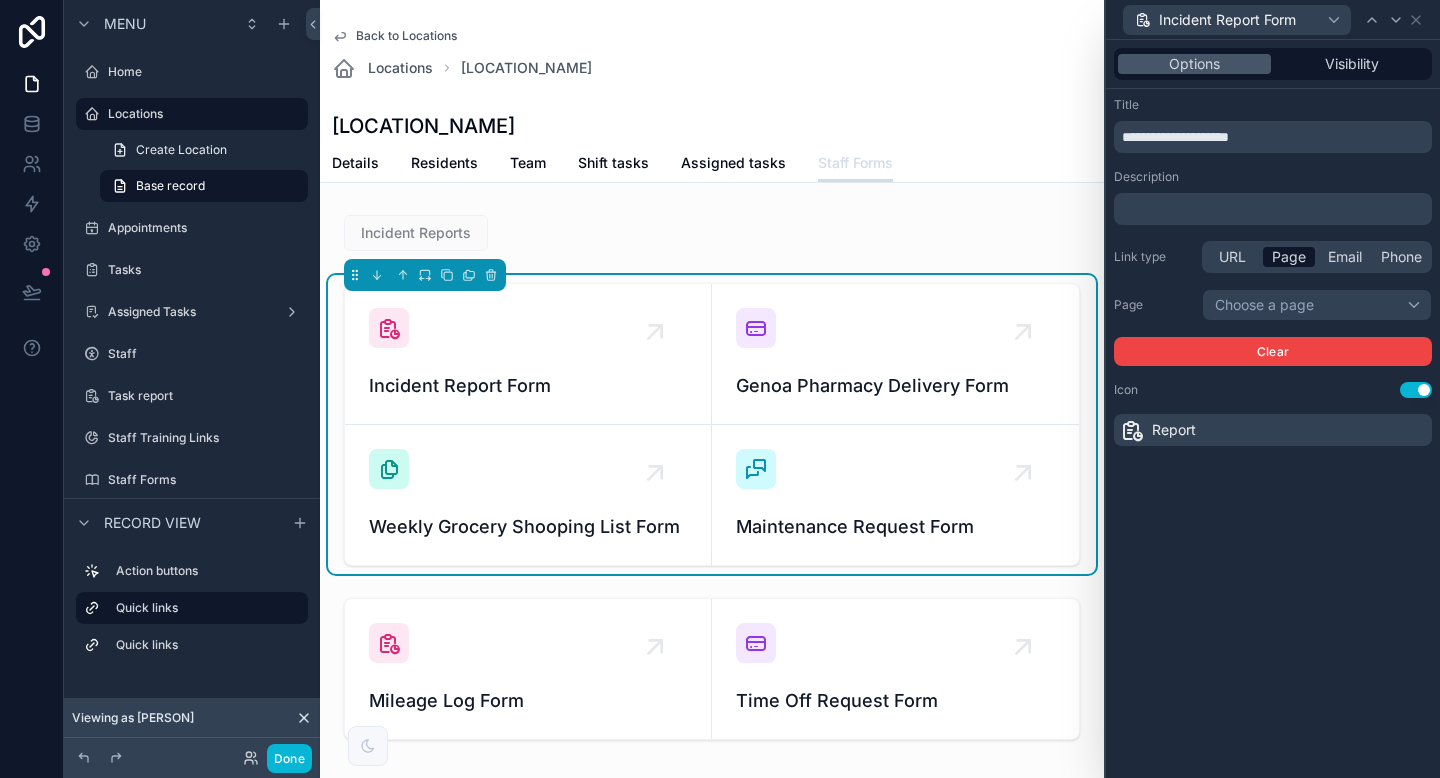 click on "Report" at bounding box center (1273, 430) 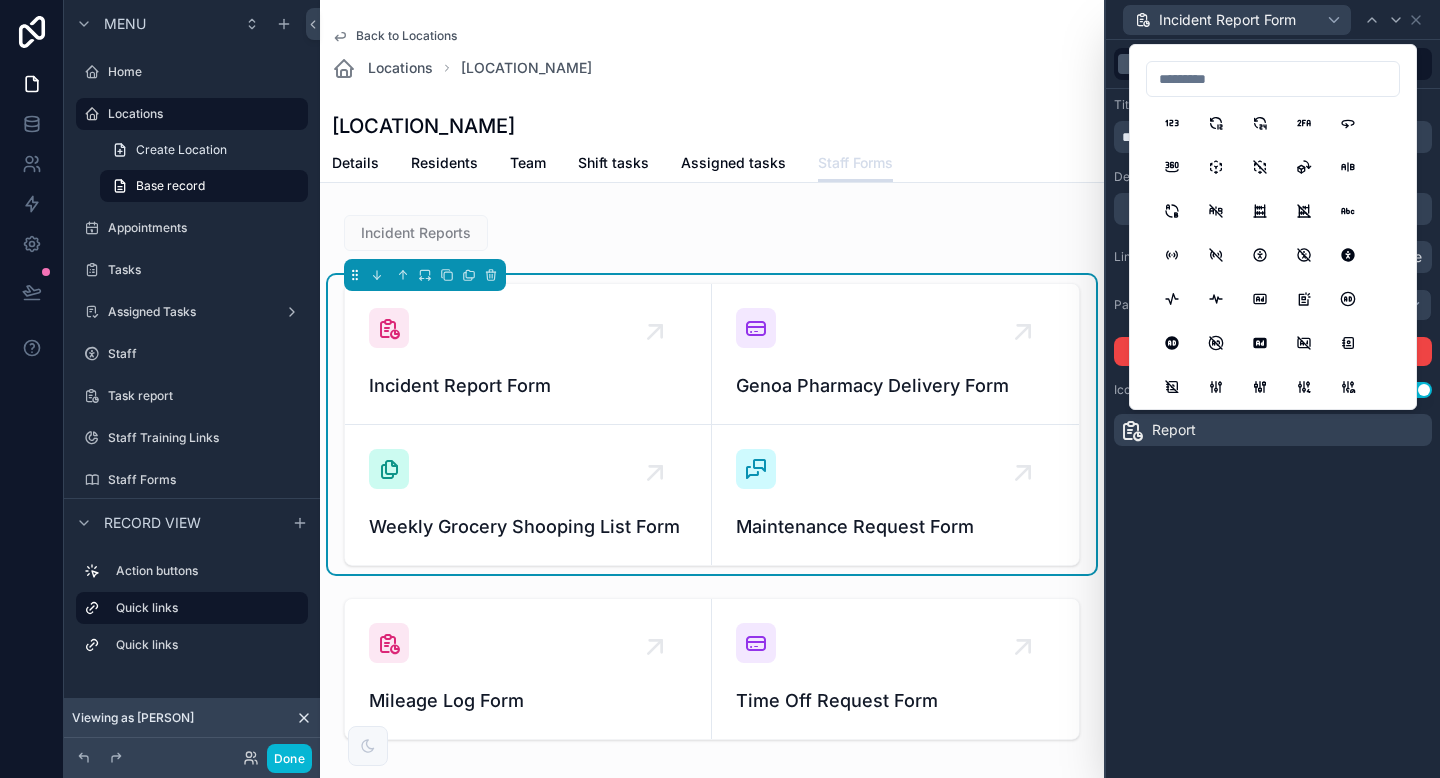 click on "**********" at bounding box center [1273, 409] 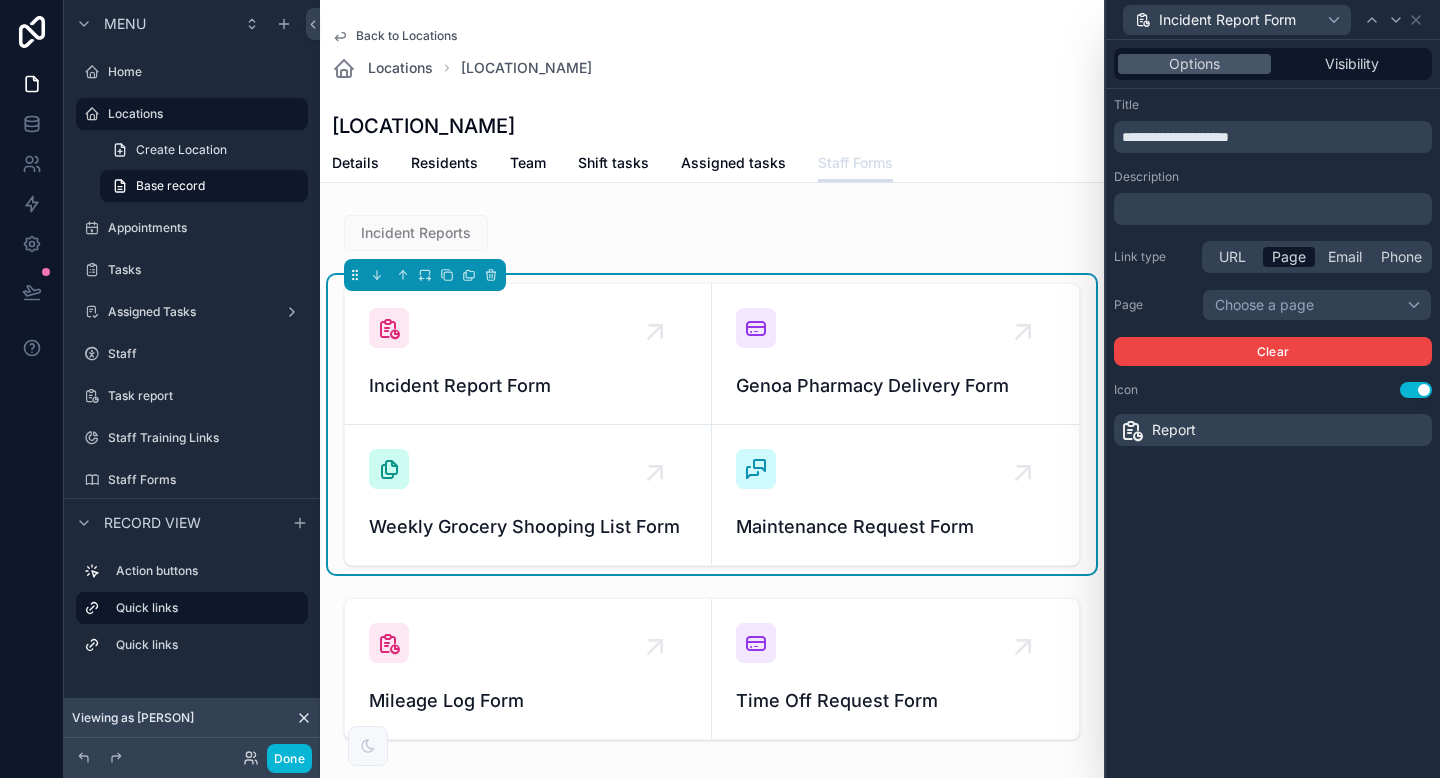 click on "Use setting" at bounding box center [1416, 390] 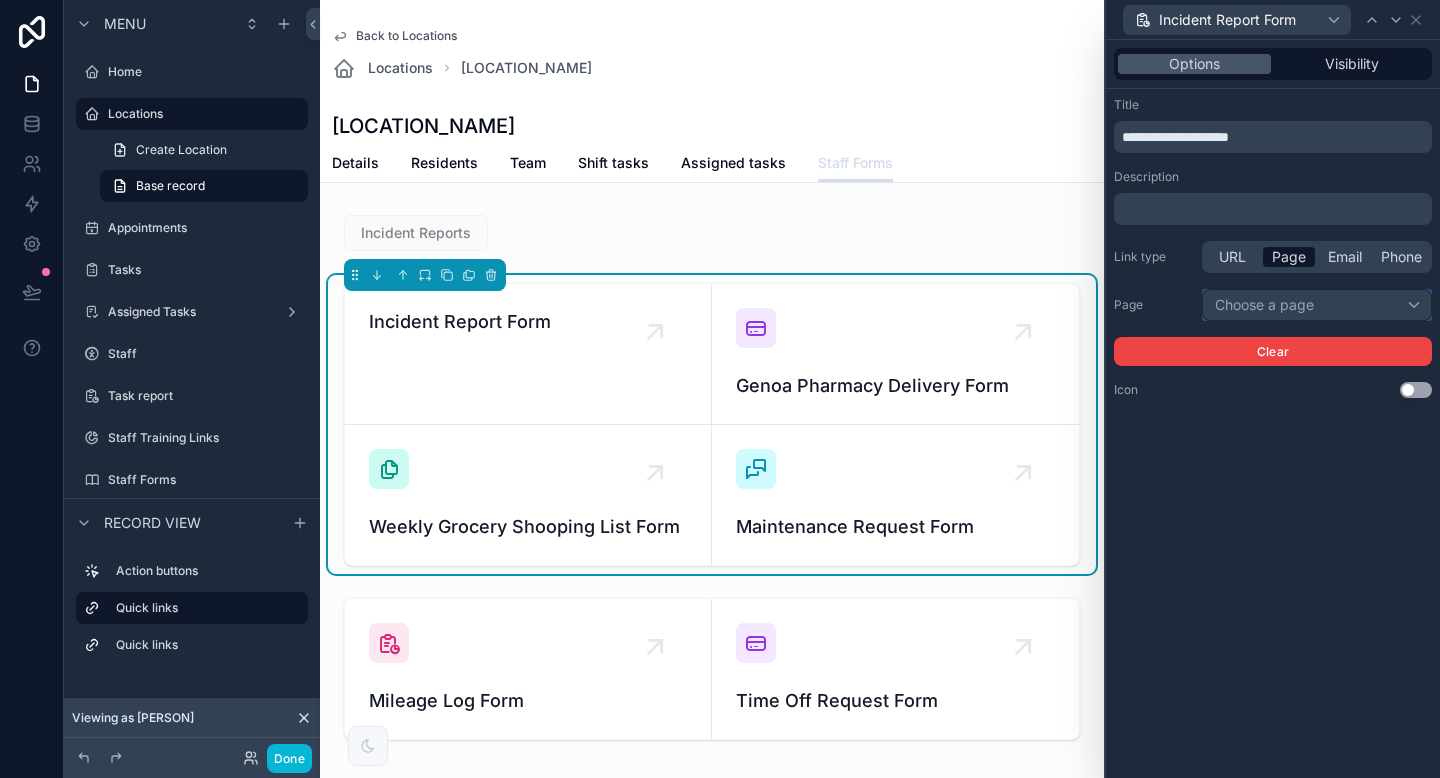 click on "Choose a page" at bounding box center [1317, 305] 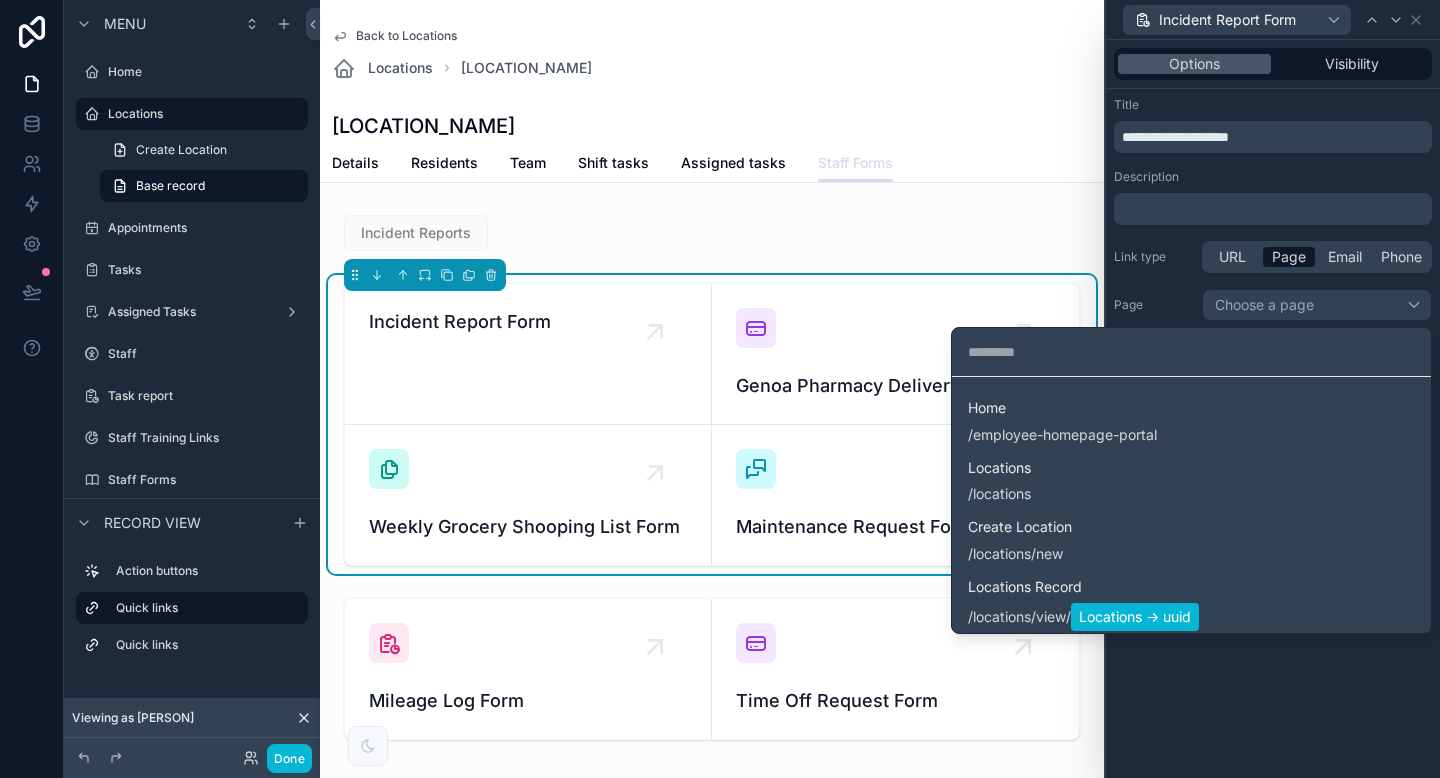 click at bounding box center (1273, 389) 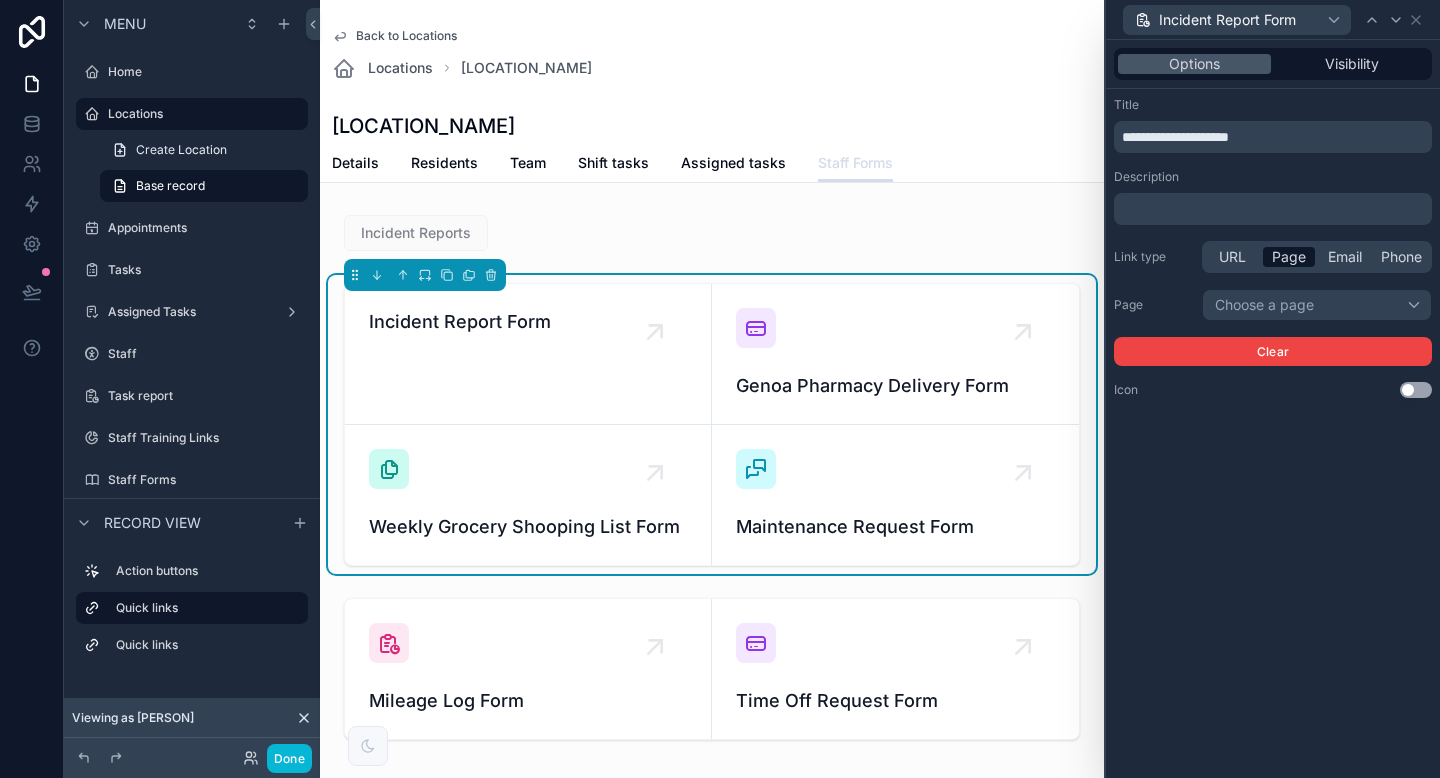 click on "**********" at bounding box center [1273, 409] 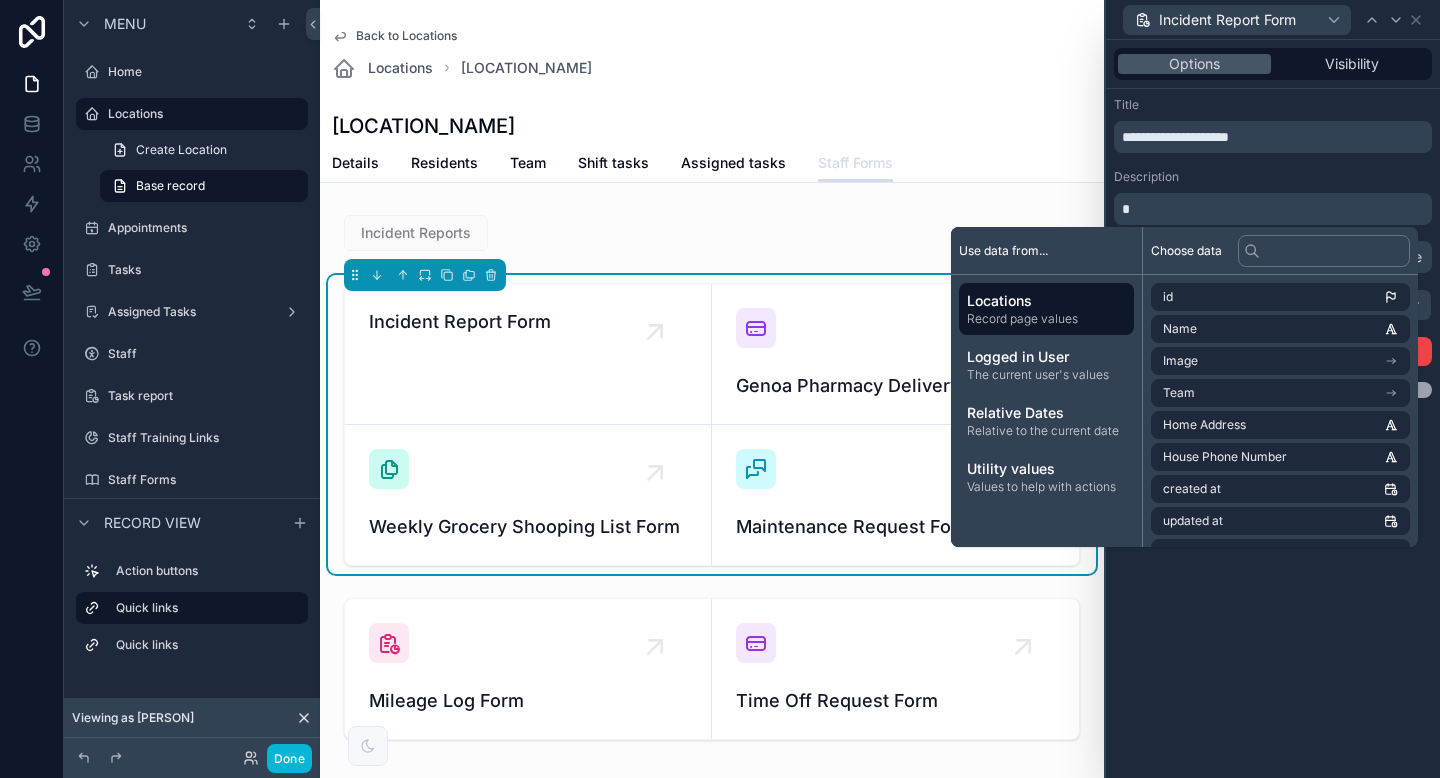 type 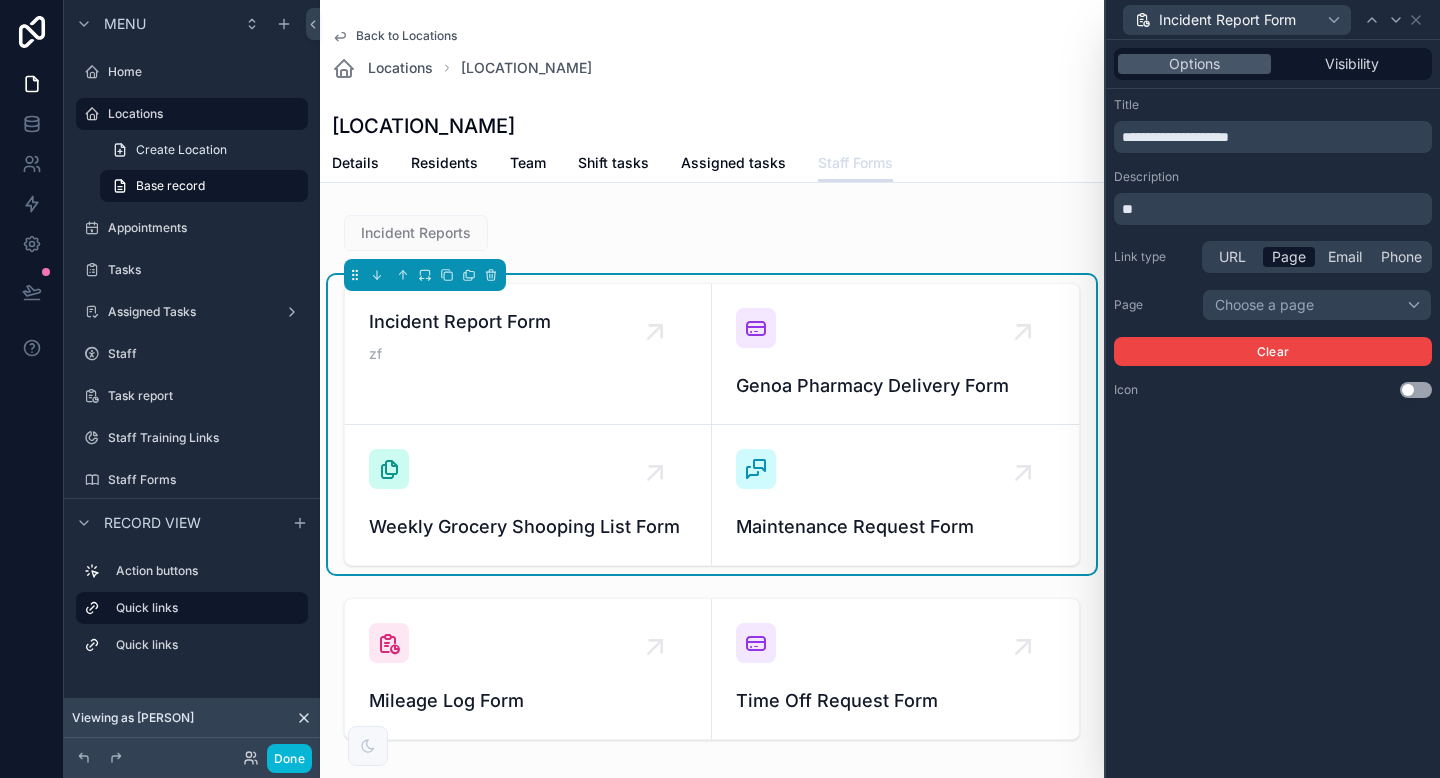 click on "**********" at bounding box center (1273, 409) 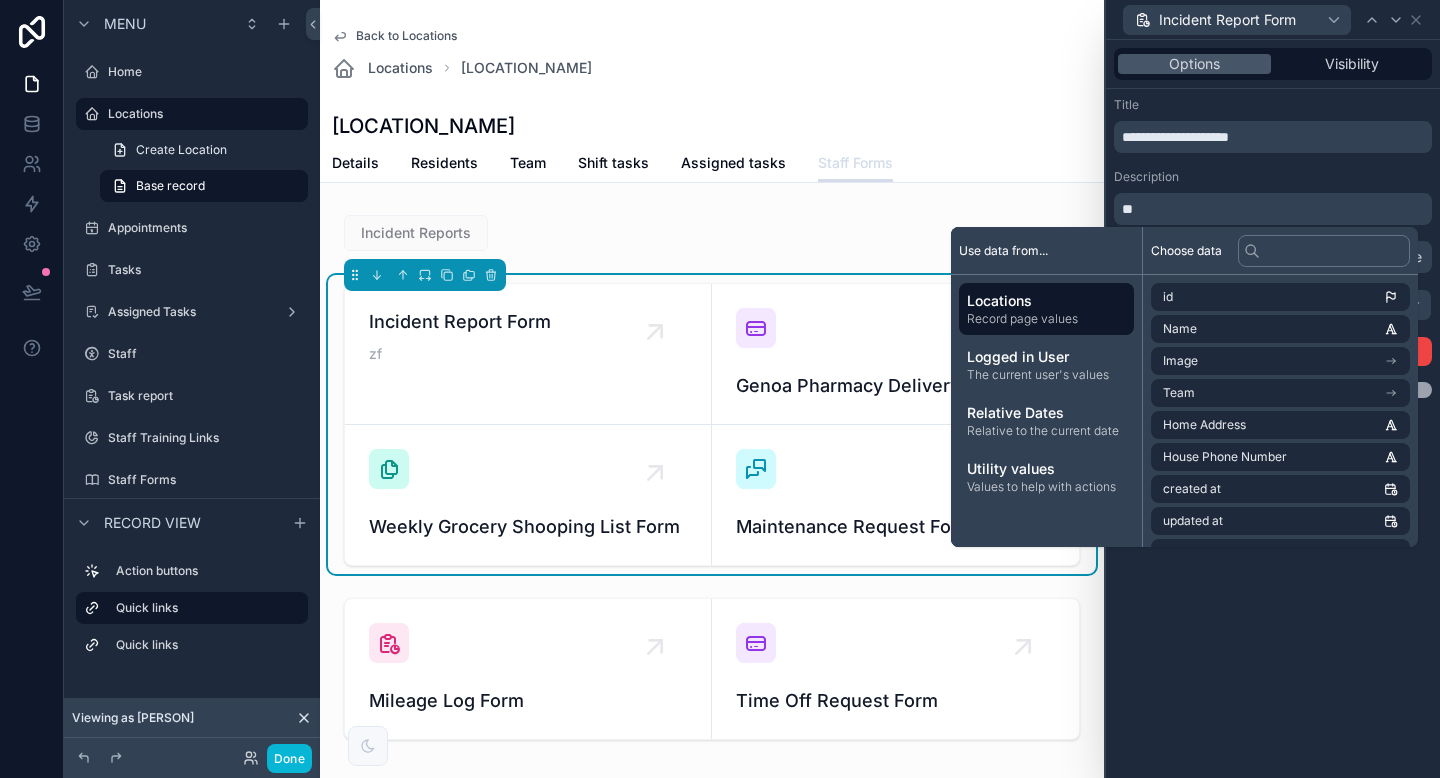 click on "**********" at bounding box center [1273, 409] 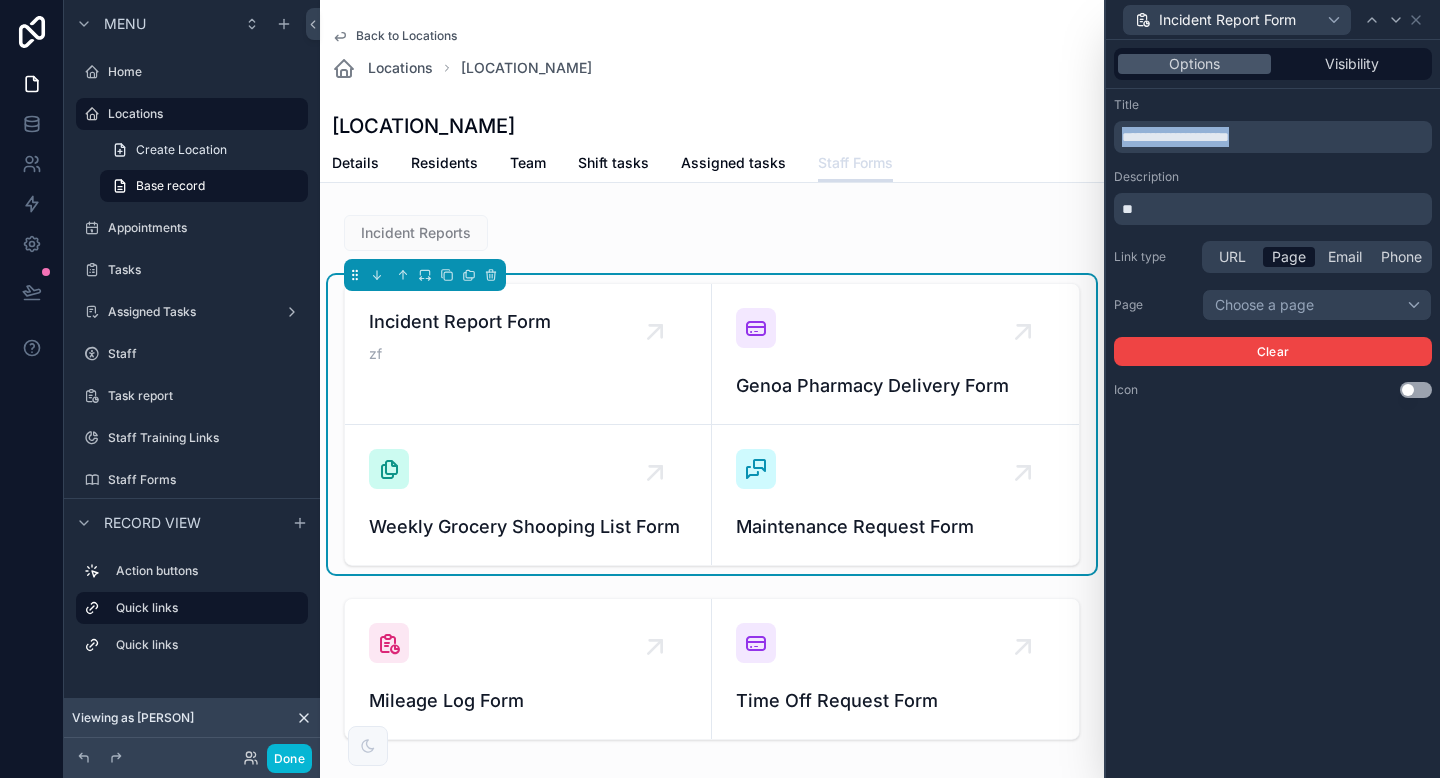 drag, startPoint x: 1270, startPoint y: 133, endPoint x: 1083, endPoint y: 125, distance: 187.17105 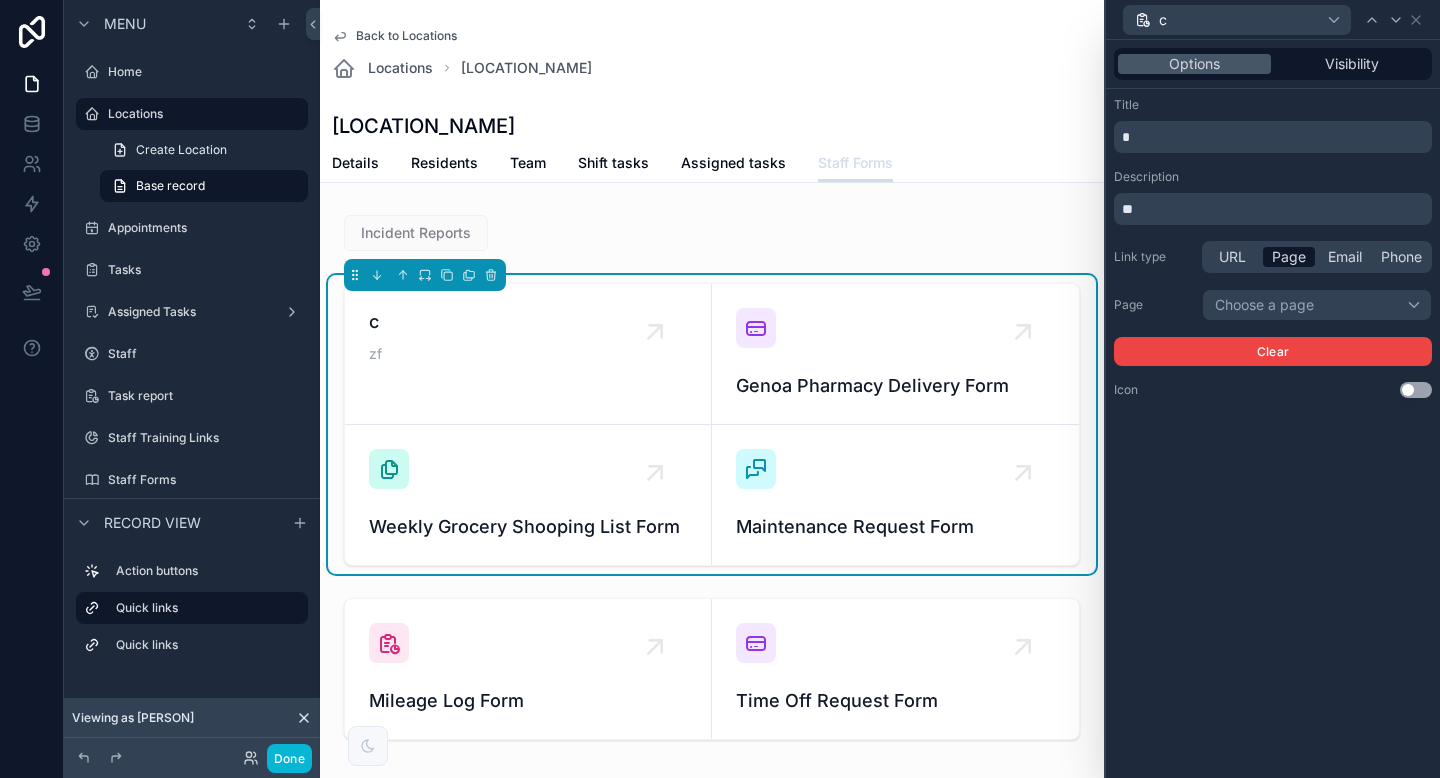 type 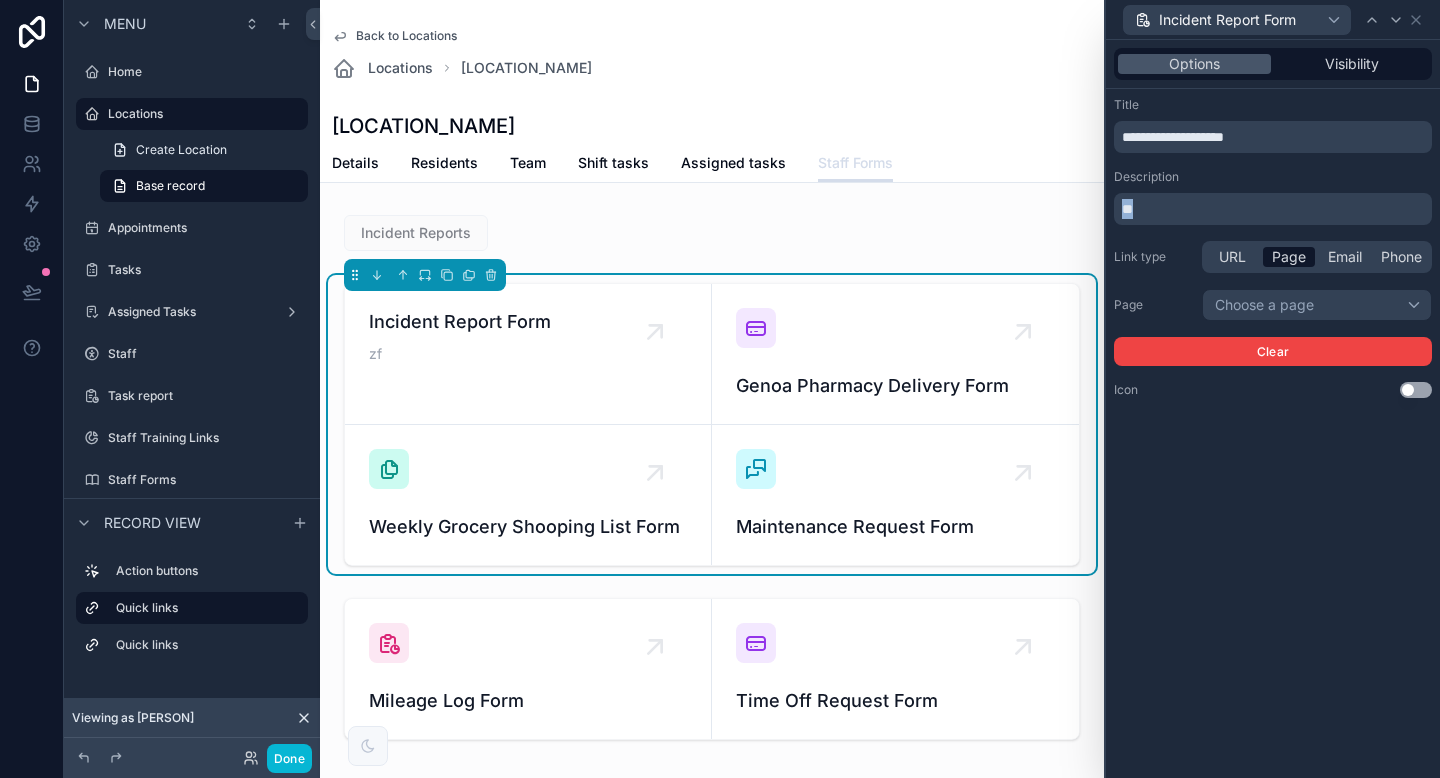 drag, startPoint x: 1200, startPoint y: 212, endPoint x: 943, endPoint y: 201, distance: 257.2353 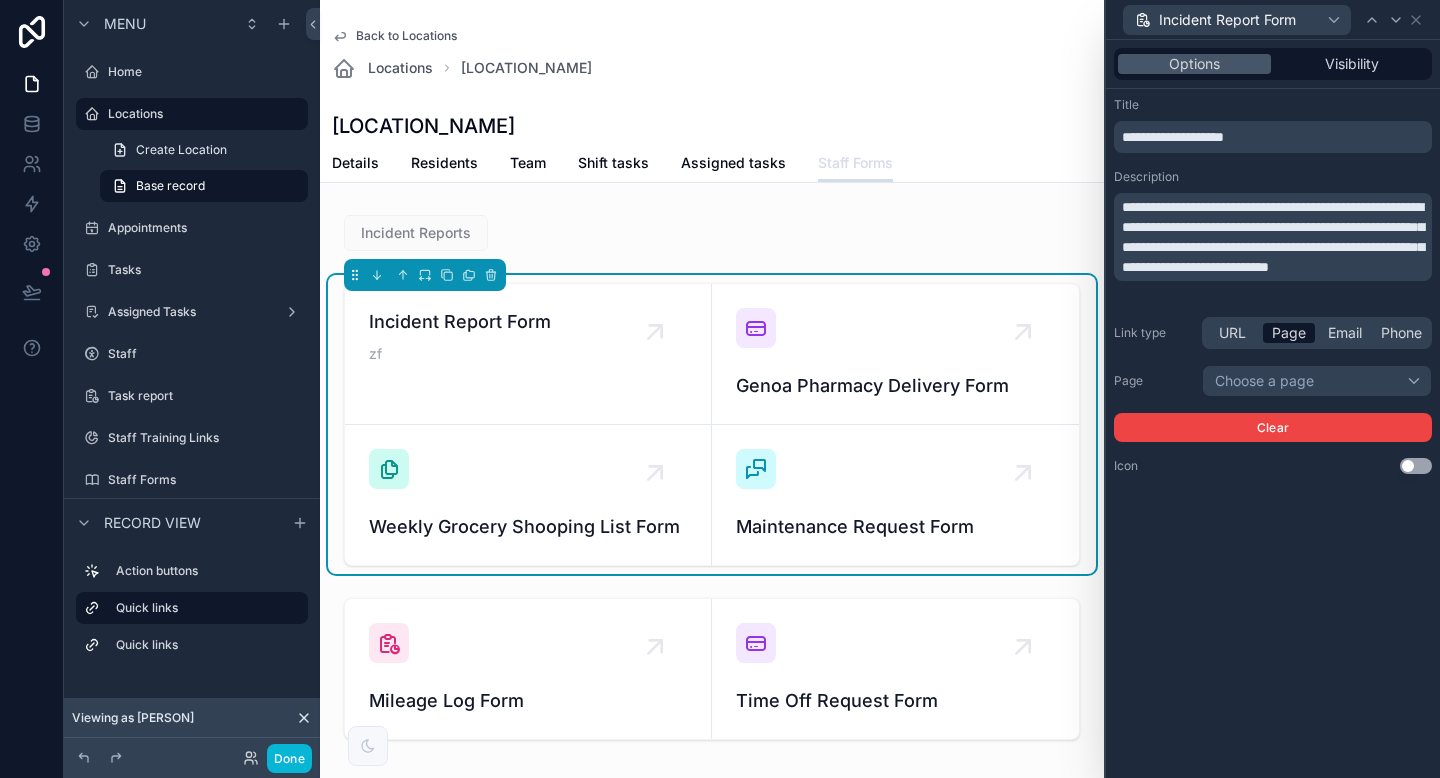 scroll, scrollTop: 0, scrollLeft: 0, axis: both 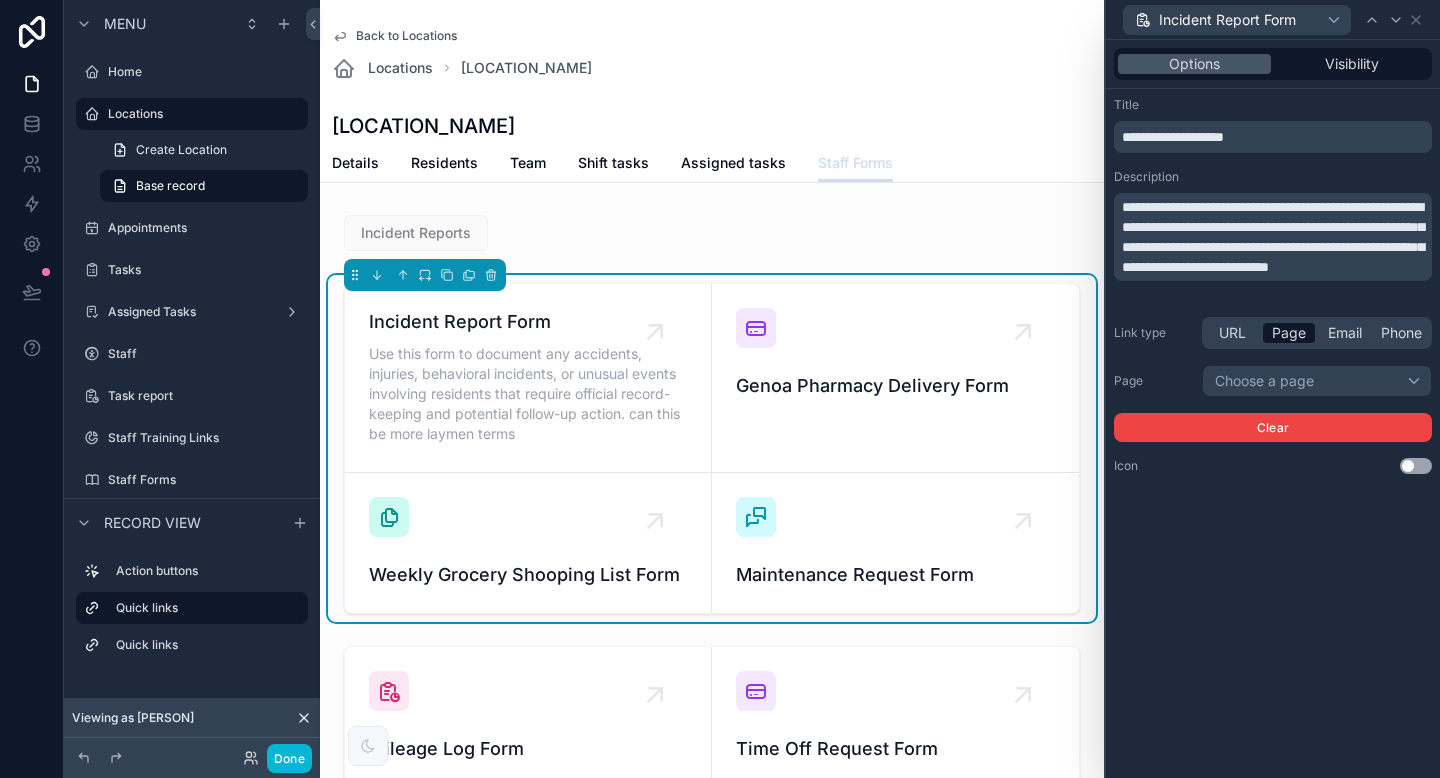 click on "**********" at bounding box center (1273, 409) 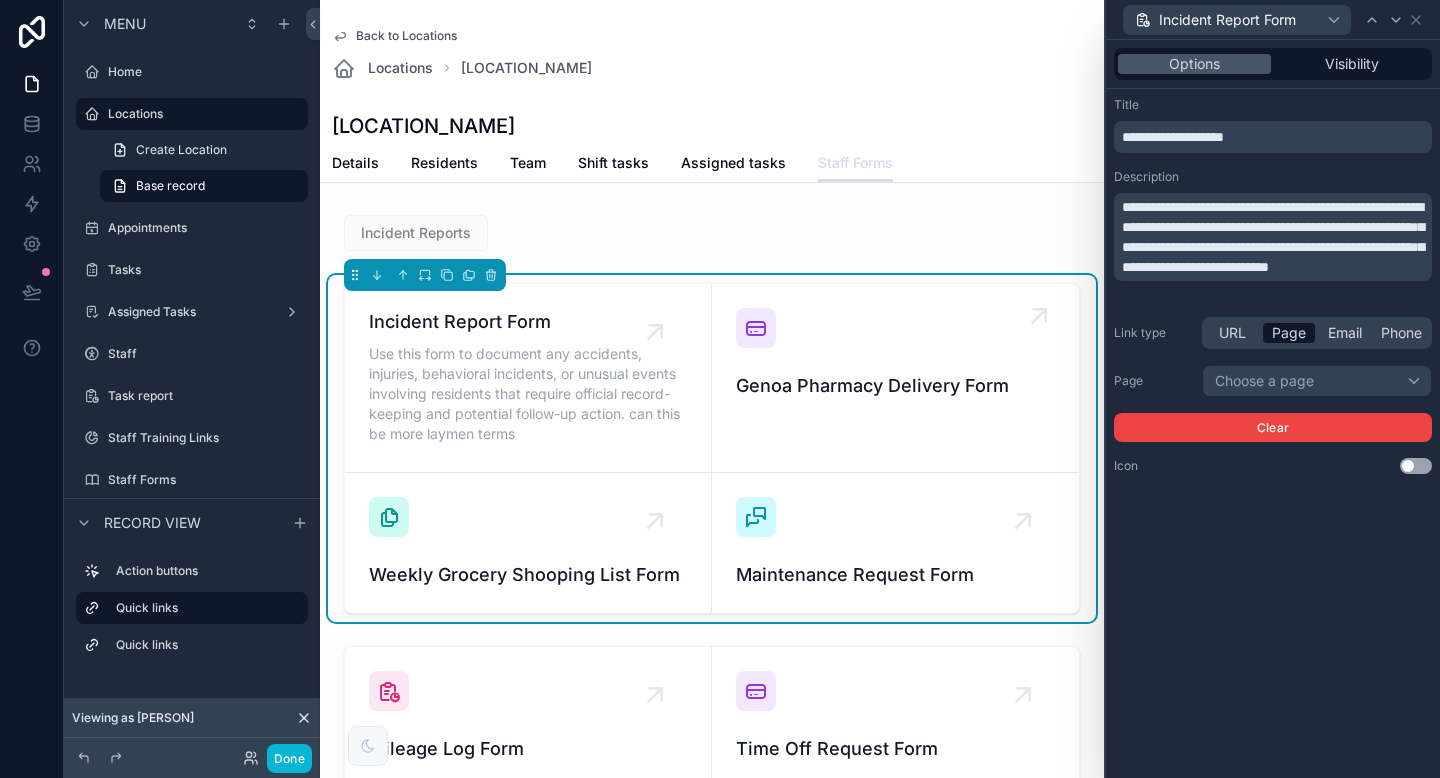 click on "Genoa Pharmacy Delivery Form" at bounding box center [895, 378] 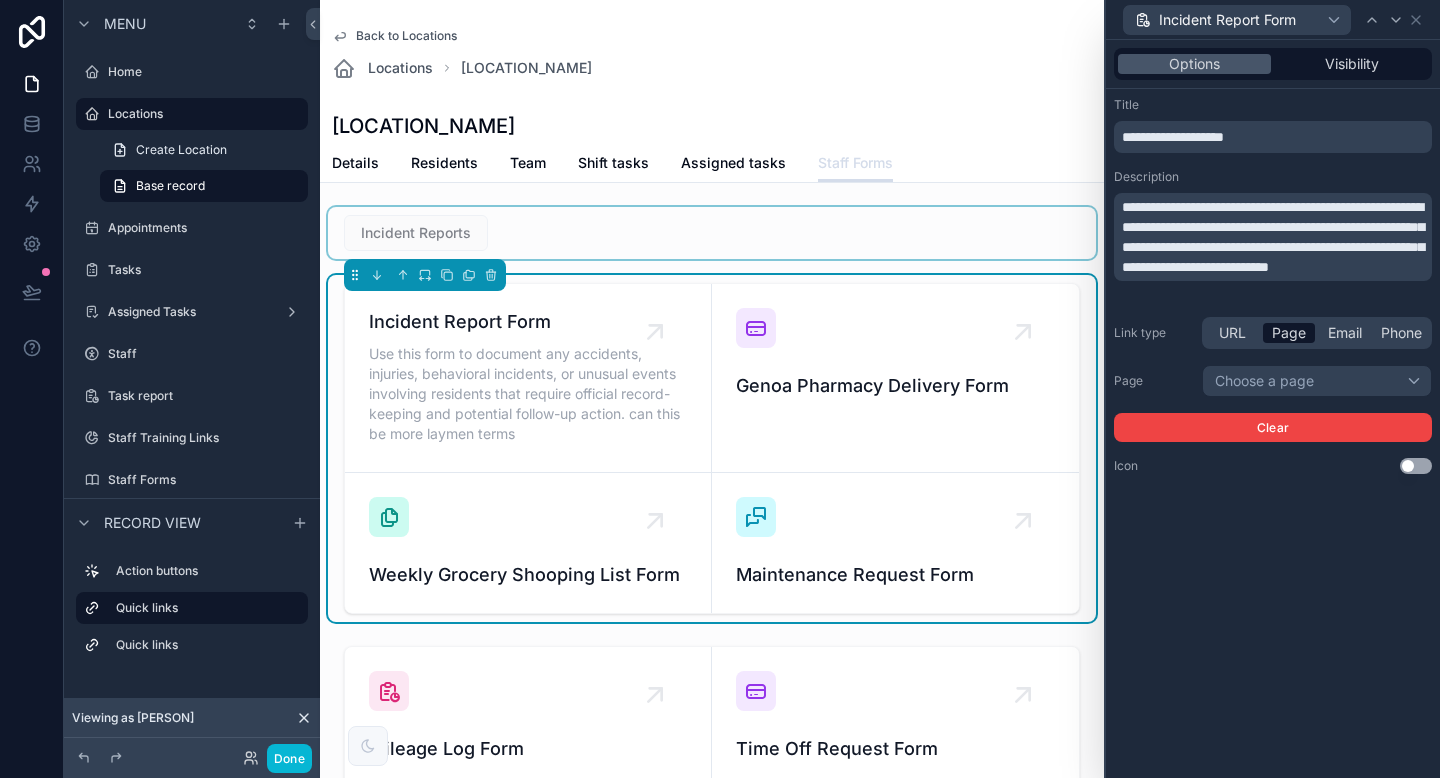 click at bounding box center (712, 233) 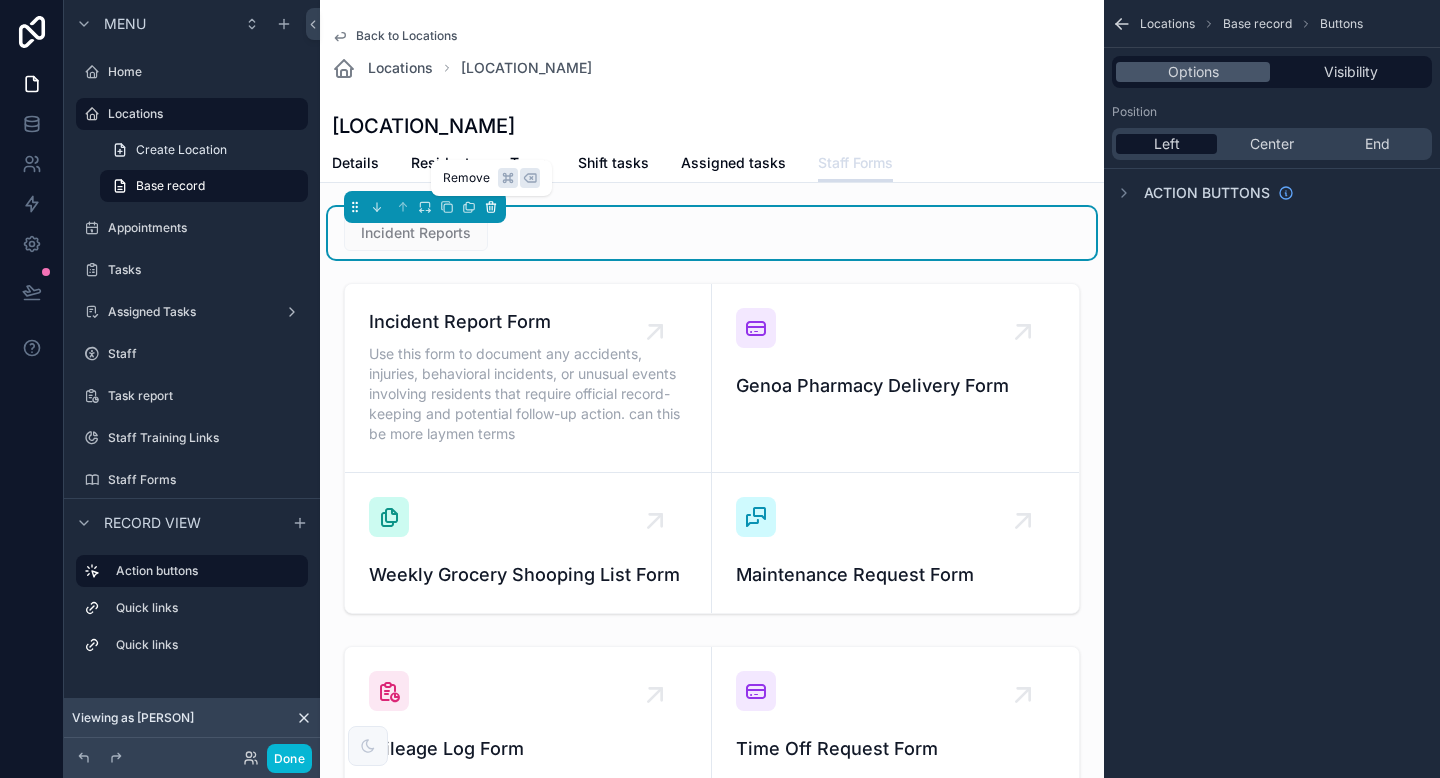 click 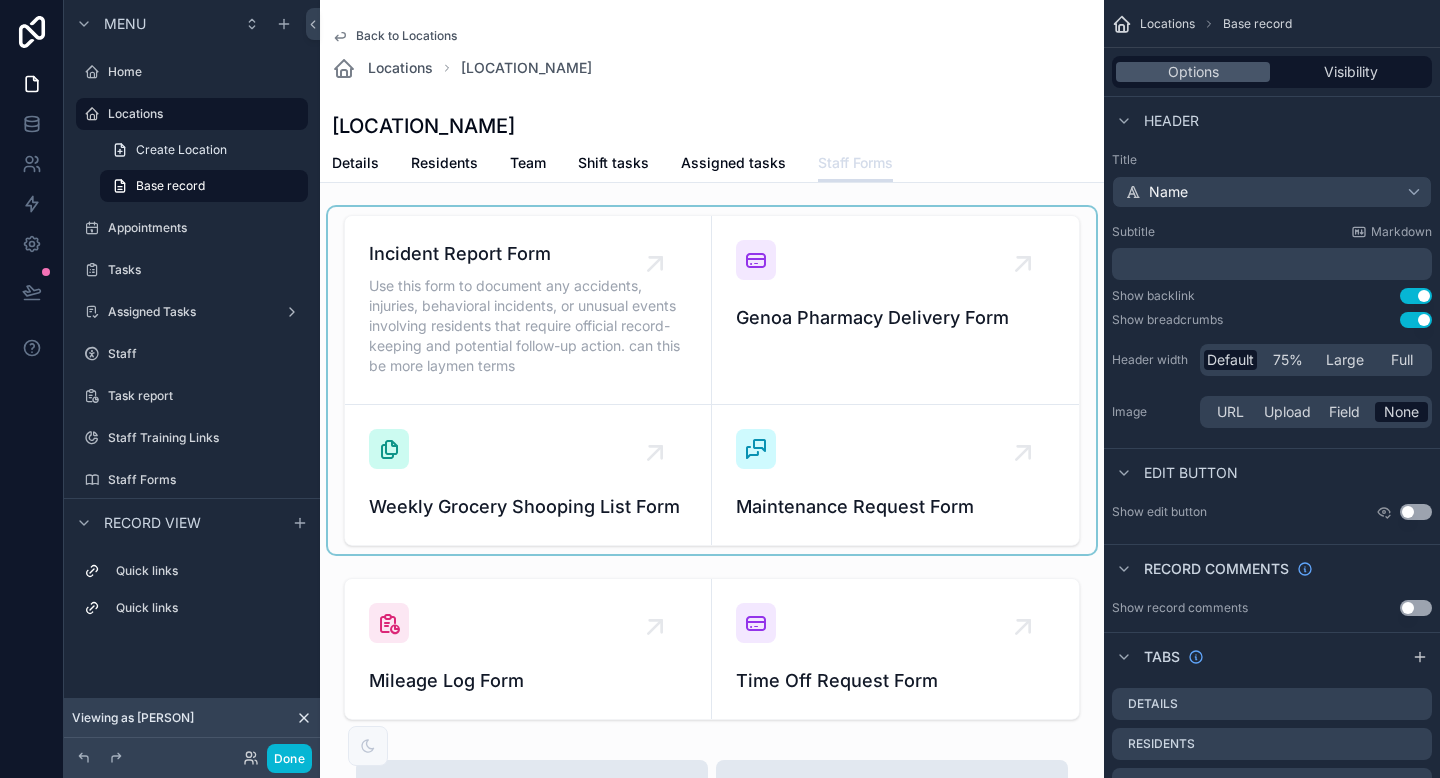 click at bounding box center [712, 380] 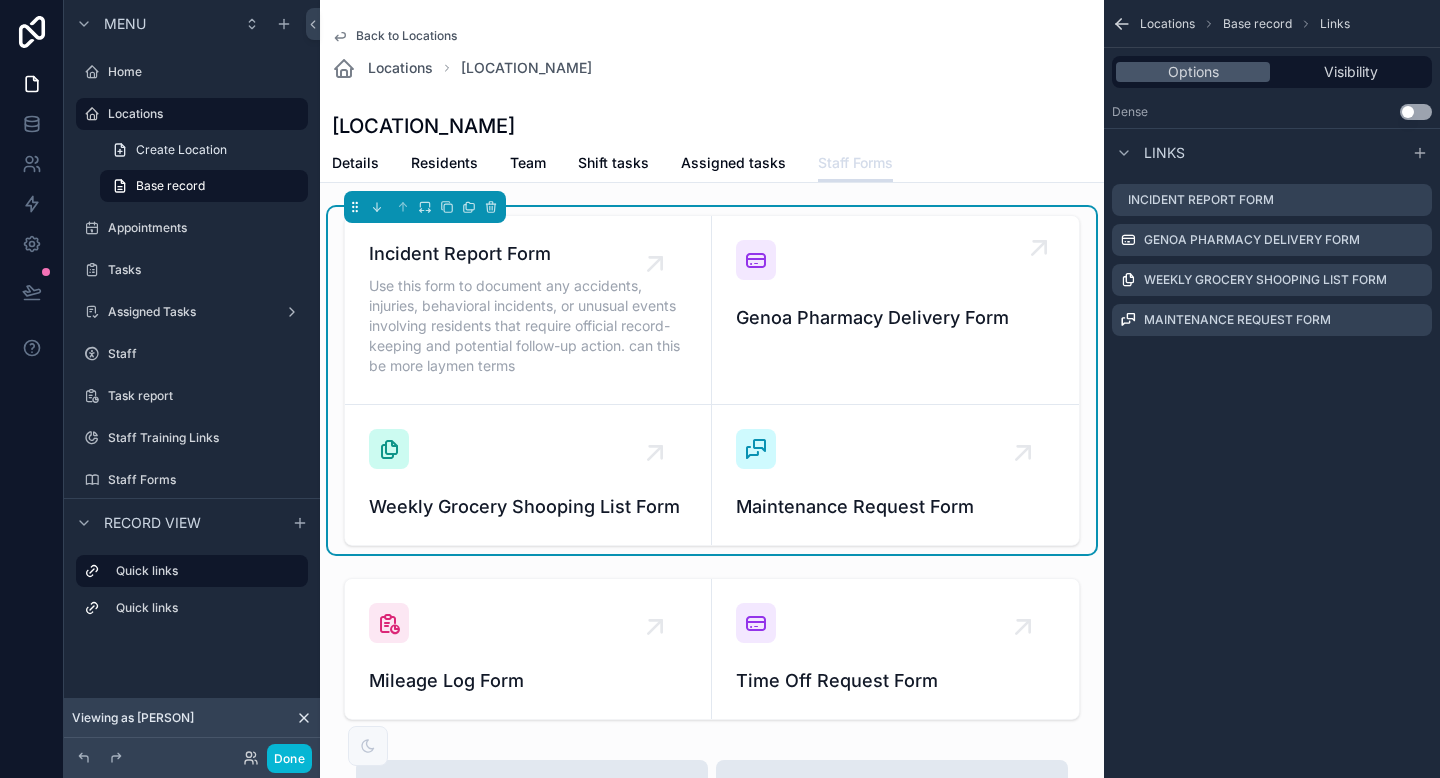 click on "Genoa Pharmacy Delivery Form" at bounding box center [895, 310] 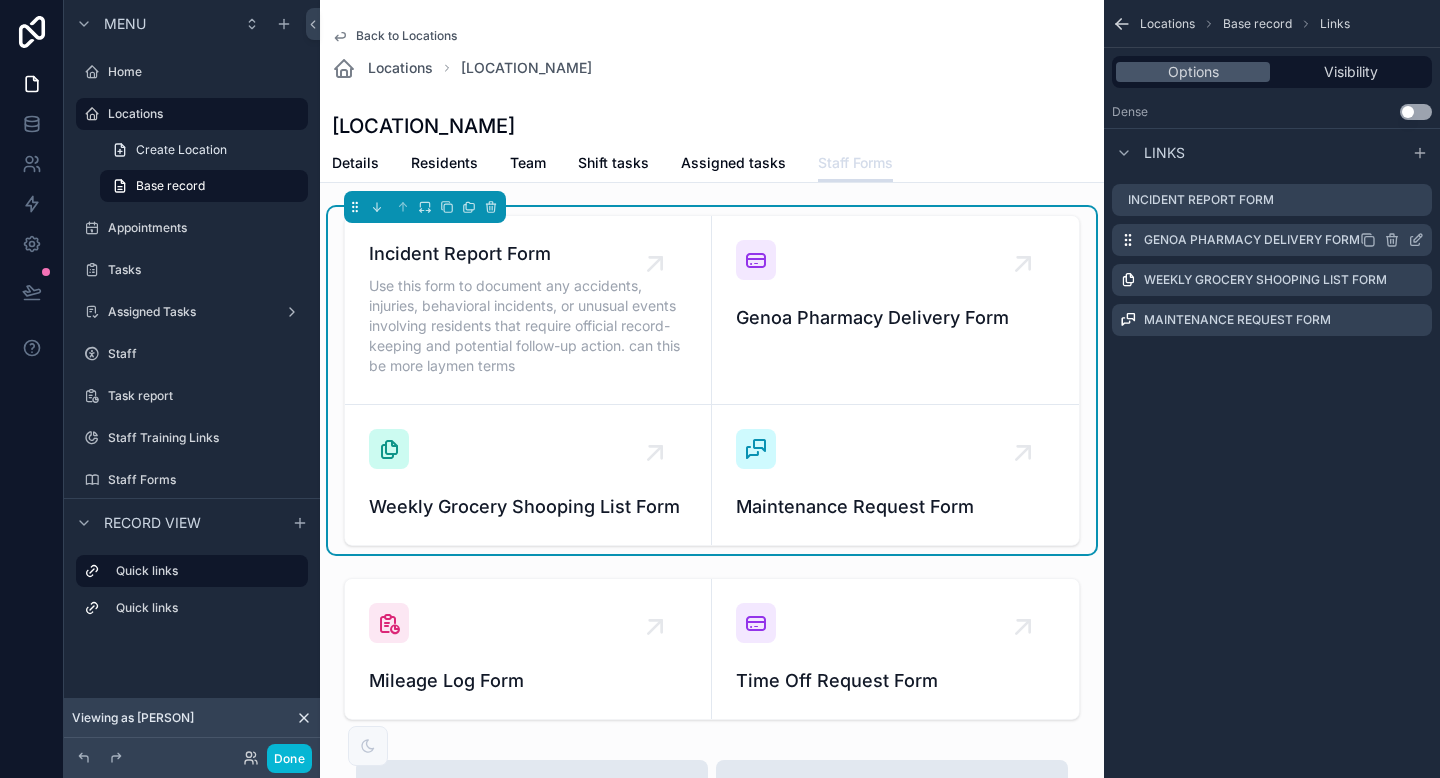 click on "Genoa Pharmacy Delivery Form" at bounding box center (1252, 240) 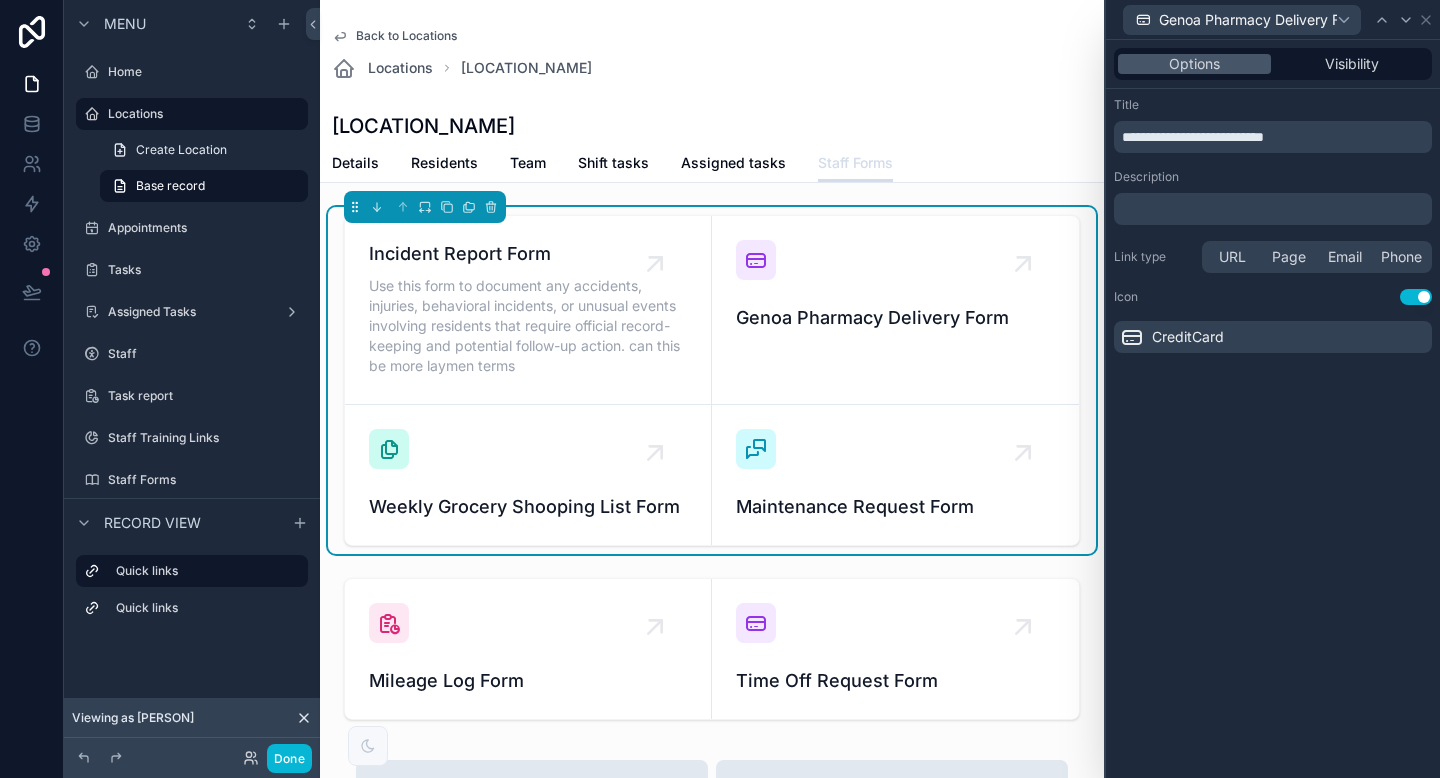 click on "﻿" at bounding box center [1273, 209] 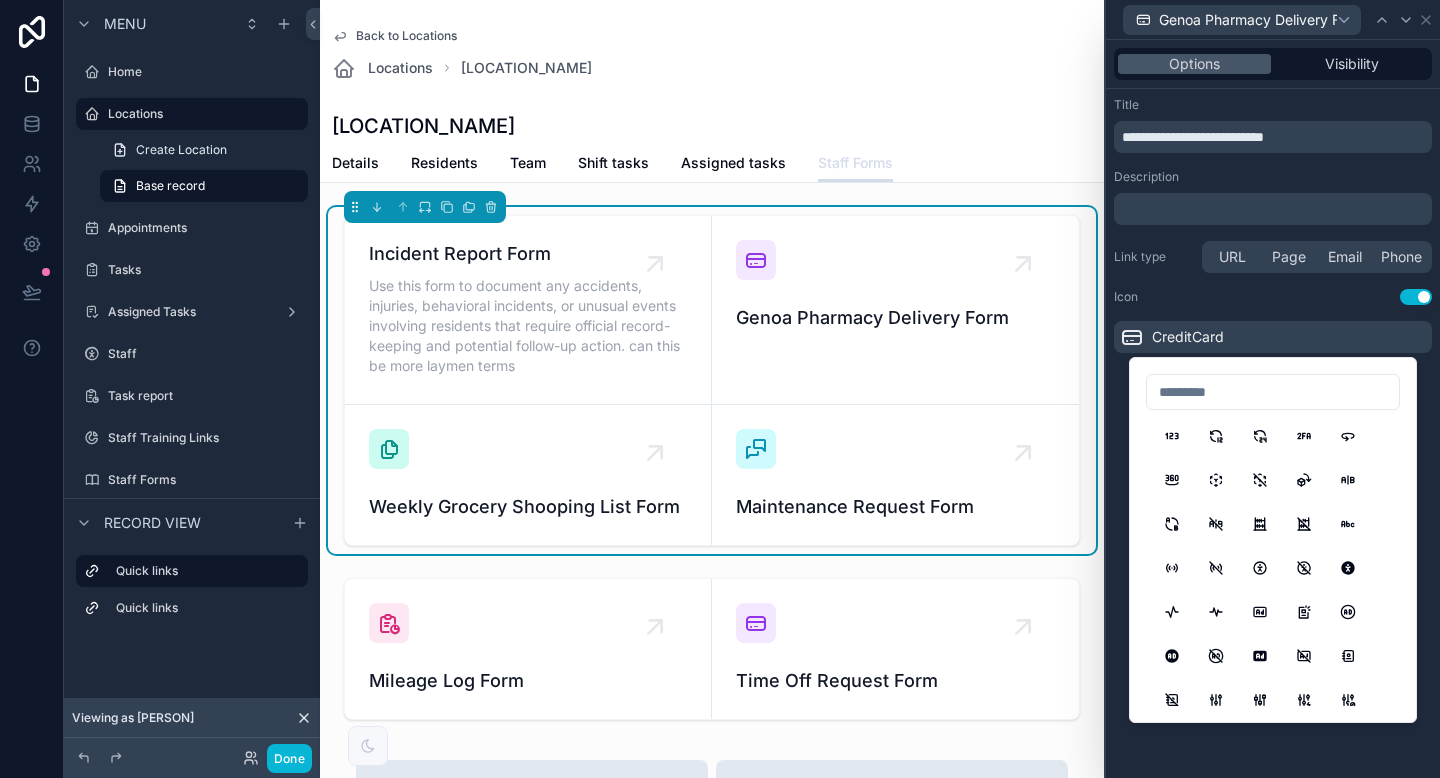 click on "Use setting" at bounding box center (1416, 297) 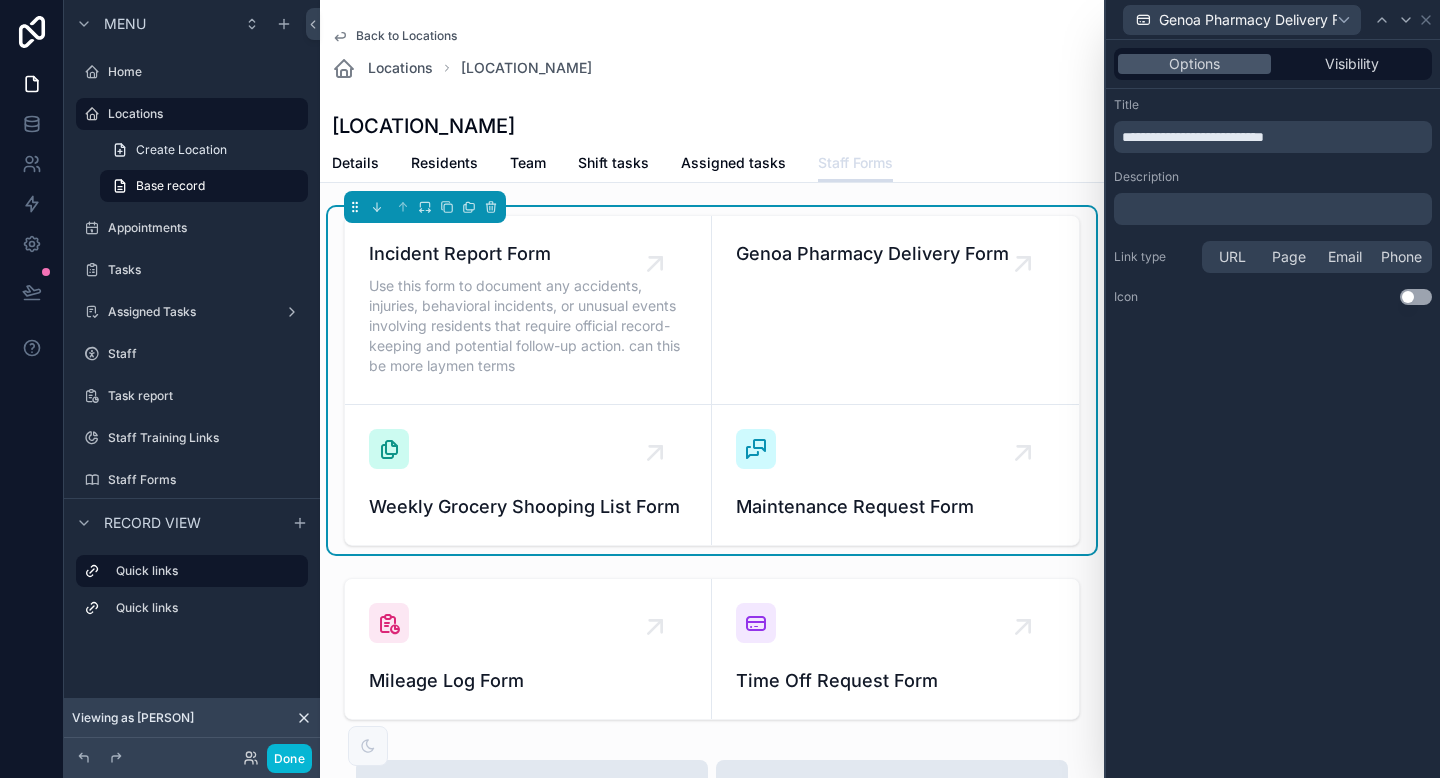 click on "Description ﻿" at bounding box center (1273, 197) 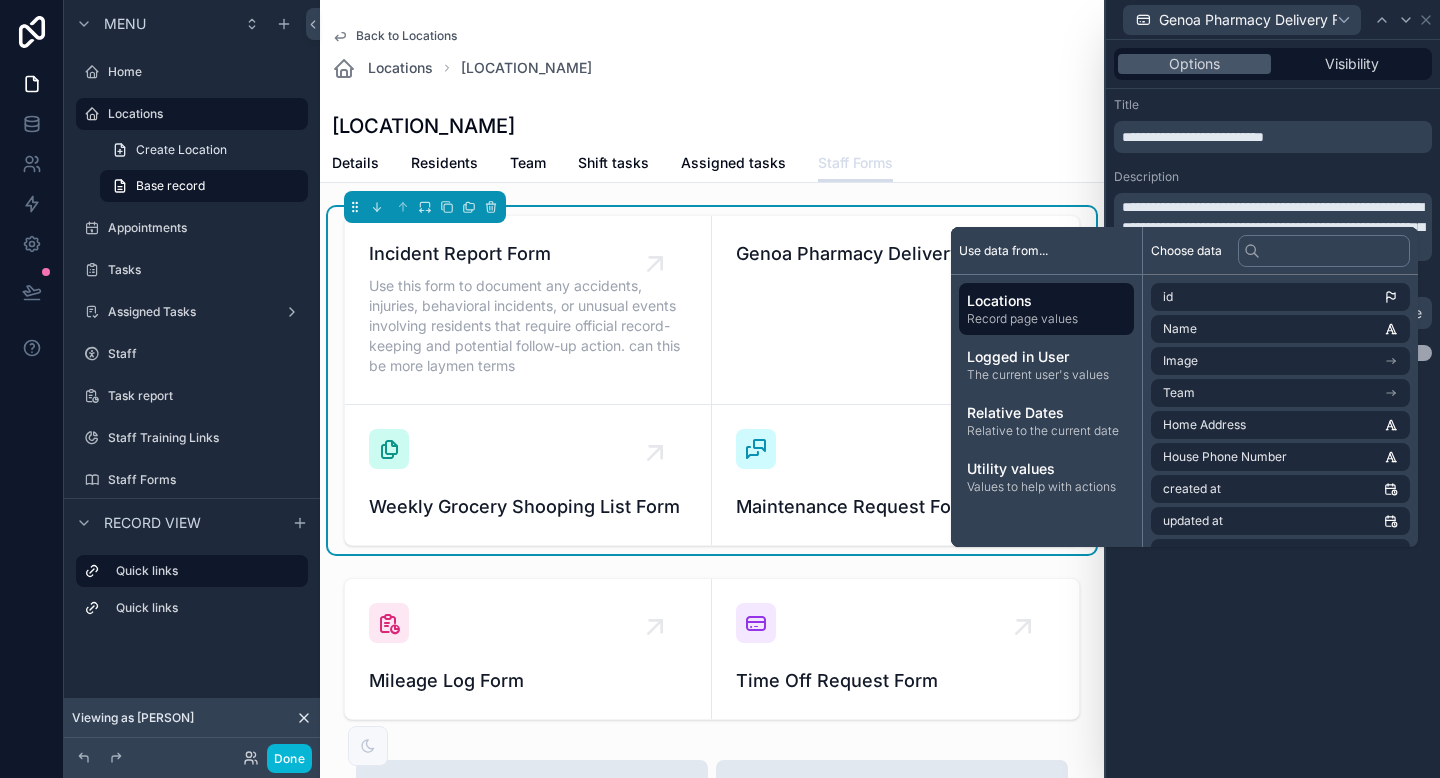 scroll, scrollTop: 0, scrollLeft: 0, axis: both 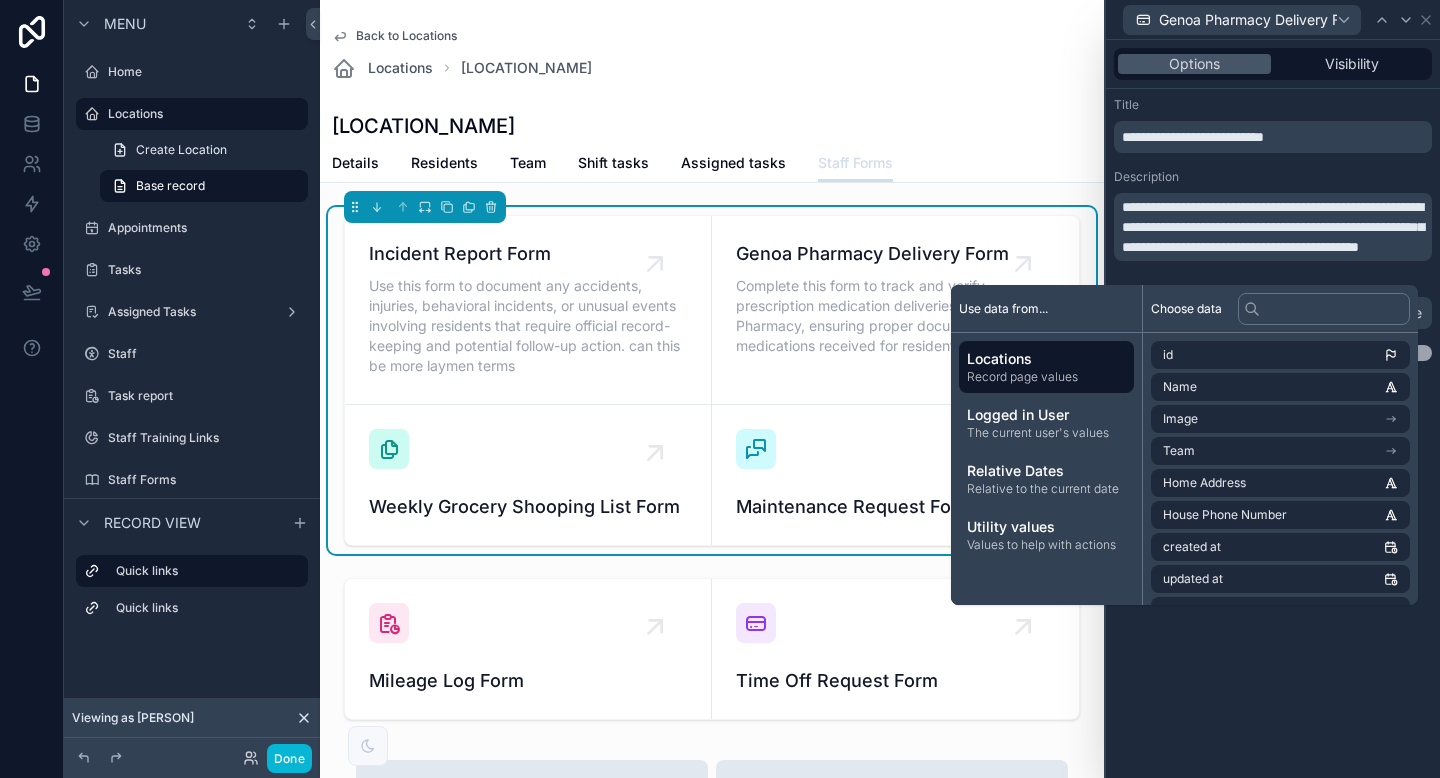 click on "Details Residents Team Shift tasks Assigned tasks Staff Forms" at bounding box center (712, 163) 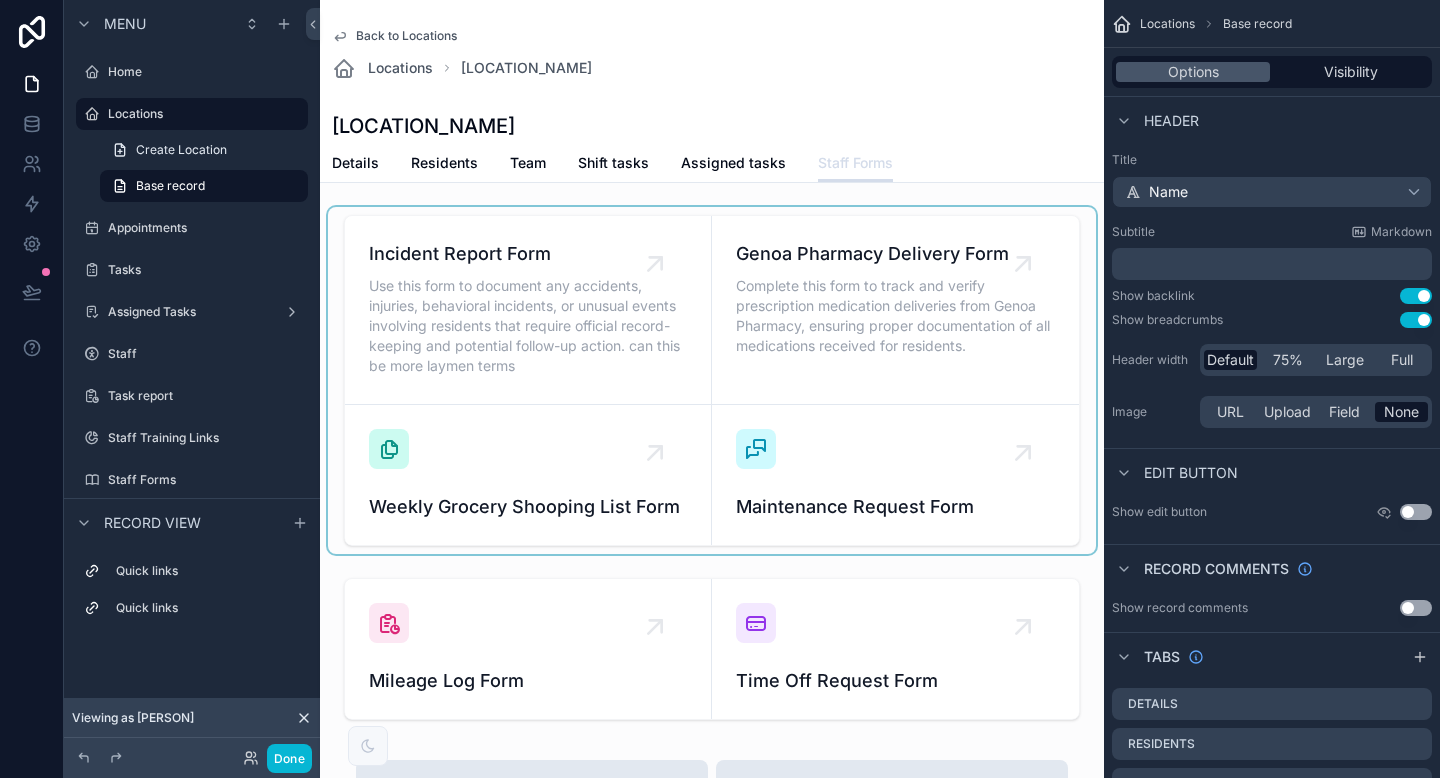 click at bounding box center (712, 380) 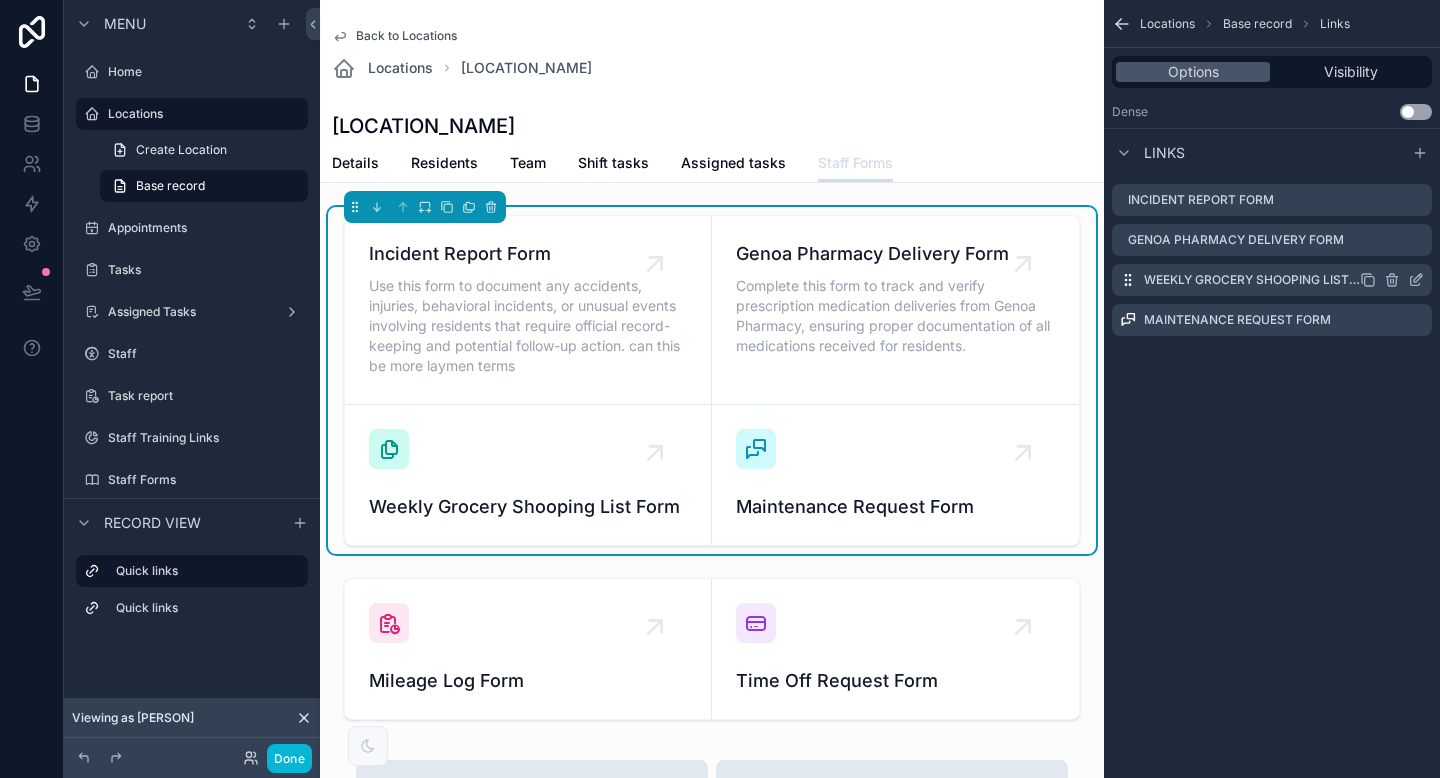 click 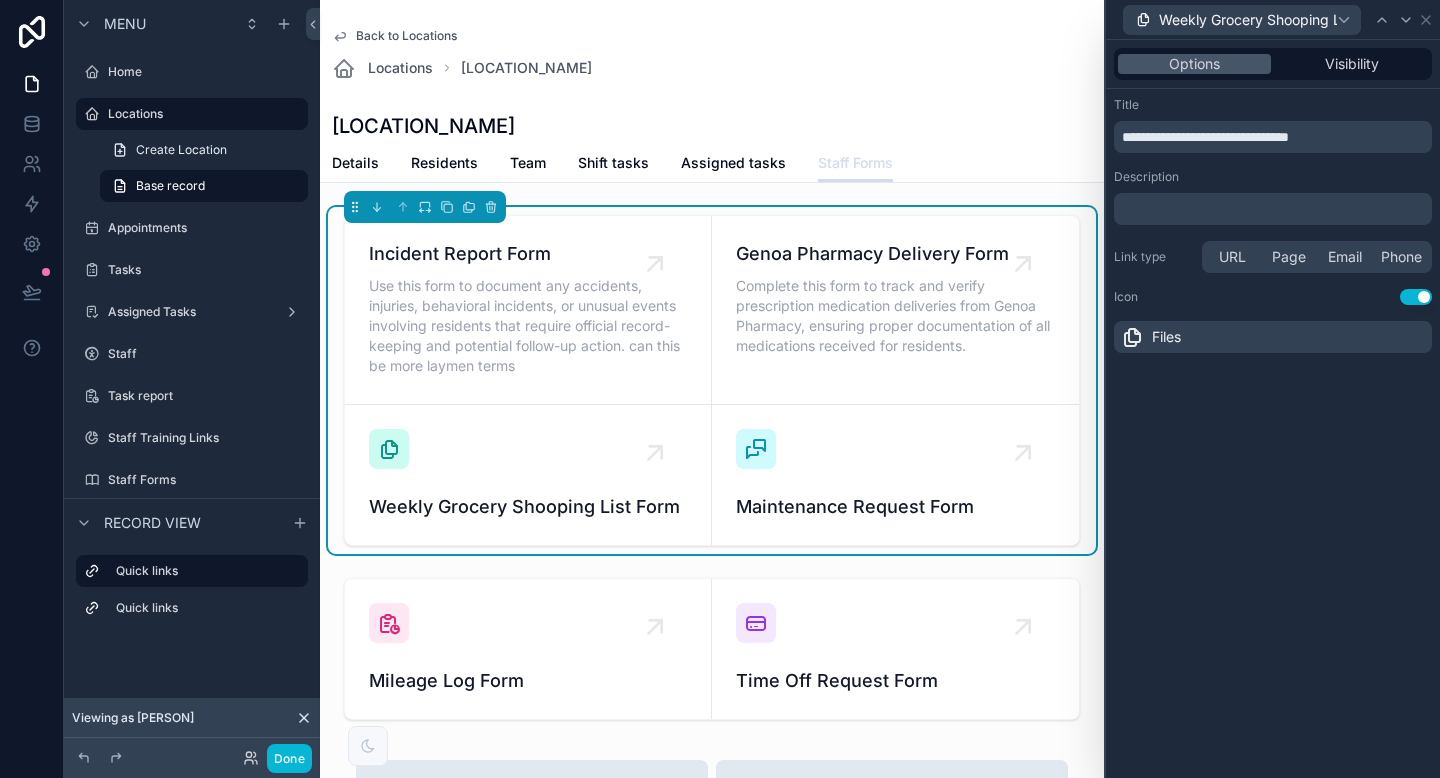click on "Use setting" at bounding box center [1416, 297] 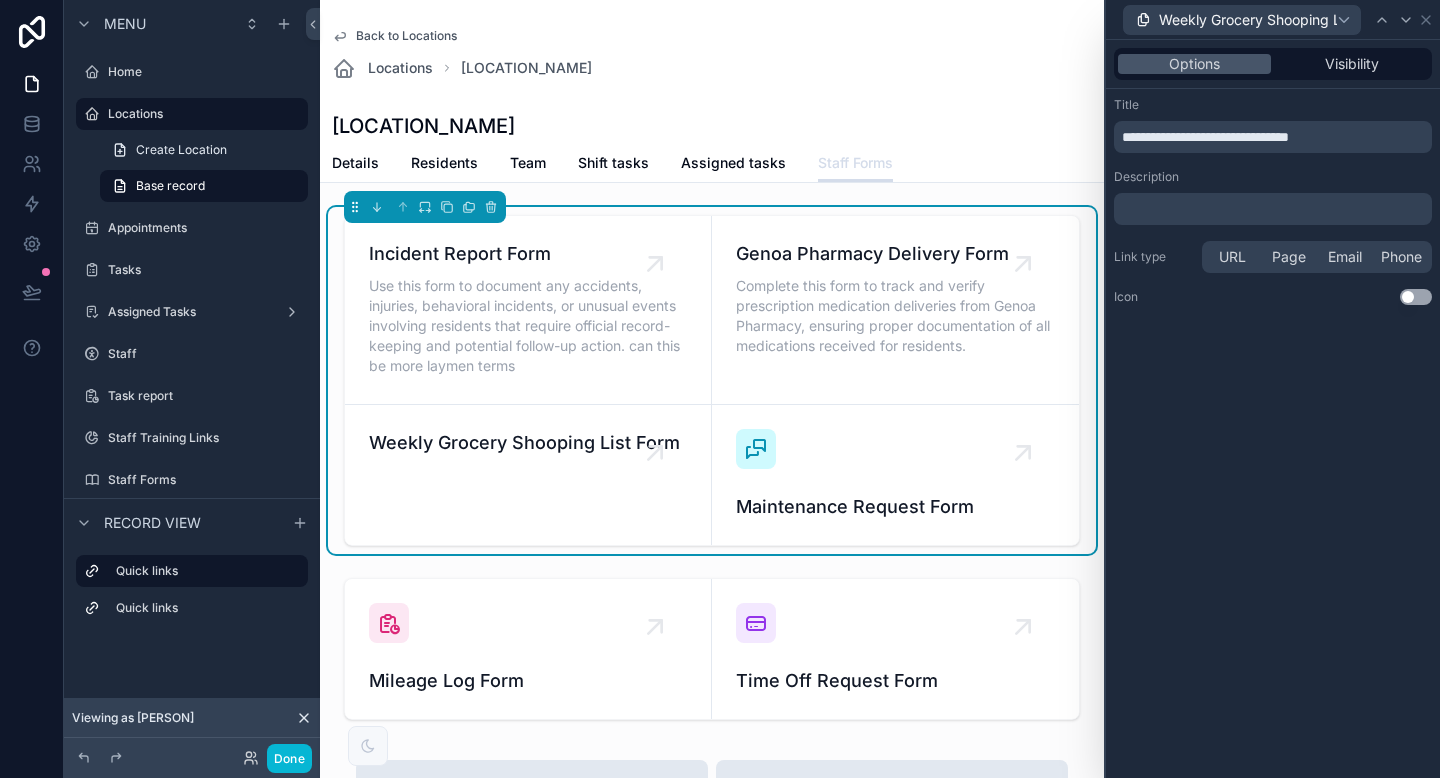 click on "﻿" at bounding box center (1275, 209) 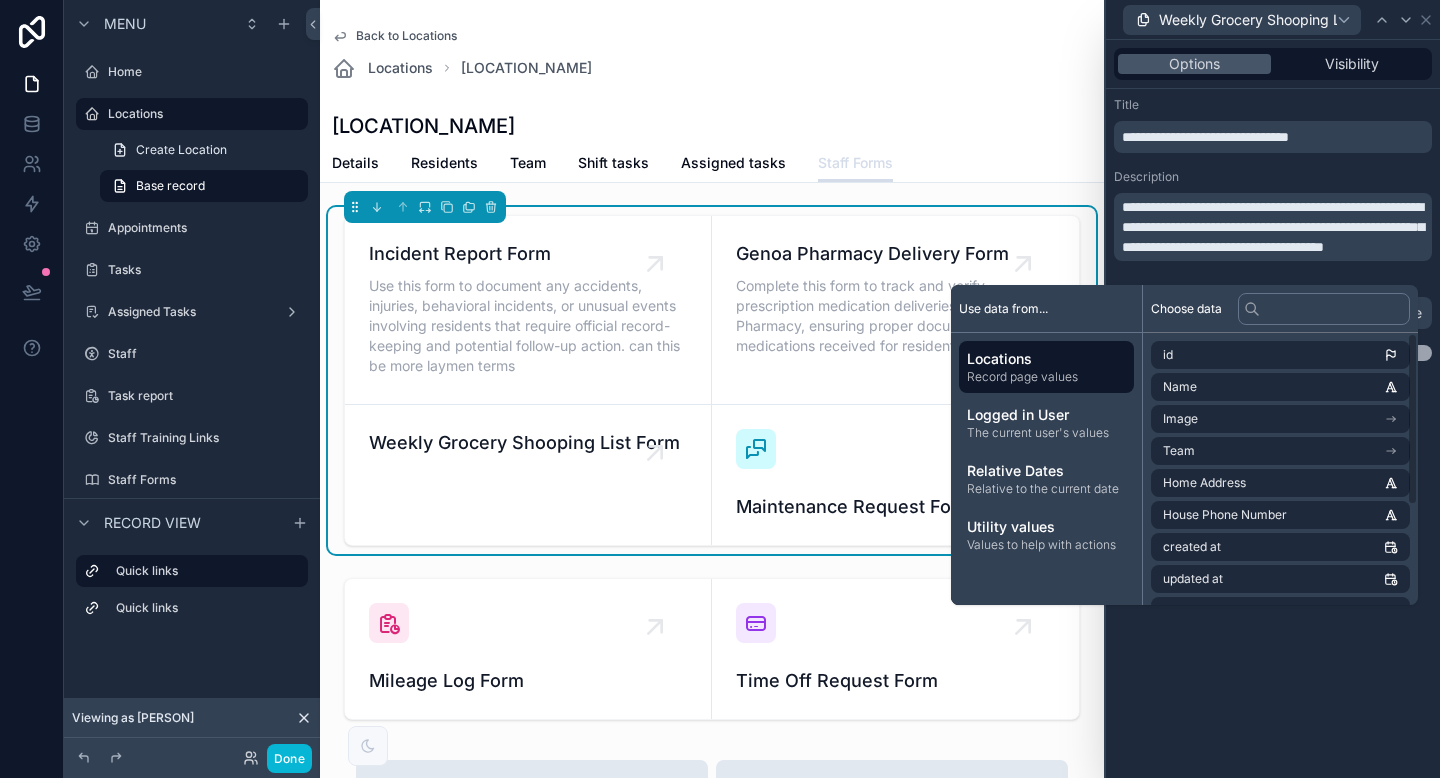 scroll, scrollTop: 0, scrollLeft: 0, axis: both 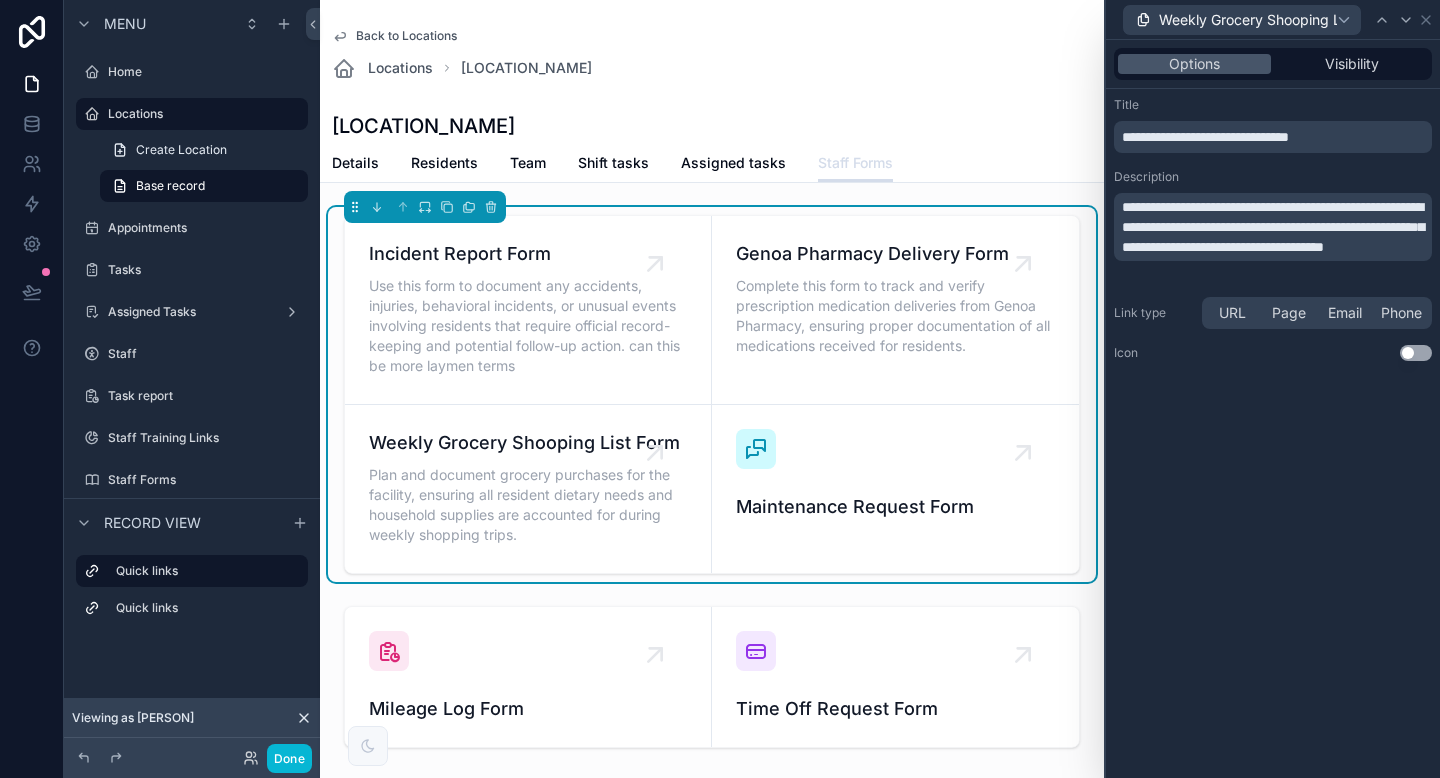 click on "Details Residents Team Shift tasks Assigned tasks Staff Forms" at bounding box center (712, 163) 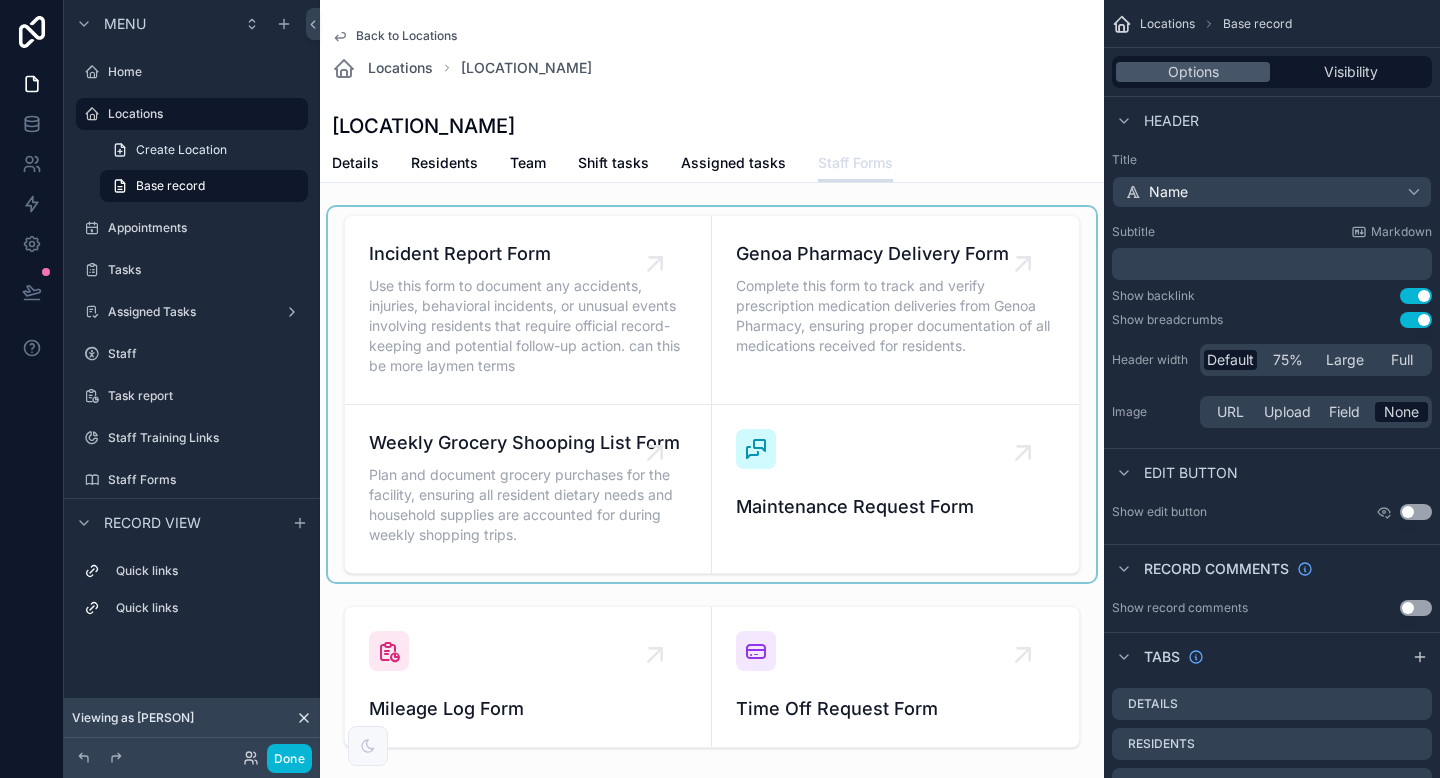 click at bounding box center [712, 394] 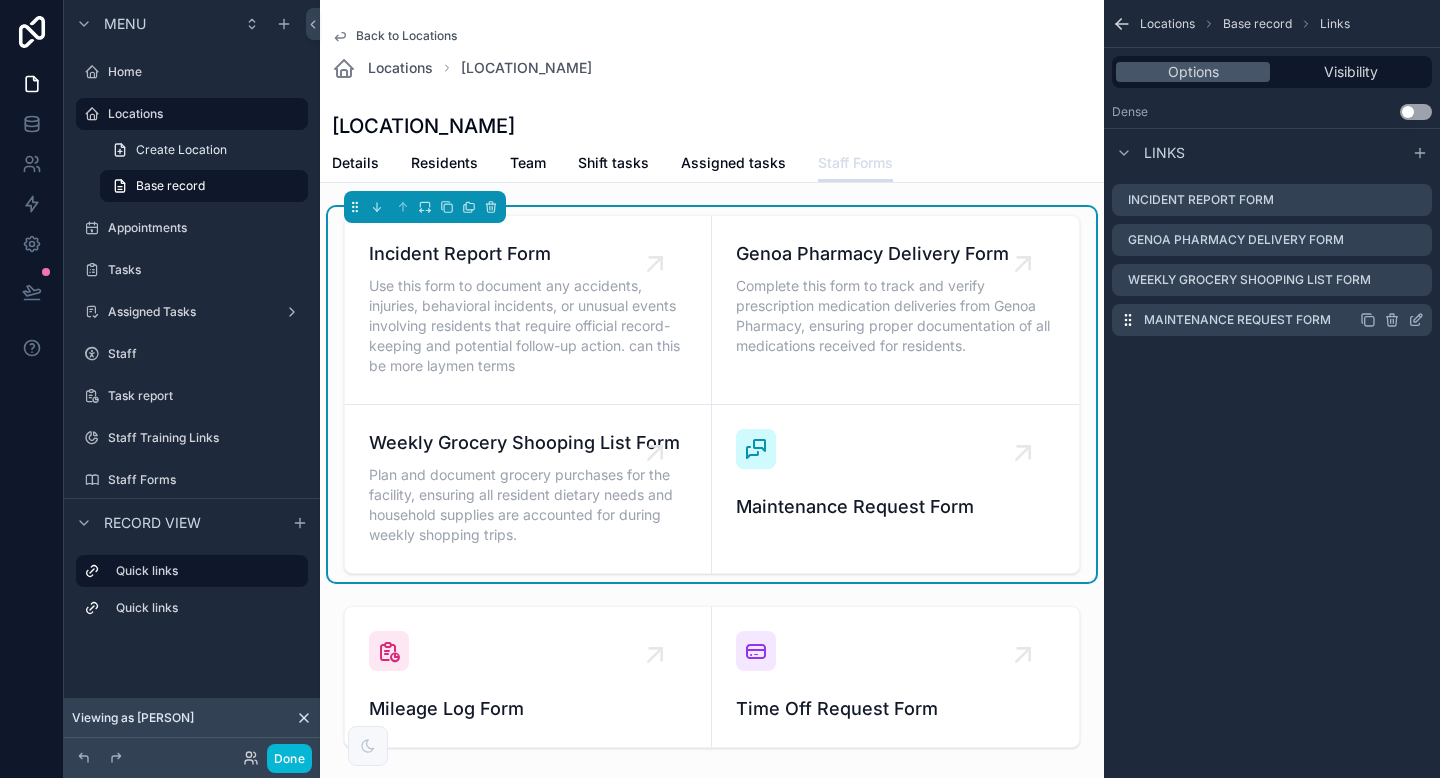 click 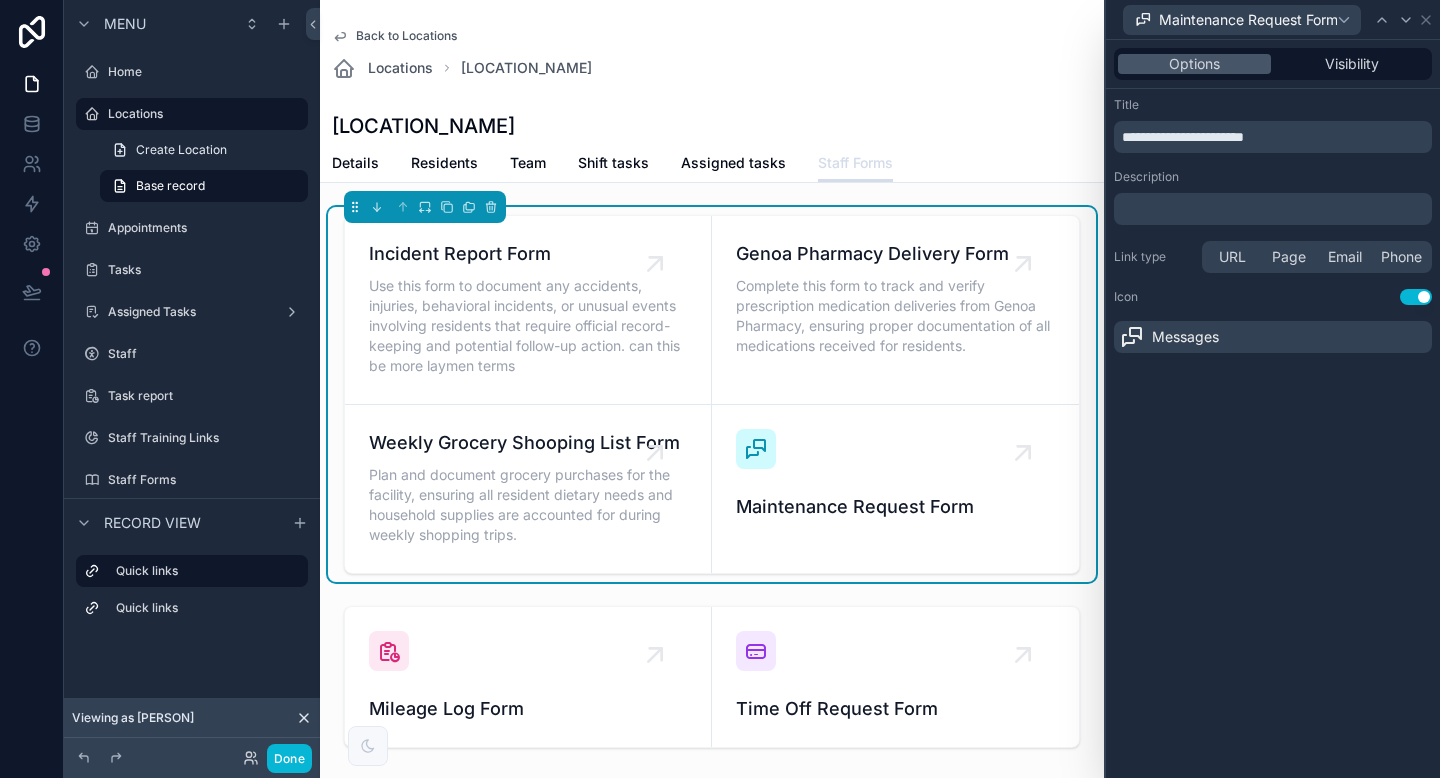 click at bounding box center (1132, 337) 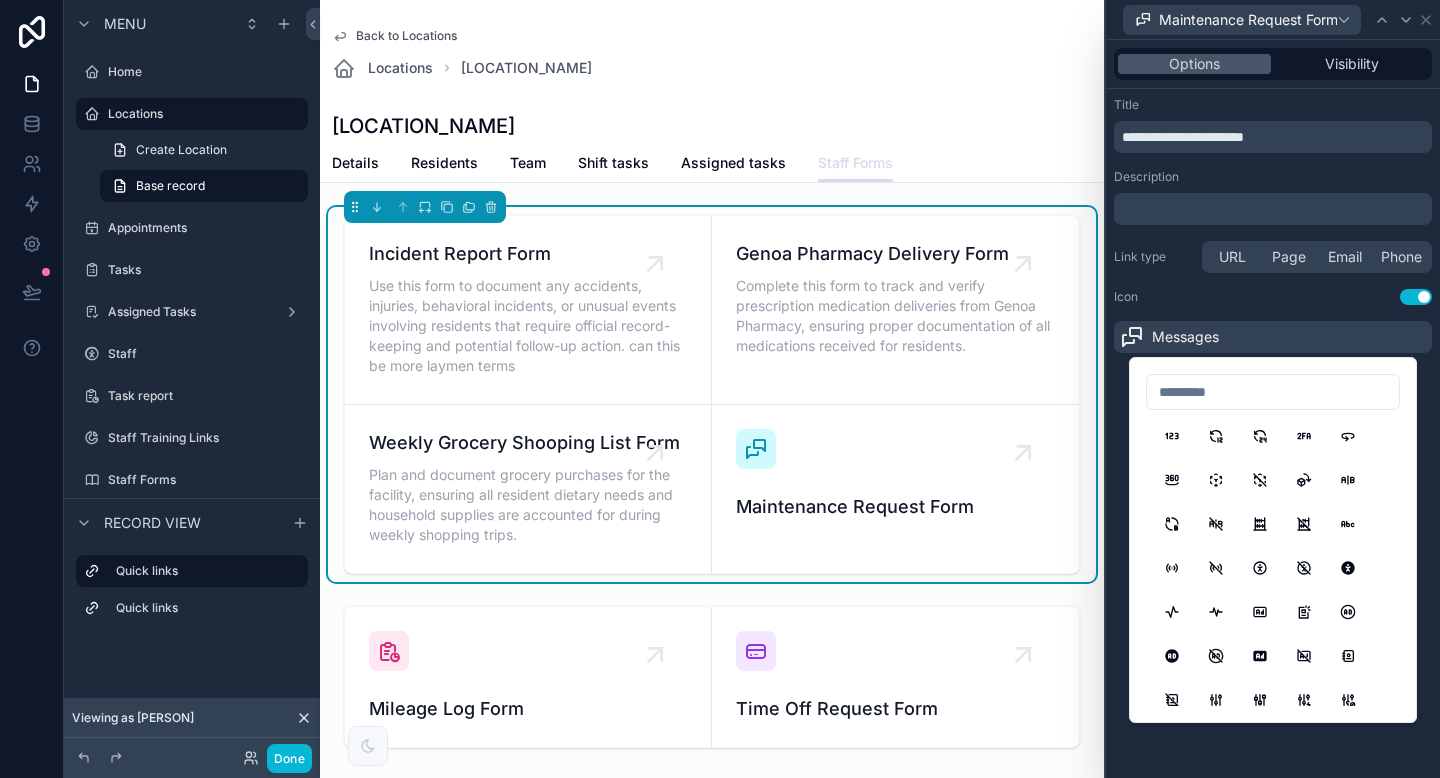 click on "Use setting" at bounding box center [1416, 297] 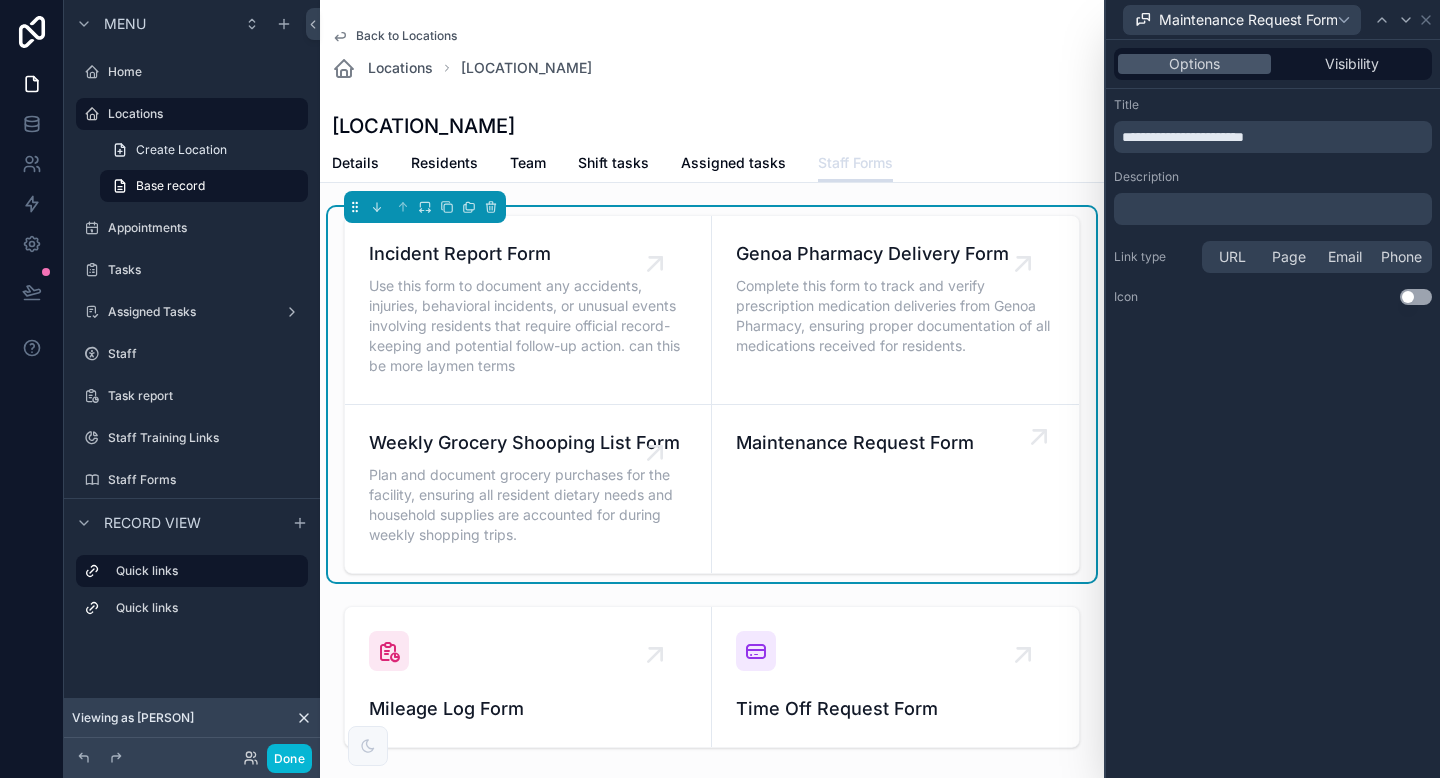 click on "Maintenance Request Form" at bounding box center (895, 489) 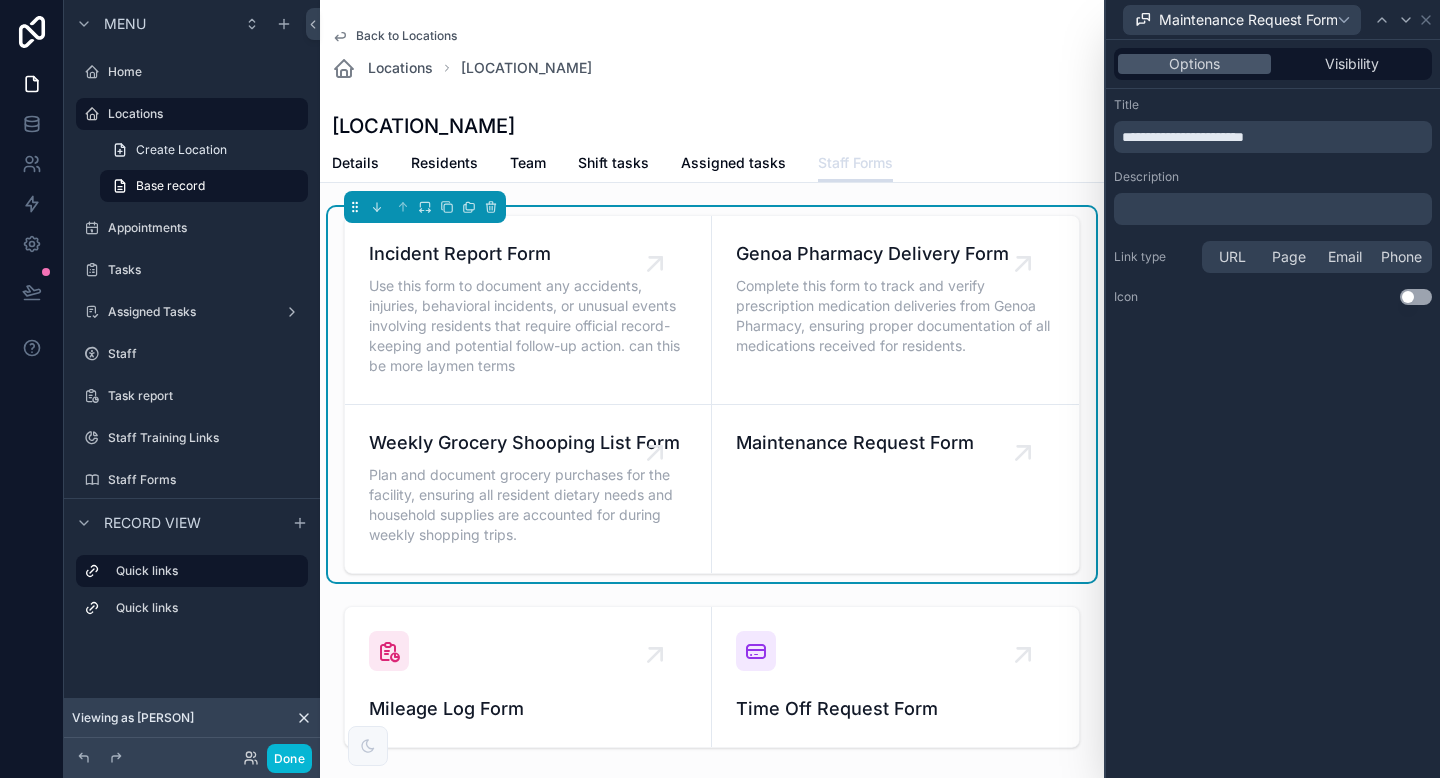 click on "﻿" at bounding box center (1275, 209) 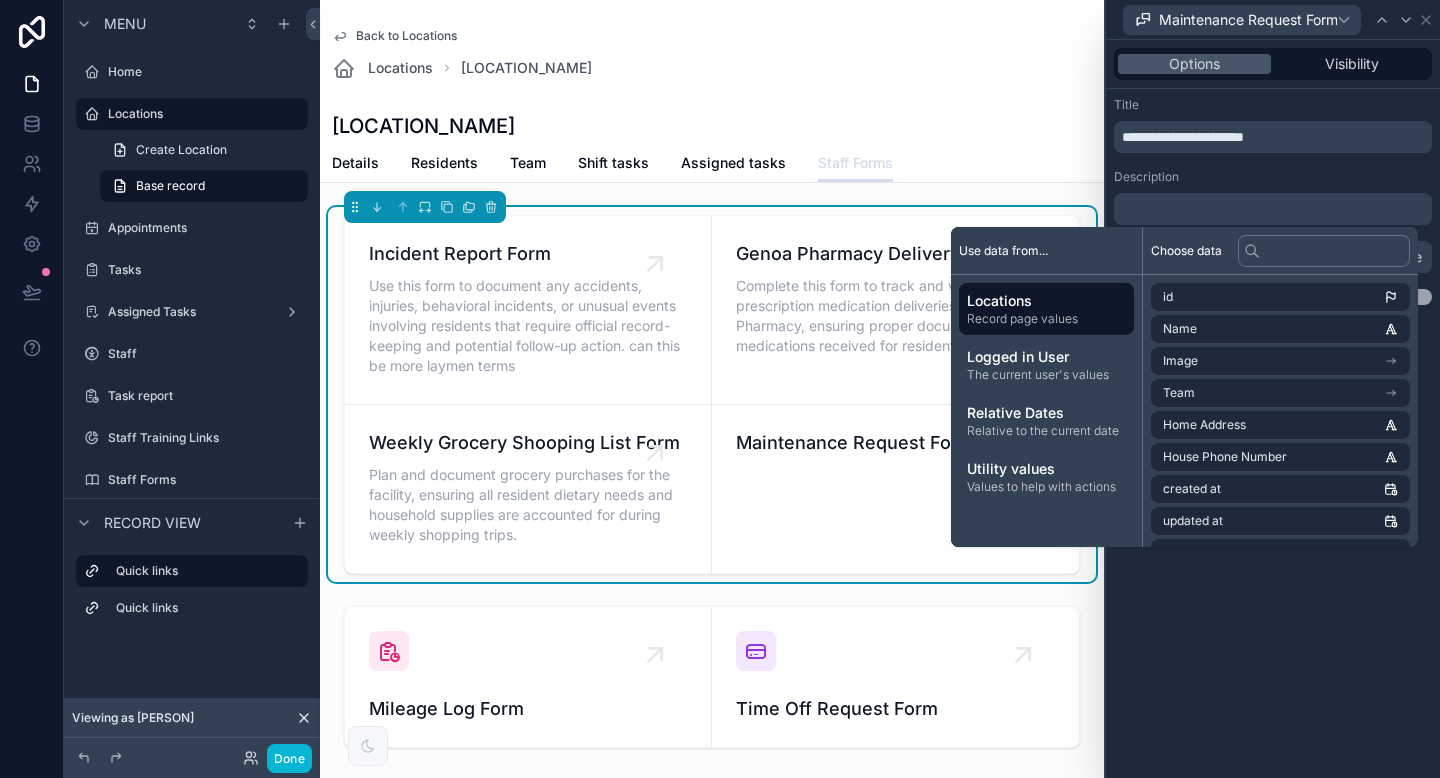 scroll, scrollTop: 0, scrollLeft: 0, axis: both 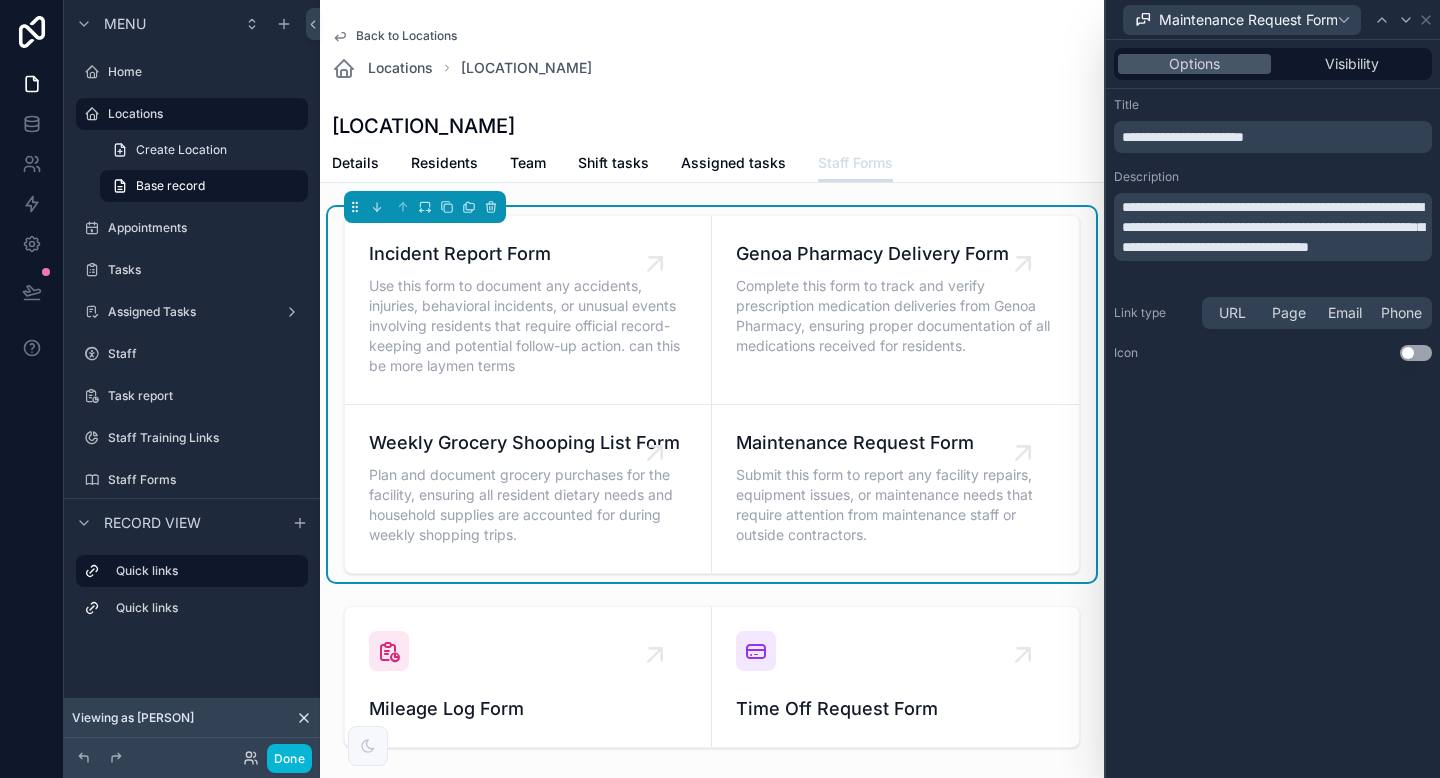 click on "Back to Locations Locations Columbus House  Columbus House" at bounding box center (712, 72) 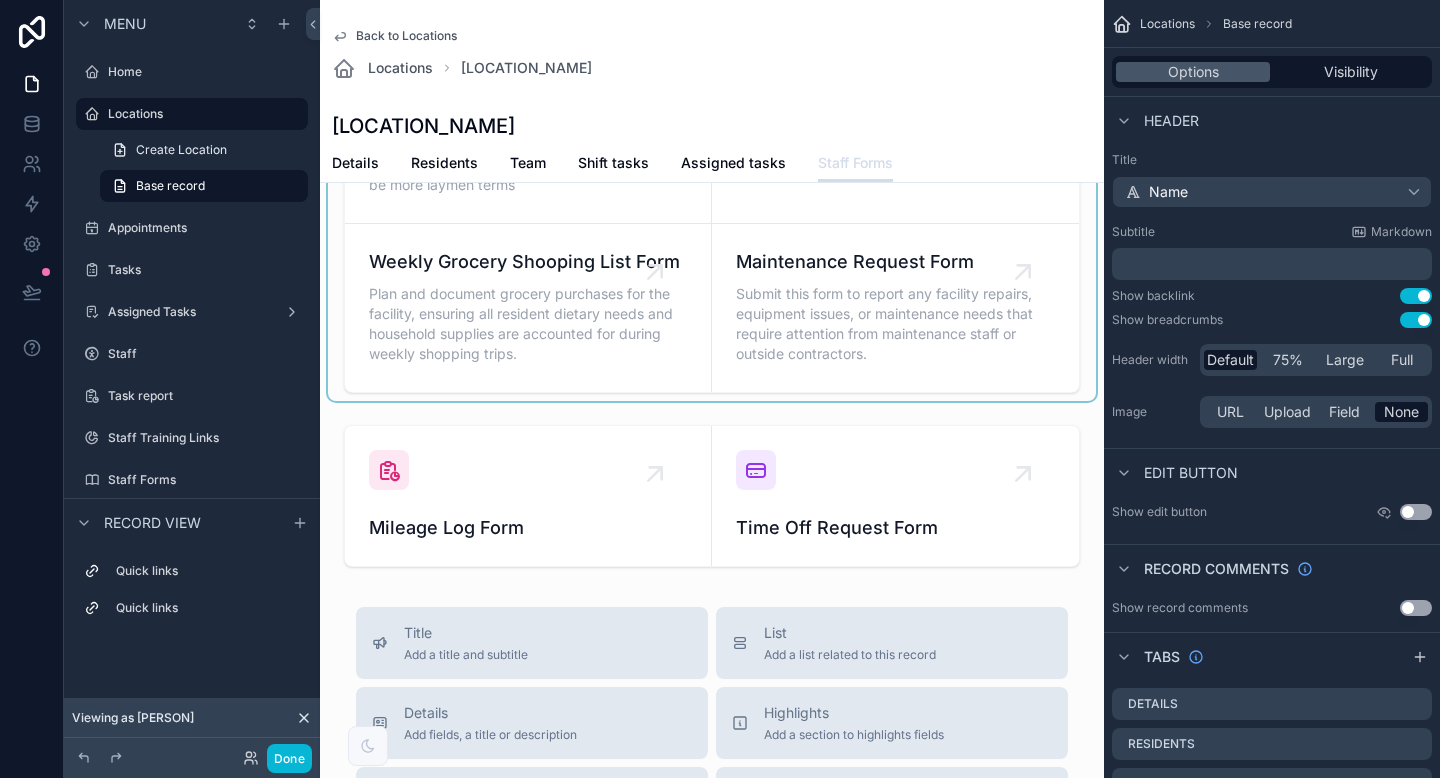 scroll, scrollTop: 168, scrollLeft: 0, axis: vertical 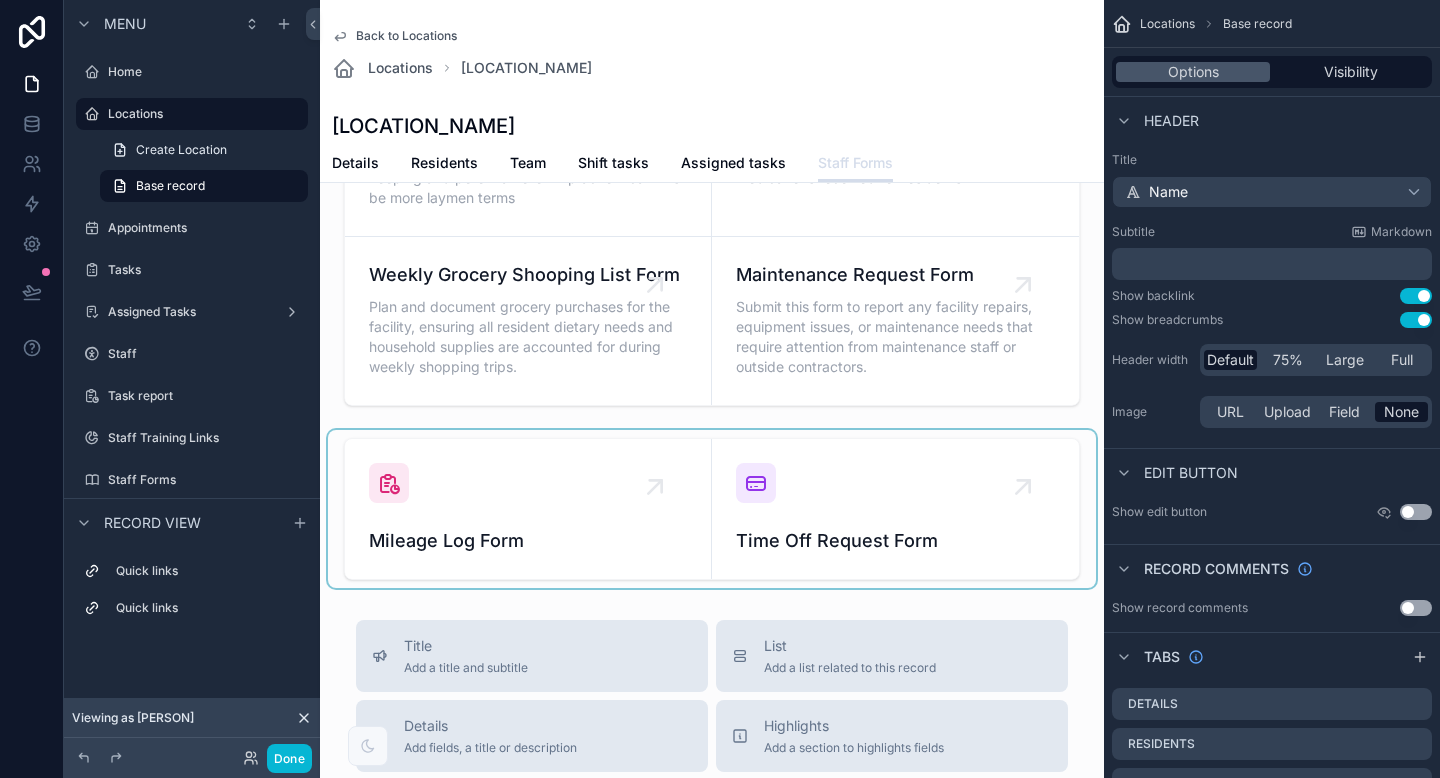 click at bounding box center (712, 509) 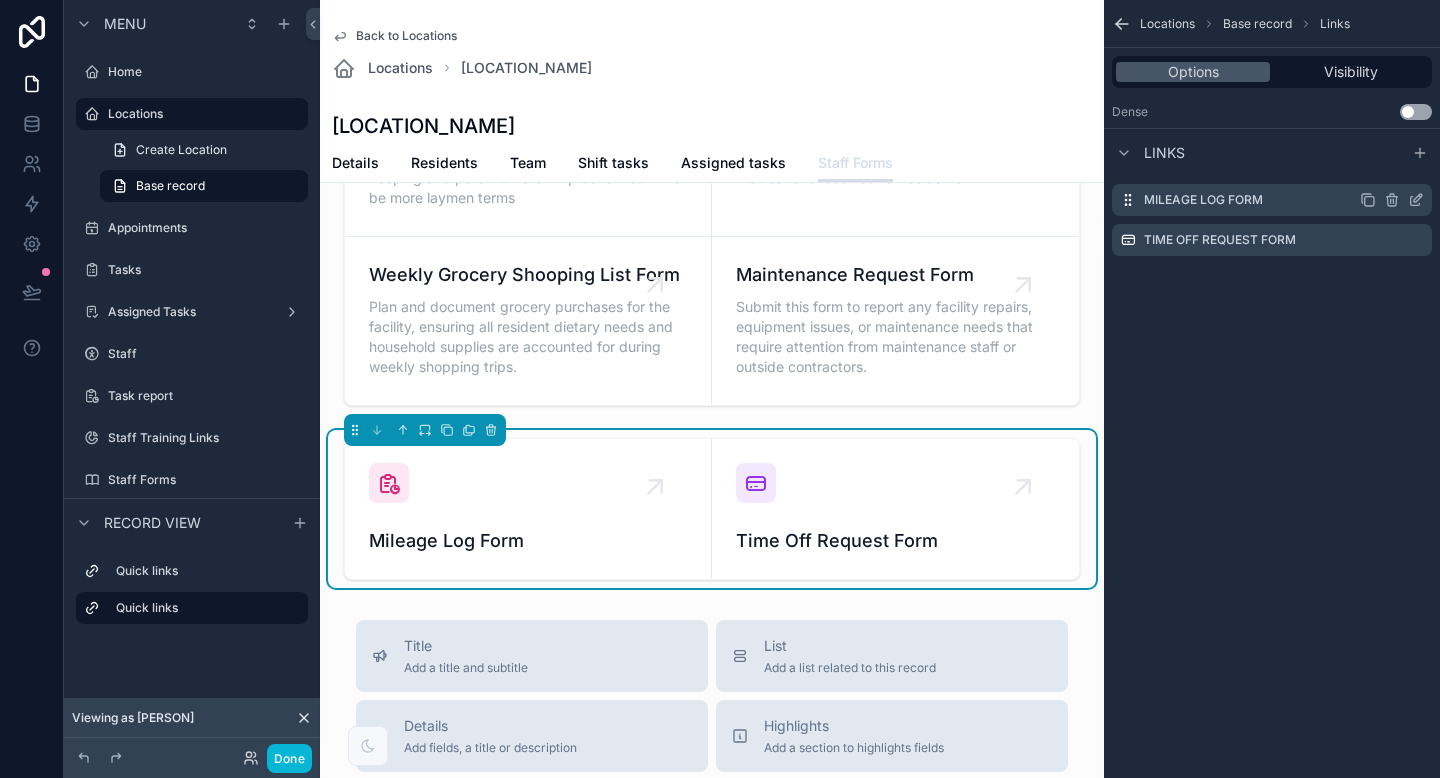 click 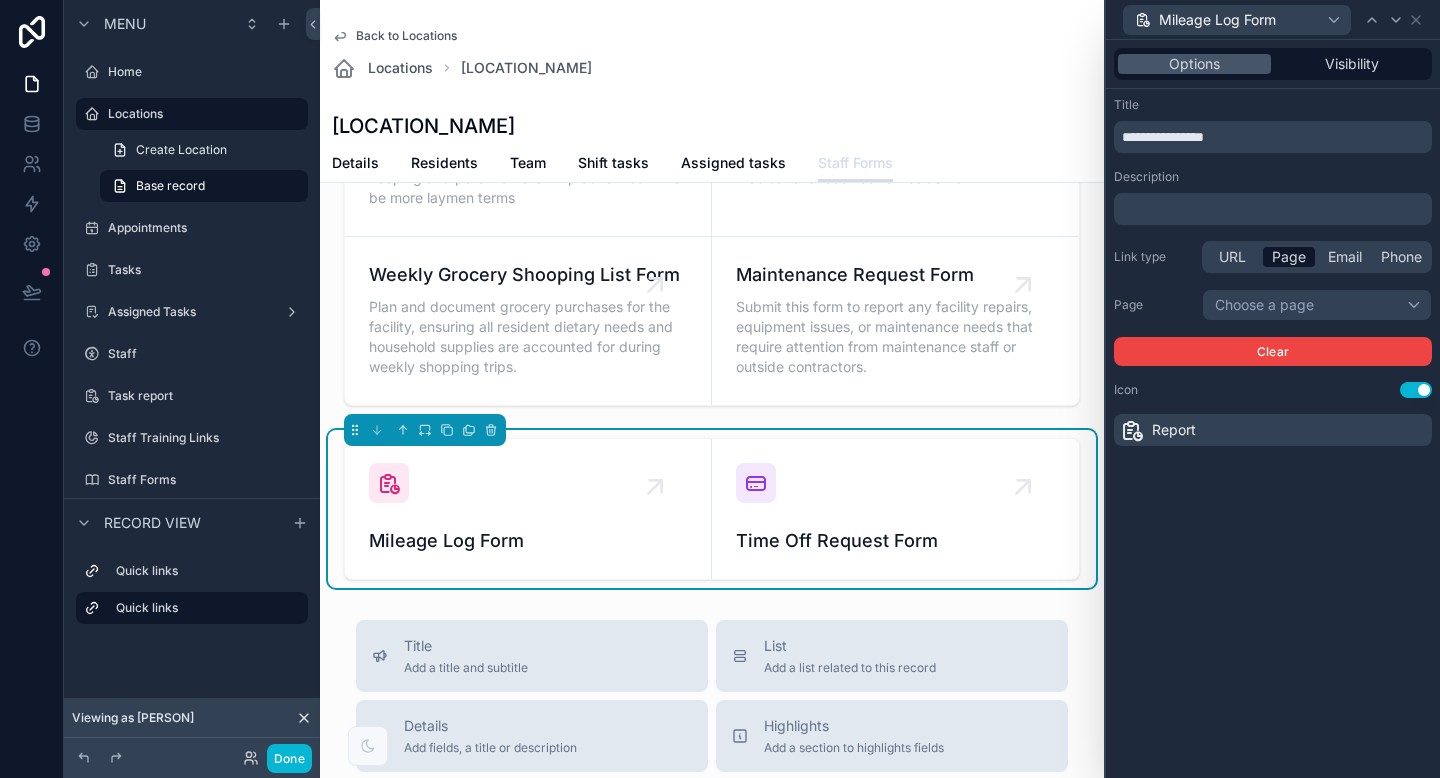 click on "Use setting" at bounding box center [1416, 390] 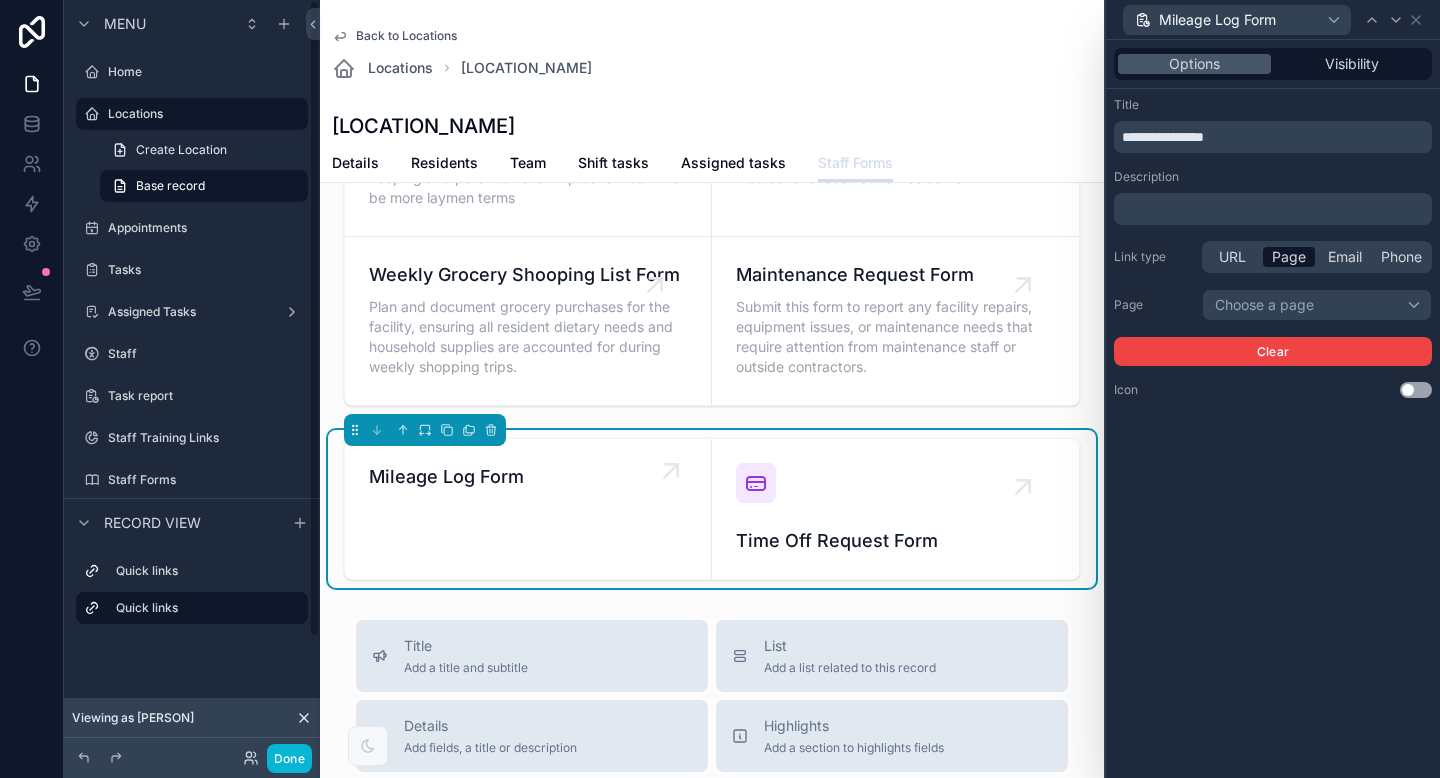 click on "Mileage Log Form" at bounding box center (528, 509) 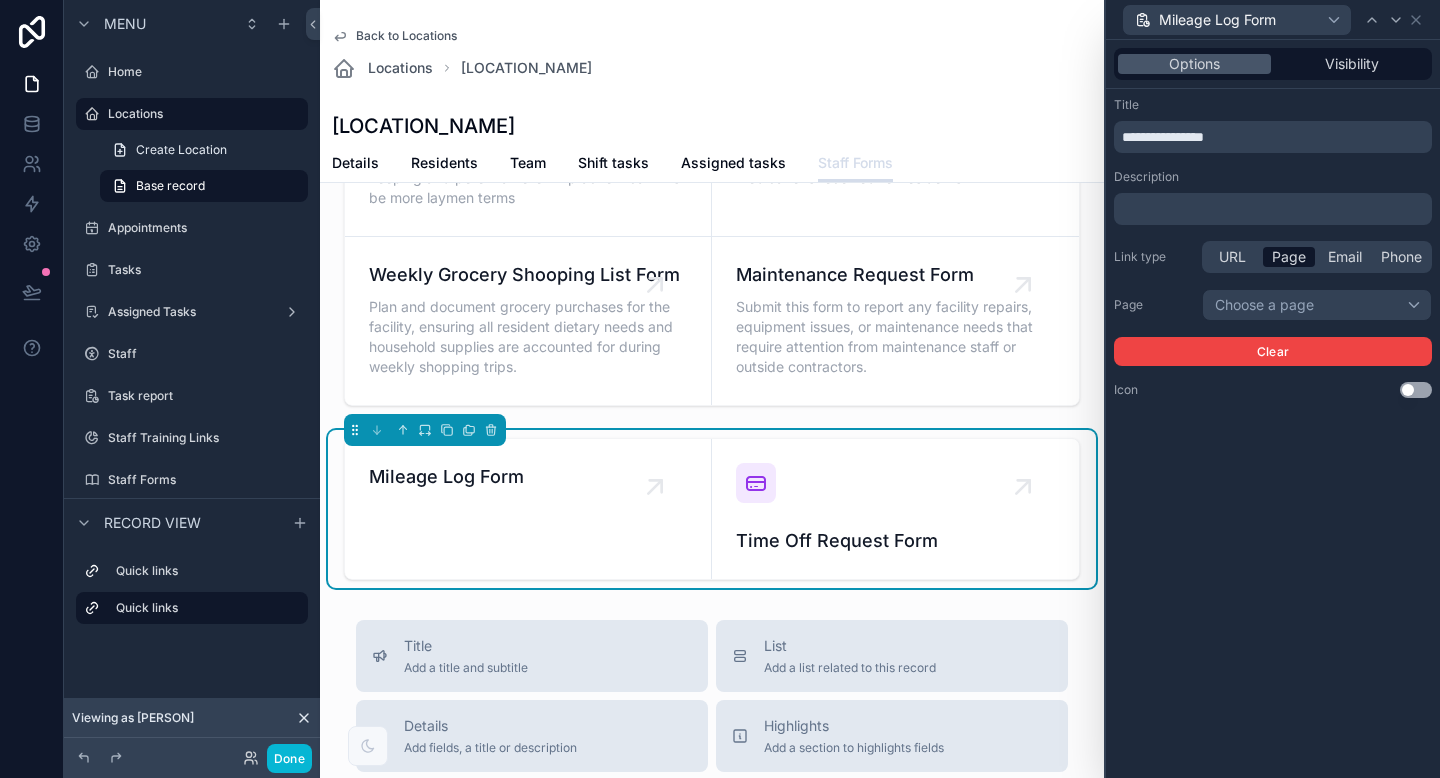 click on "﻿" at bounding box center (1273, 209) 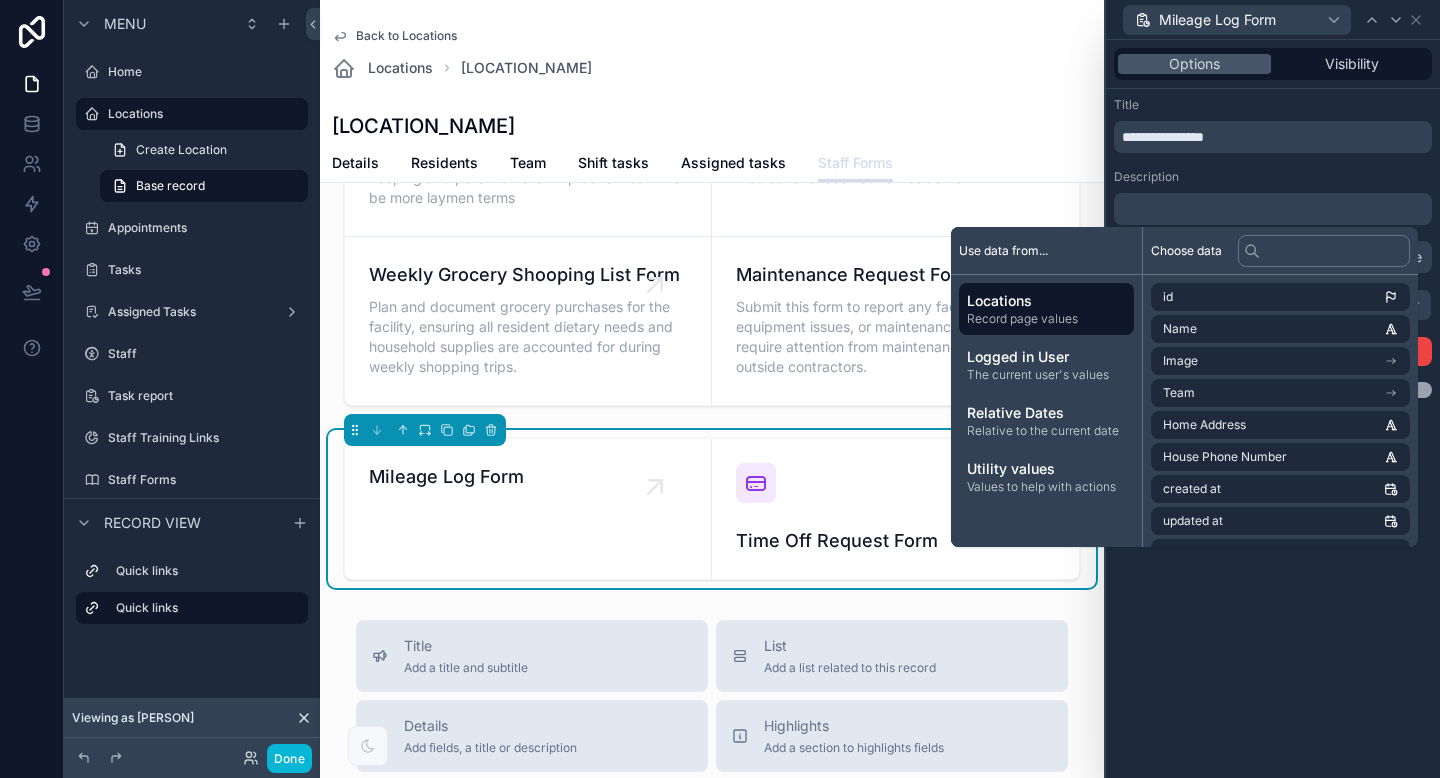 scroll, scrollTop: 0, scrollLeft: 0, axis: both 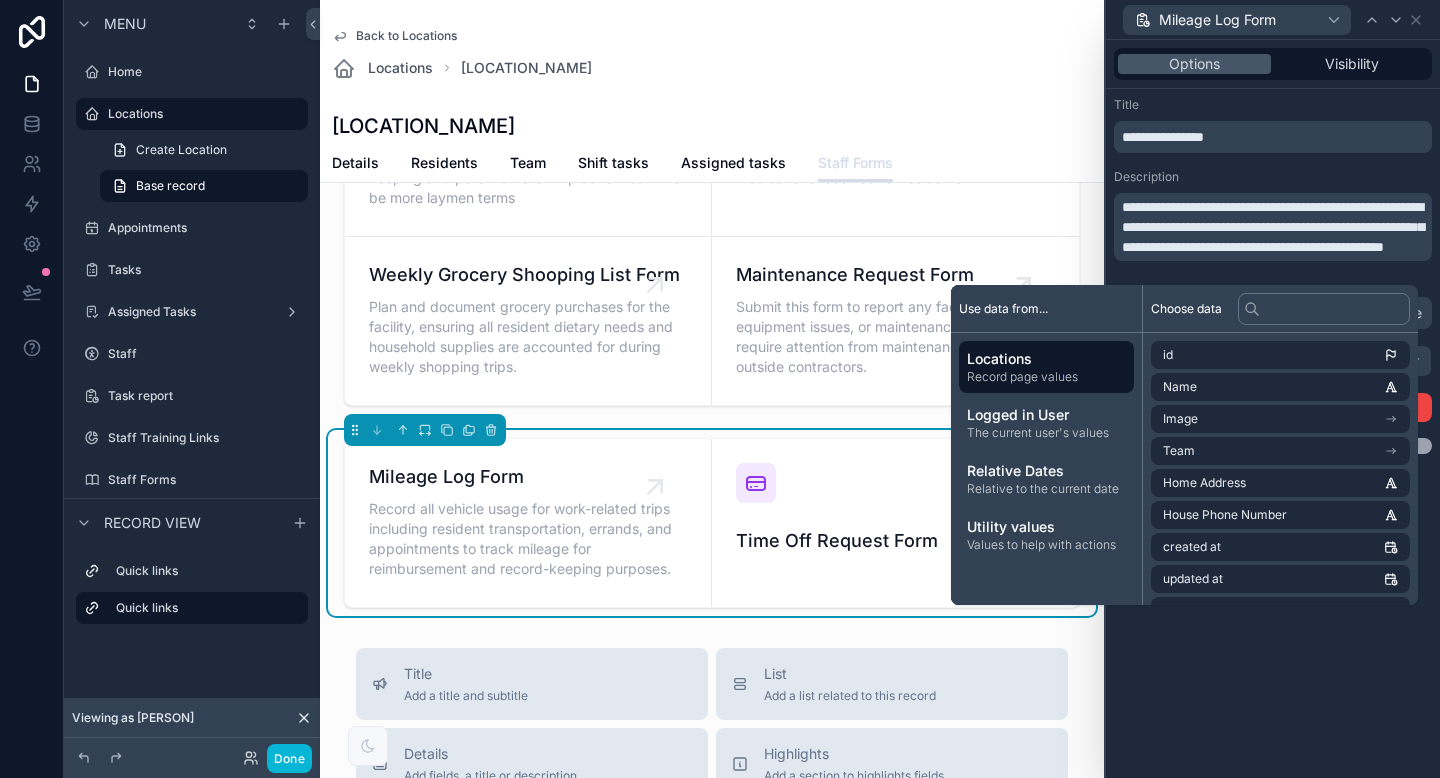 click on "Description" at bounding box center (1273, 177) 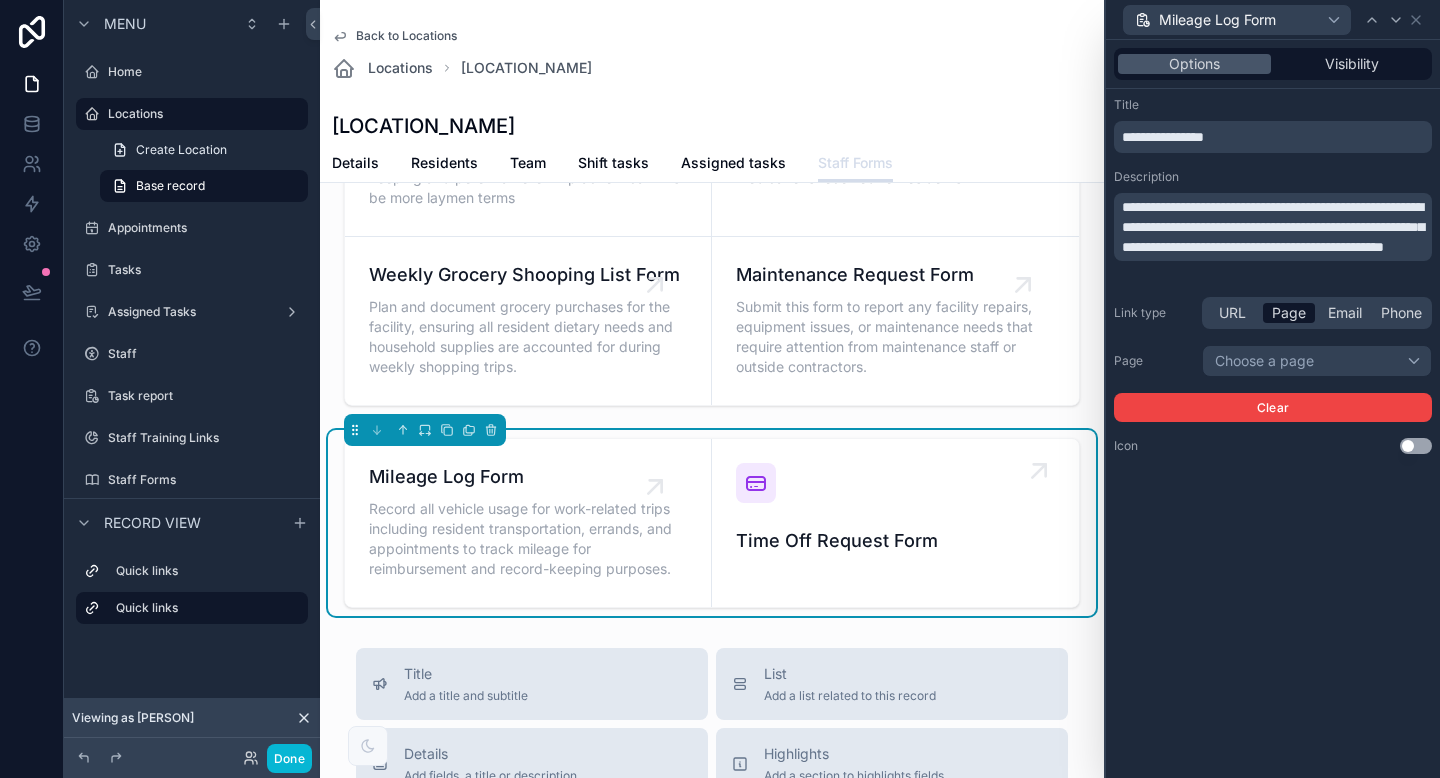 click on "Time Off Request Form" at bounding box center [895, 541] 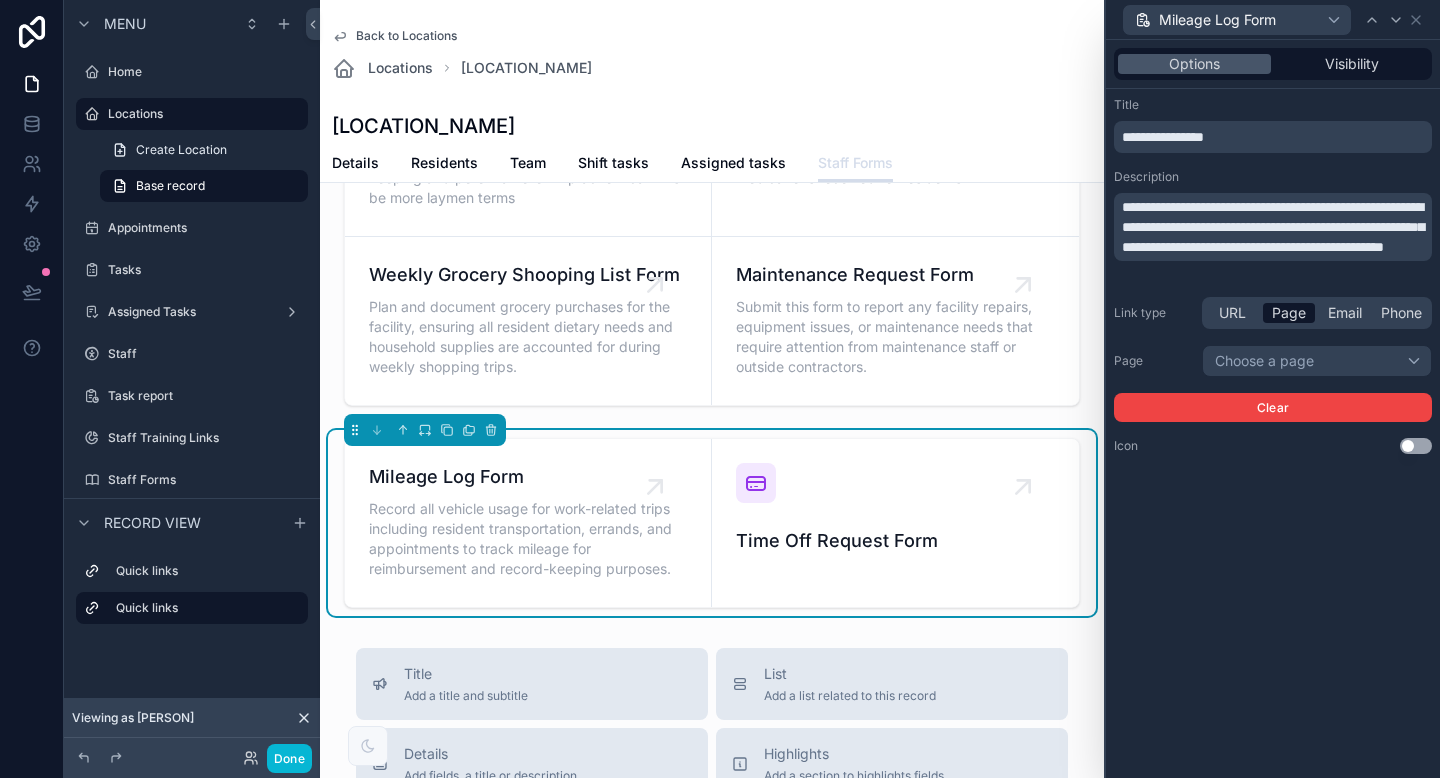 click on "**********" at bounding box center [1273, 409] 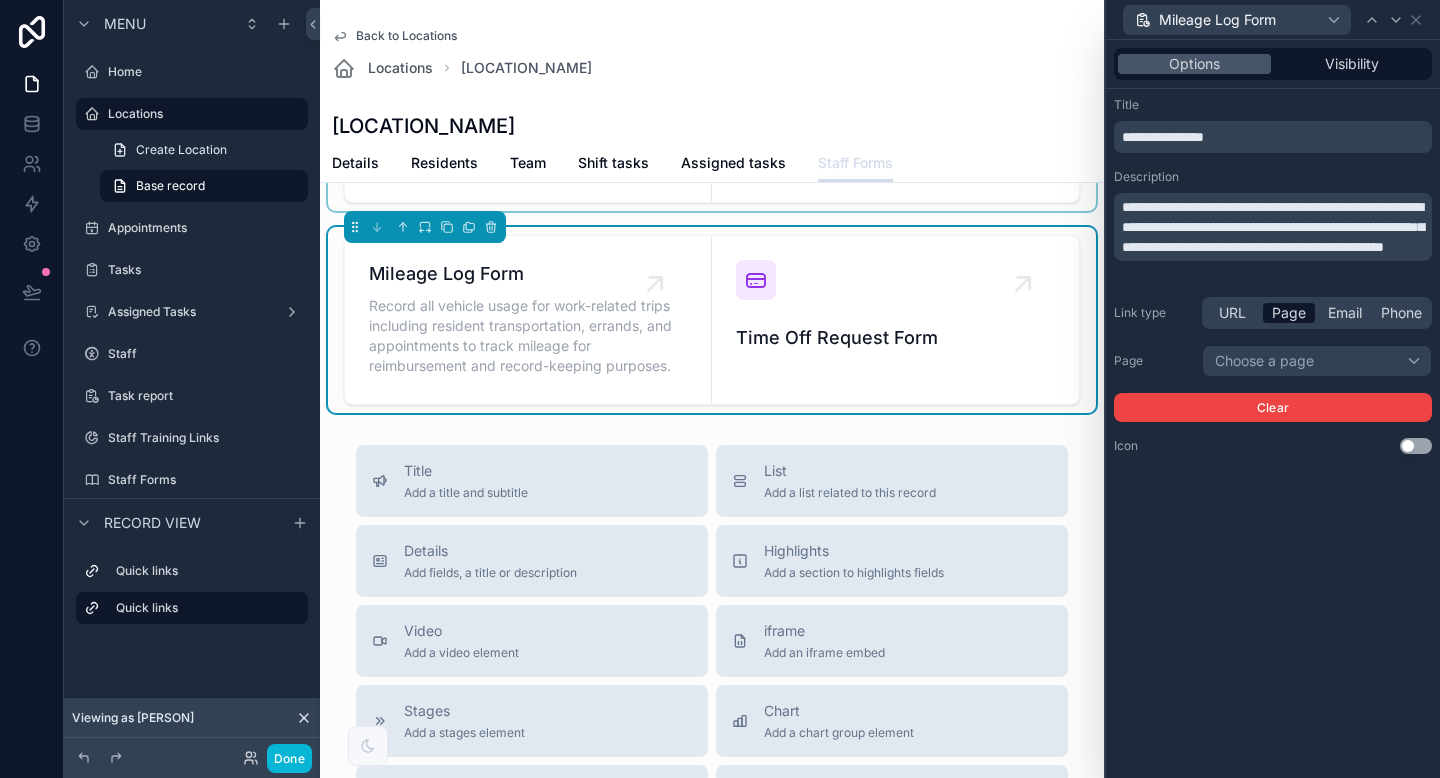 scroll, scrollTop: 373, scrollLeft: 0, axis: vertical 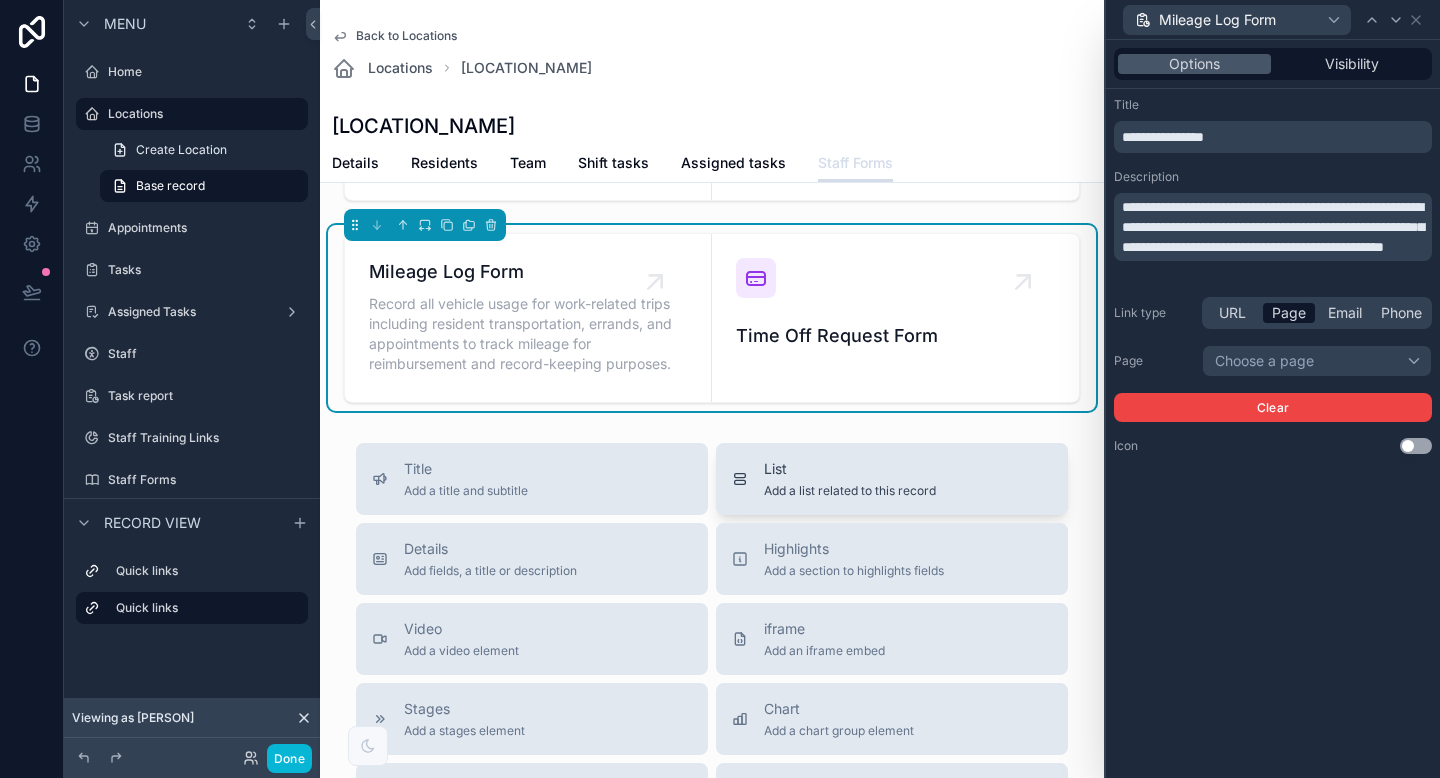 click on "List" at bounding box center (850, 469) 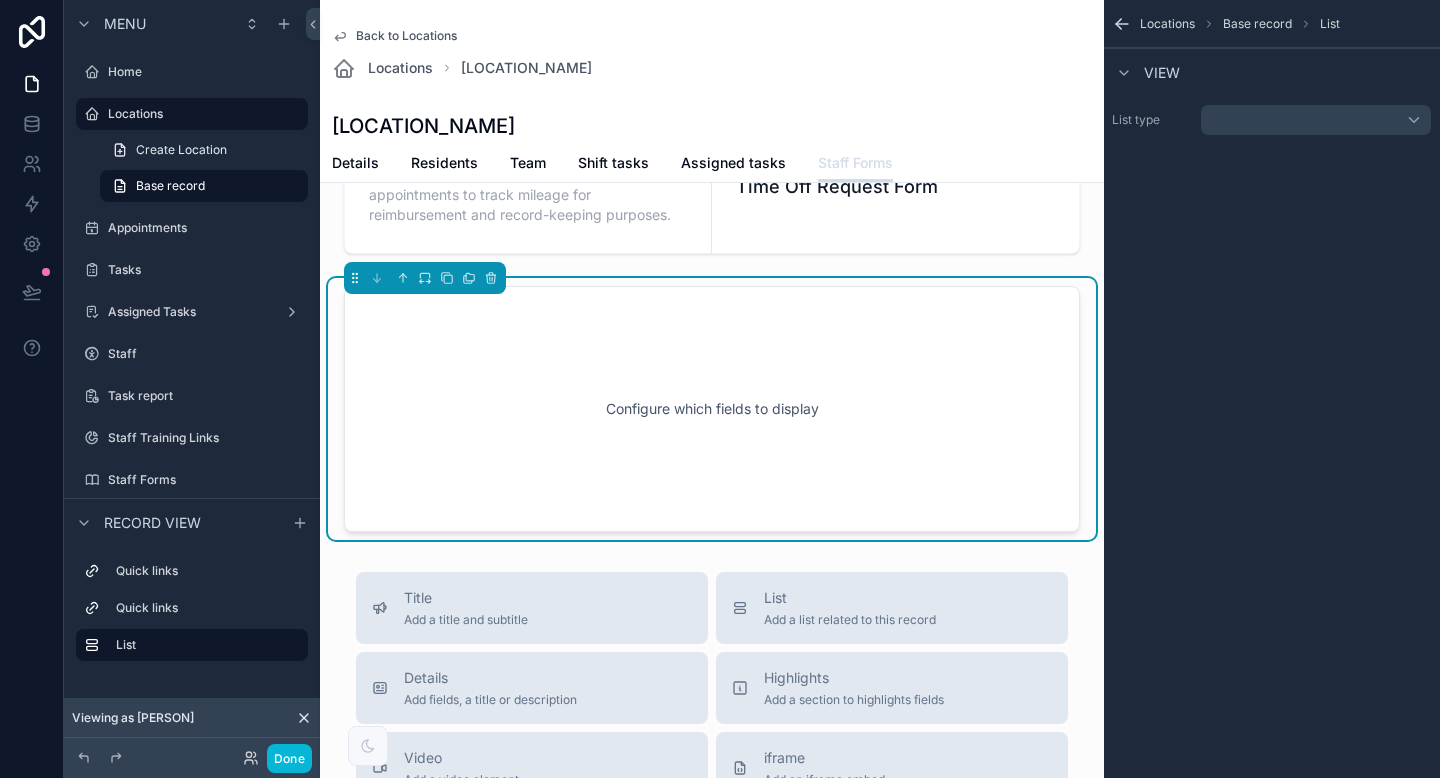 scroll, scrollTop: 542, scrollLeft: 0, axis: vertical 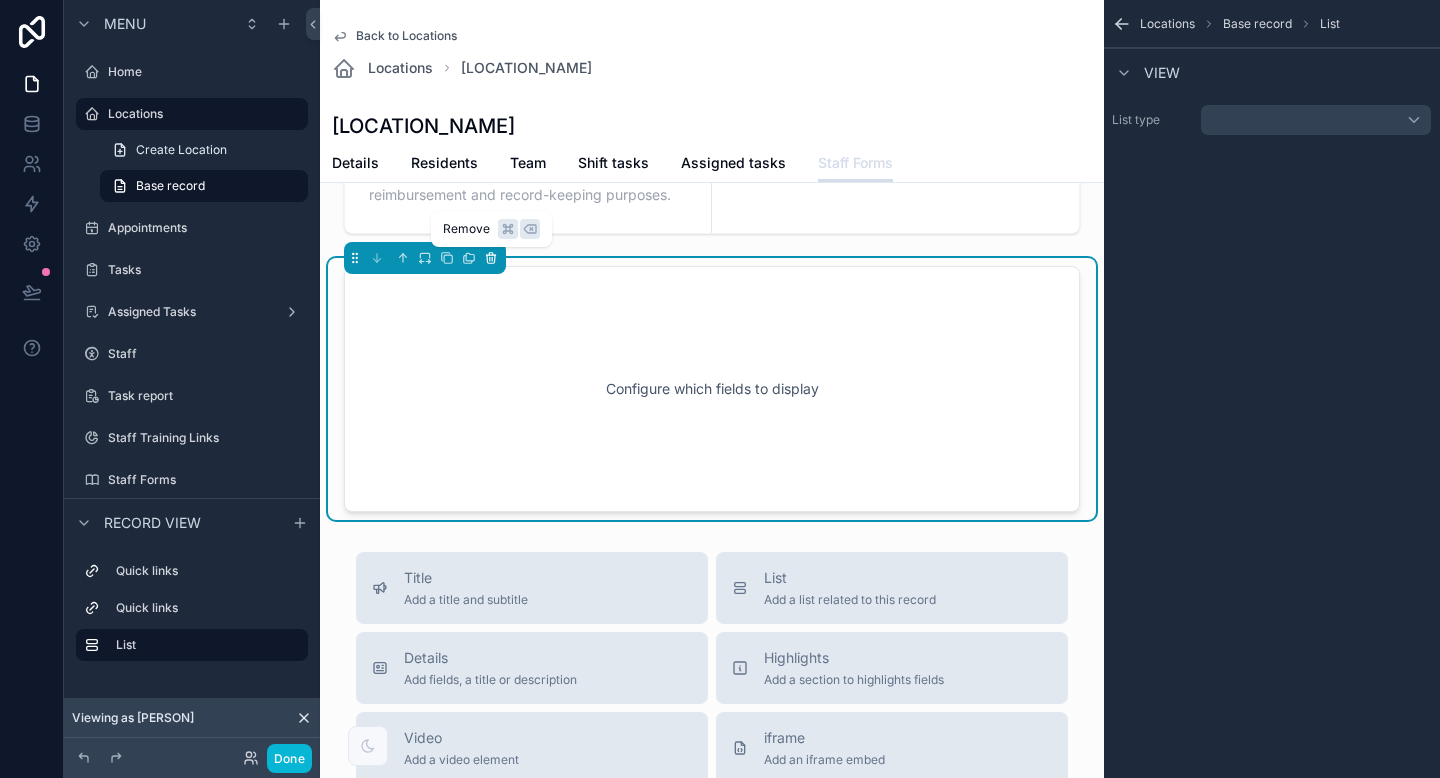 click 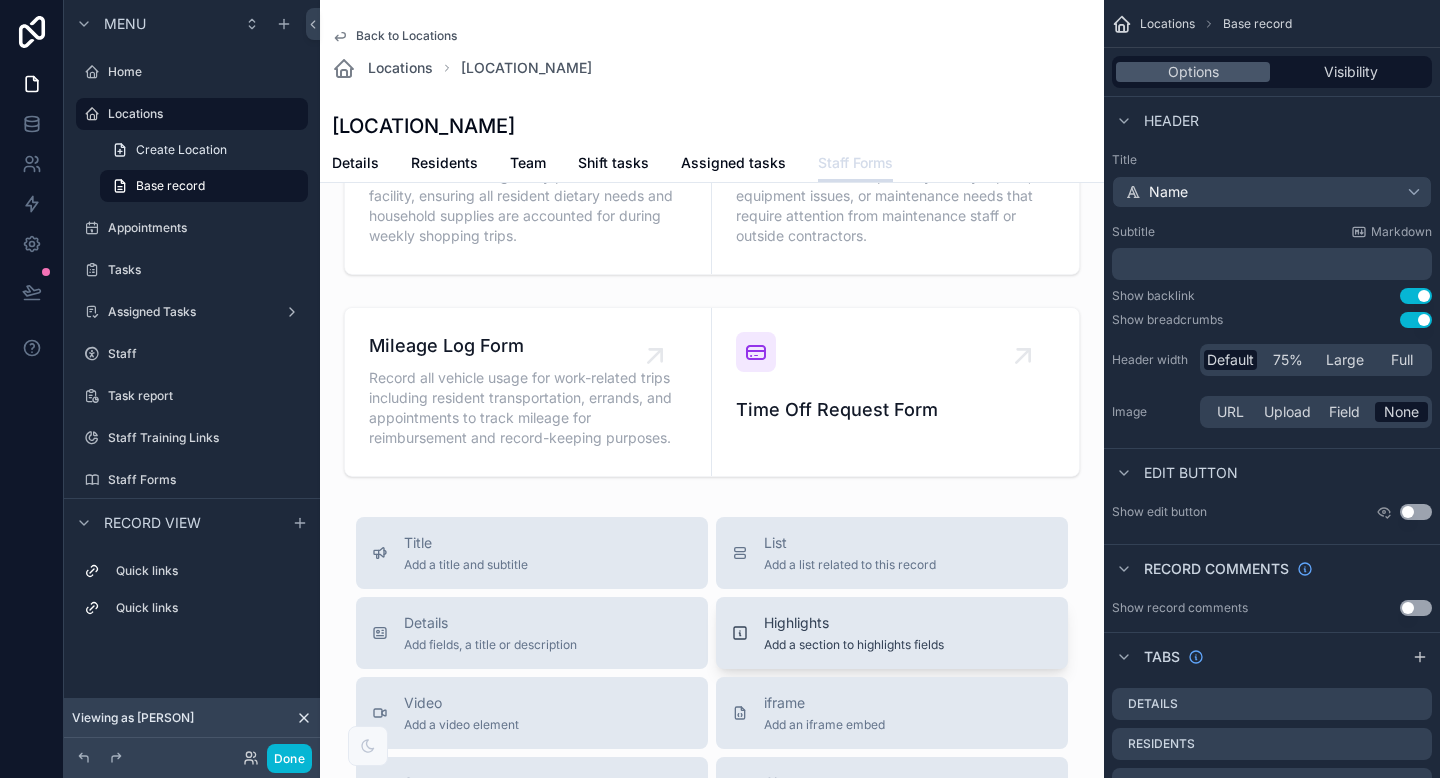 scroll, scrollTop: 140, scrollLeft: 0, axis: vertical 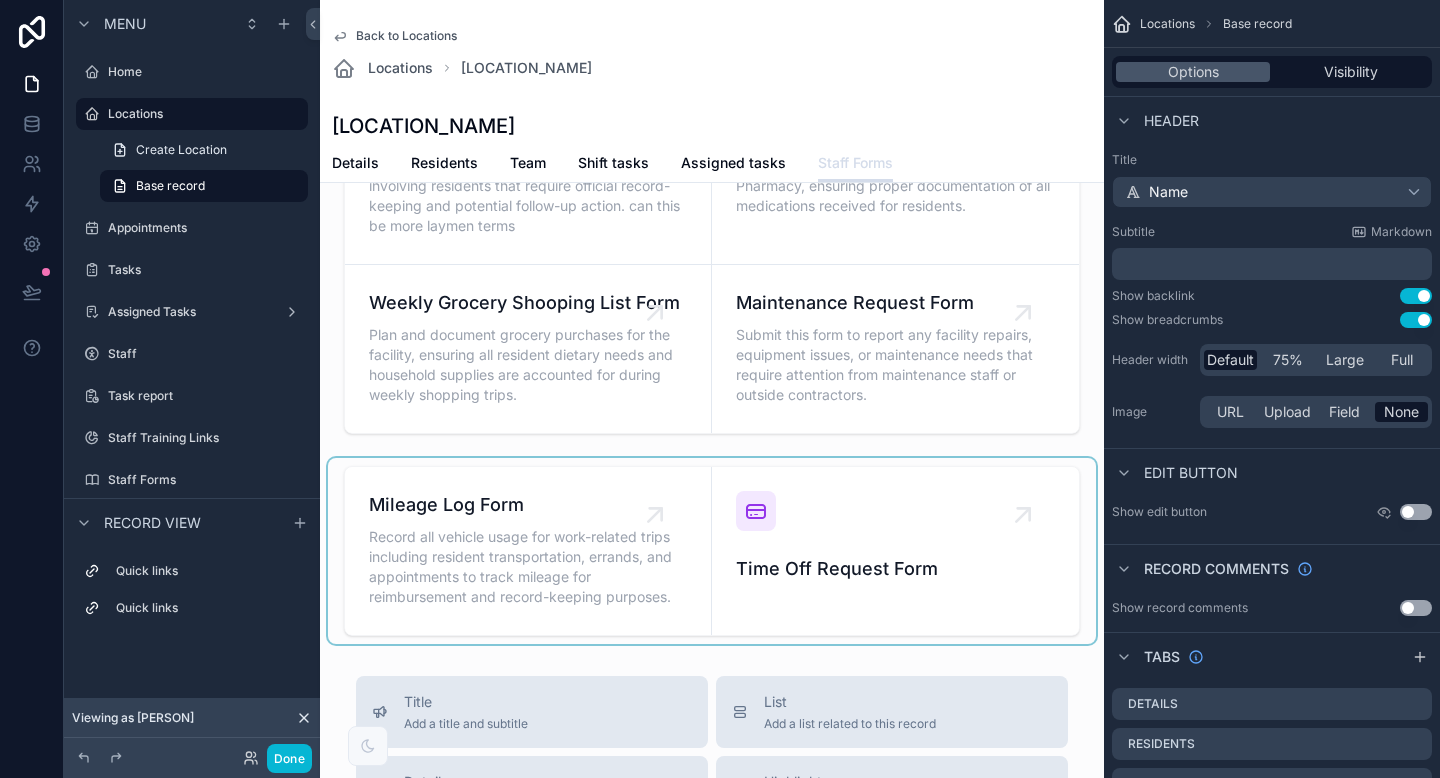 click at bounding box center (712, 551) 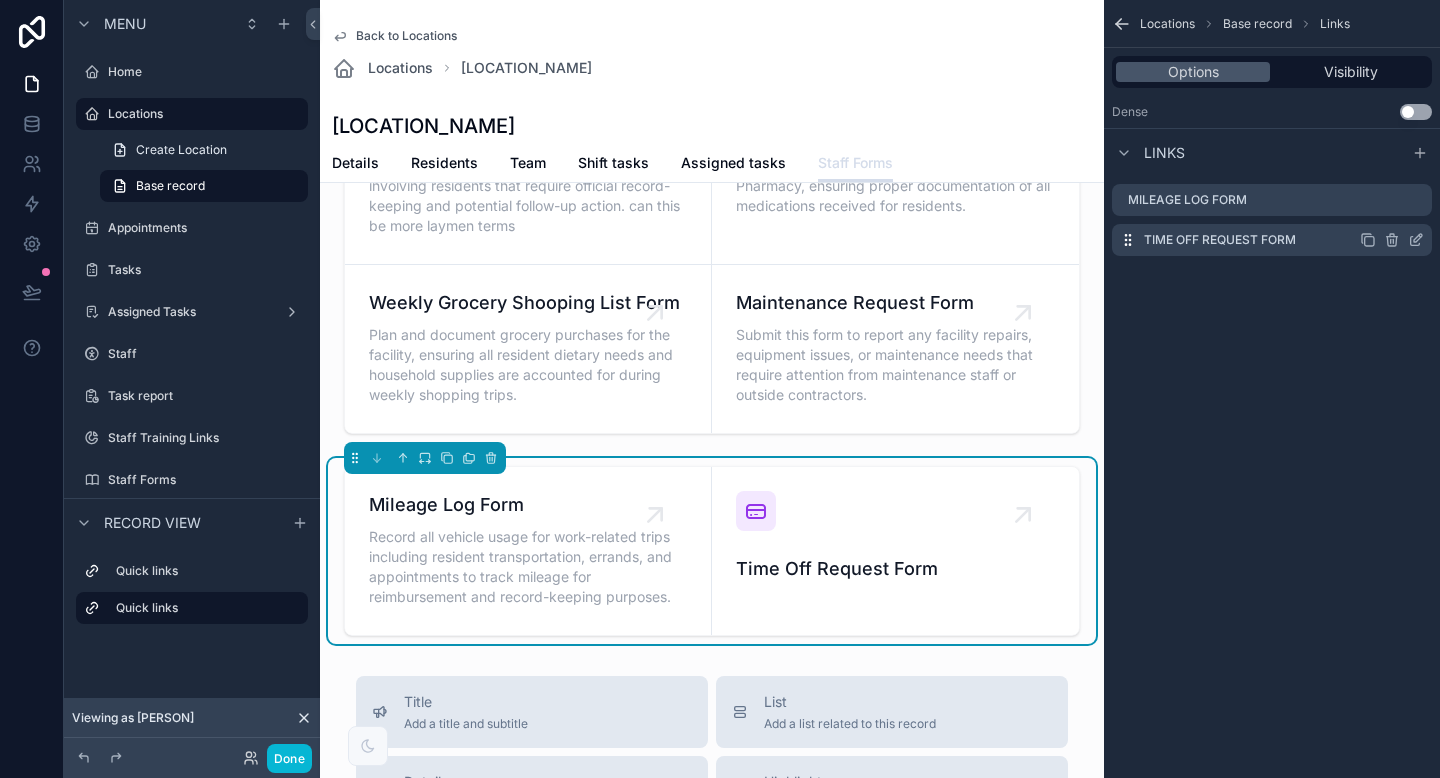 click 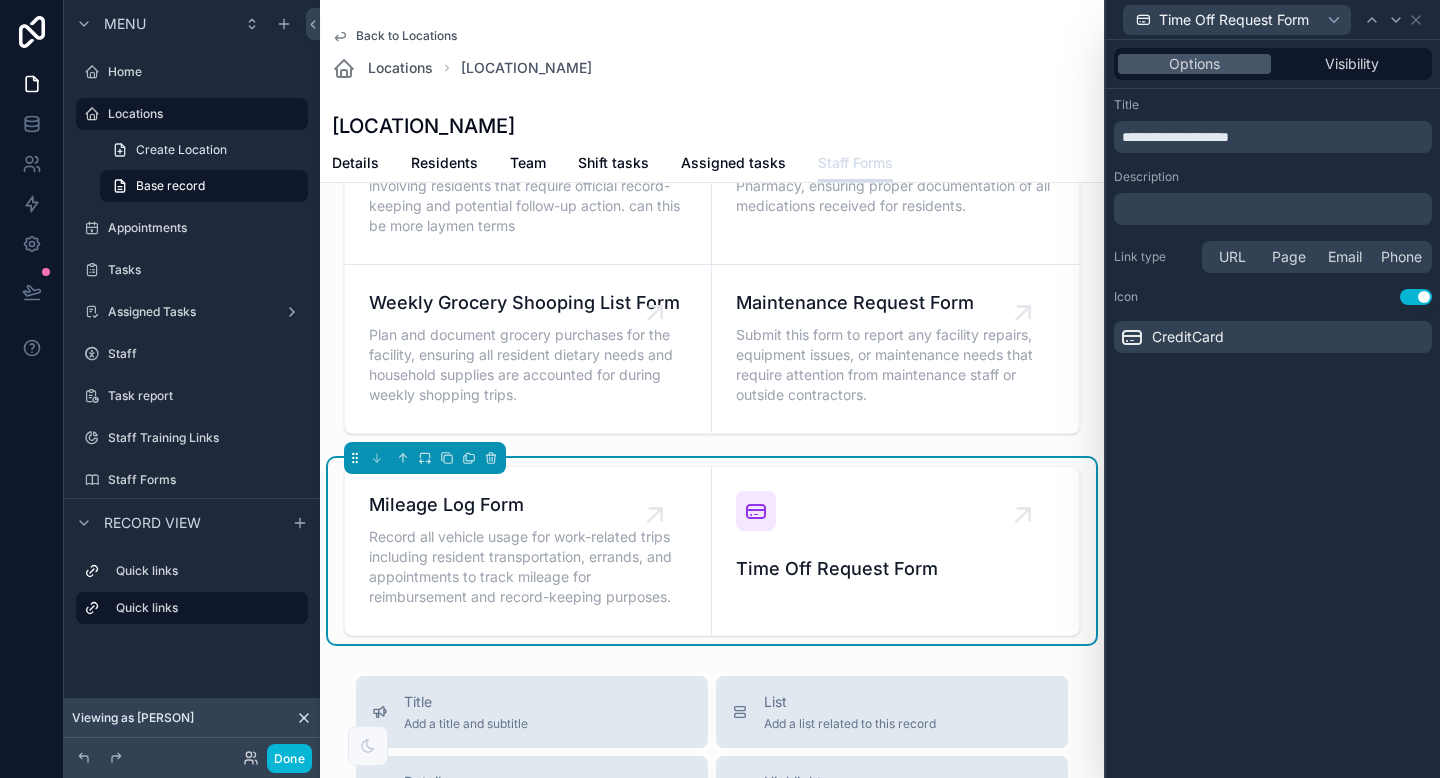 click on "Icon Use setting" at bounding box center [1273, 297] 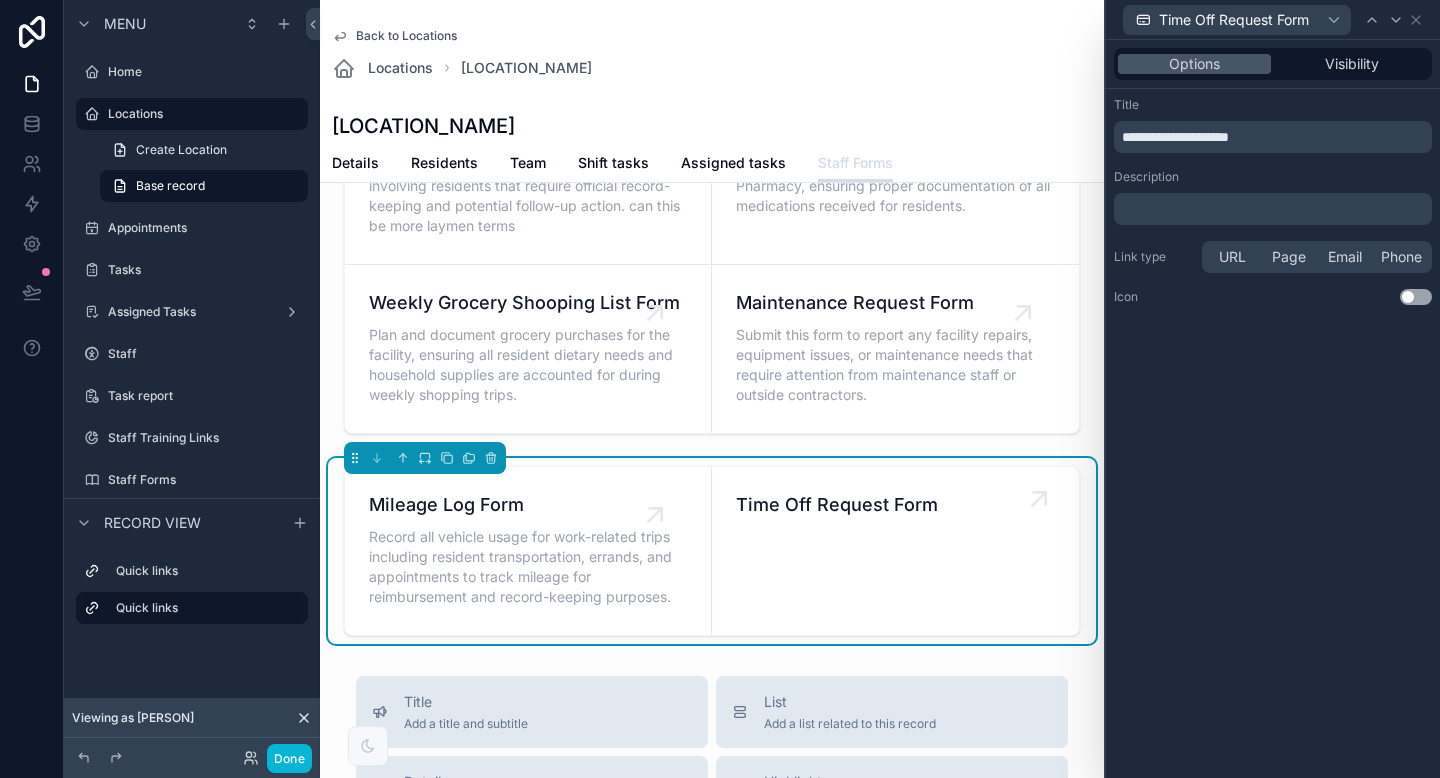 click on "Time Off Request Form" at bounding box center (895, 551) 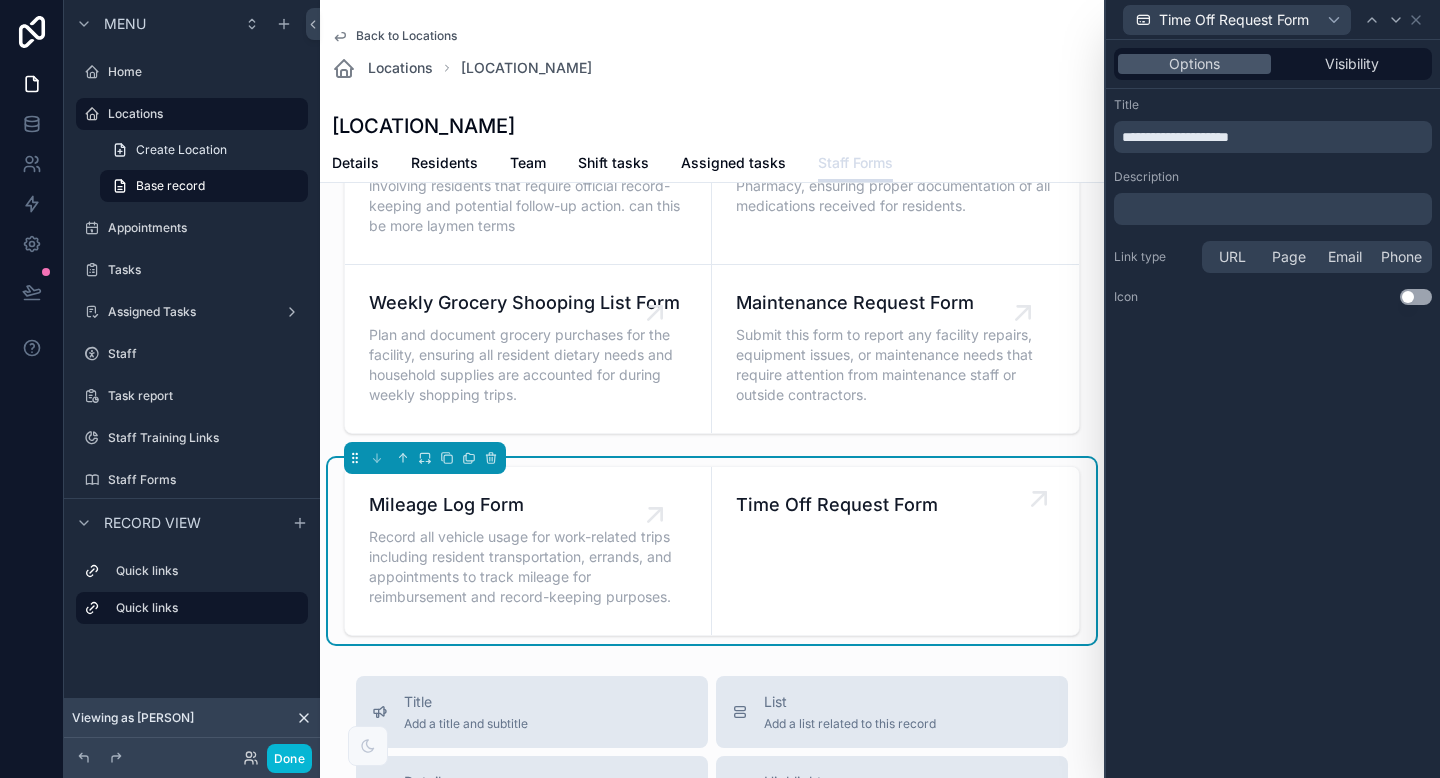 click on "Time Off Request Form" at bounding box center (895, 551) 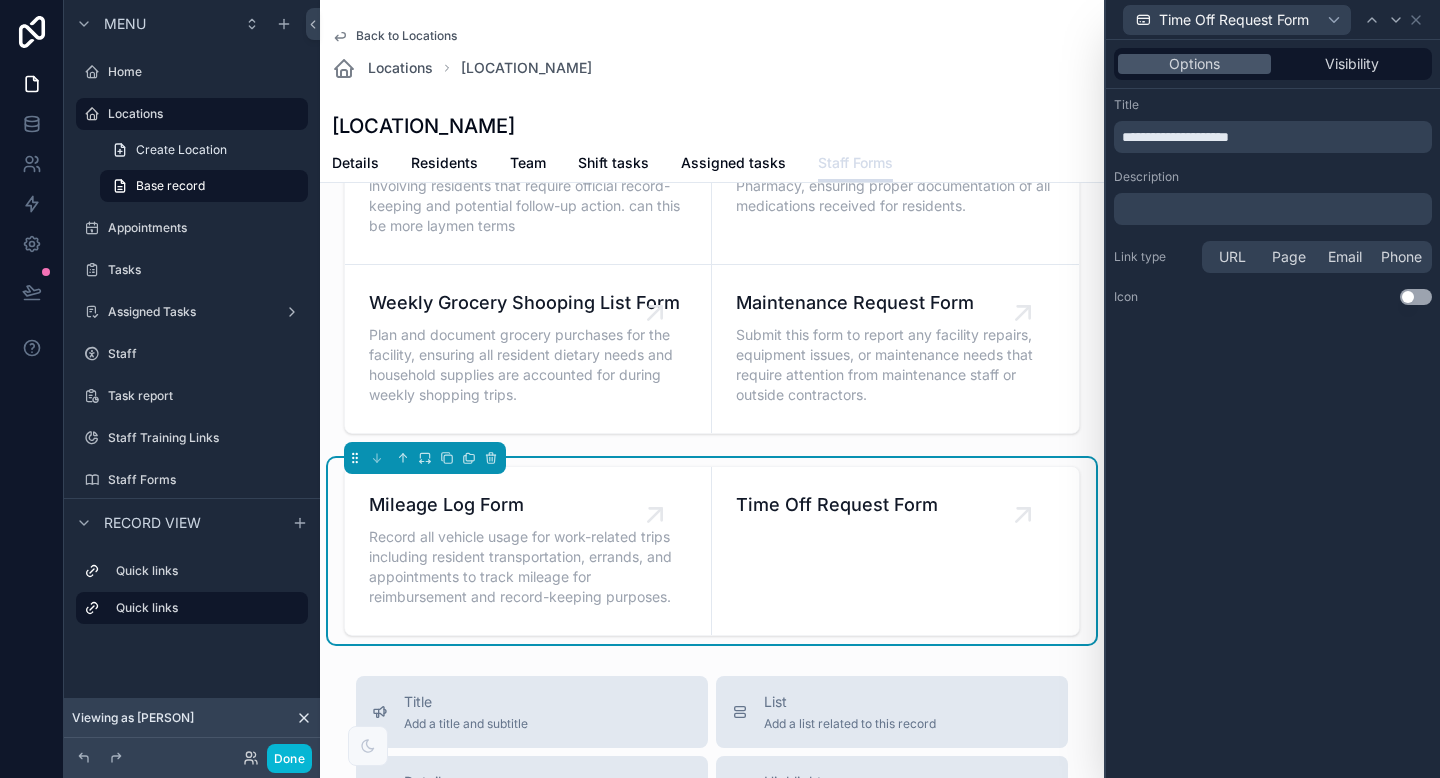click on "﻿" at bounding box center (1275, 209) 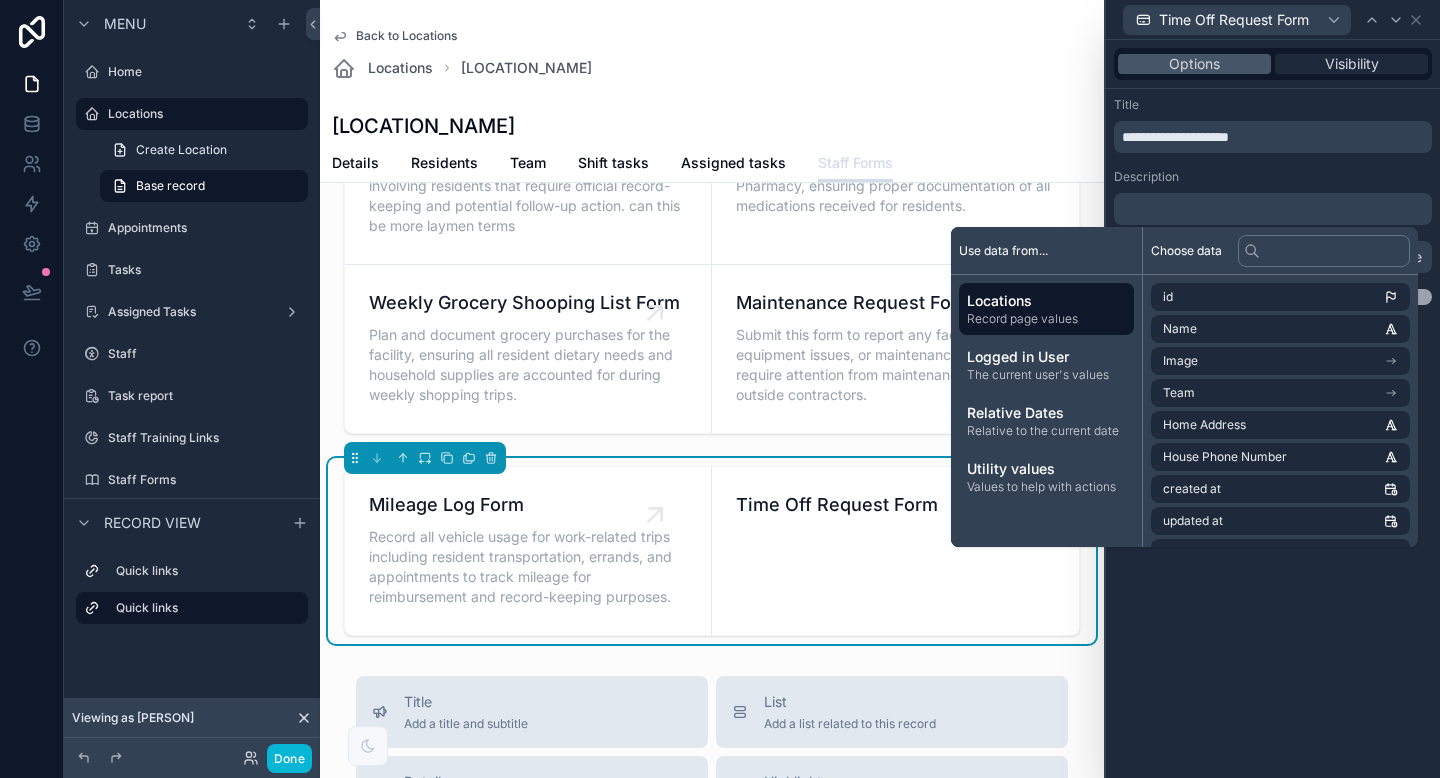 click on "Visibility" at bounding box center [1351, 64] 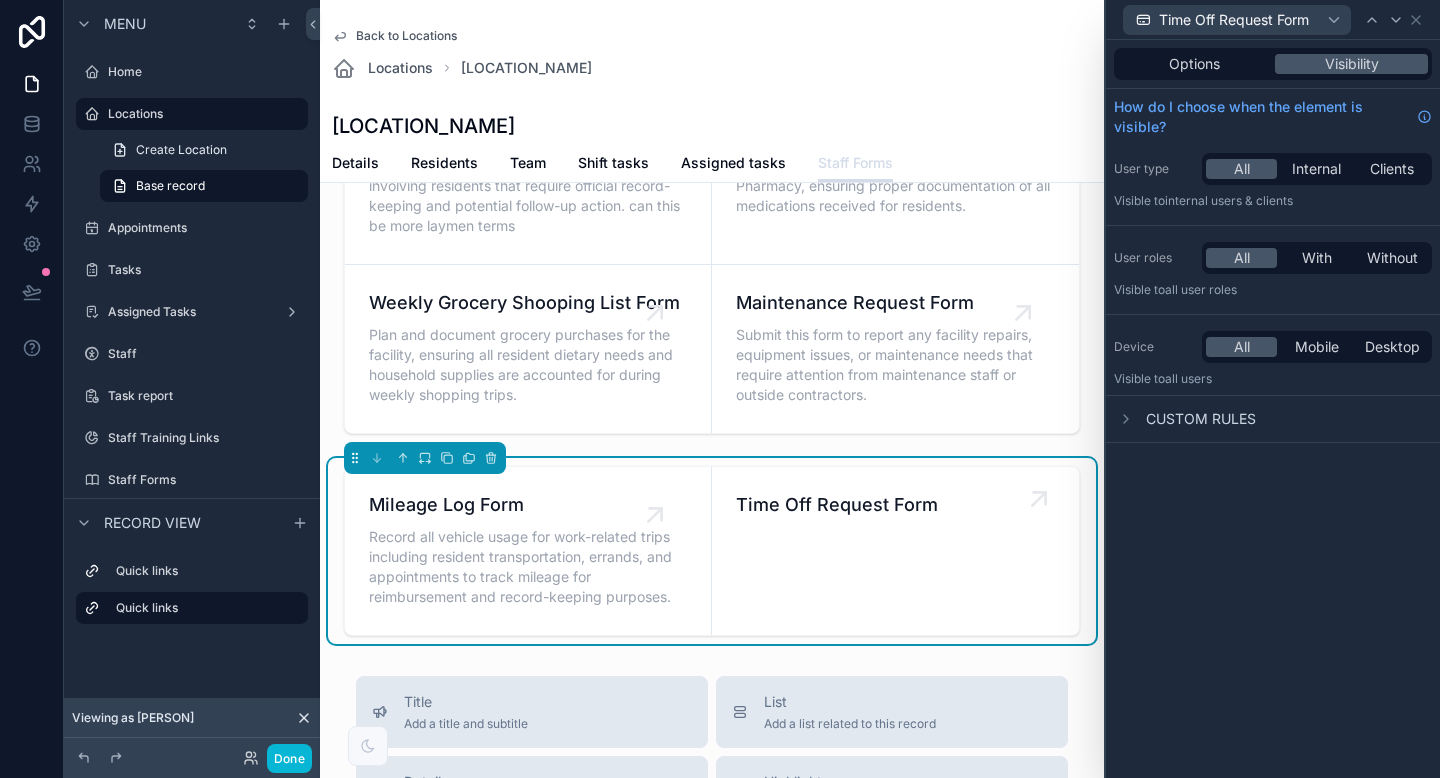 click on "Time Off Request Form" at bounding box center (895, 551) 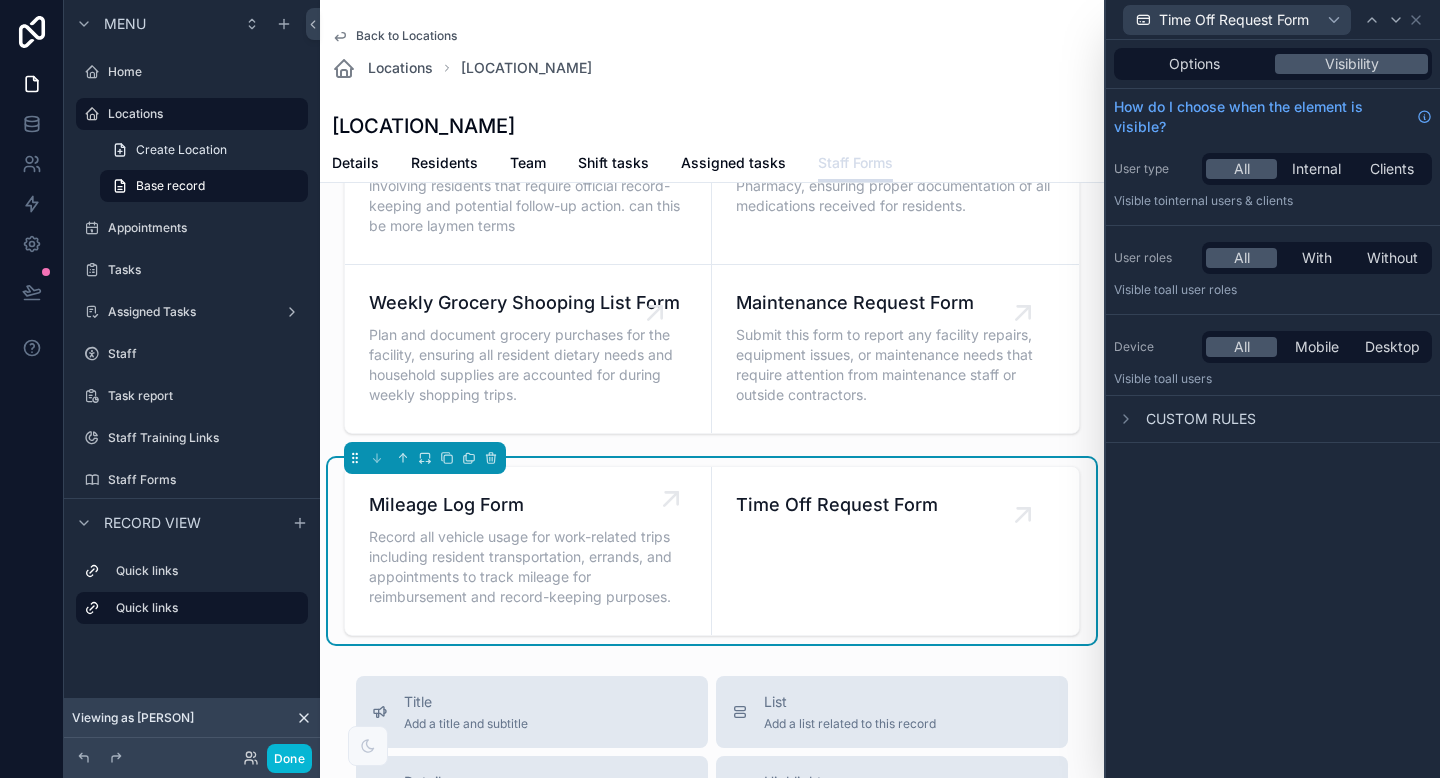 click on "Record all vehicle usage for work-related trips including resident transportation, errands, and appointments to track mileage for reimbursement and record-keeping purposes." at bounding box center (528, 567) 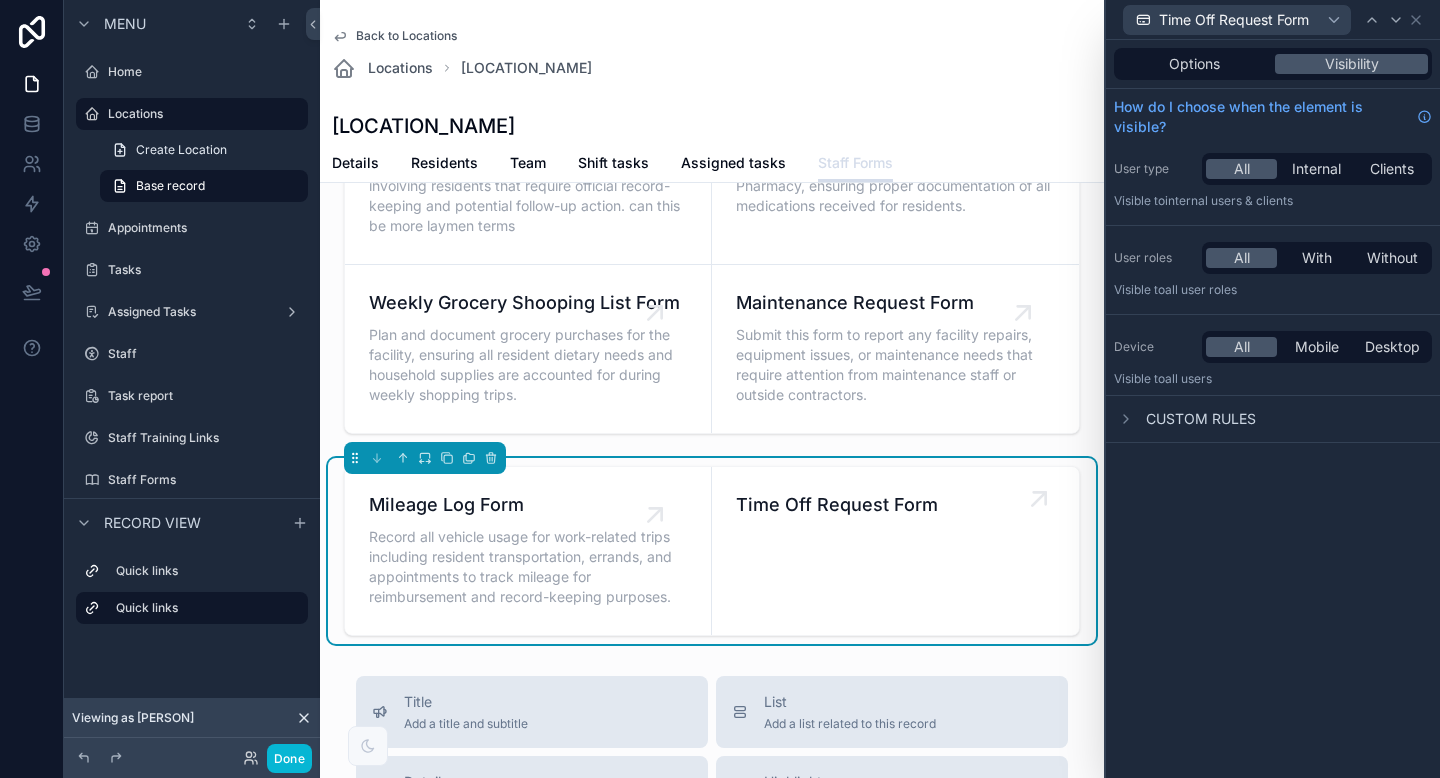 click on "Time Off Request Form" at bounding box center (895, 551) 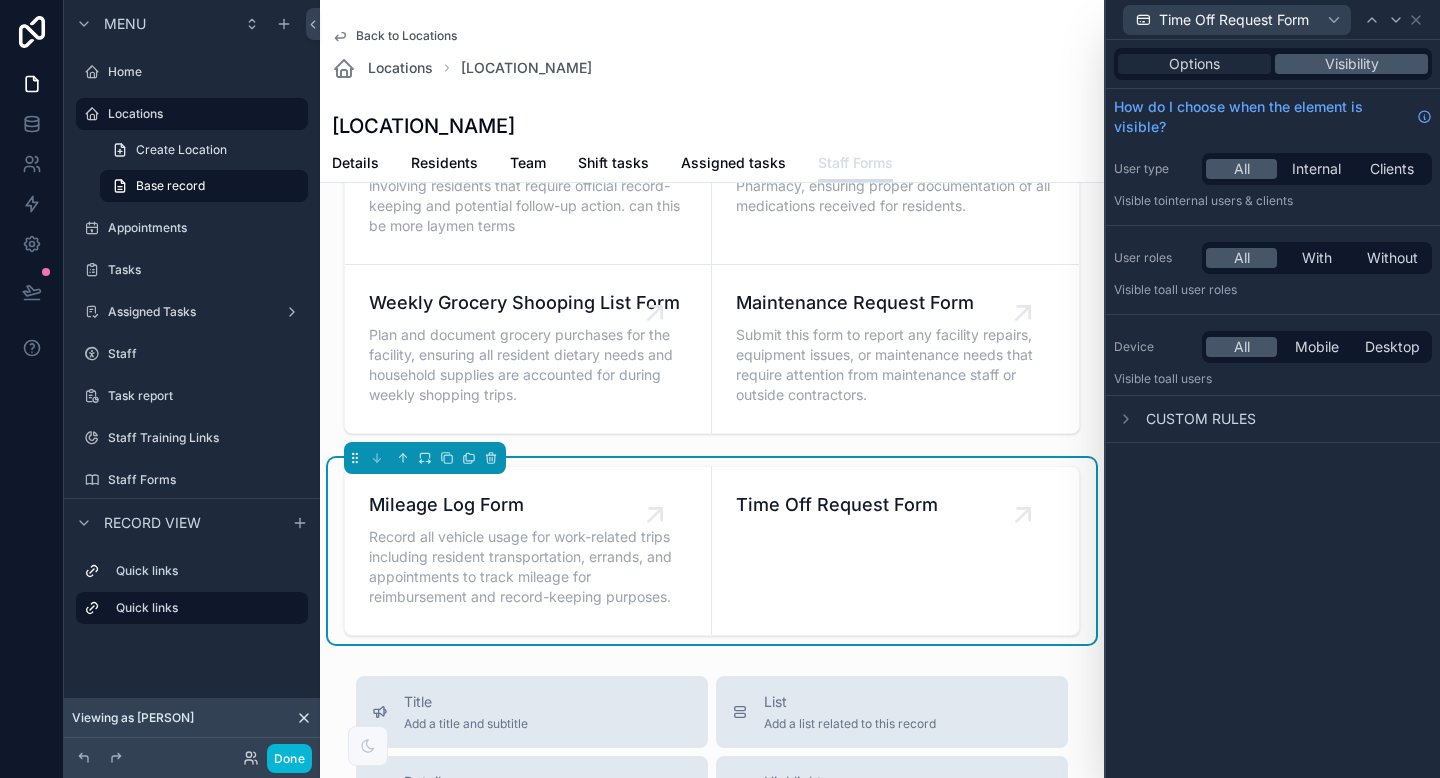 click on "Options" at bounding box center (1194, 64) 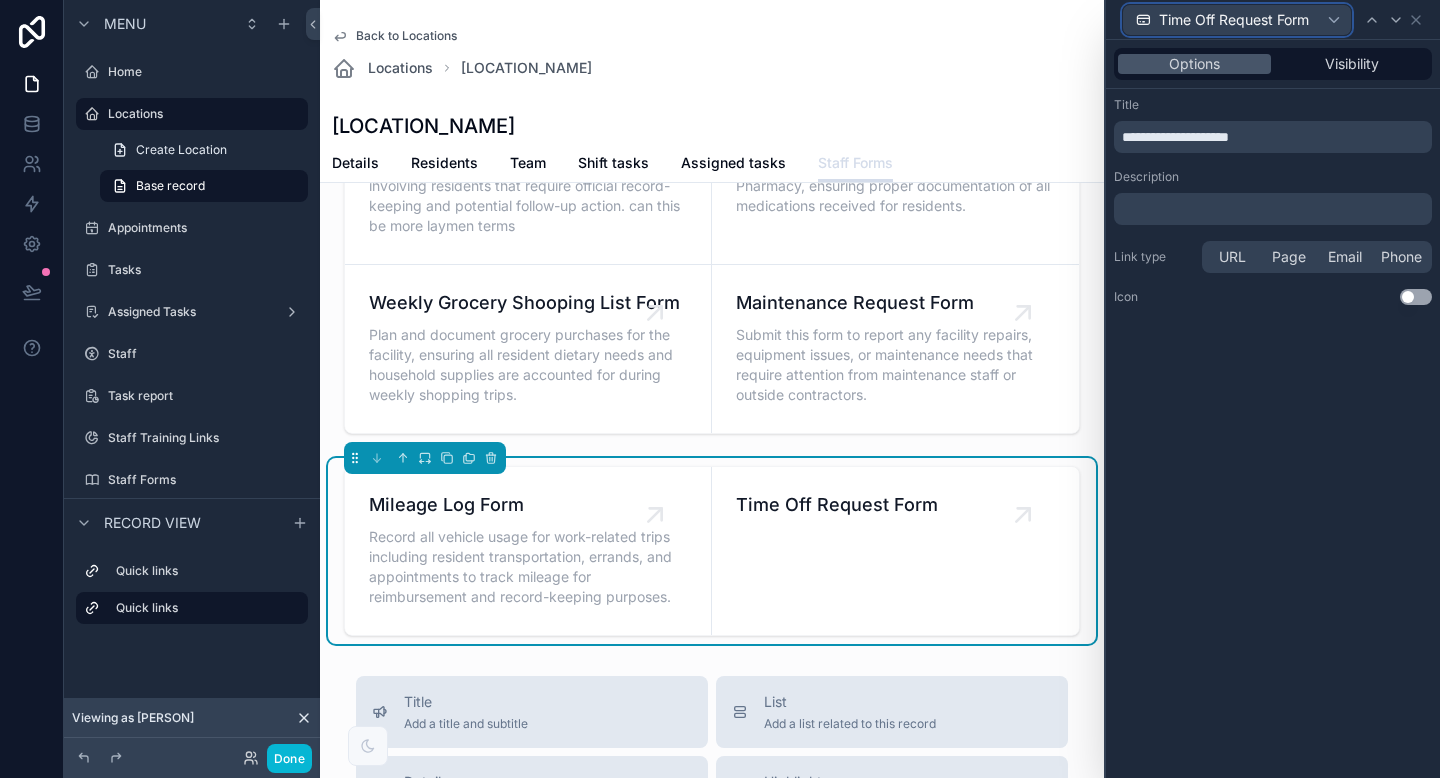 click on "Time Off Request Form" at bounding box center [1234, 20] 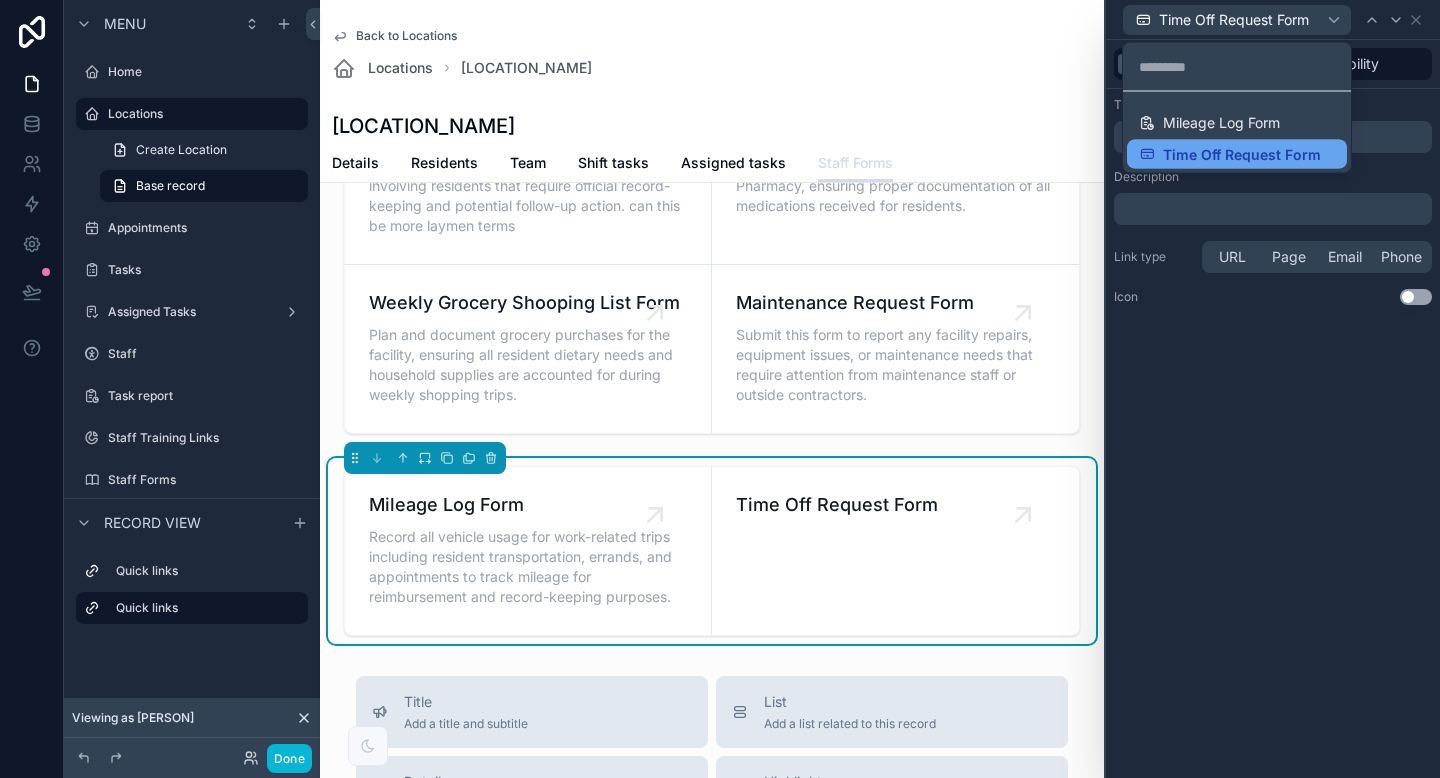 click on "Time Off Request Form" at bounding box center (1242, 154) 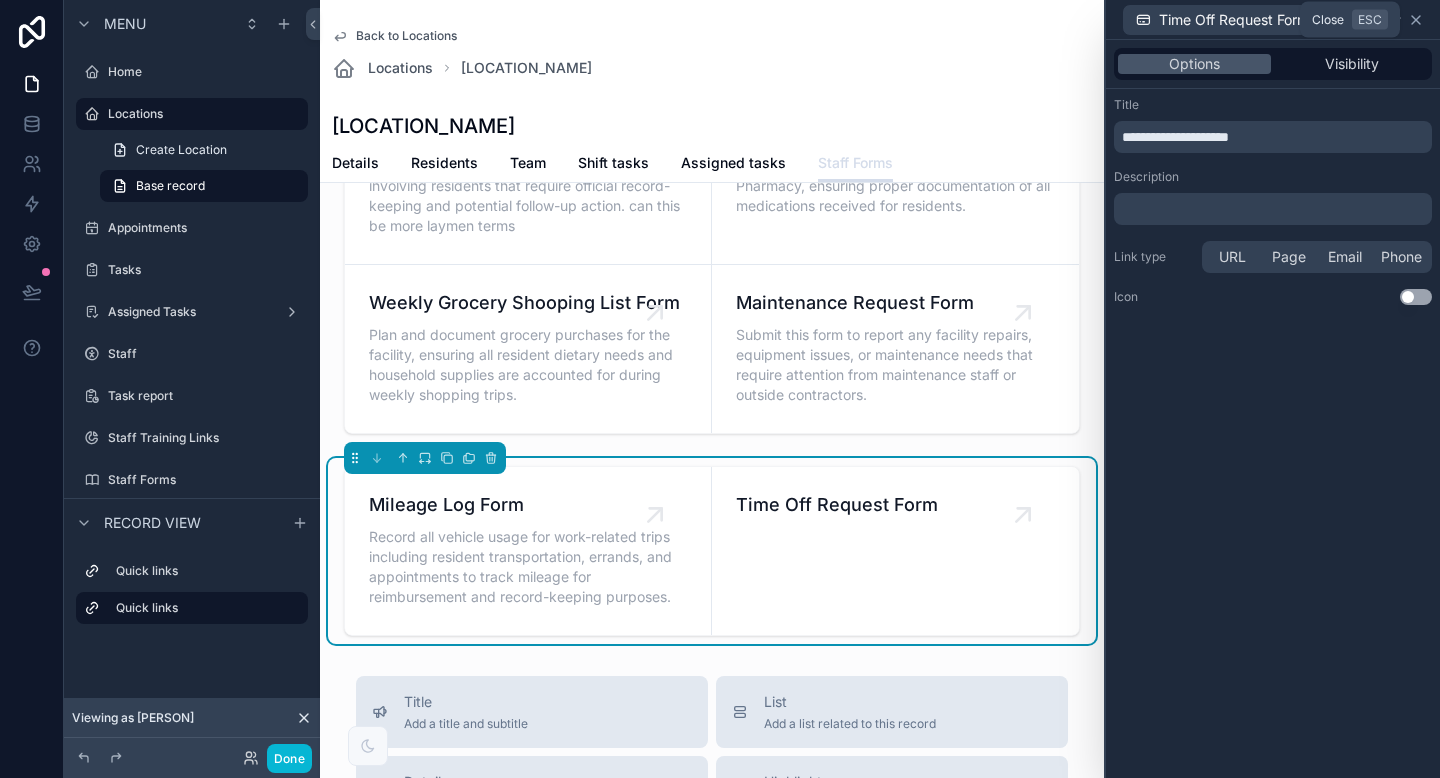 click 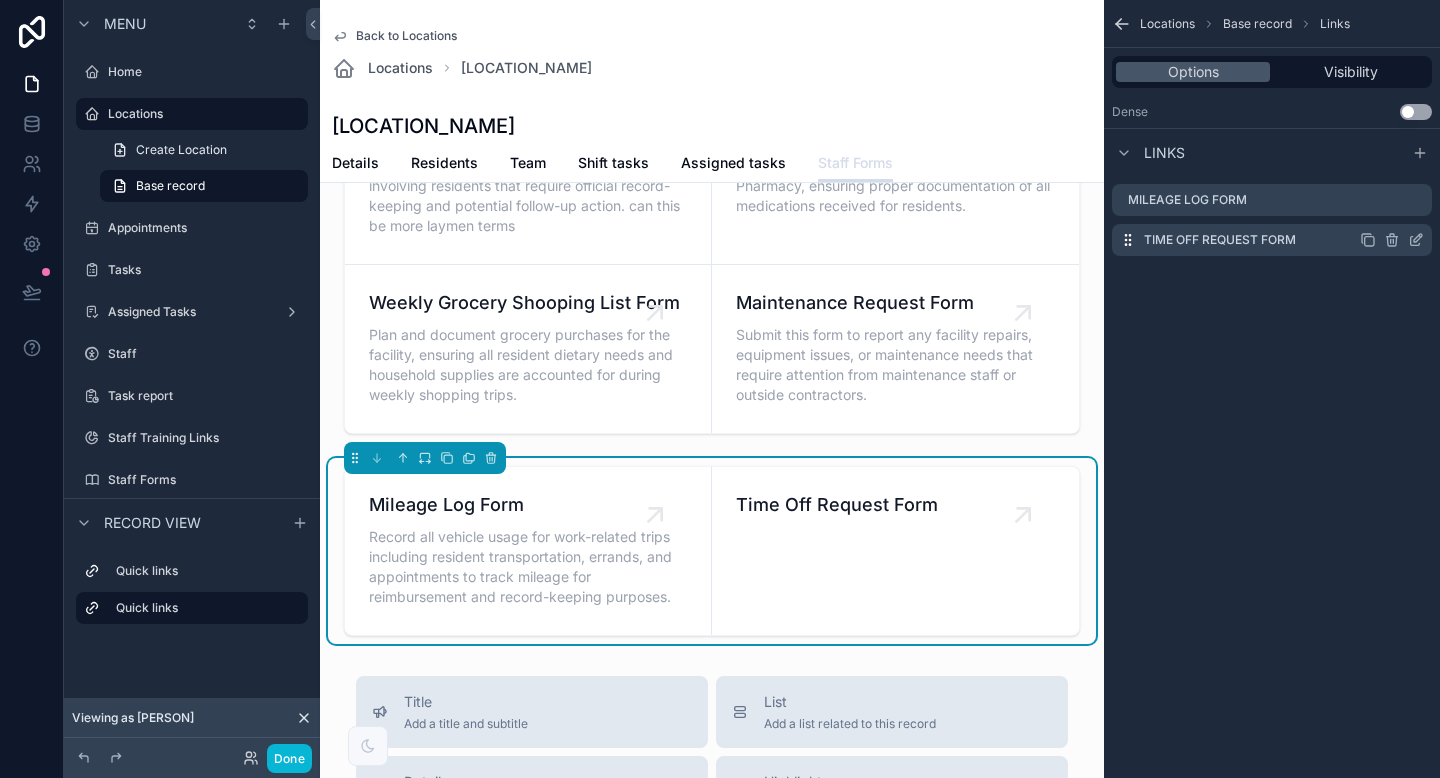 click 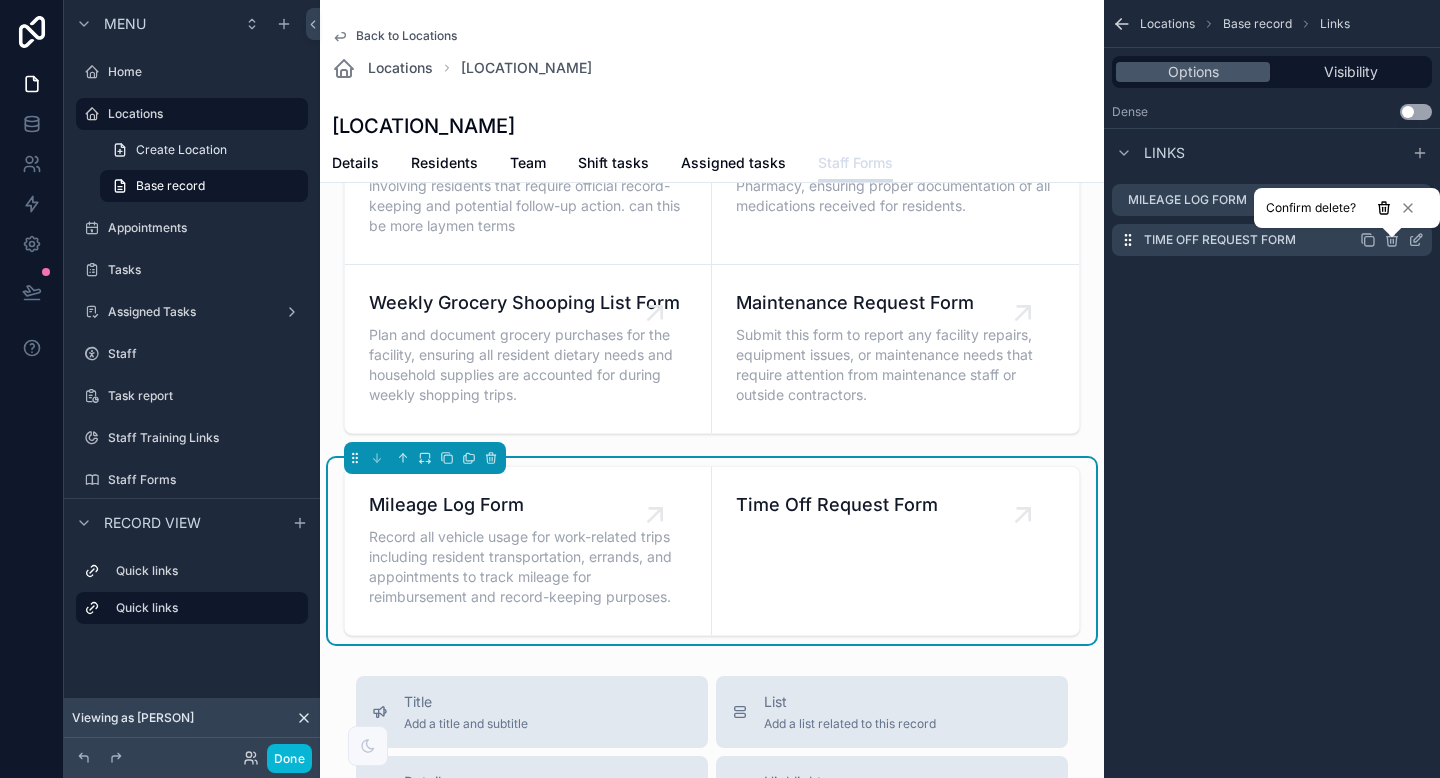 click 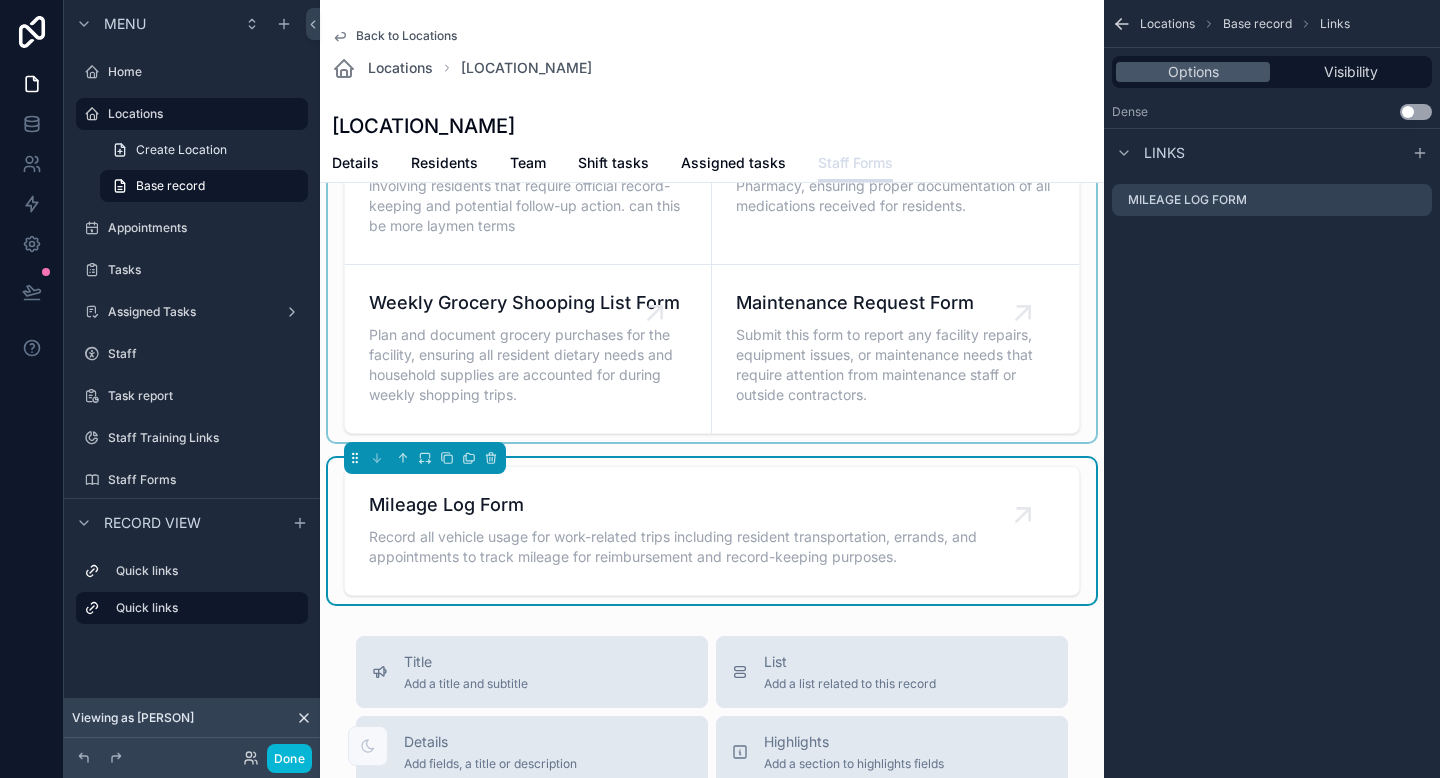 click at bounding box center (712, 254) 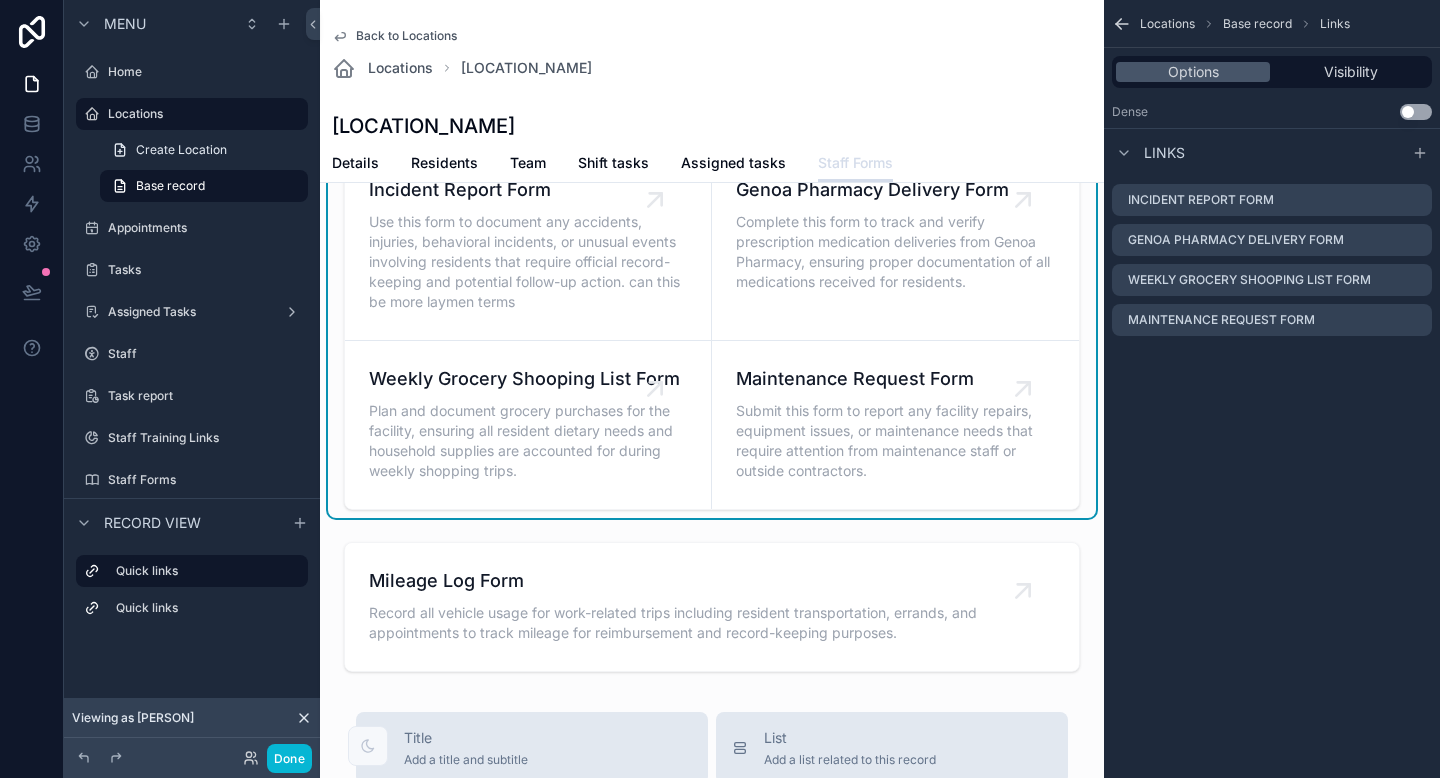 scroll, scrollTop: 4, scrollLeft: 0, axis: vertical 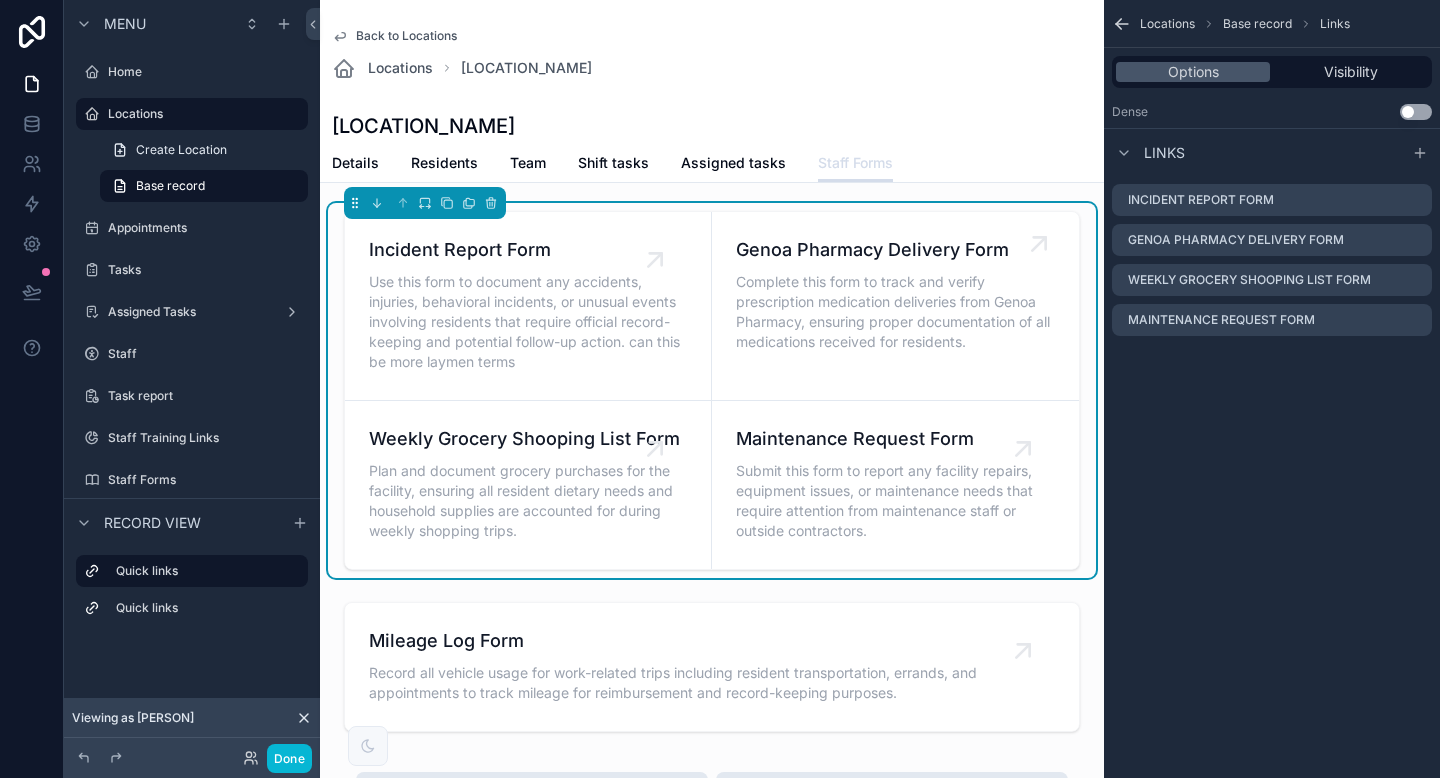 click on "Genoa Pharmacy Delivery Form Complete this form to track and verify prescription medication deliveries from Genoa Pharmacy, ensuring proper documentation of all medications received for residents." at bounding box center (895, 306) 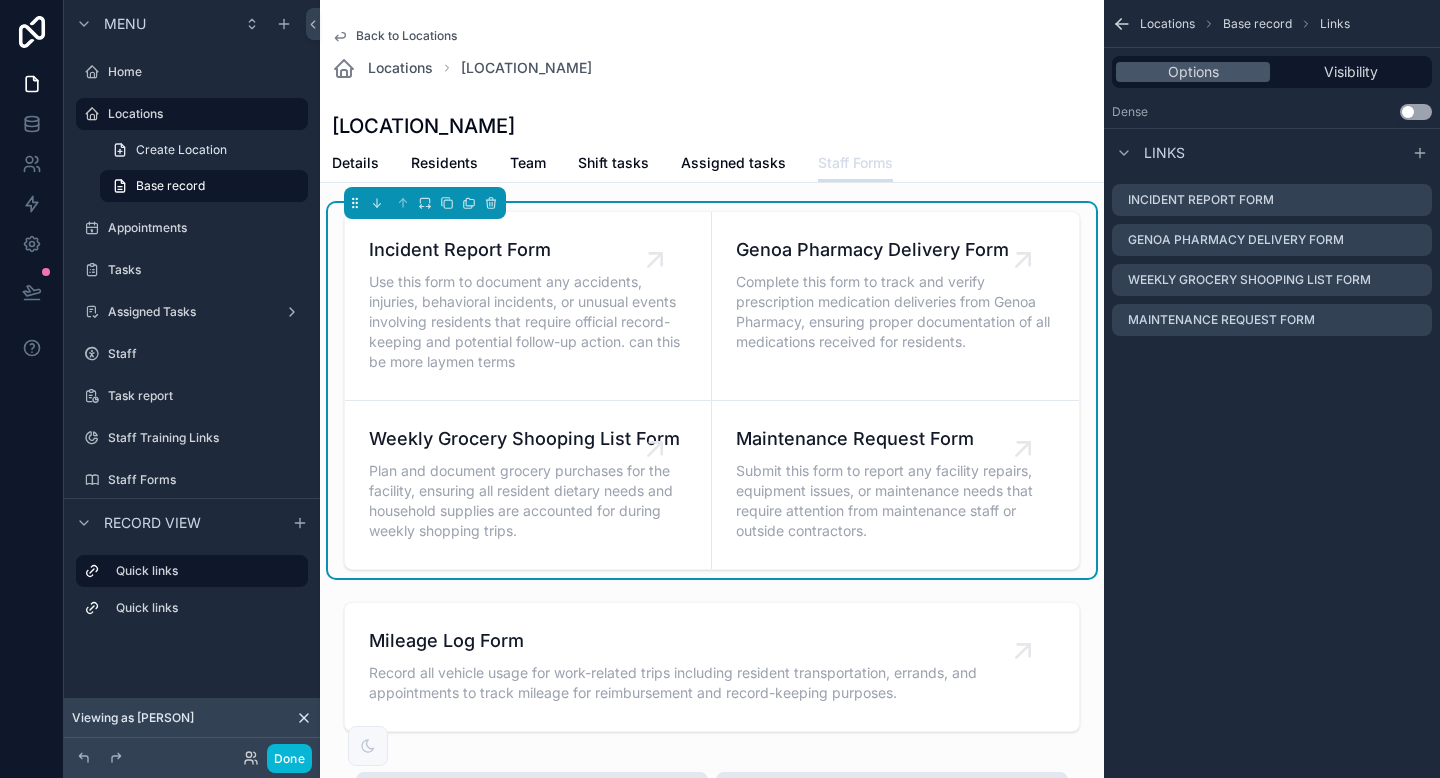 click on "Use setting" at bounding box center (1416, 112) 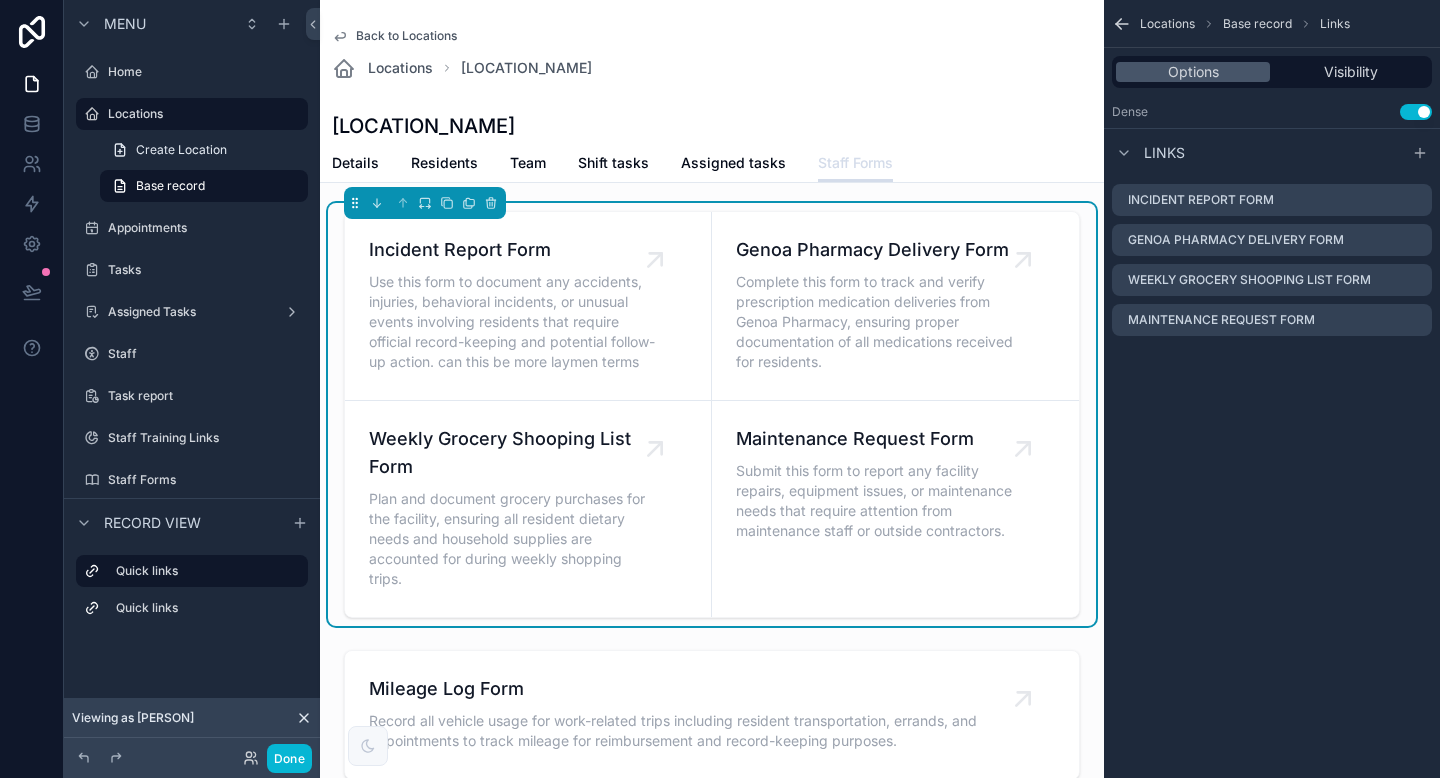 click on "Use setting" at bounding box center (1416, 112) 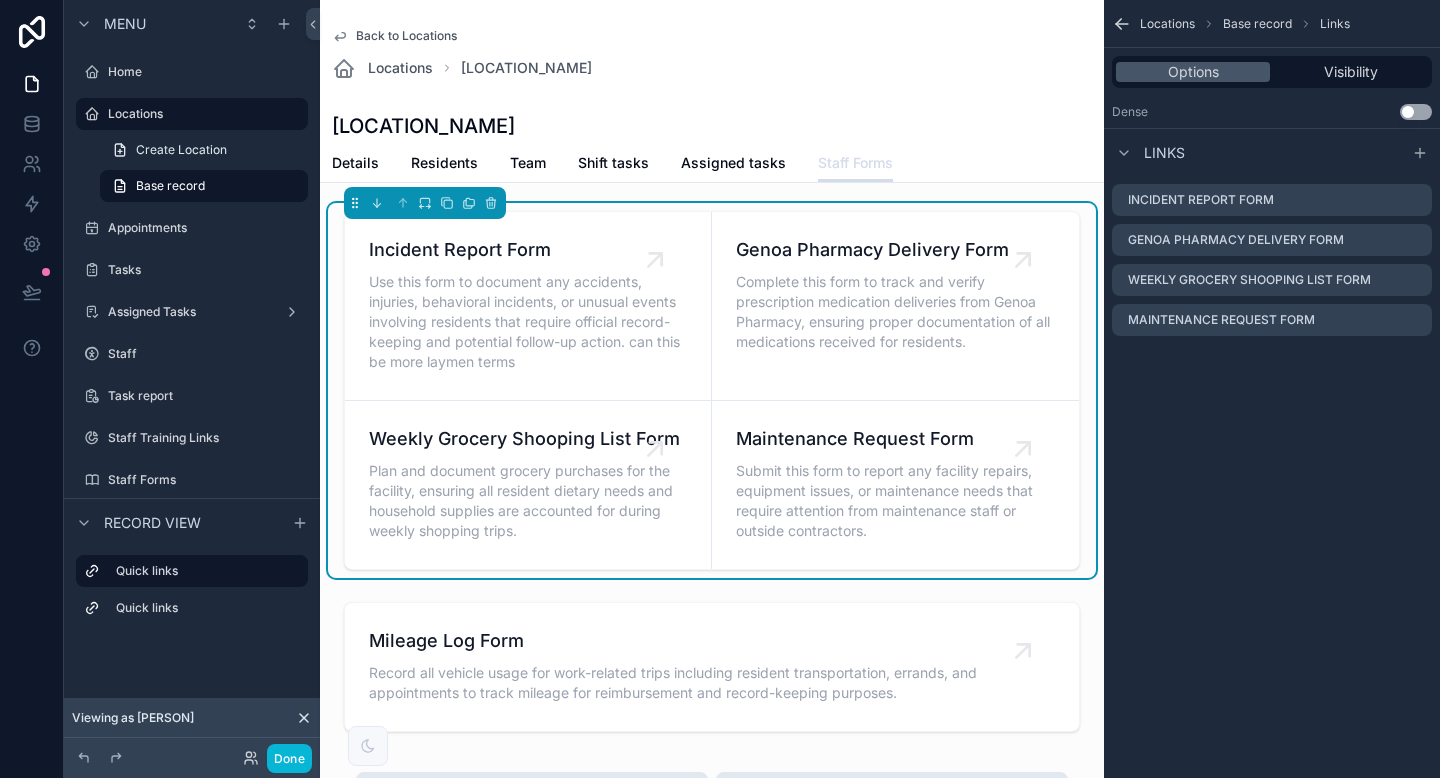 click on "Use setting" at bounding box center [1416, 112] 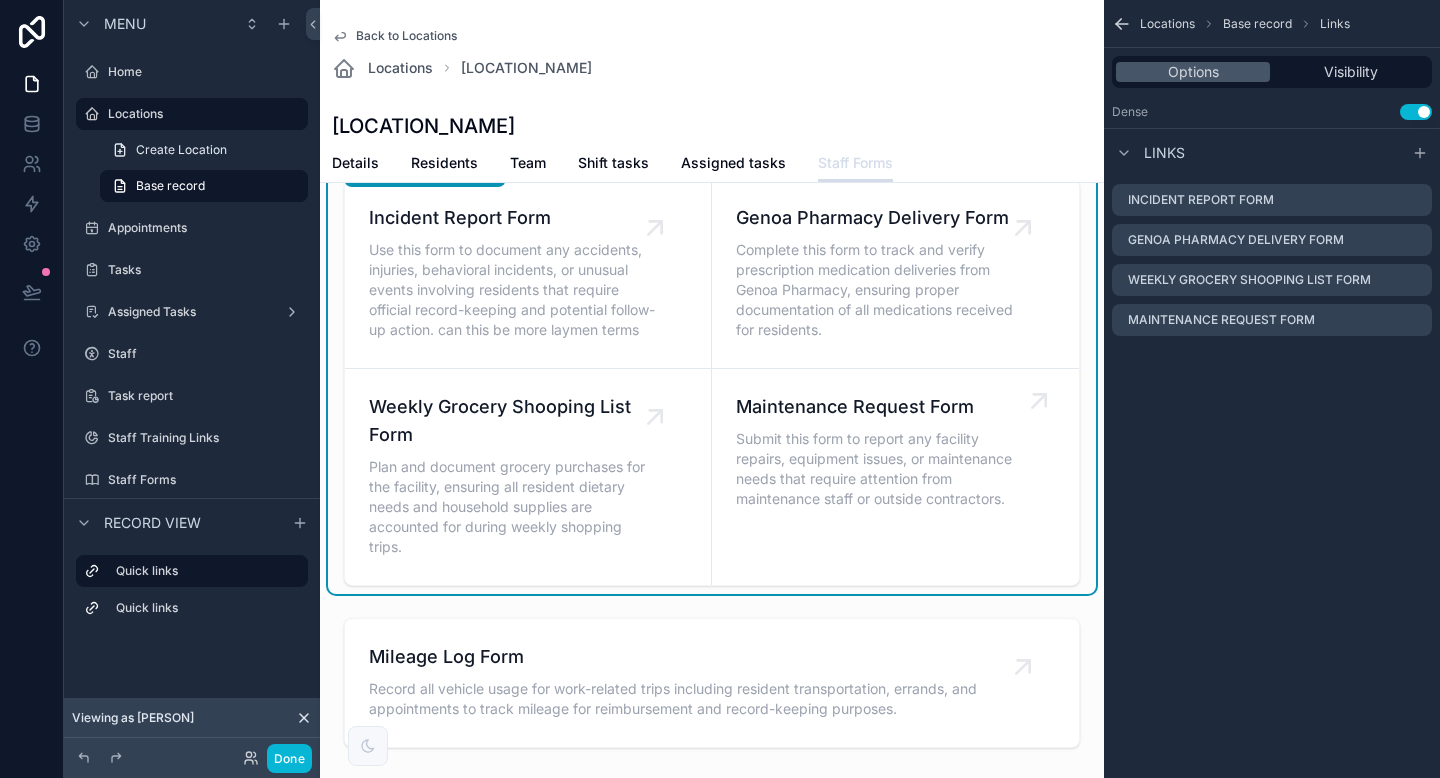 scroll, scrollTop: 0, scrollLeft: 0, axis: both 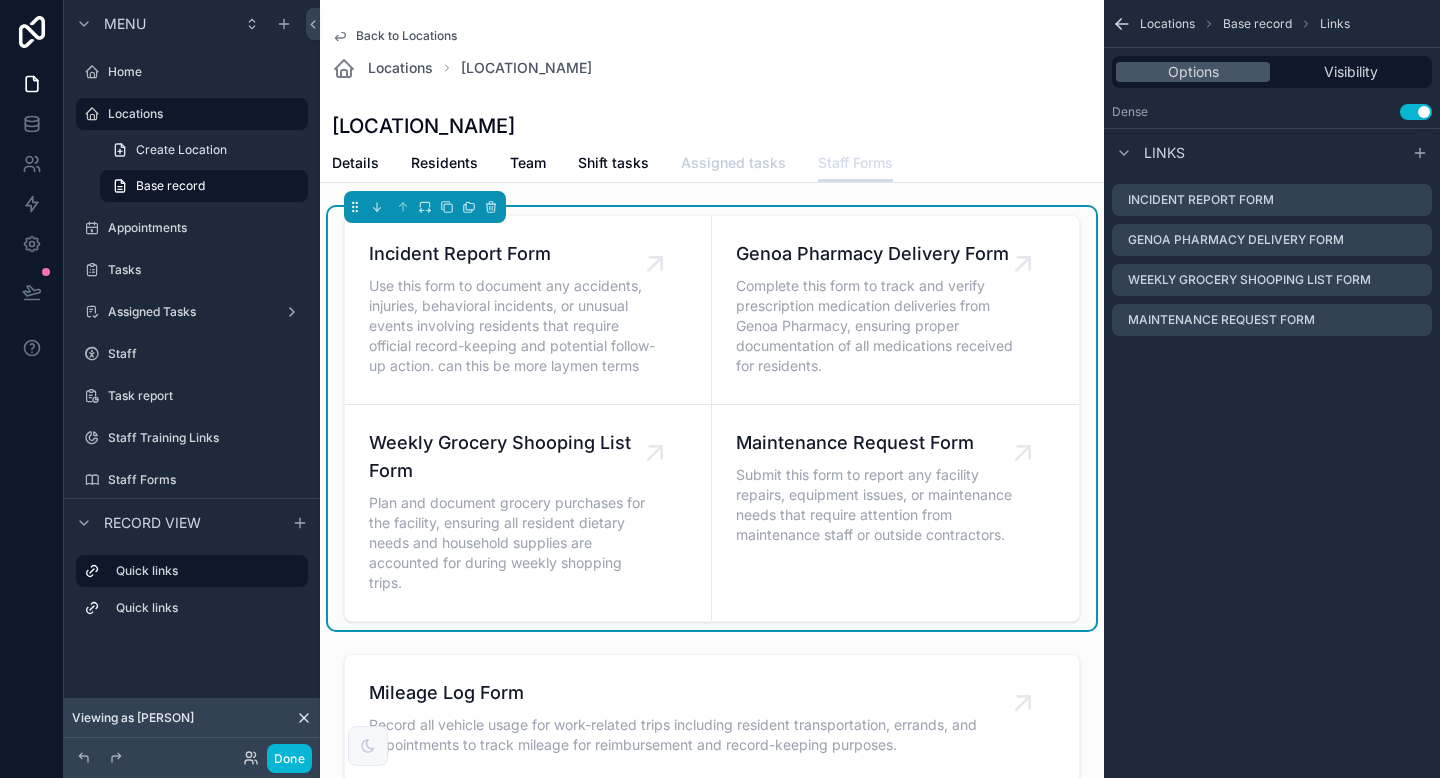click on "Assigned tasks" at bounding box center [733, 163] 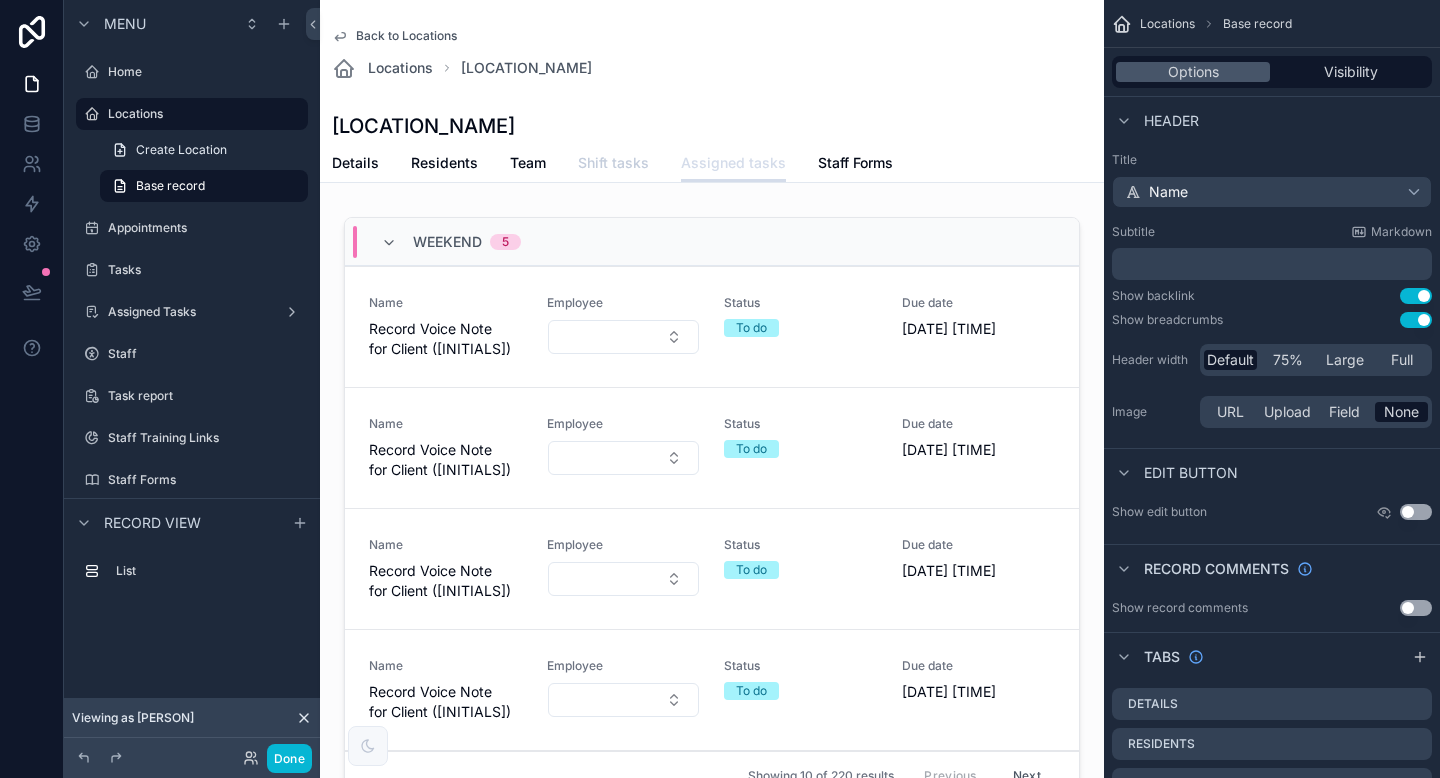 click on "Shift tasks" at bounding box center [613, 163] 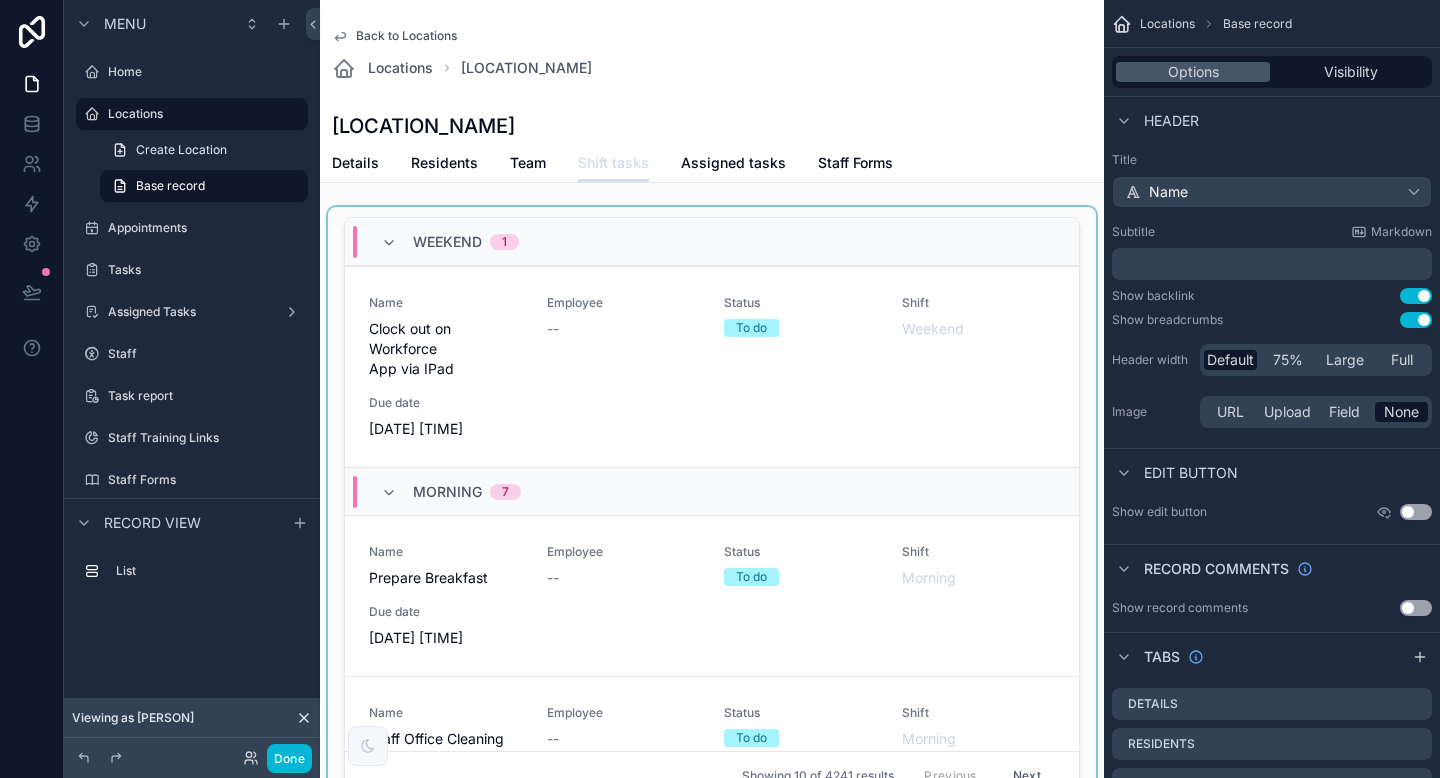 click at bounding box center (712, 512) 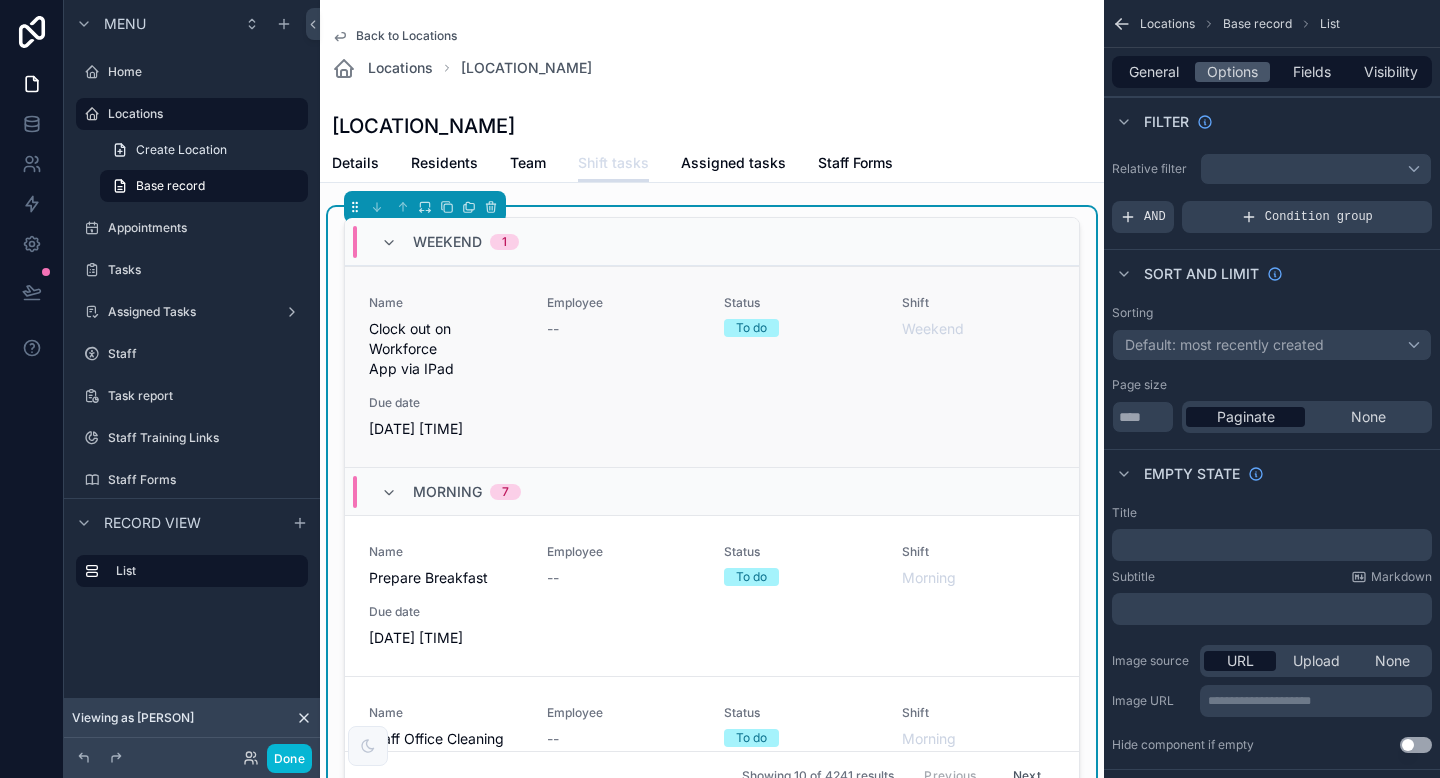 click on "Name Workforce Clock-In App Link Employee -- Status To do Shift Weekend Due date [DATE] [TIME]" at bounding box center (712, 367) 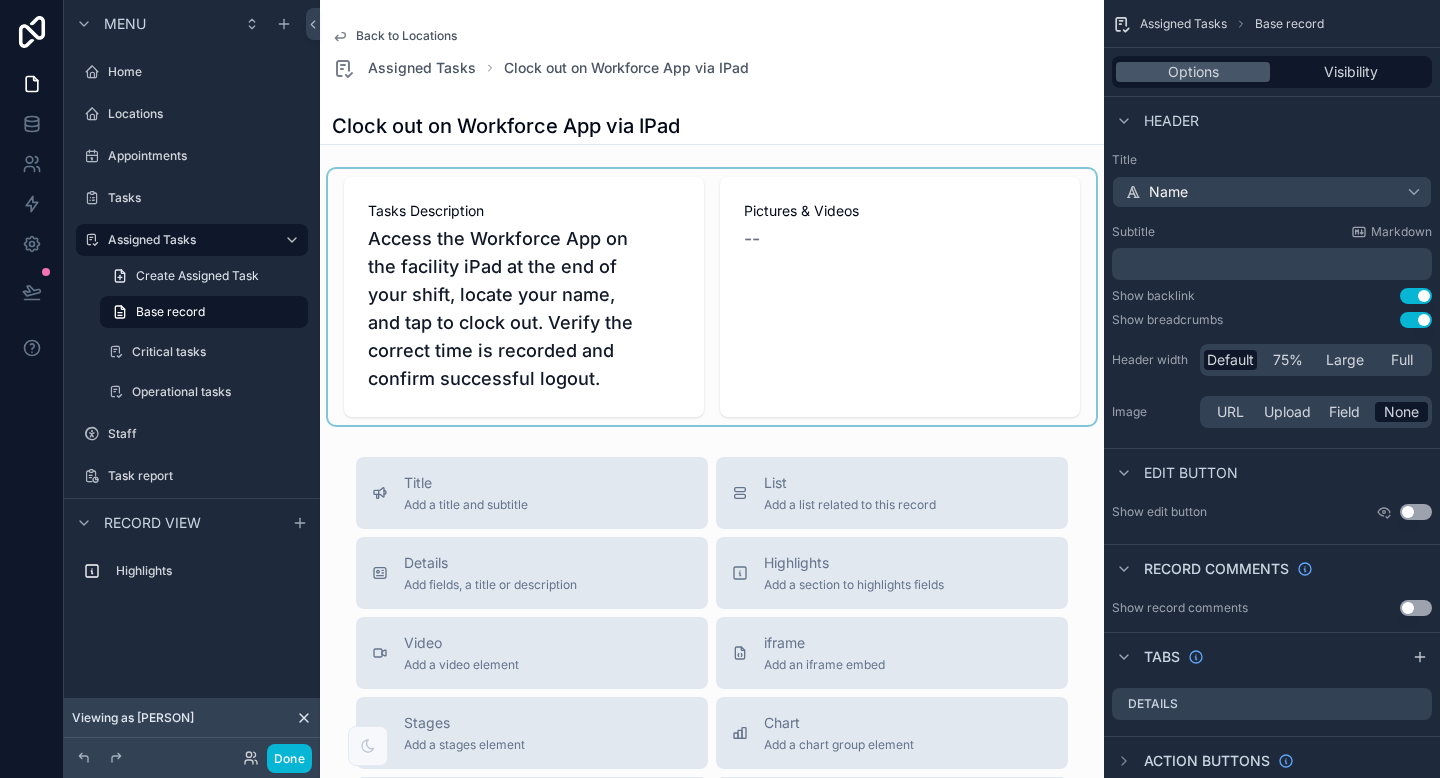 click at bounding box center (712, 297) 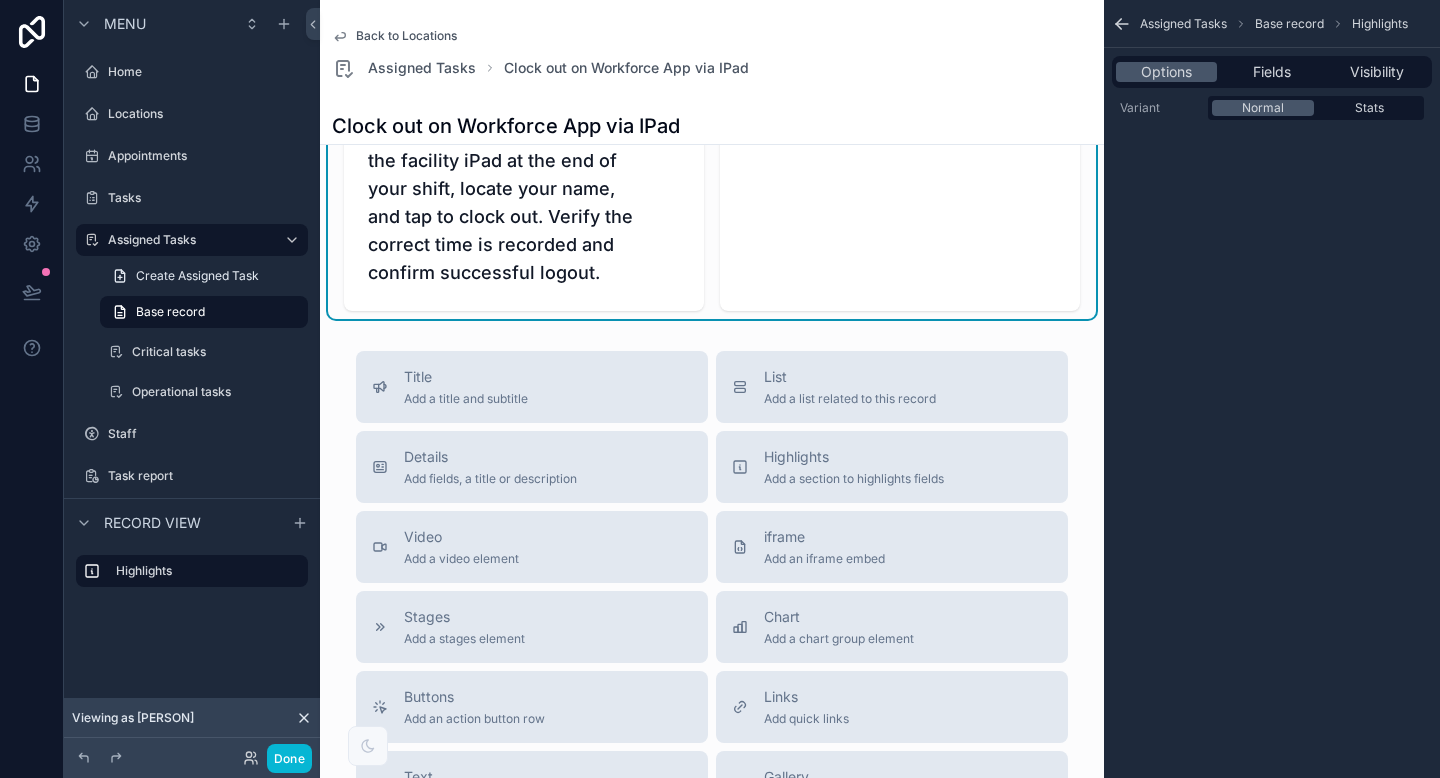 scroll, scrollTop: 0, scrollLeft: 0, axis: both 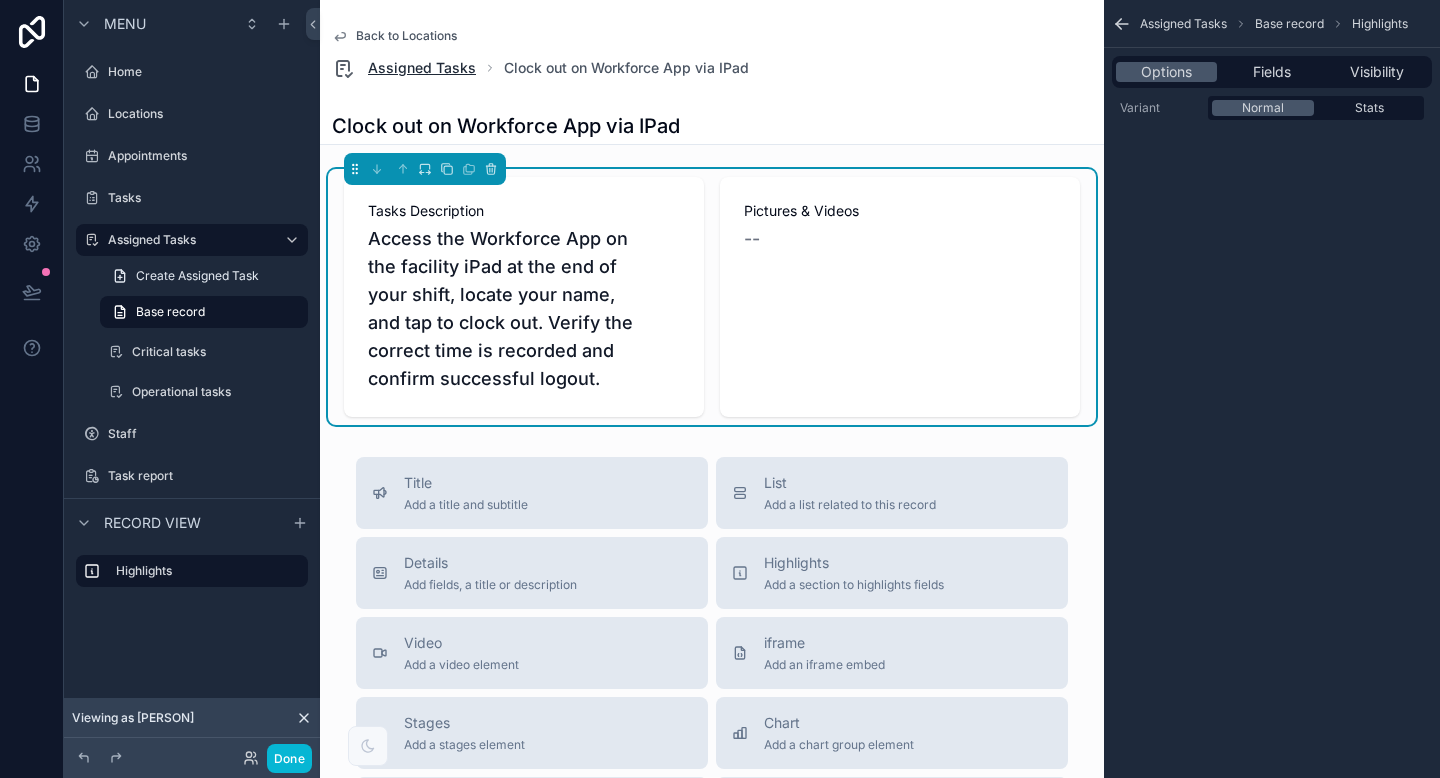 click on "Assigned Tasks" at bounding box center [422, 68] 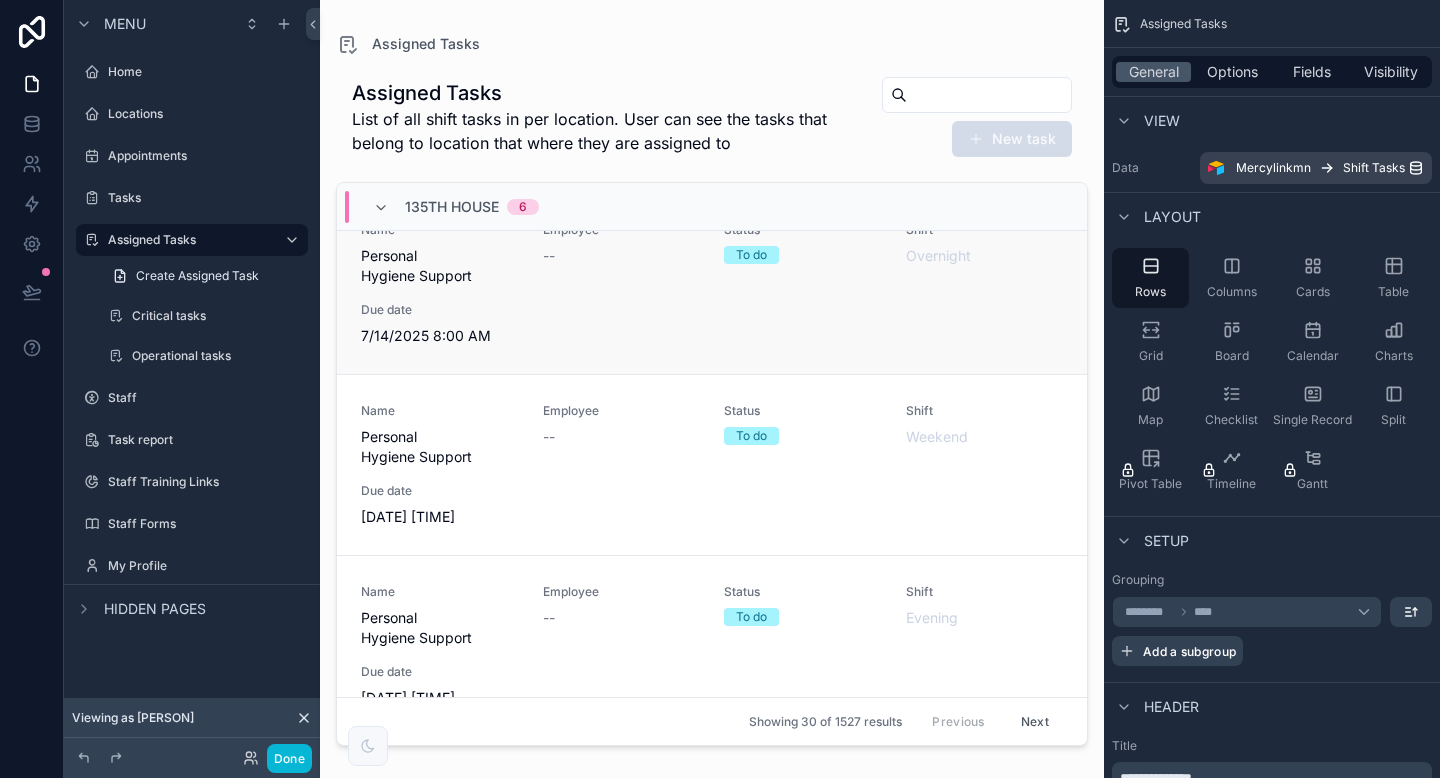 scroll, scrollTop: 0, scrollLeft: 0, axis: both 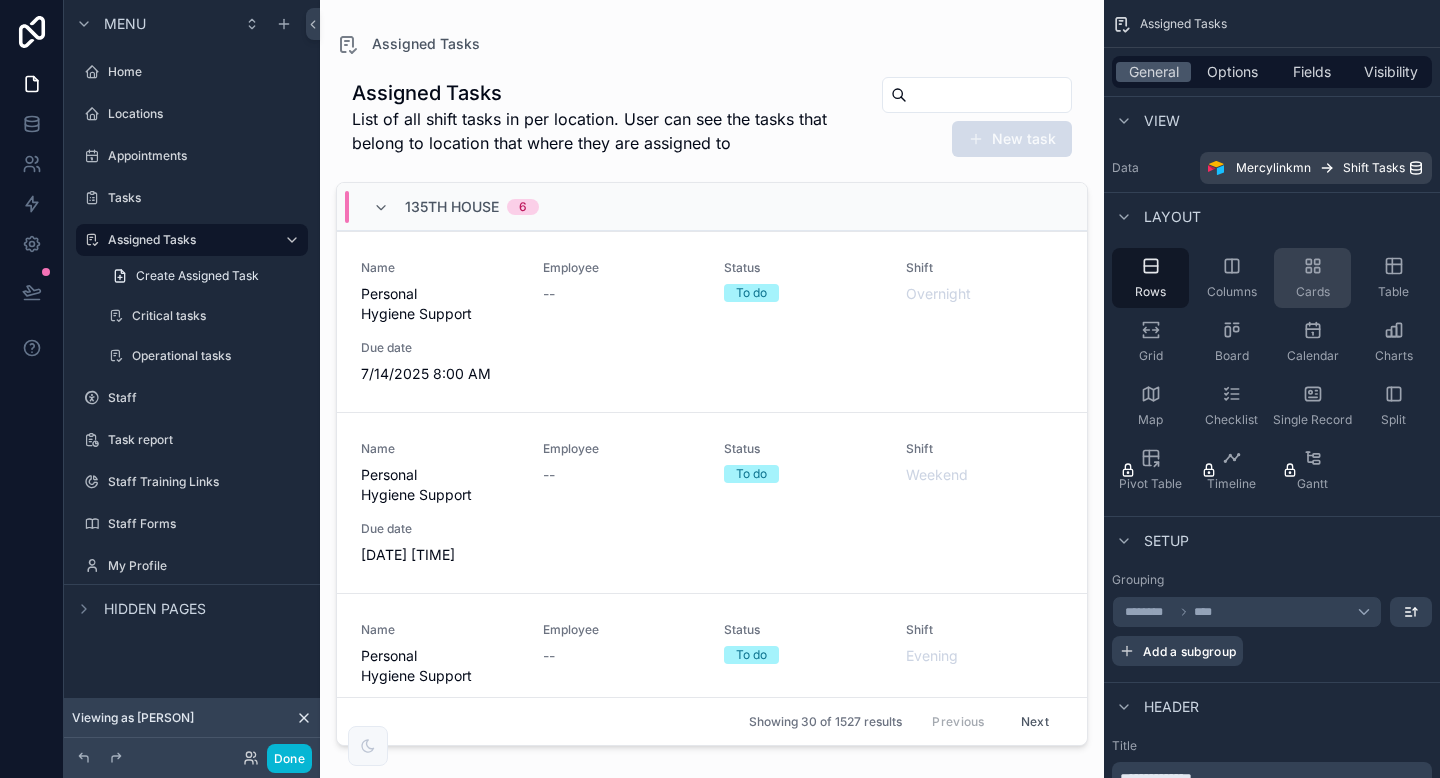 click on "Cards" at bounding box center (1312, 278) 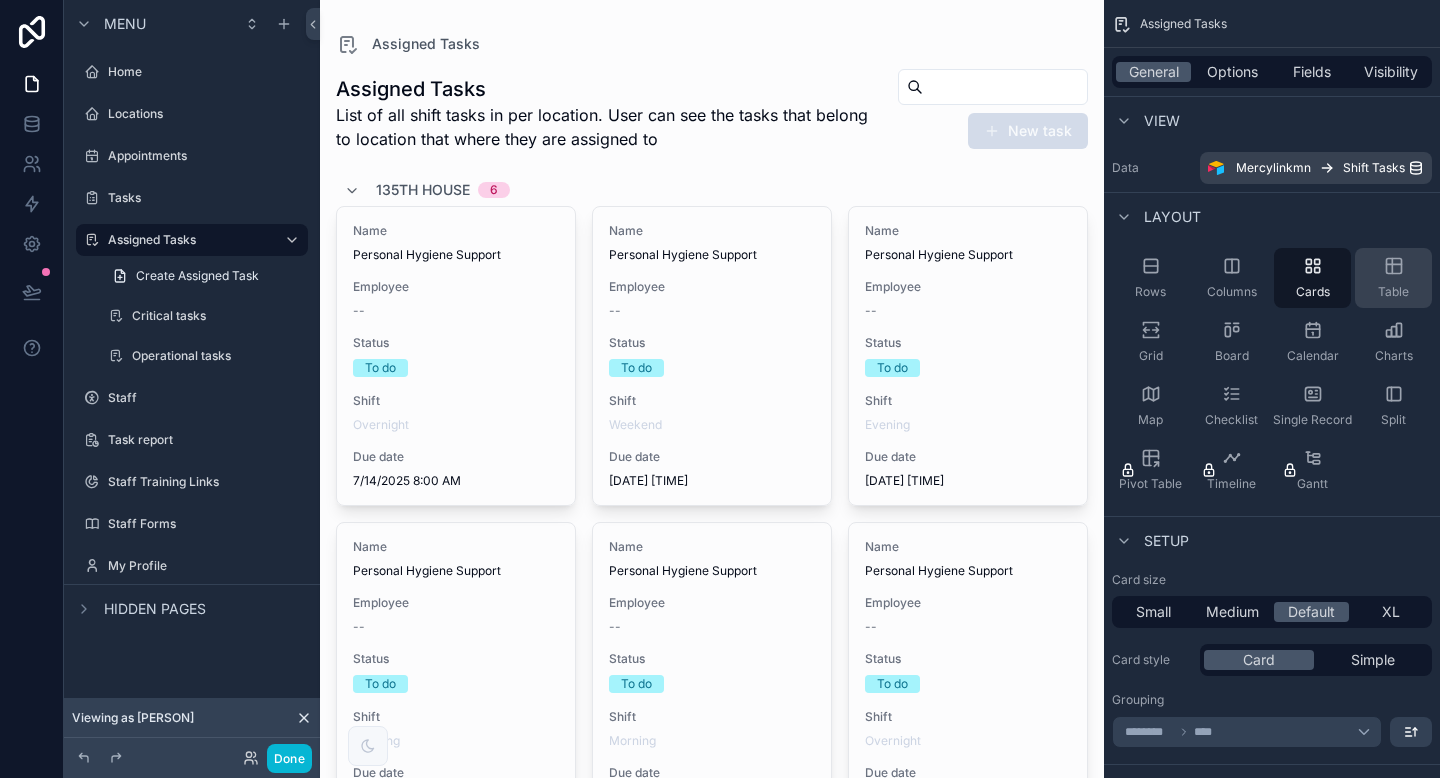 click on "Table" at bounding box center [1393, 278] 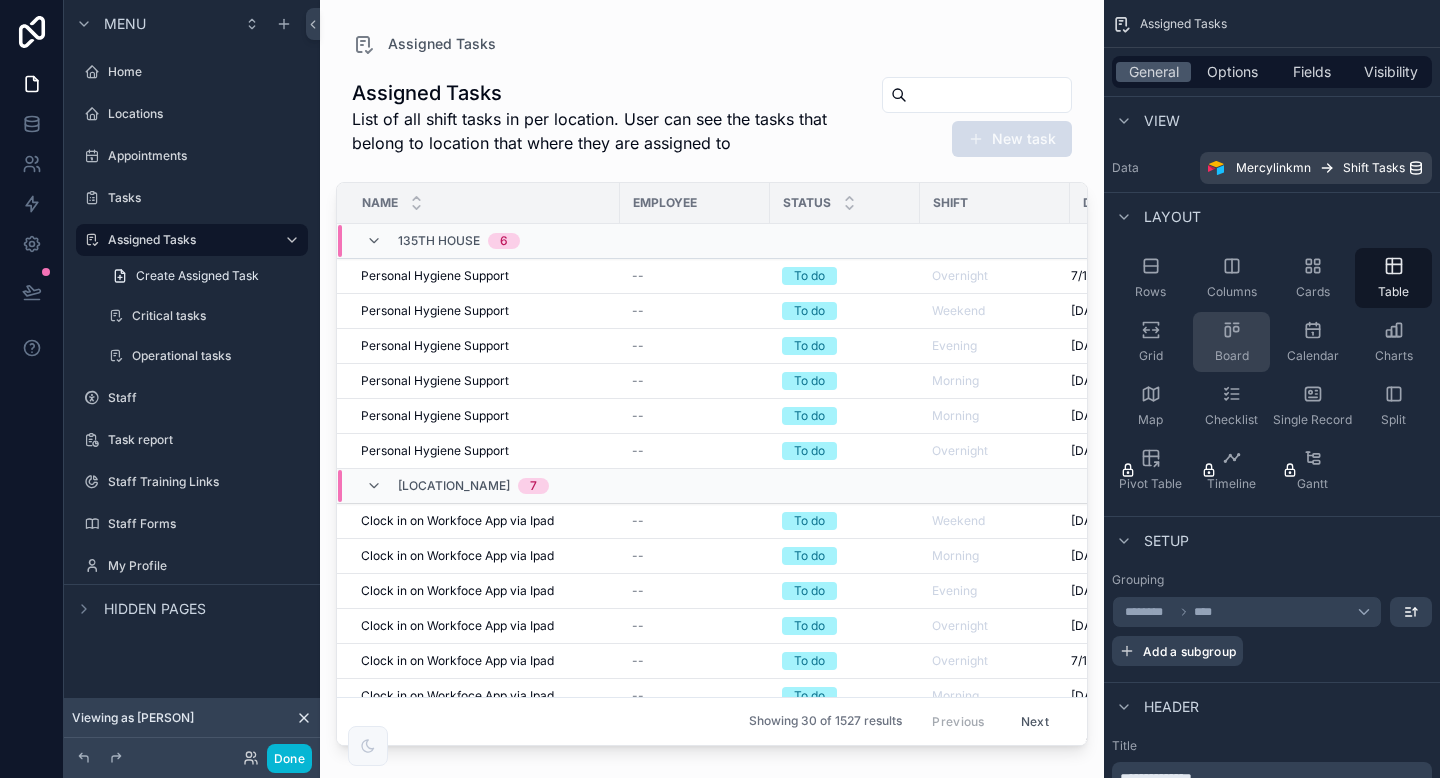 click on "Board" at bounding box center [1231, 342] 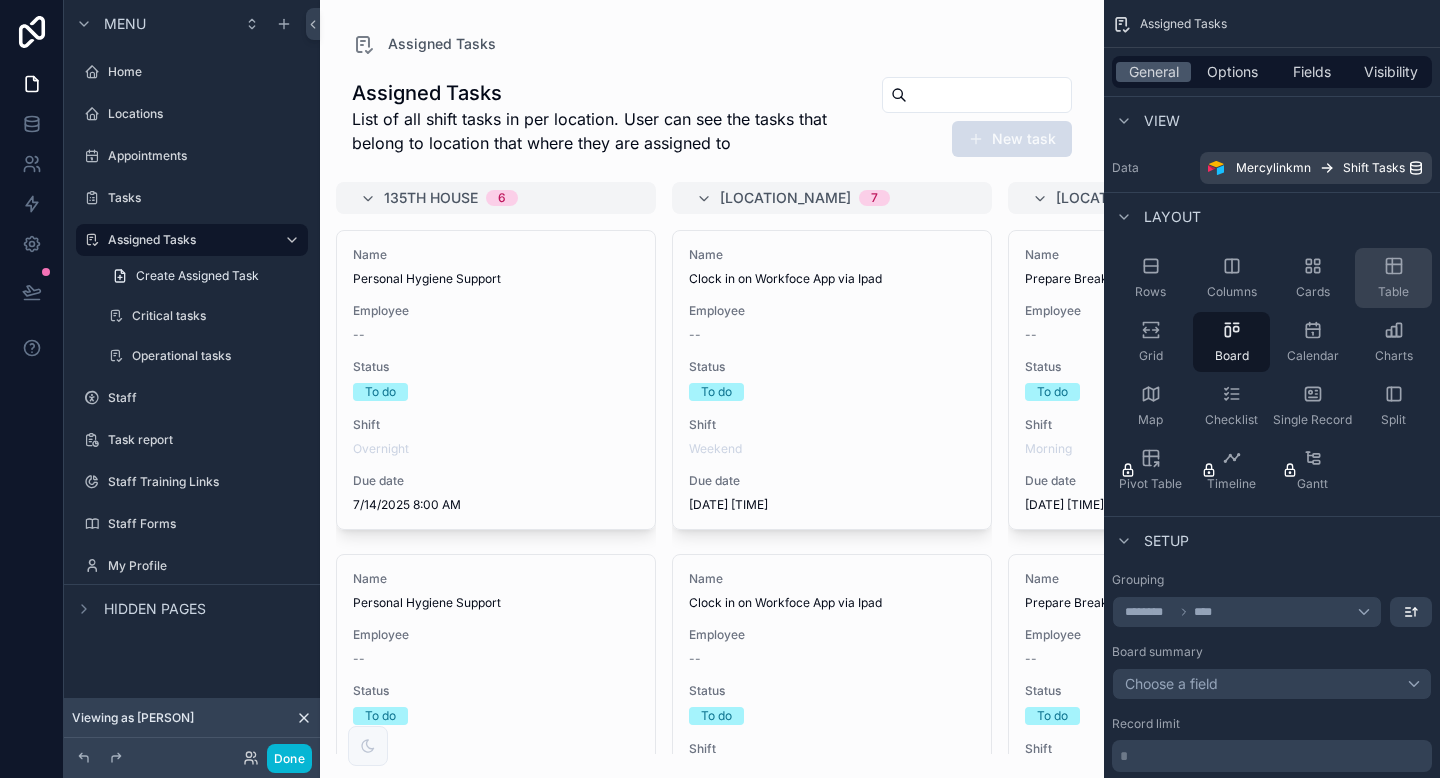 click on "Table" at bounding box center [1393, 292] 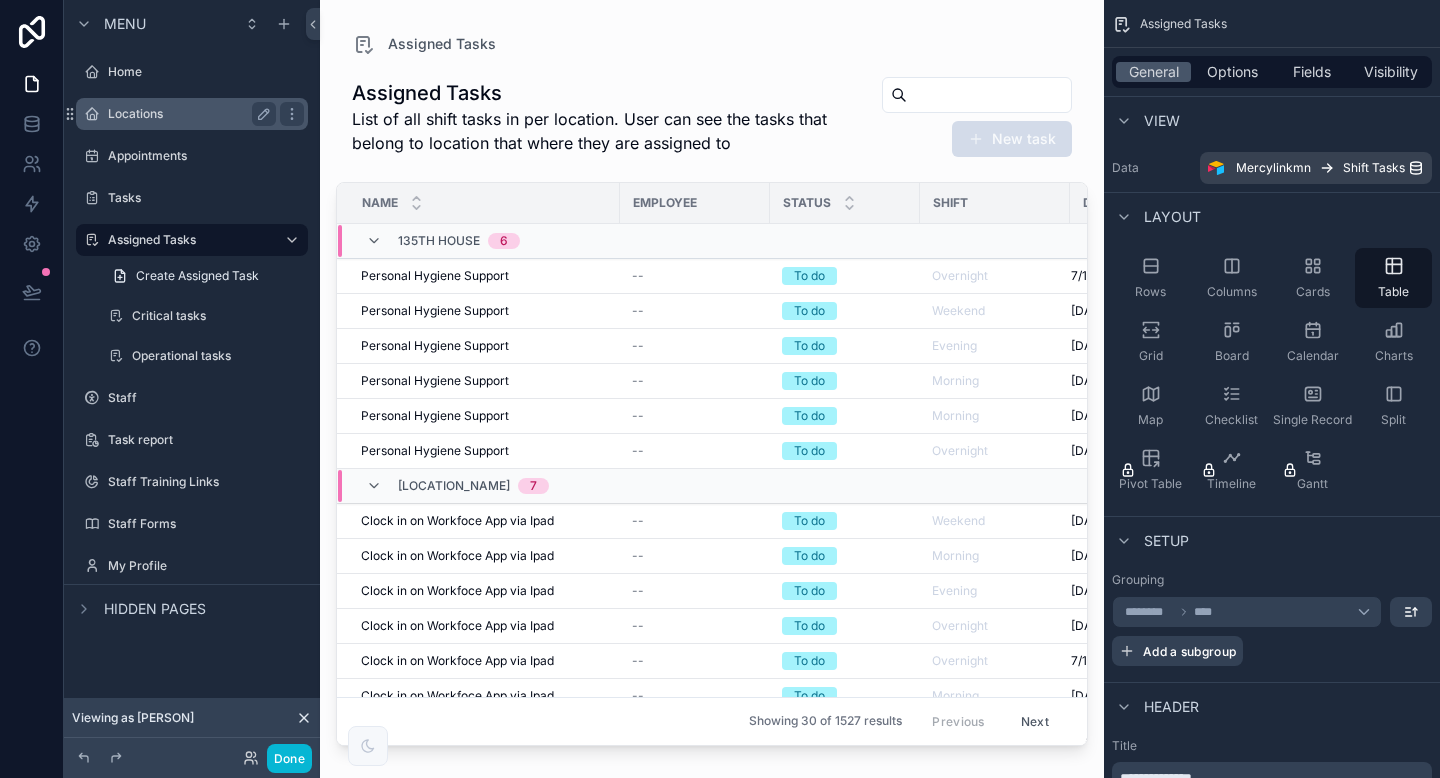 click on "Locations" at bounding box center (188, 114) 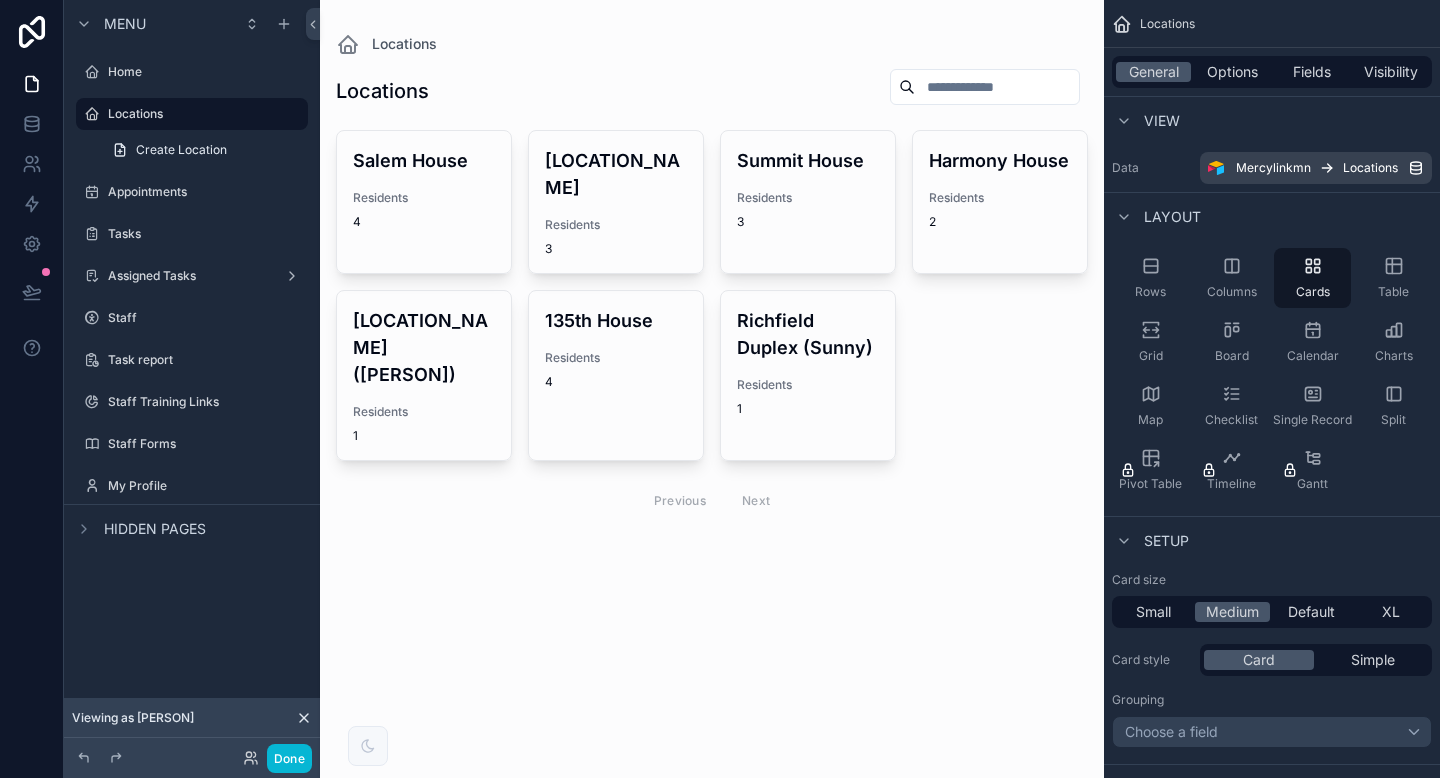 click at bounding box center [712, 294] 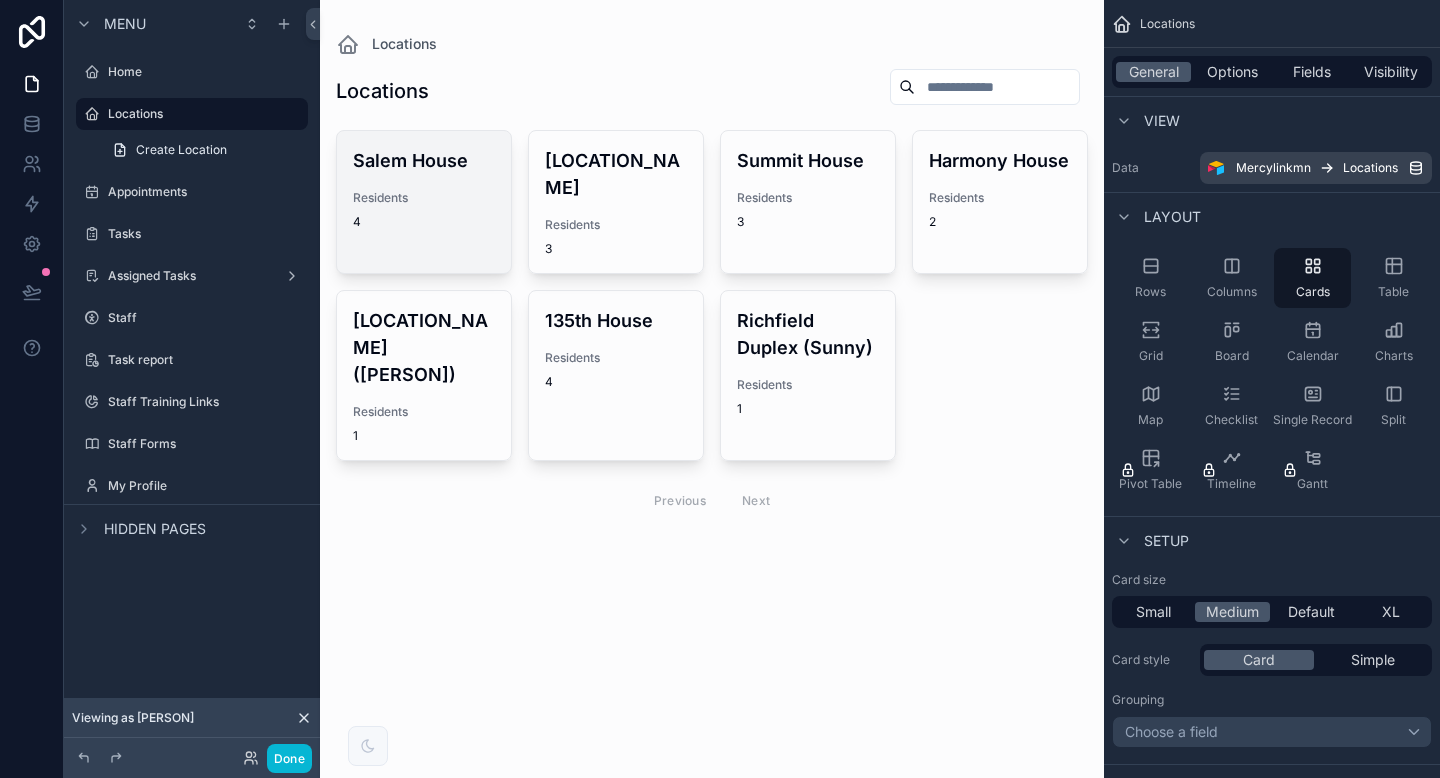 click on "Salem House Residents 4" at bounding box center [424, 188] 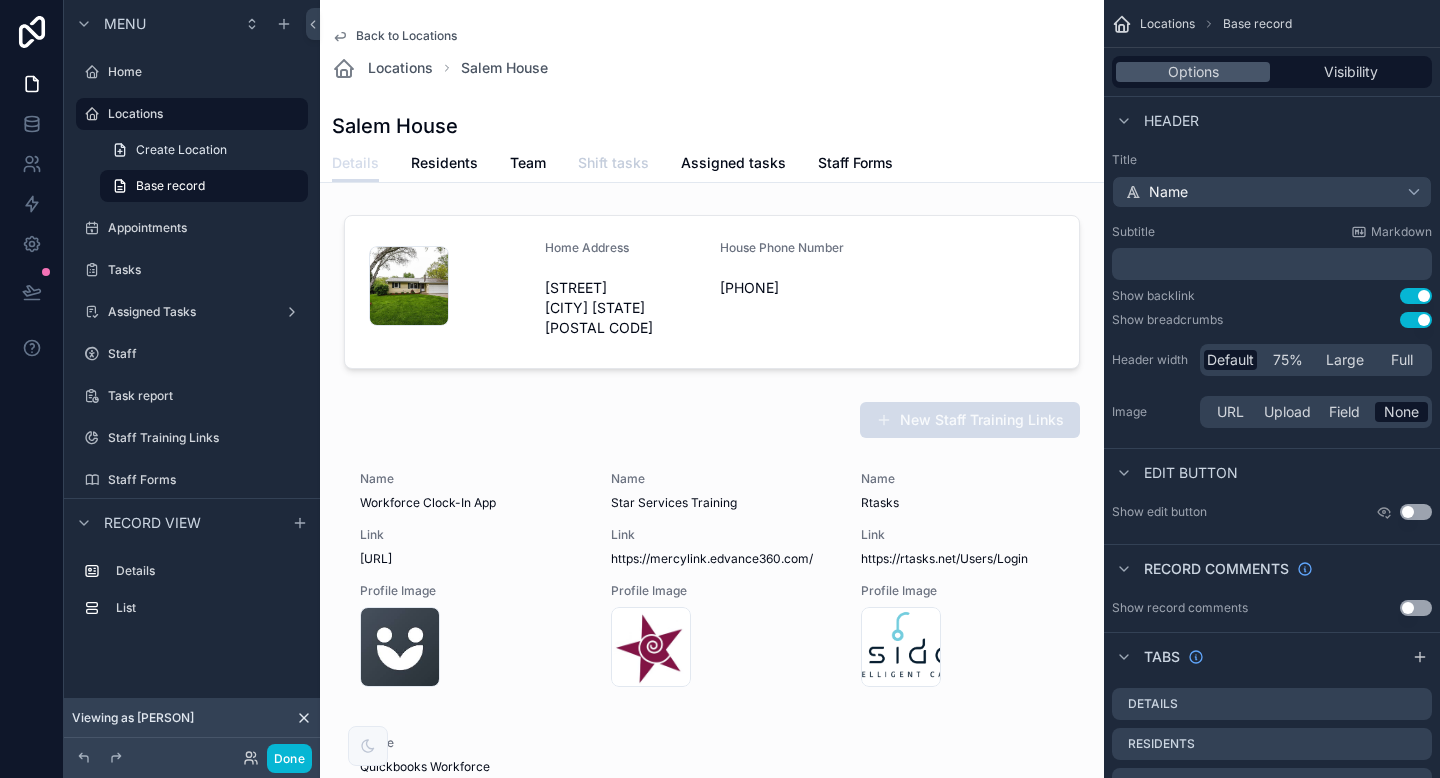 click on "Shift tasks" at bounding box center [613, 163] 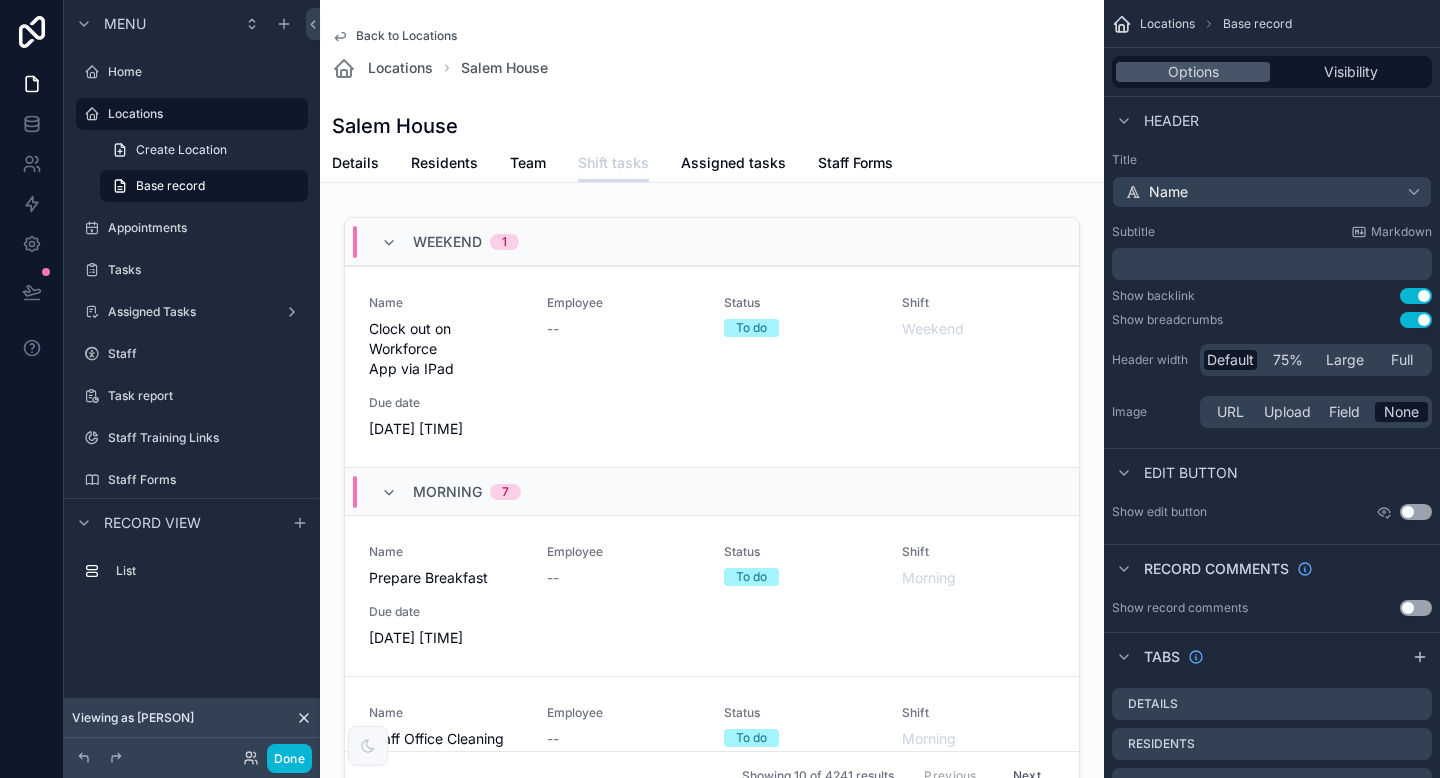 click on "Shift tasks" at bounding box center (613, 163) 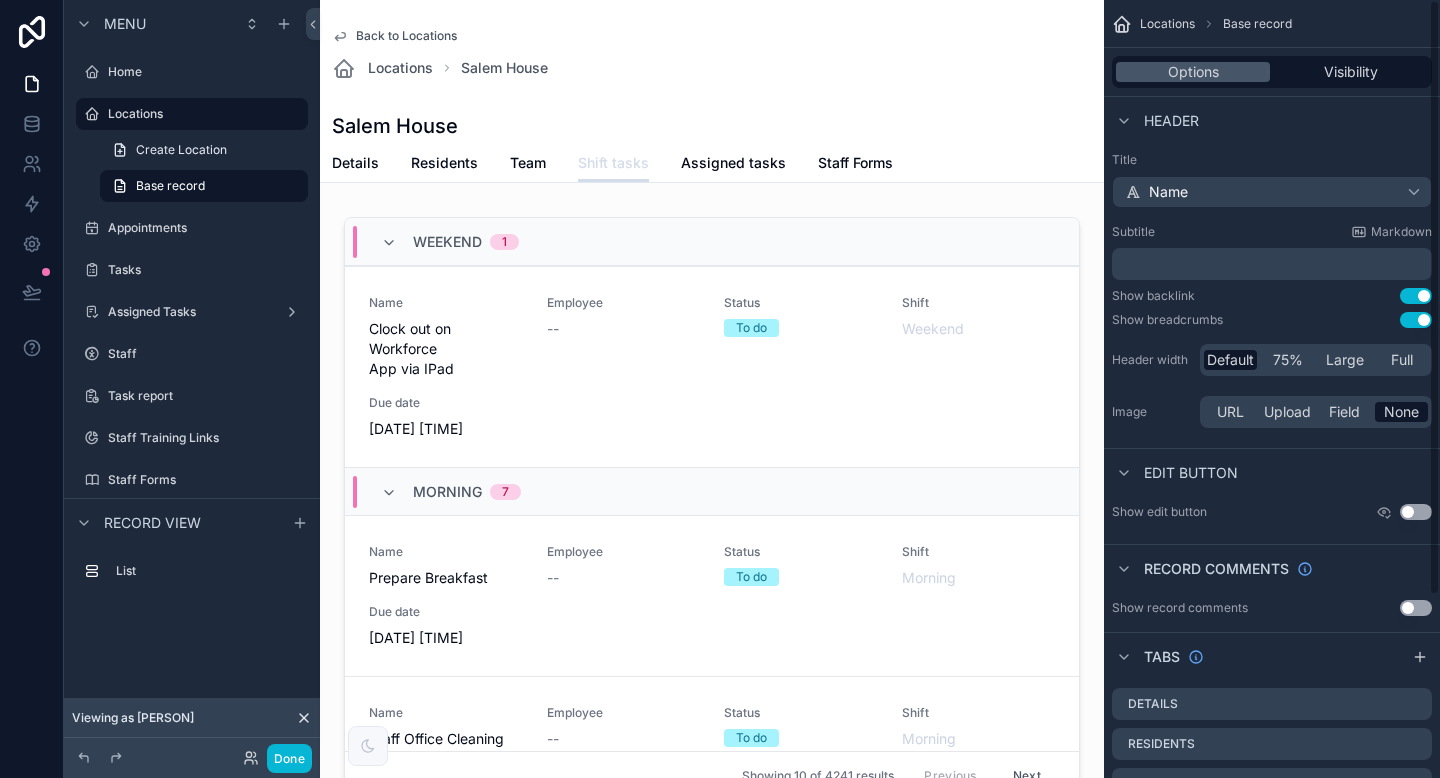 click on "Header" at bounding box center (1272, 120) 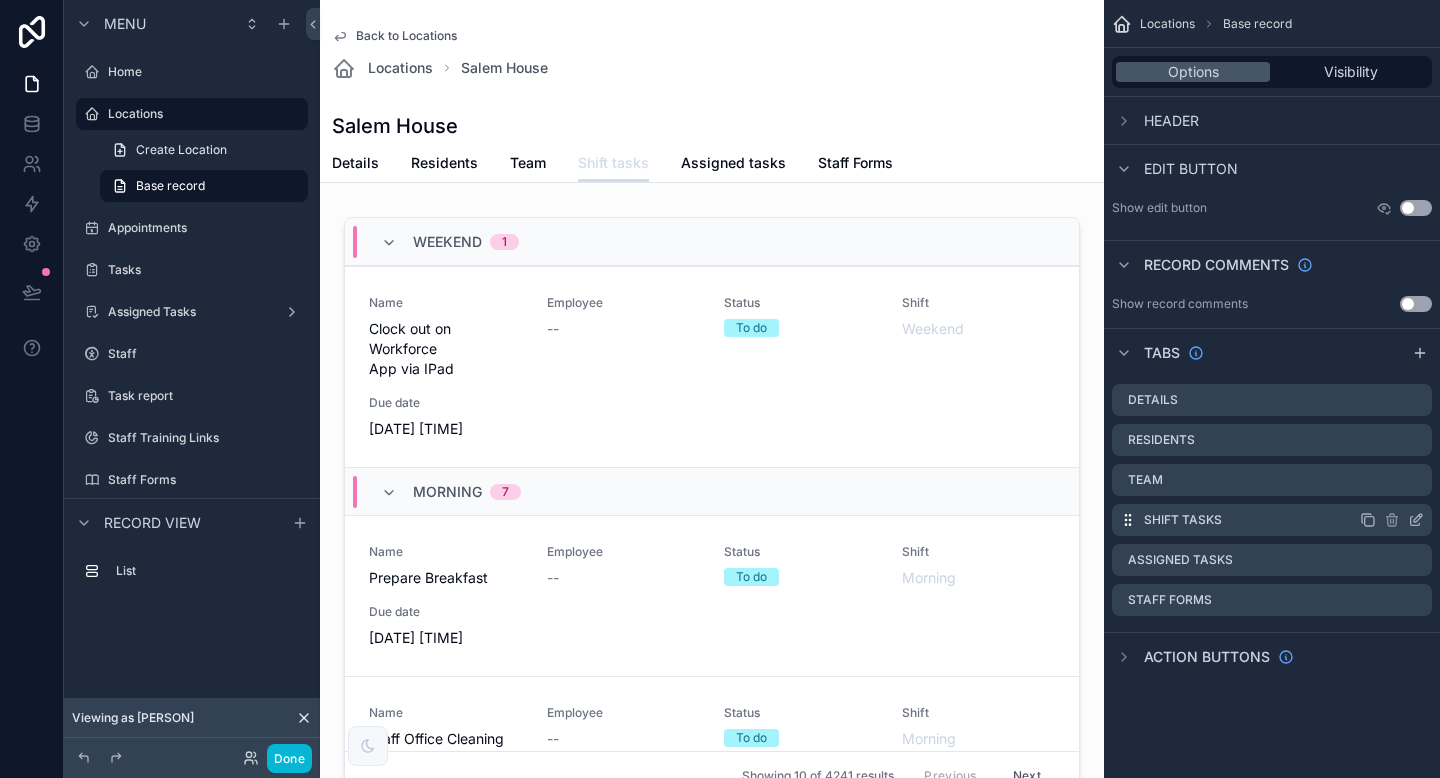click on "Shift tasks" at bounding box center (1272, 520) 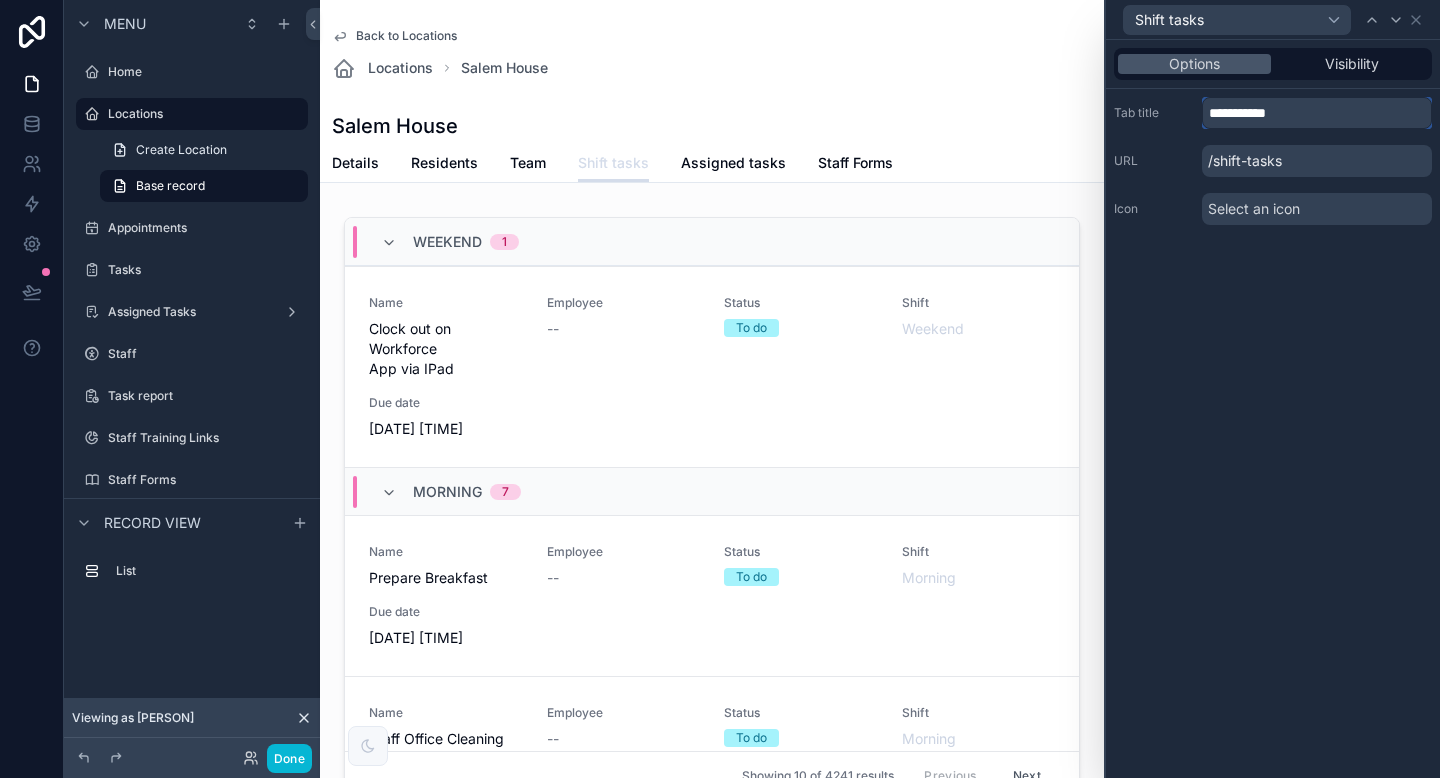 click on "**********" at bounding box center [1317, 113] 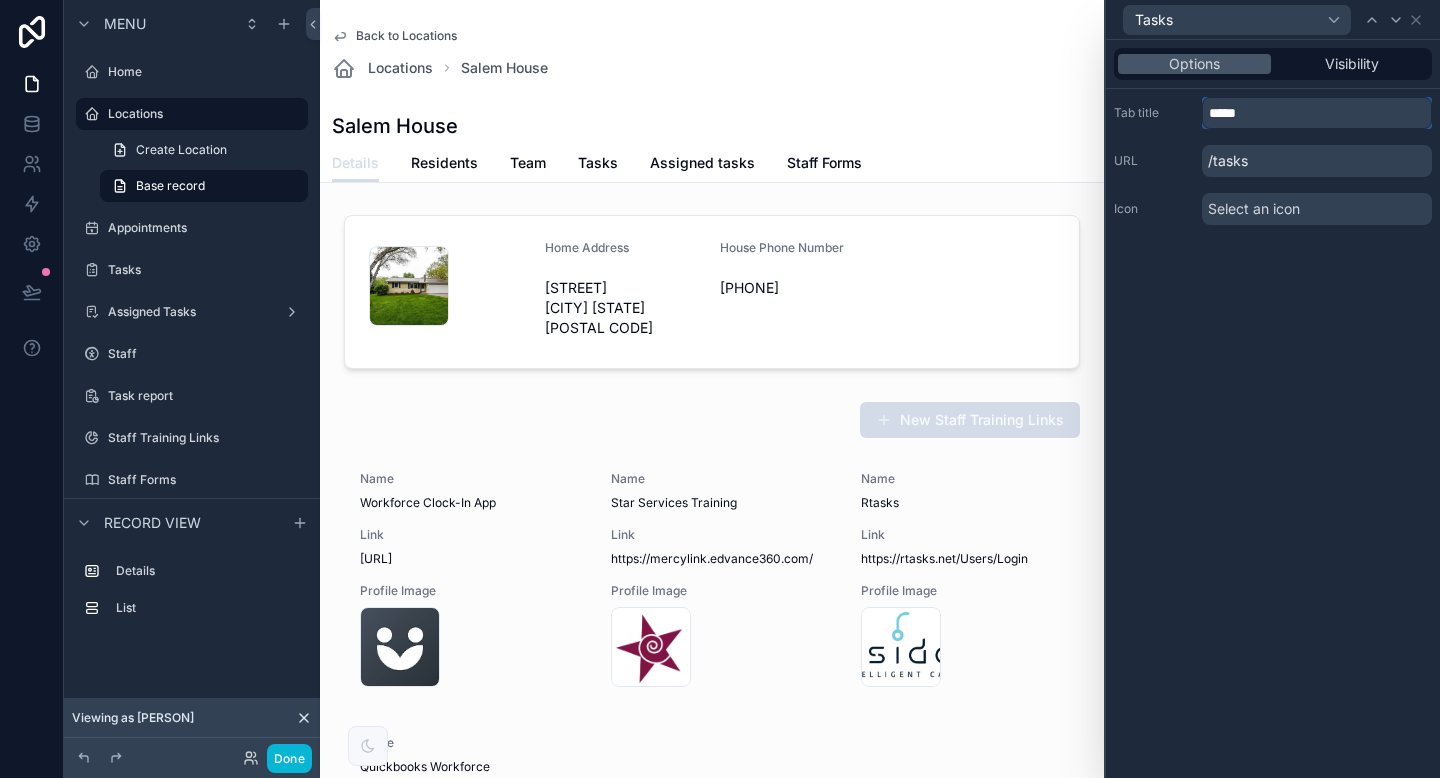 type on "*****" 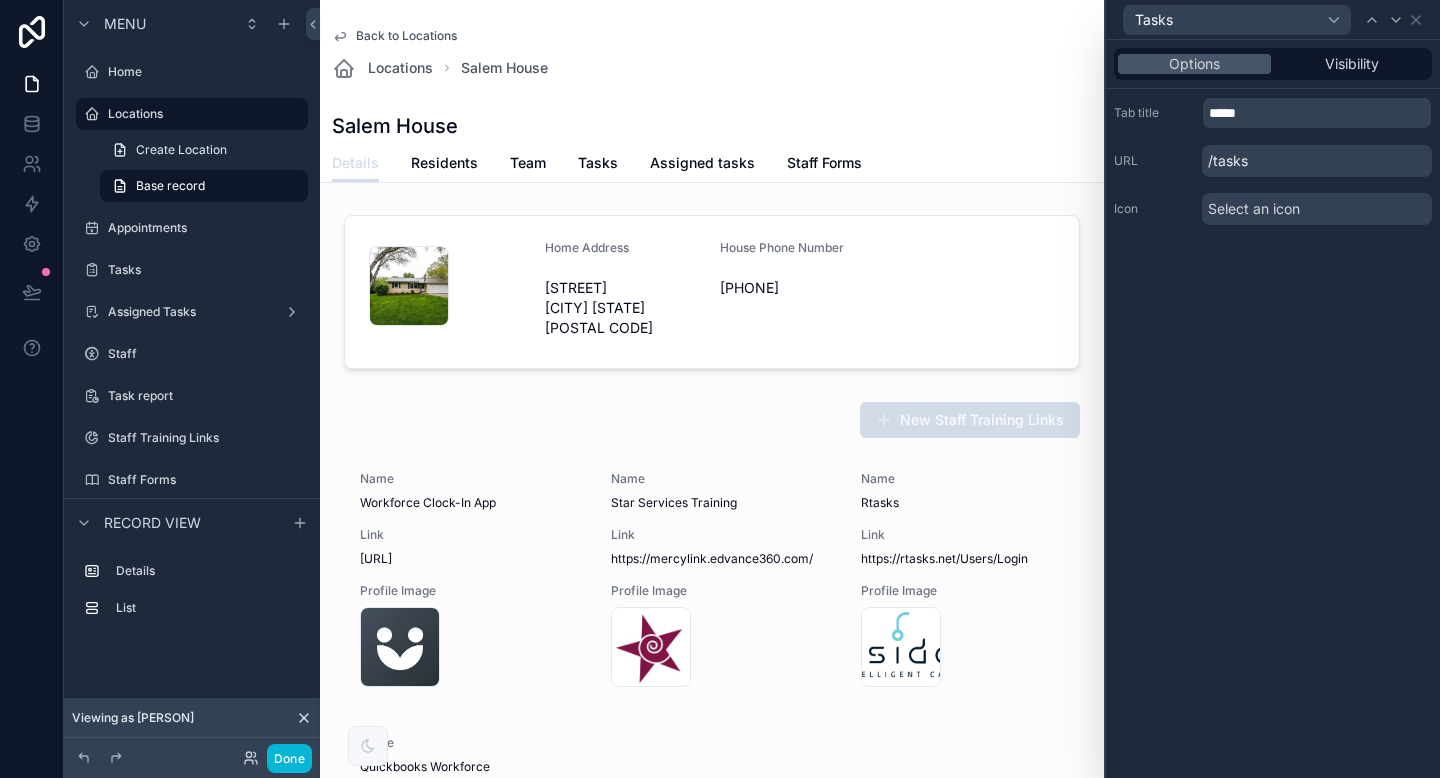 click on "Options Visibility Tab title ***** URL /tasks Icon Select an icon" at bounding box center [1273, 409] 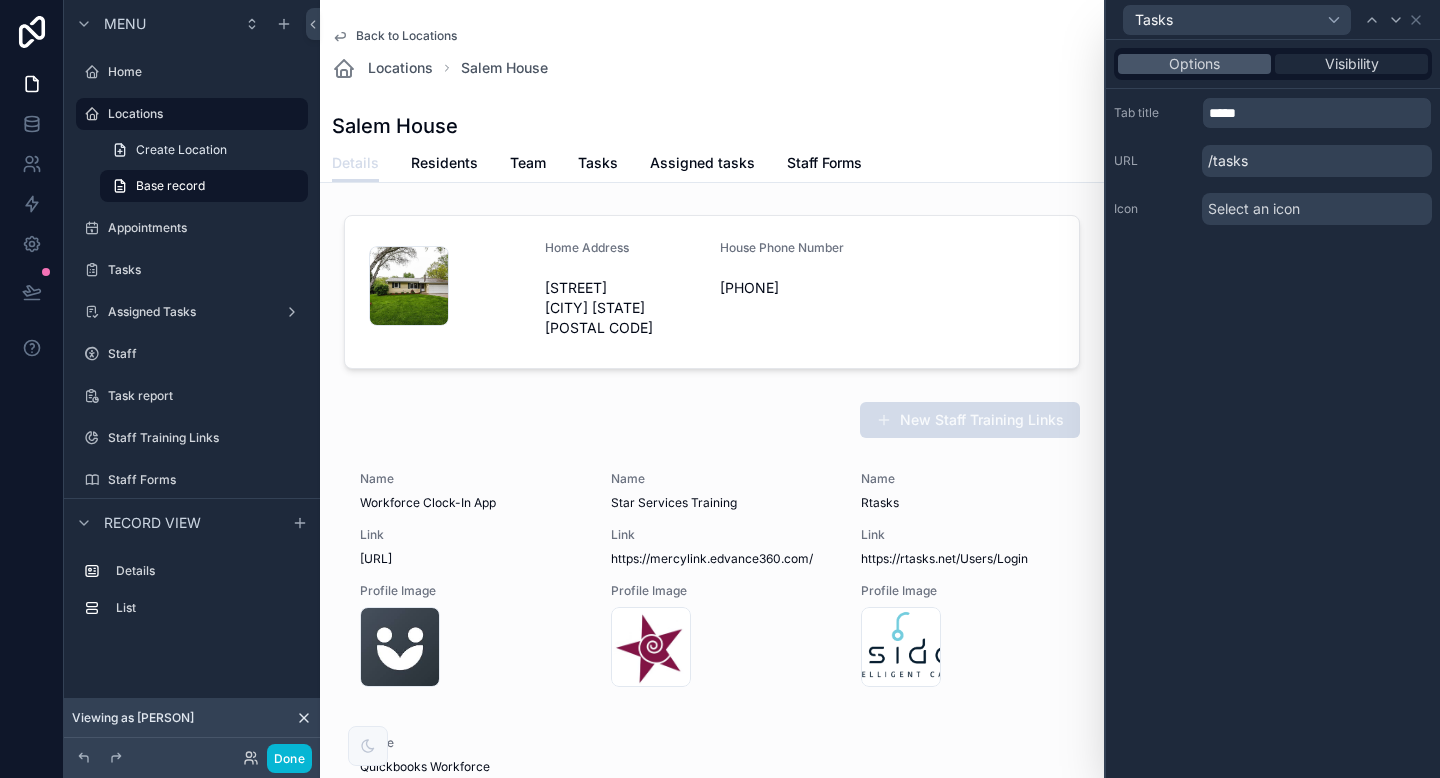 click on "Visibility" at bounding box center (1351, 64) 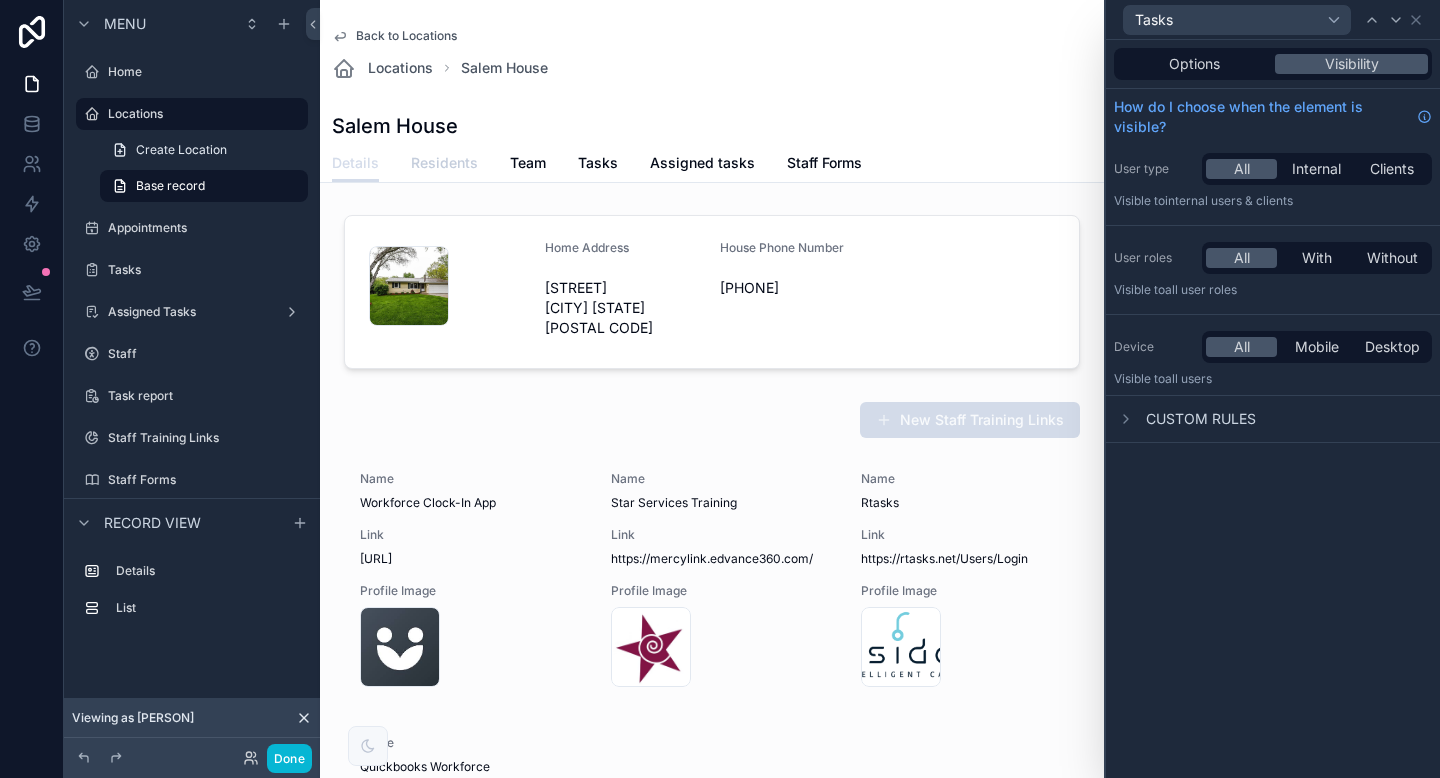 click on "Residents" at bounding box center (444, 163) 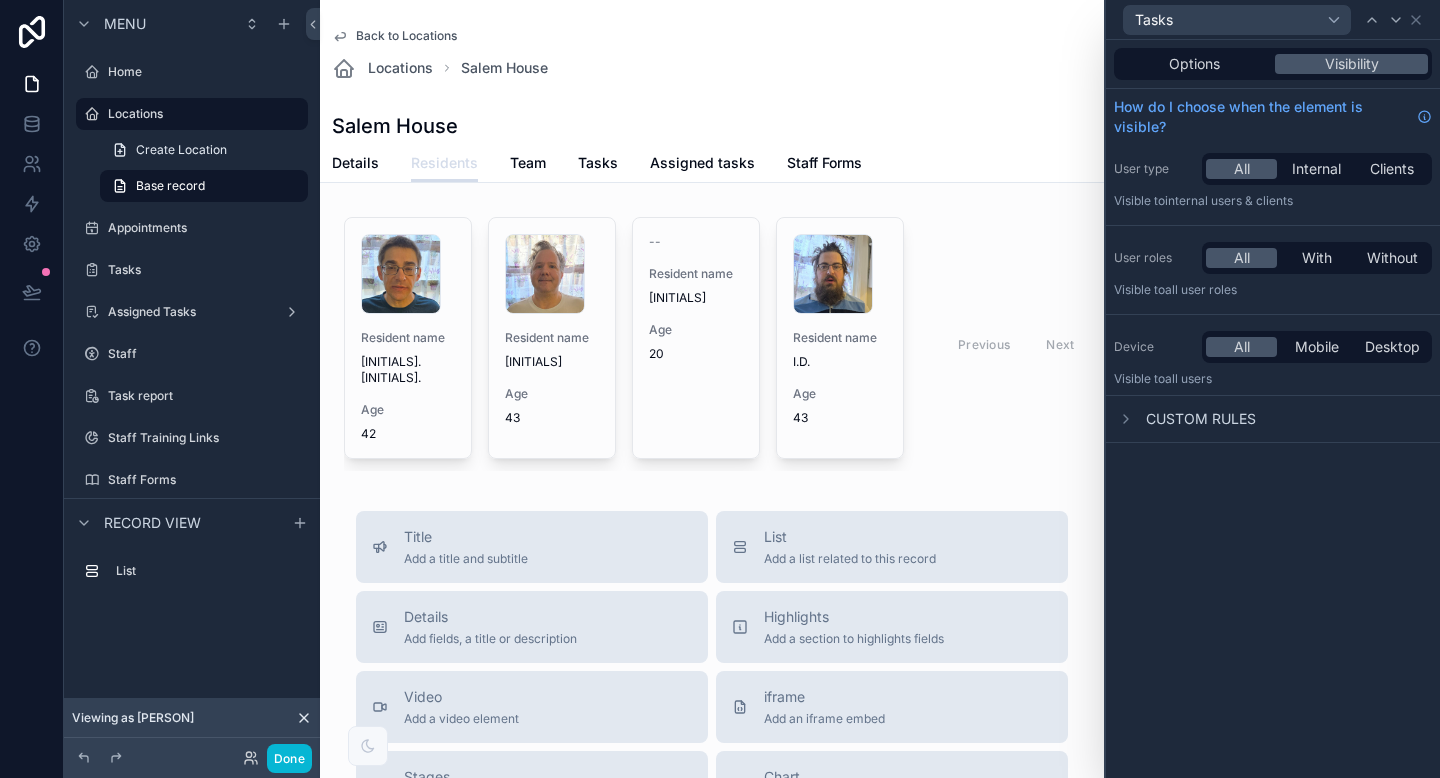 click on "Details Residents Team Tasks Assigned tasks Staff Forms" at bounding box center (712, 163) 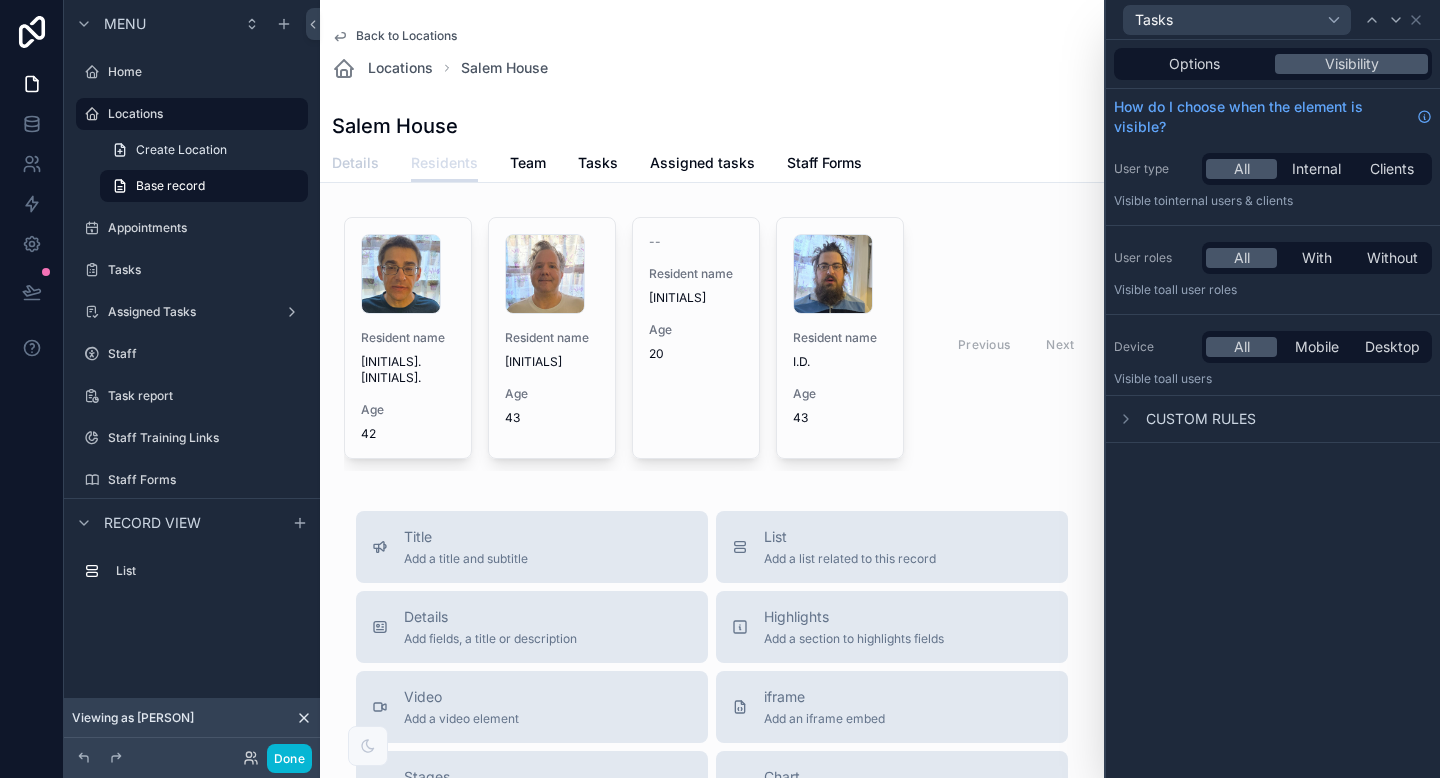 click on "Details" at bounding box center [355, 163] 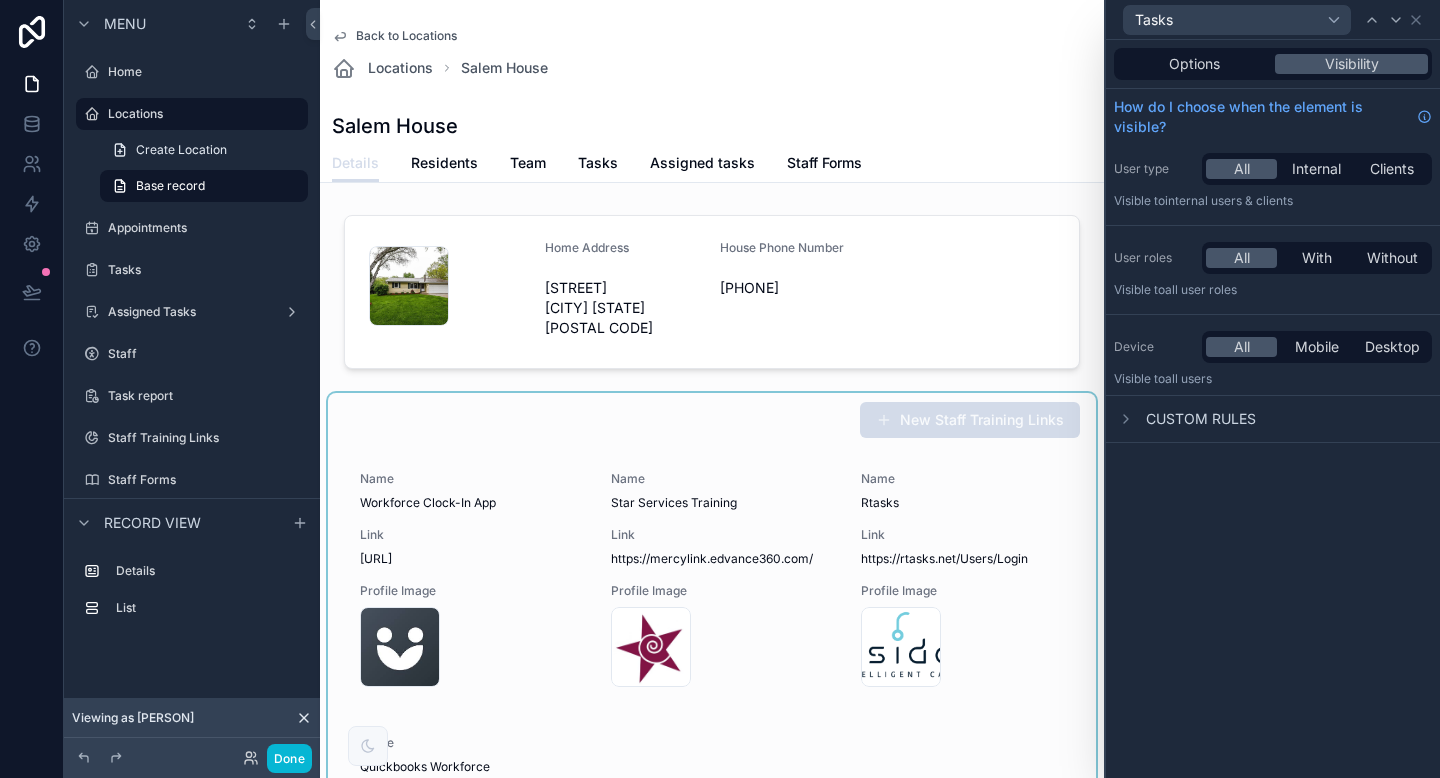 click at bounding box center [712, 779] 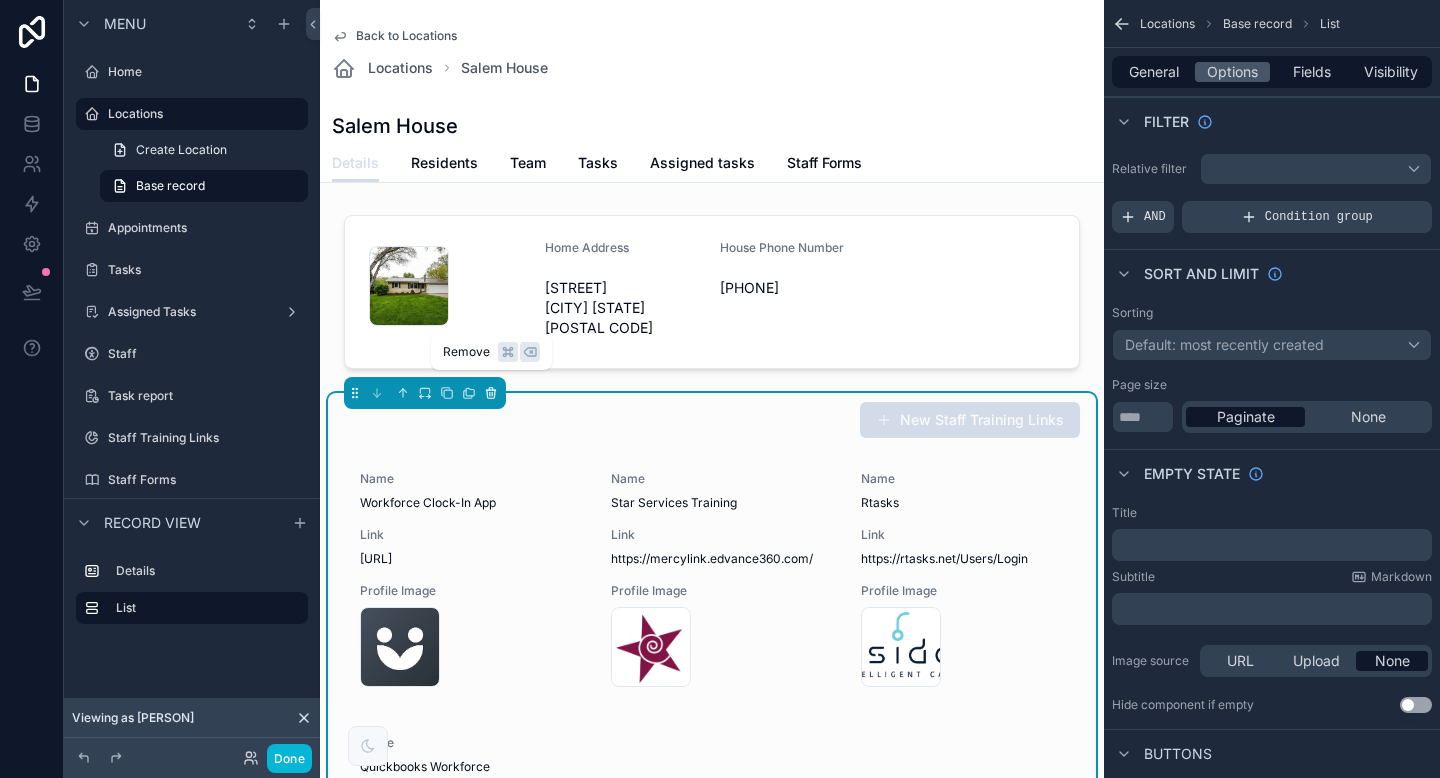 click 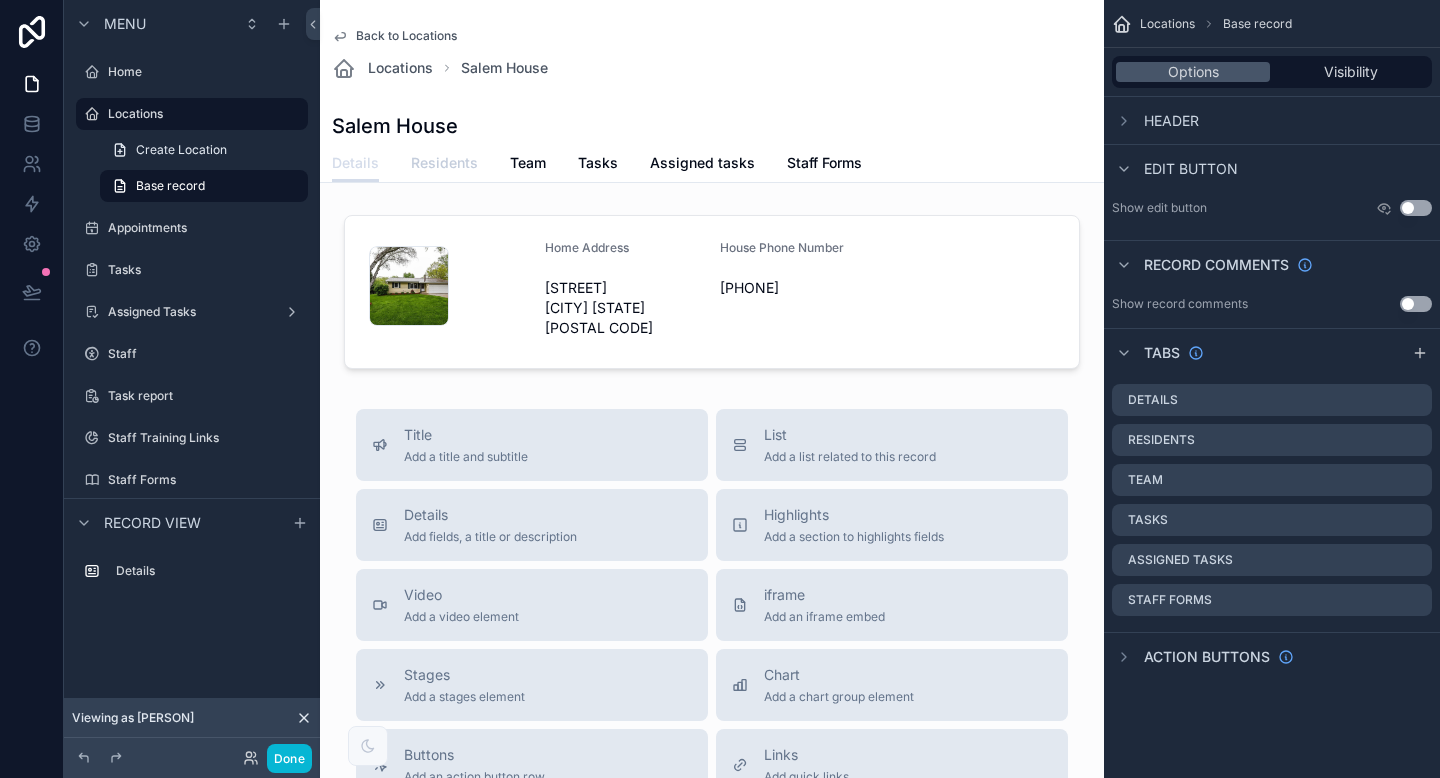 click on "Residents" at bounding box center [444, 163] 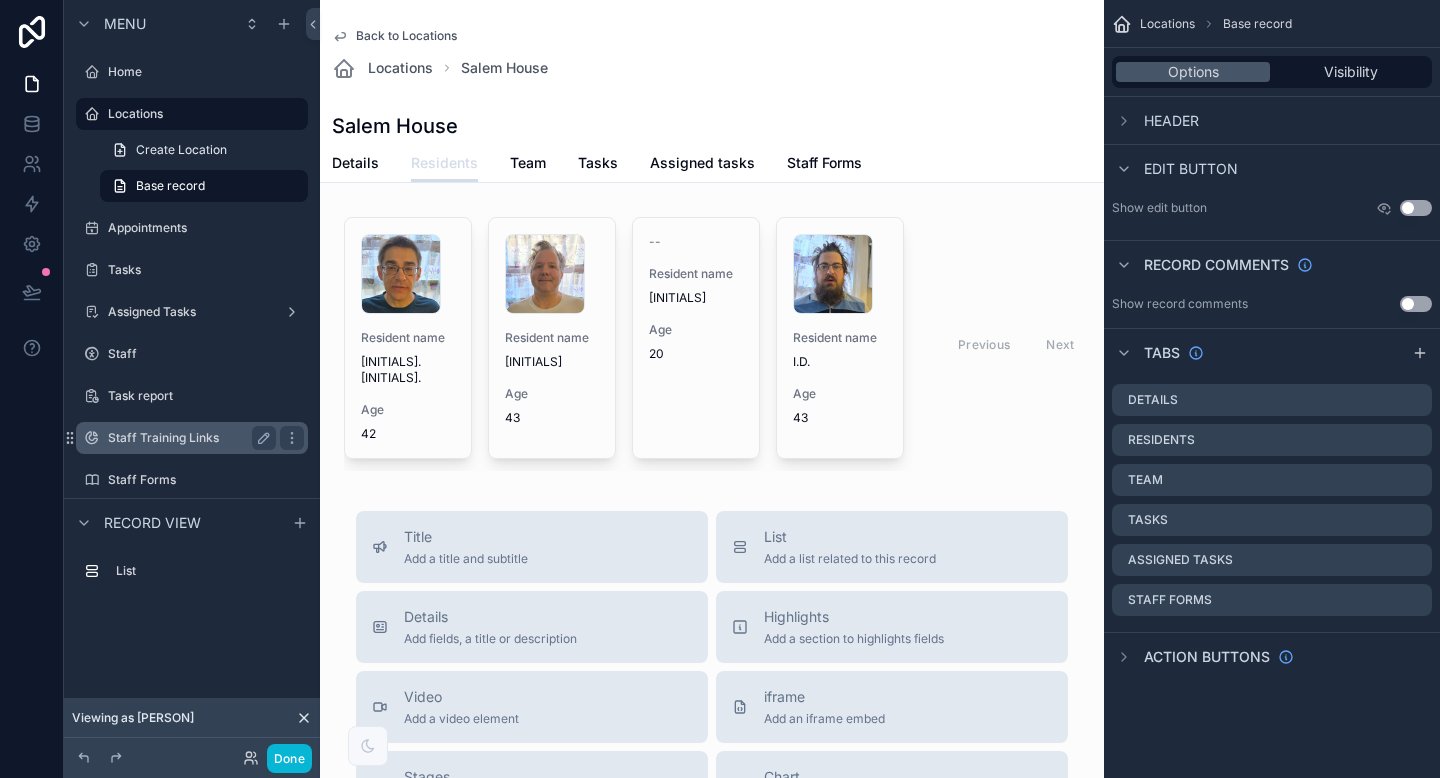 click on "Staff Training Links" at bounding box center (188, 438) 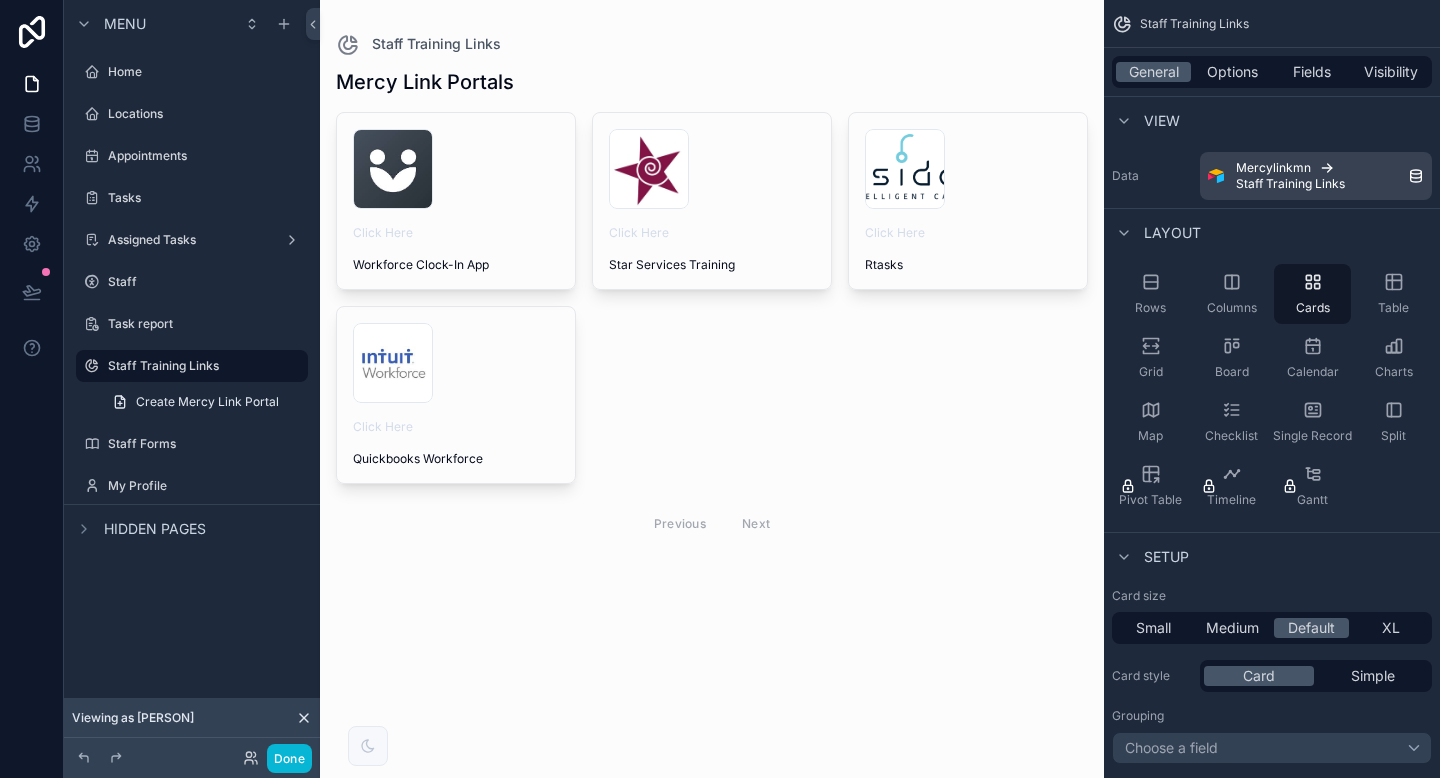 click at bounding box center (712, 305) 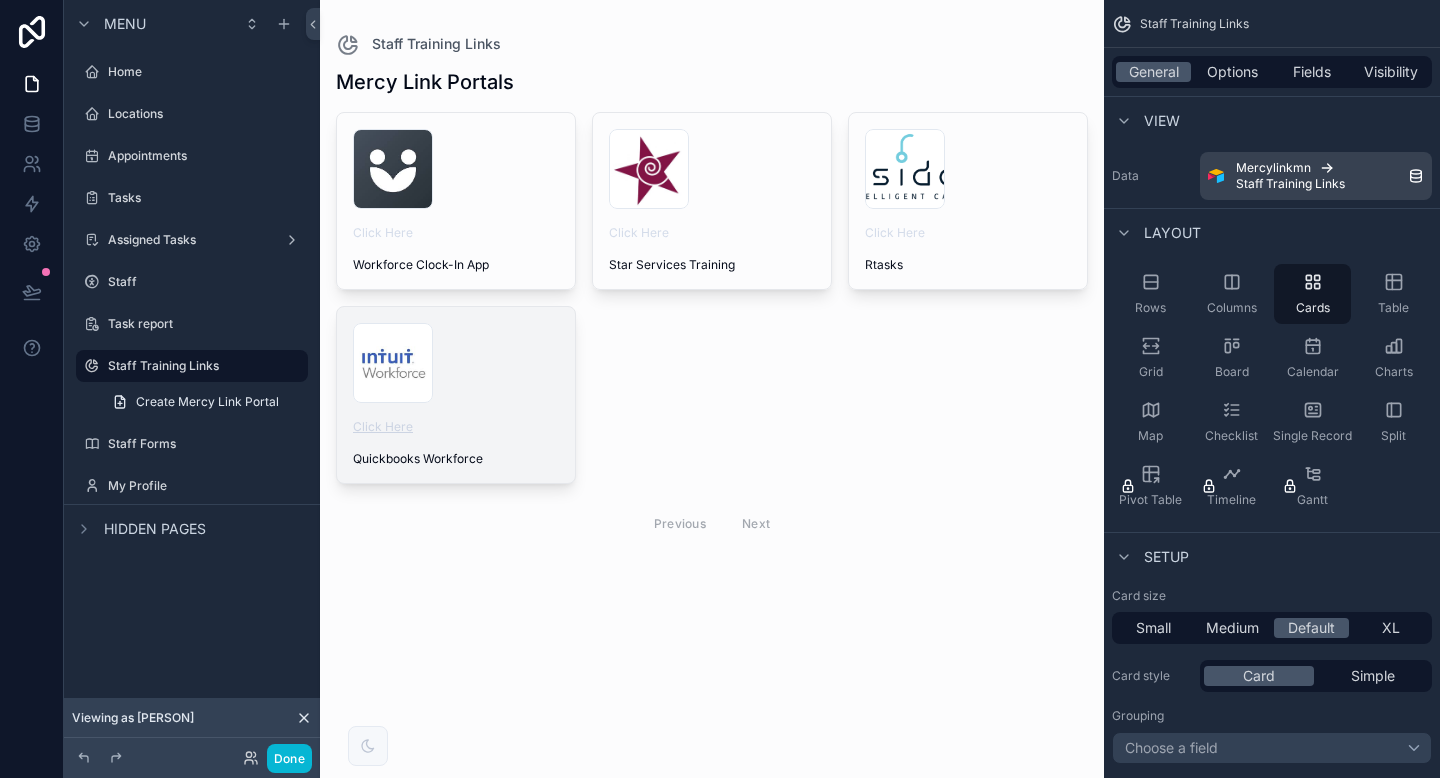 click at bounding box center (383, 426) 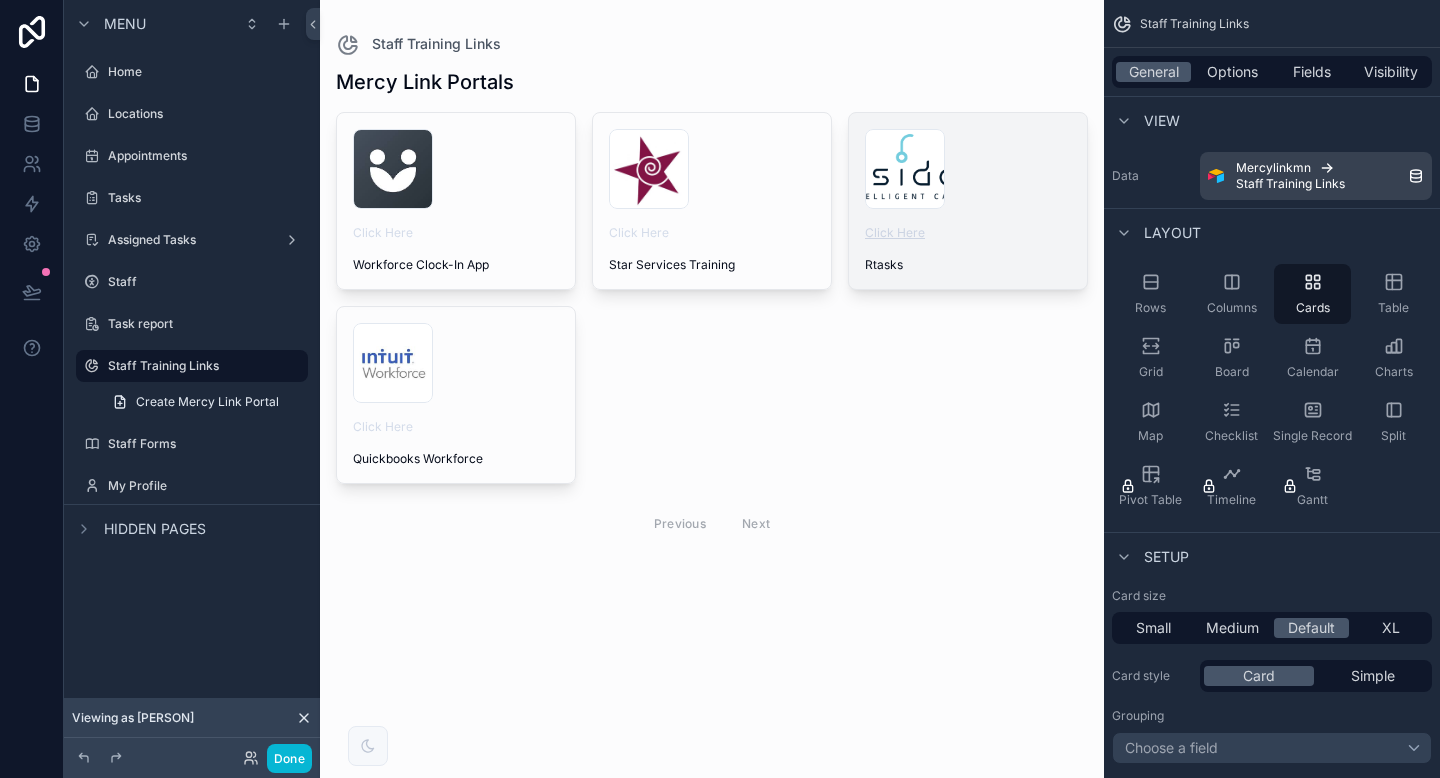 click at bounding box center [895, 232] 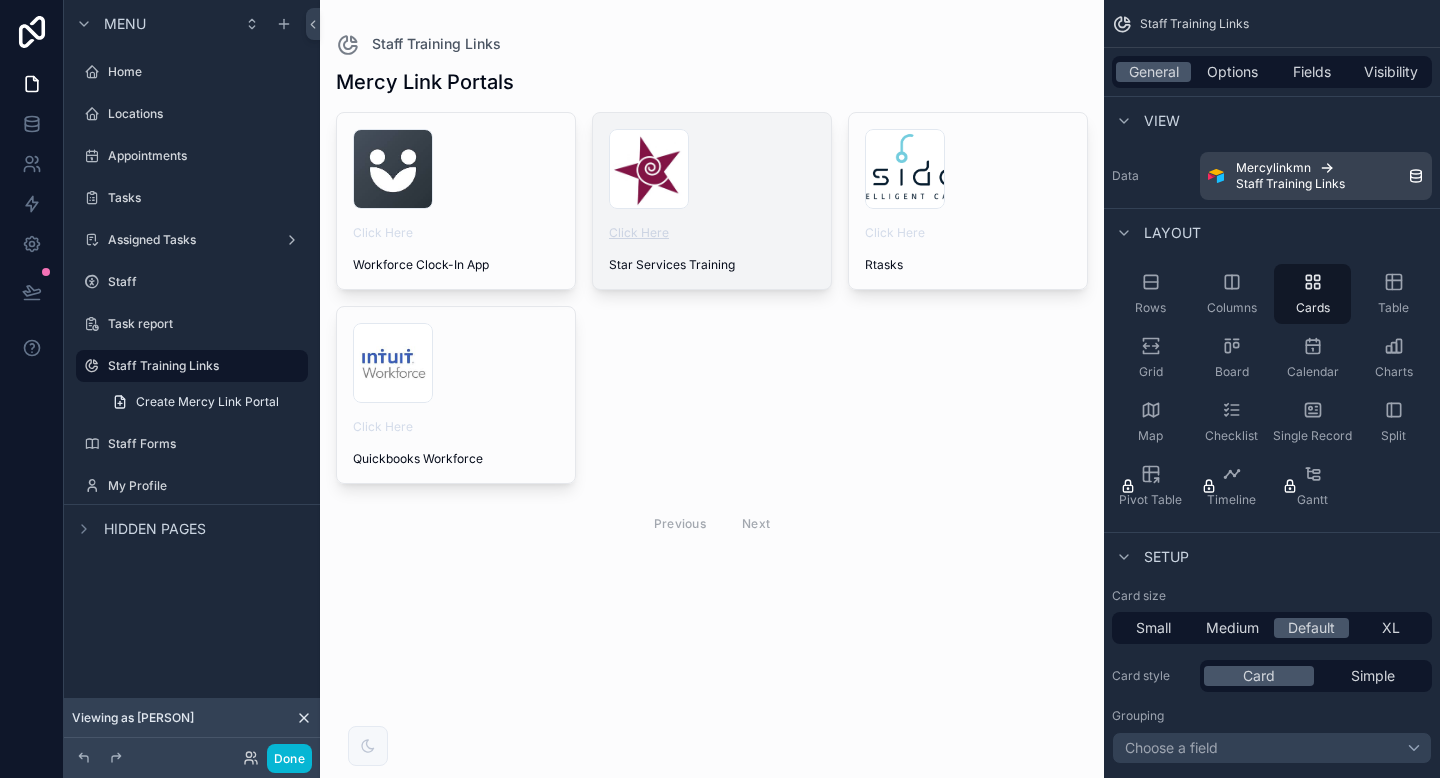click at bounding box center [639, 232] 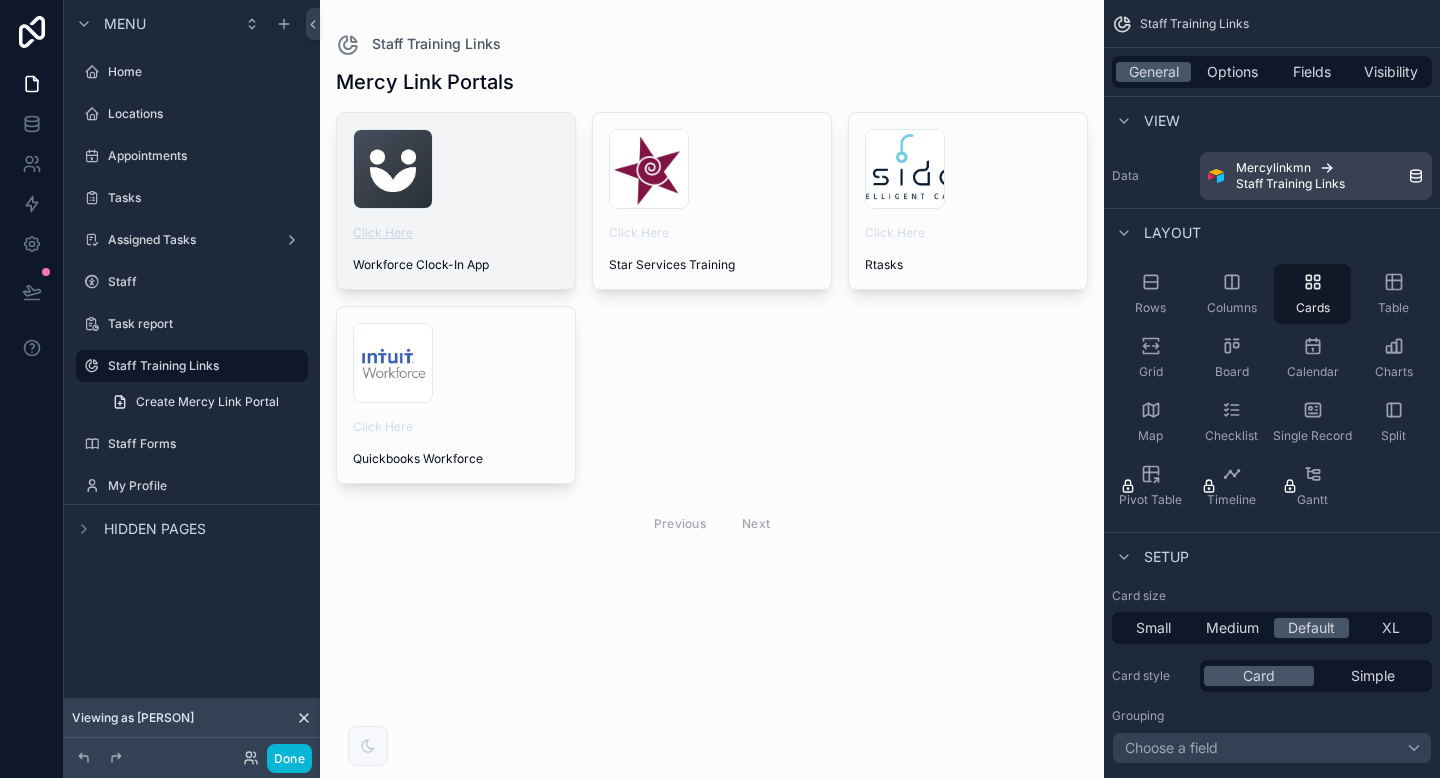 click at bounding box center (383, 232) 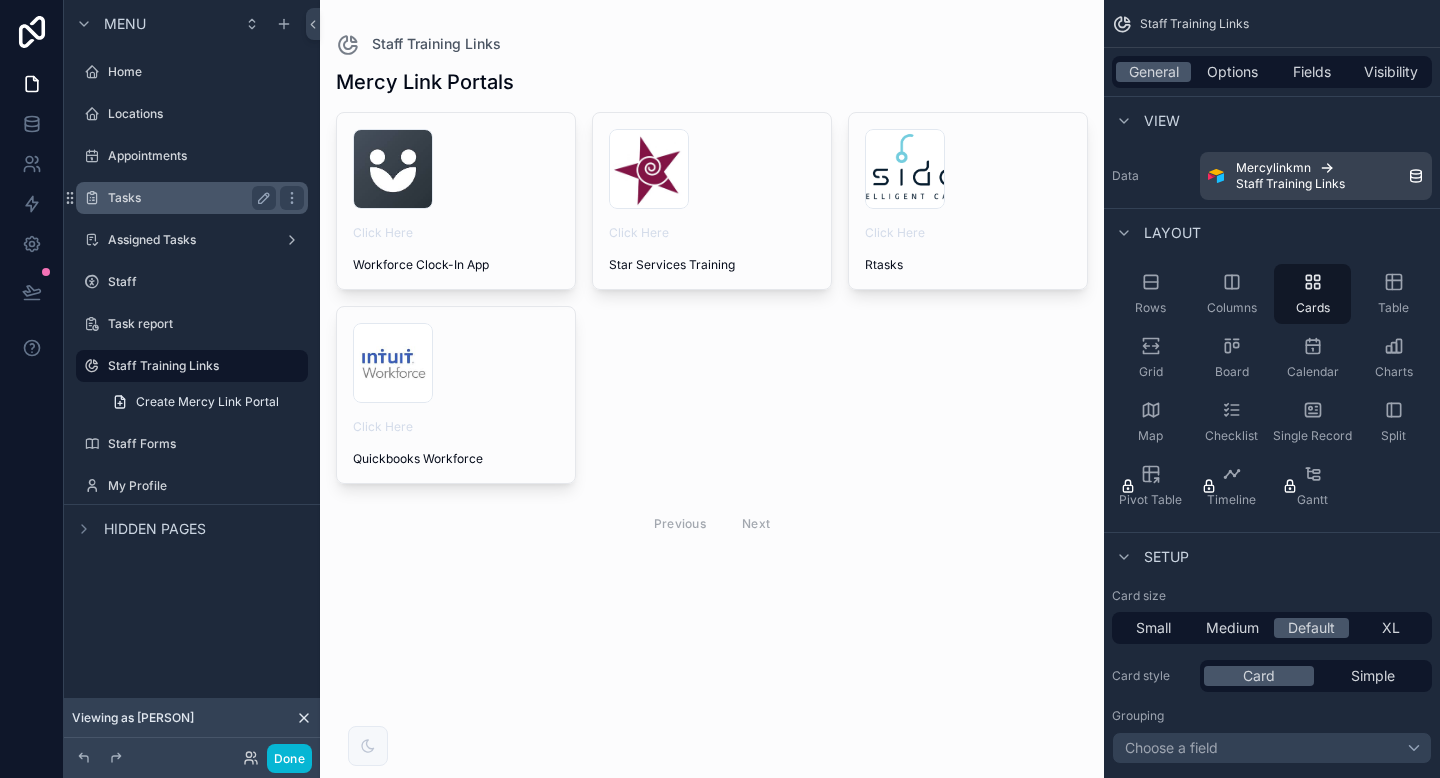 click on "Tasks" at bounding box center [192, 198] 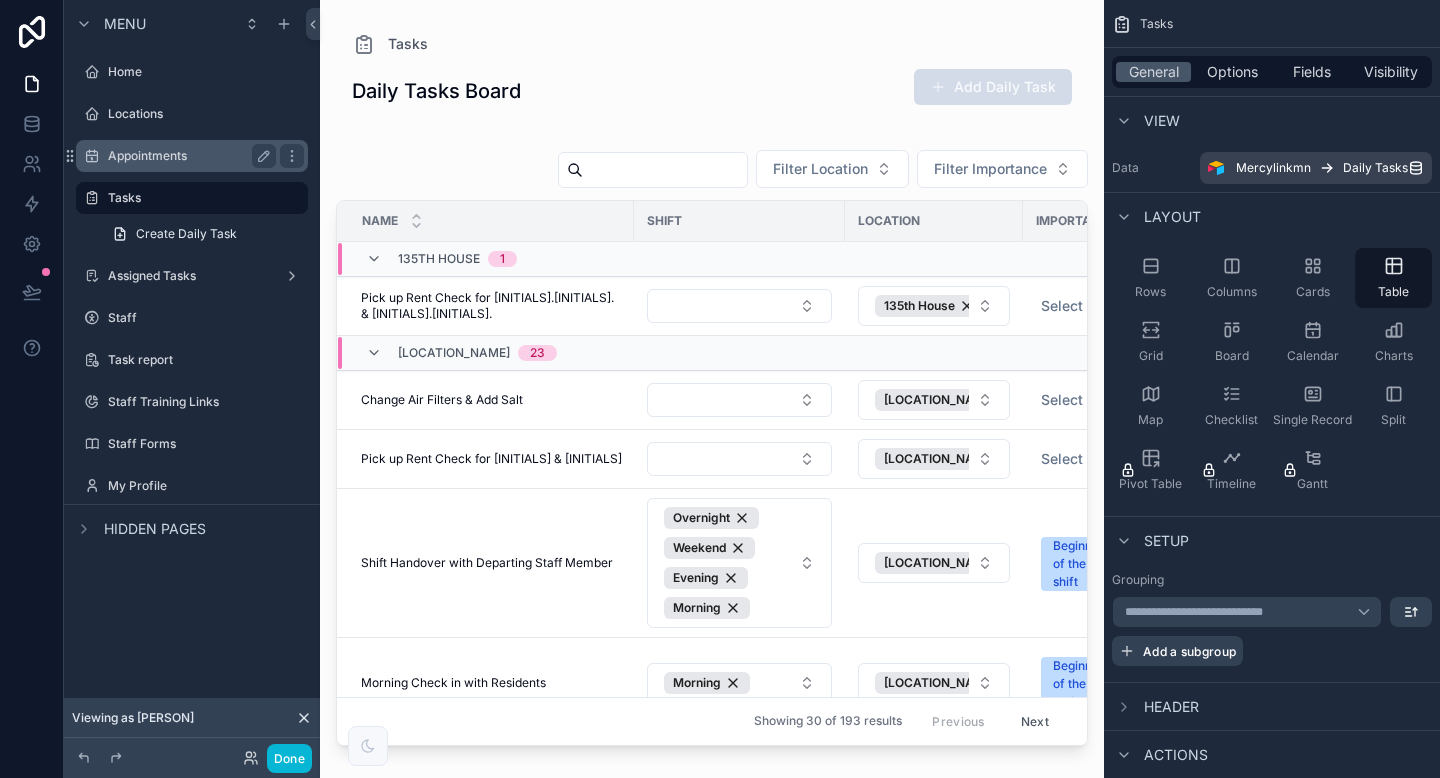 click on "Appointments" at bounding box center [188, 156] 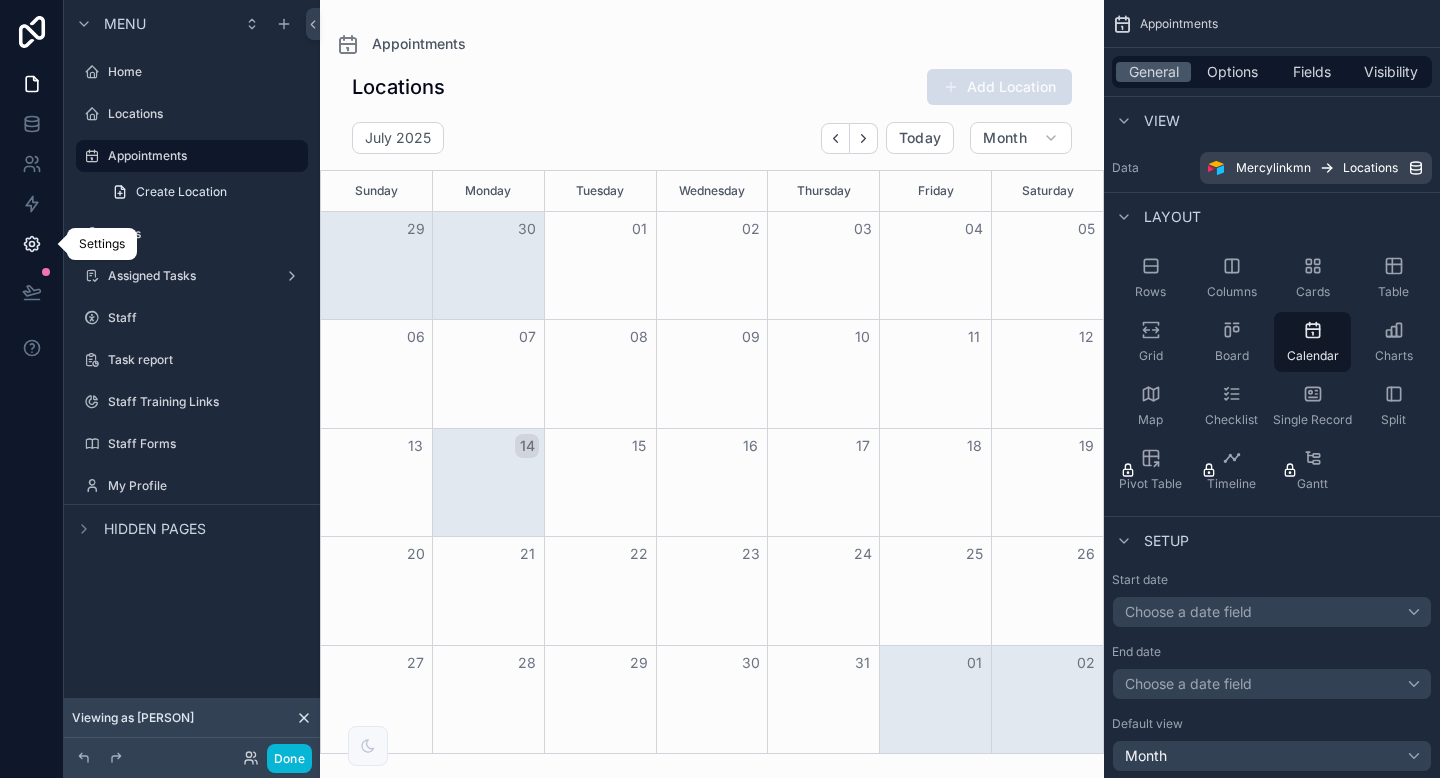 click 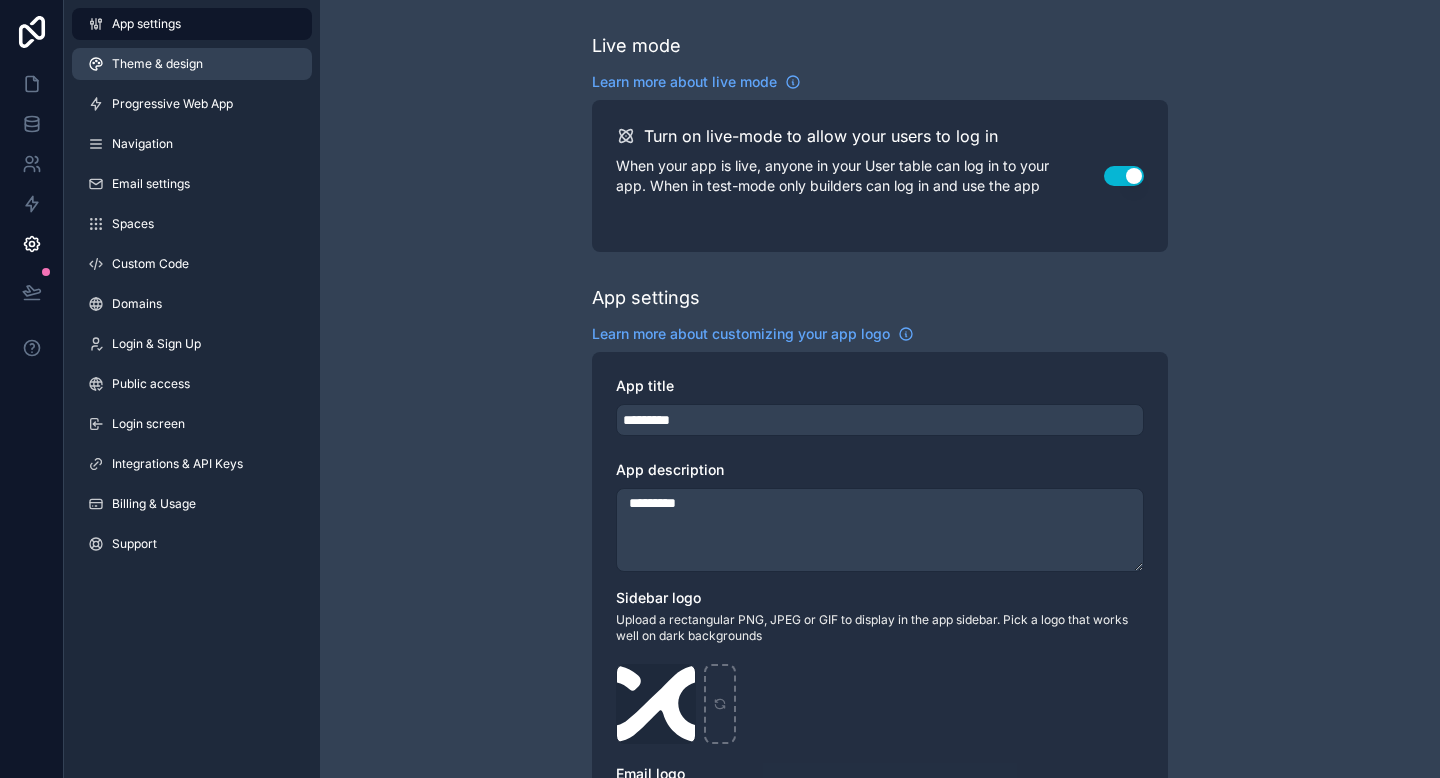 click on "Theme & design" at bounding box center [157, 64] 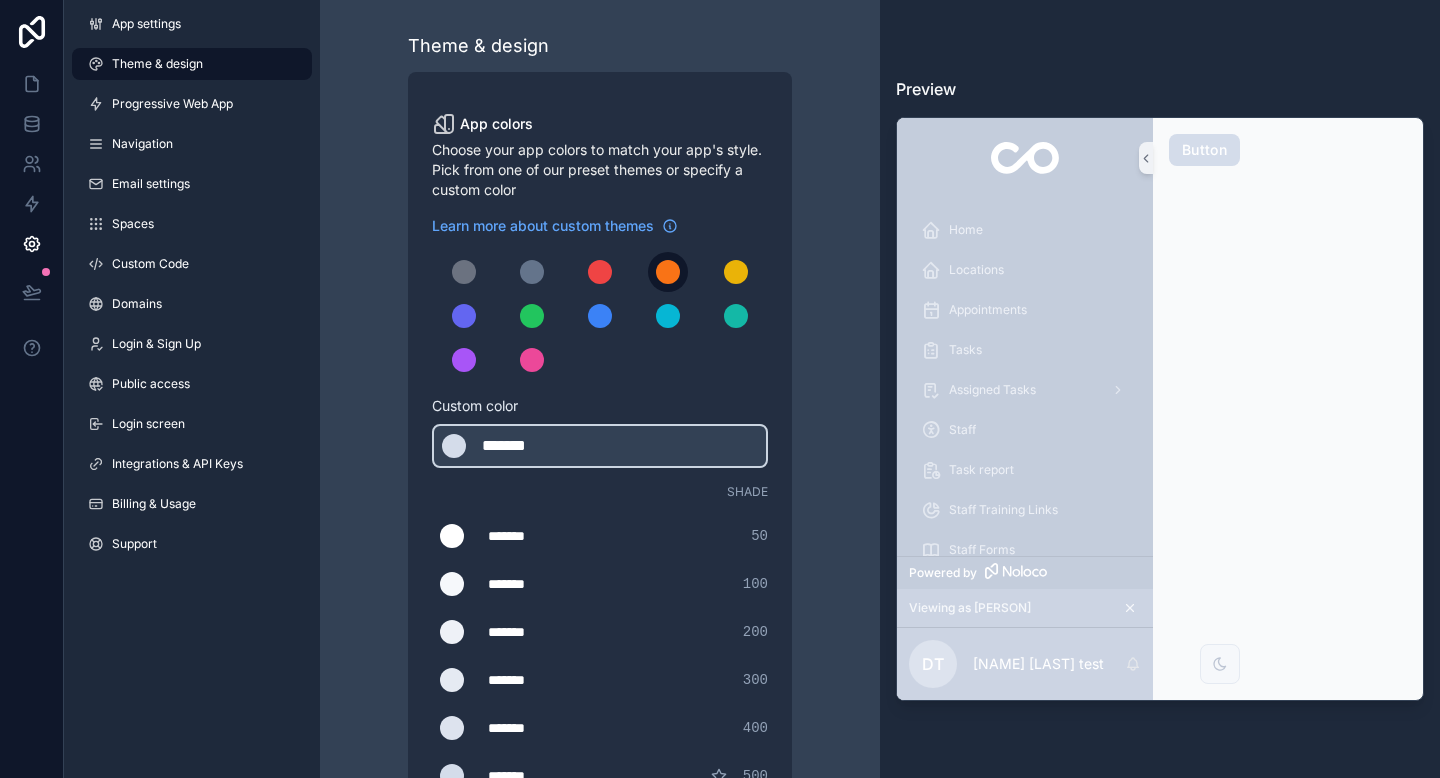 click at bounding box center [668, 272] 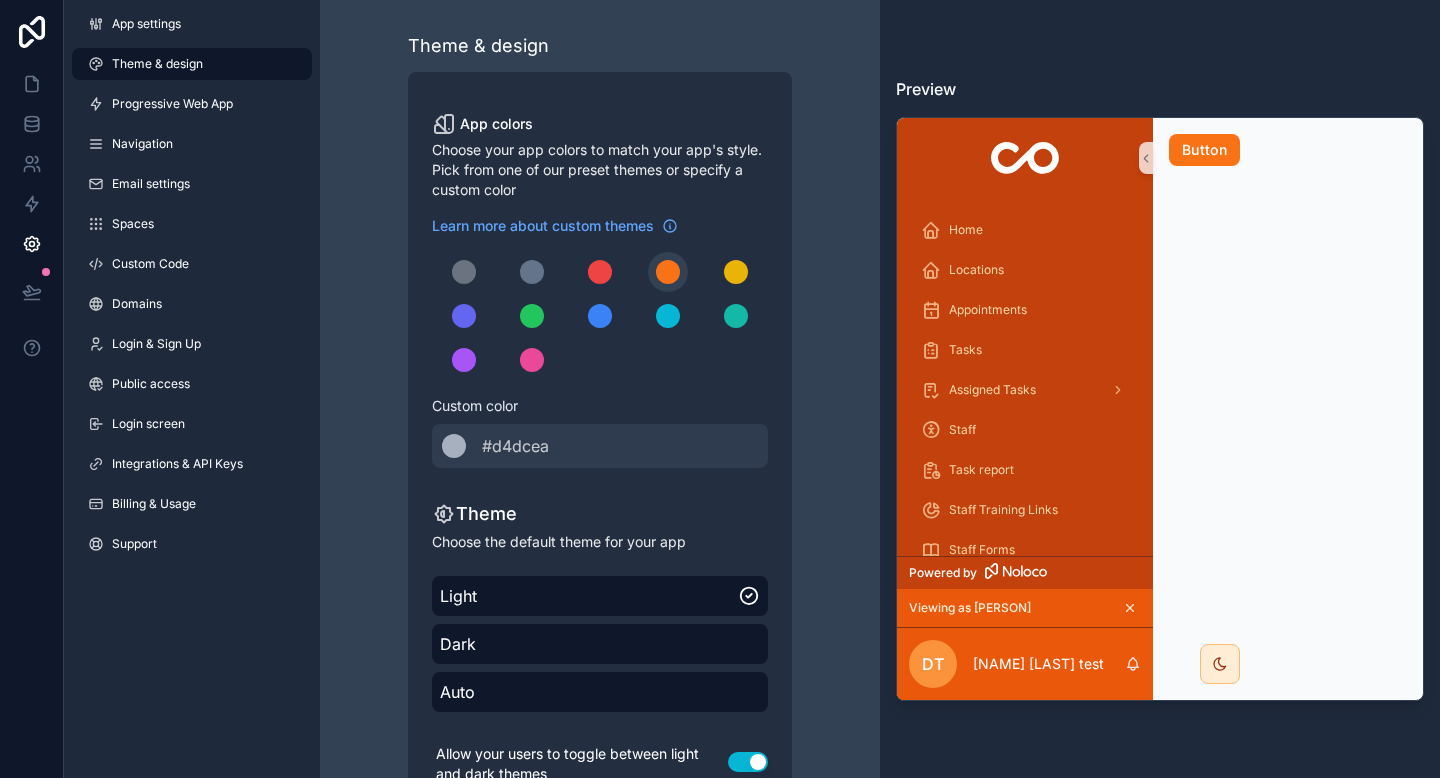 click on "Theme & design App colors Choose your app colors to match your app's style. Pick from one of our preset themes or specify a custom color Learn more about custom themes Custom color ******* #d4dcea Theme Choose the default theme for your app Light Dark Auto Allow your users to toggle between light and dark themes Use setting" at bounding box center (600, 422) 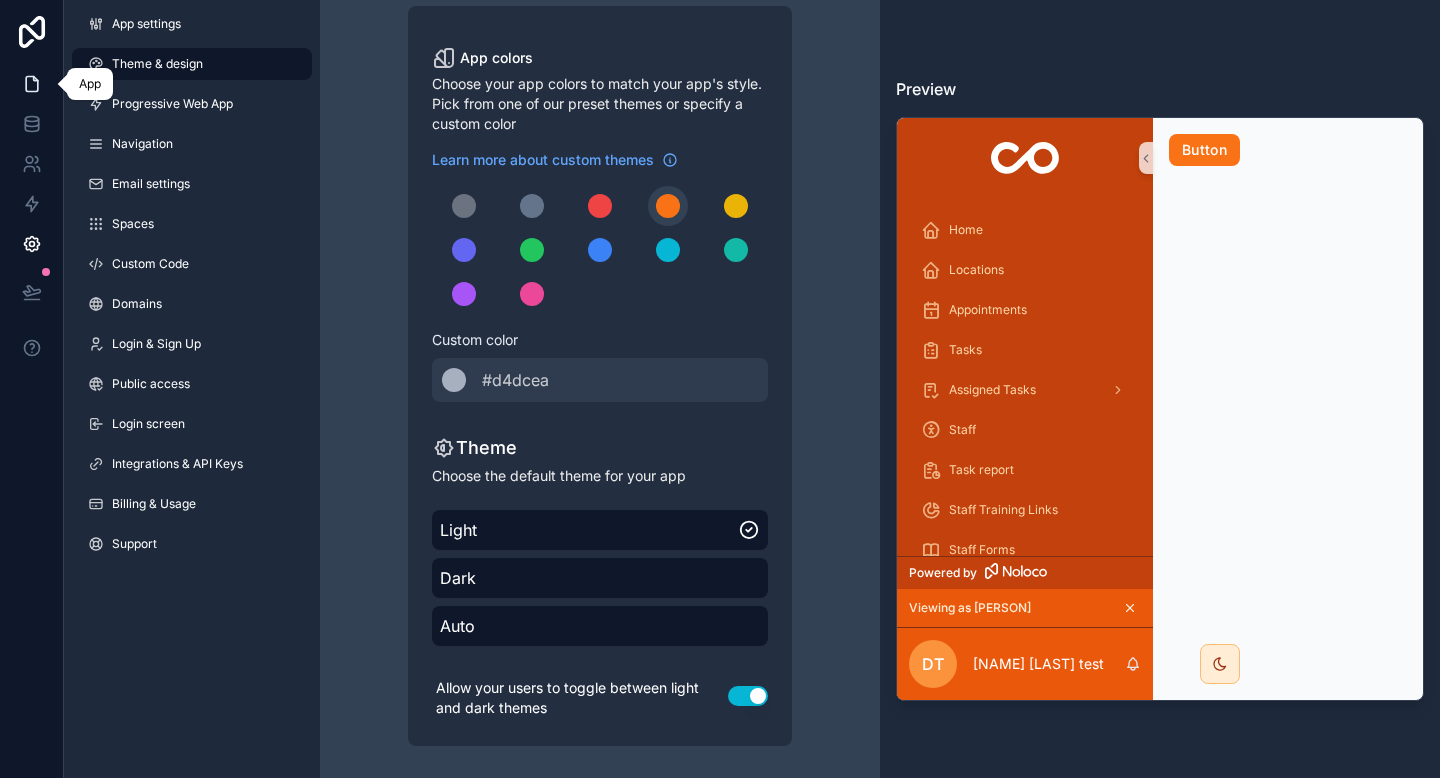 click 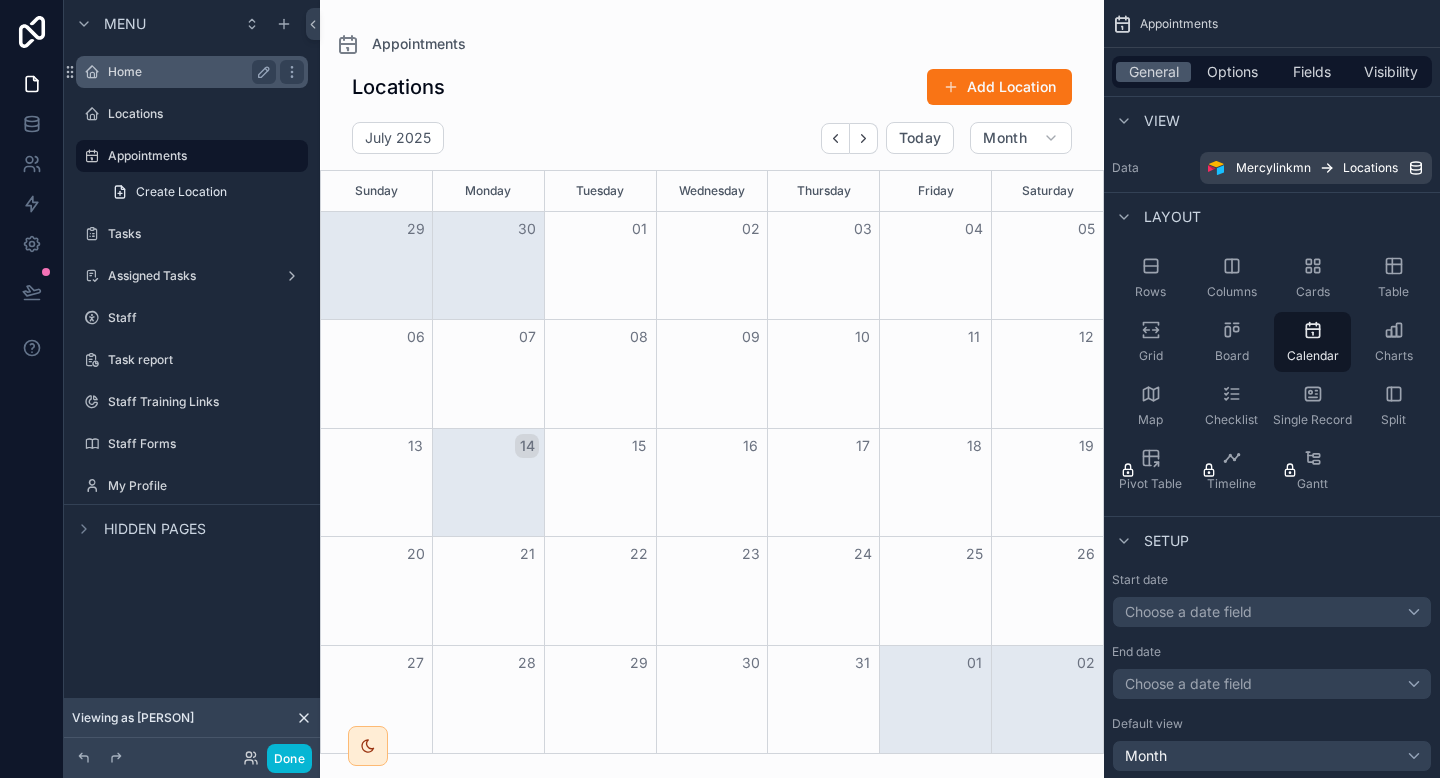 click on "Home" at bounding box center (192, 72) 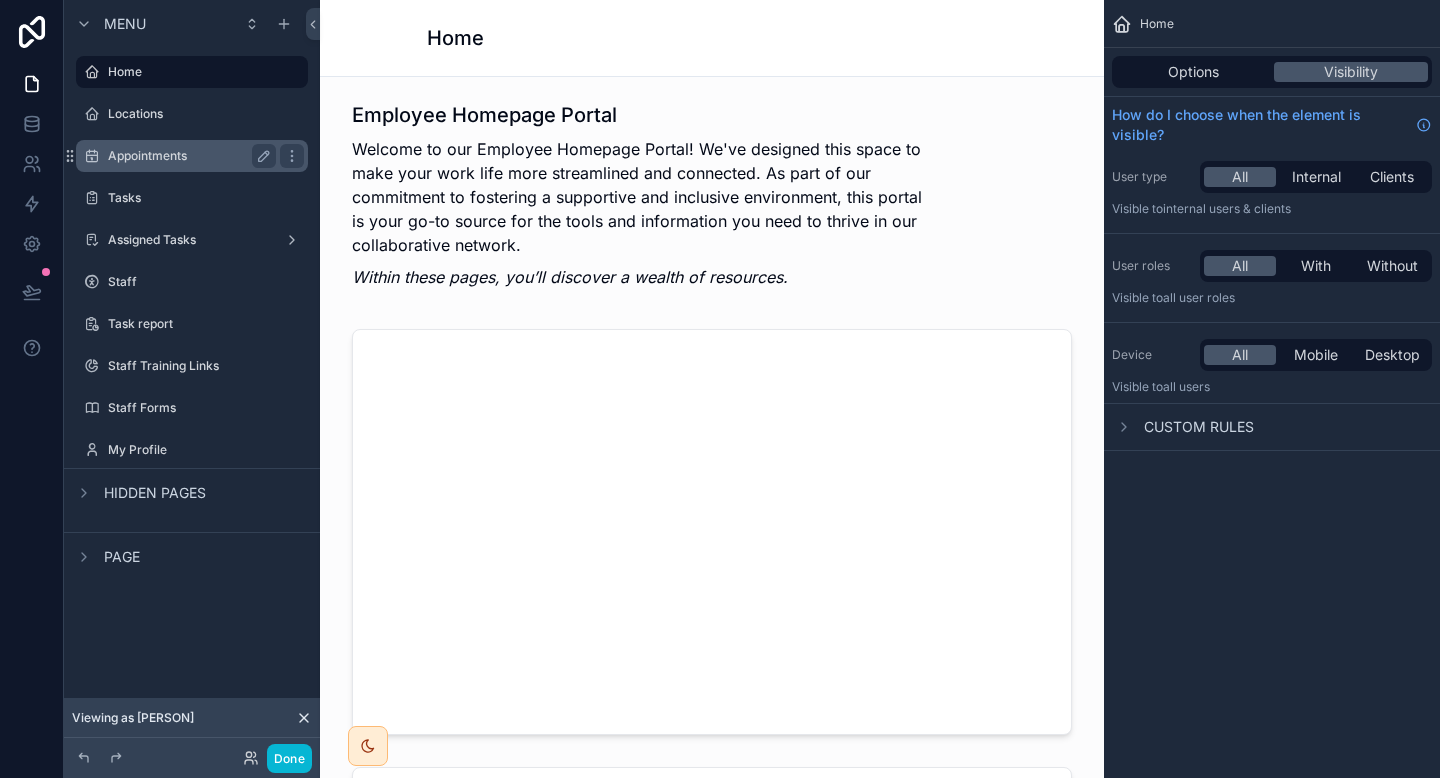 click on "Appointments" at bounding box center [188, 156] 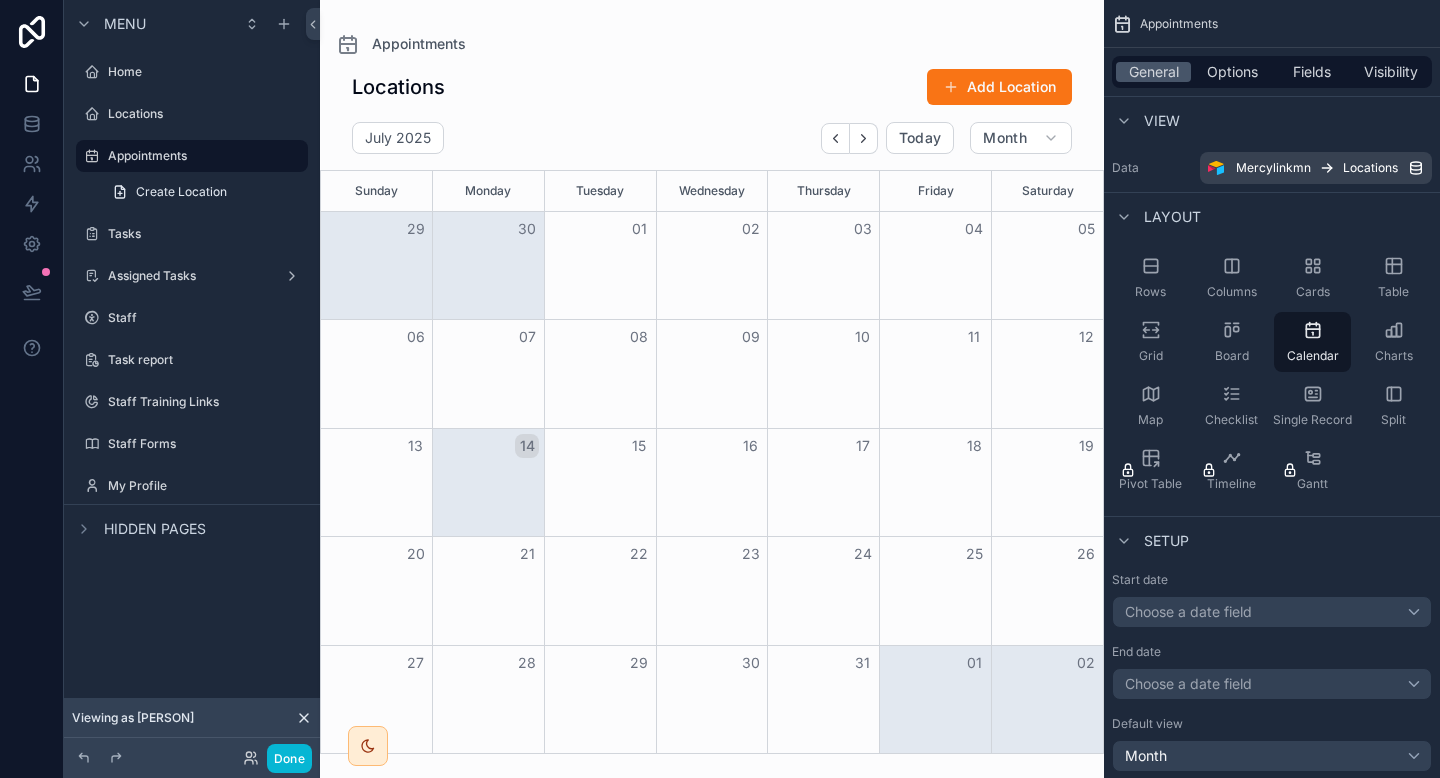 click on "Tasks" at bounding box center [192, 234] 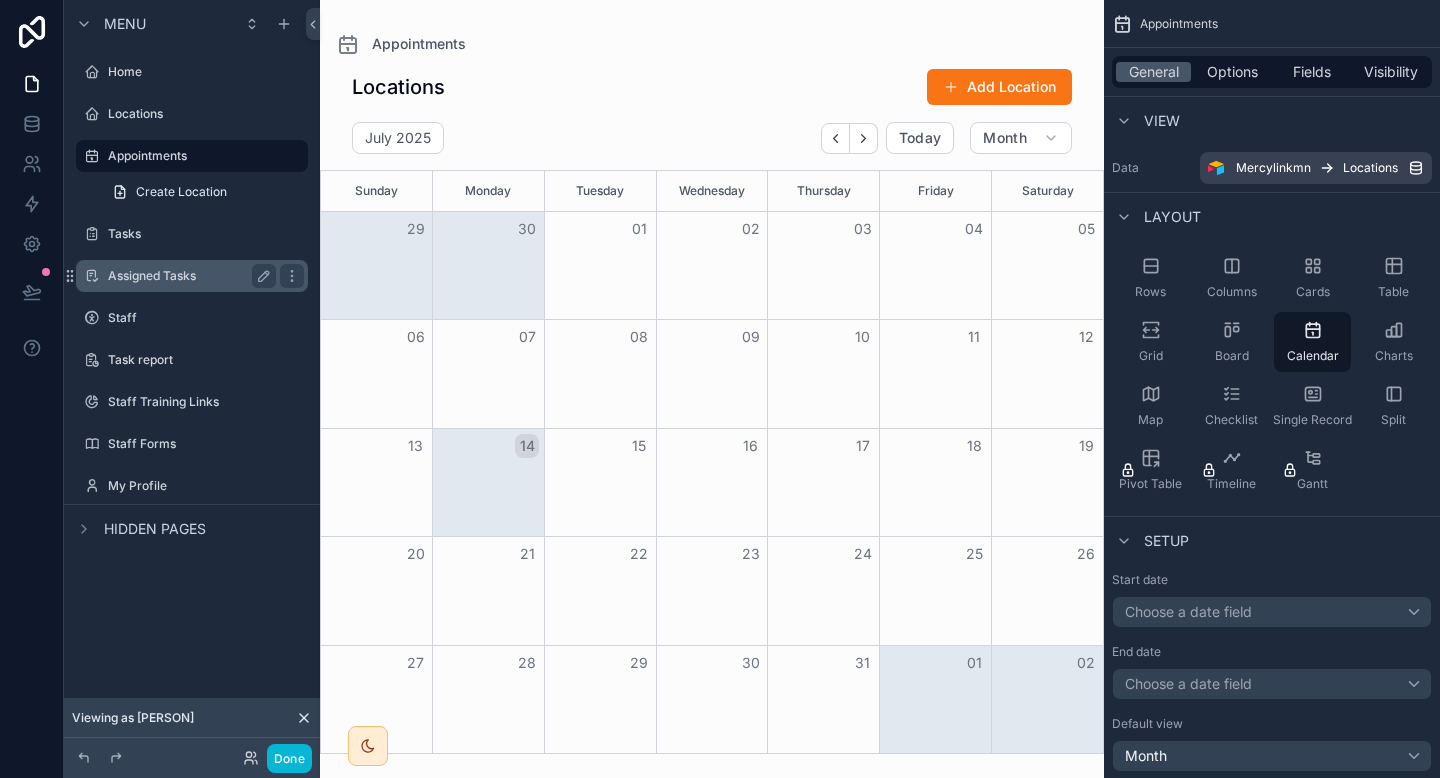 click on "Assigned Tasks" at bounding box center [192, 276] 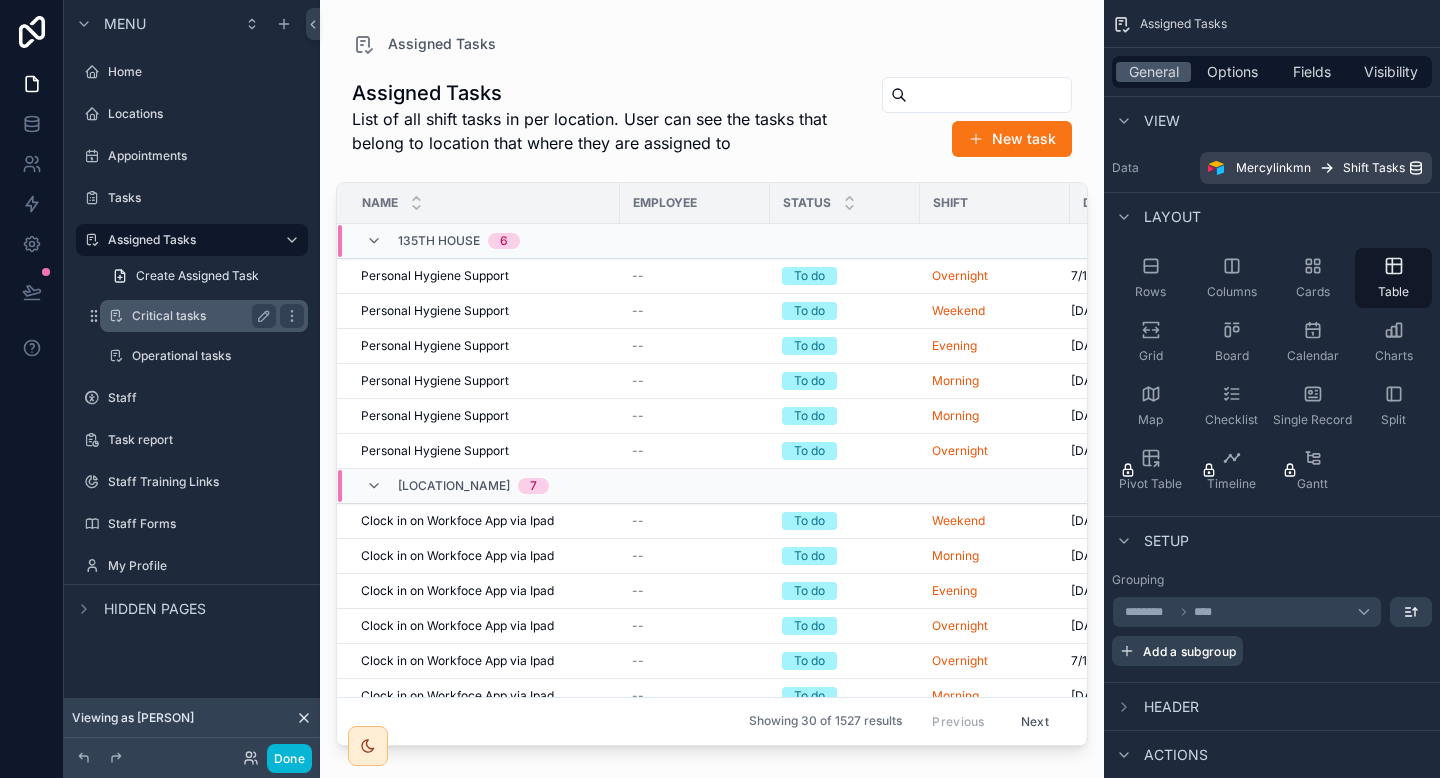 click on "Critical tasks" at bounding box center (200, 316) 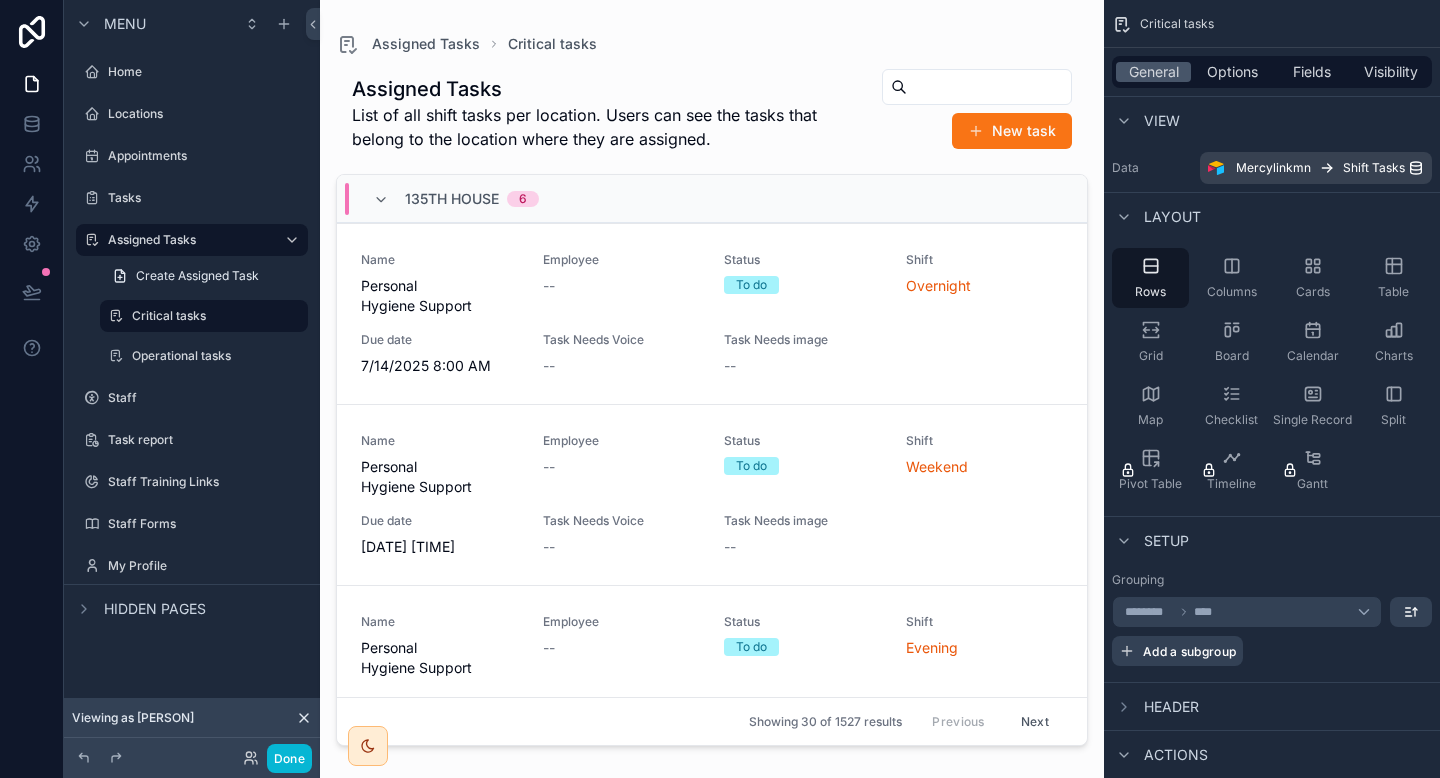 click on "Operational tasks" at bounding box center [204, 356] 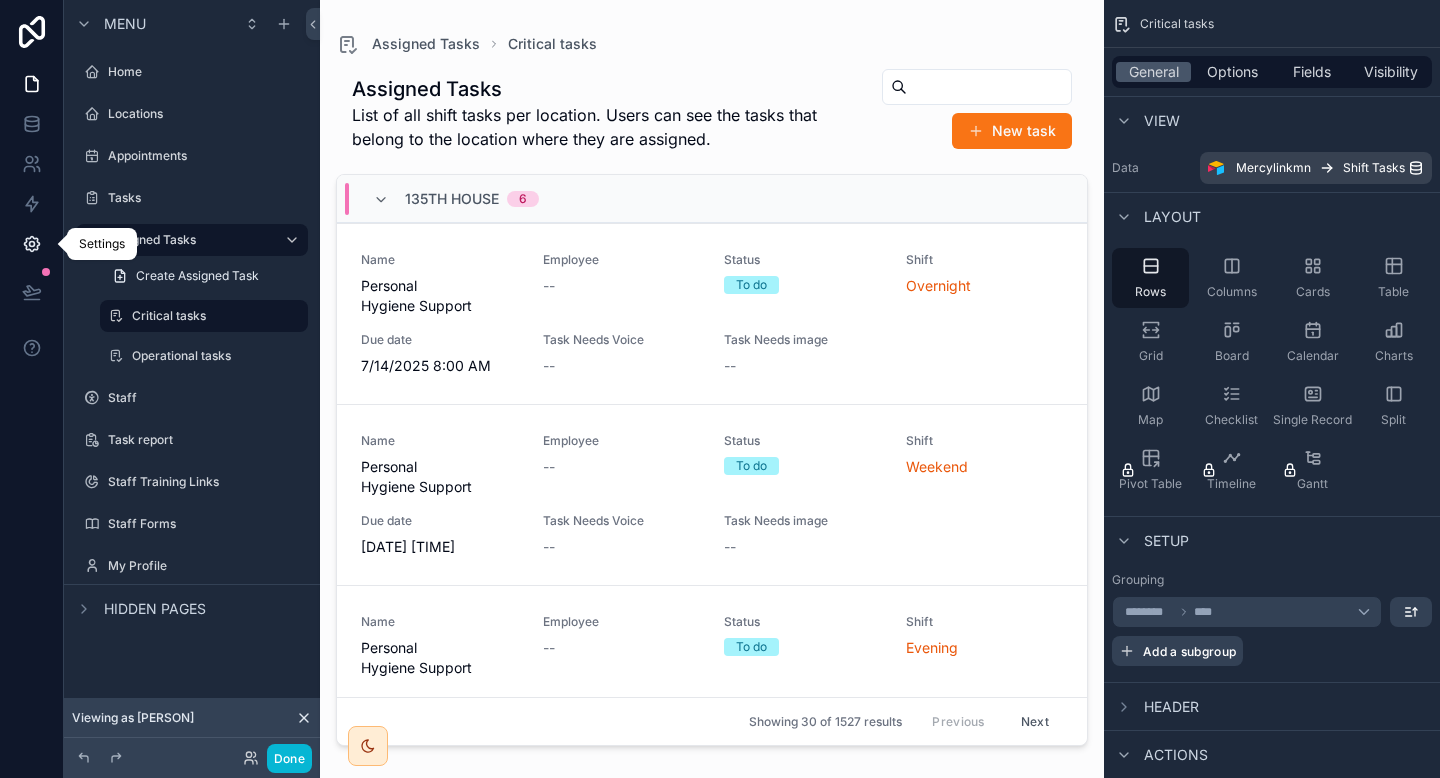 click at bounding box center (31, 244) 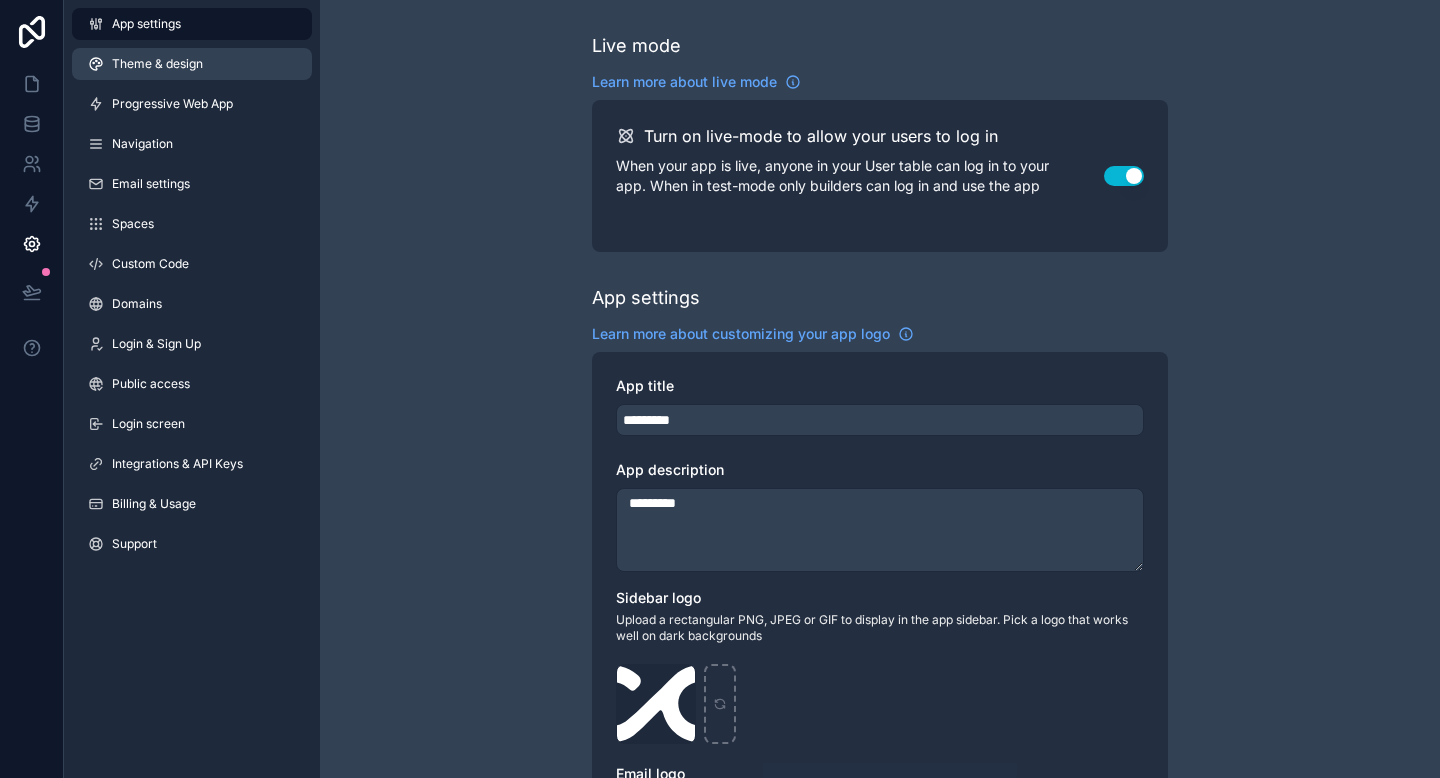 click on "Theme & design" at bounding box center [157, 64] 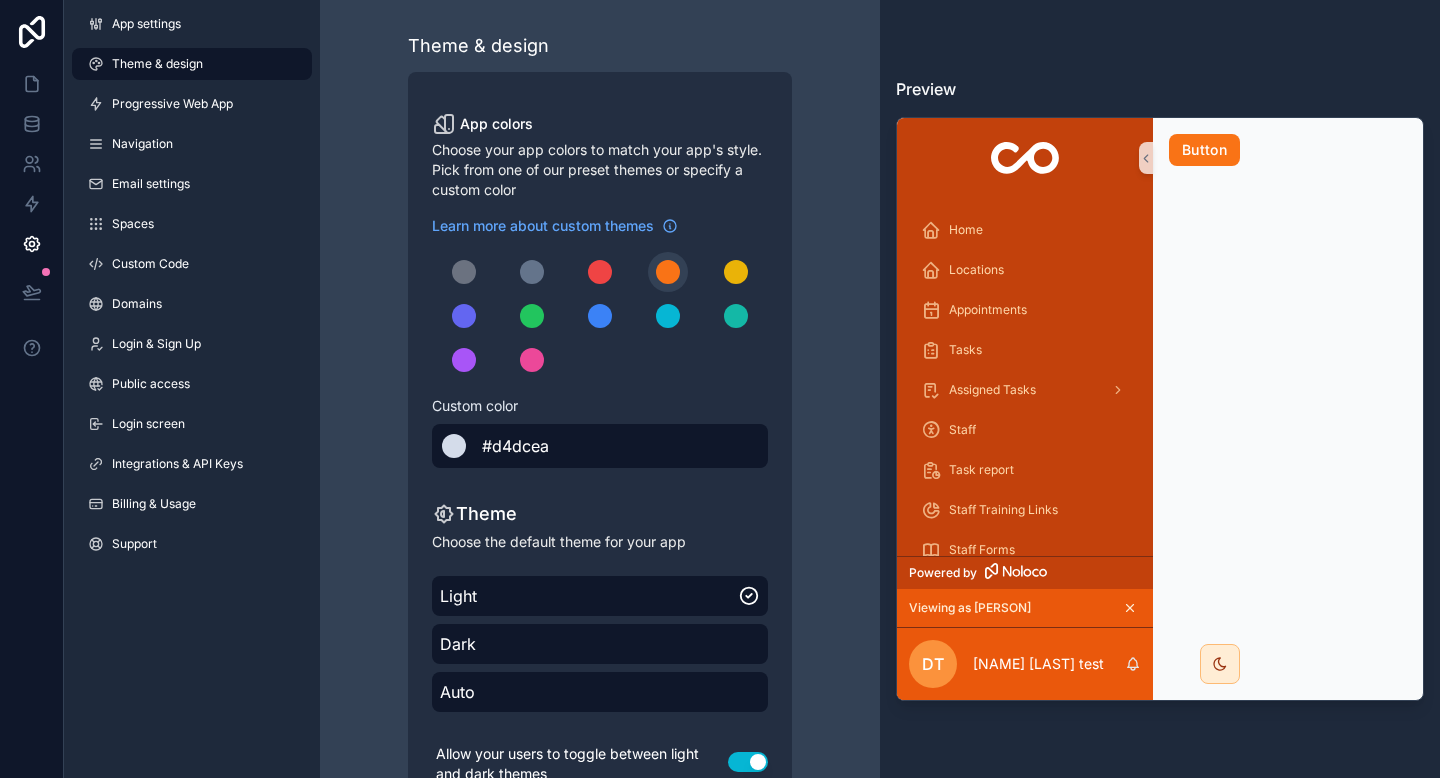 click at bounding box center [600, 446] 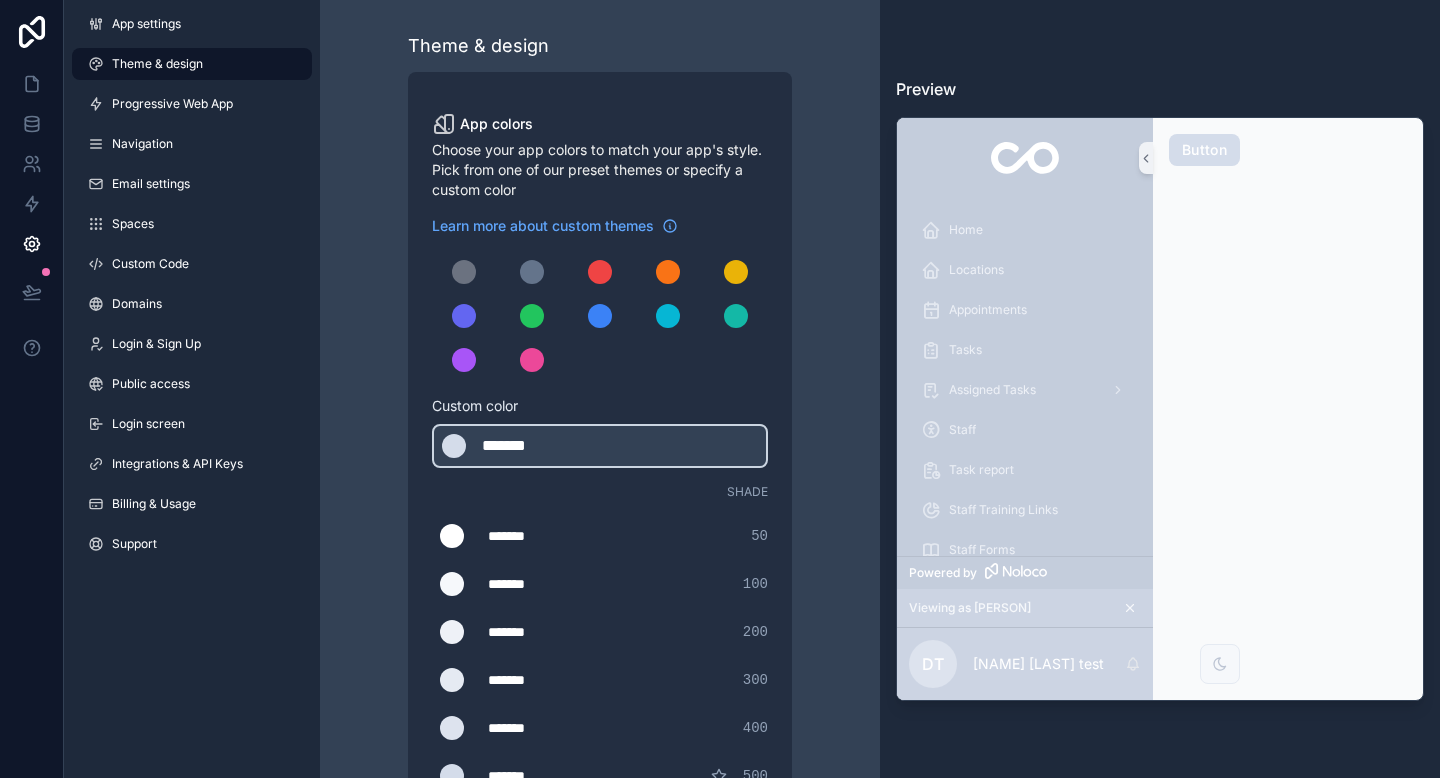 click on "Shade" at bounding box center (747, 492) 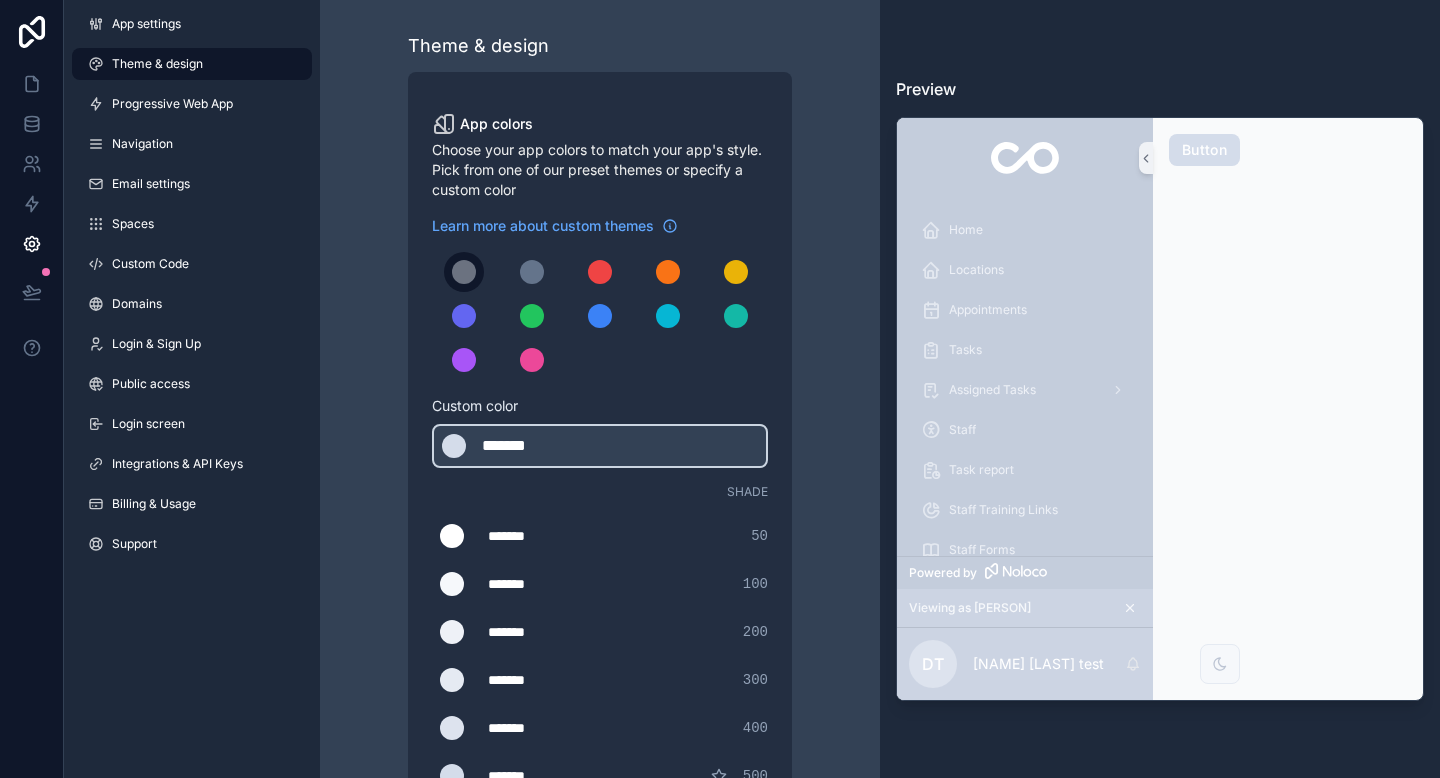 click at bounding box center [464, 272] 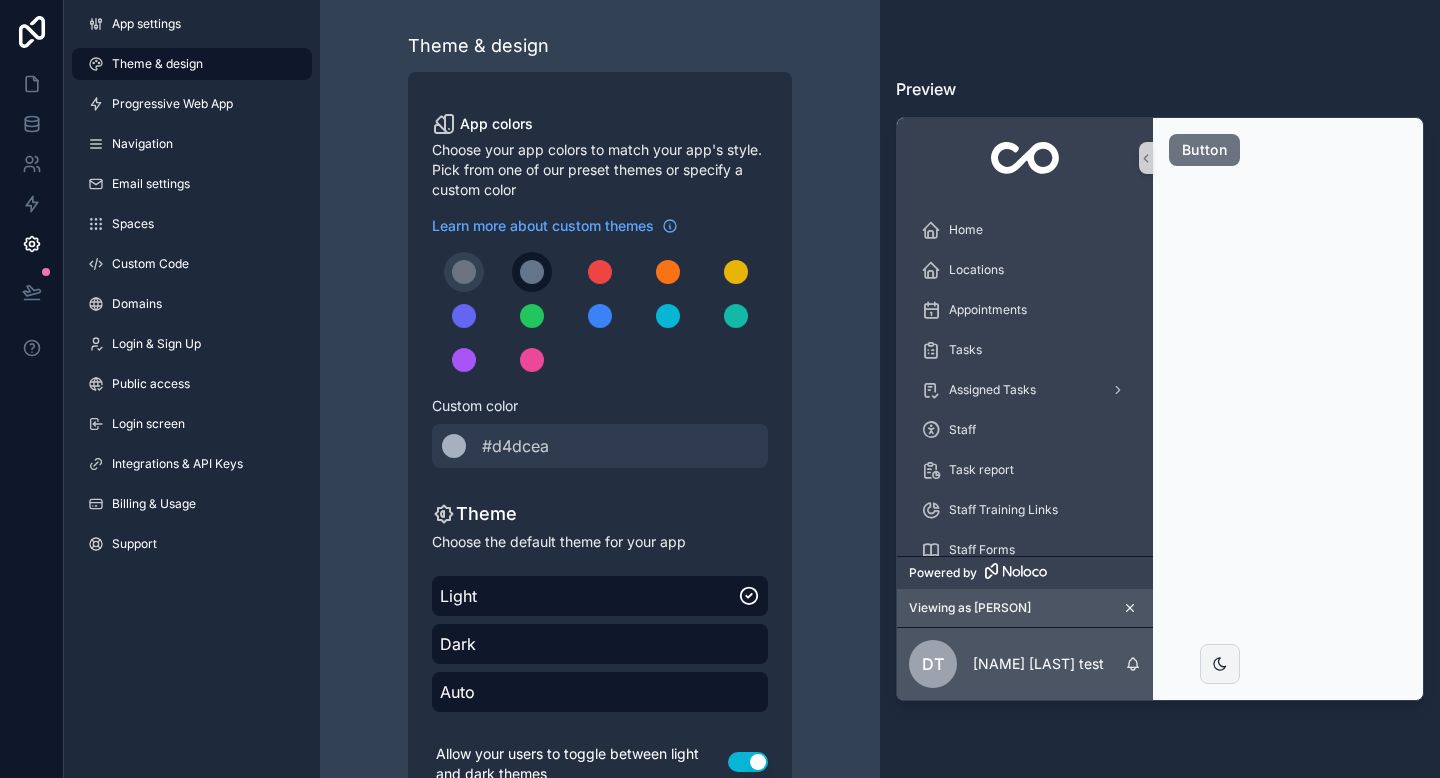 click at bounding box center (532, 272) 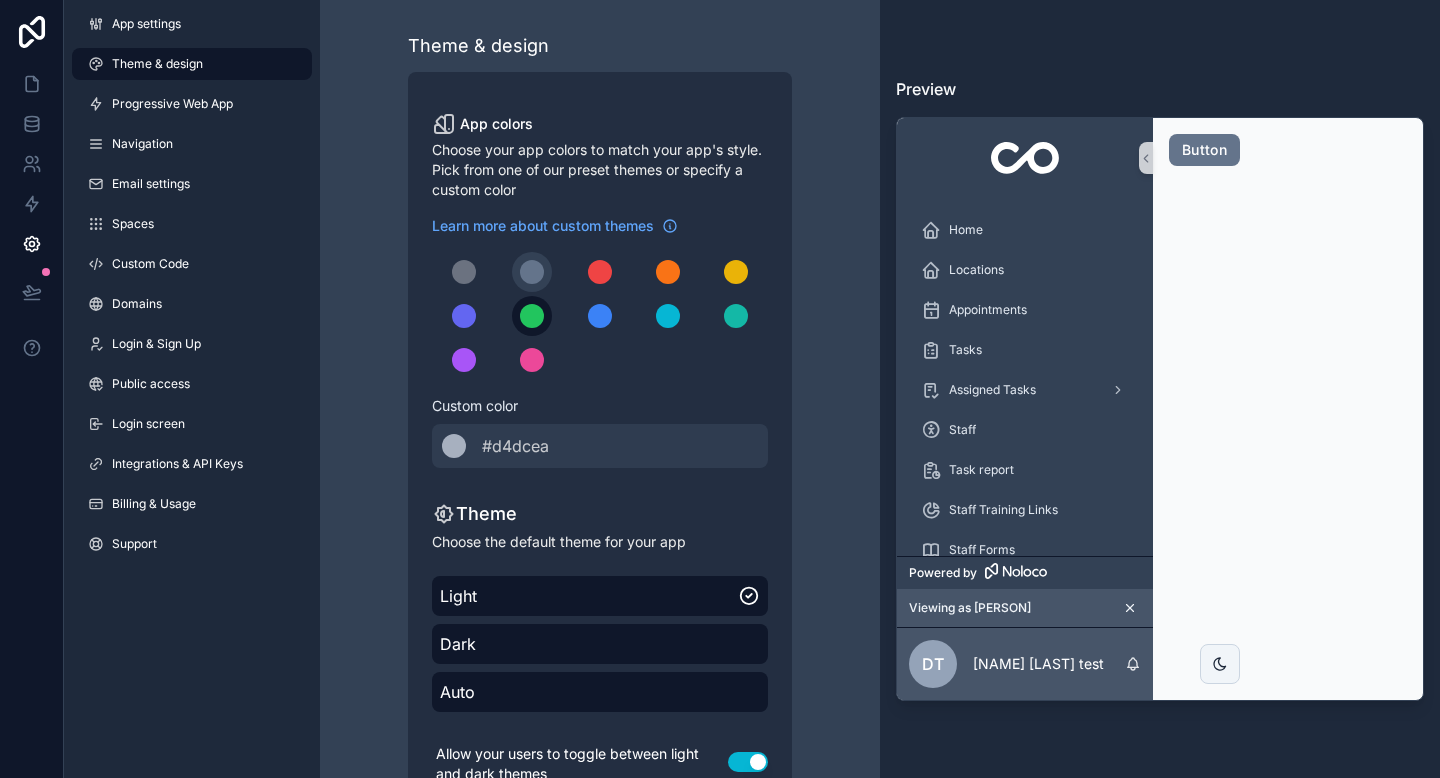 click at bounding box center (532, 316) 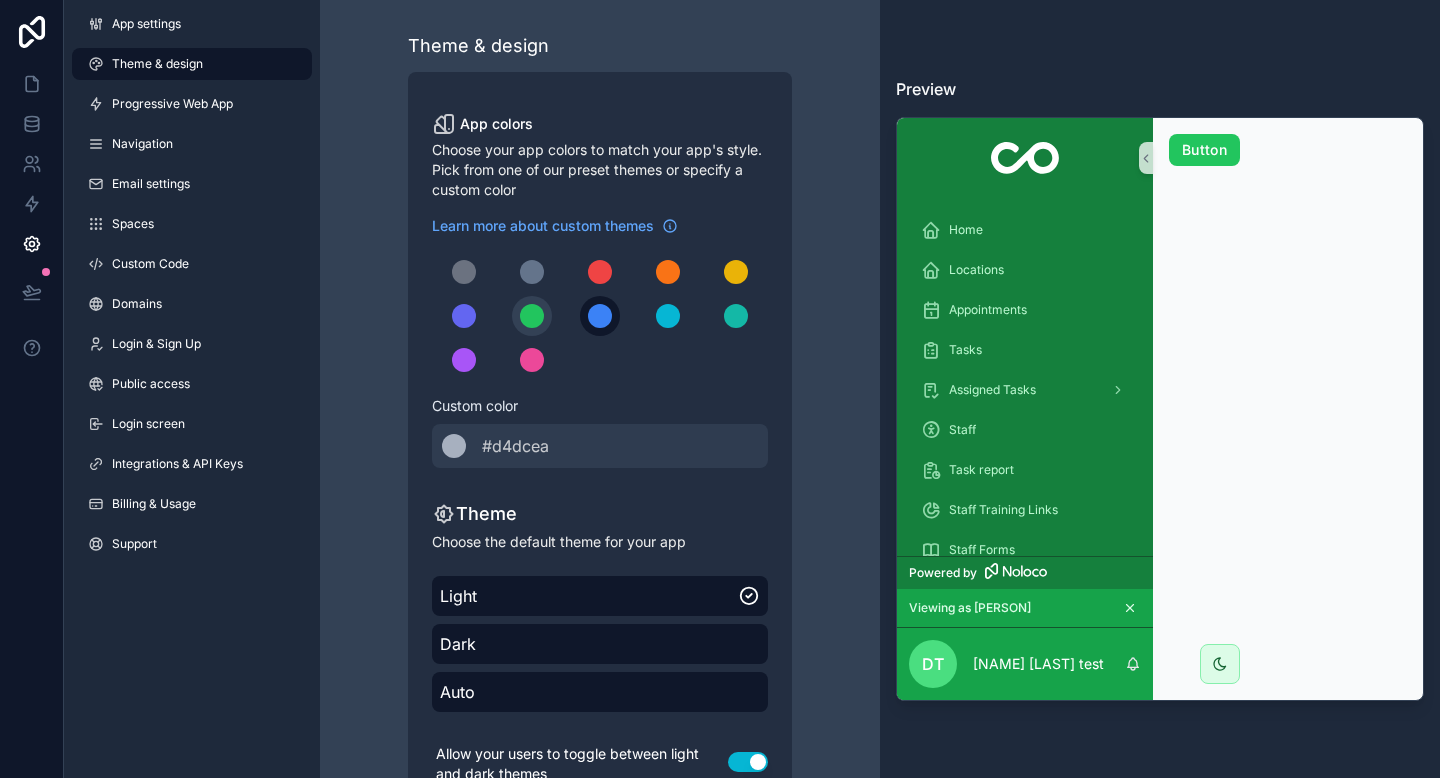 click at bounding box center [600, 316] 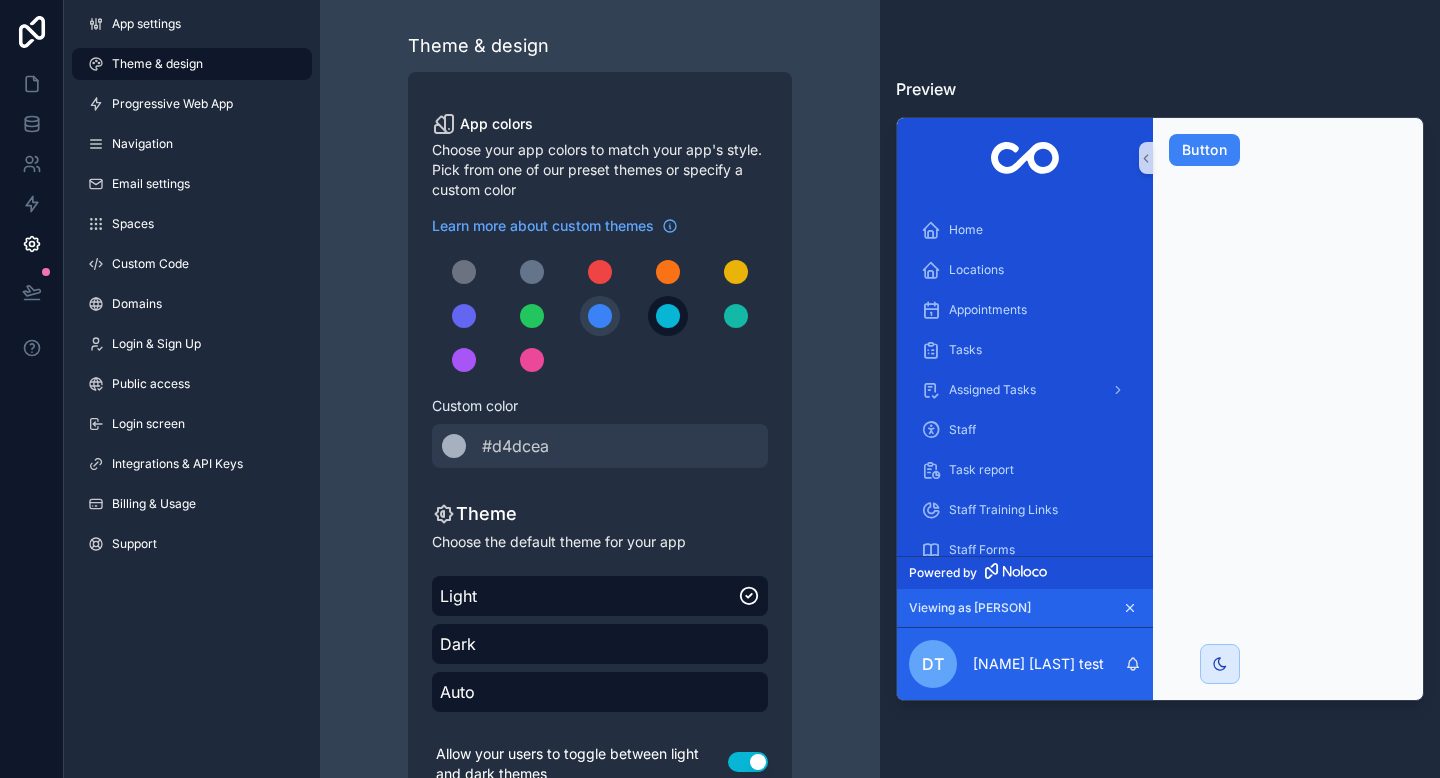 click at bounding box center [668, 316] 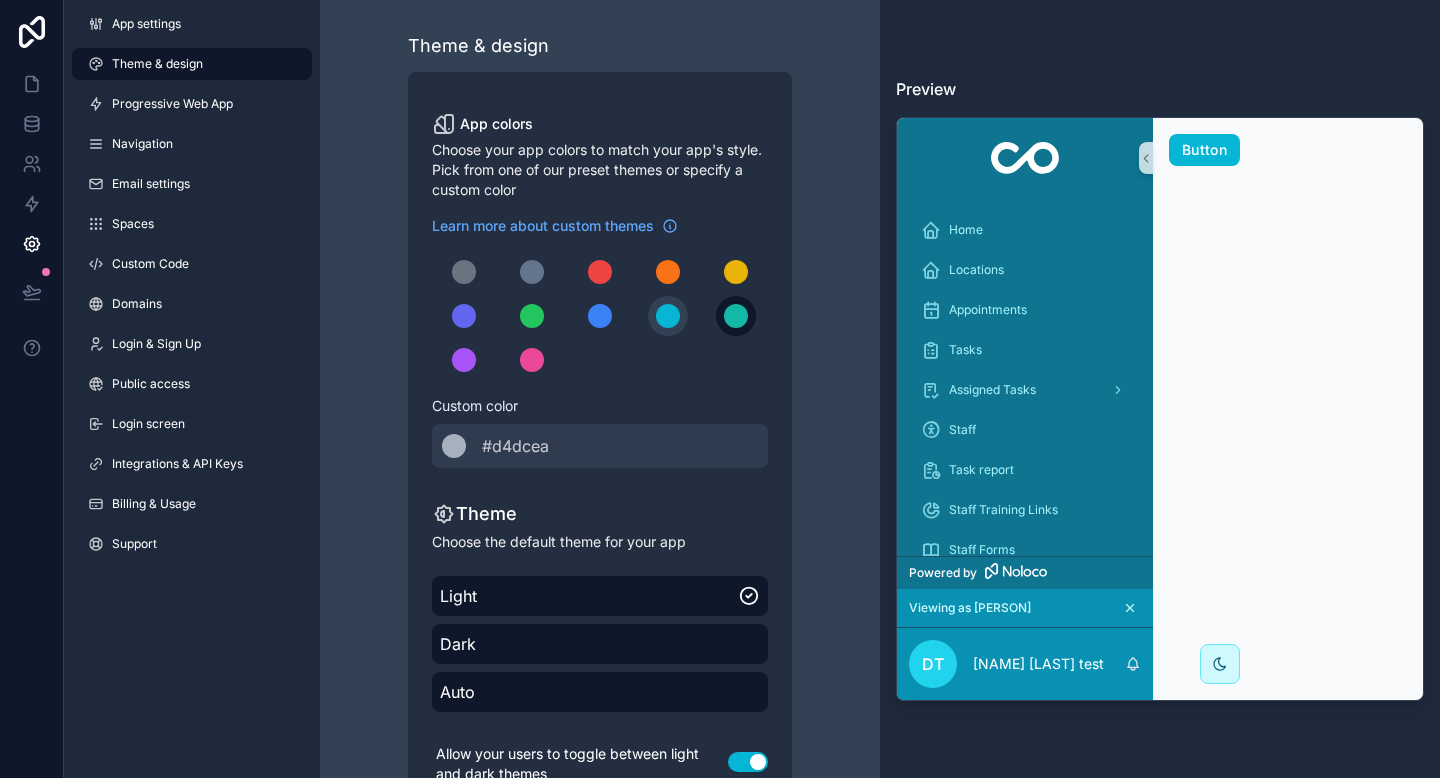 click at bounding box center (736, 316) 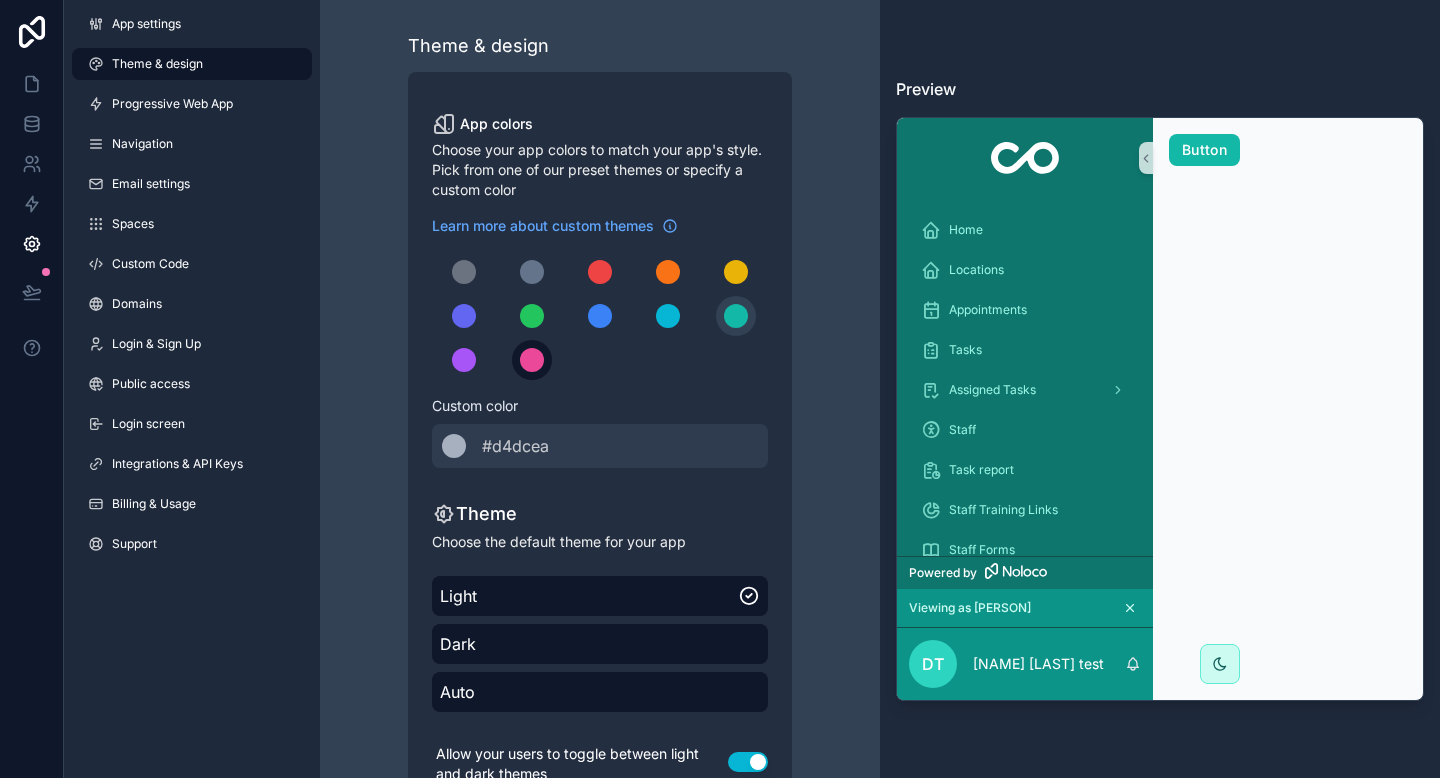 click at bounding box center (532, 360) 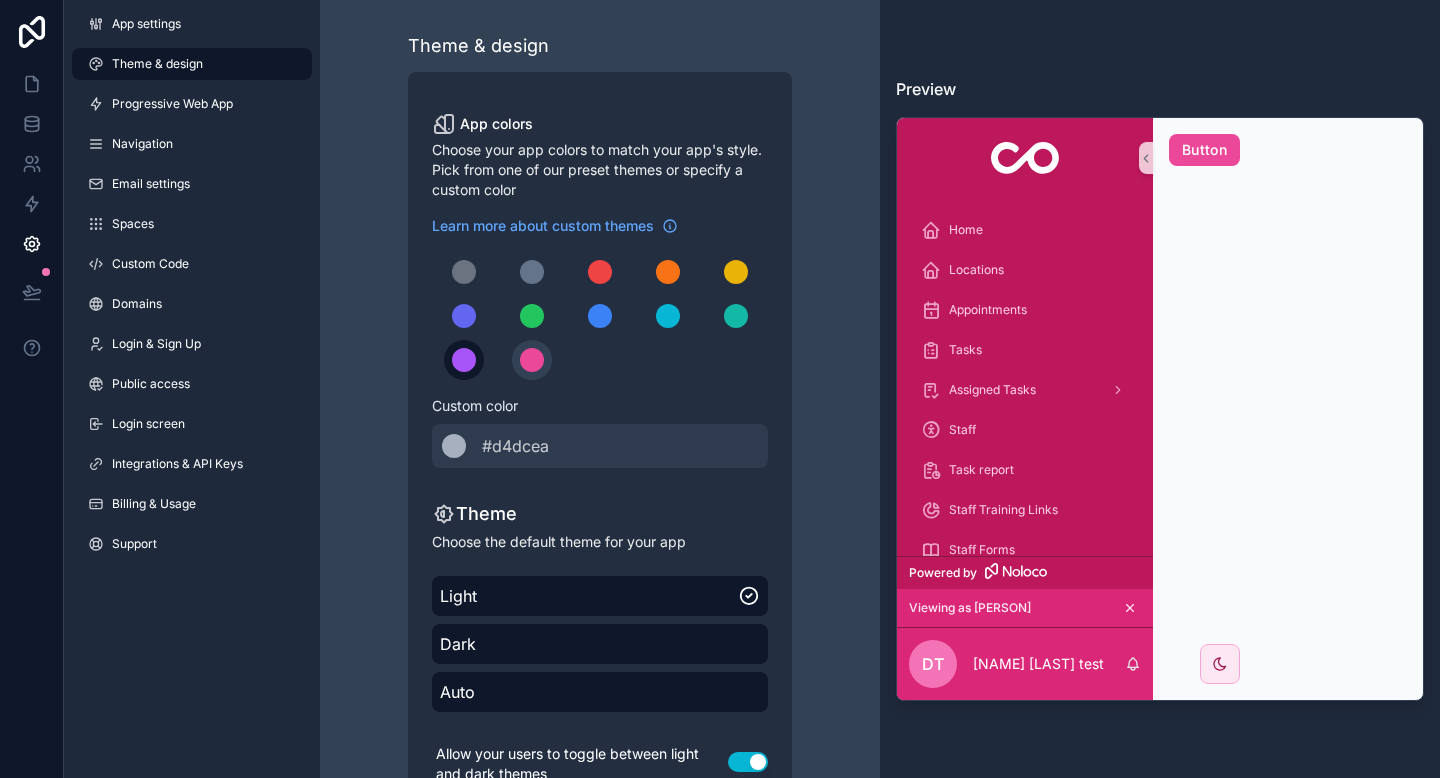 click at bounding box center [464, 360] 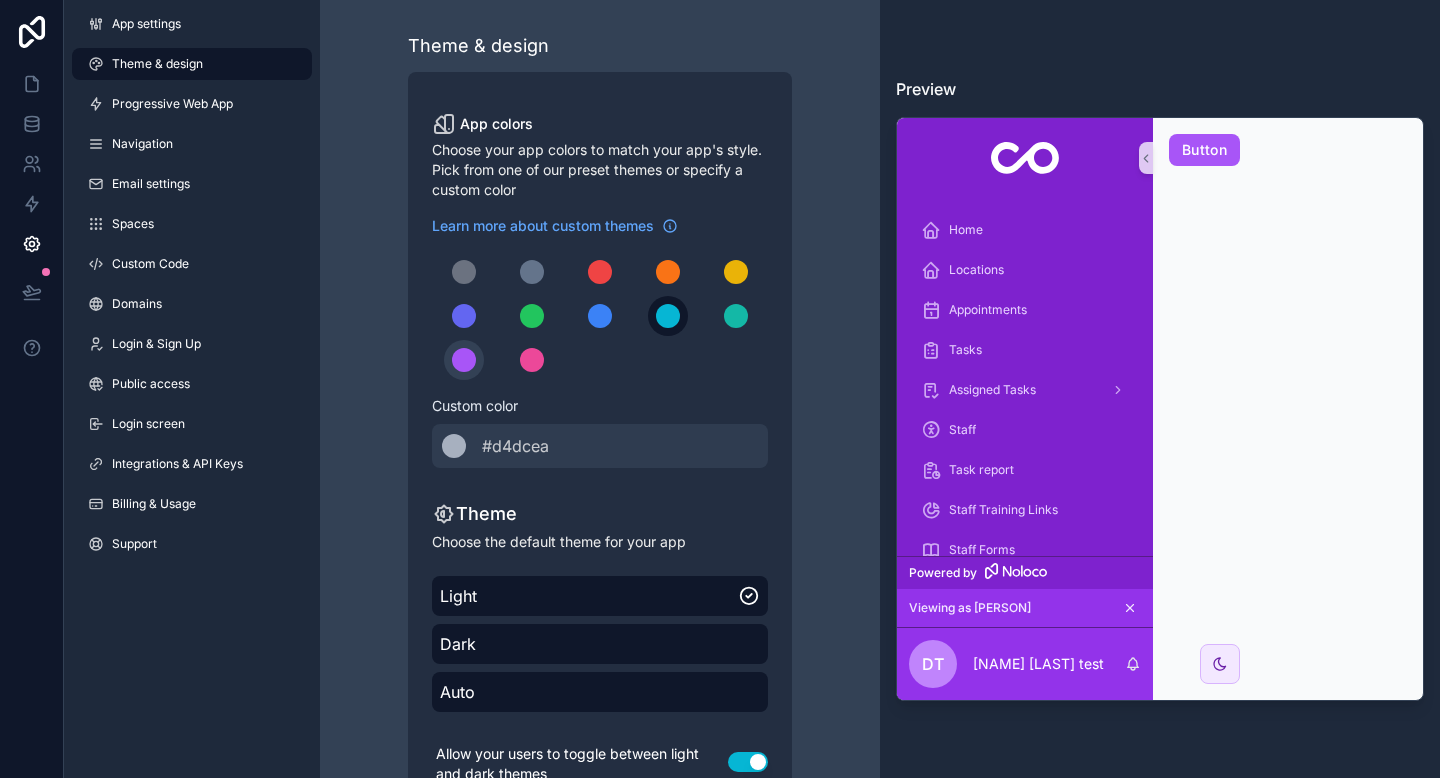 click at bounding box center [668, 316] 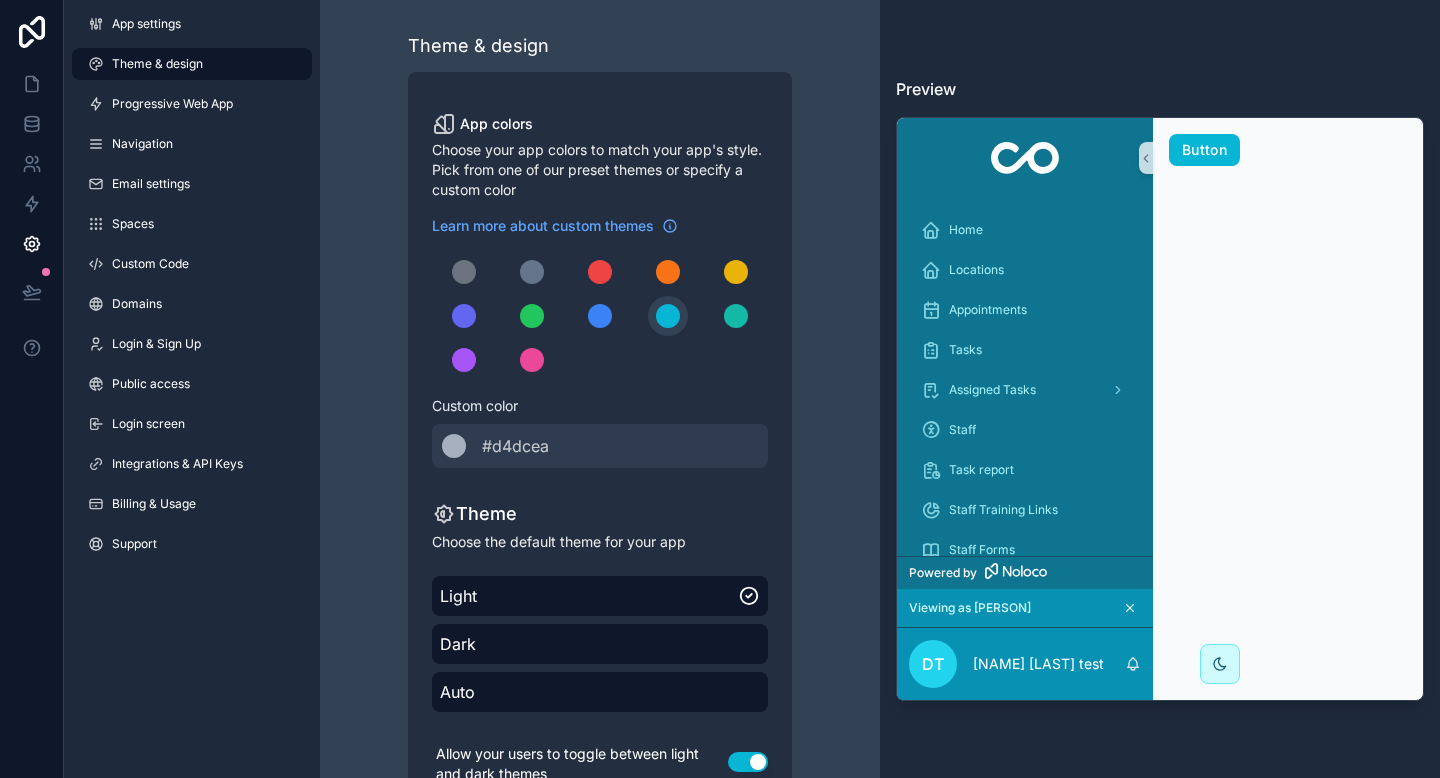 click on "Learn more about custom themes Custom color ******* #d4dcea" at bounding box center (600, 342) 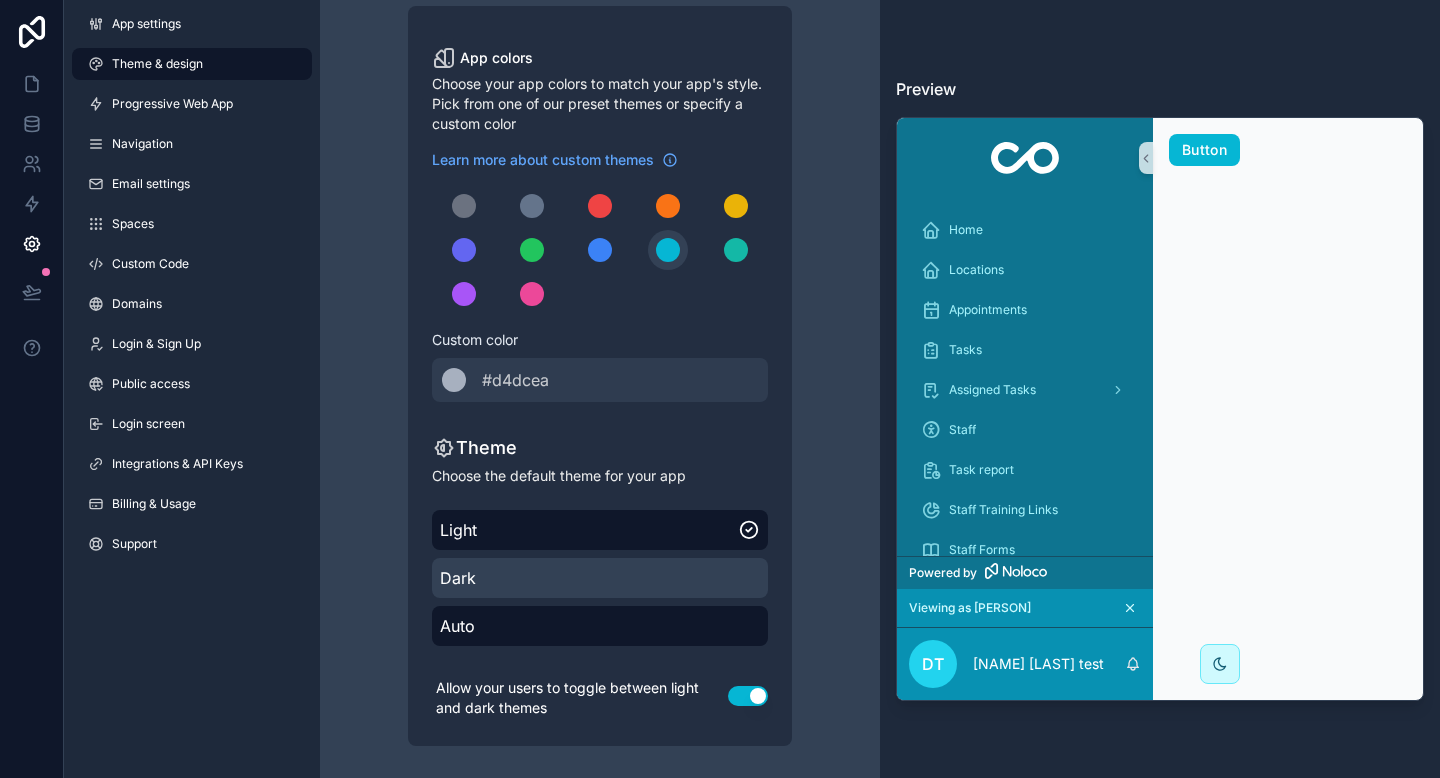 click on "Dark" at bounding box center (600, 578) 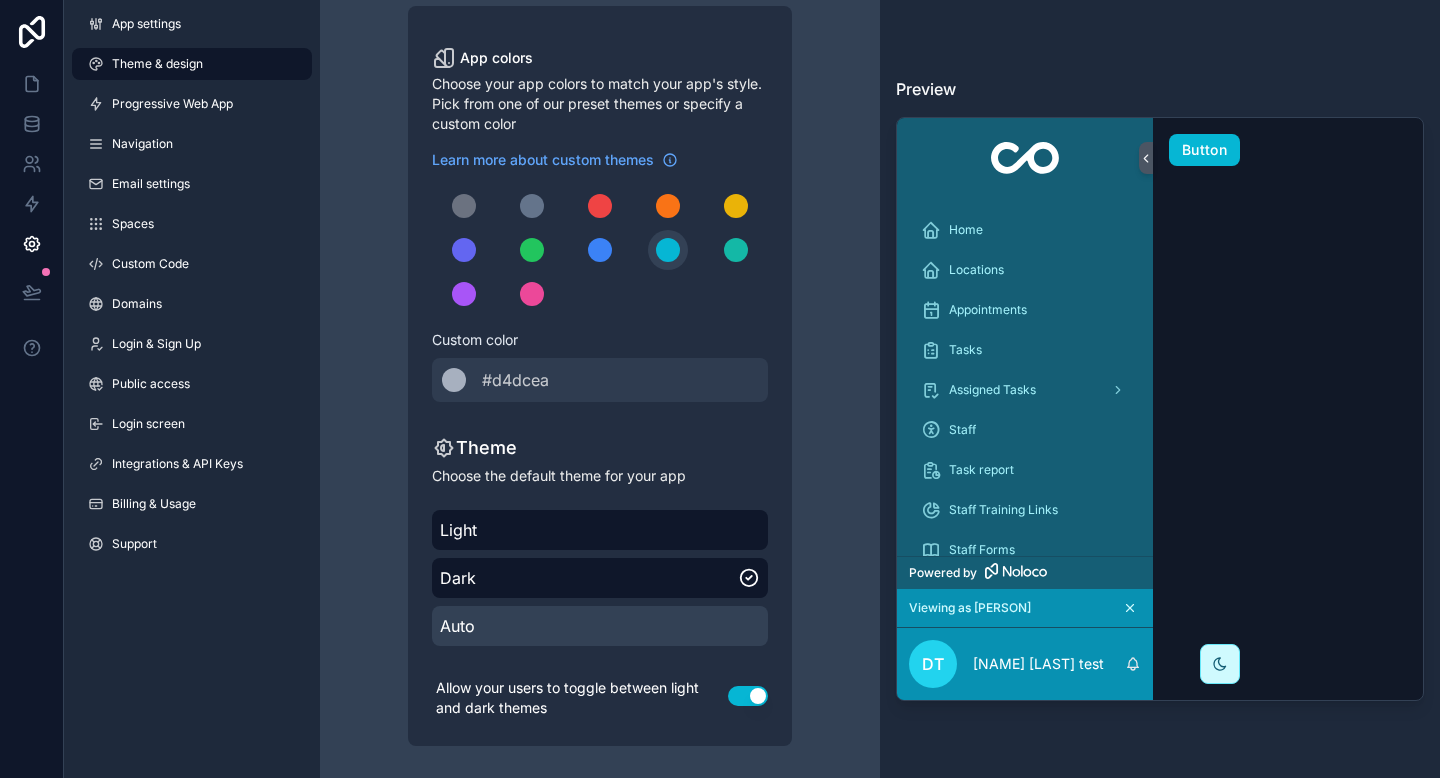 click on "Auto" at bounding box center (600, 626) 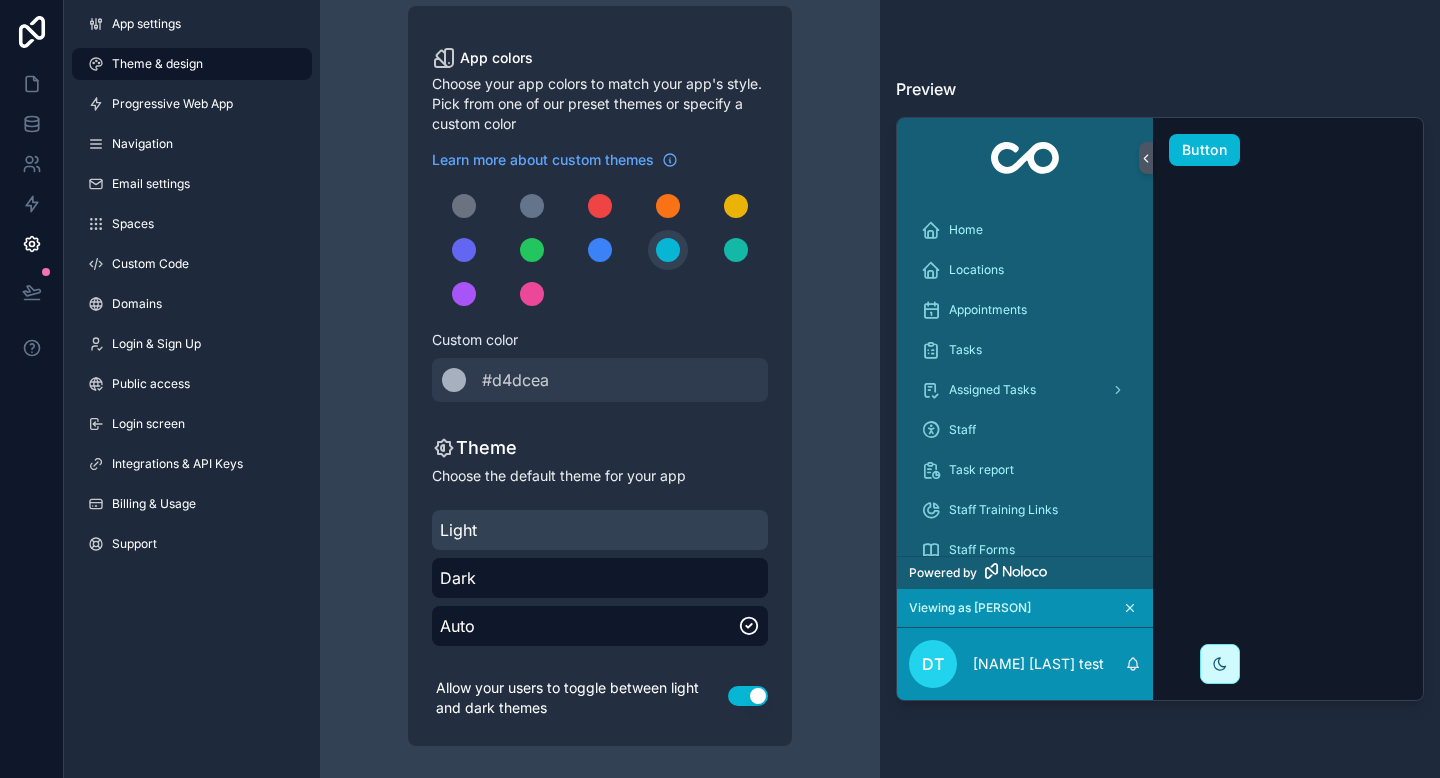 click on "Light" at bounding box center (600, 530) 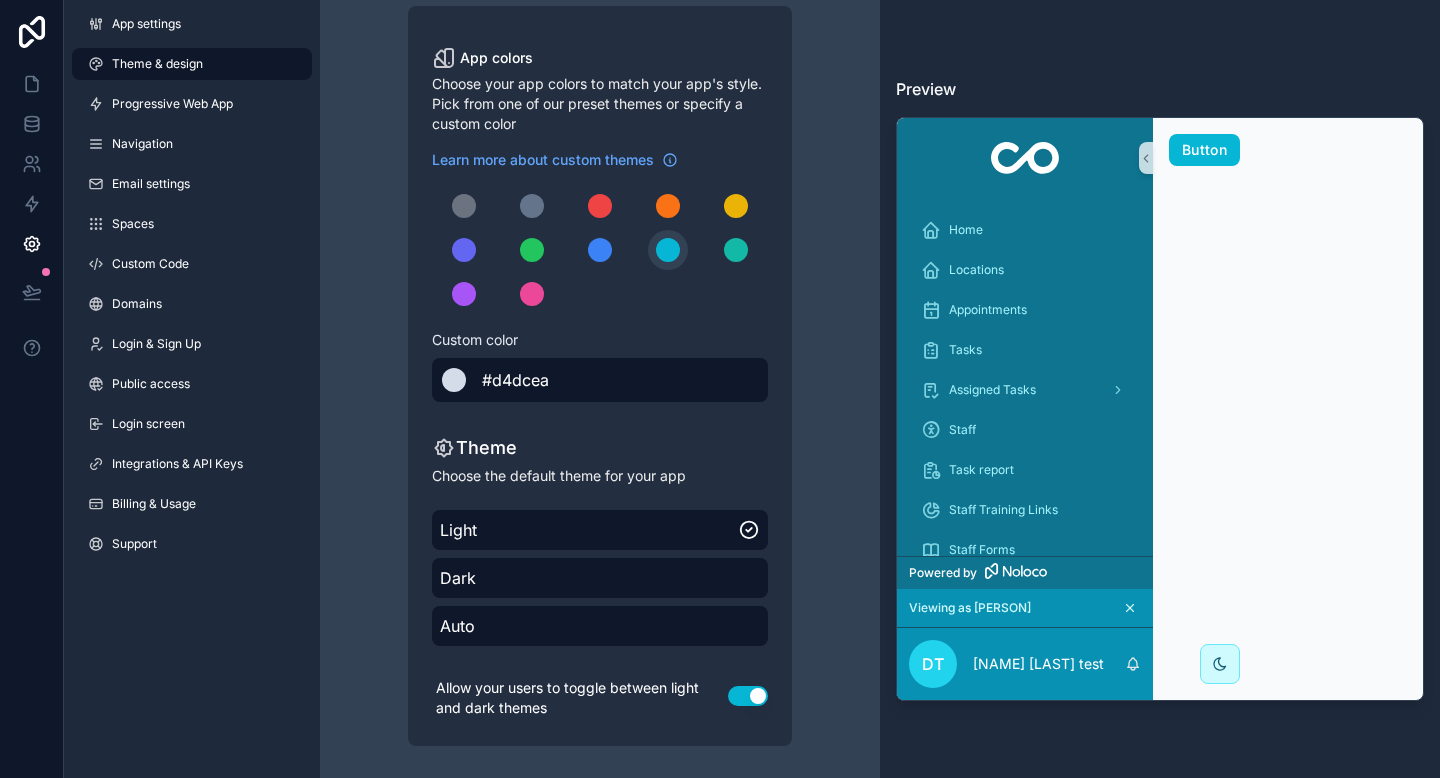 click at bounding box center [600, 380] 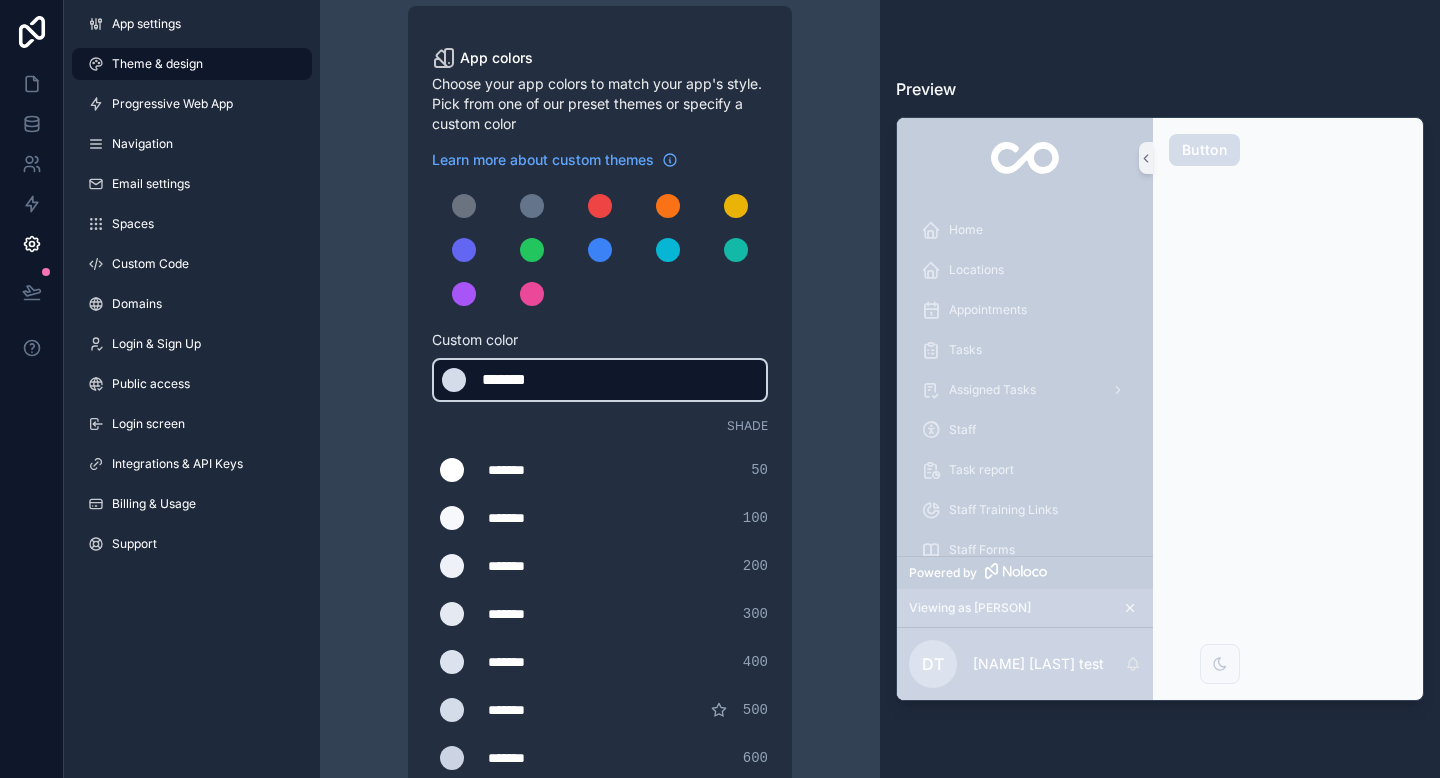click on "******* ******* #d4dcea" at bounding box center [600, 380] 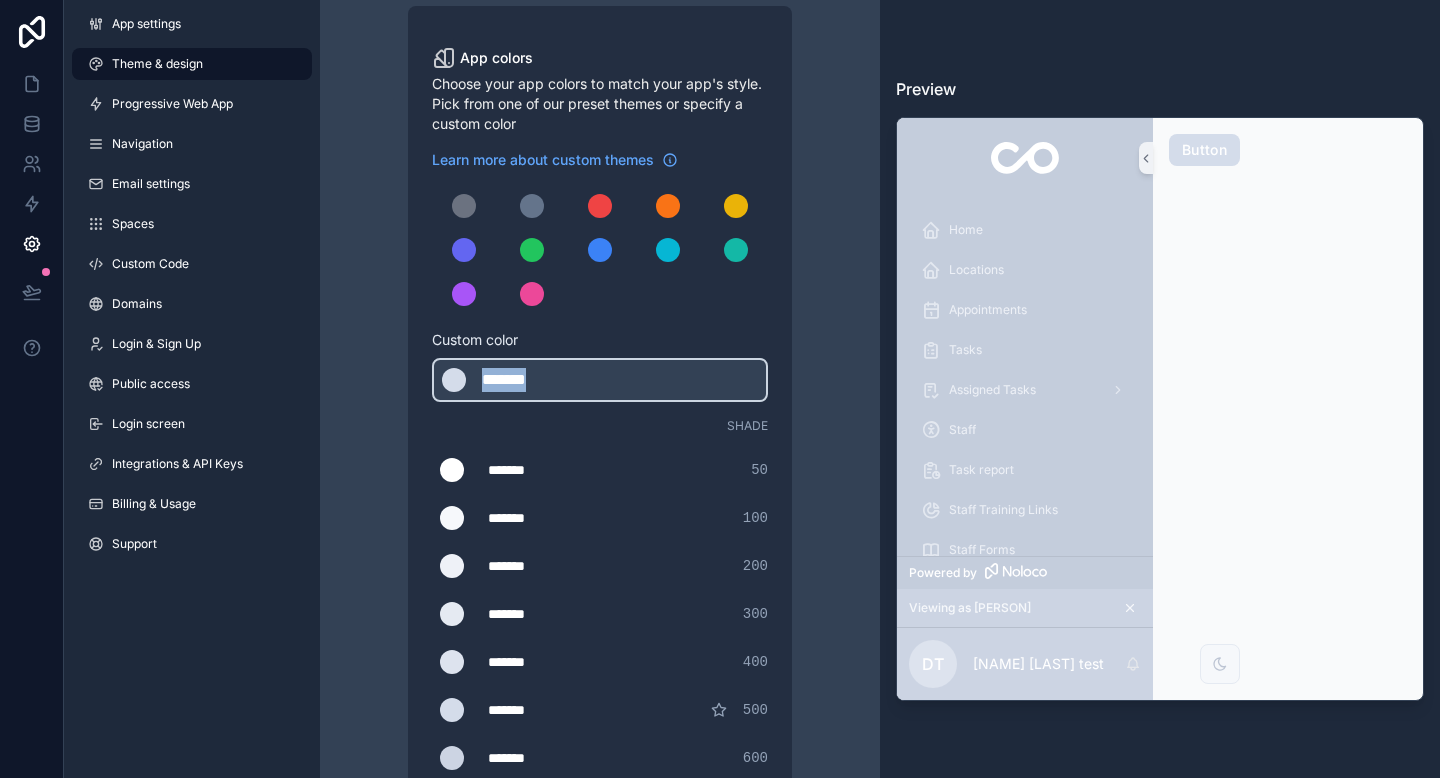 drag, startPoint x: 574, startPoint y: 378, endPoint x: 336, endPoint y: 370, distance: 238.13441 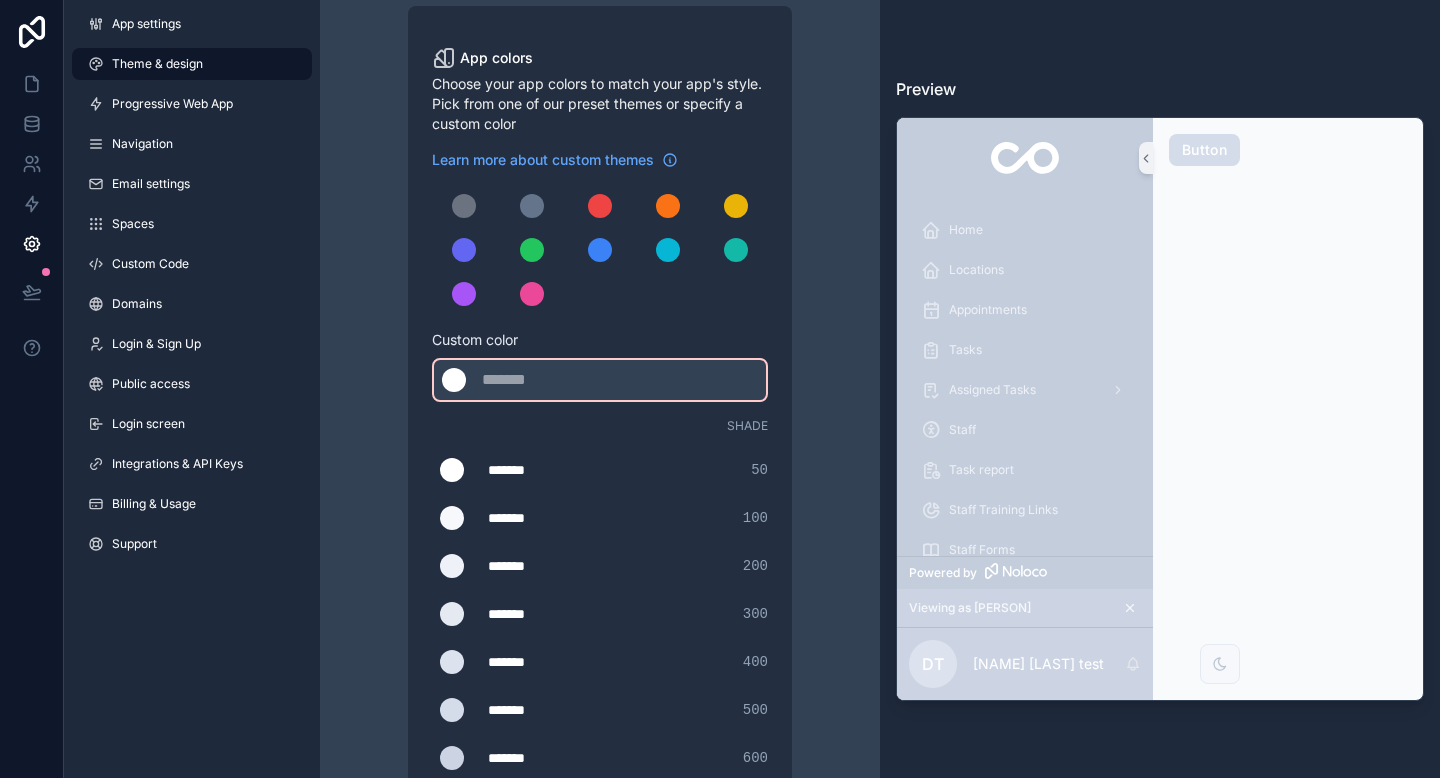click on "Learn more about custom themes Custom color ******* #2522FC Shade ******* ******* #ffffff 50 ******* ******* #f6f8fb 100 ******* ******* #eef1f7 200 ******* ******* #e5eaf2 300 ******* ******* #dde3ee 400 ******* ******* #d4dcea 500 ******* ******* #ccd4e3 600 ******* ******* #c4cddc 700 ******* ******* #bdc5d4 800 ******* ******* #b6becc 900" at bounding box center (600, 536) 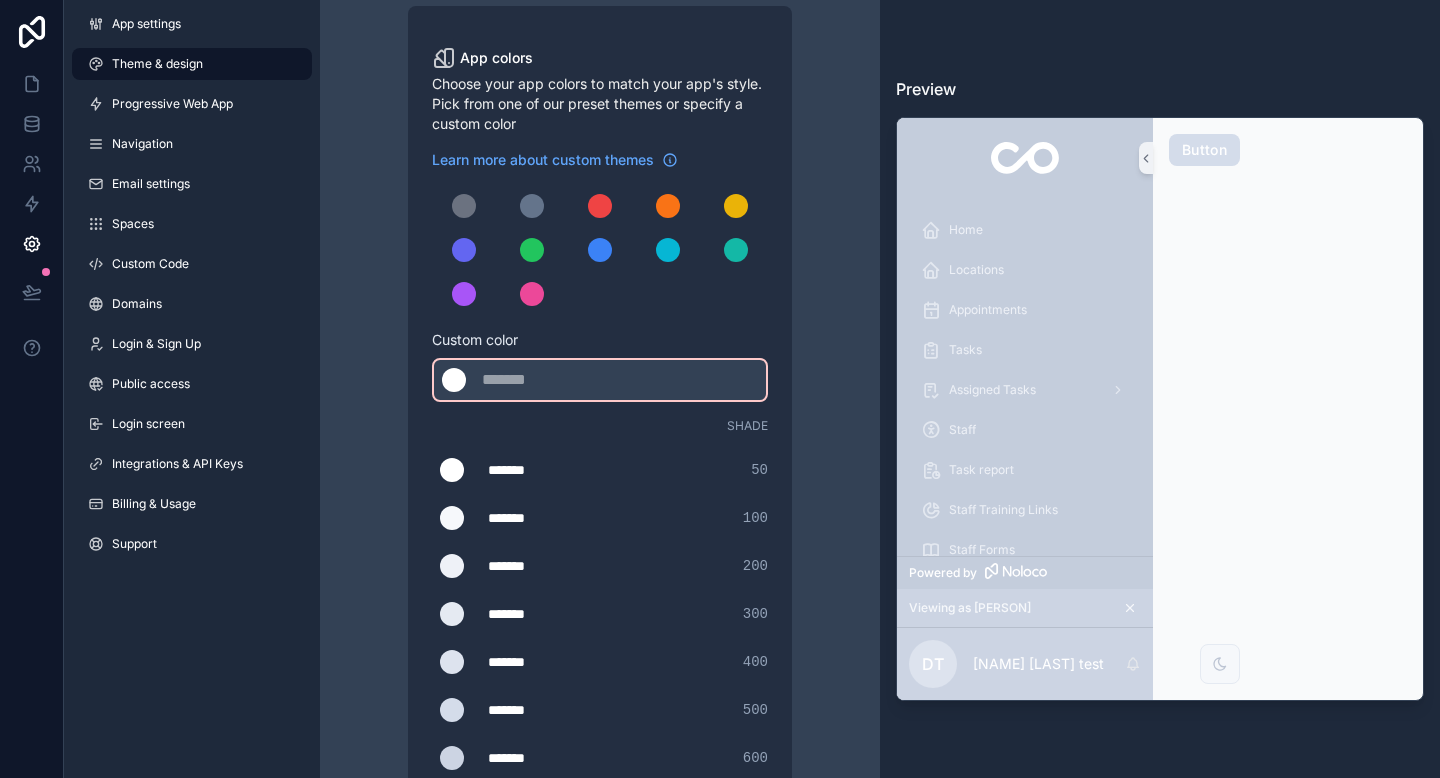 click on "App colors Choose your app colors to match your app's style. Pick from one of our preset themes or specify a custom color Learn more about custom themes Custom color ******* #2522FC Shade ******* ******* #ffffff 50 ******* ******* #f6f8fb 100 ******* ******* #eef1f7 200 ******* ******* #e5eaf2 300 ******* ******* #dde3ee 400 ******* ******* #d4dcea 500 ******* ******* #ccd4e3 600 ******* ******* #c4cddc 700 ******* ******* #bdc5d4 800 ******* ******* #b6becc 900 Theme Choose the default theme for your app Light Dark Auto Allow your users to toggle between light and dark themes Use setting" at bounding box center (600, 636) 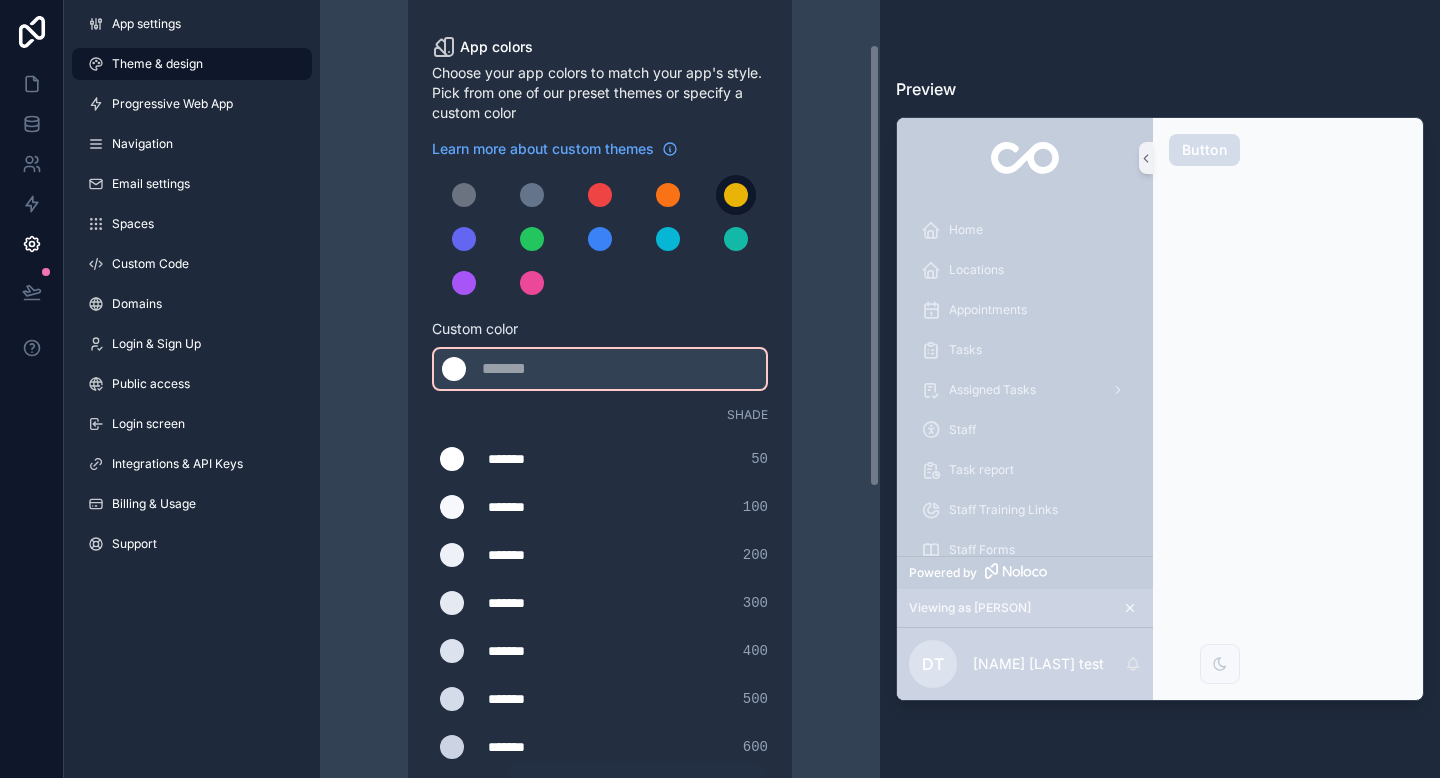 click at bounding box center (736, 195) 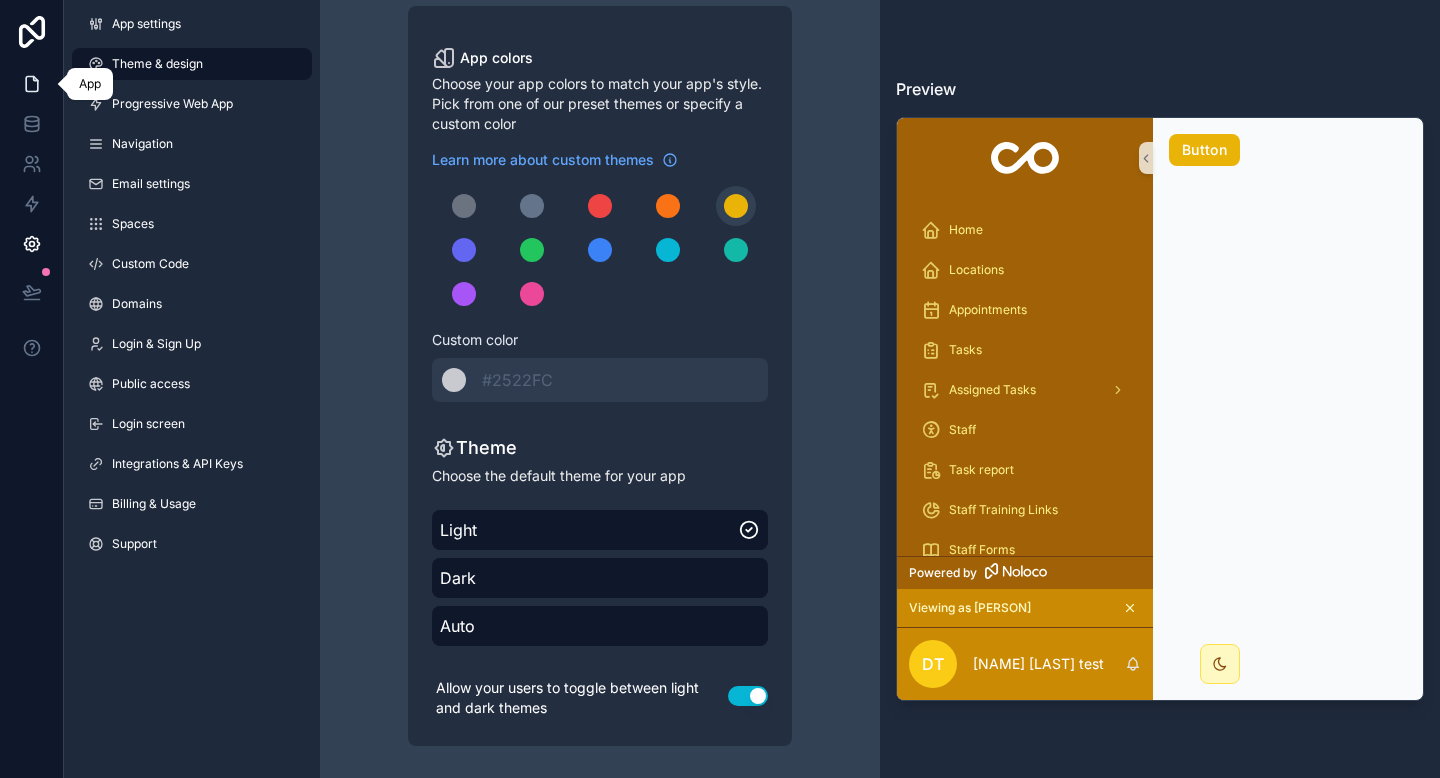 click at bounding box center [31, 84] 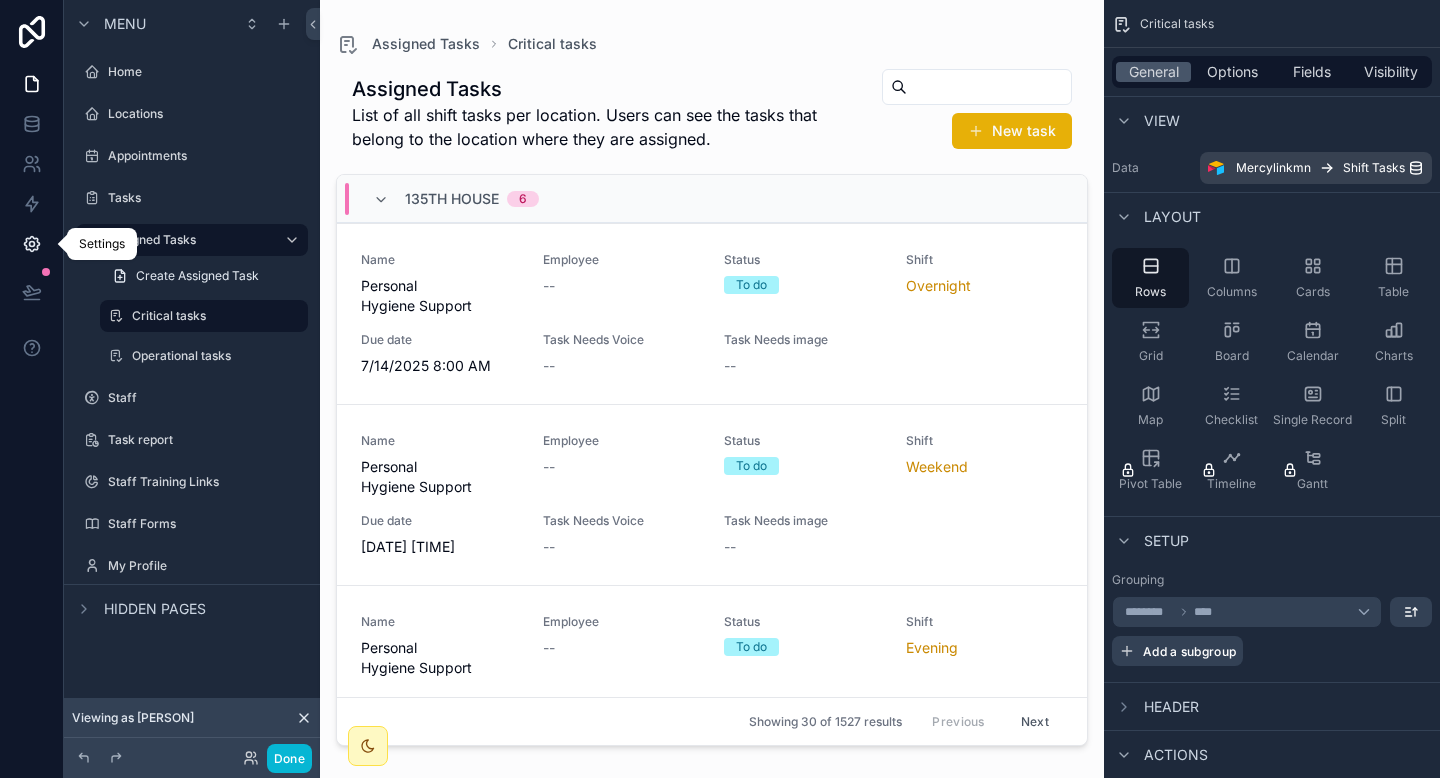 click 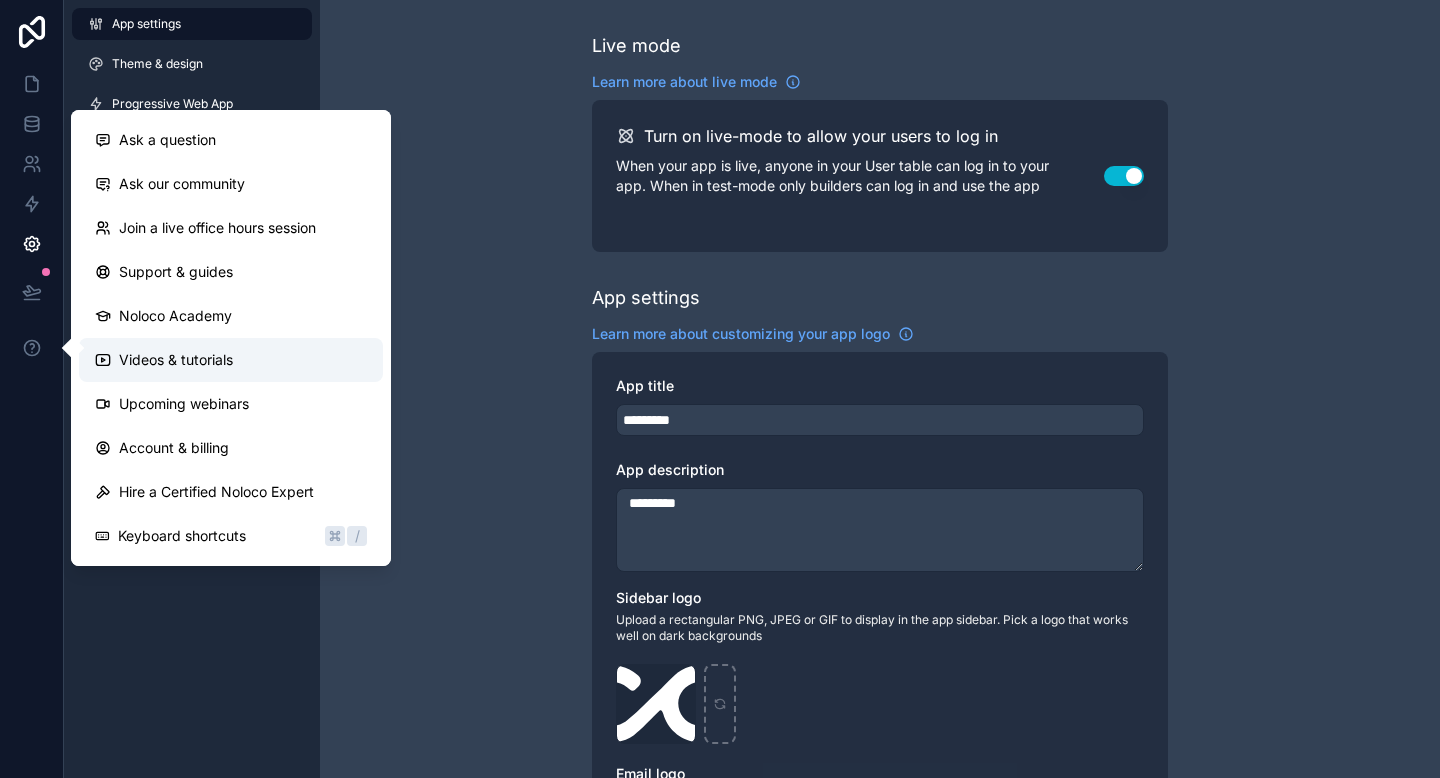 click on "Videos & tutorials" at bounding box center (176, 360) 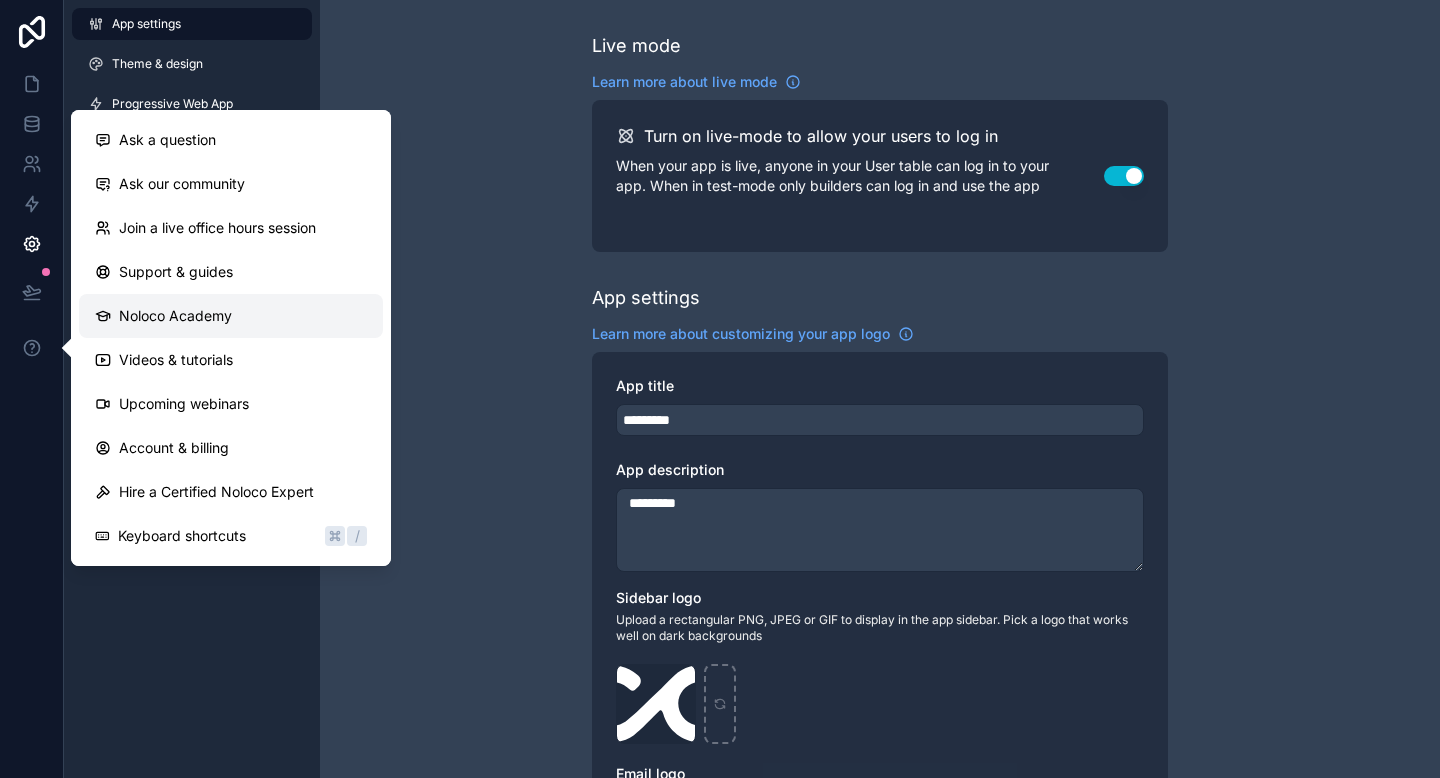 click on "Noloco Academy" at bounding box center (175, 316) 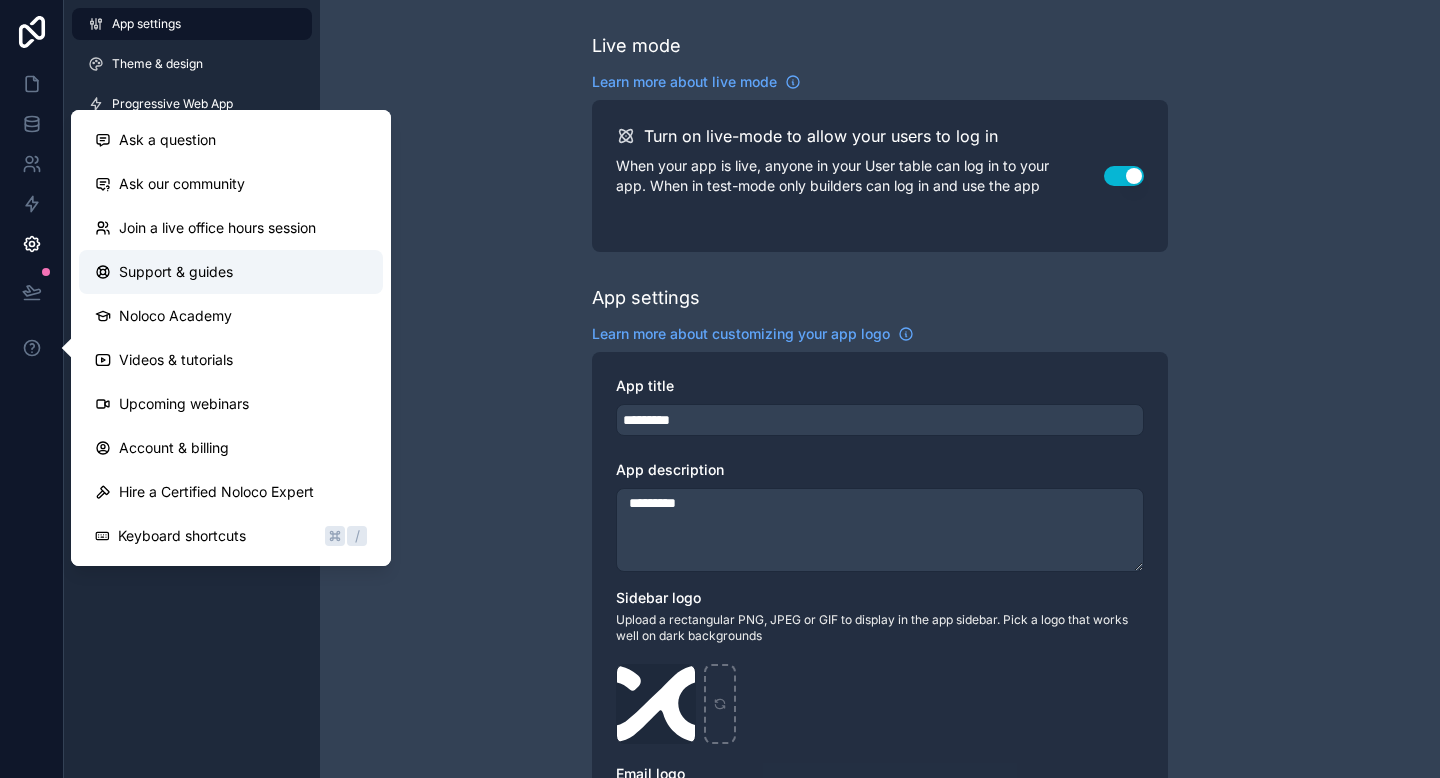click on "Support & guides" at bounding box center [231, 272] 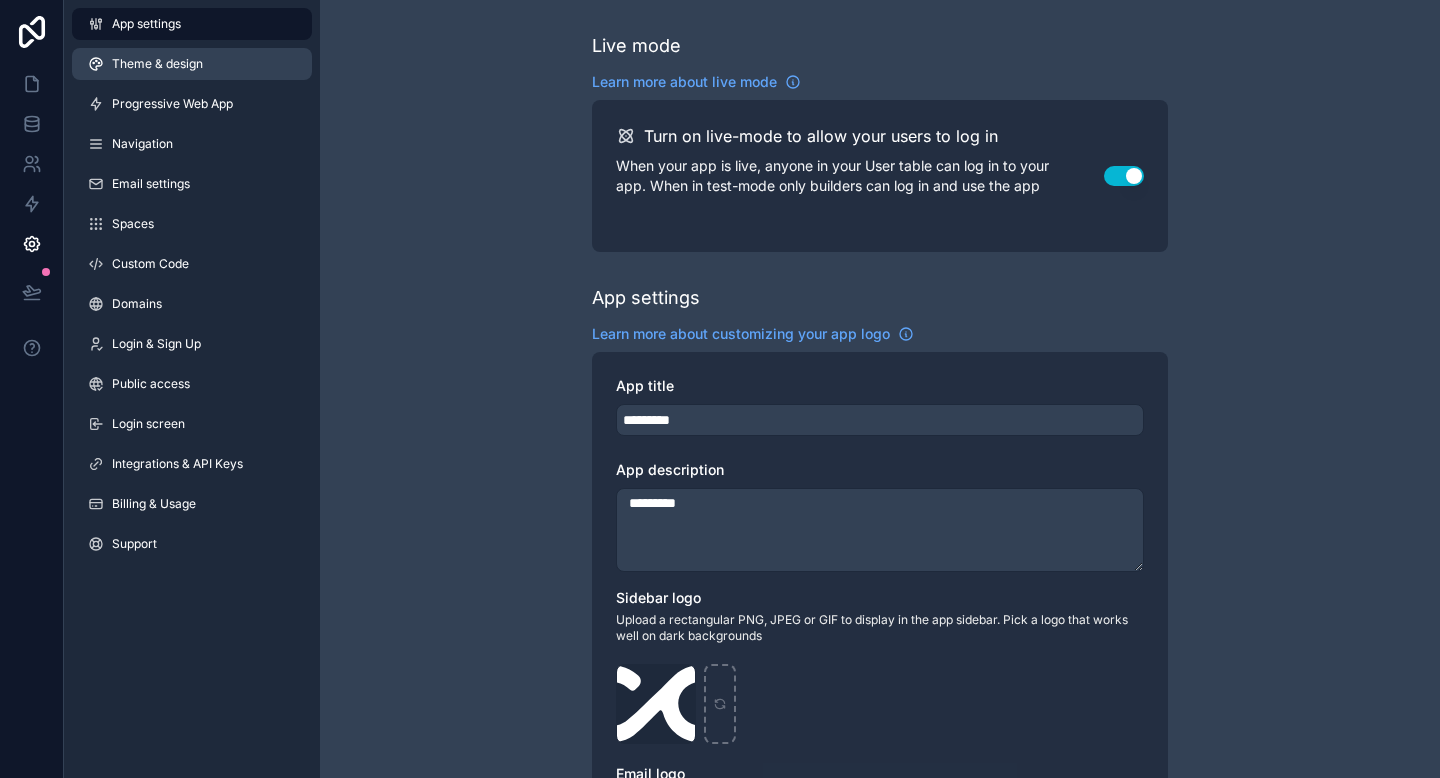 click on "Theme & design" at bounding box center [157, 64] 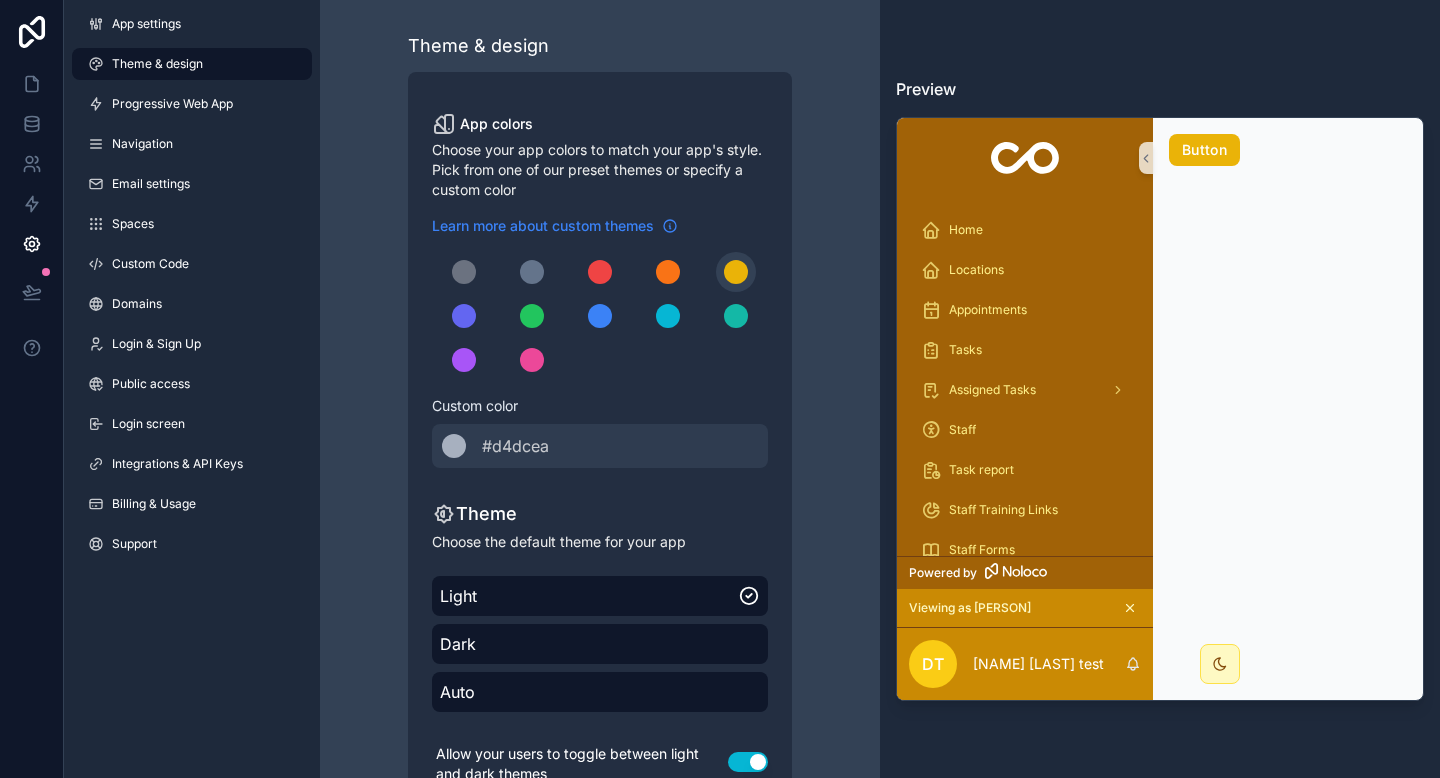 click 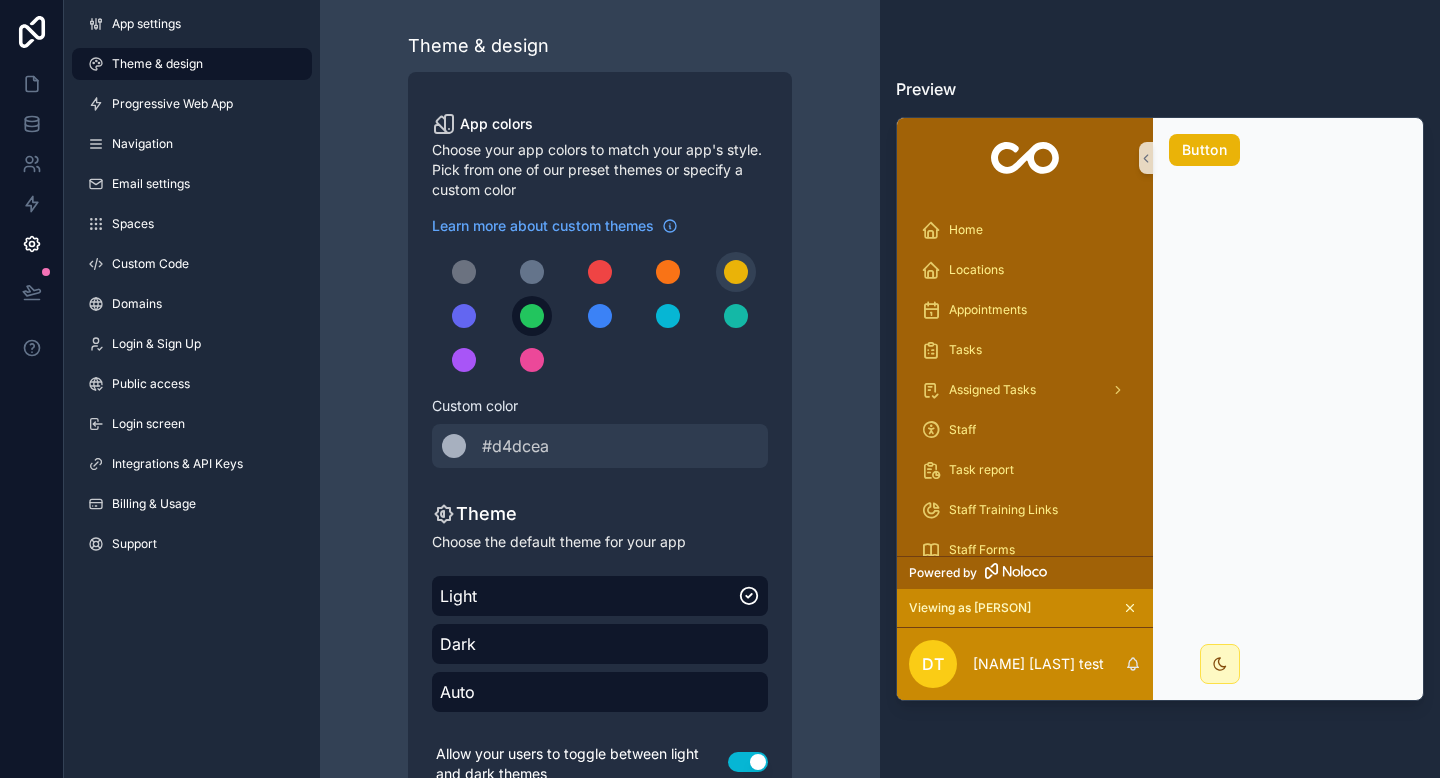 click at bounding box center [532, 316] 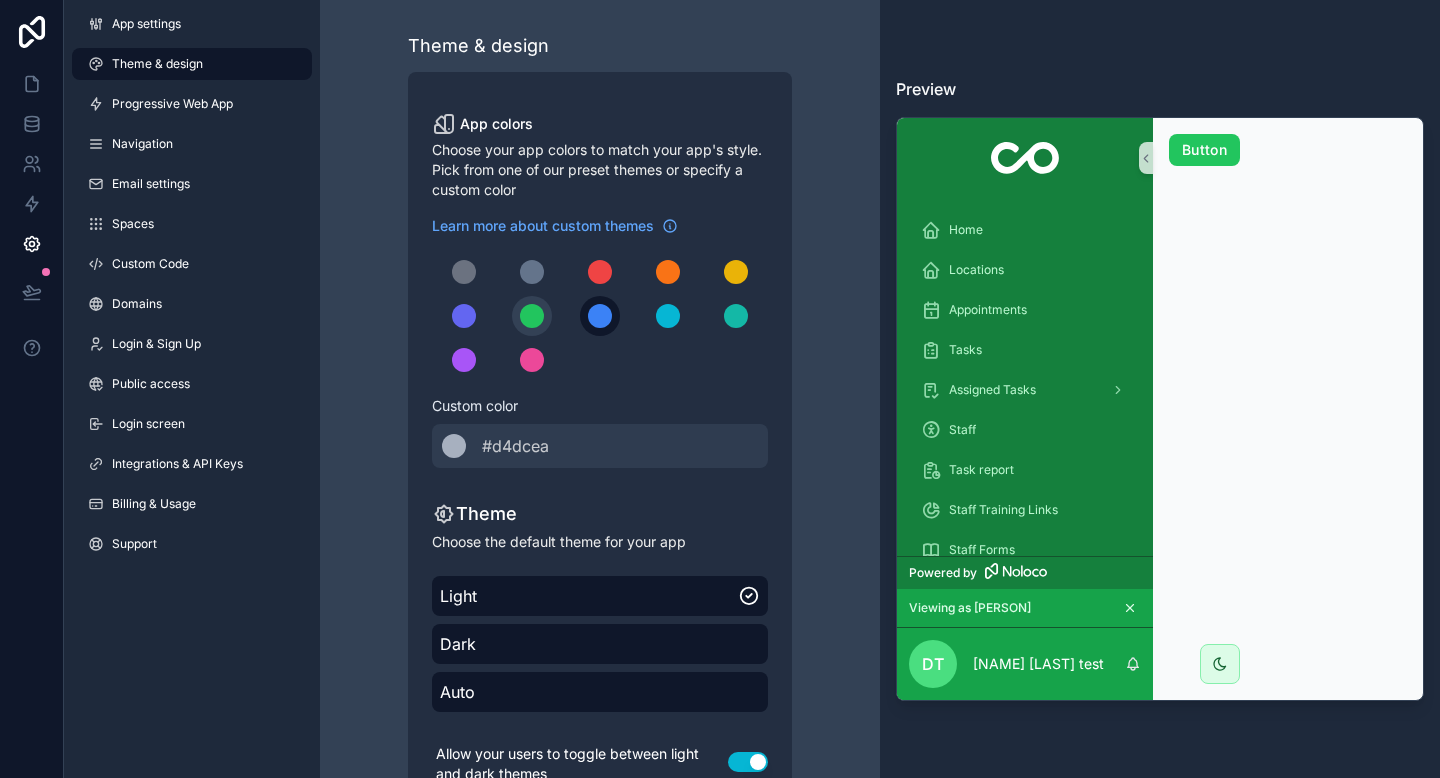 click at bounding box center [600, 316] 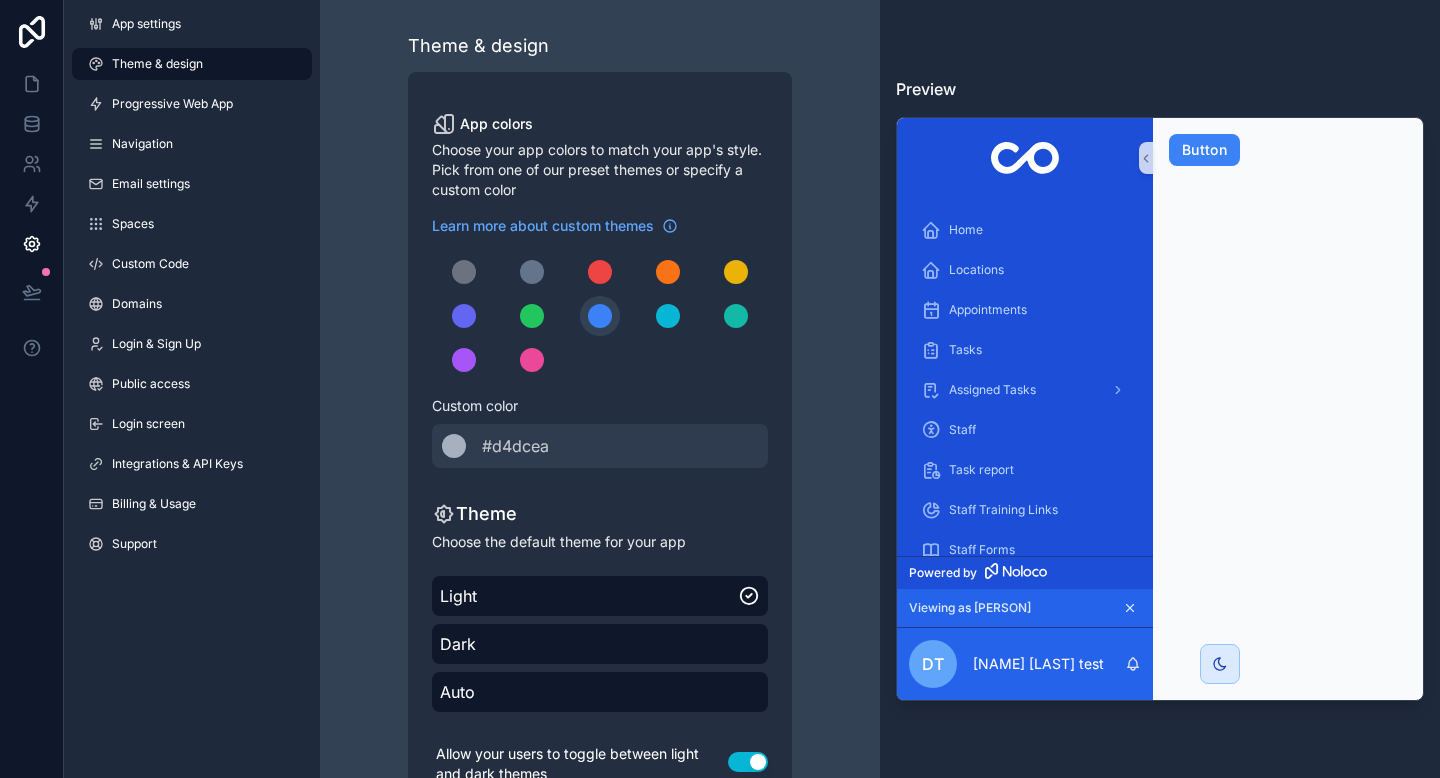 click at bounding box center [600, 316] 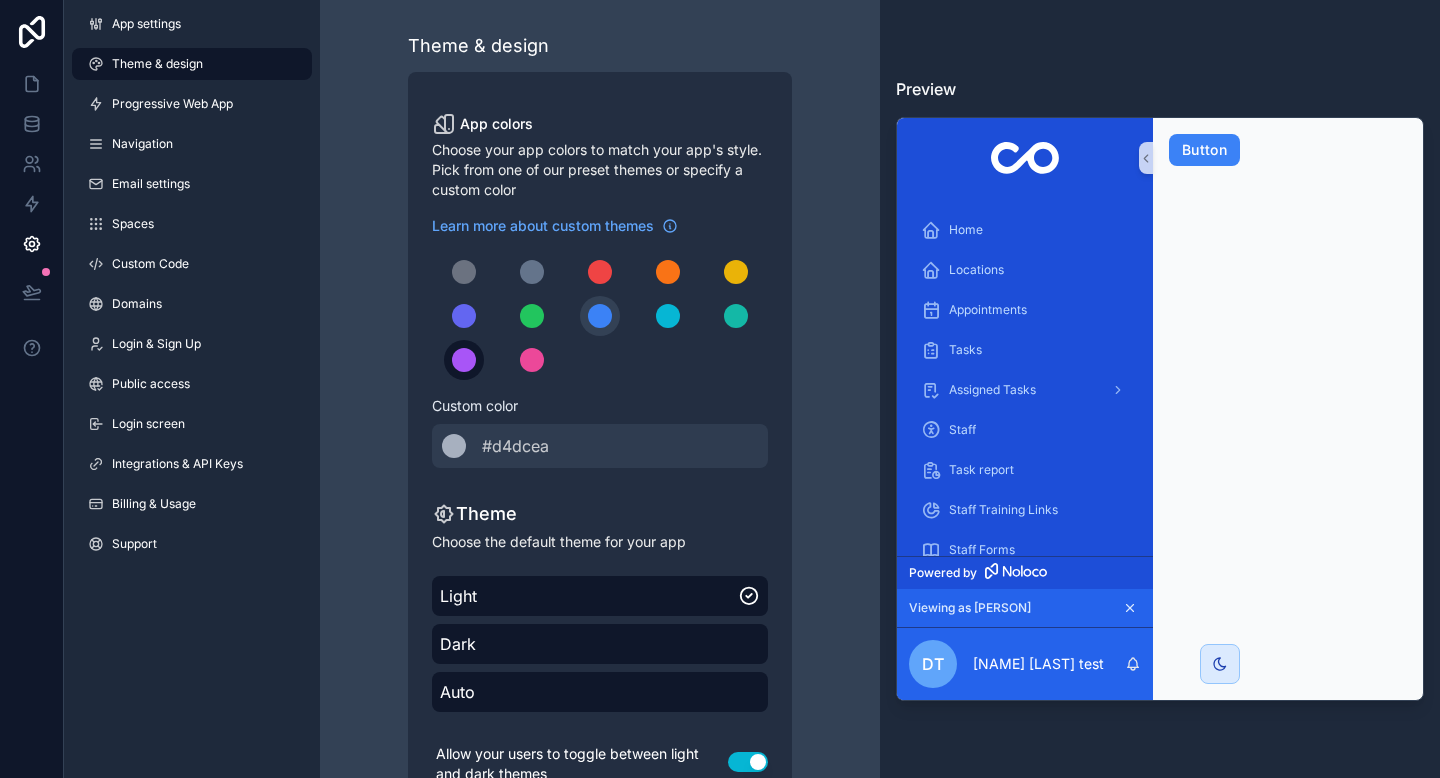 click at bounding box center [464, 360] 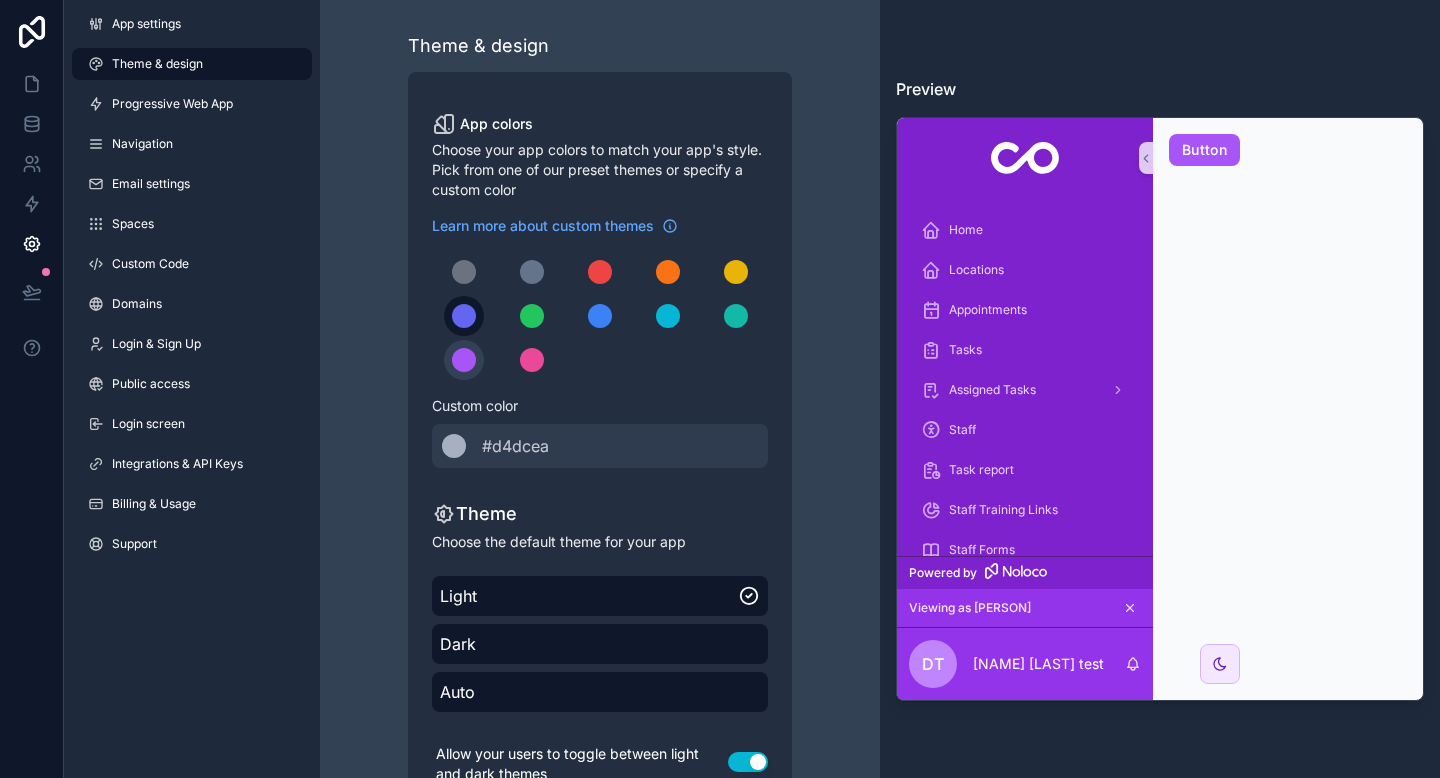 click at bounding box center [464, 316] 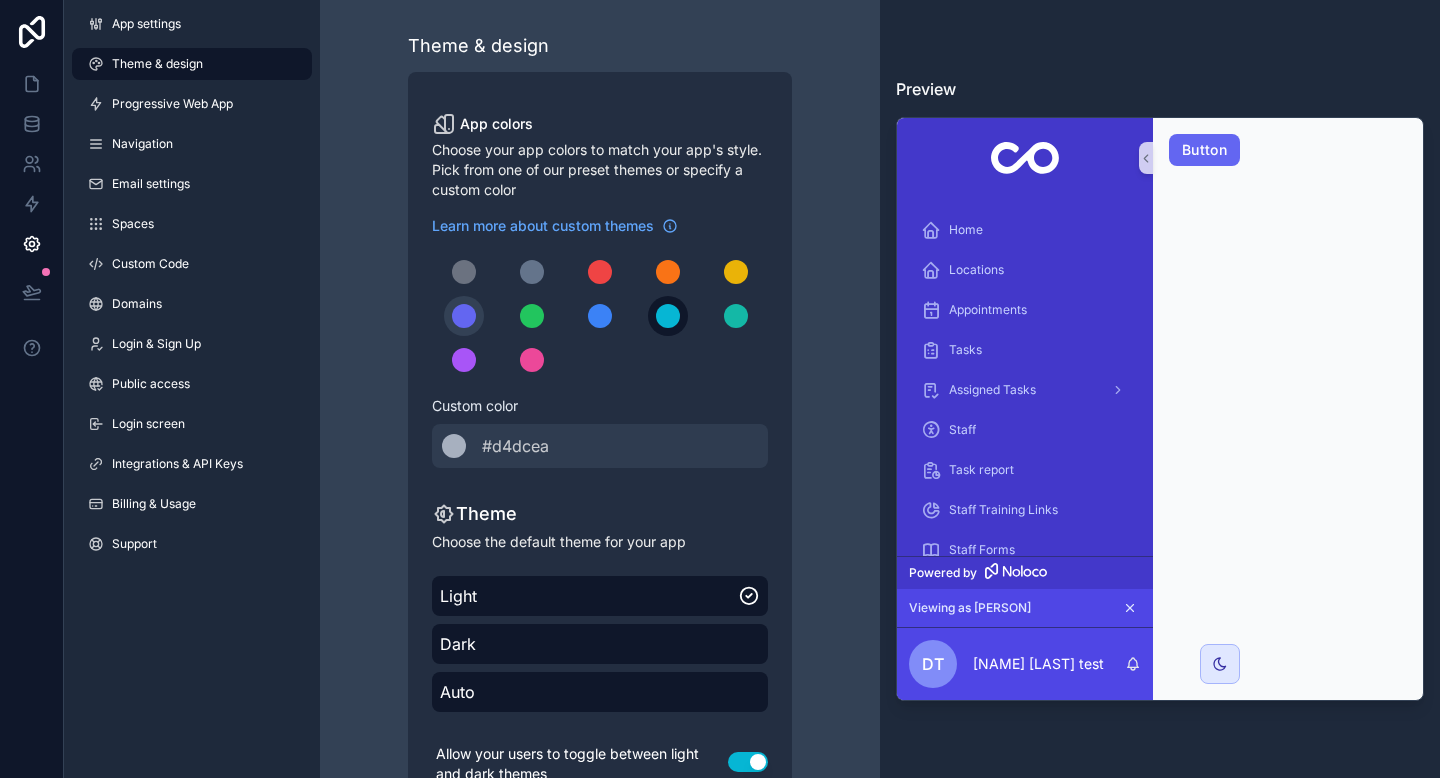 click at bounding box center (668, 316) 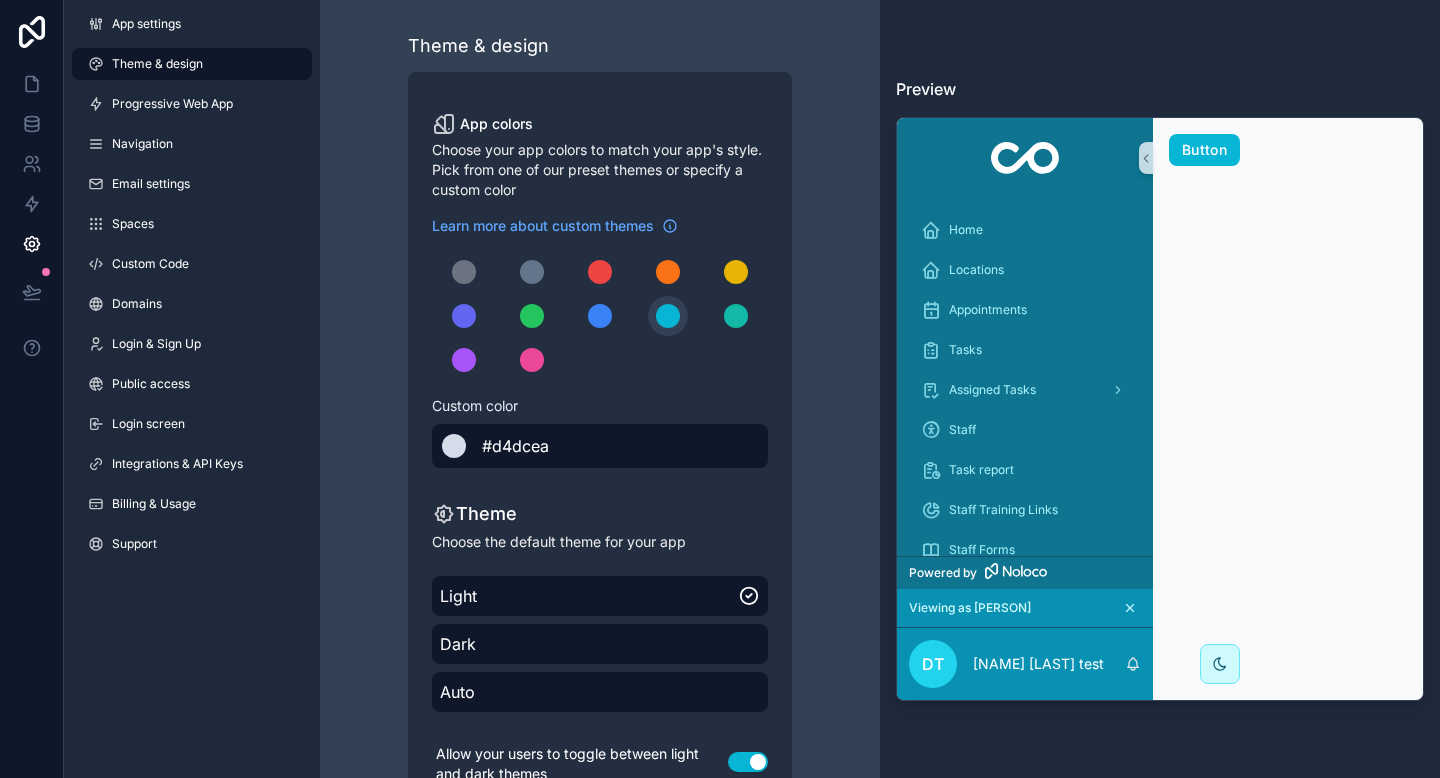 click on "#d4dcea" at bounding box center (515, 446) 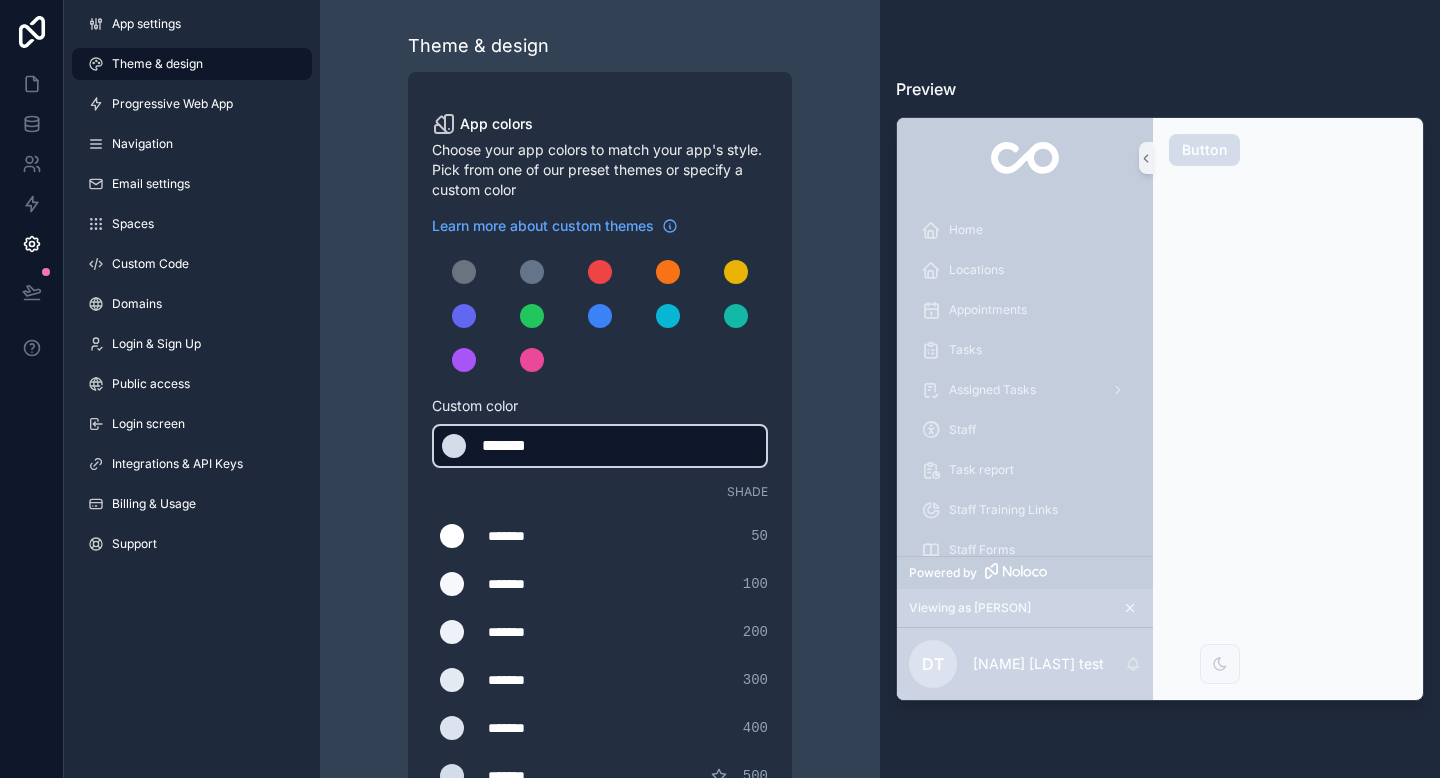 click on "******* ******* #f6f8fb 100" at bounding box center (600, 584) 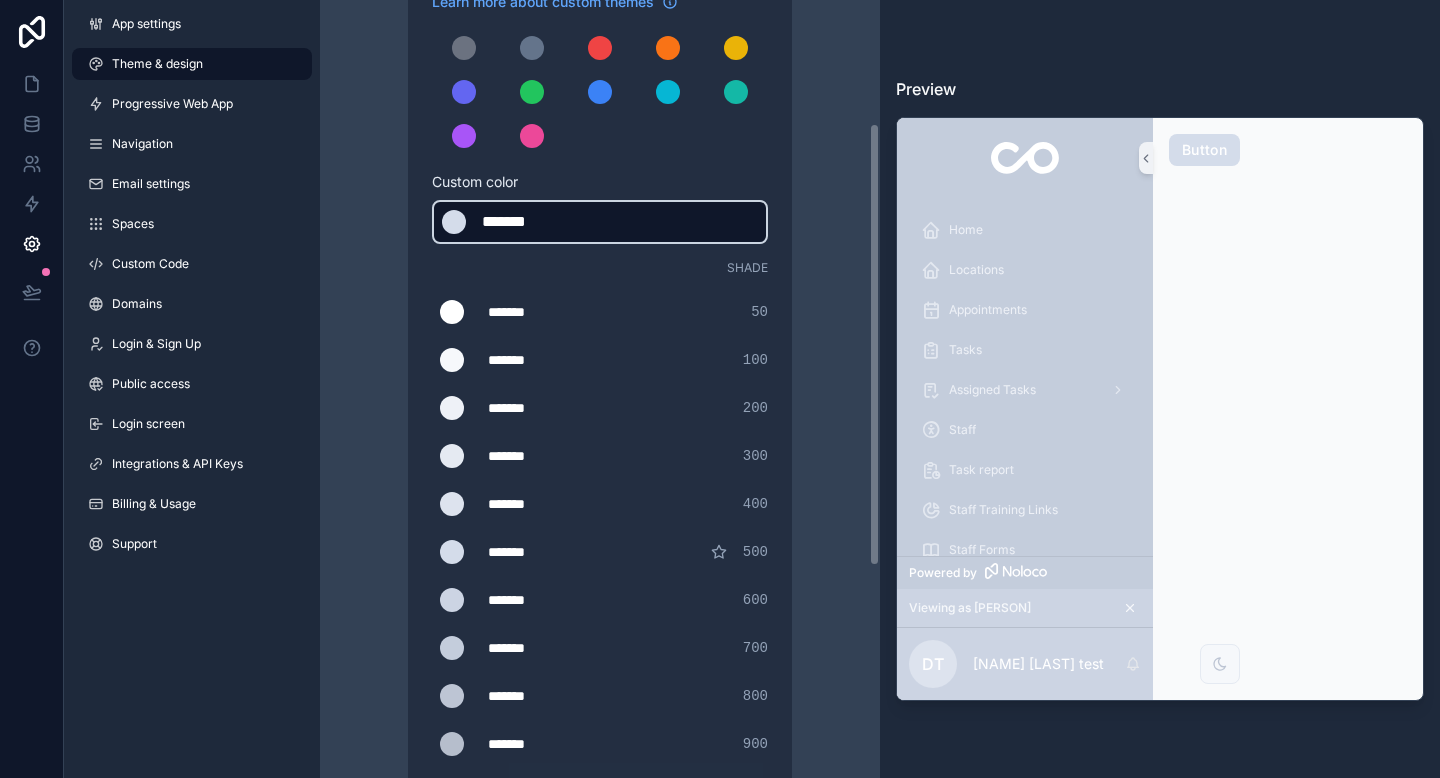 scroll, scrollTop: 216, scrollLeft: 0, axis: vertical 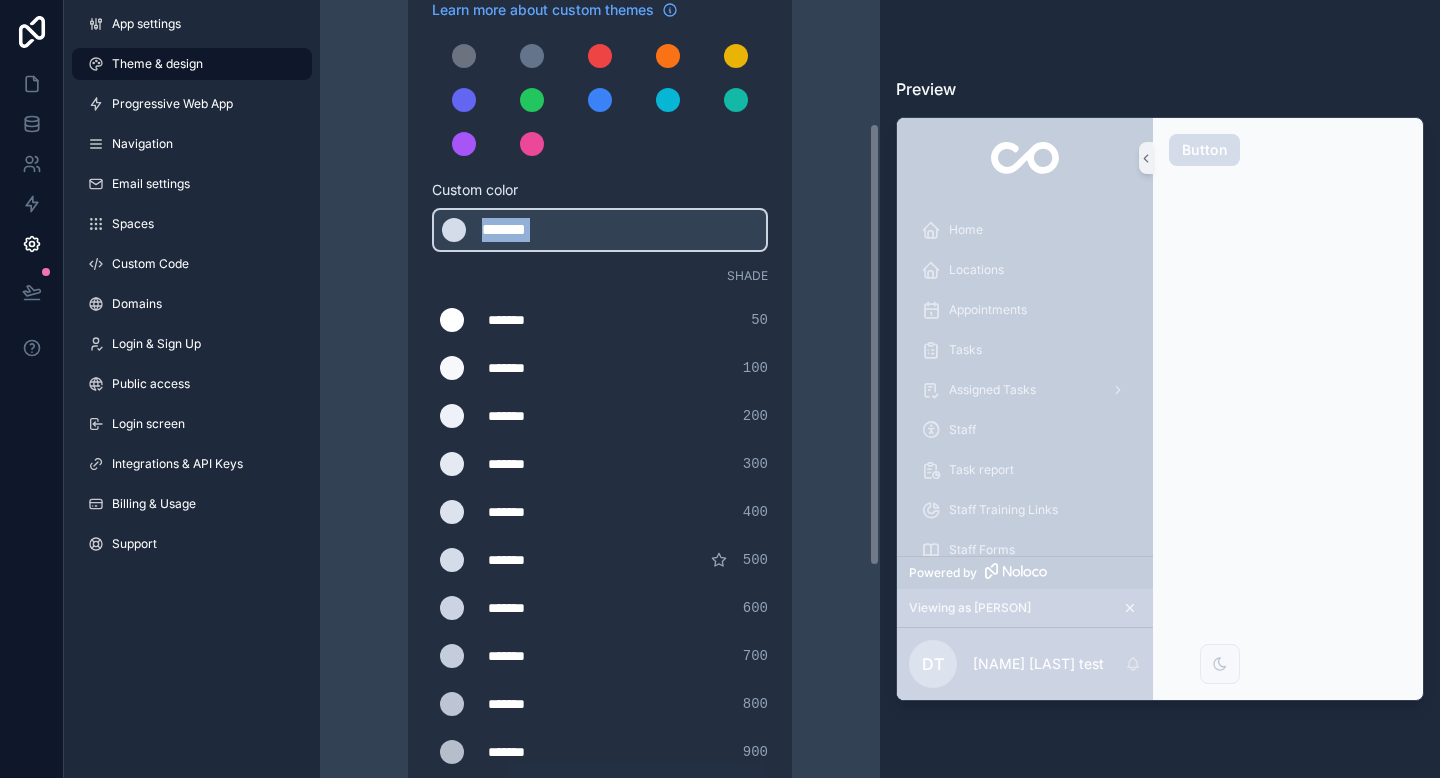drag, startPoint x: 590, startPoint y: 231, endPoint x: 348, endPoint y: 178, distance: 247.73575 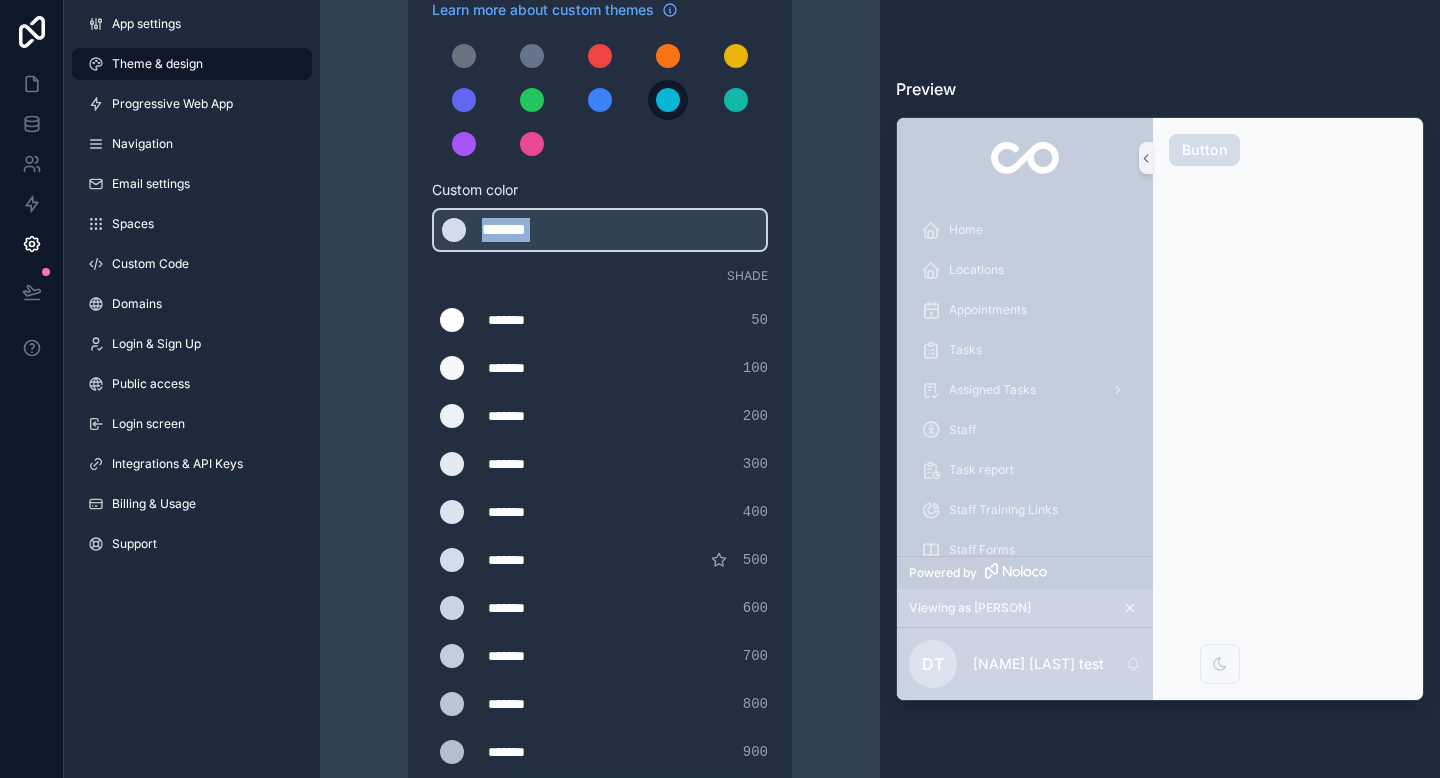click at bounding box center [668, 100] 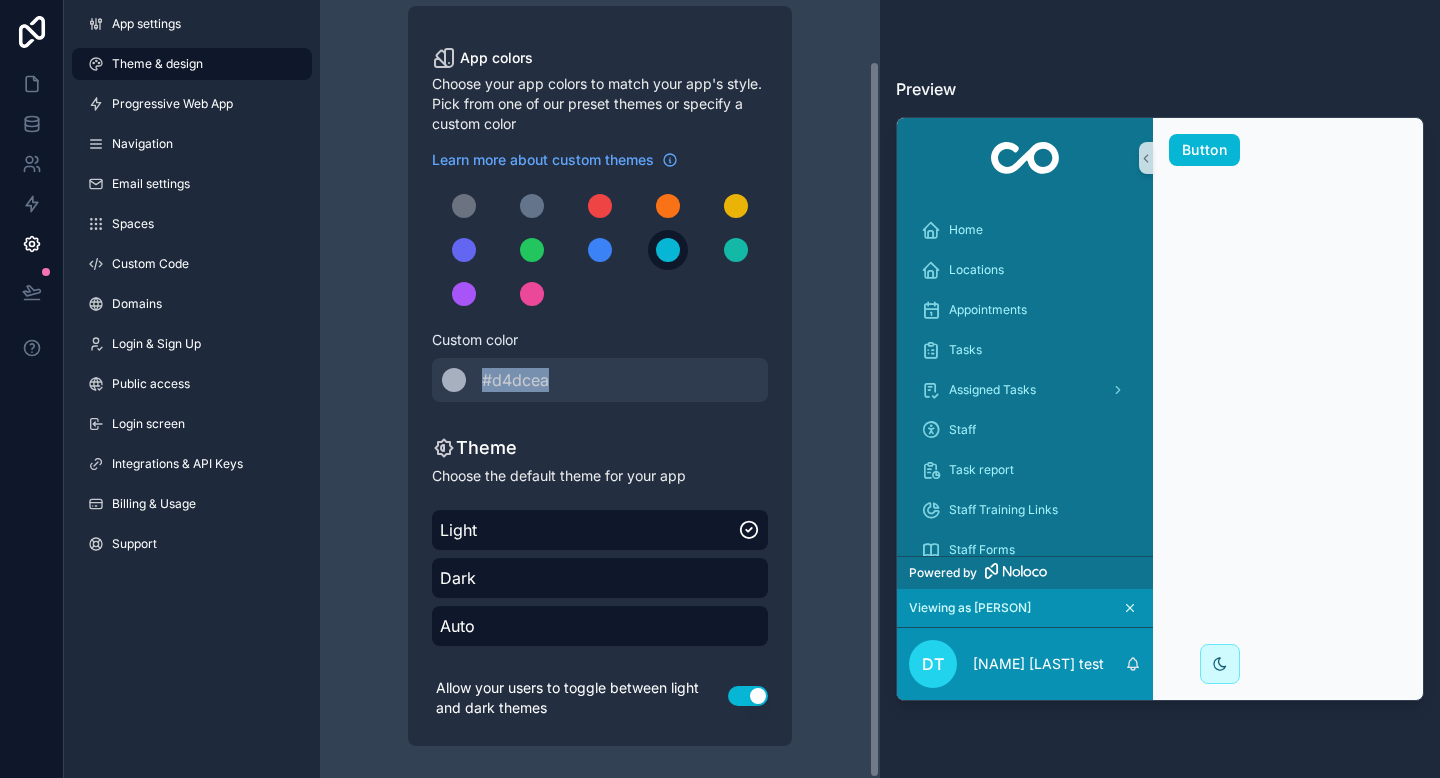 scroll, scrollTop: 66, scrollLeft: 0, axis: vertical 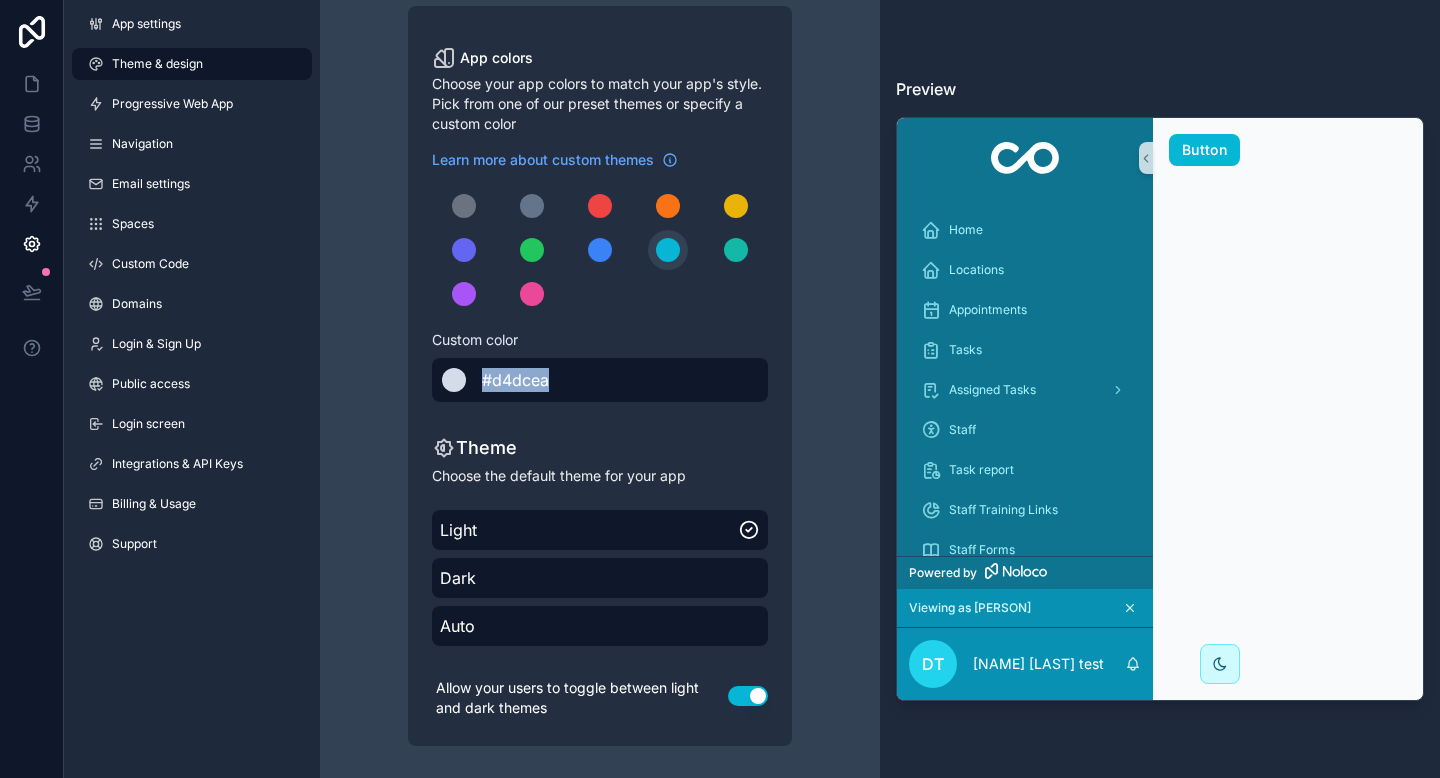 click at bounding box center [600, 380] 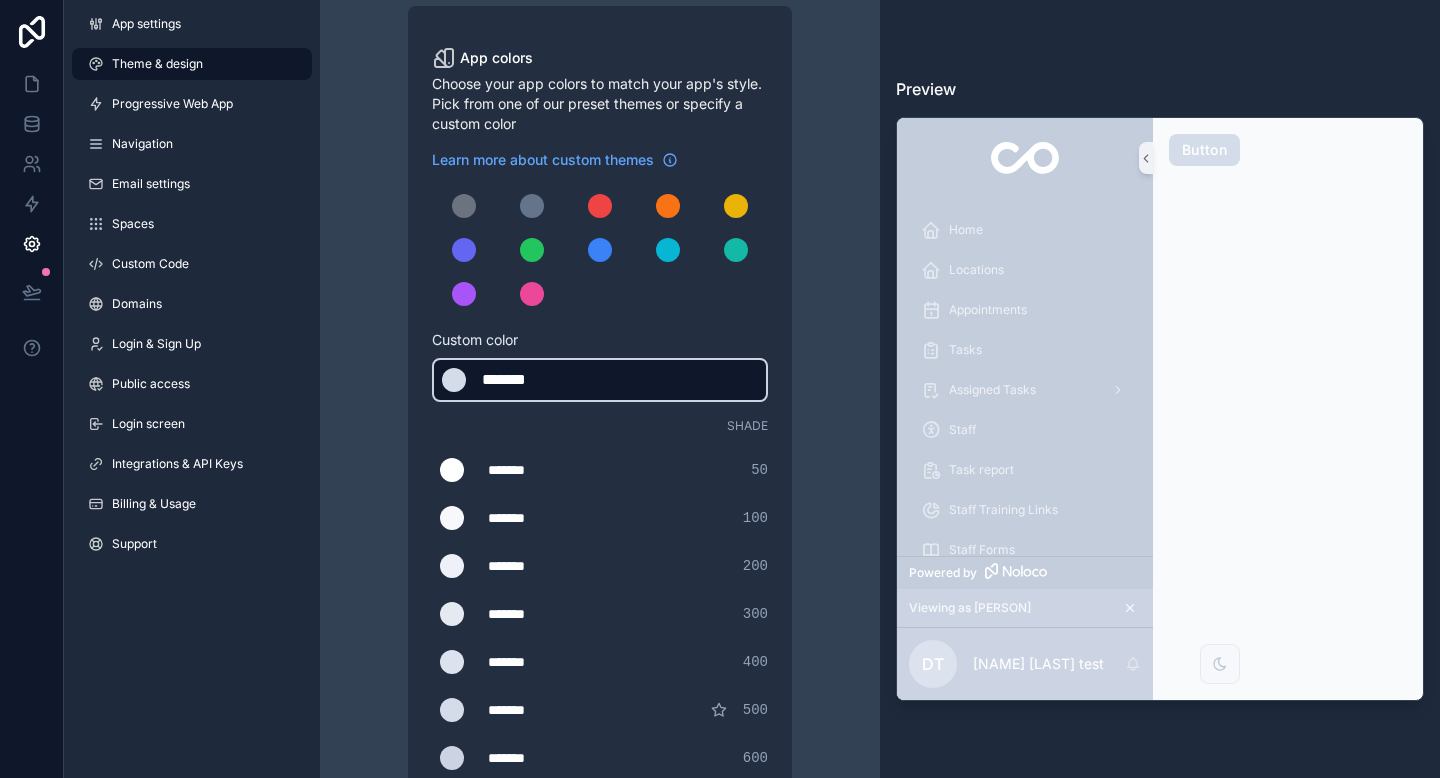 click on "******* ******* #d4dcea" at bounding box center [600, 380] 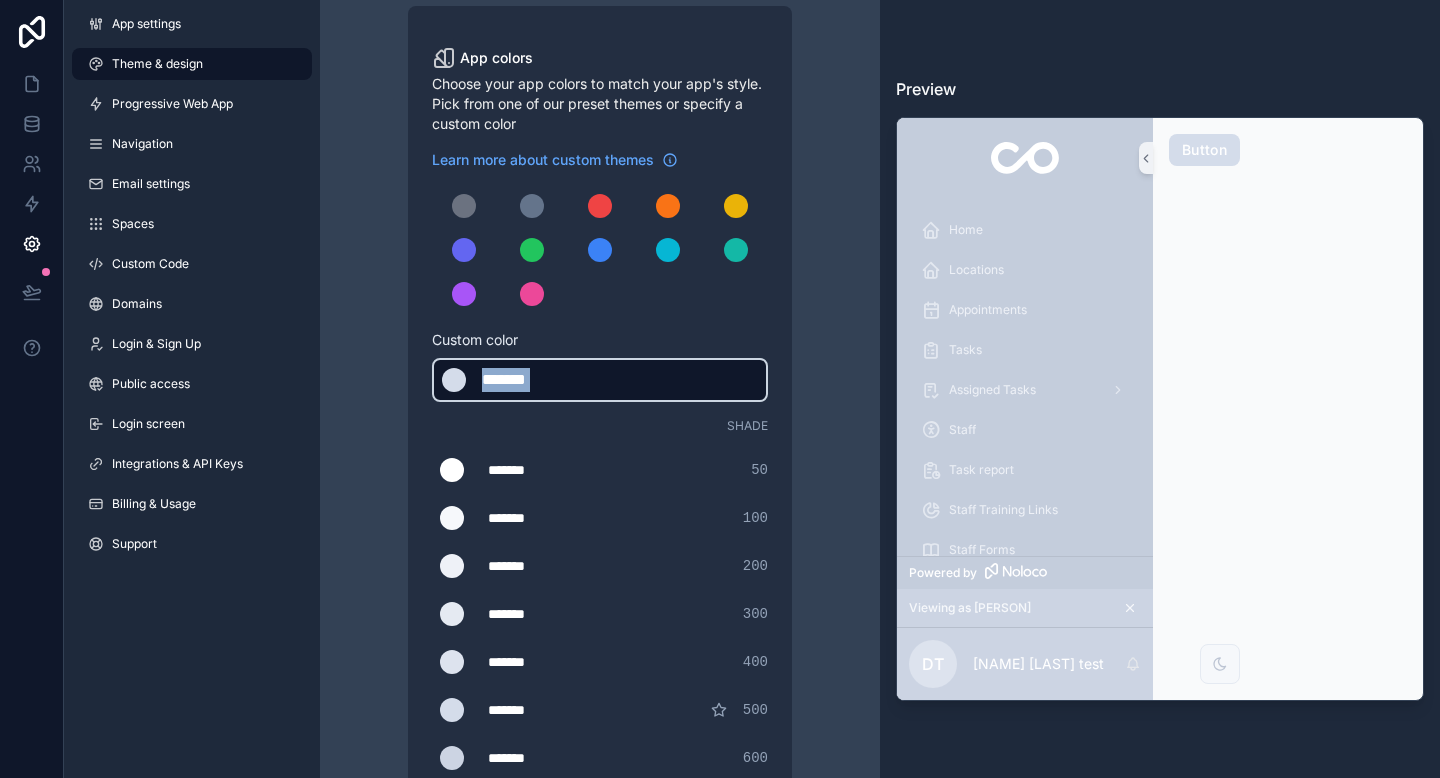 drag, startPoint x: 617, startPoint y: 381, endPoint x: 469, endPoint y: 366, distance: 148.7582 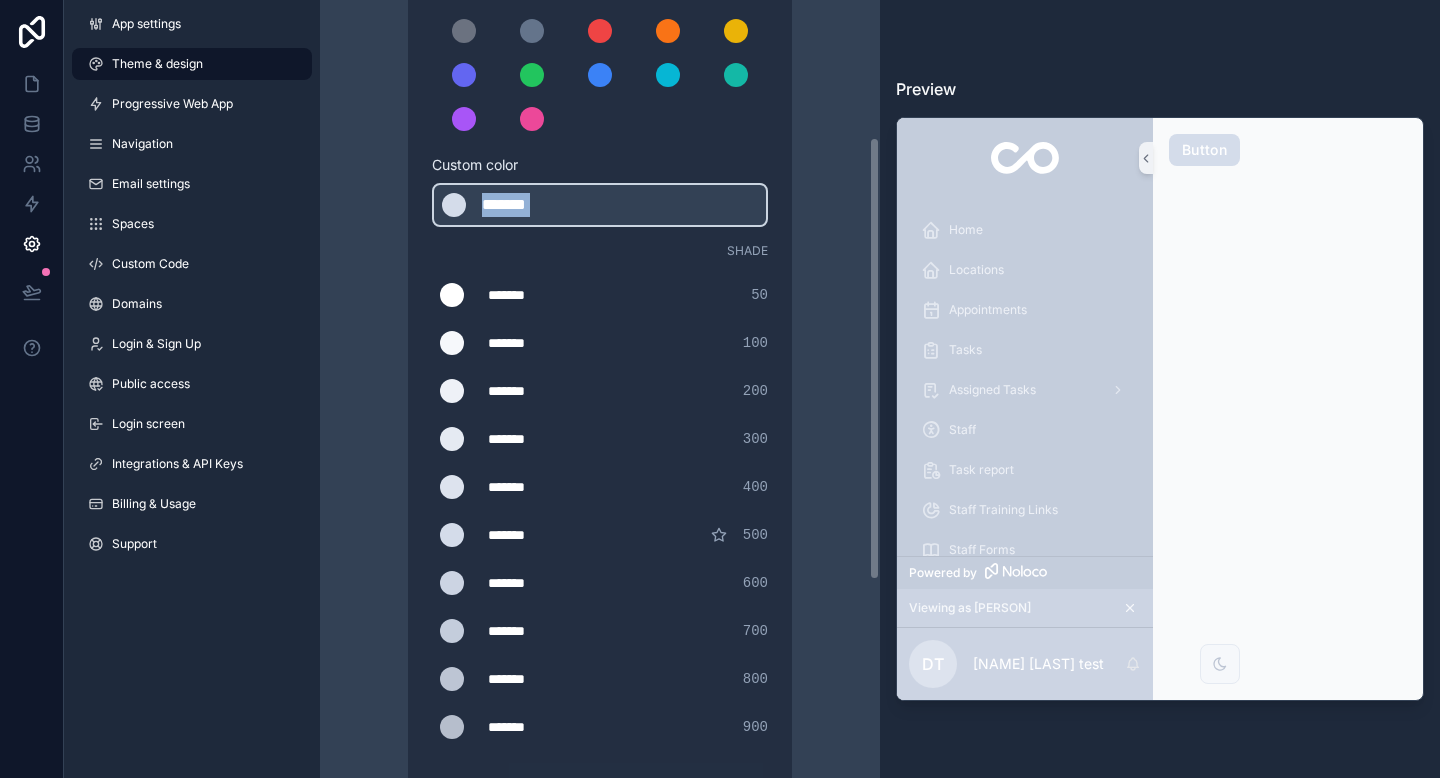 scroll, scrollTop: 242, scrollLeft: 0, axis: vertical 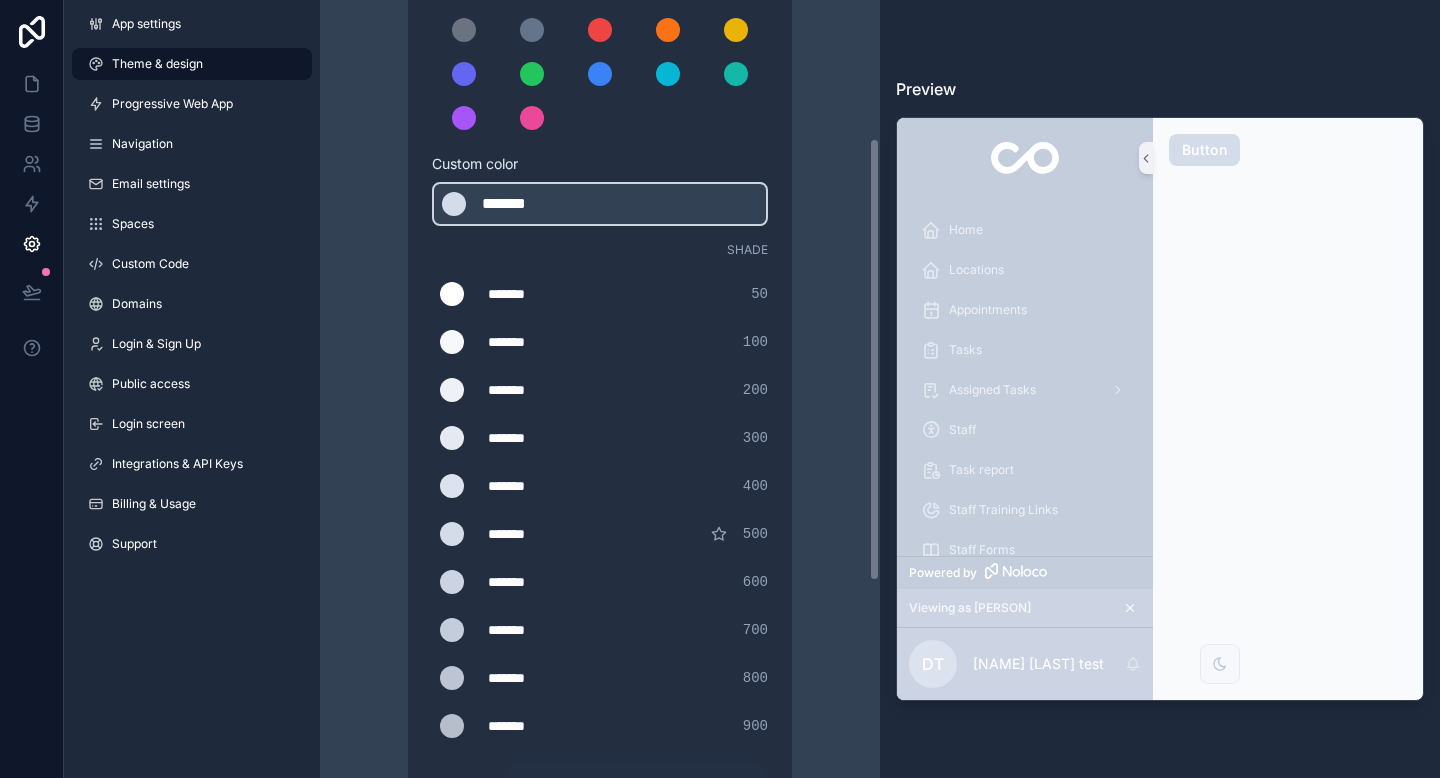 click on "600" at bounding box center [755, 582] 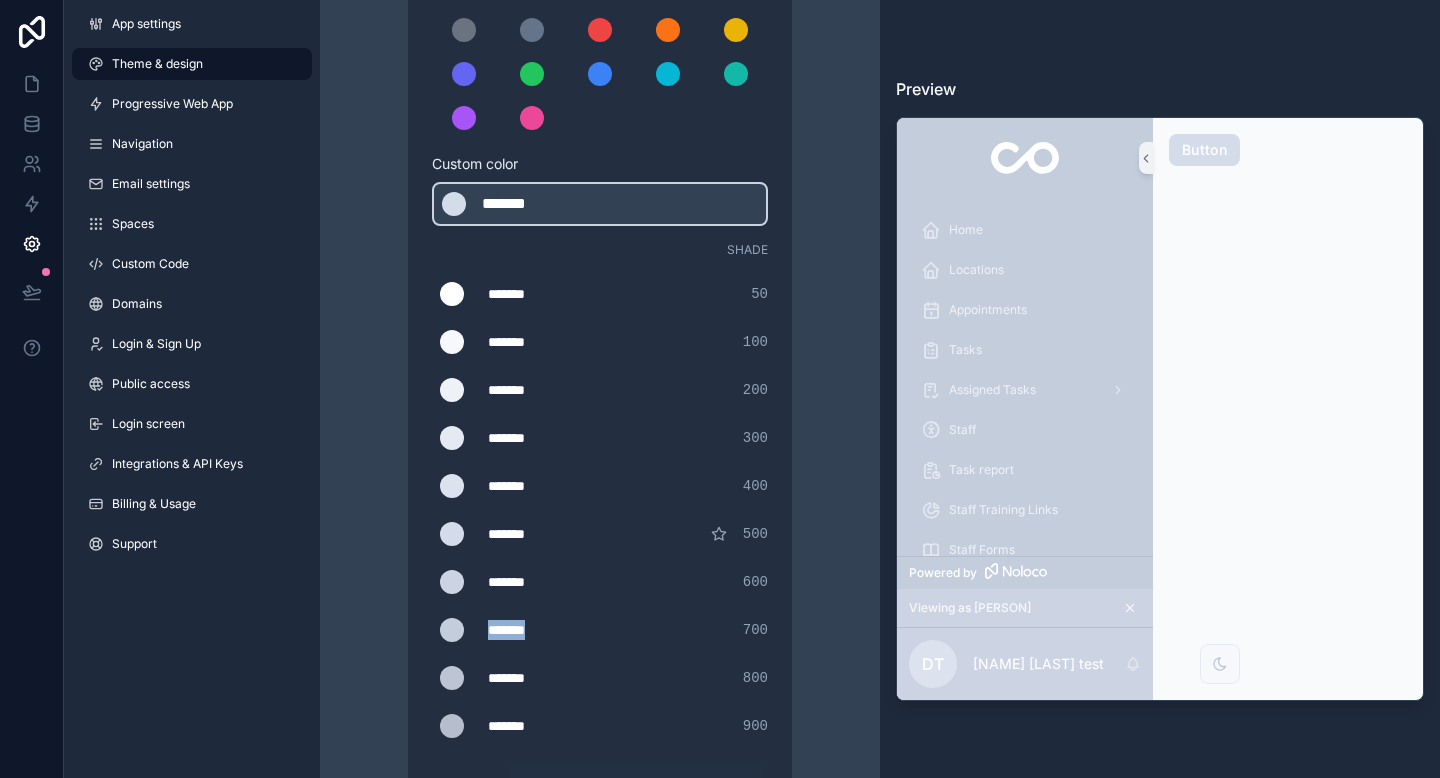 drag, startPoint x: 568, startPoint y: 621, endPoint x: 479, endPoint y: 625, distance: 89.08984 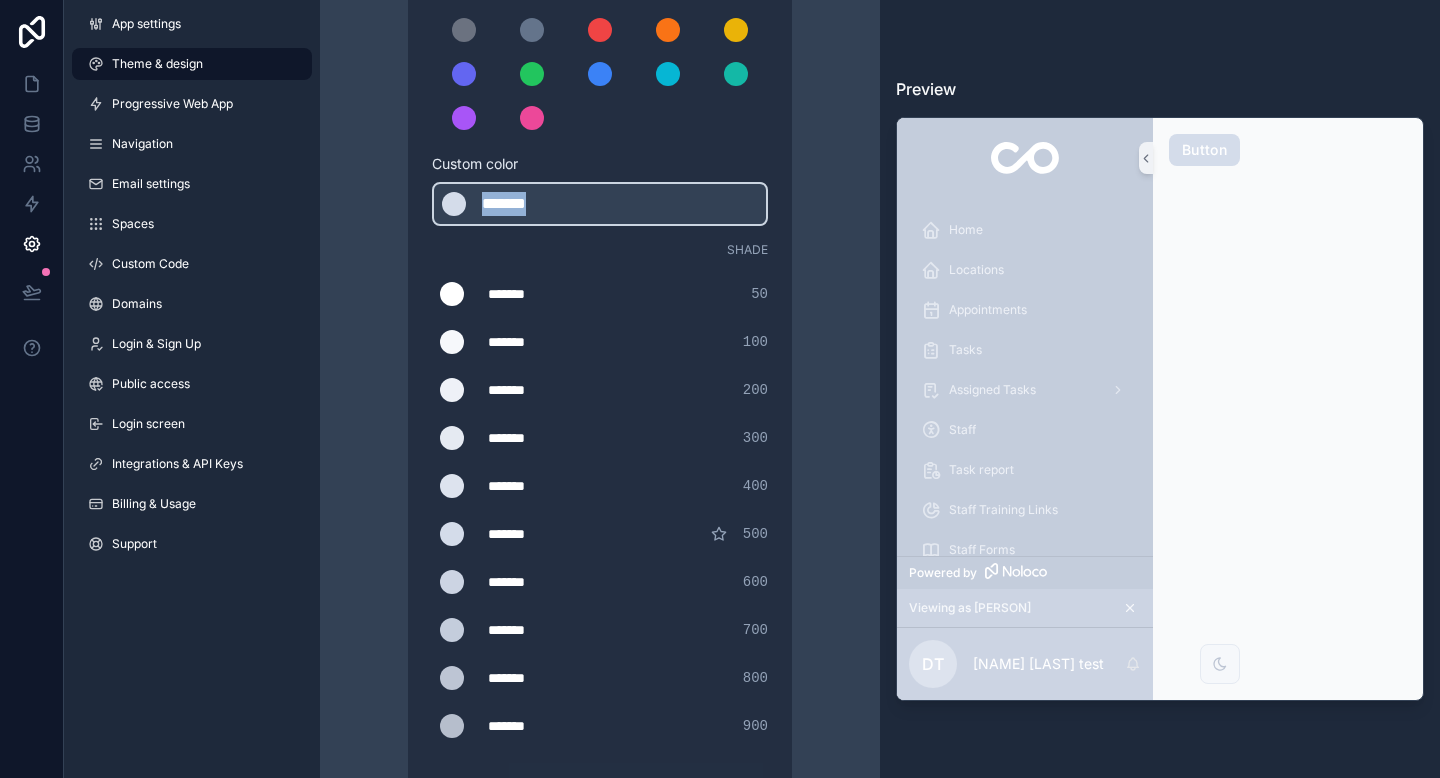 drag, startPoint x: 557, startPoint y: 194, endPoint x: 348, endPoint y: 172, distance: 210.15471 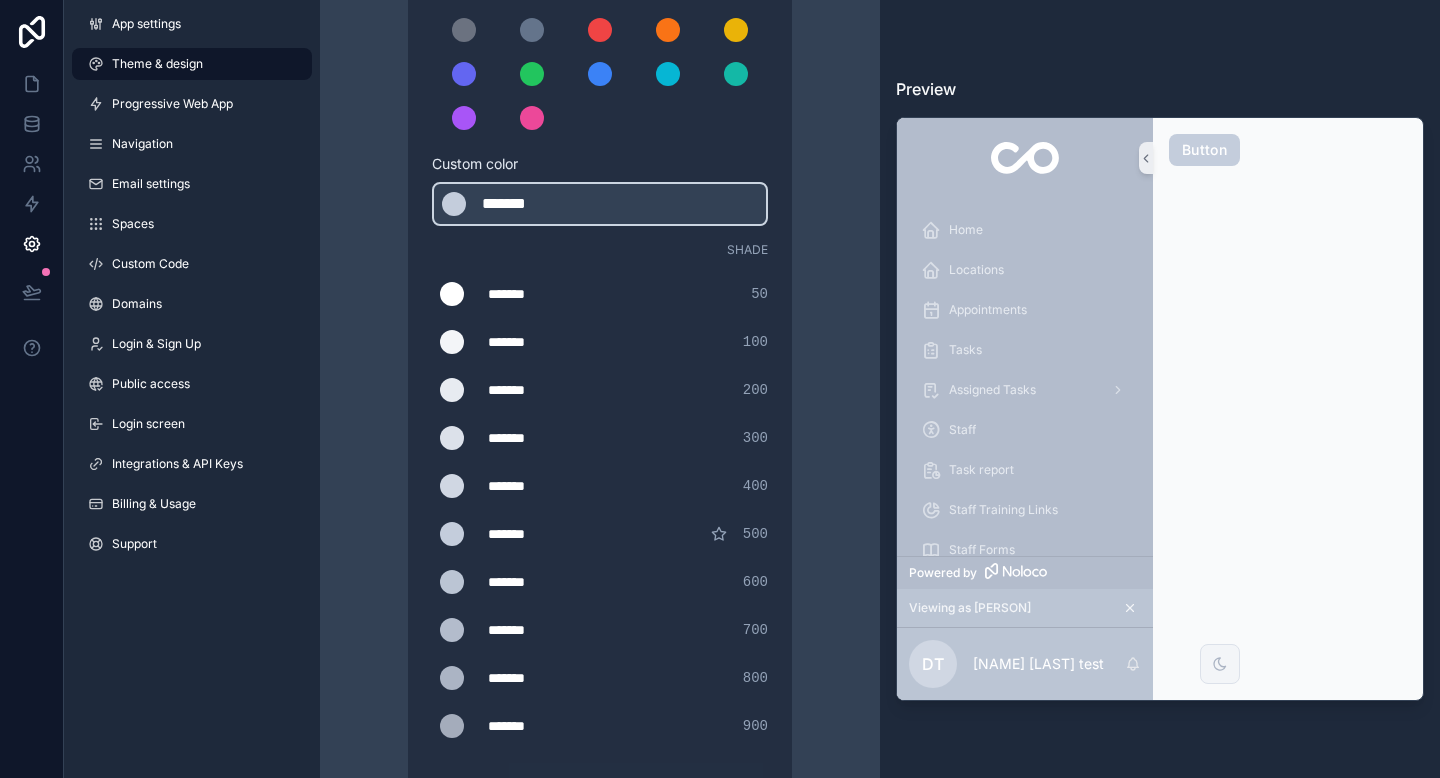 click at bounding box center [600, 74] 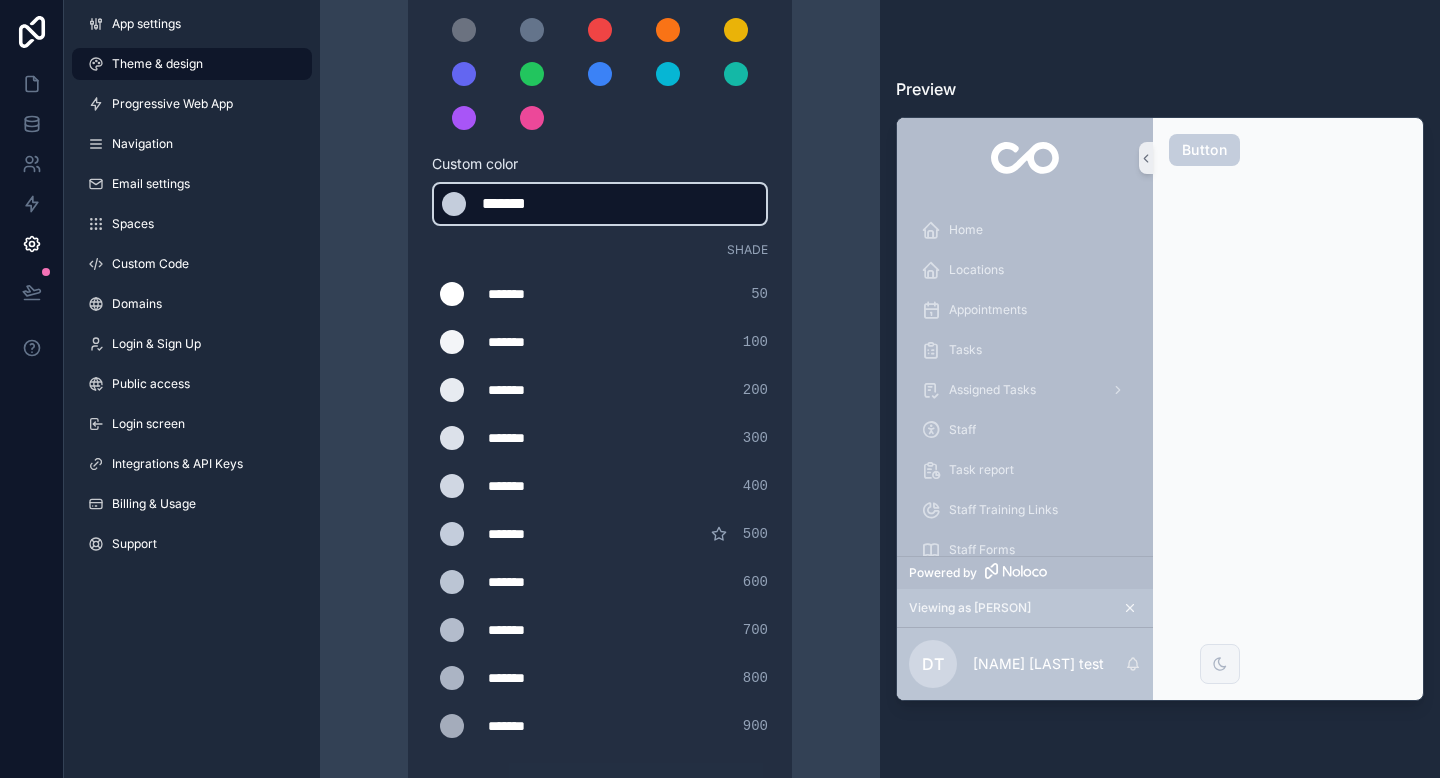 click at bounding box center (600, 204) 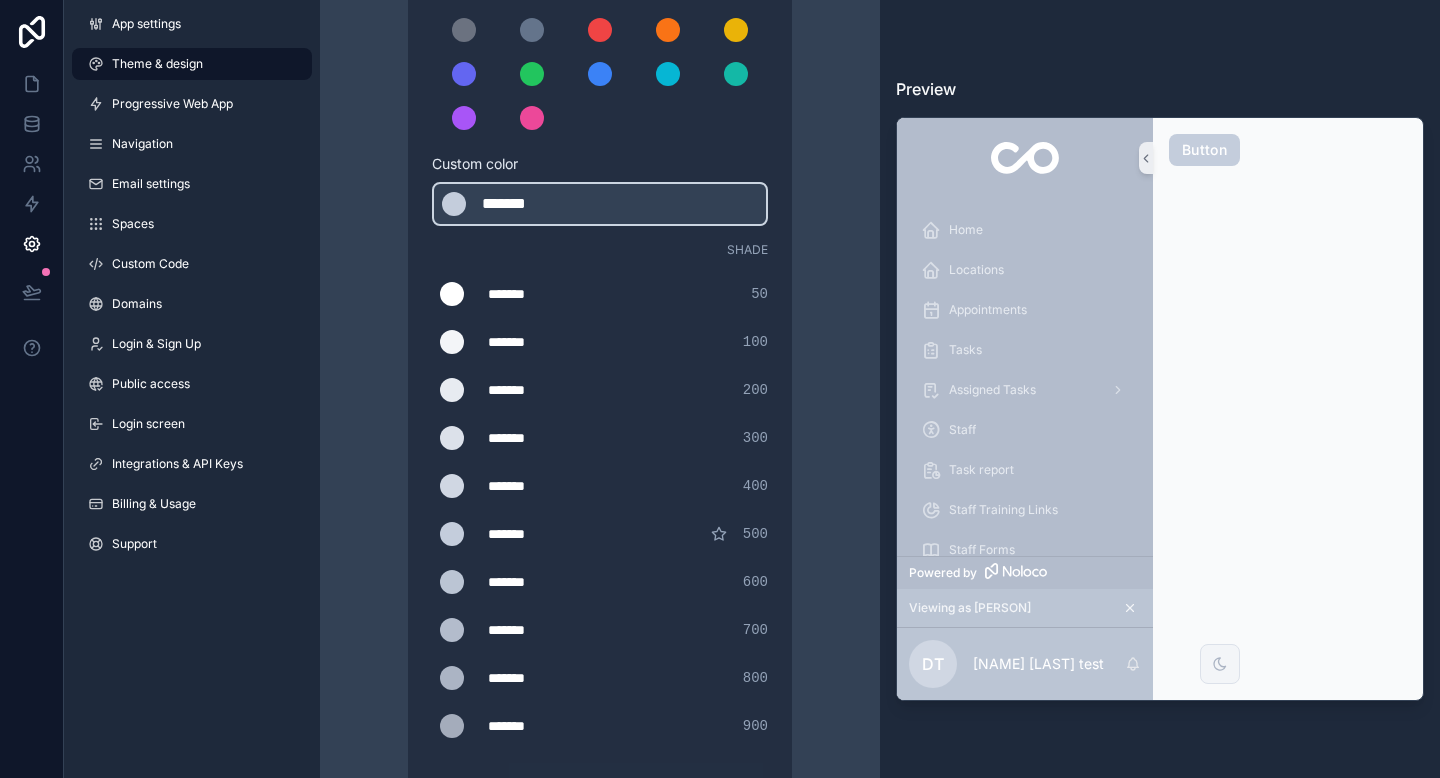 click 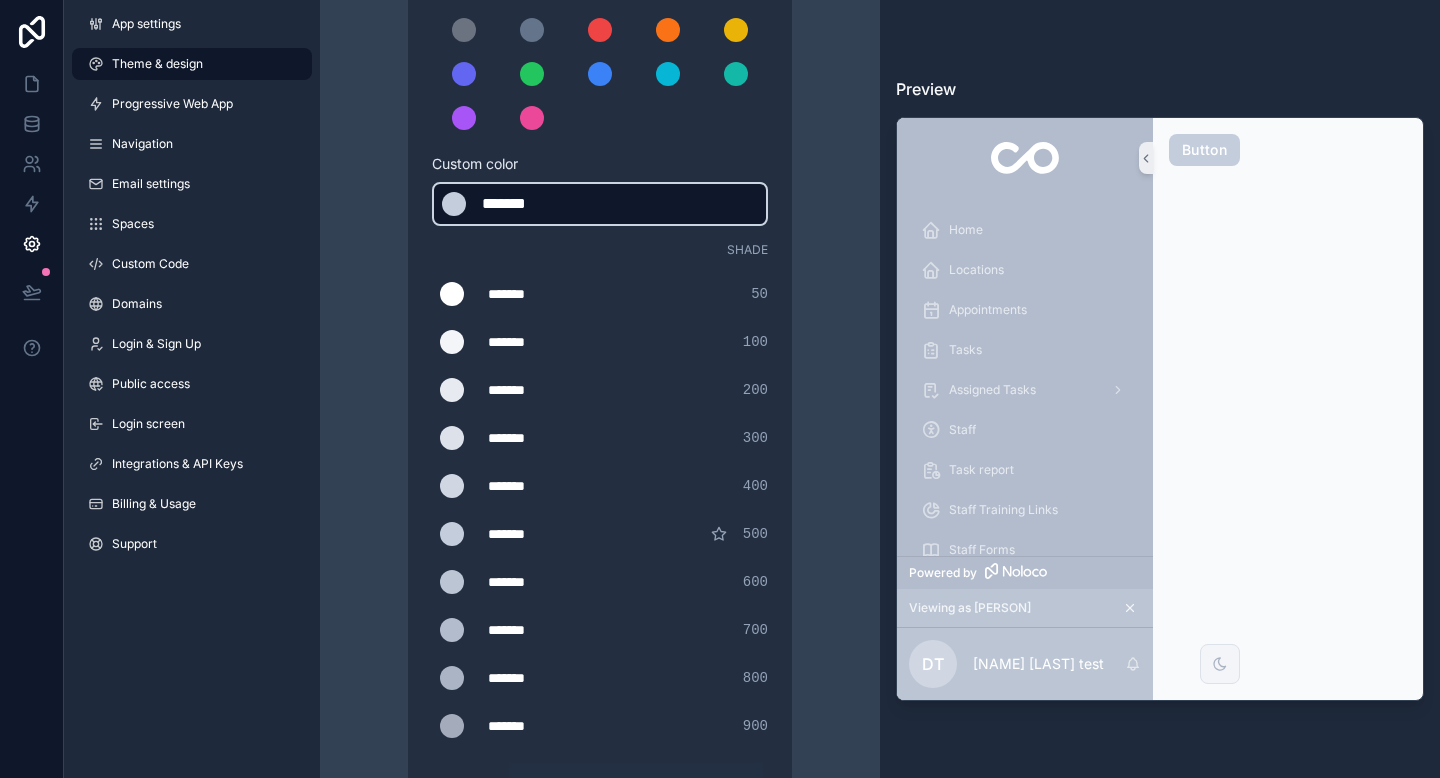 click on "*******" at bounding box center [532, 204] 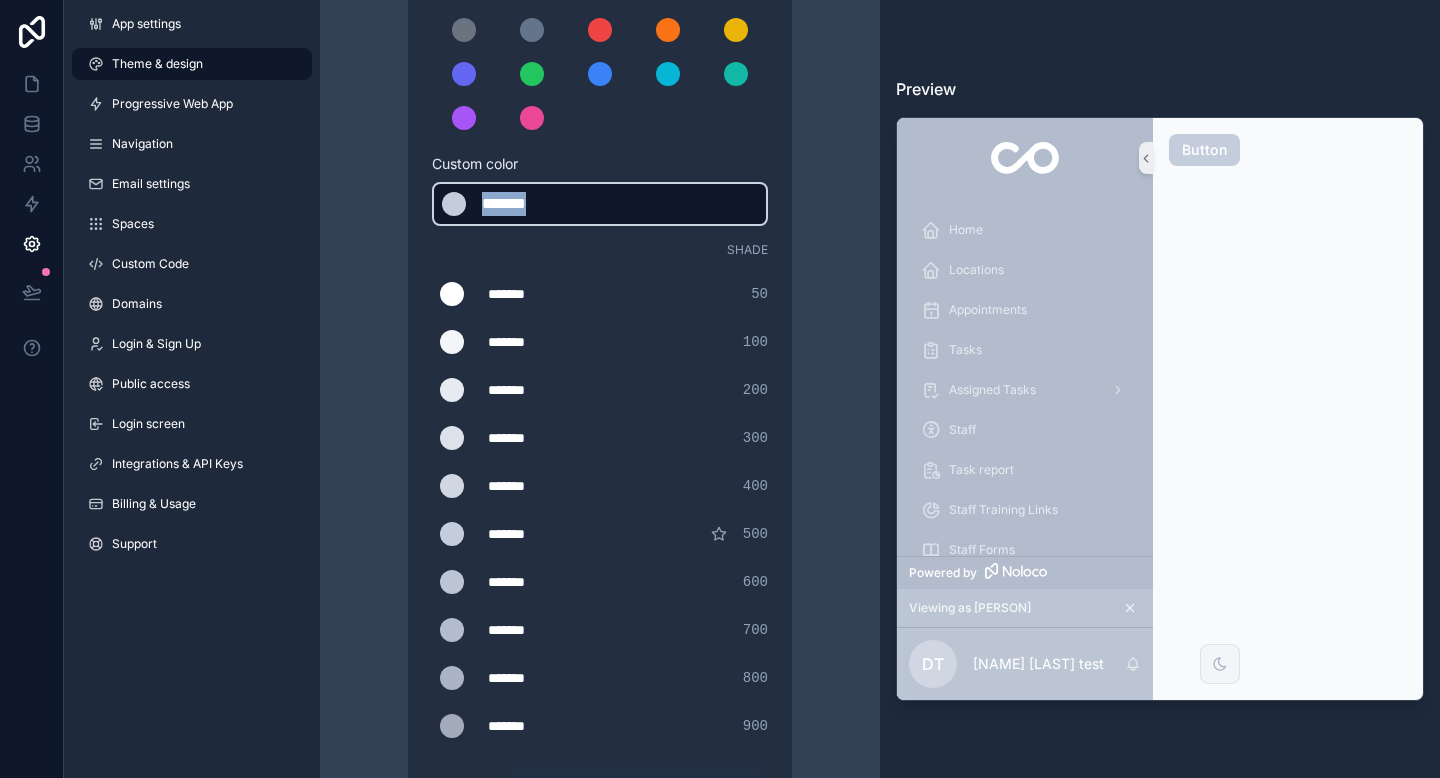 drag, startPoint x: 563, startPoint y: 198, endPoint x: 443, endPoint y: 197, distance: 120.004166 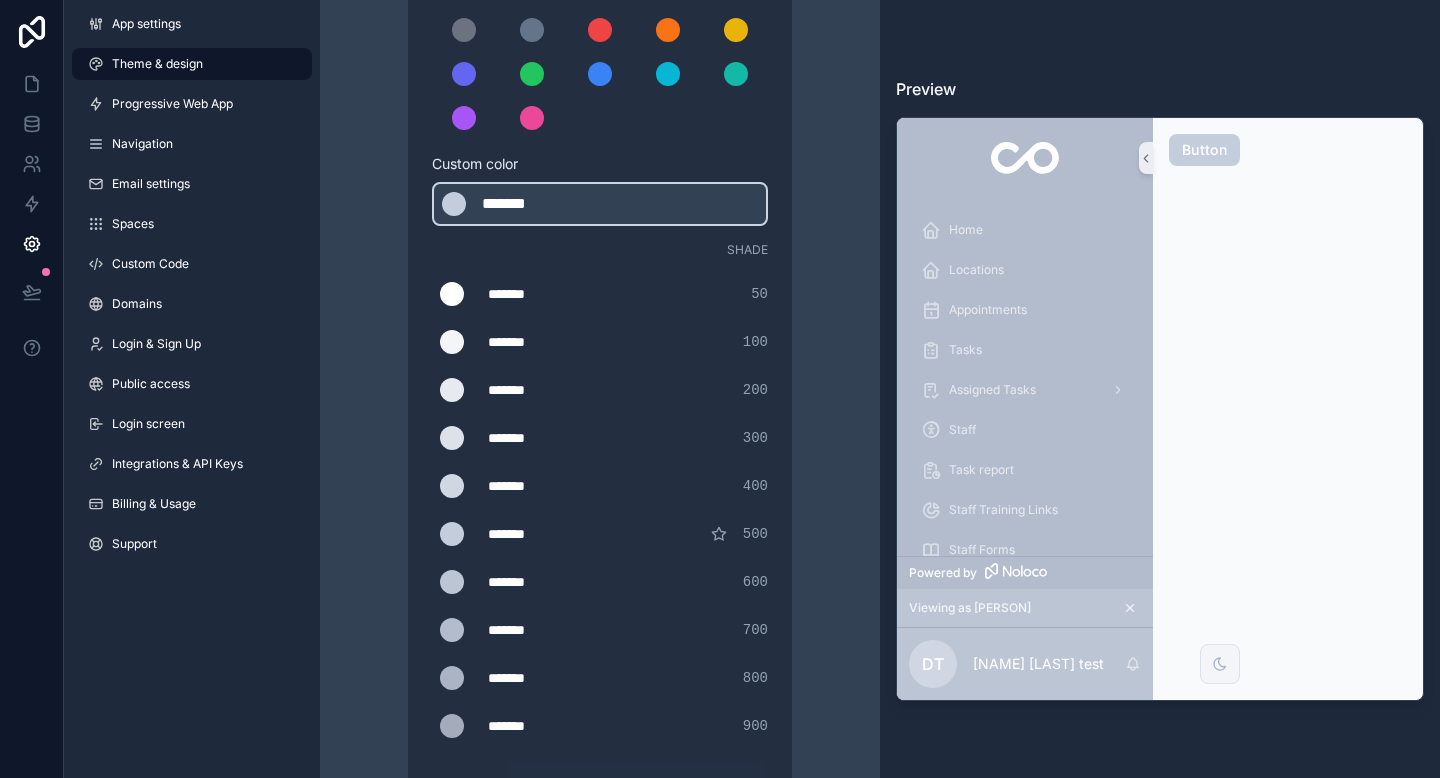 drag, startPoint x: 593, startPoint y: 348, endPoint x: 484, endPoint y: 340, distance: 109.29318 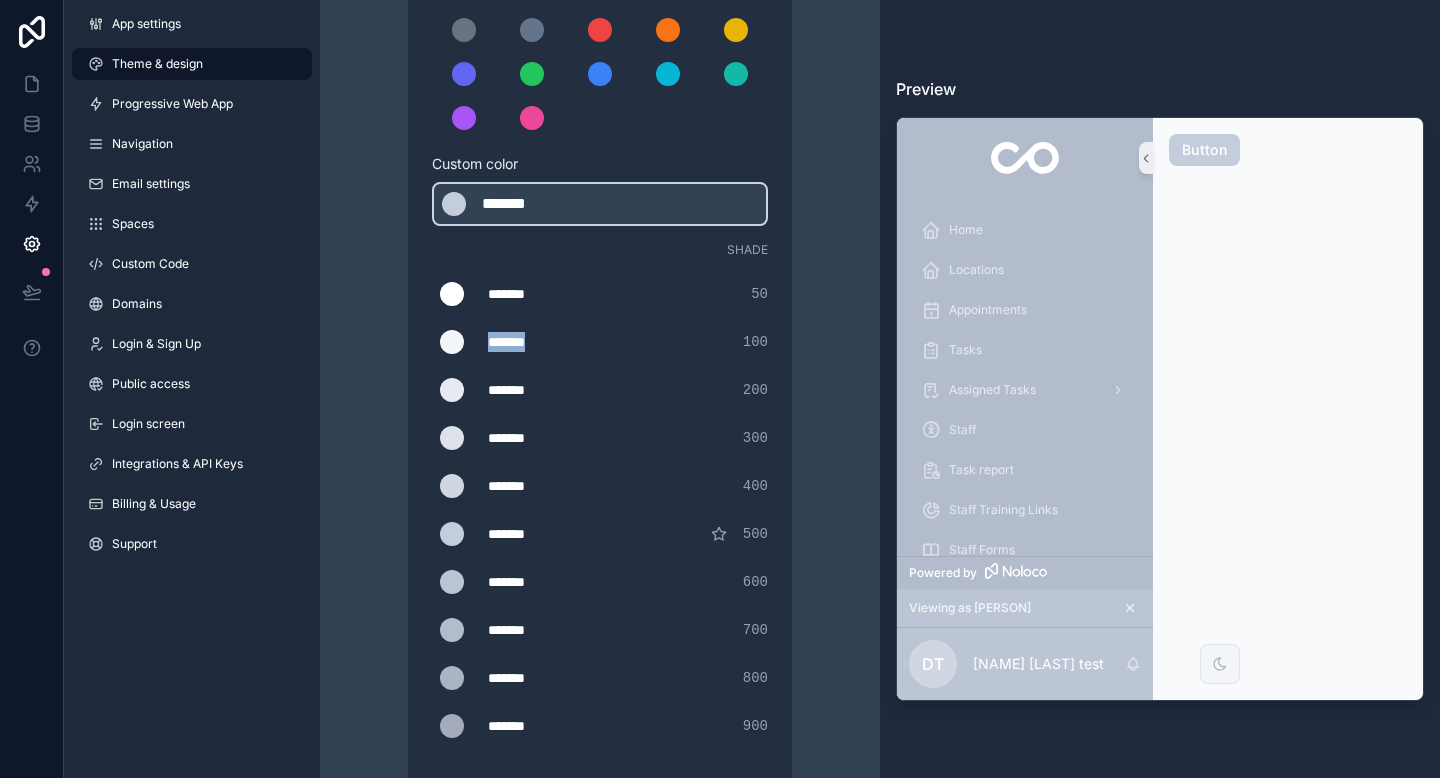 drag, startPoint x: 543, startPoint y: 347, endPoint x: 489, endPoint y: 344, distance: 54.08327 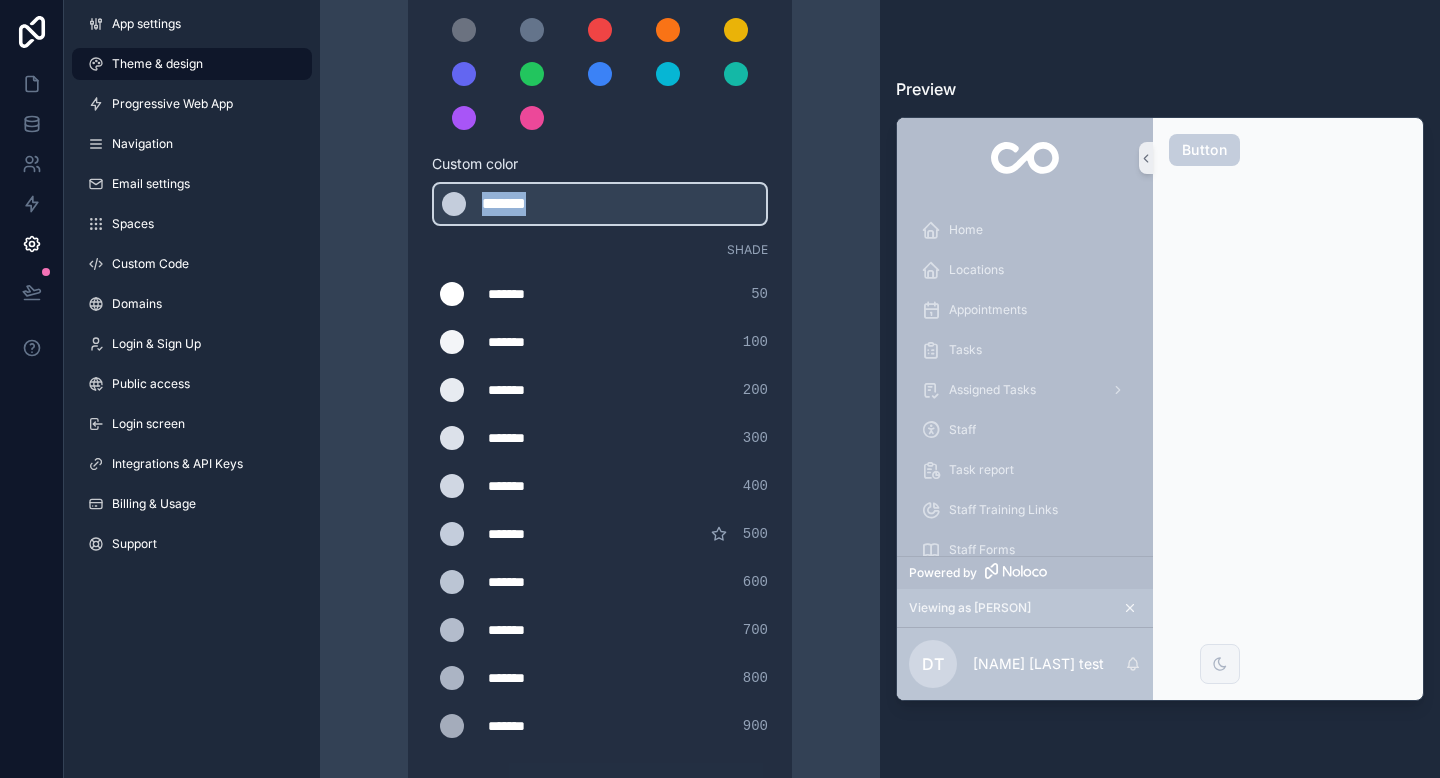 drag, startPoint x: 569, startPoint y: 208, endPoint x: 404, endPoint y: 194, distance: 165.59288 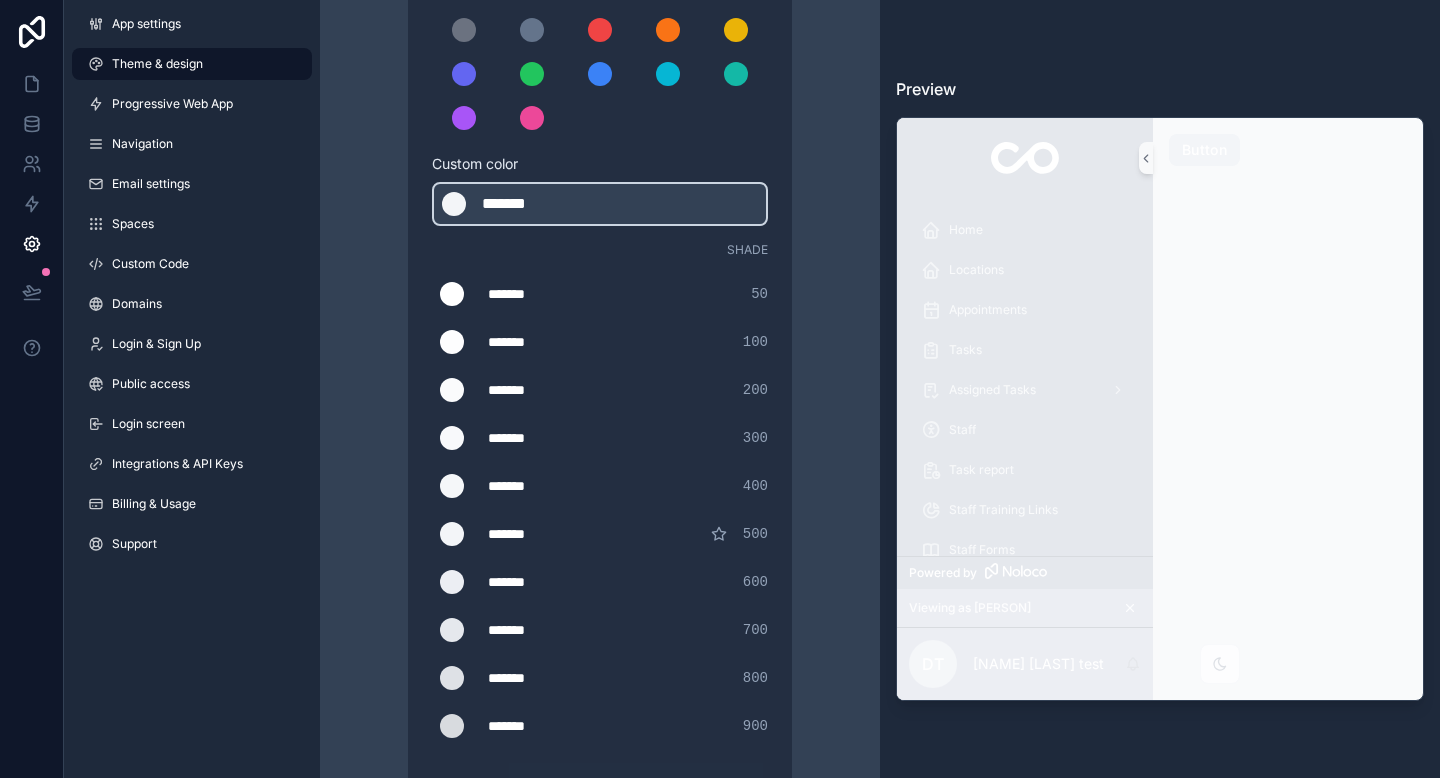 click on "******* ******* #fafbfc 200" at bounding box center (600, 390) 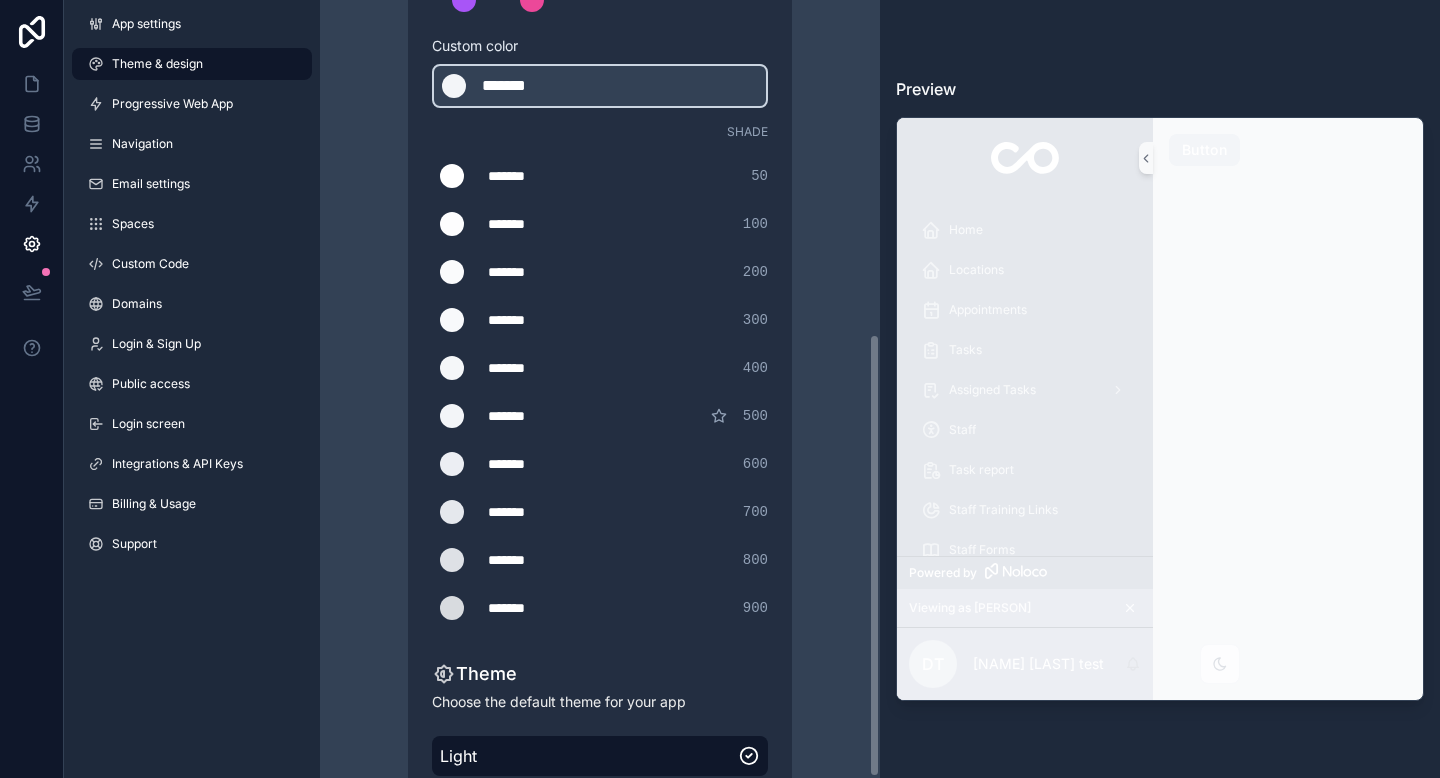scroll, scrollTop: 586, scrollLeft: 0, axis: vertical 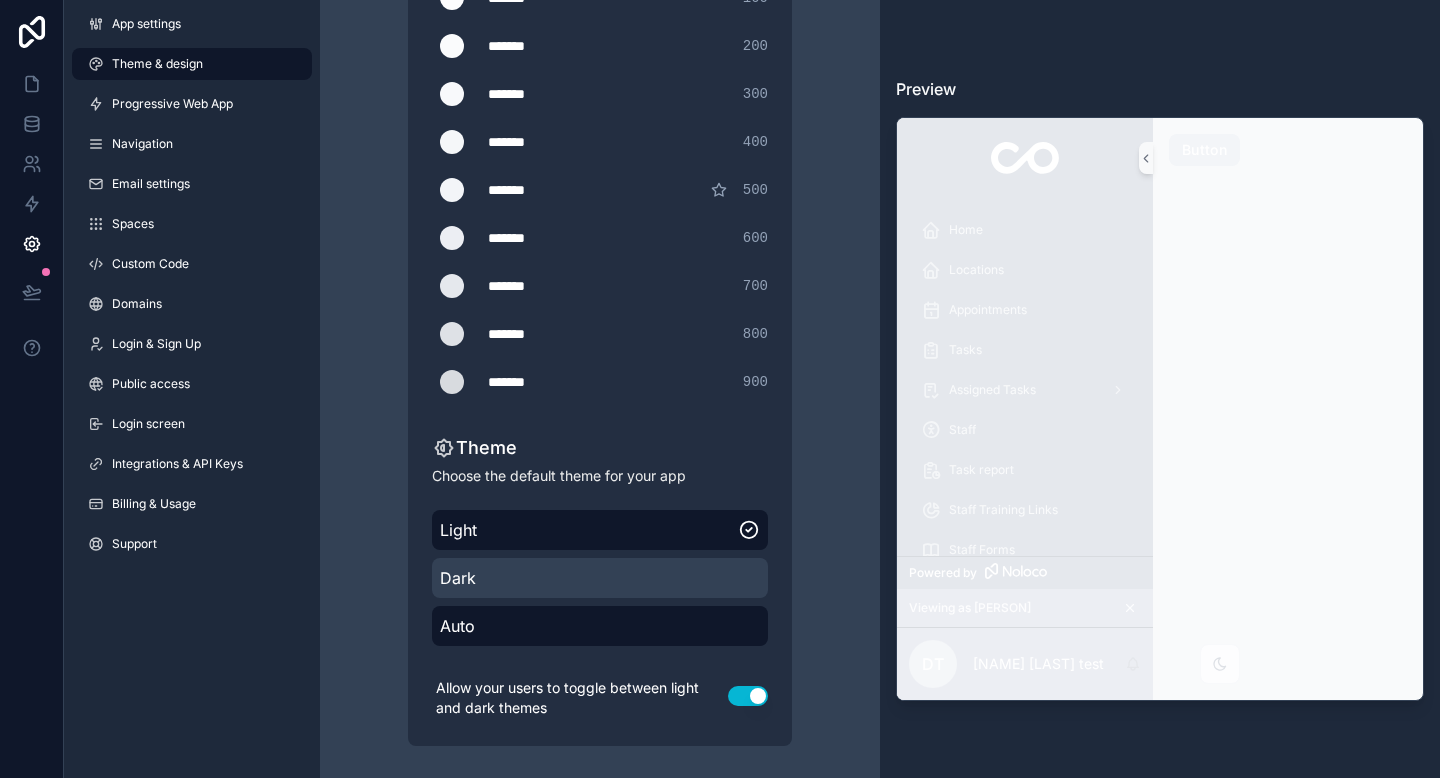 click on "Dark" at bounding box center [600, 578] 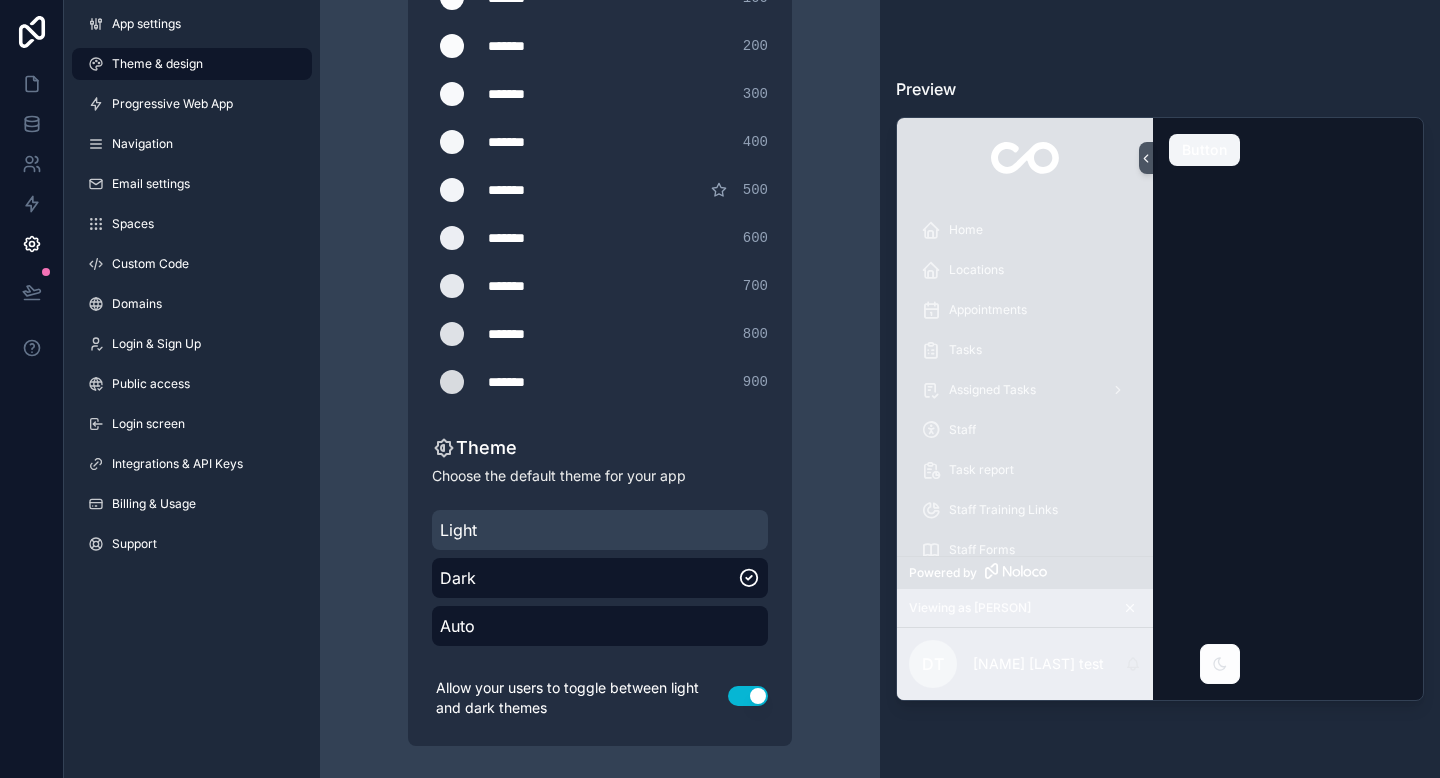 click on "Light Dark Auto" at bounding box center [600, 578] 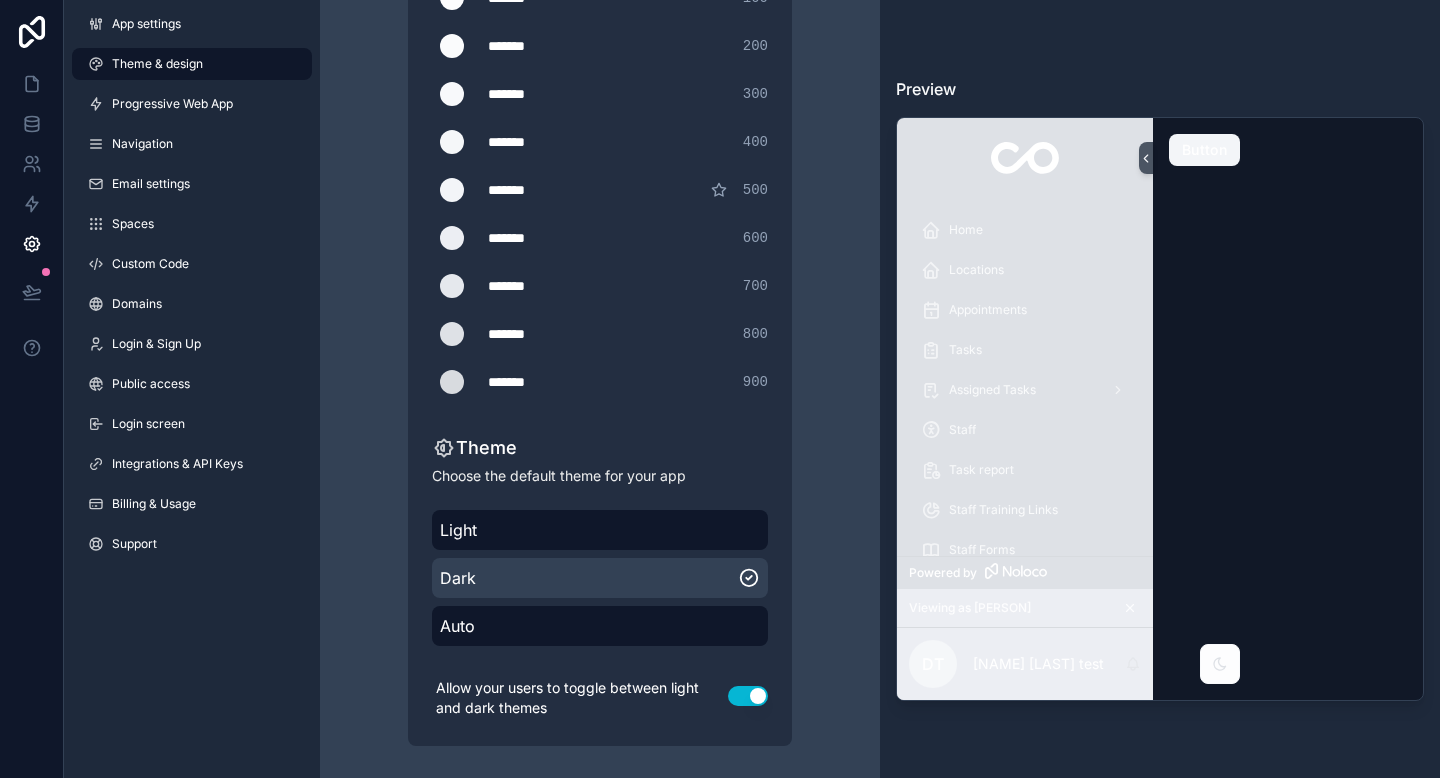 click on "Dark" at bounding box center [589, 578] 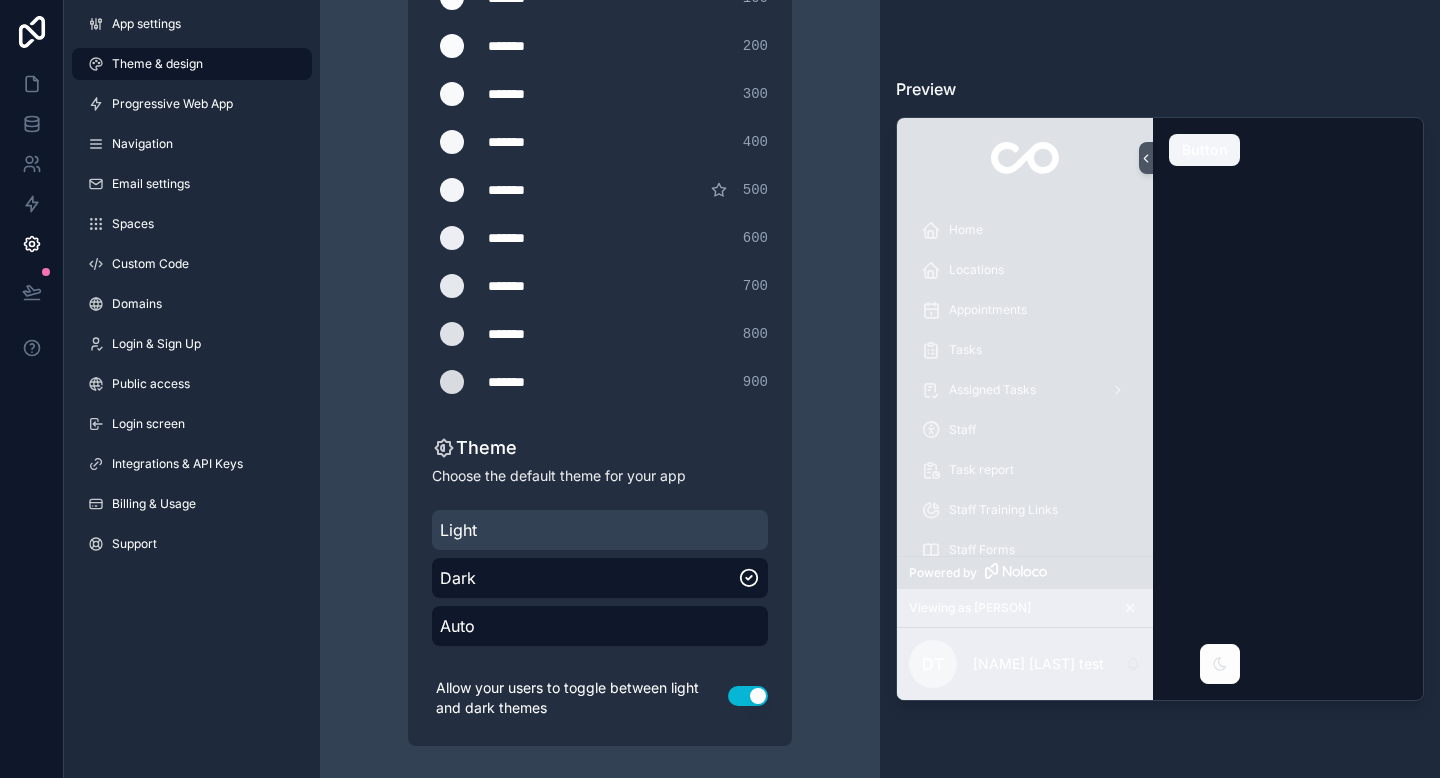 click on "Light" at bounding box center (600, 530) 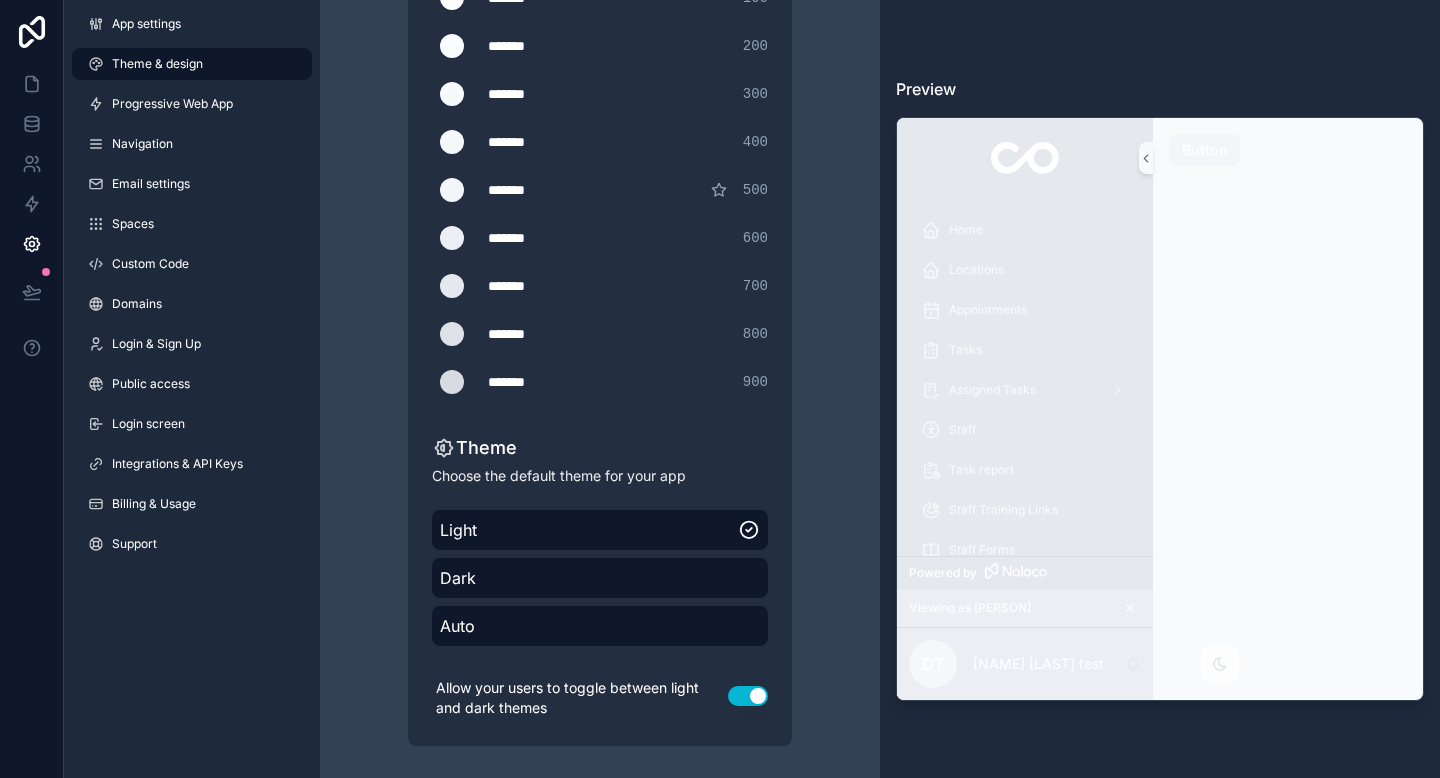 click on "Use setting" at bounding box center (748, 696) 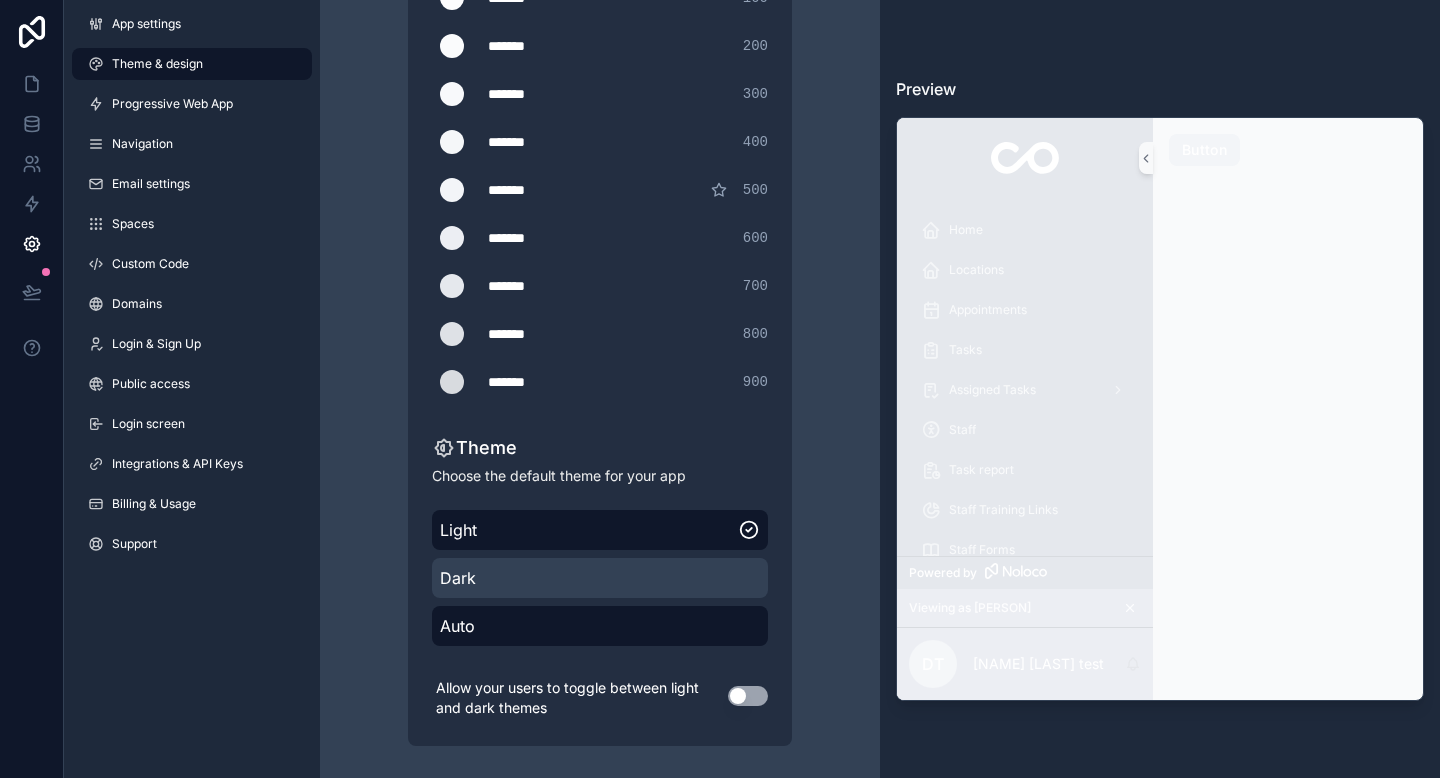 click on "Dark" at bounding box center [600, 578] 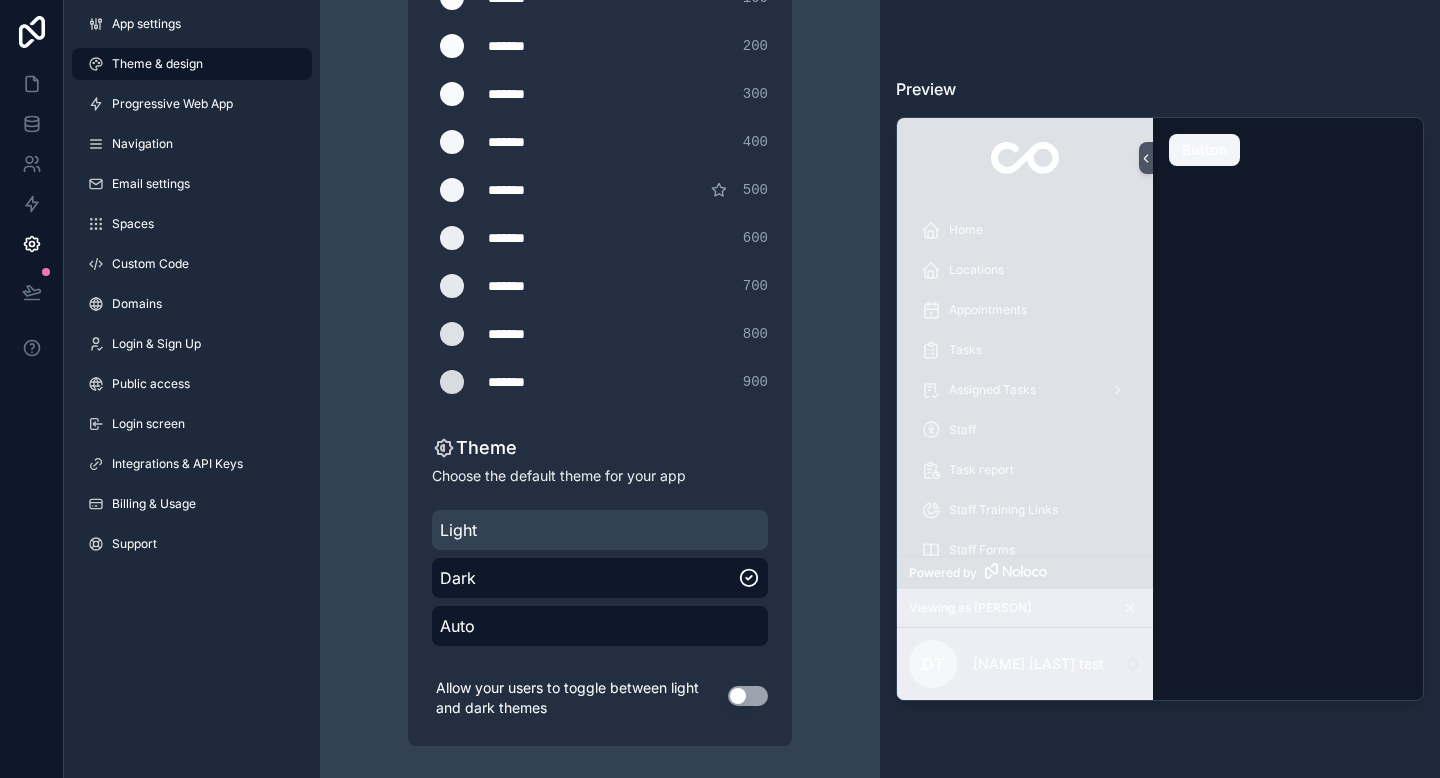 click on "Light" at bounding box center [600, 530] 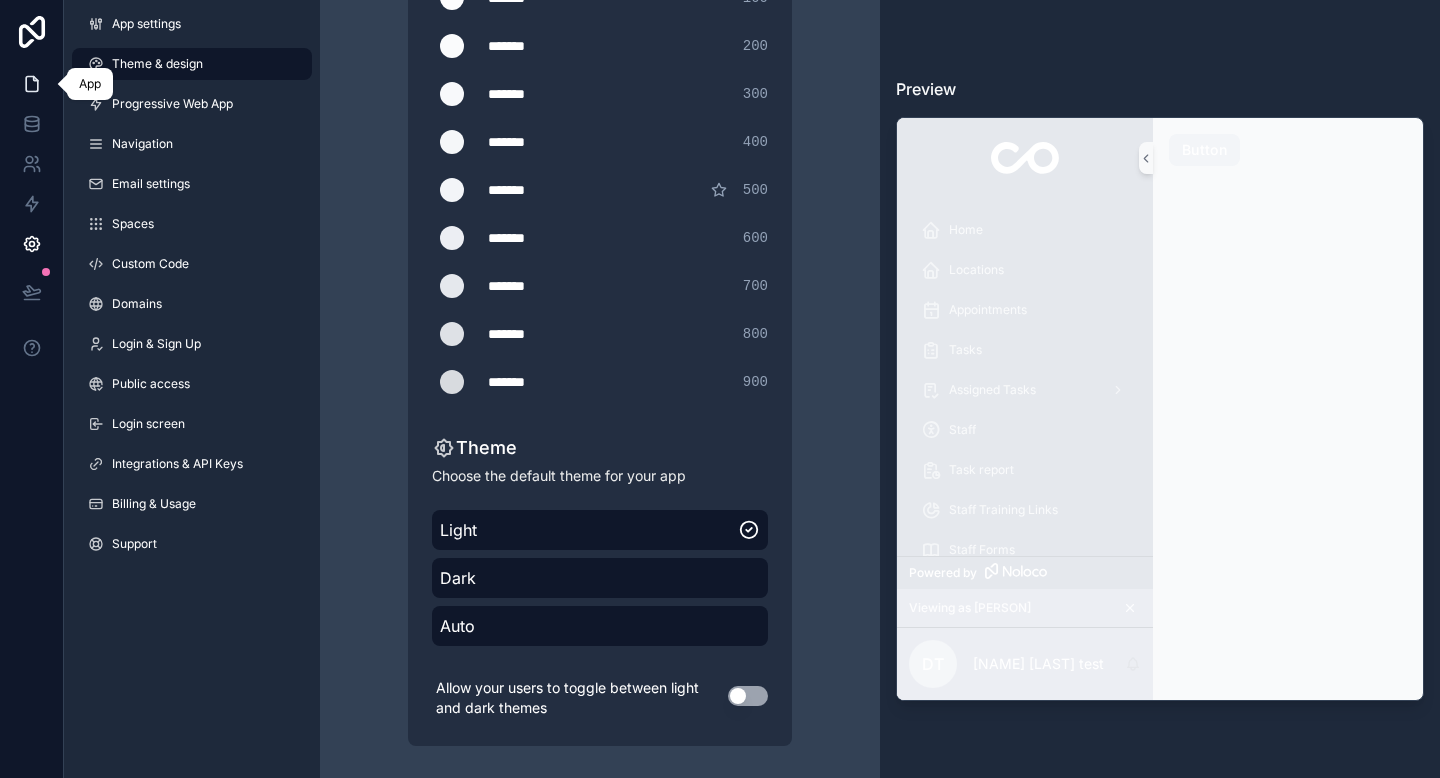 click 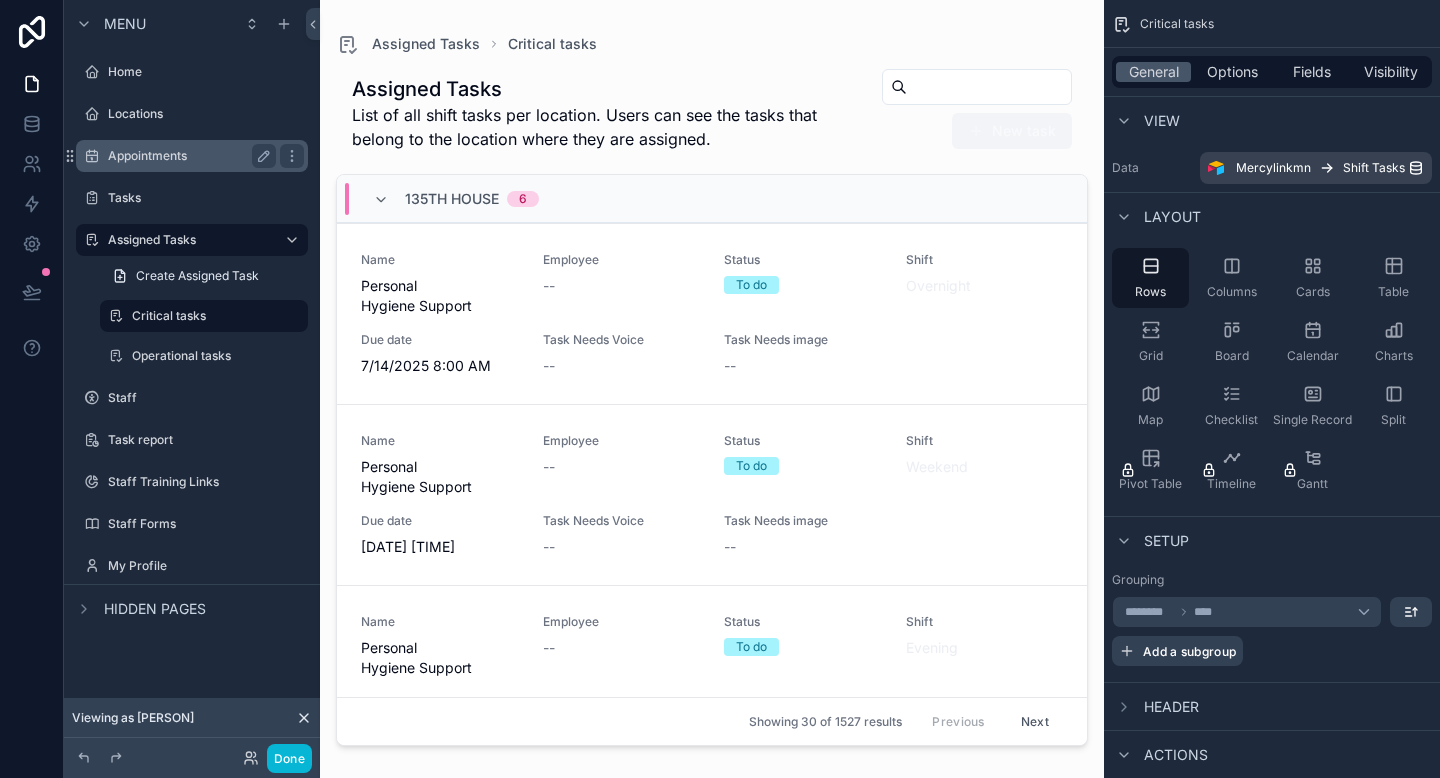 click on "Appointments" at bounding box center (192, 156) 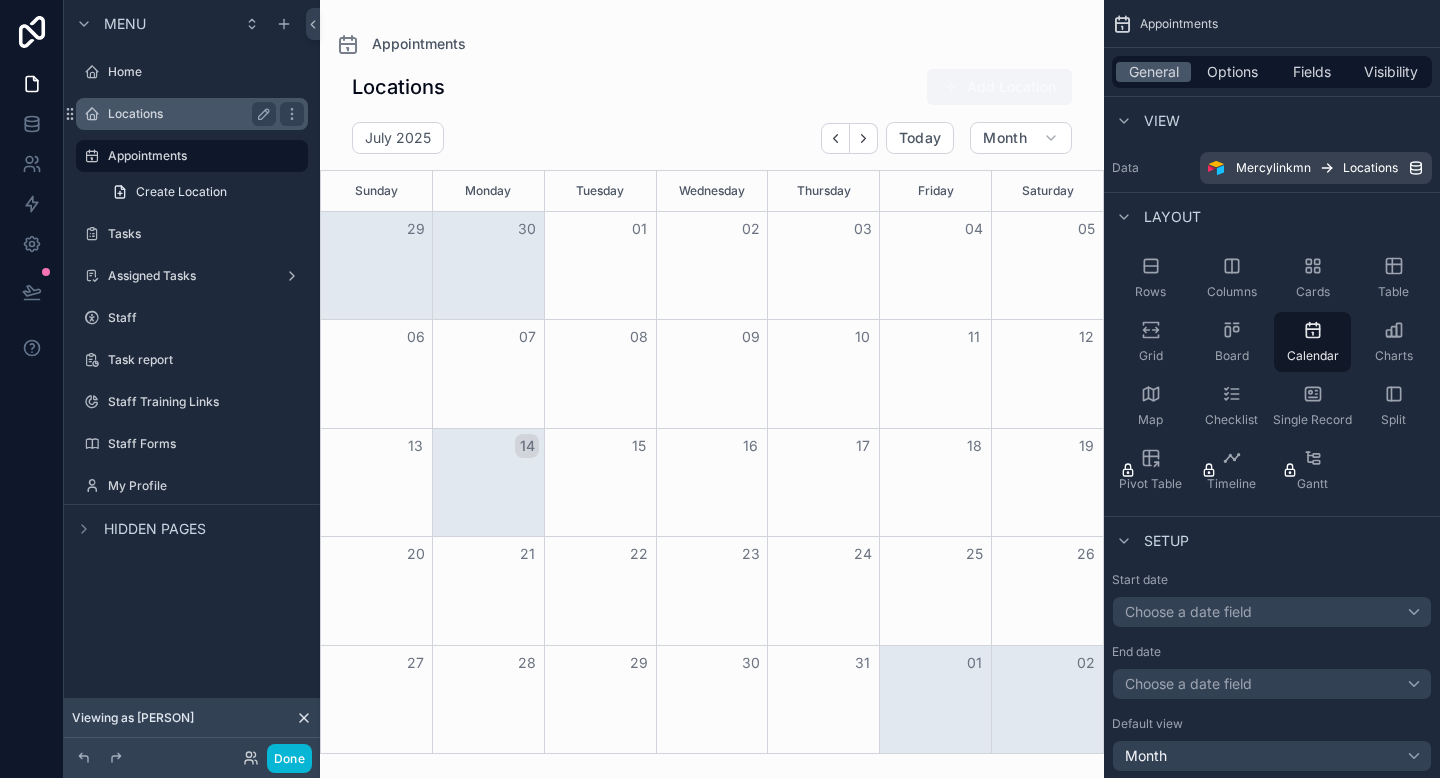 click on "Locations" at bounding box center (192, 114) 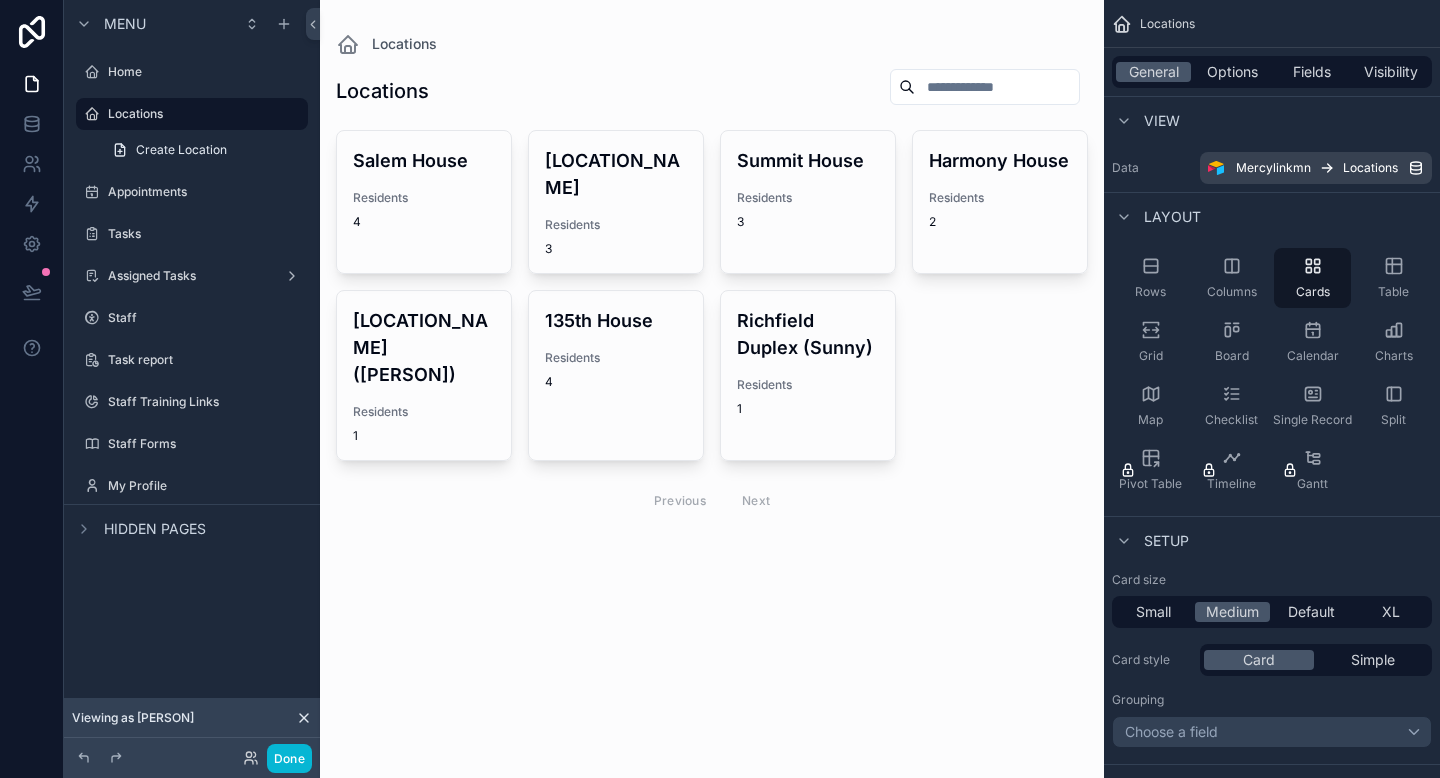 click at bounding box center [712, 294] 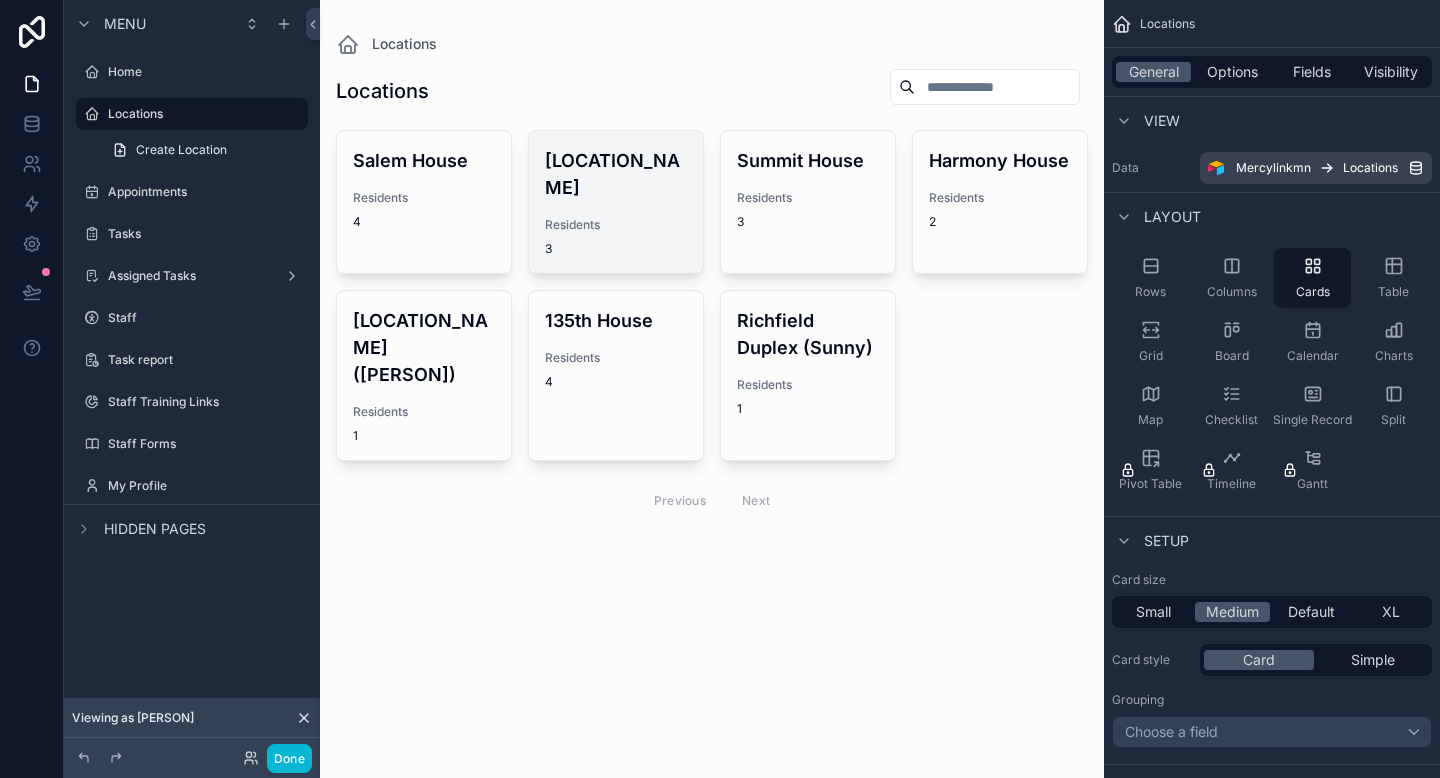 click on "[LOCATION_NAME]" at bounding box center [616, 174] 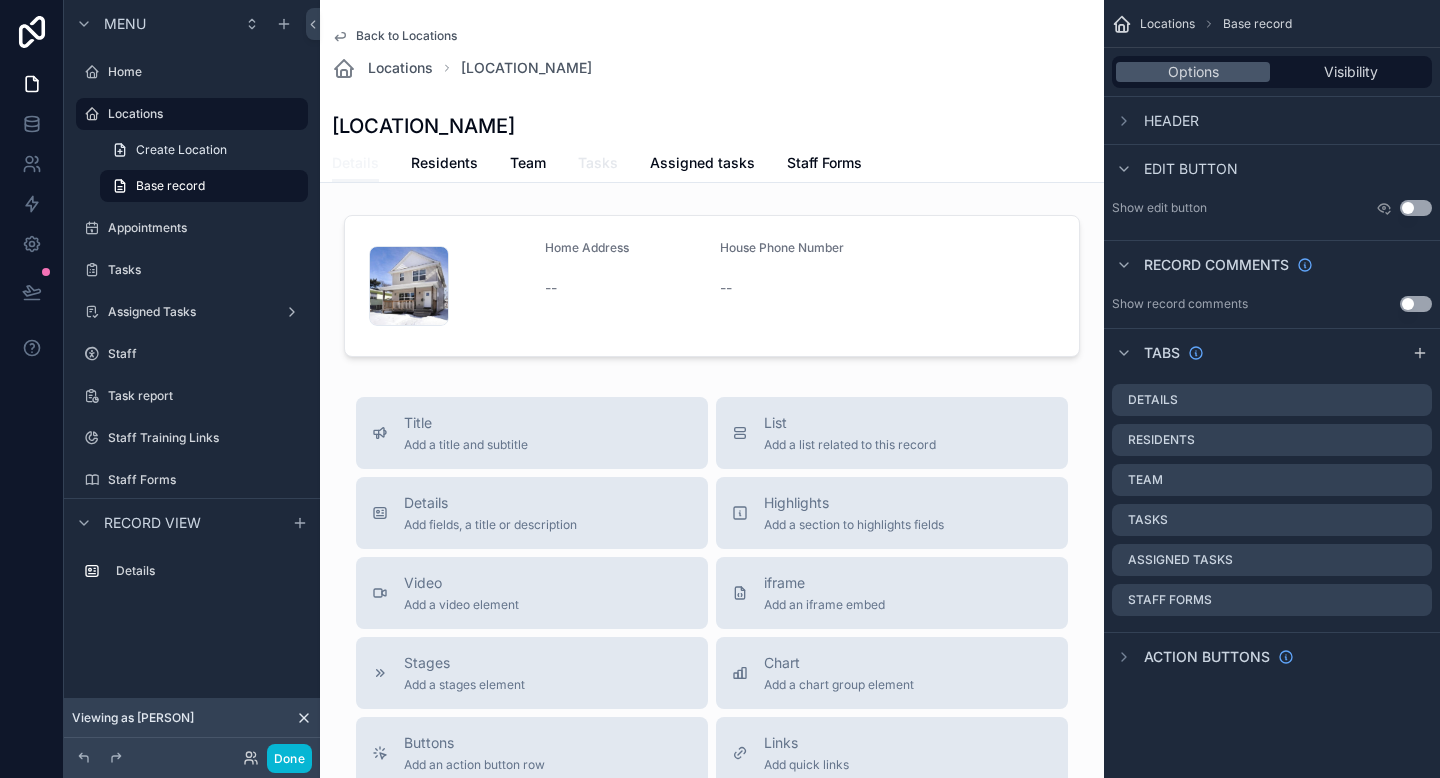 click on "Tasks" at bounding box center (598, 163) 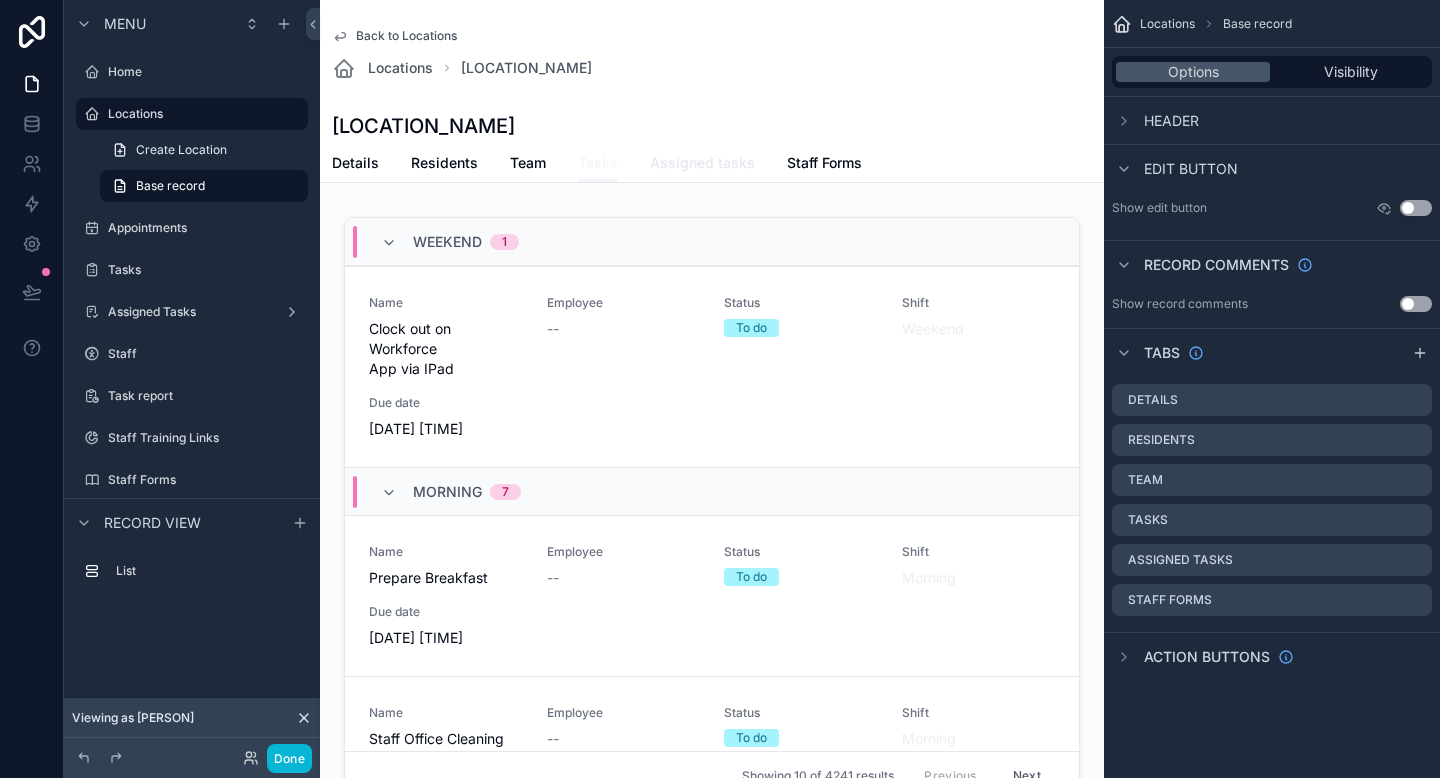 click on "Assigned tasks" at bounding box center (702, 163) 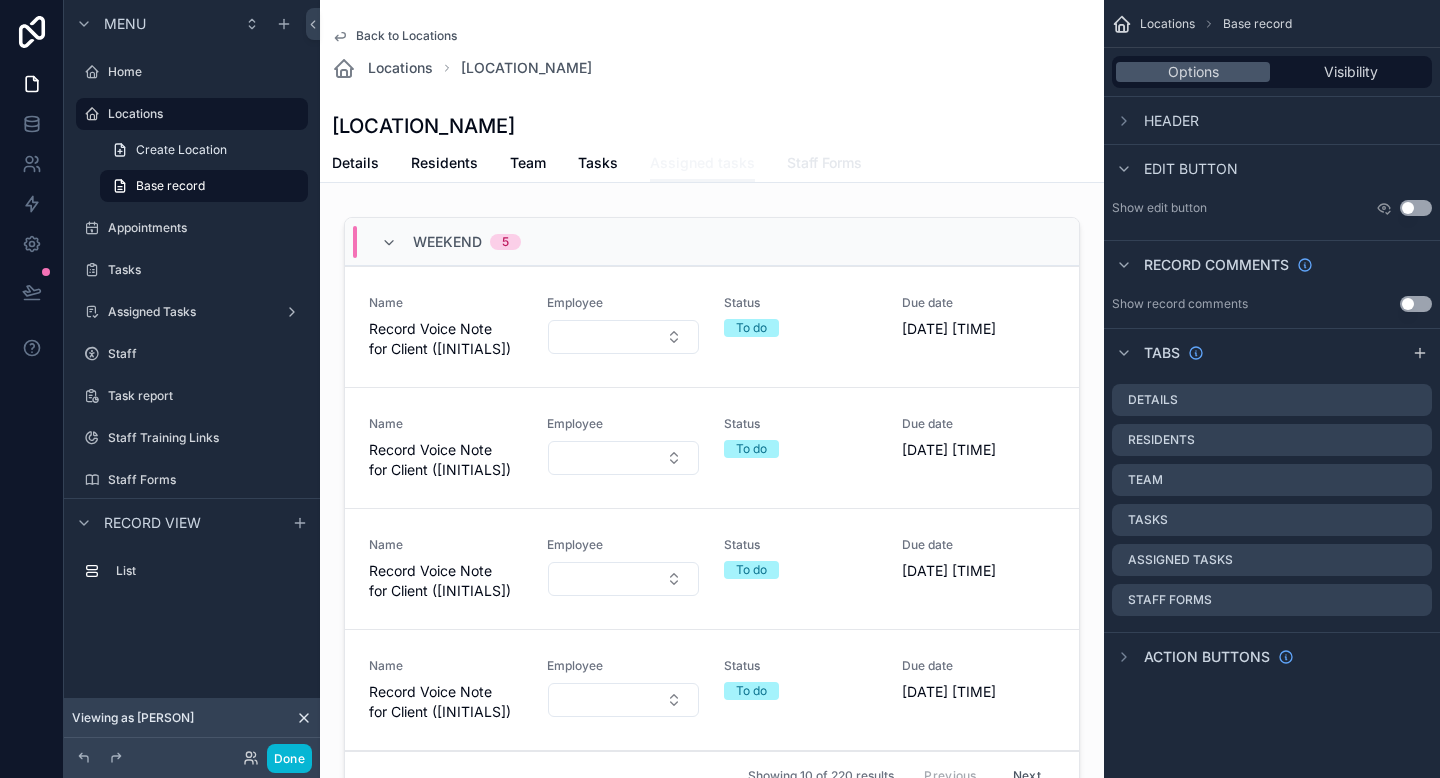 click on "Staff Forms" at bounding box center [824, 163] 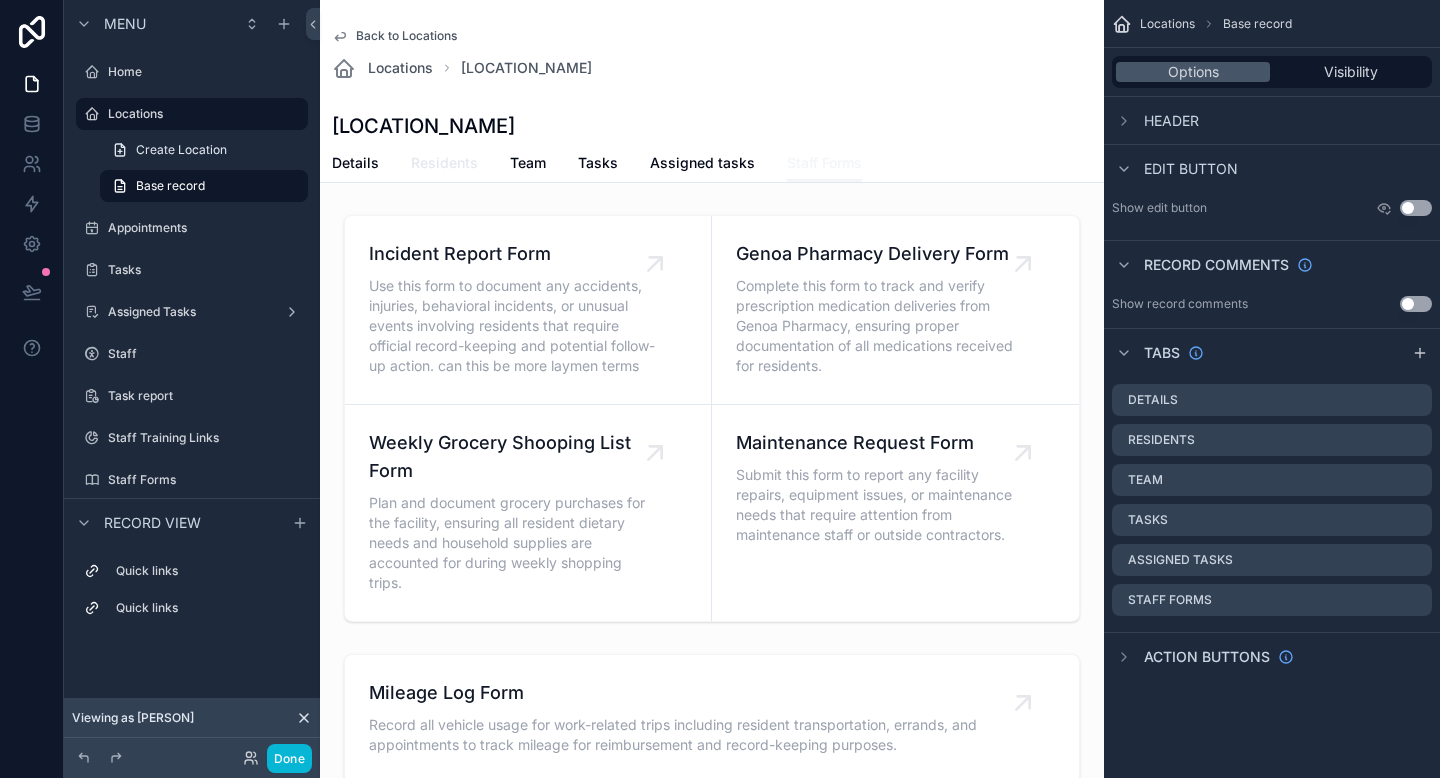 click on "Residents" at bounding box center [444, 163] 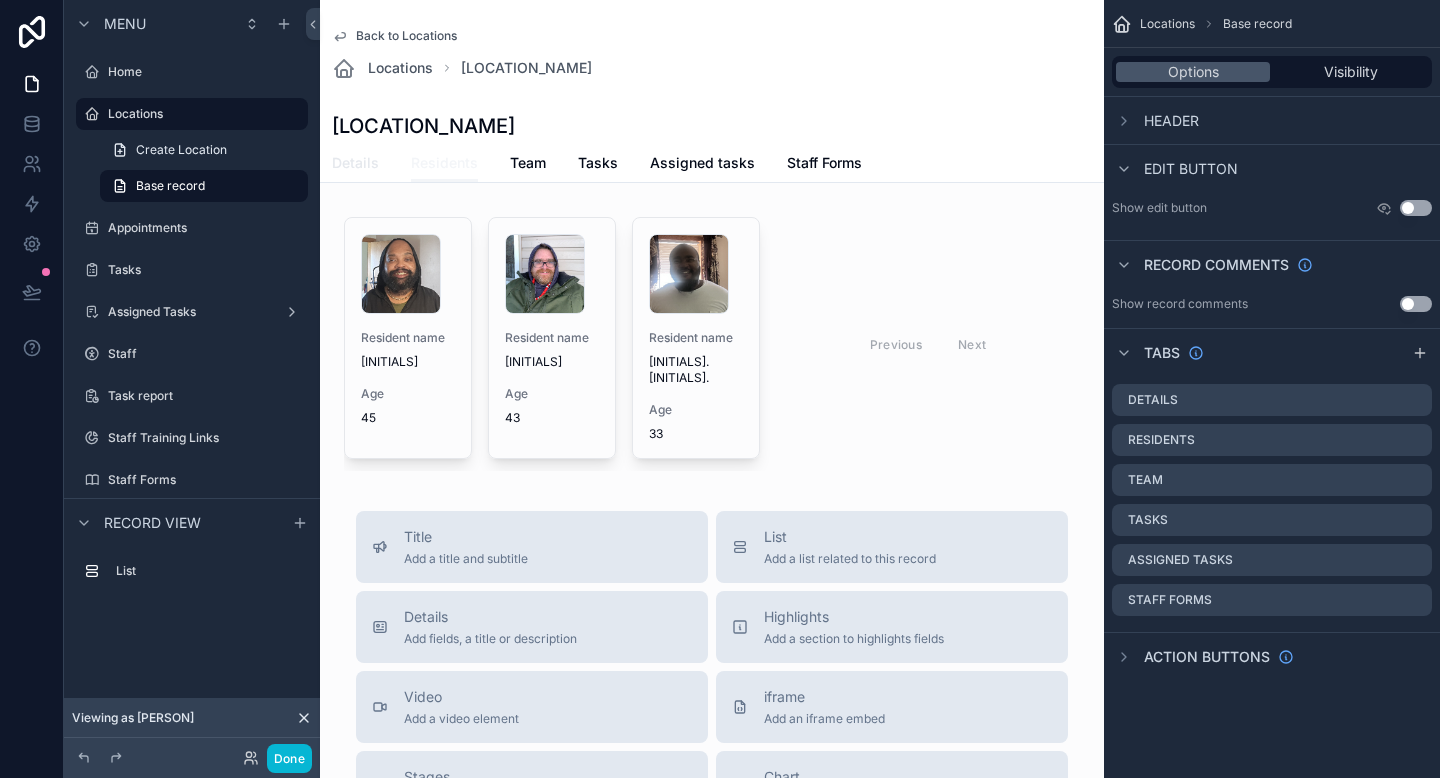 click on "Details" at bounding box center [355, 163] 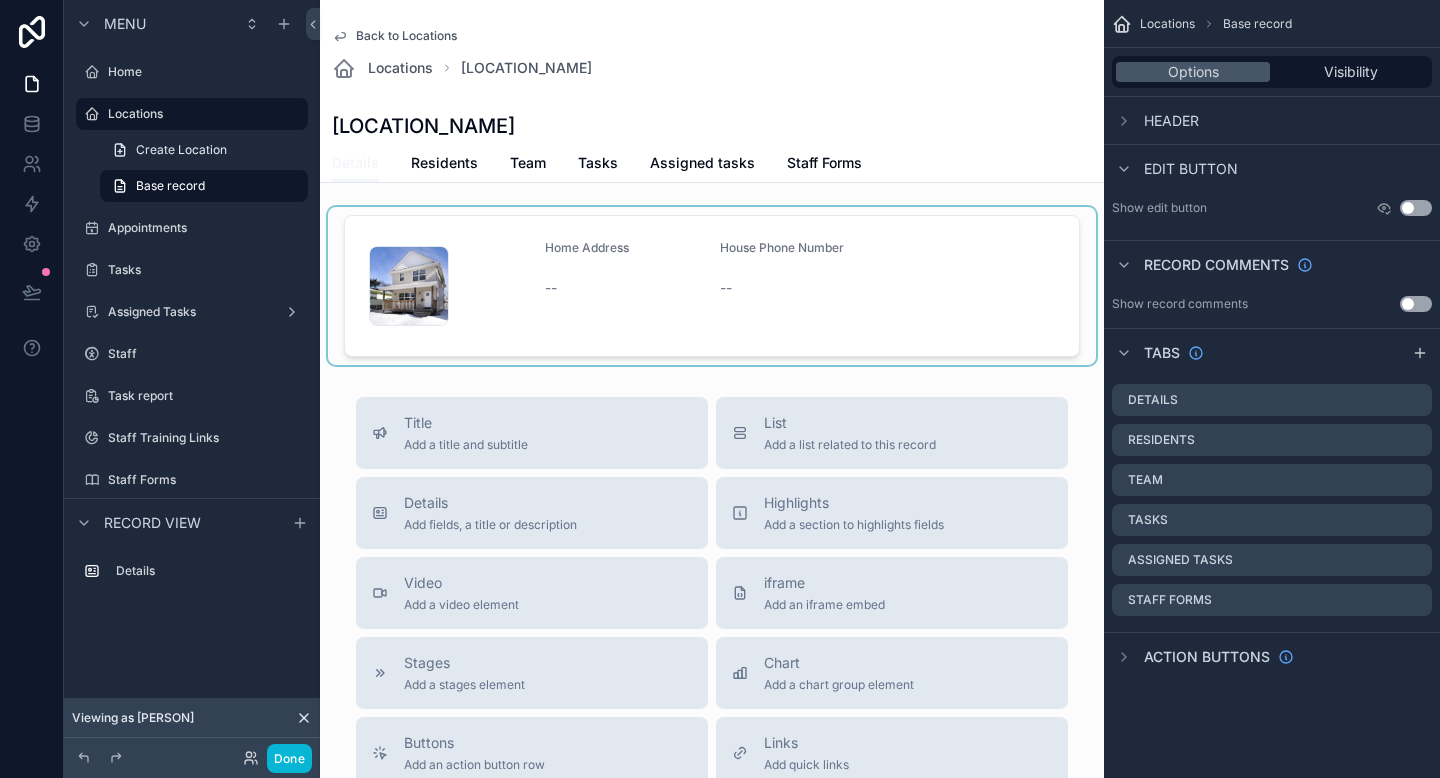click at bounding box center (712, 286) 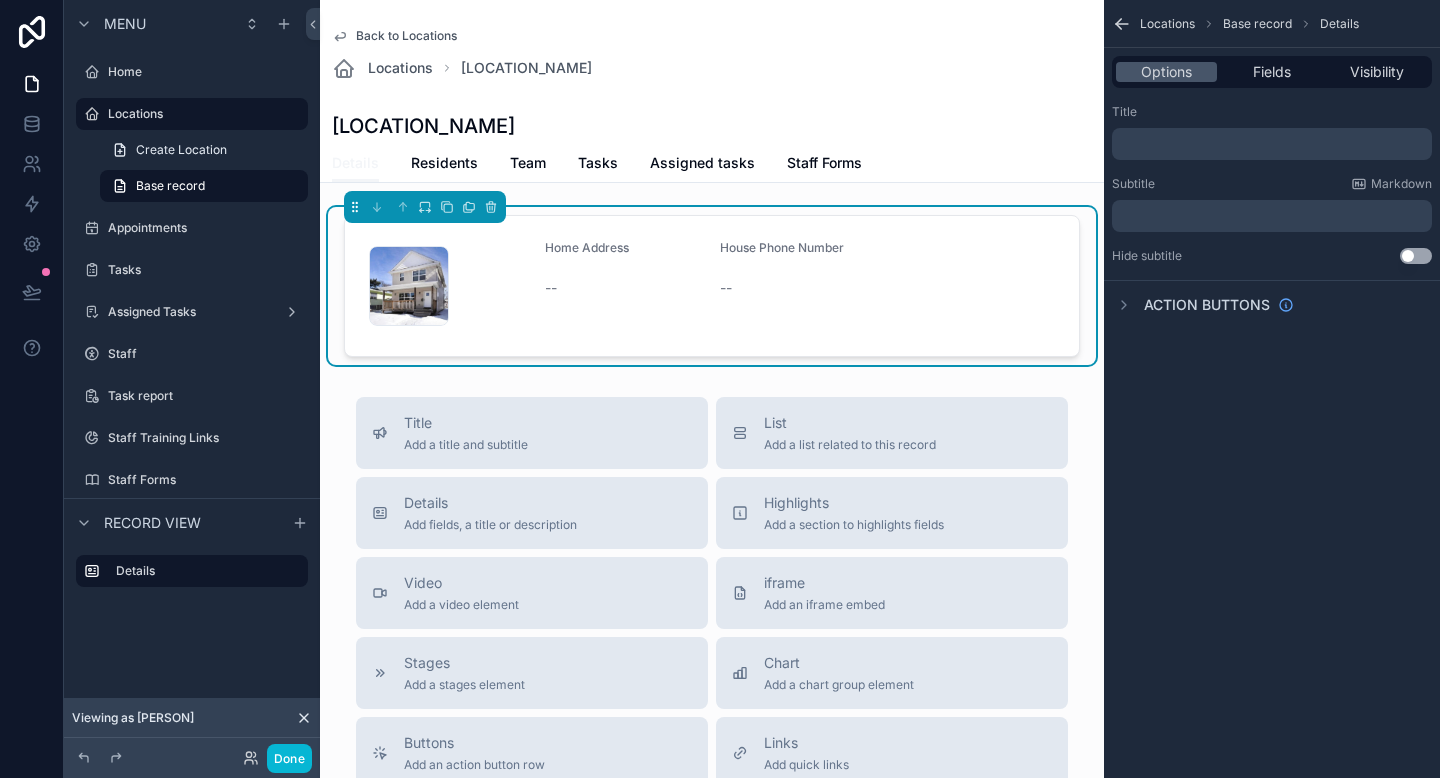 click on "House Phone Number" at bounding box center [782, 247] 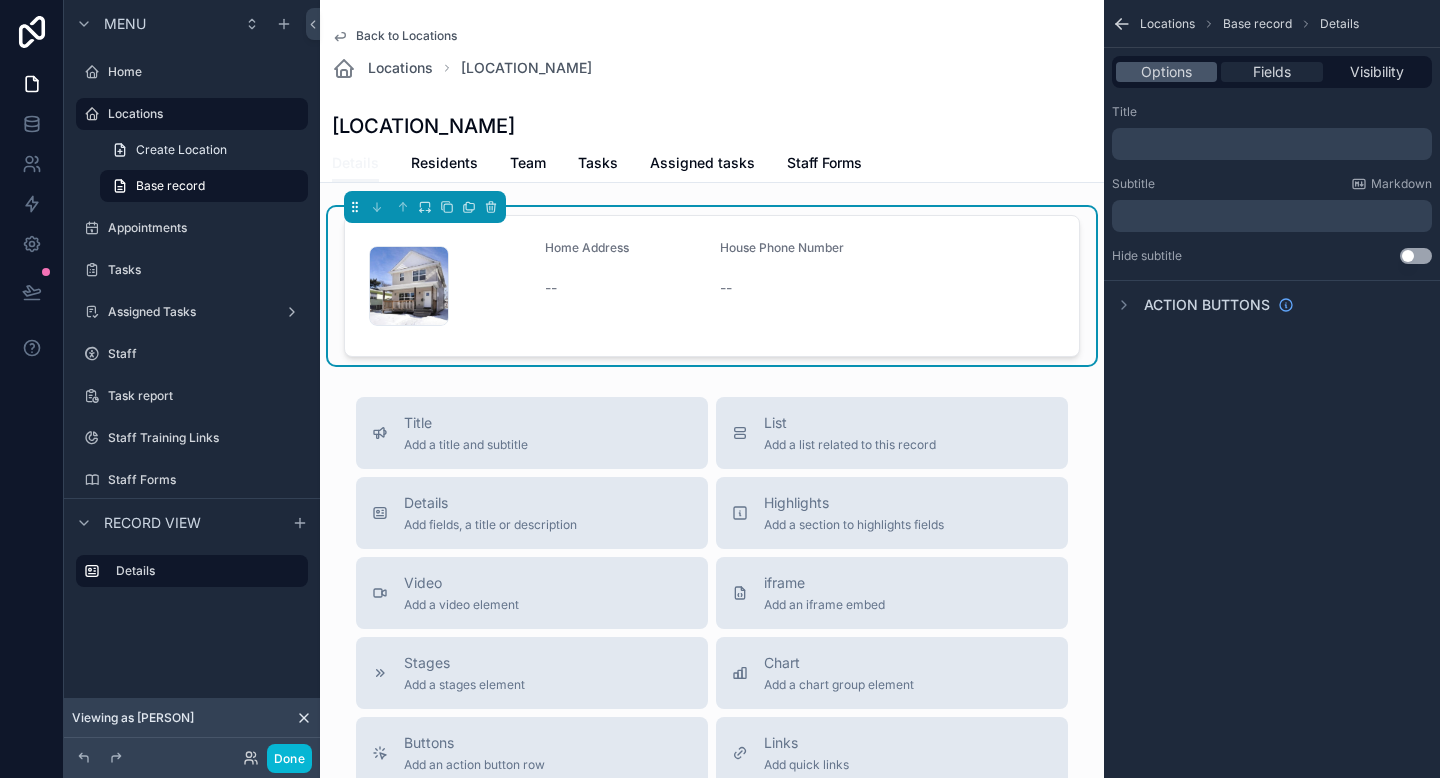 click on "Fields" at bounding box center (1272, 72) 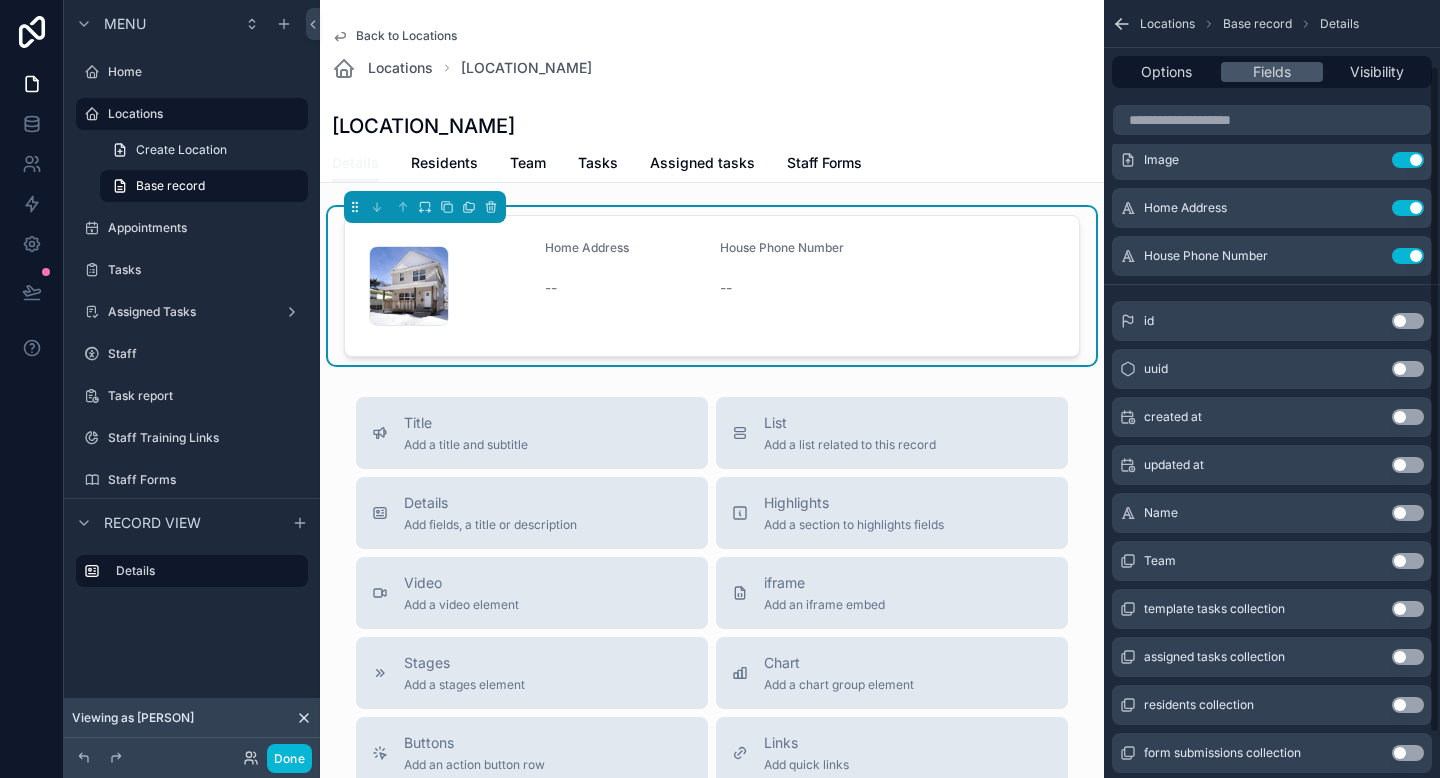 scroll, scrollTop: 72, scrollLeft: 0, axis: vertical 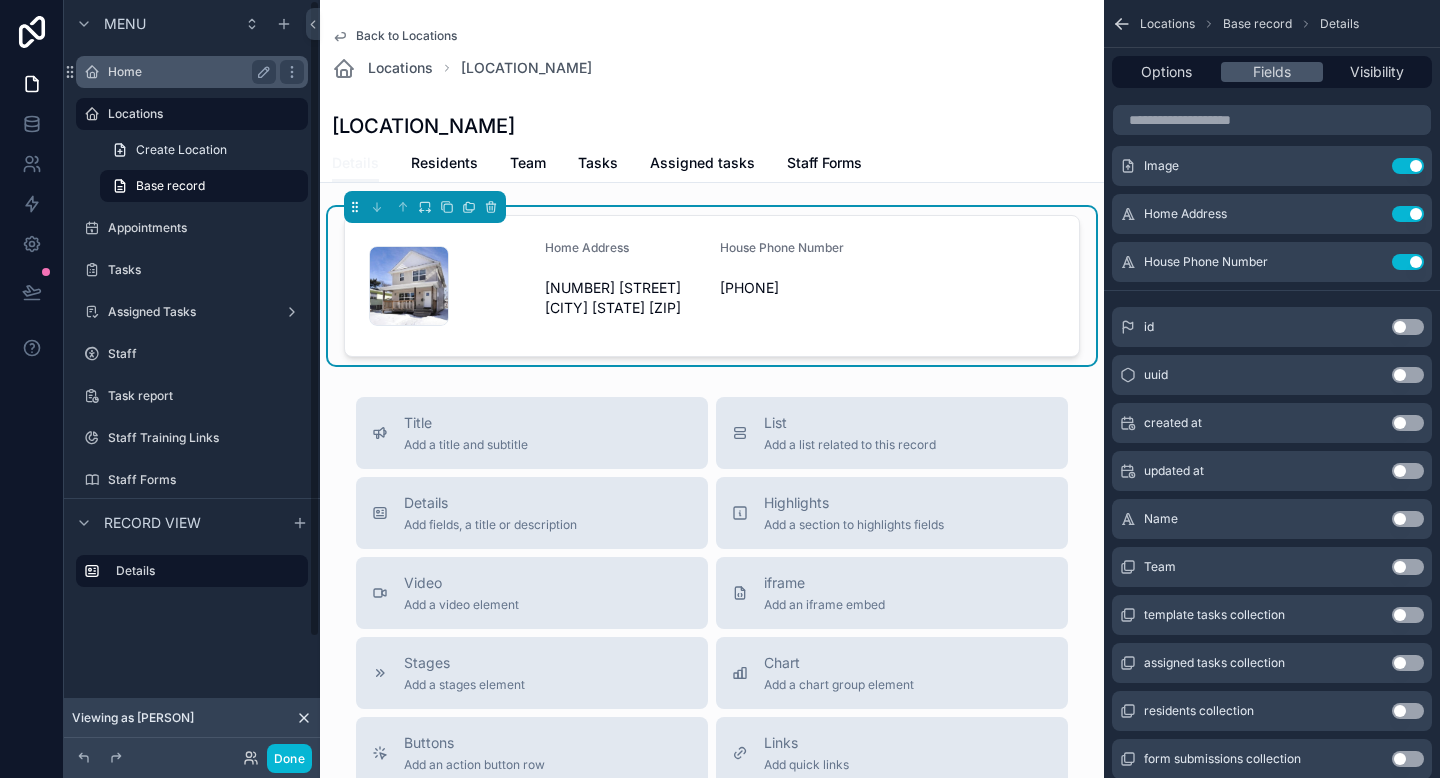 click on "Home" at bounding box center [188, 72] 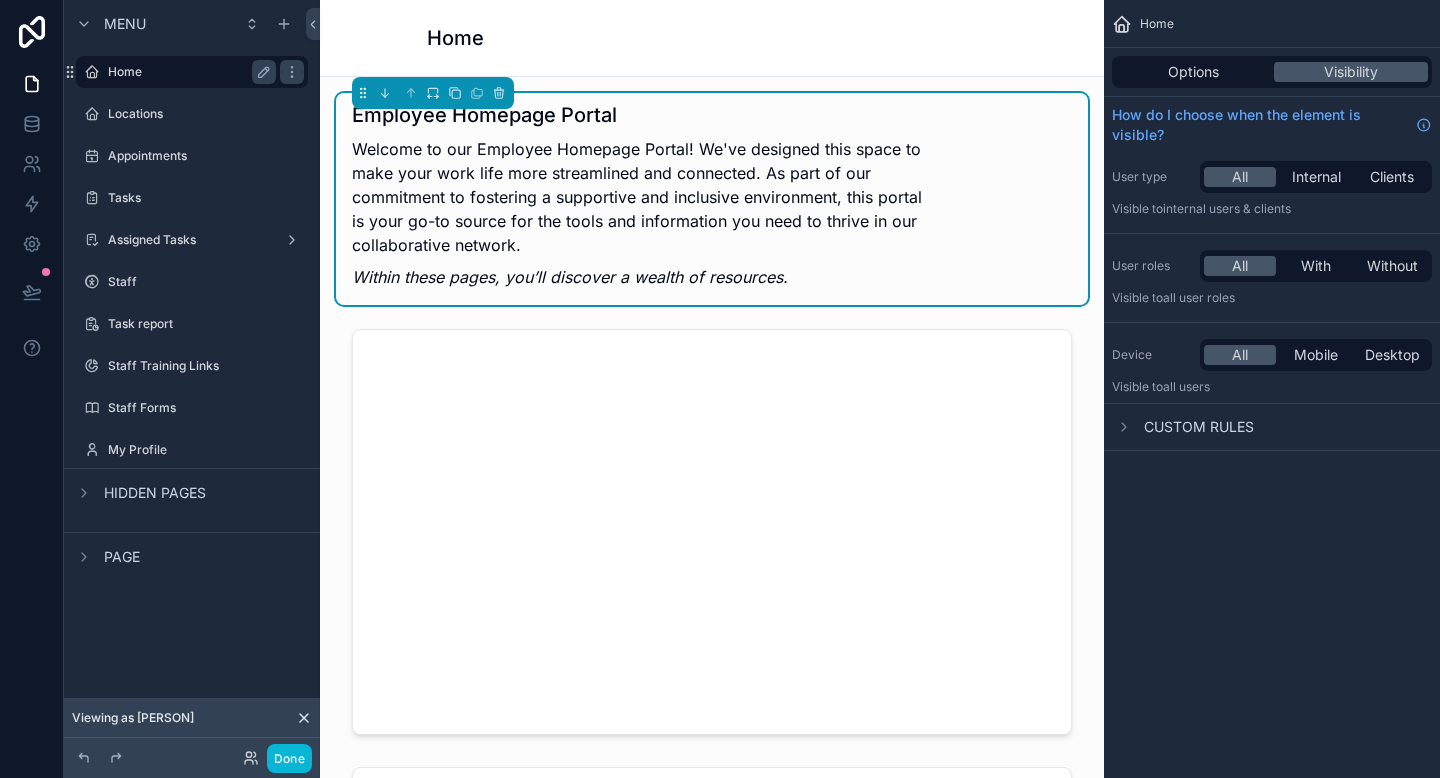 scroll, scrollTop: 0, scrollLeft: 0, axis: both 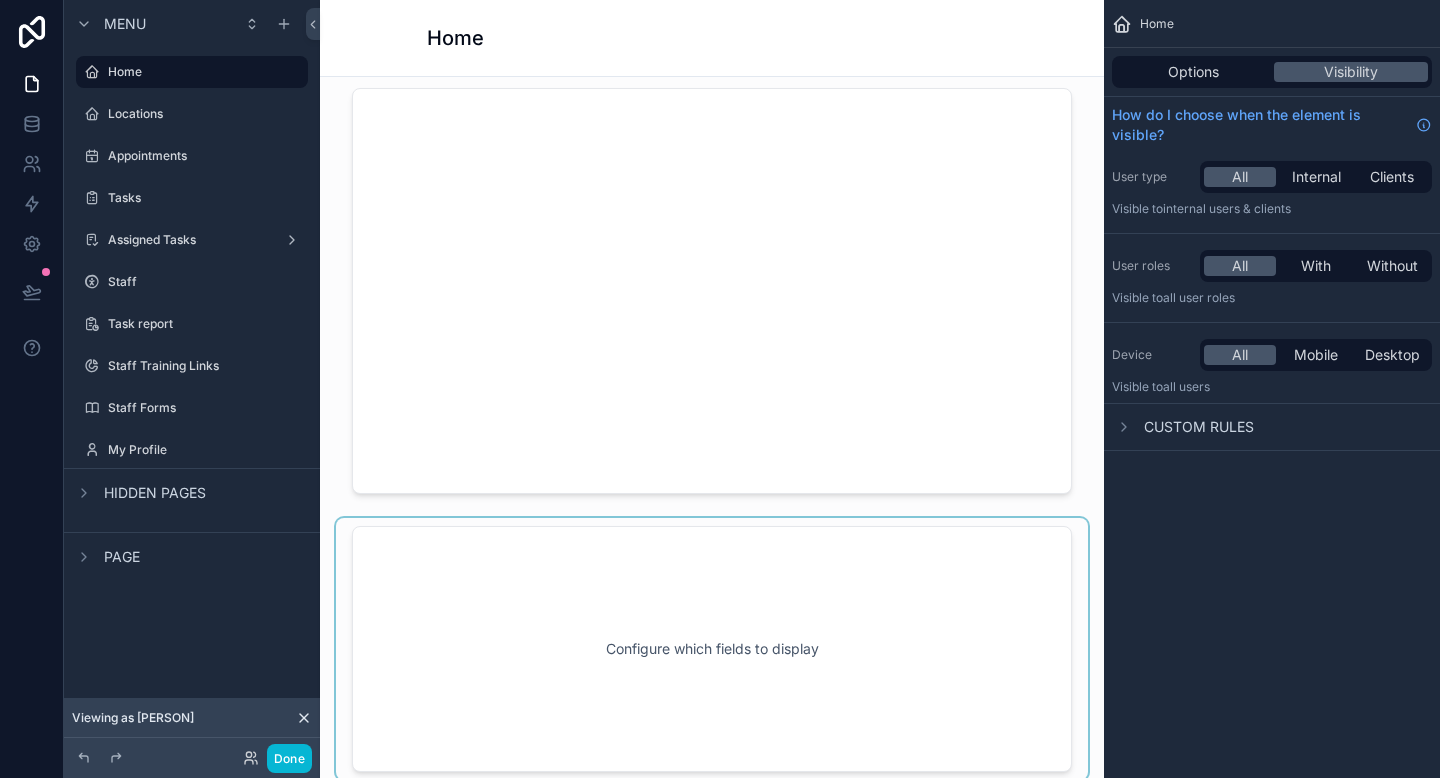 click at bounding box center (712, 649) 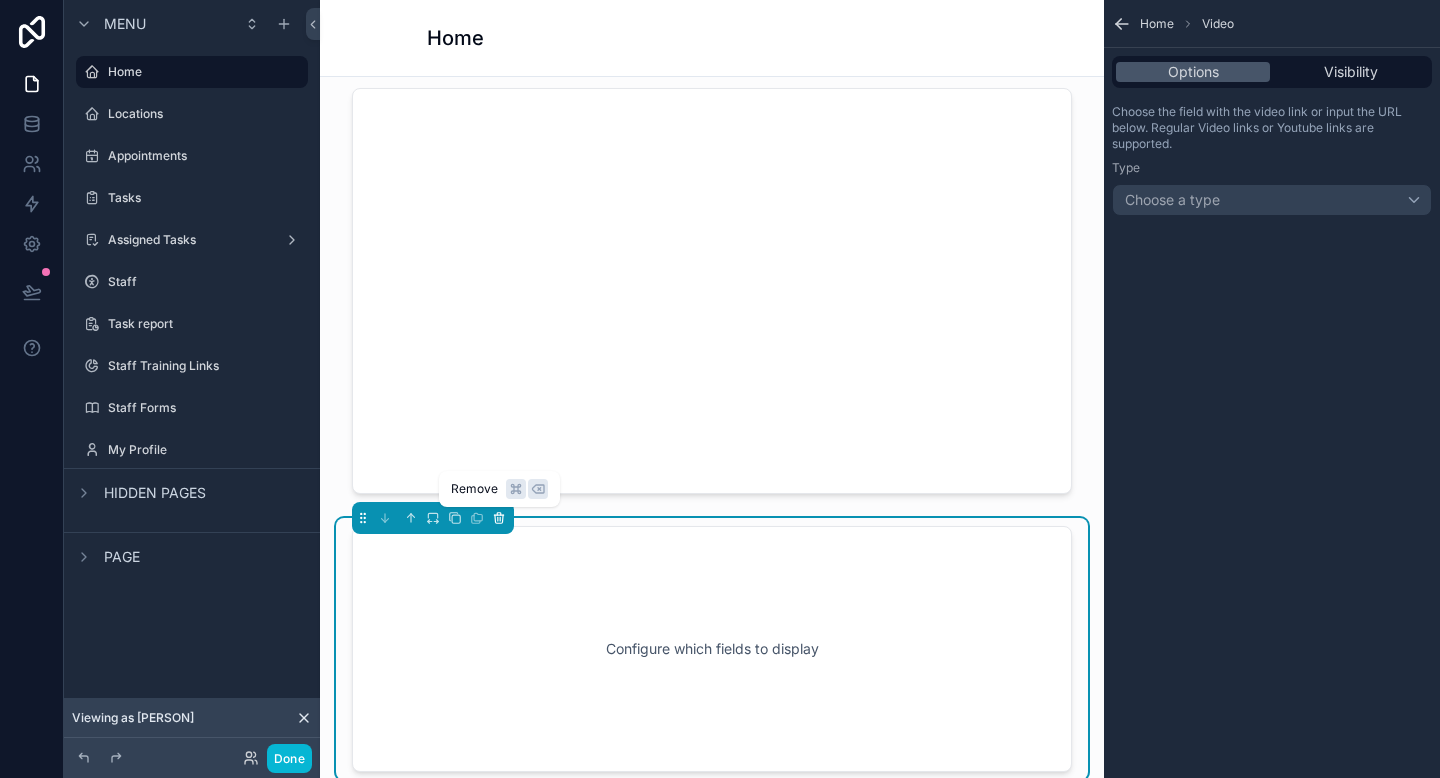 click 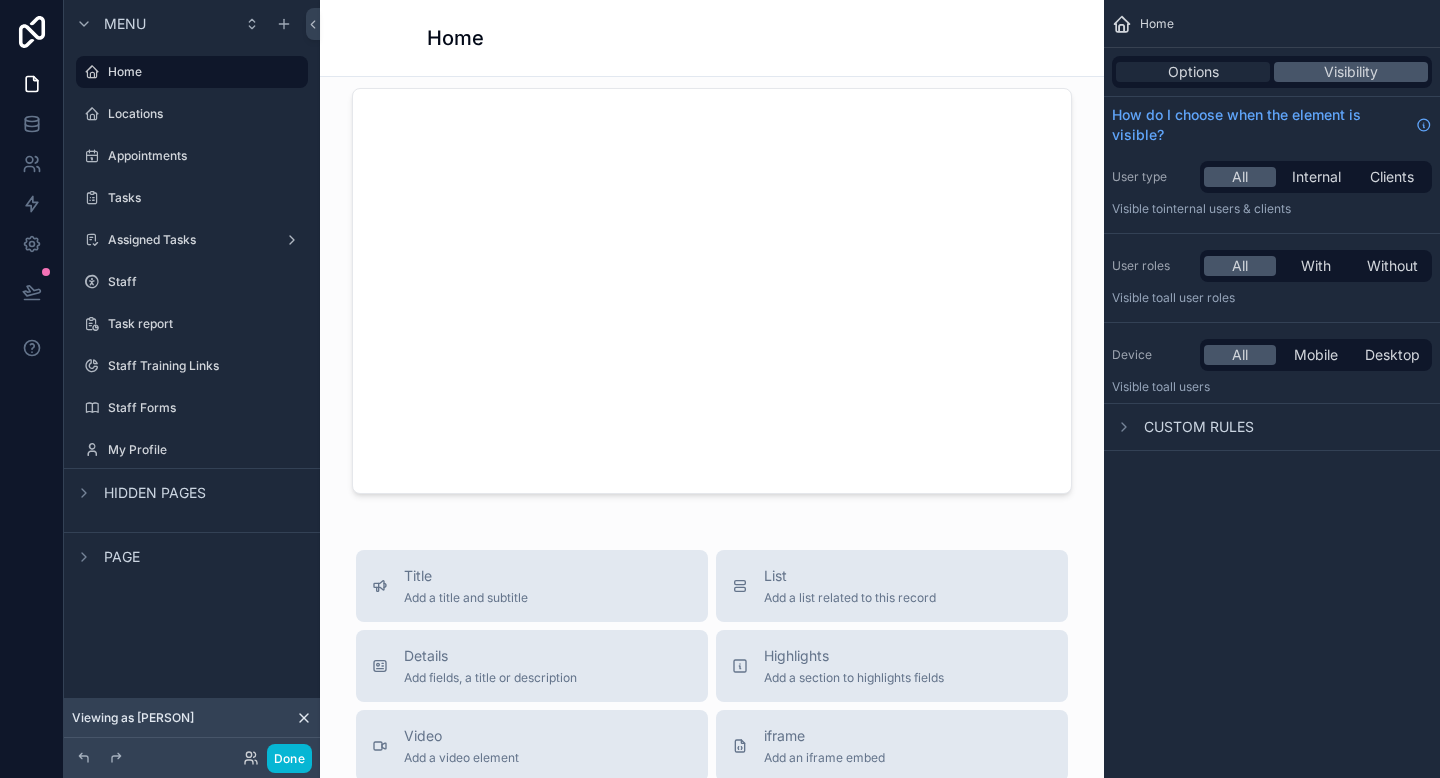 click on "Options" at bounding box center [1193, 72] 